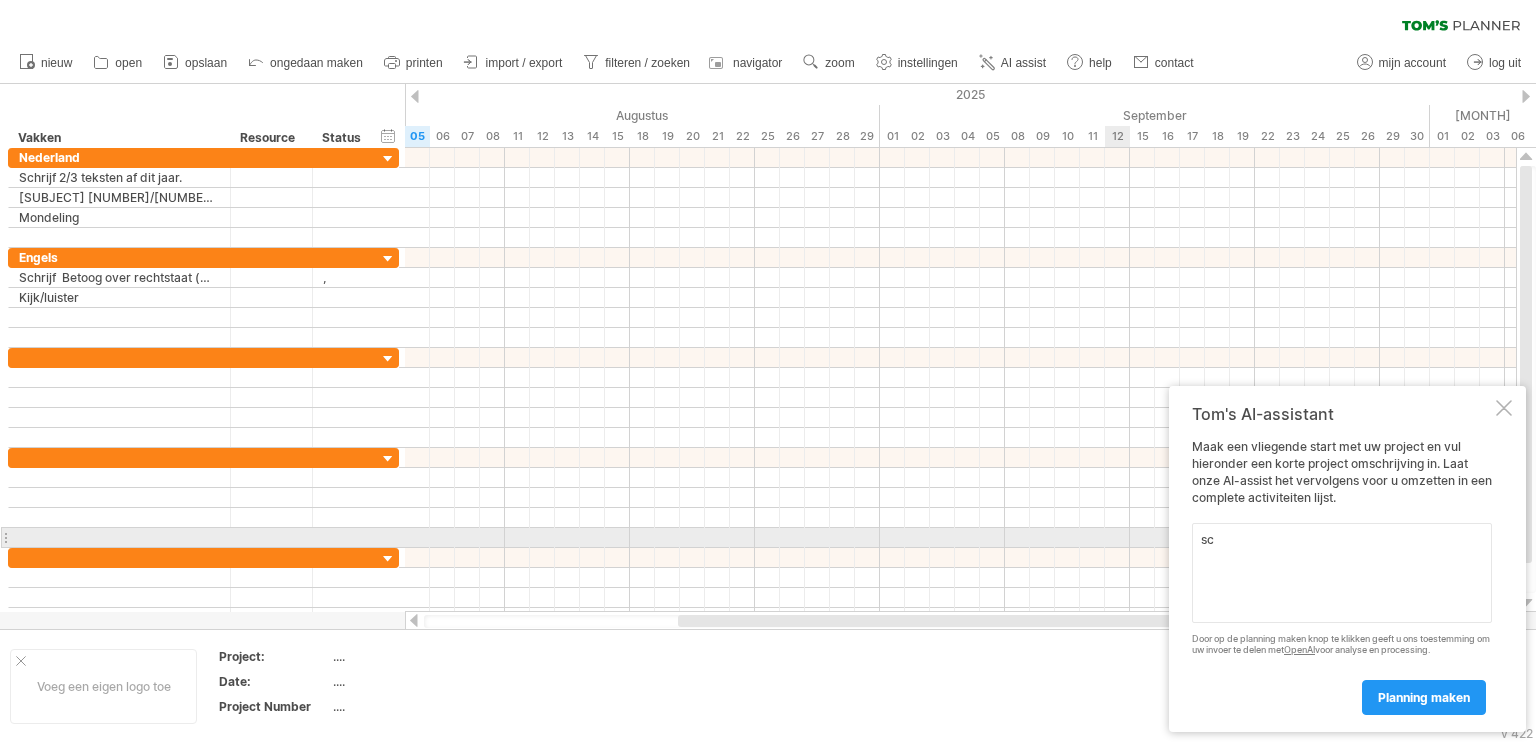 scroll, scrollTop: 0, scrollLeft: 0, axis: both 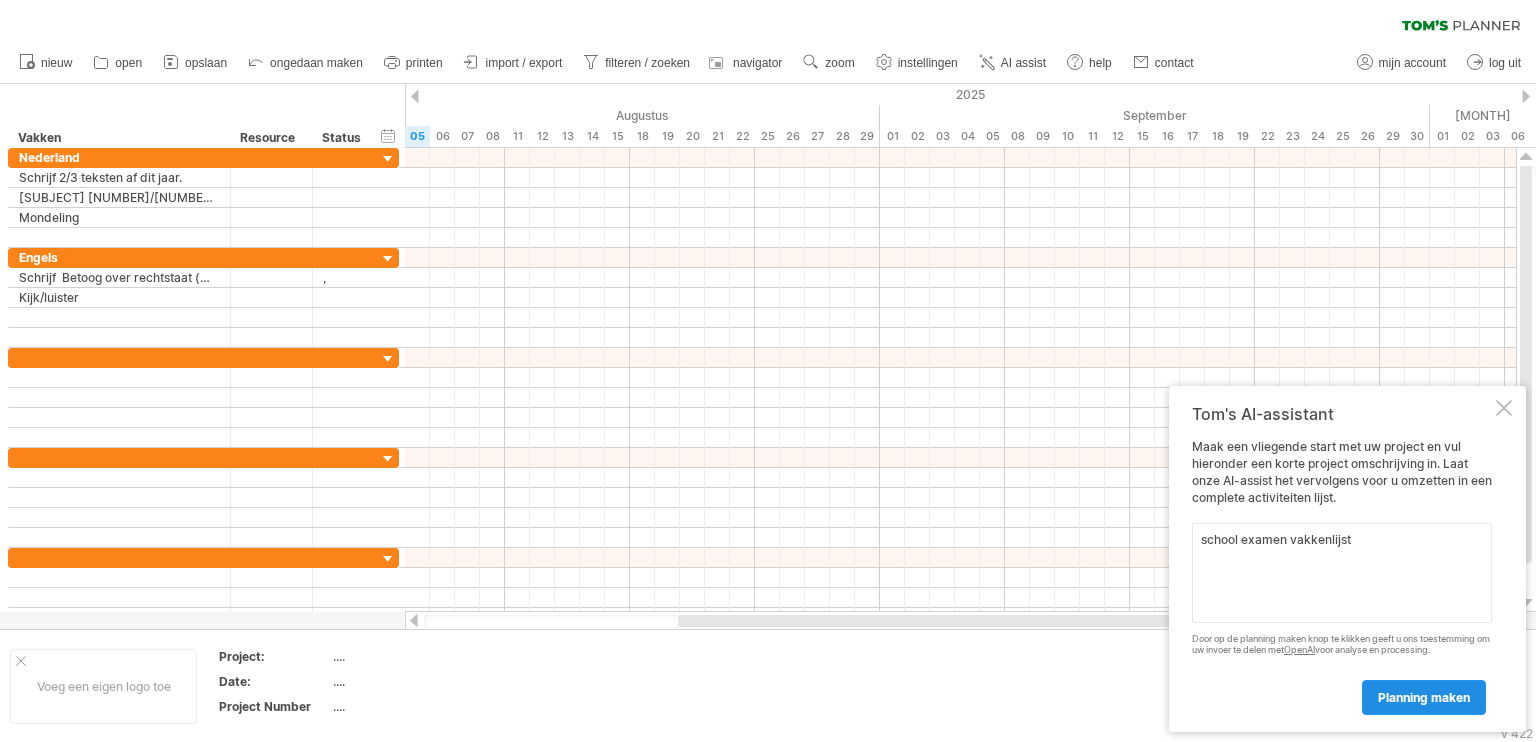 type on "school examen vakkenlijst" 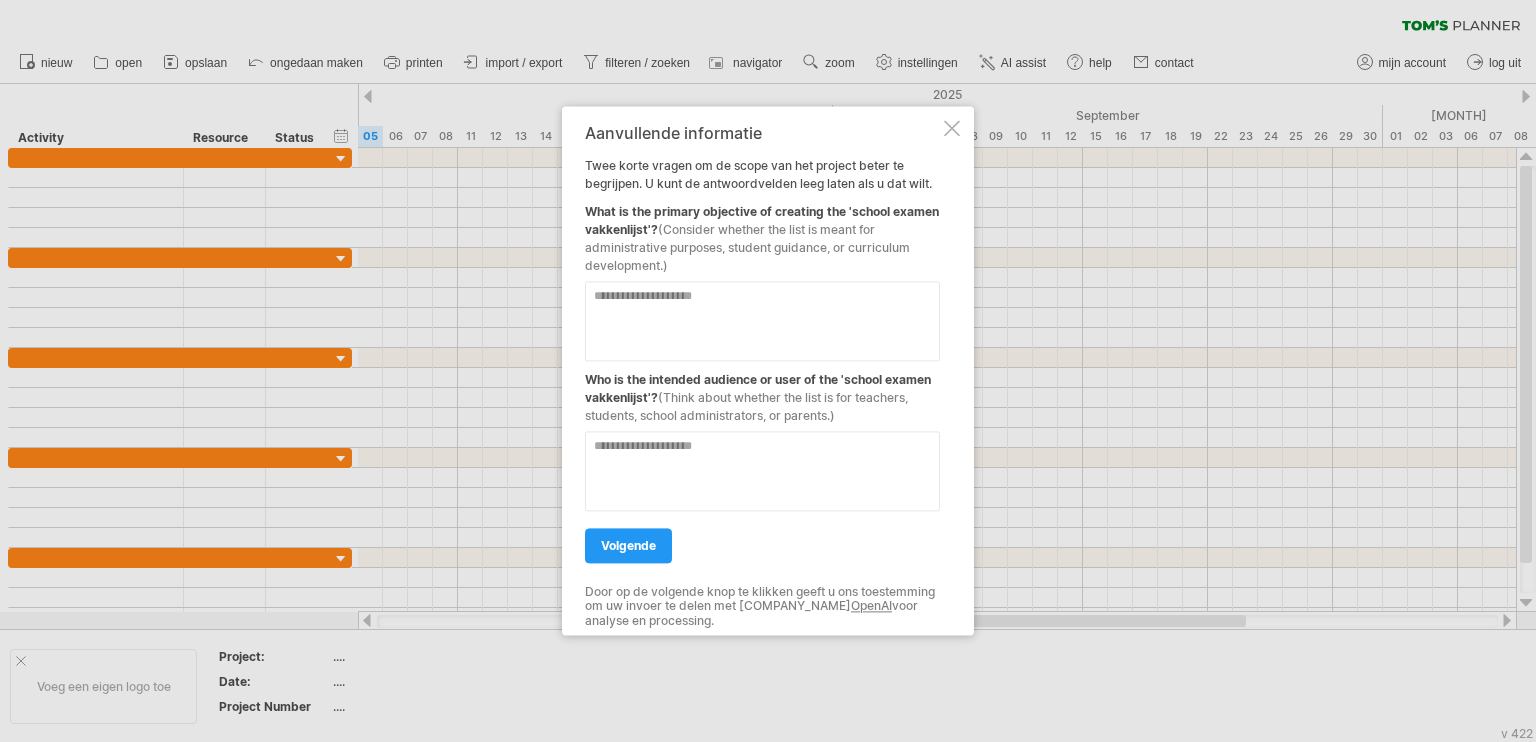 click at bounding box center (762, 321) 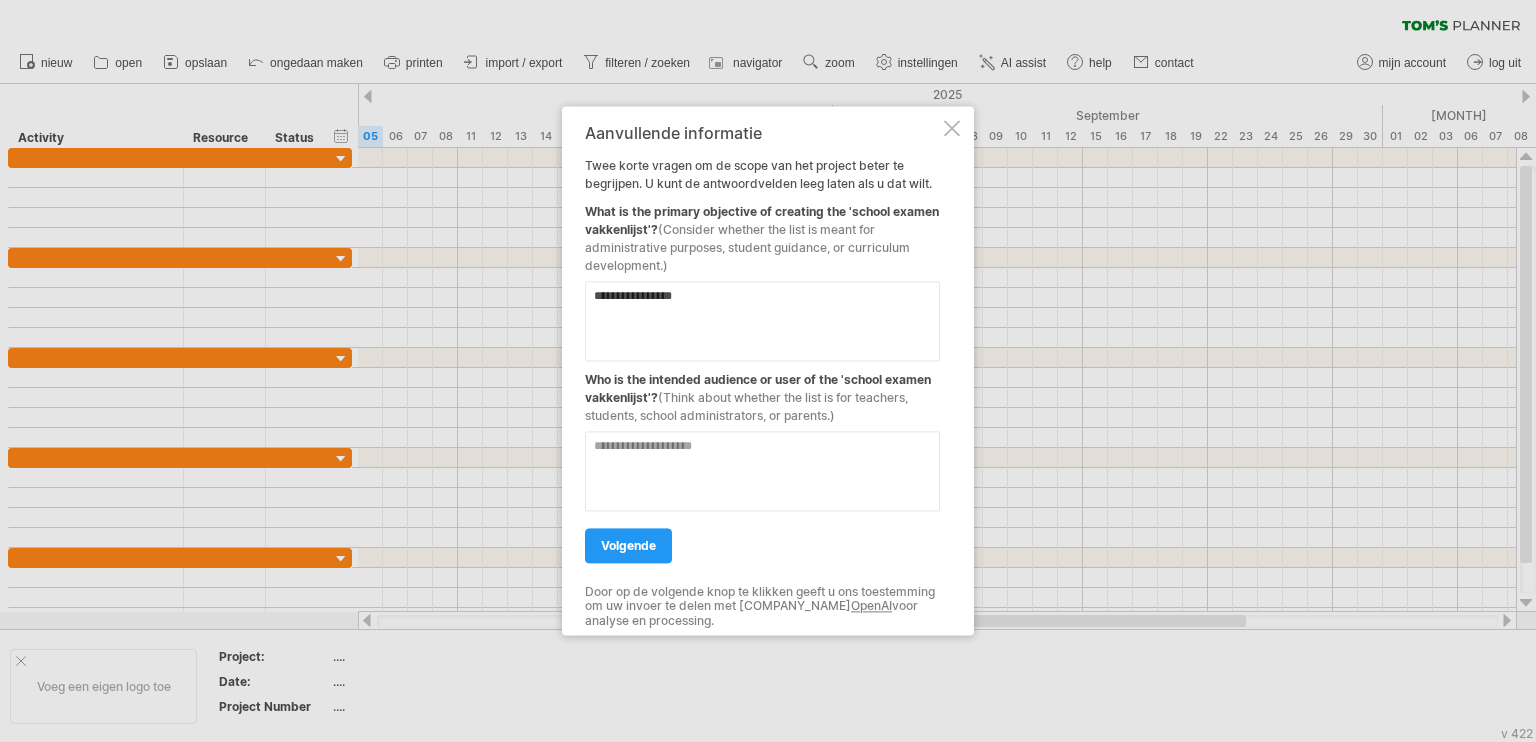 type on "**********" 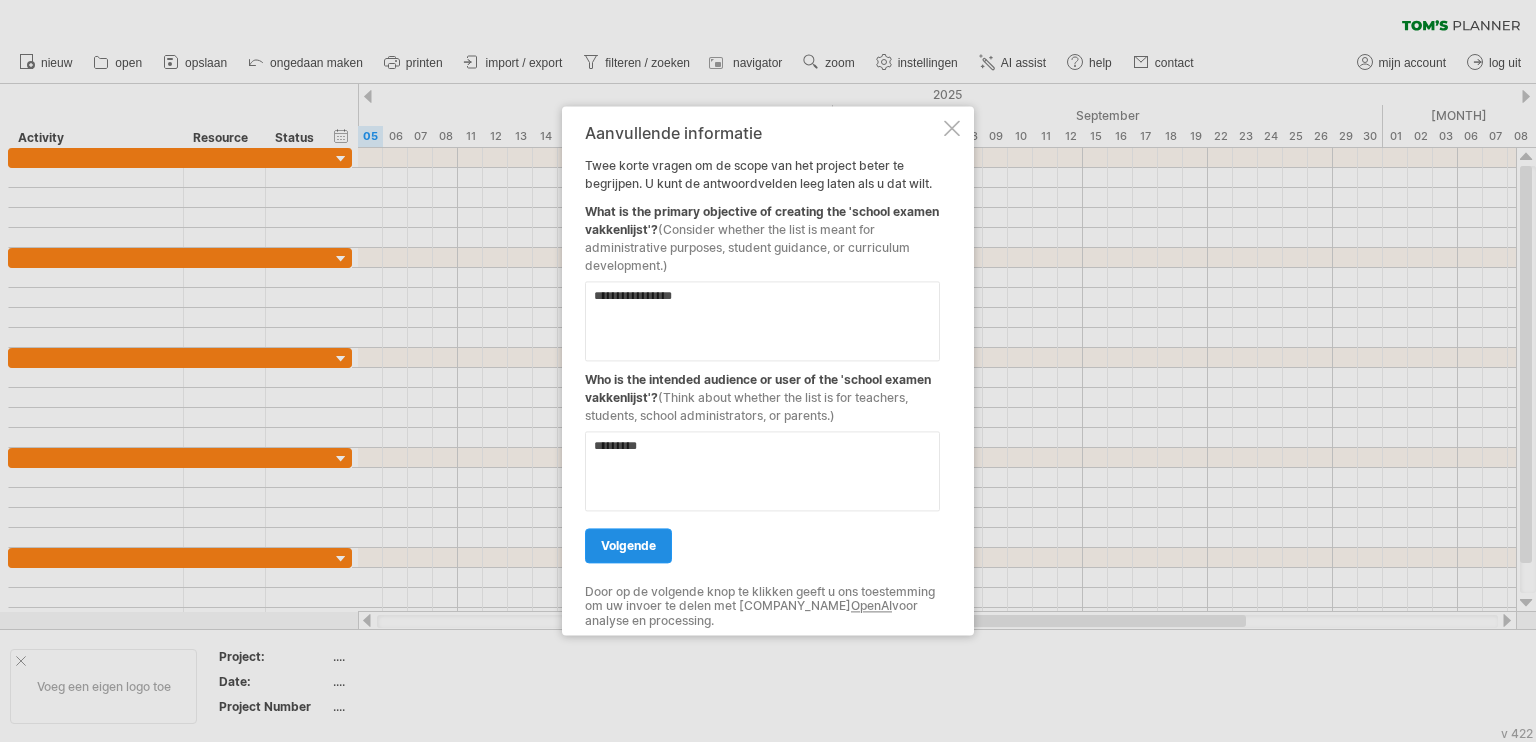 type on "********" 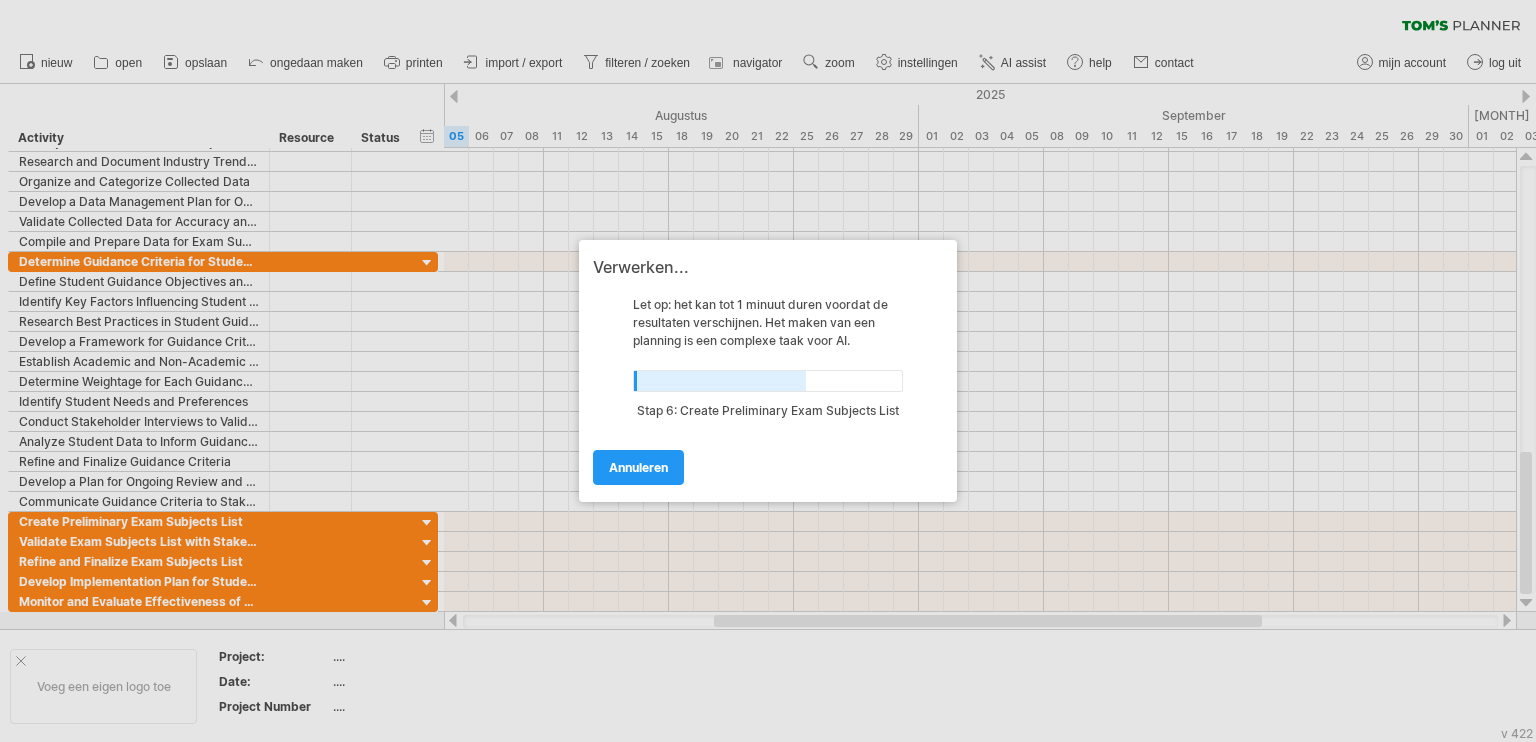 click at bounding box center (768, 371) 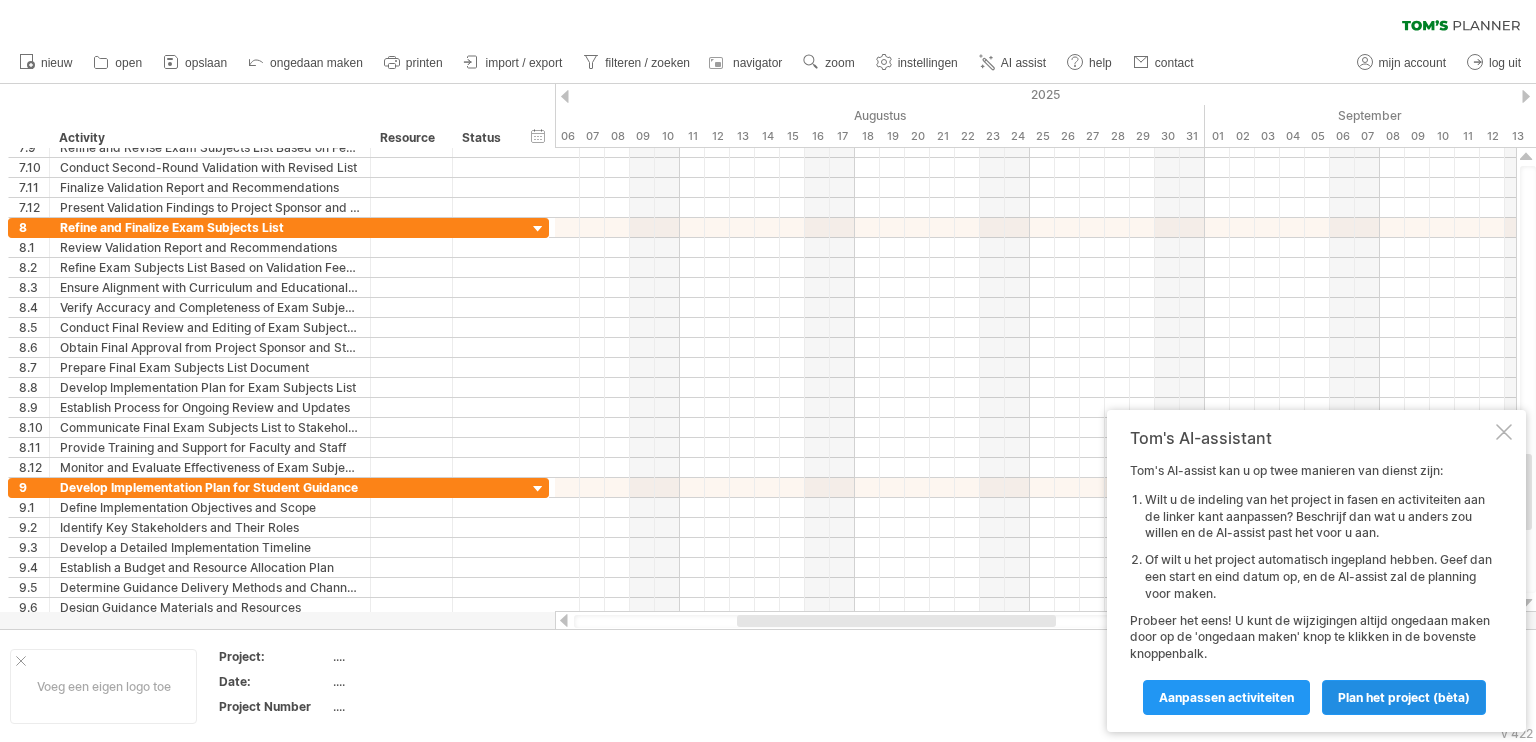 click on "Plan het project (bèta)" at bounding box center (1404, 697) 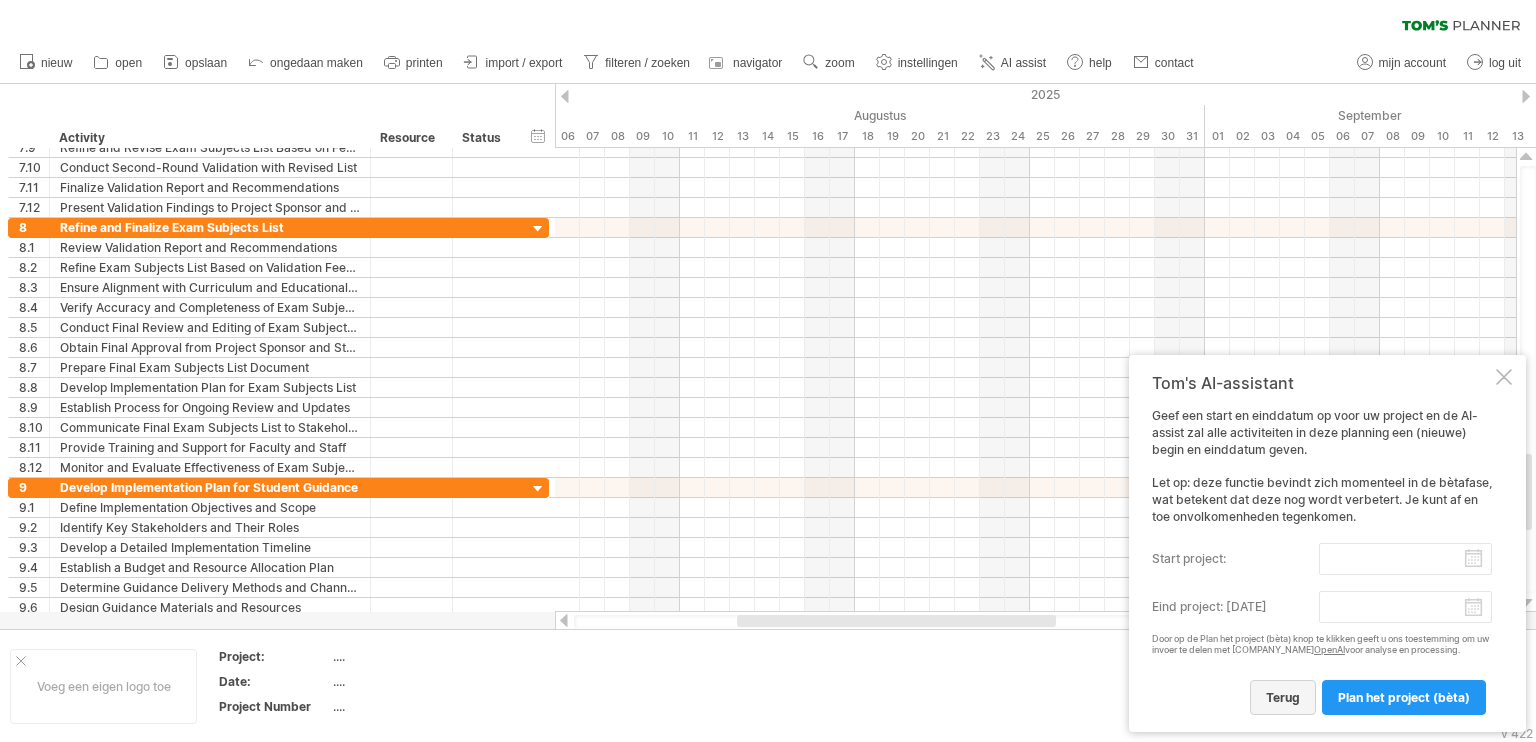 click on "terug" at bounding box center [1283, 697] 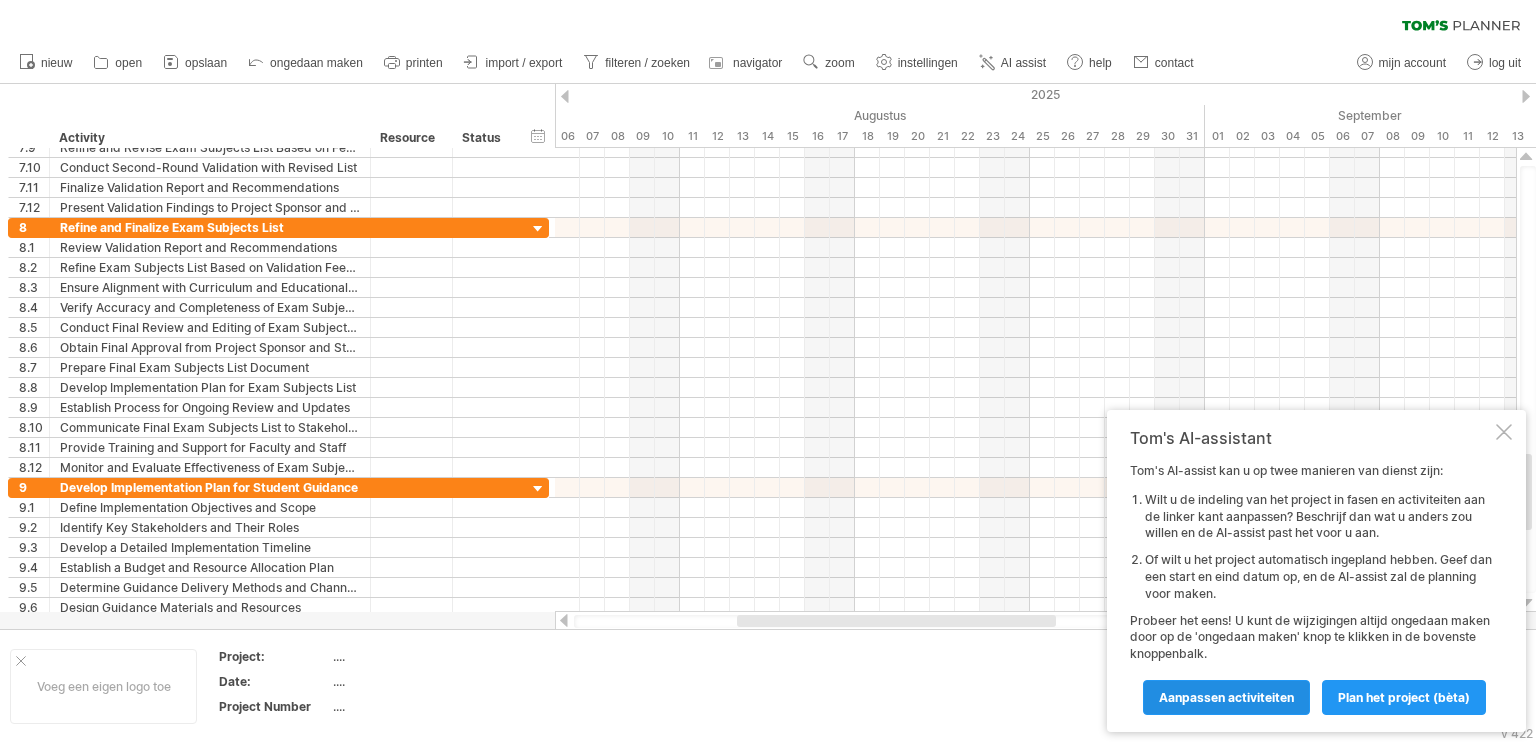 click on "Aanpassen activiteiten" at bounding box center (1226, 697) 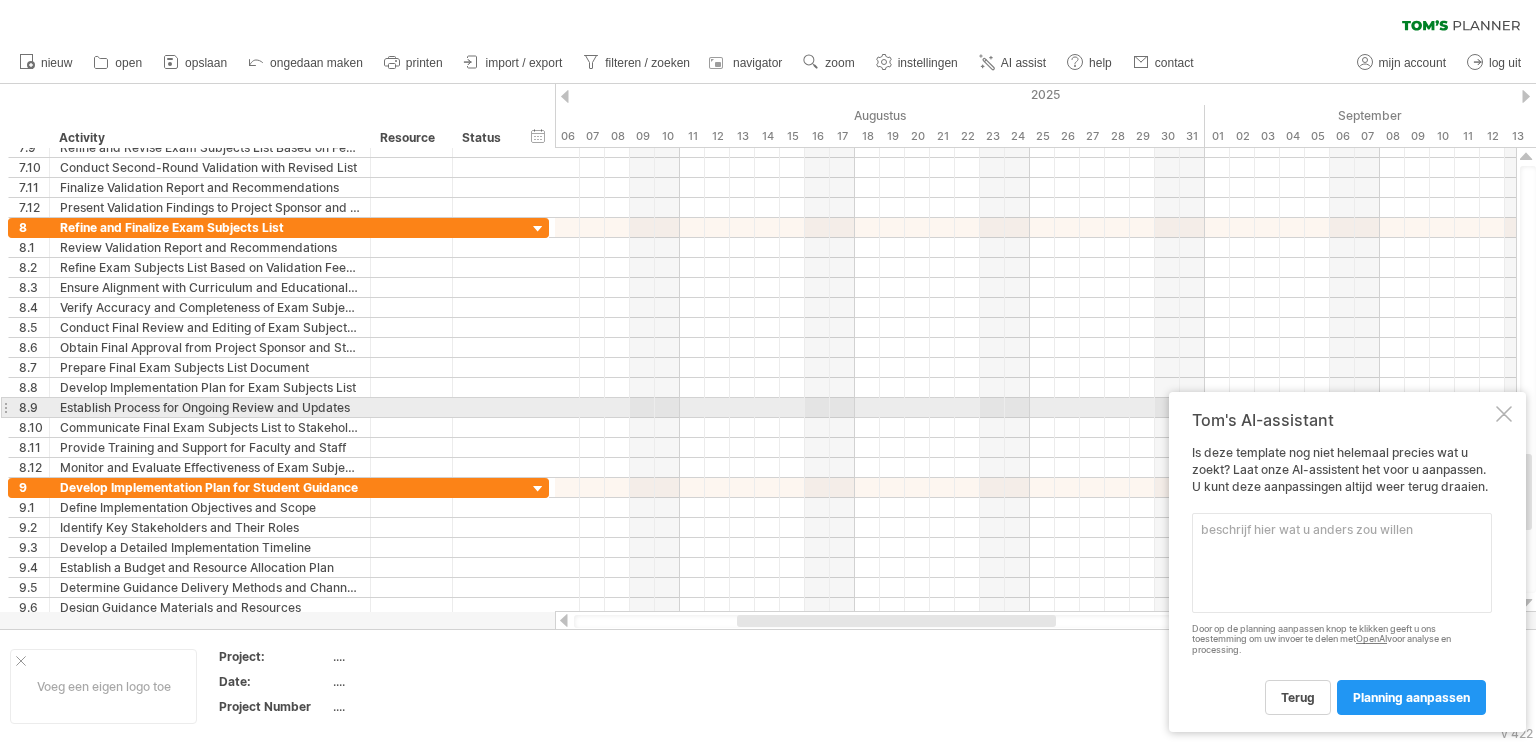 click at bounding box center (1504, 414) 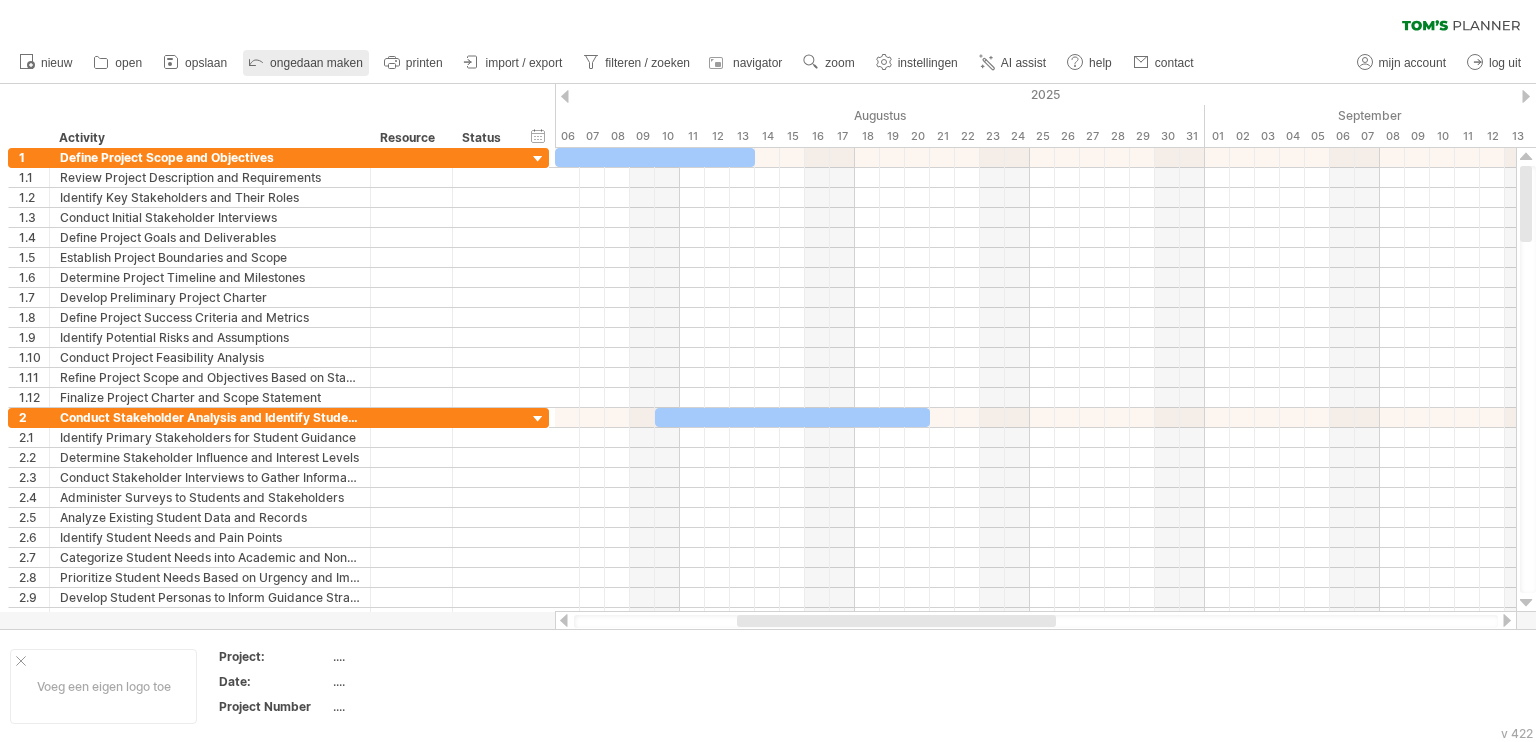 click on "ongedaan maken" at bounding box center [316, 63] 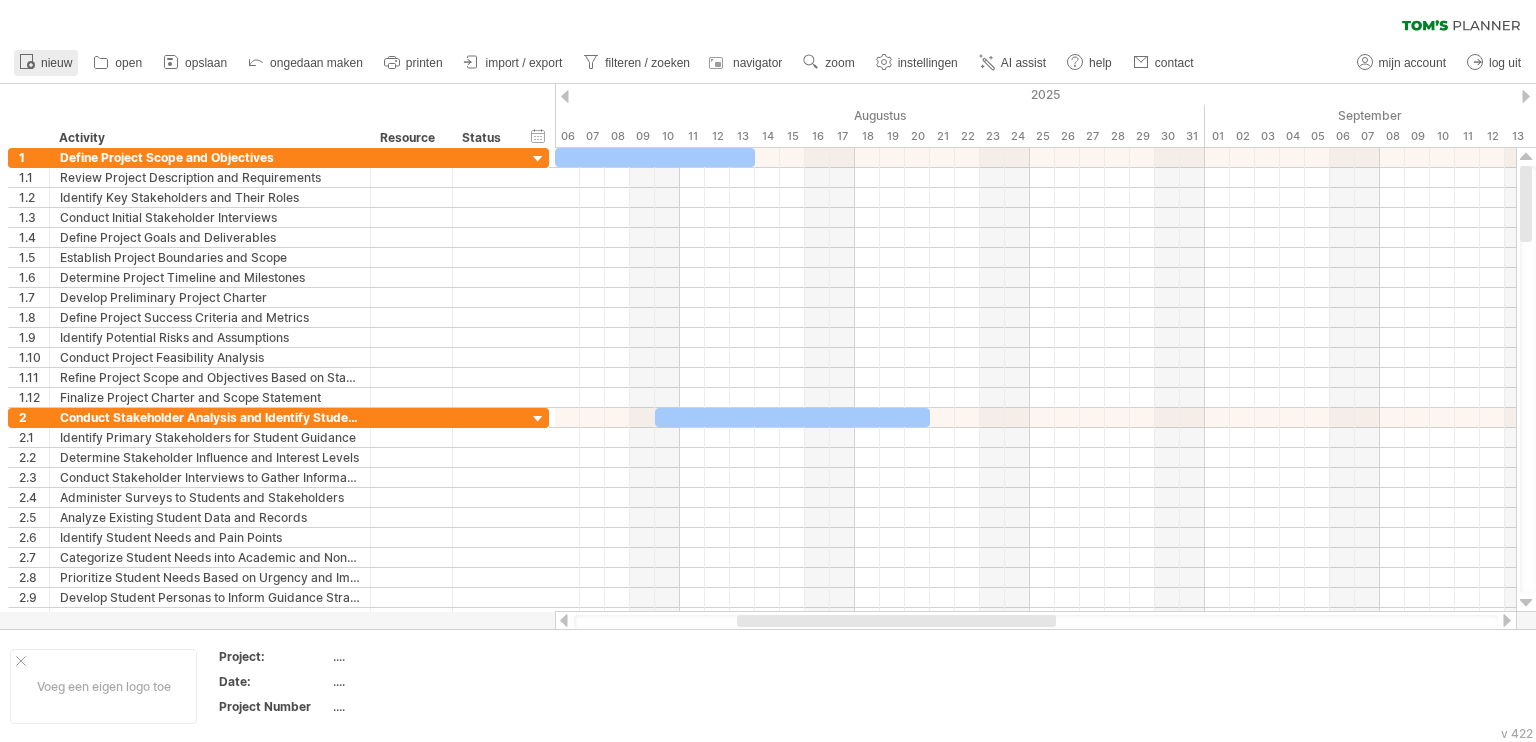 click on "nieuw" at bounding box center (56, 63) 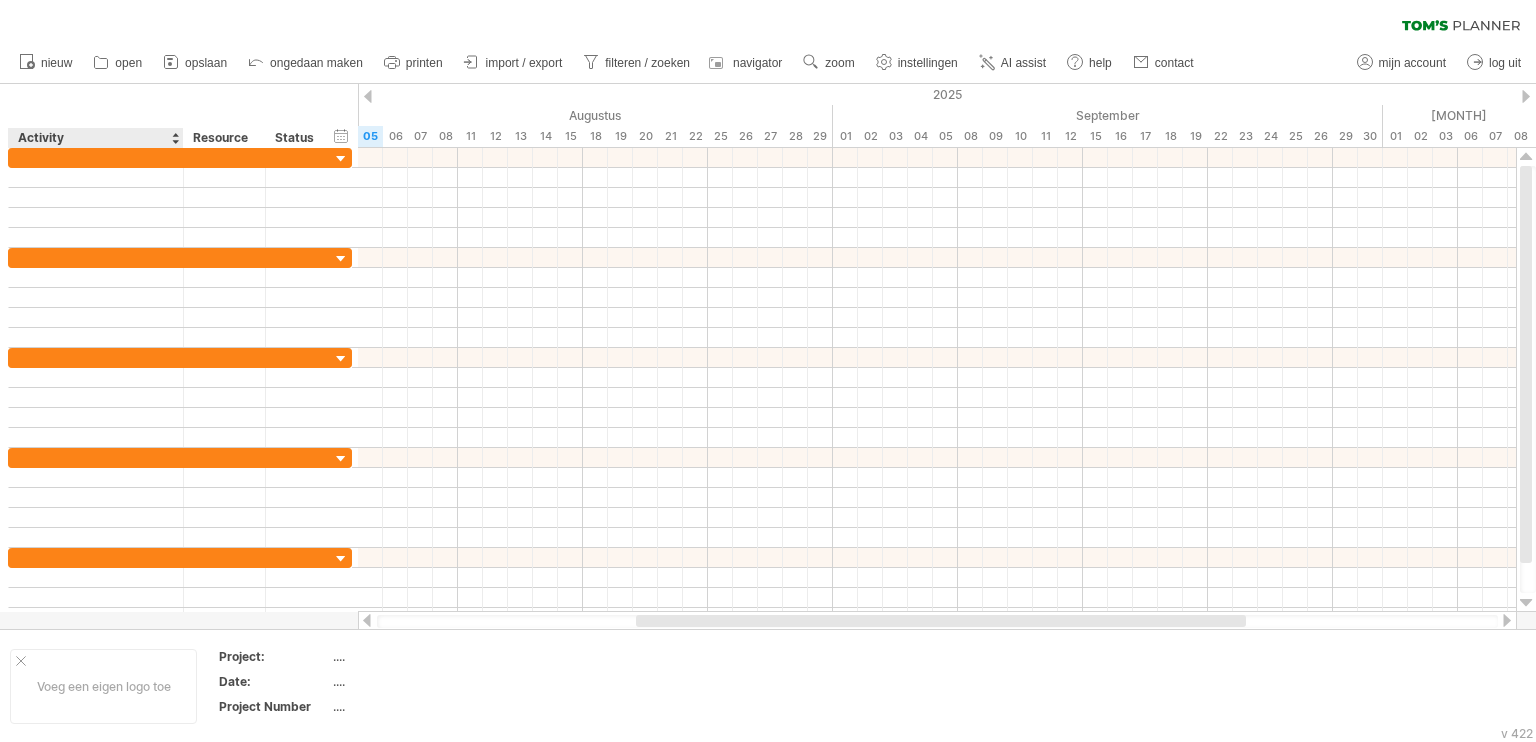 click on "Activity" at bounding box center [95, 138] 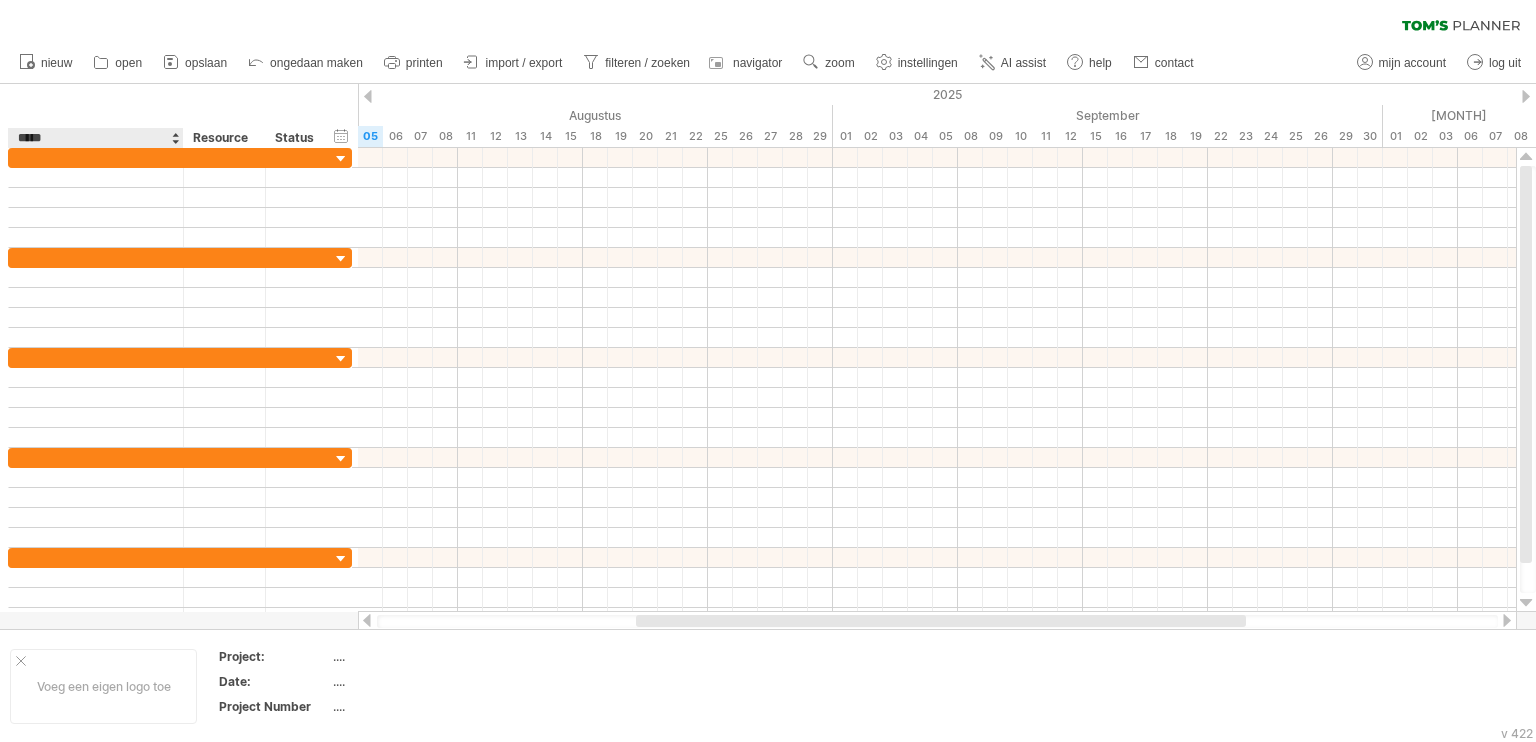 type on "******" 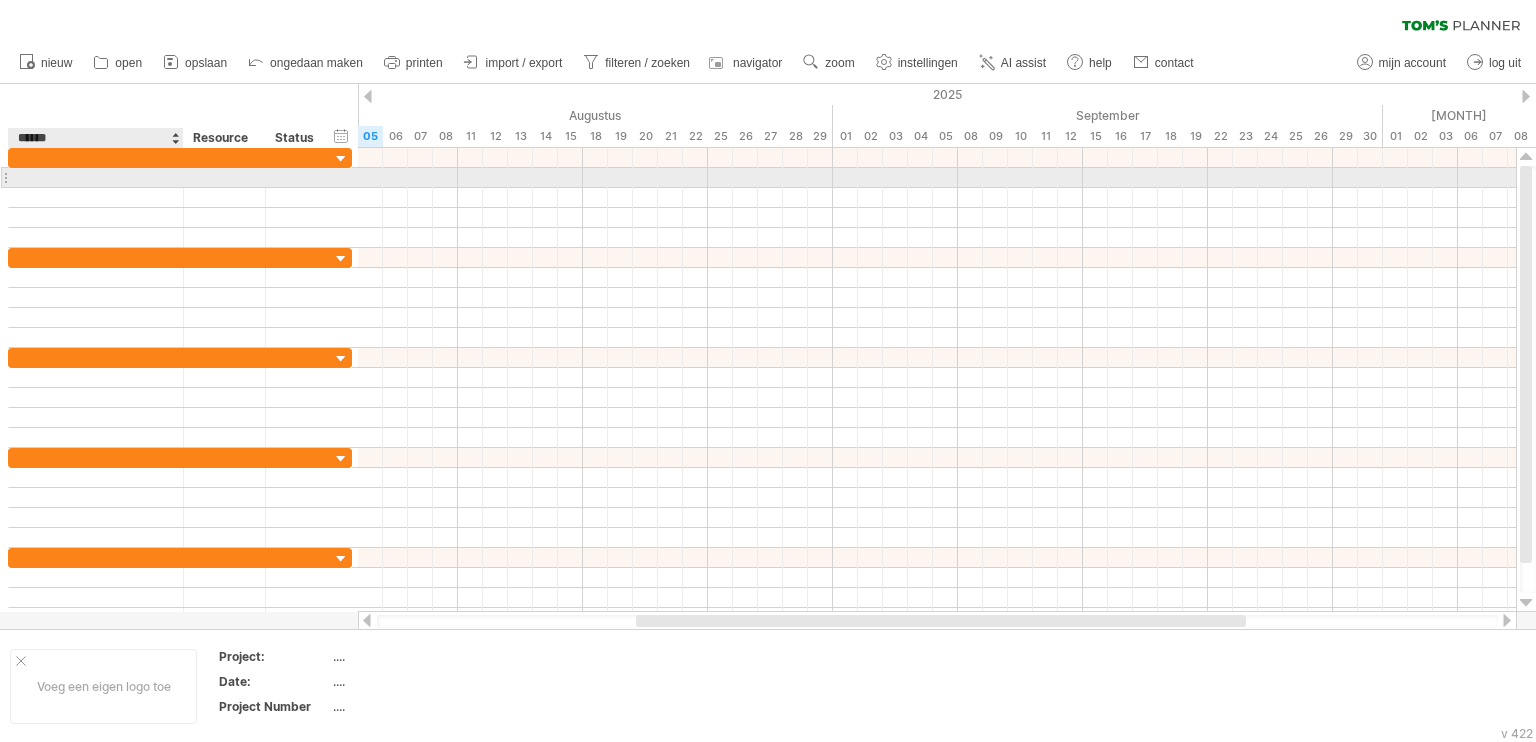 click at bounding box center [96, 177] 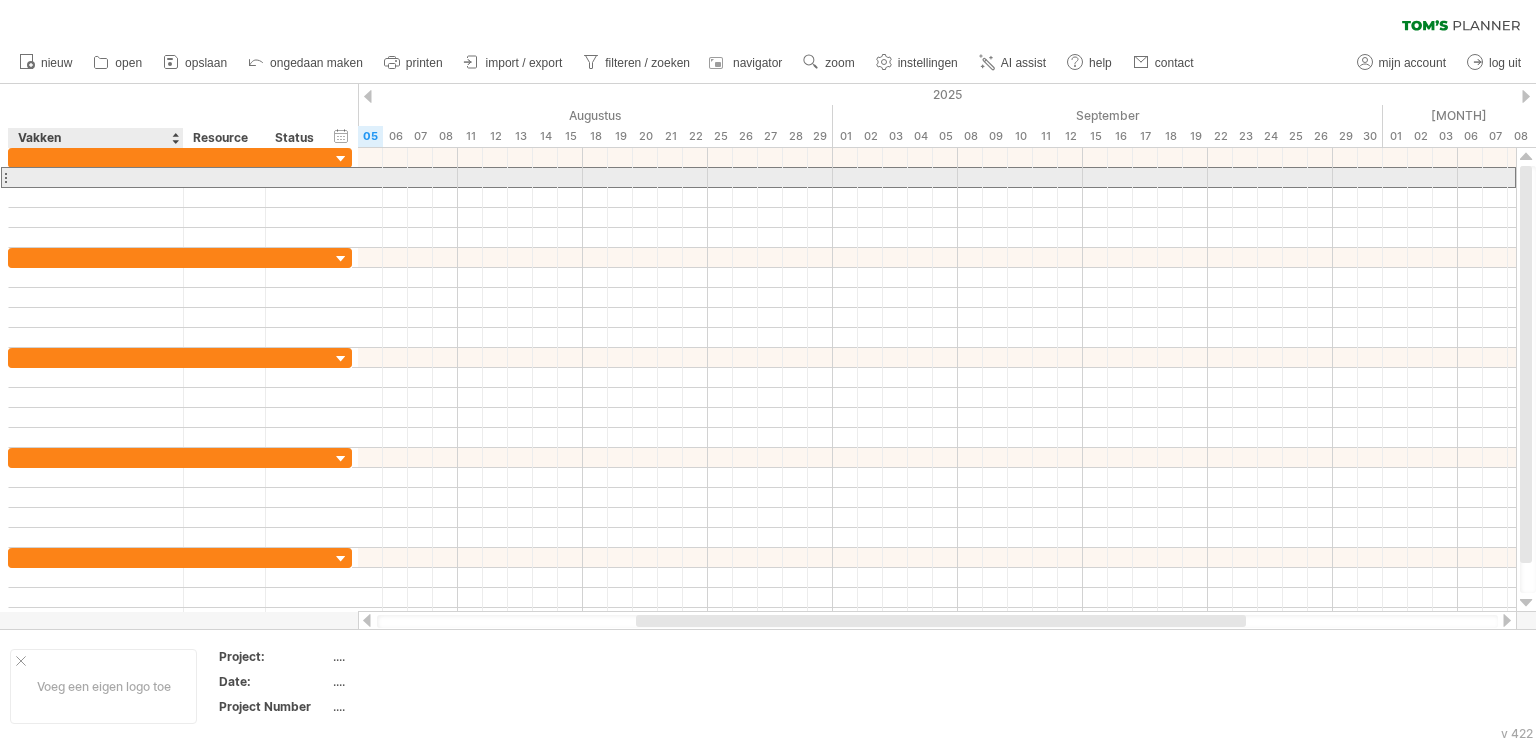 click at bounding box center (96, 177) 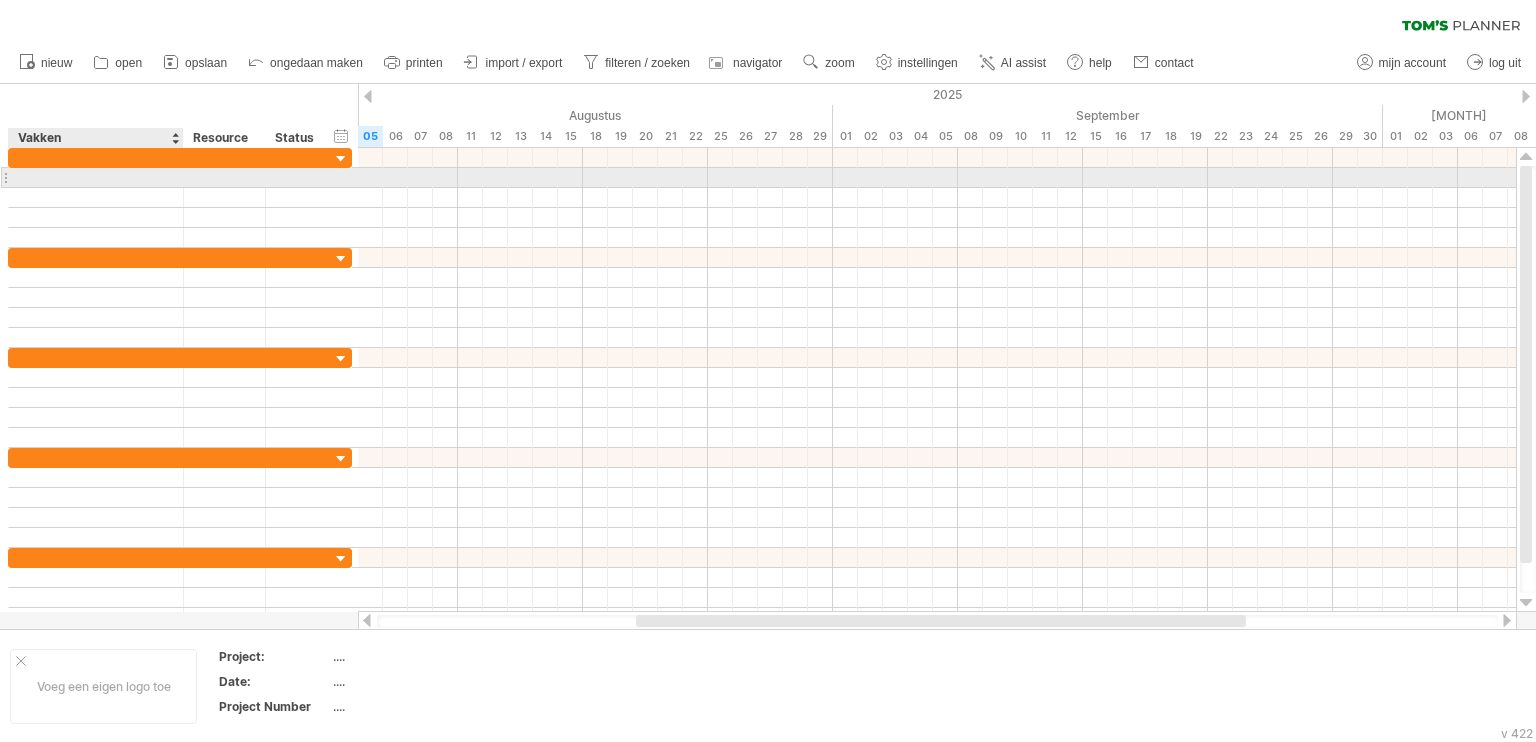 paste on "**********" 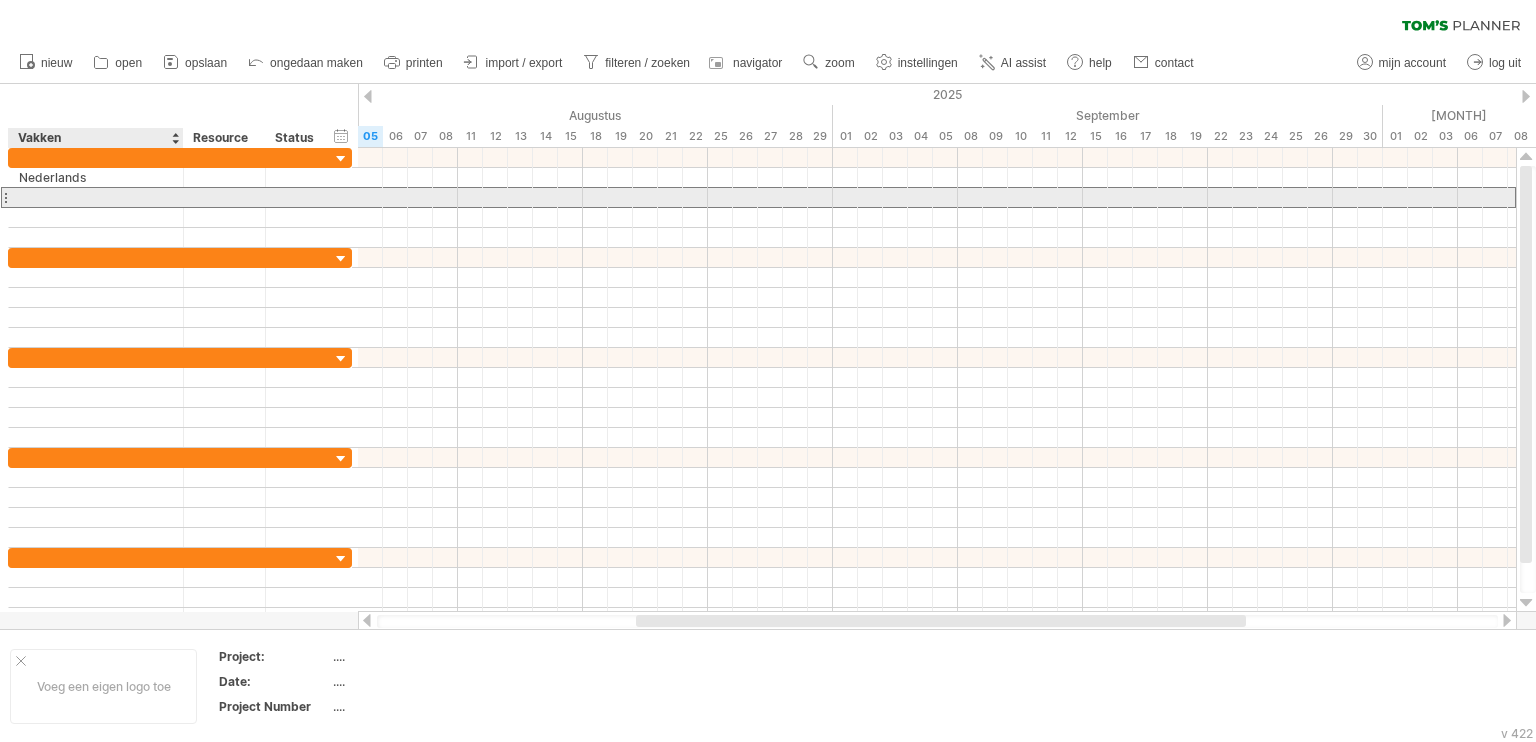 click at bounding box center [96, 197] 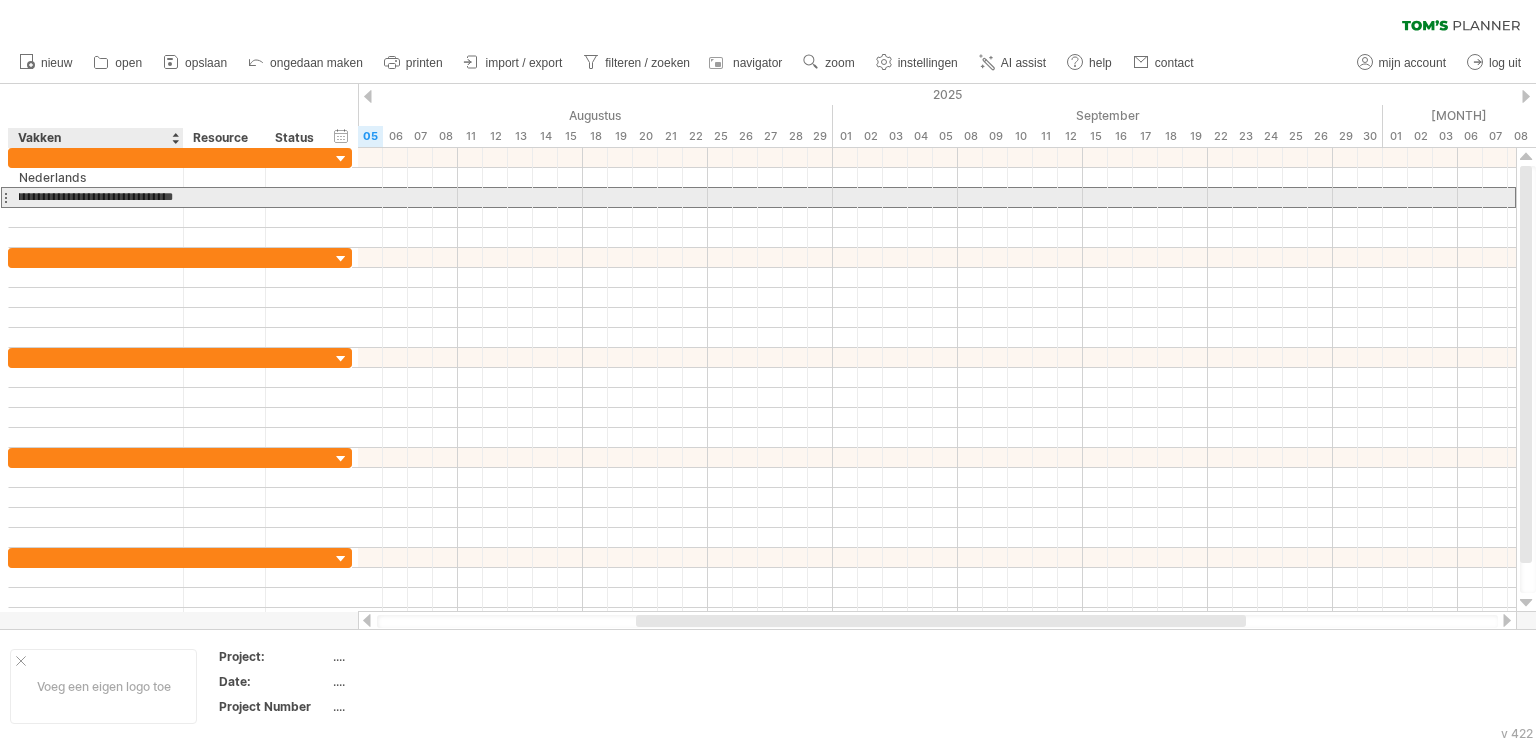 scroll, scrollTop: 0, scrollLeft: 0, axis: both 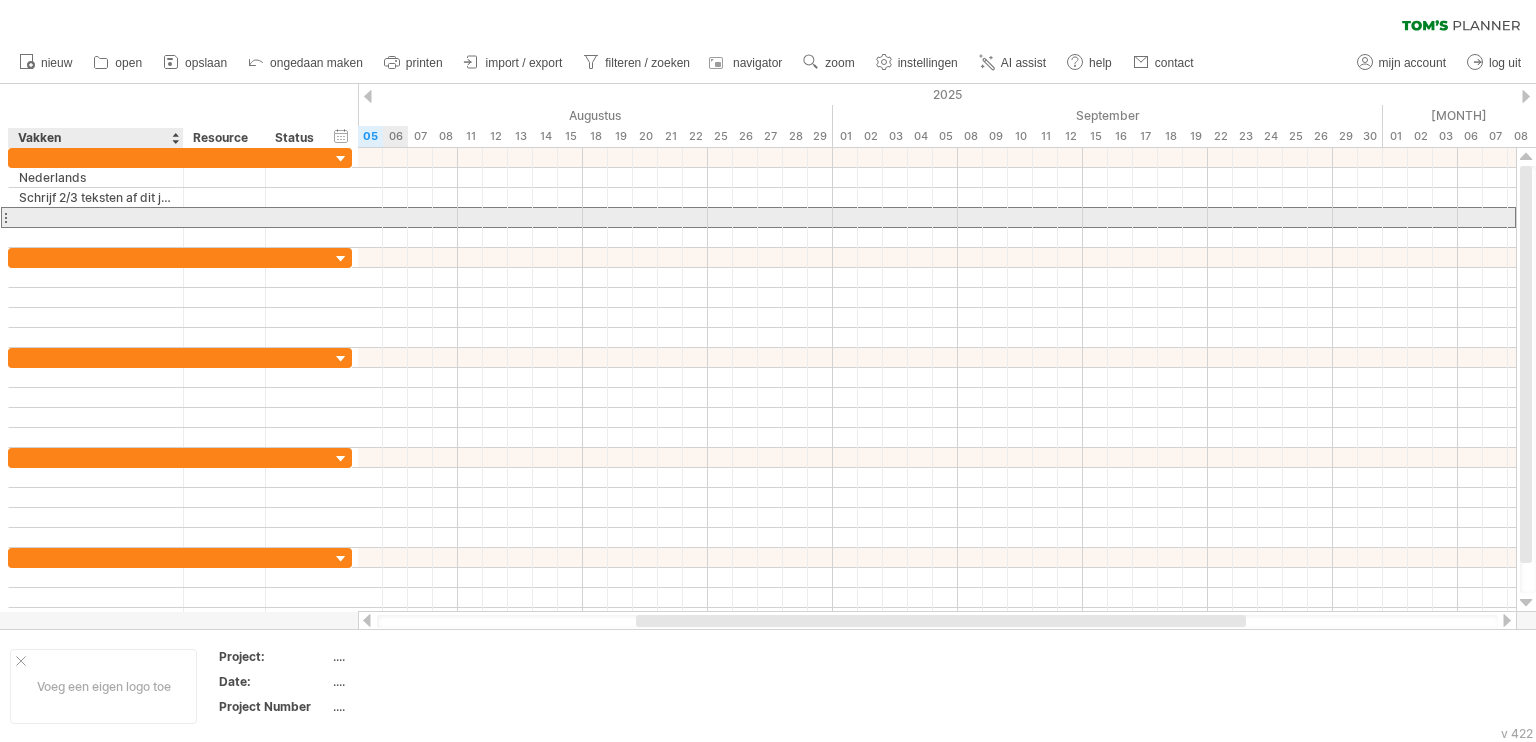 click at bounding box center (96, 217) 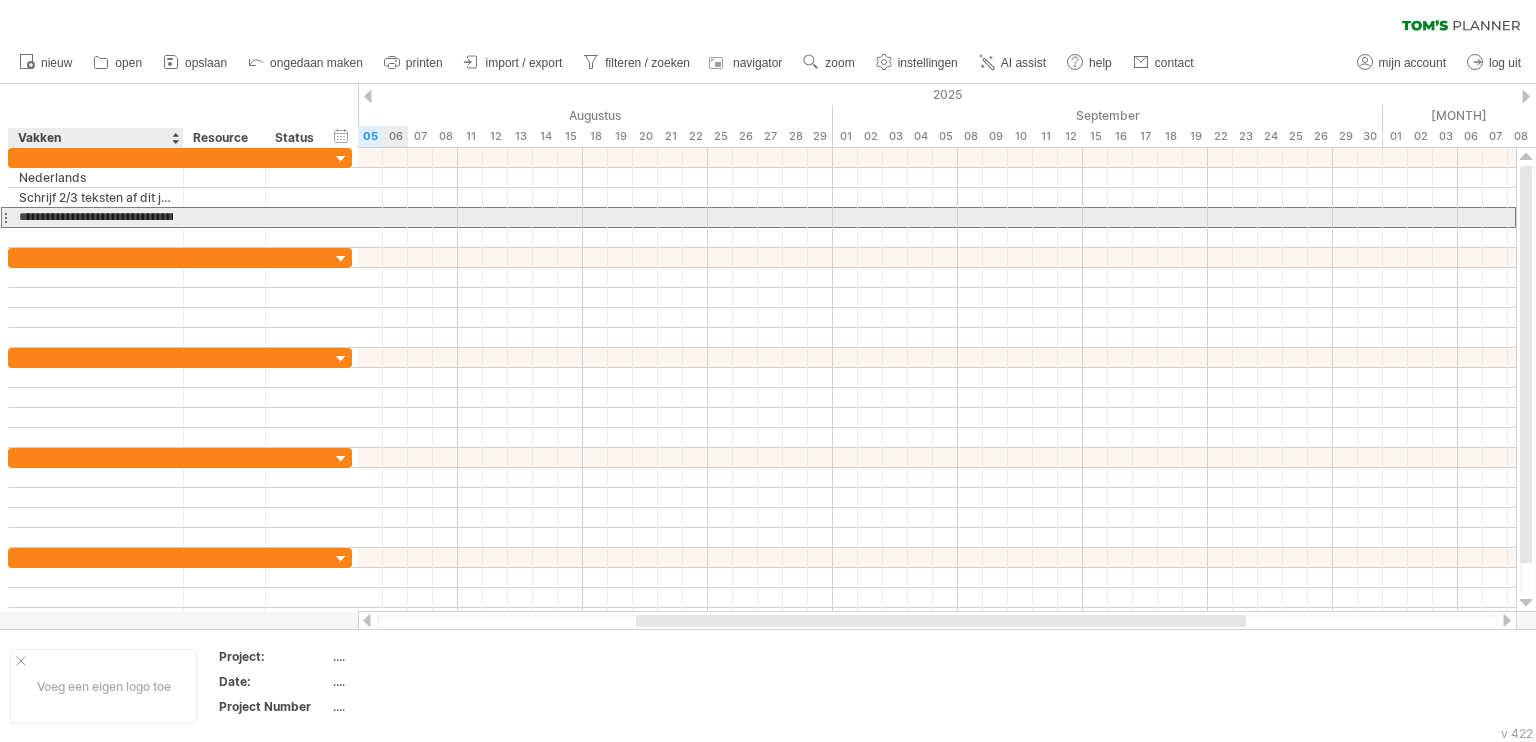 scroll, scrollTop: 0, scrollLeft: 44, axis: horizontal 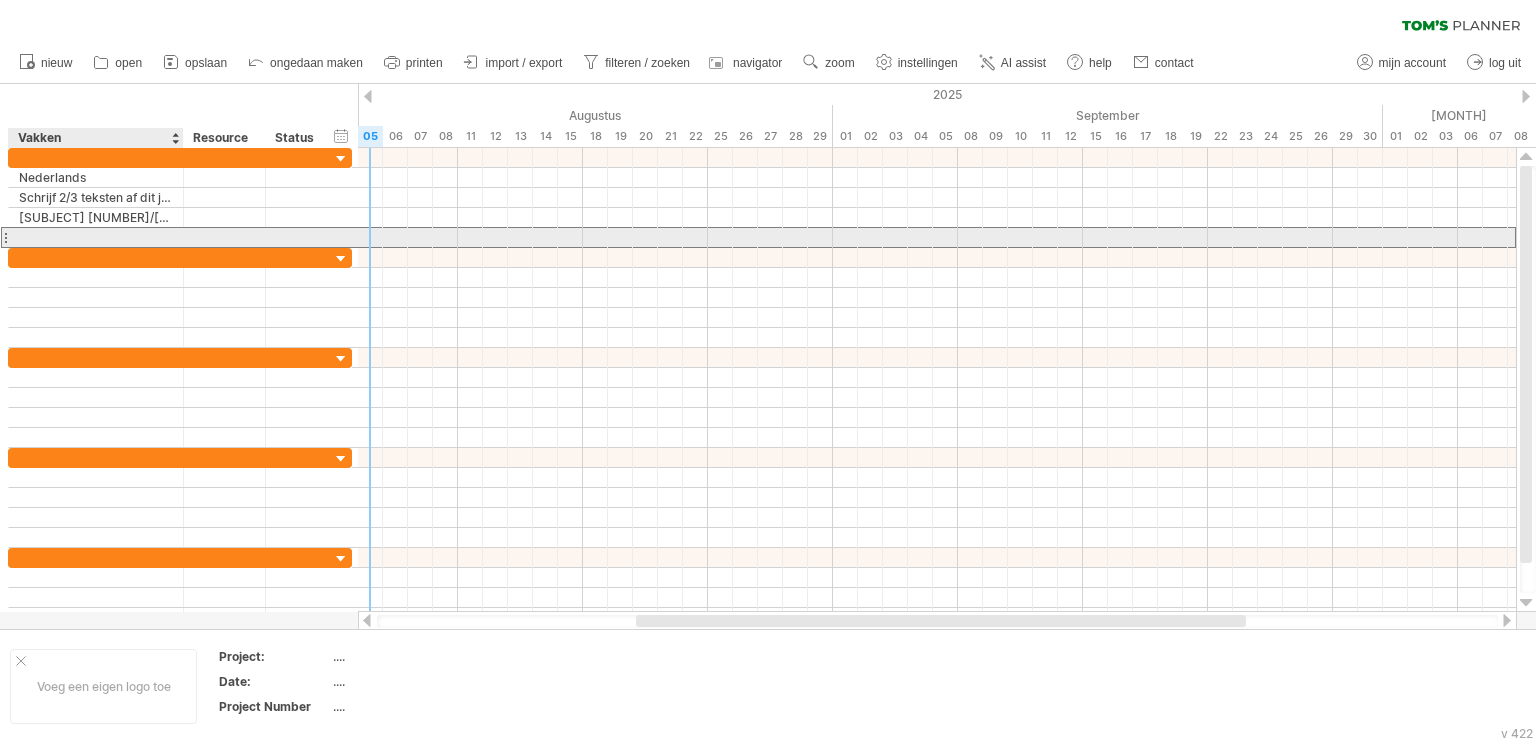 click at bounding box center [96, 237] 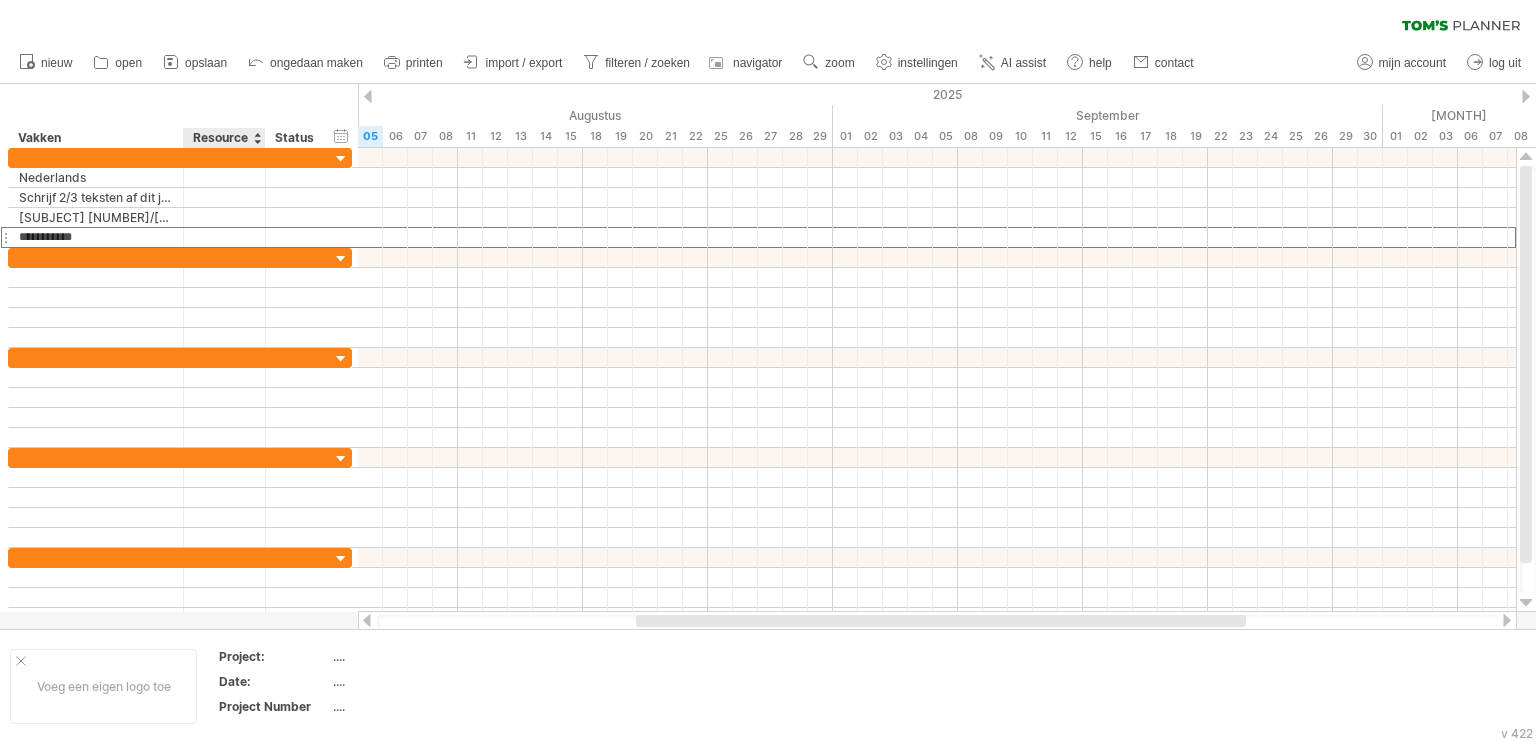 click on "Resource" at bounding box center (223, 138) 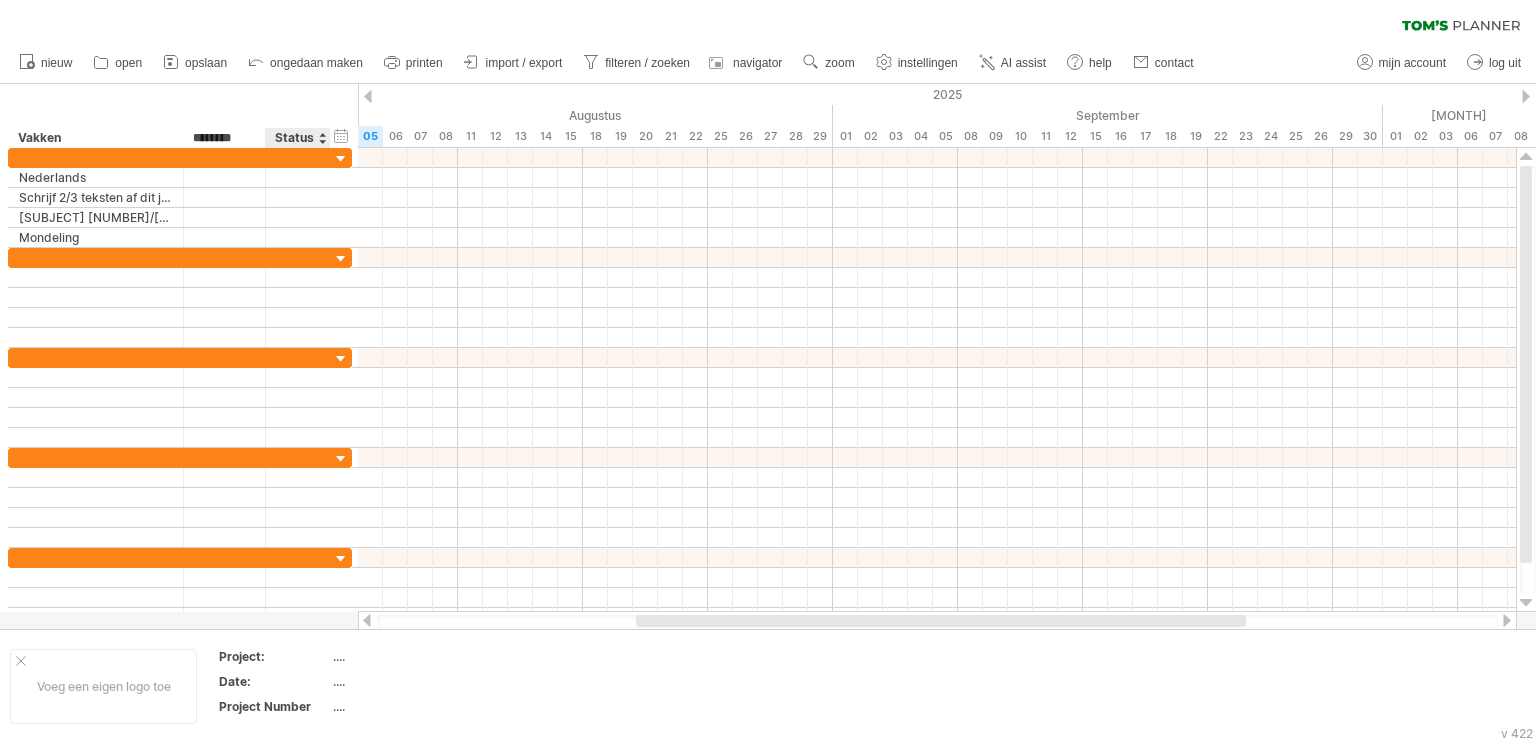 click on "Status" at bounding box center [297, 138] 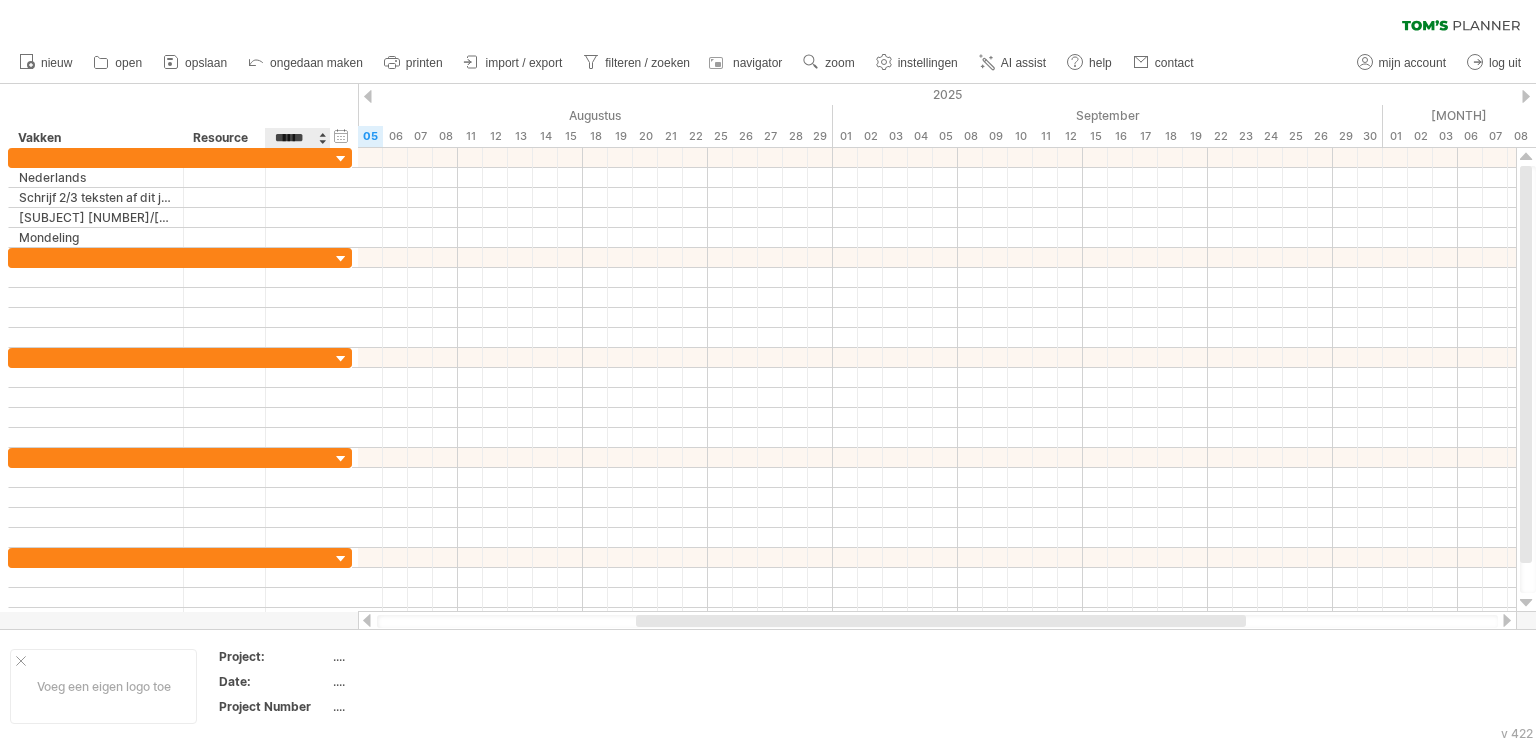 click on "******" at bounding box center [297, 138] 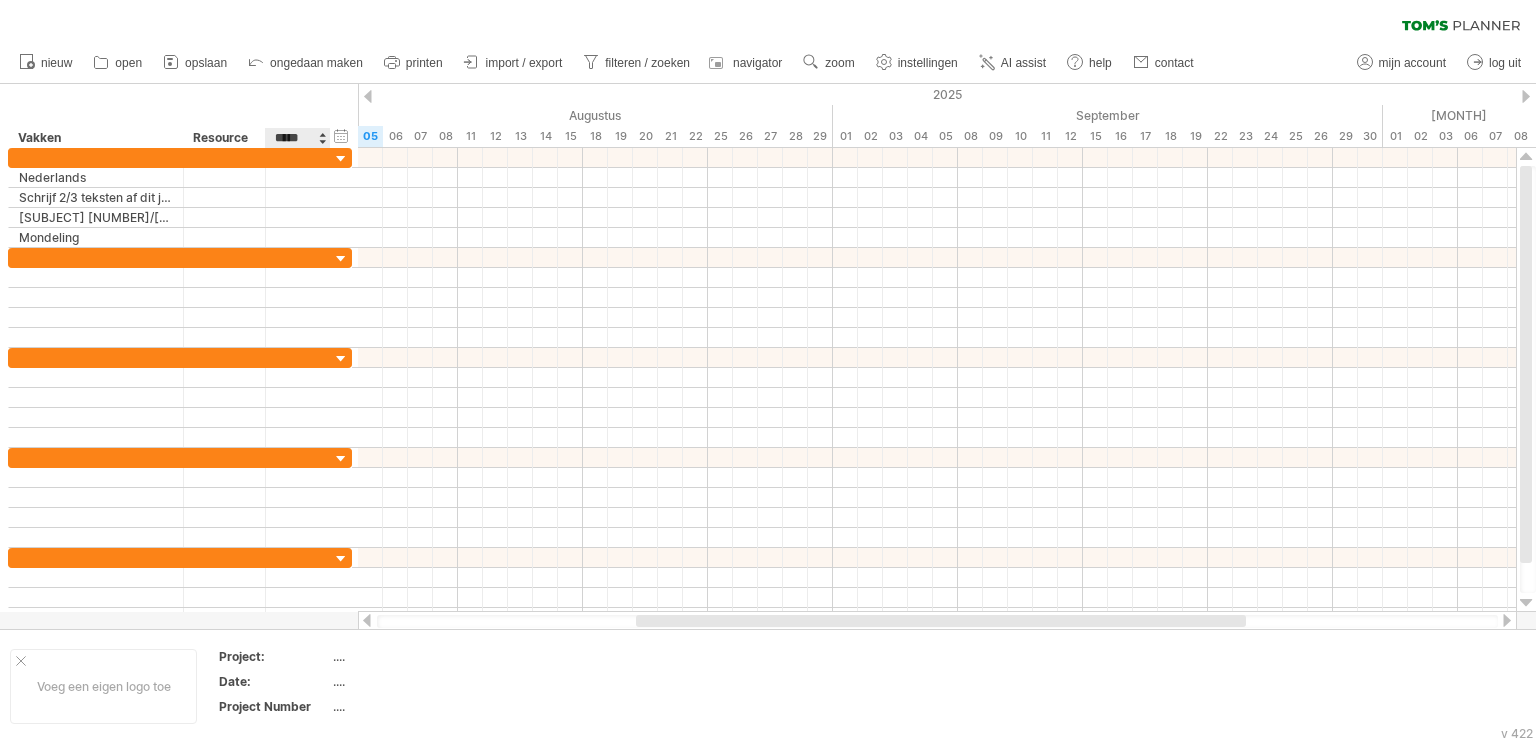 type on "******" 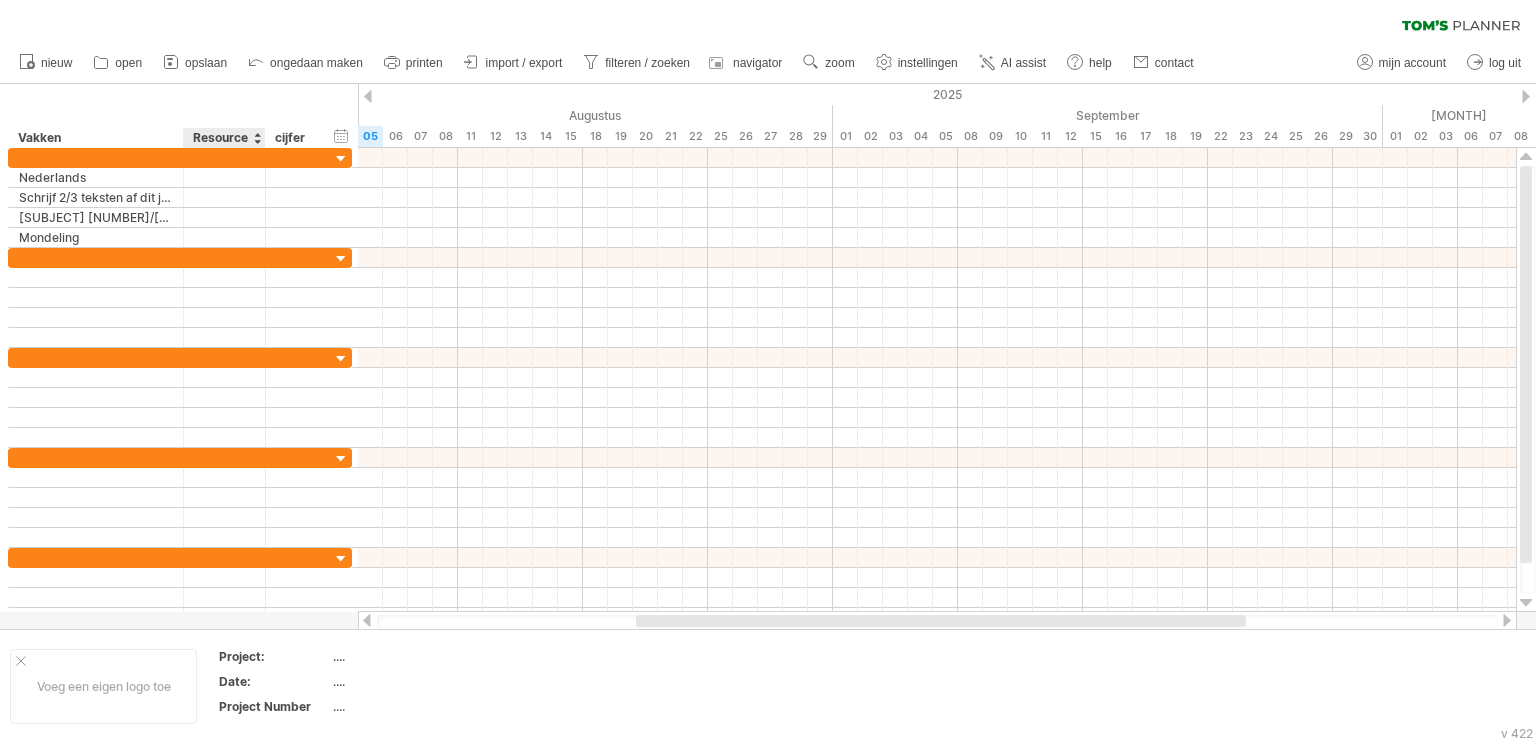 click on "Resource" at bounding box center [223, 138] 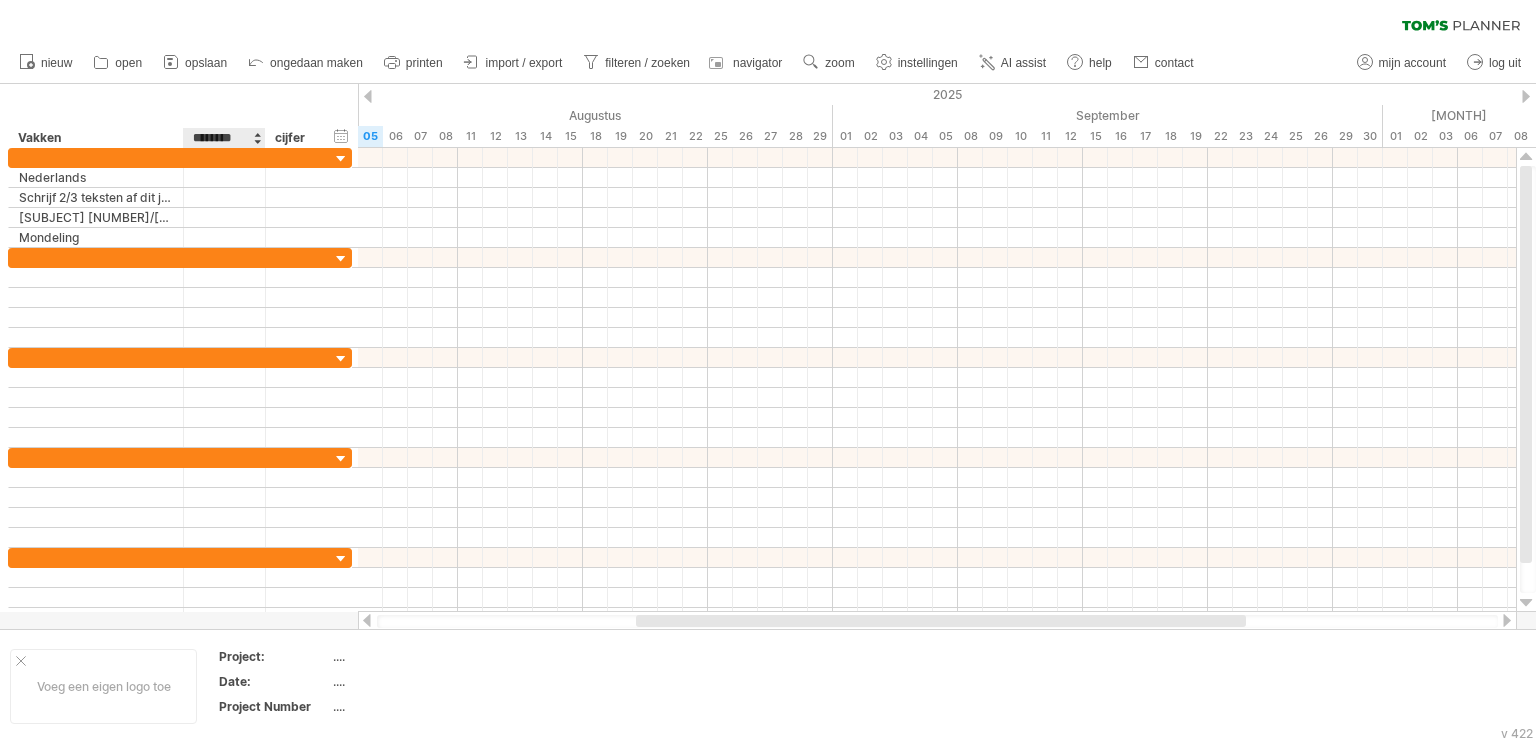 drag, startPoint x: 247, startPoint y: 138, endPoint x: 194, endPoint y: 145, distance: 53.460266 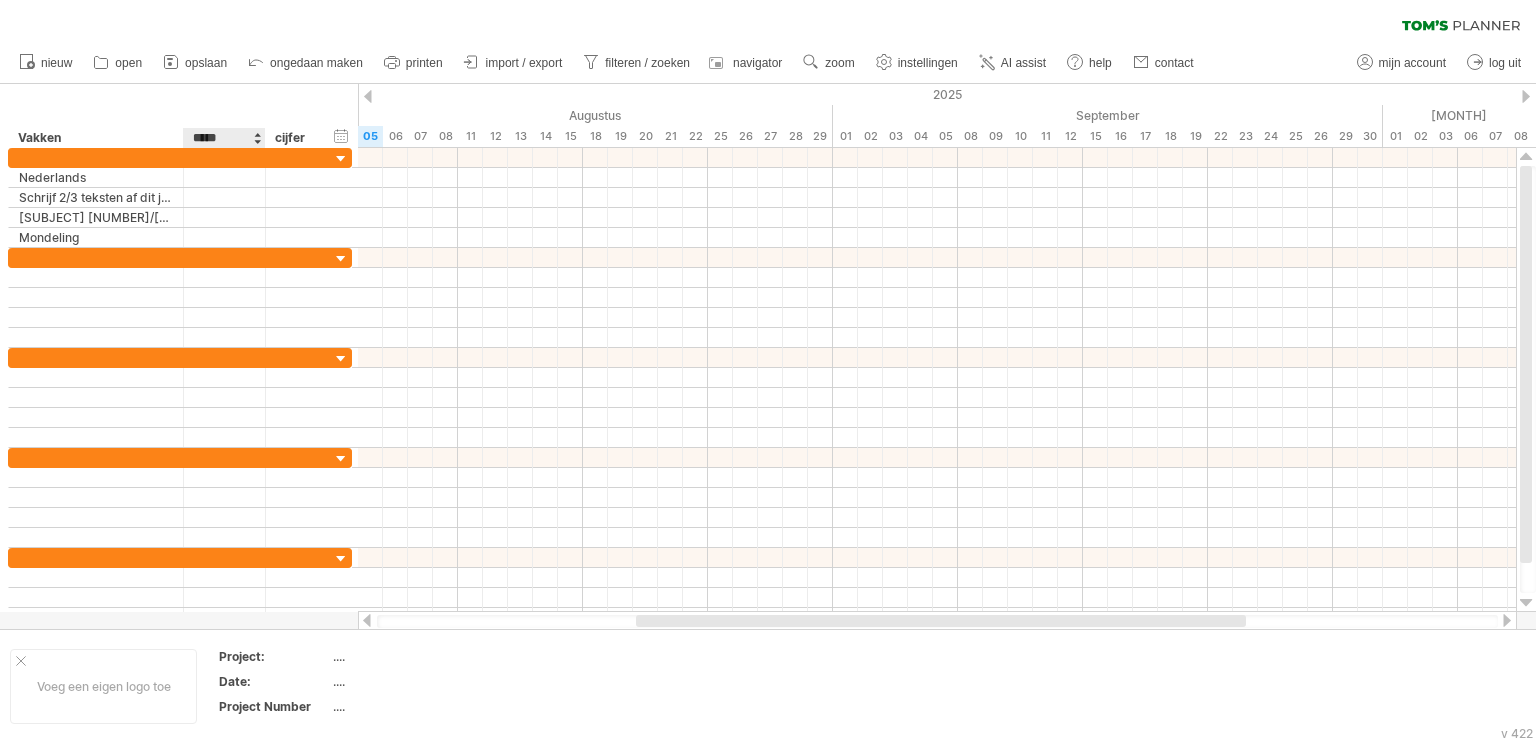 type on "******" 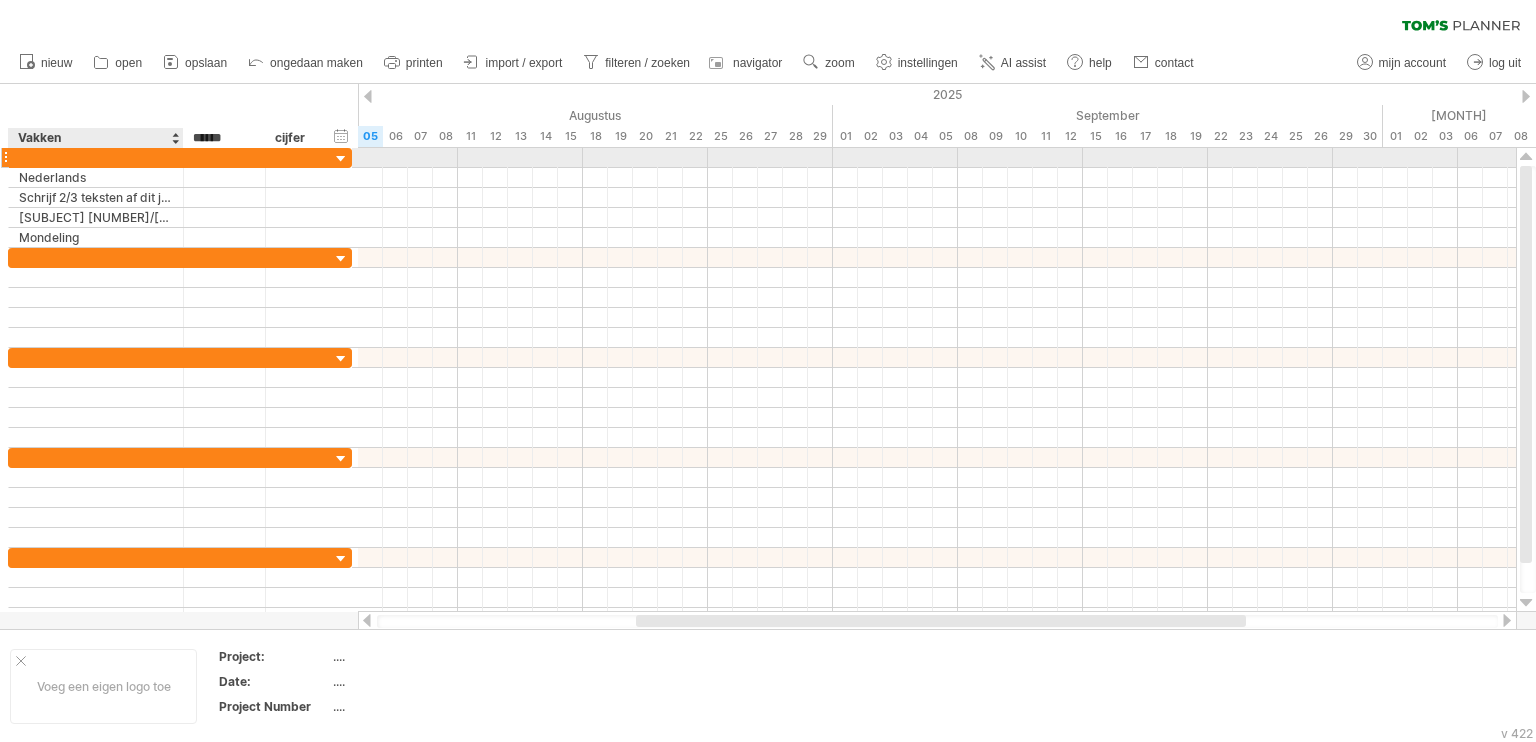 click at bounding box center [96, 157] 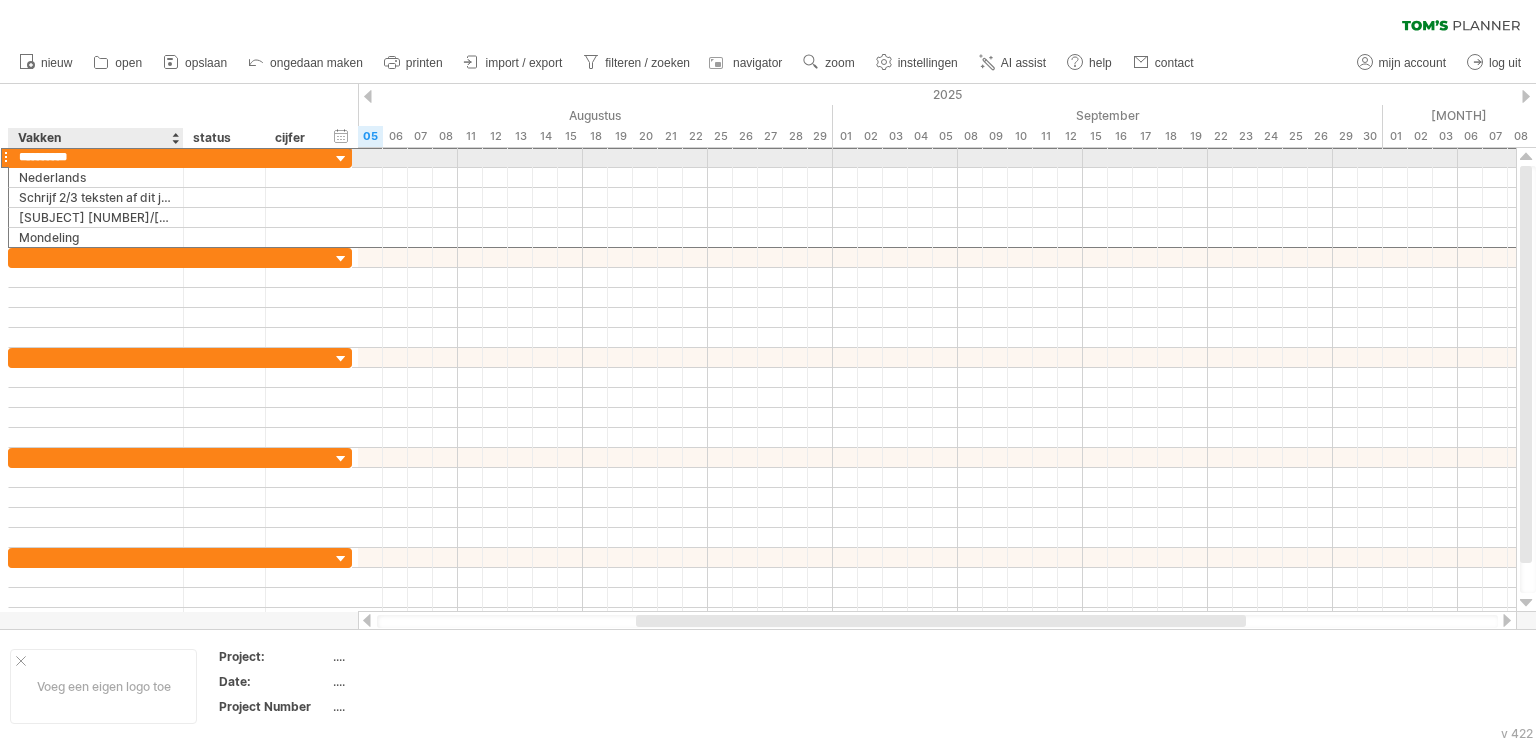 type on "**********" 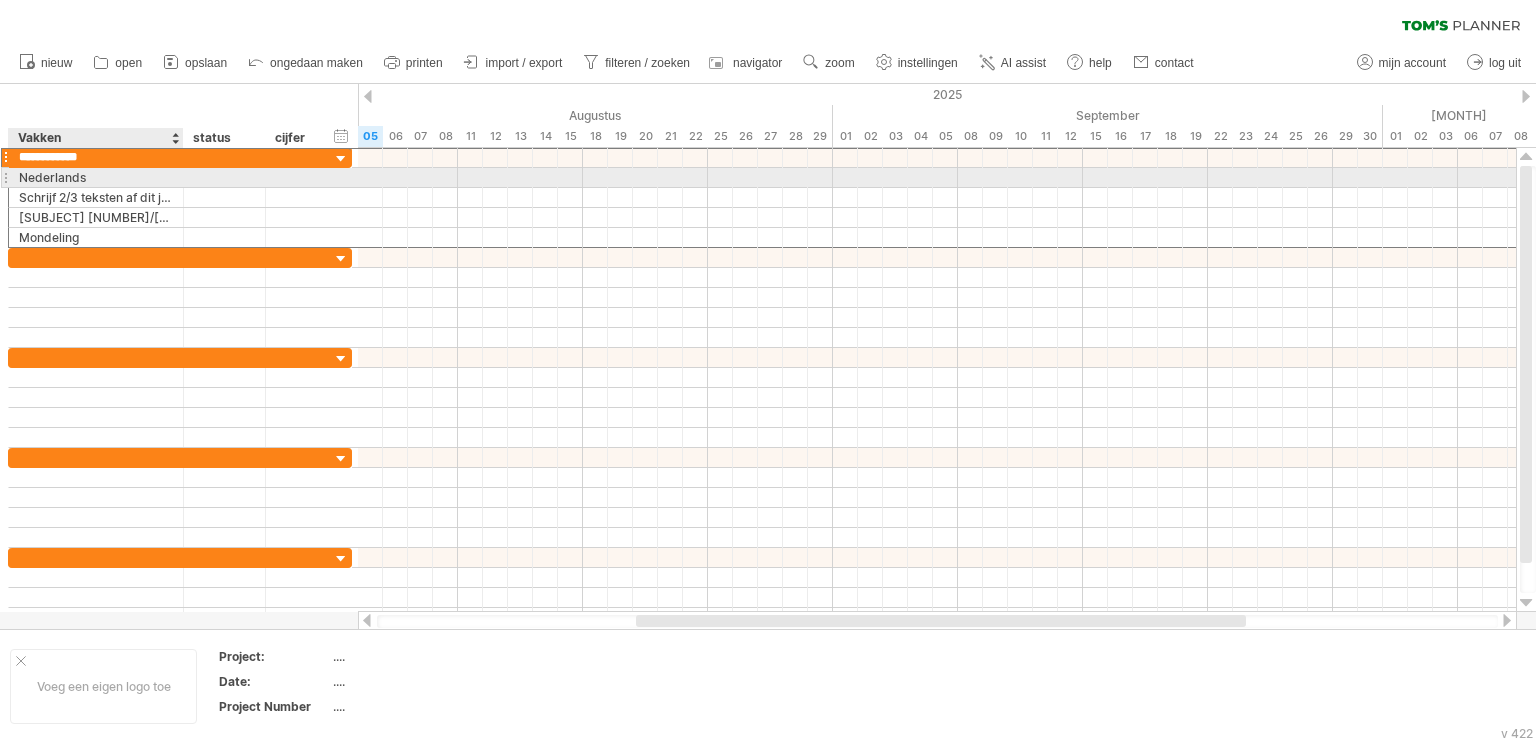 click on "Nederlands" at bounding box center (96, 177) 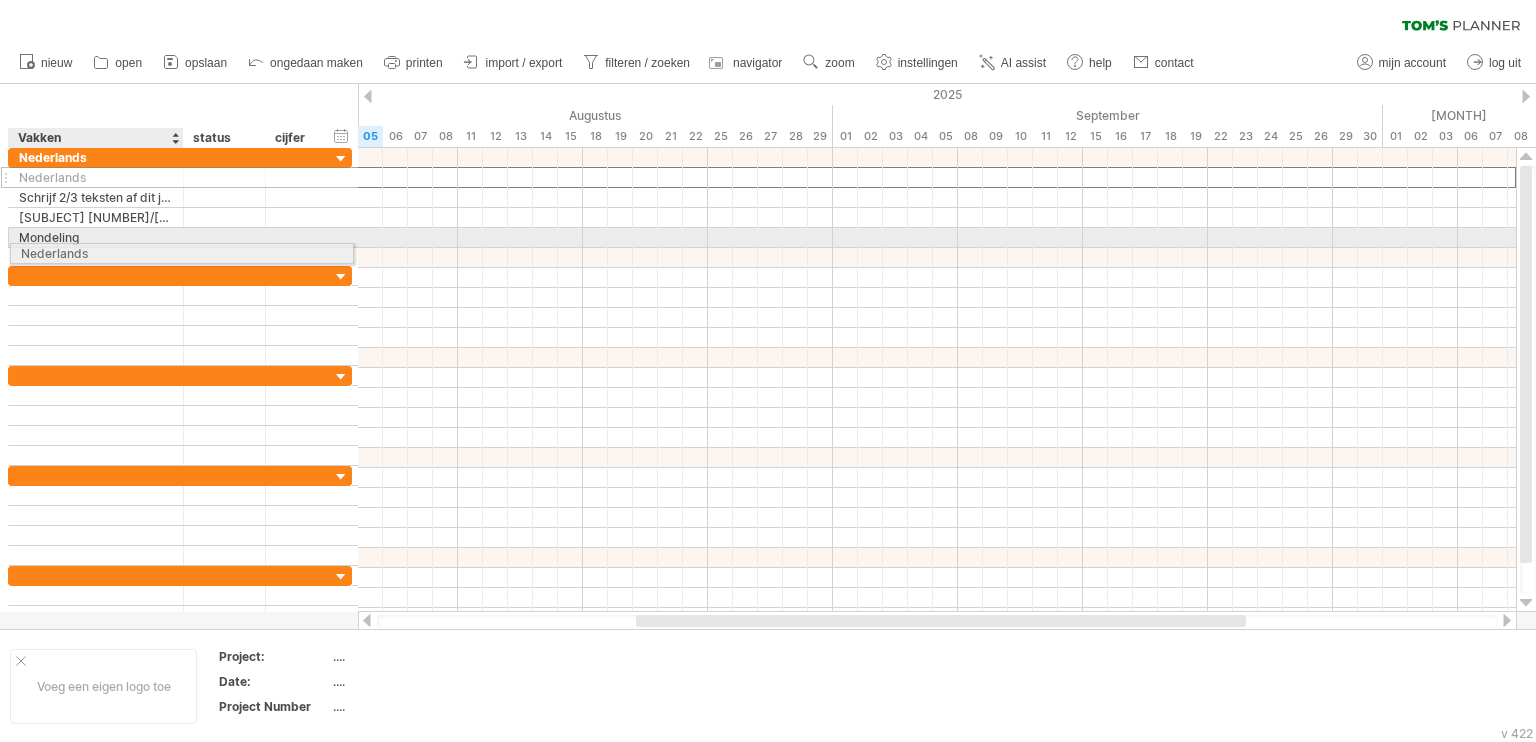 drag, startPoint x: 26, startPoint y: 175, endPoint x: 23, endPoint y: 250, distance: 75.059975 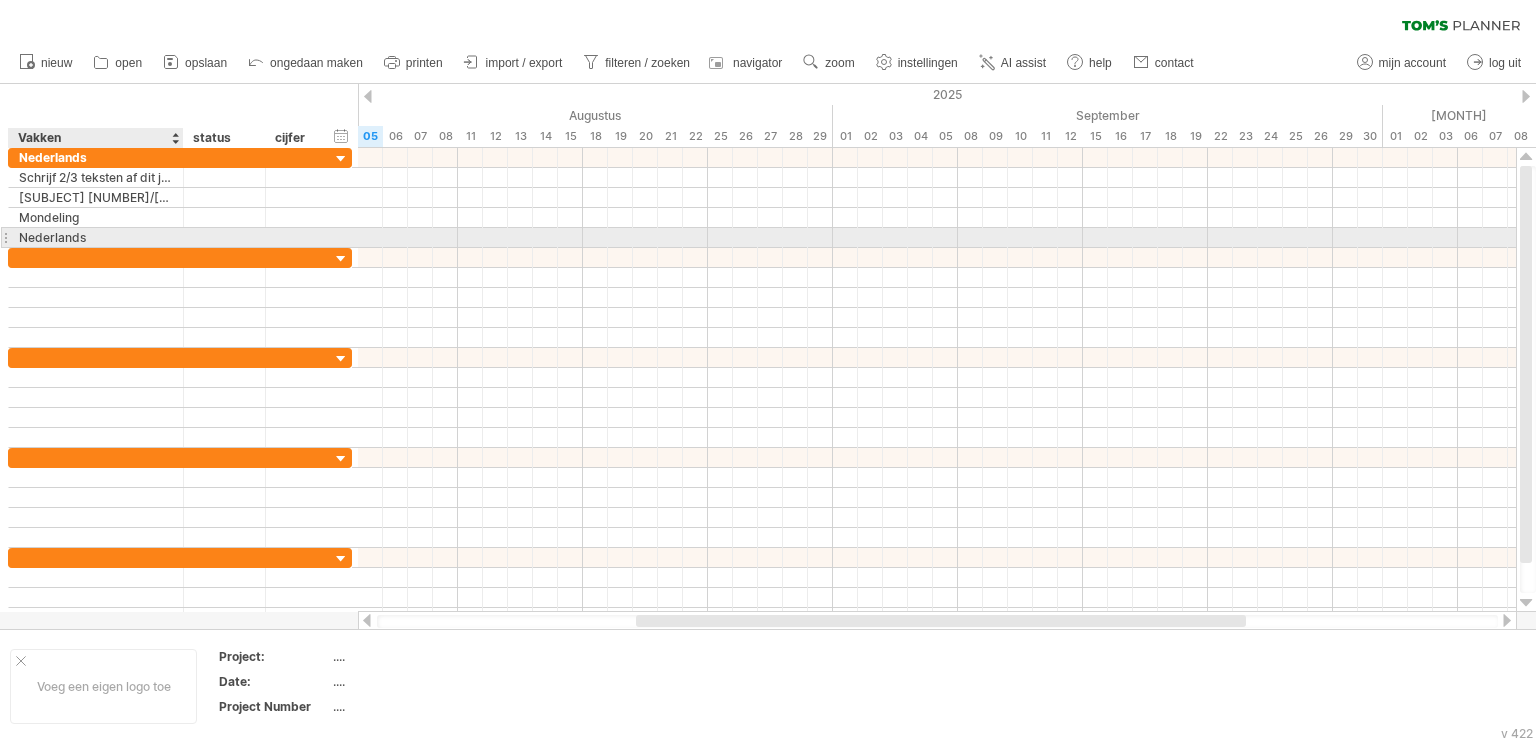 click on "Nederlands" at bounding box center (96, 237) 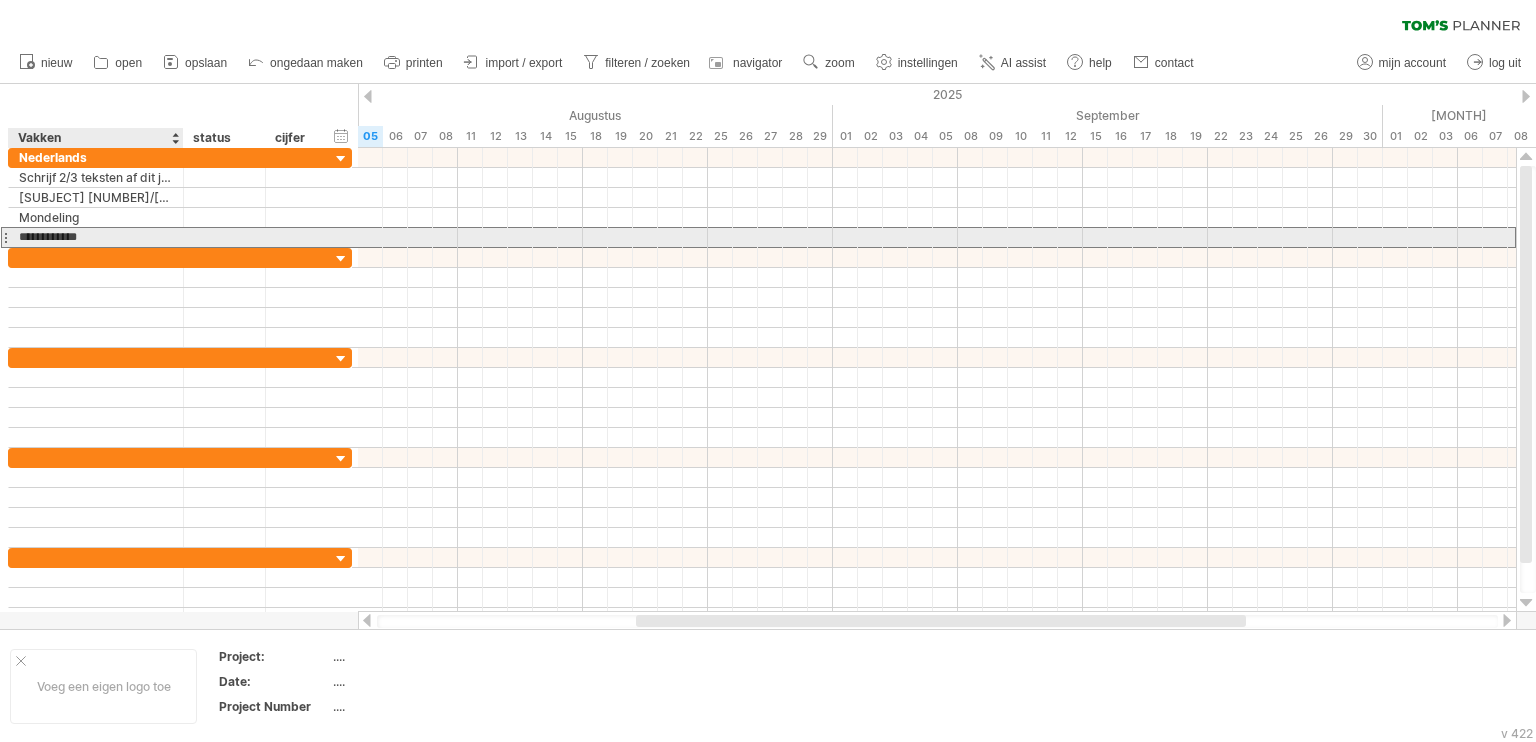 click on "**********" at bounding box center [96, 237] 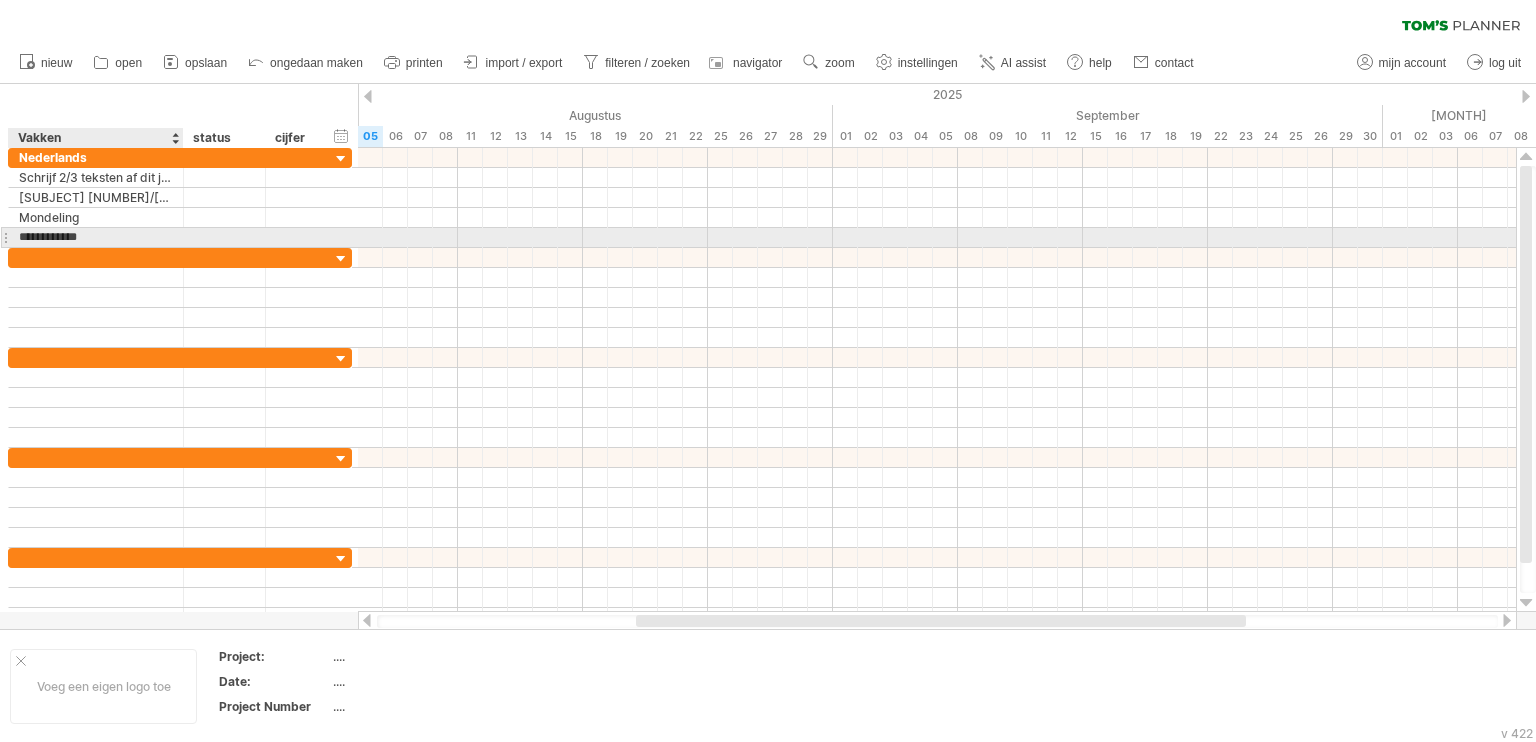 type 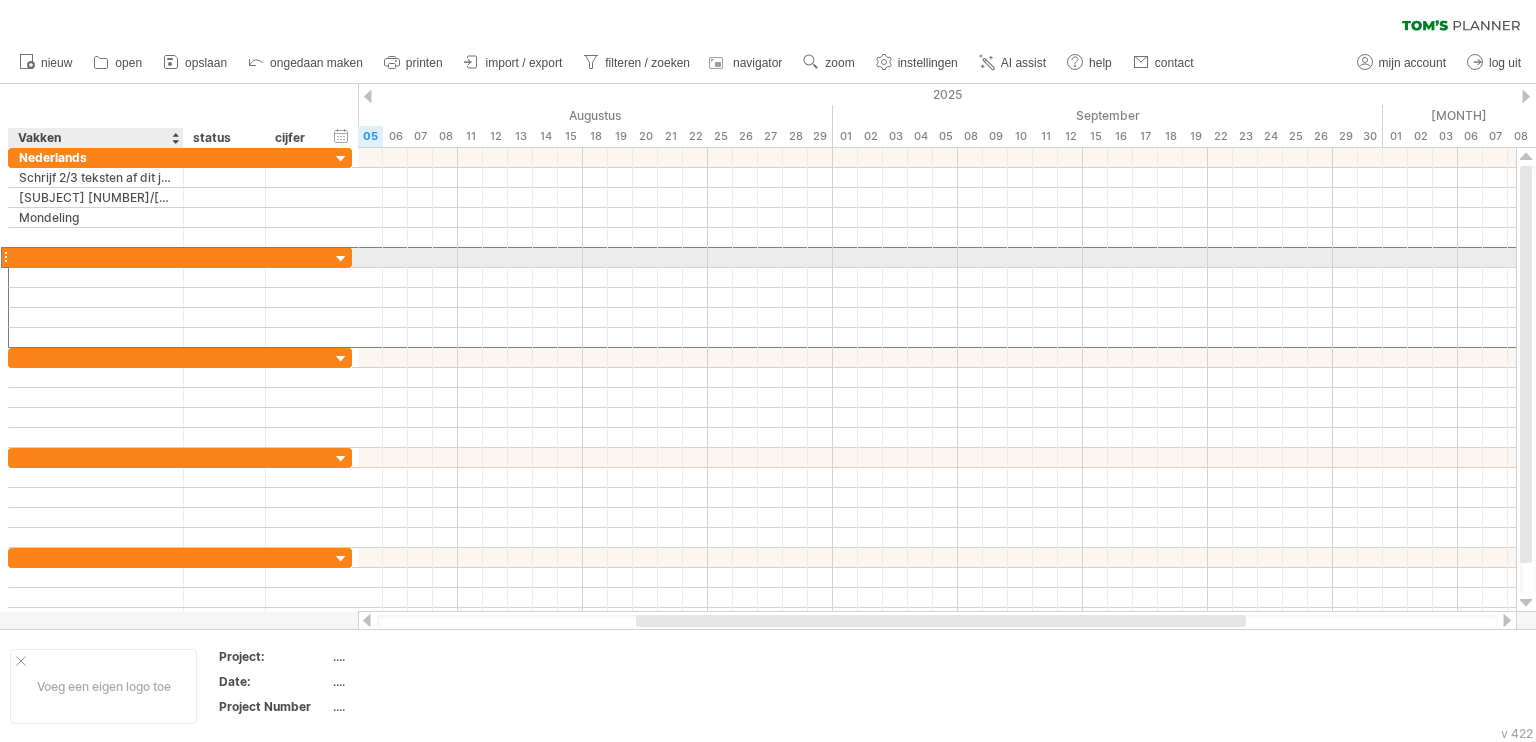 click at bounding box center (96, 257) 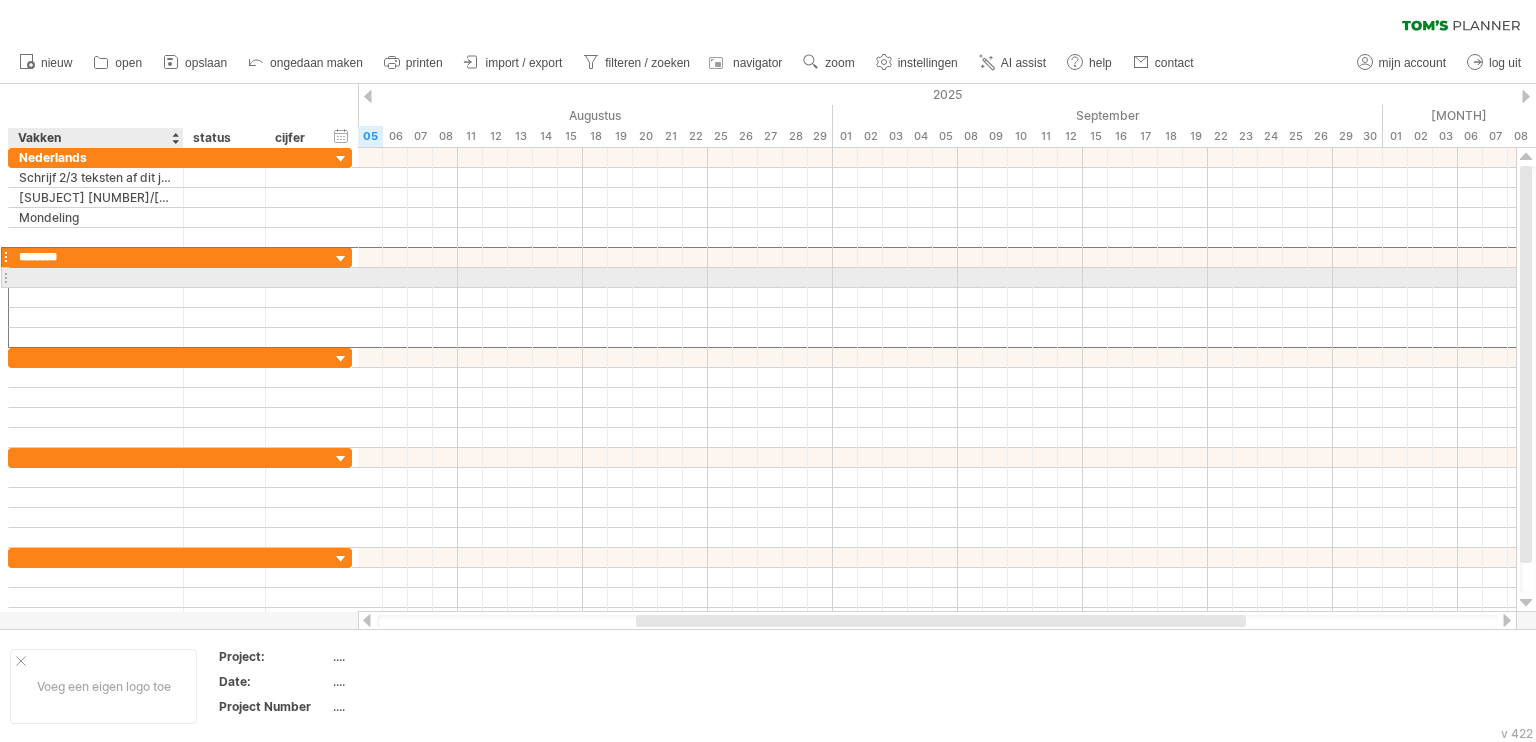 click at bounding box center [96, 277] 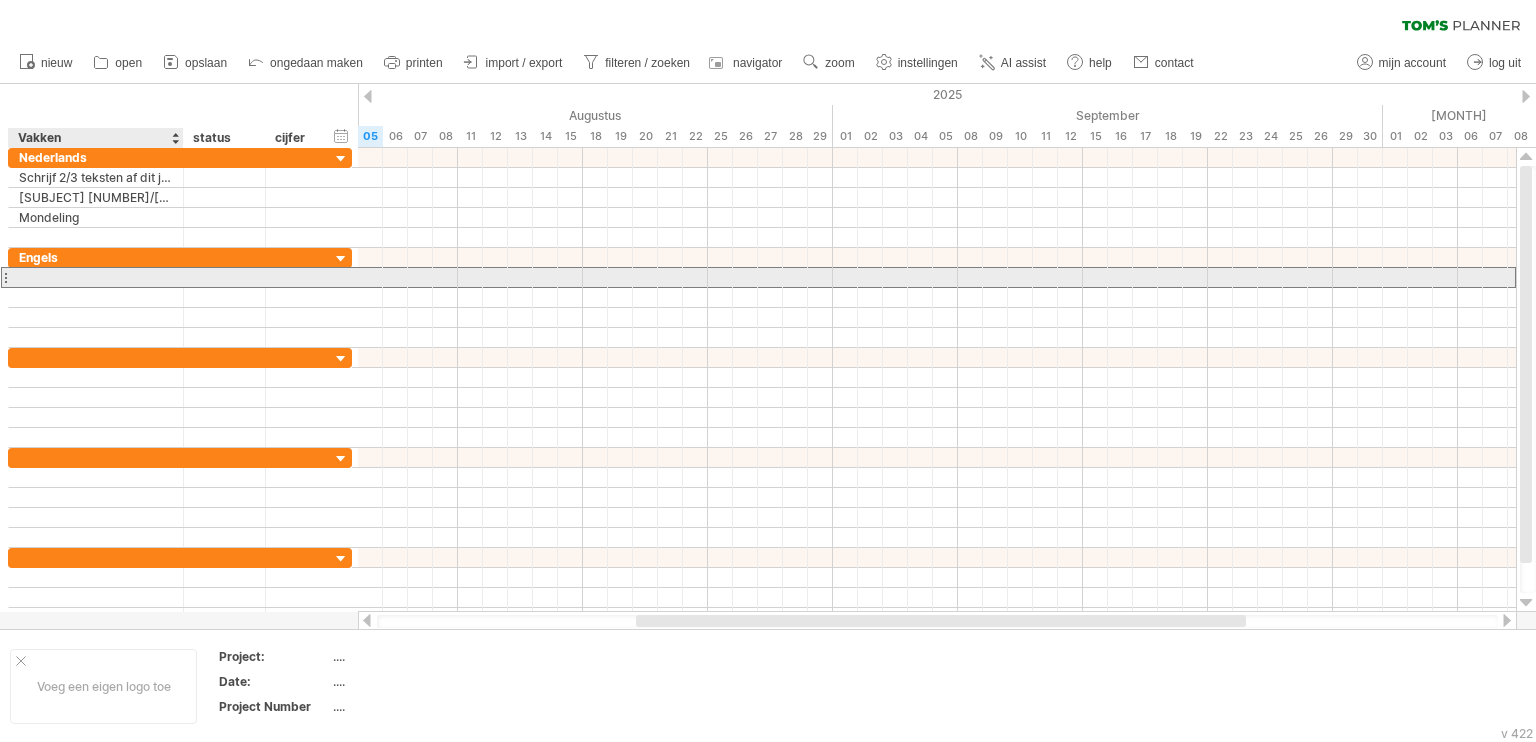 click at bounding box center (96, 277) 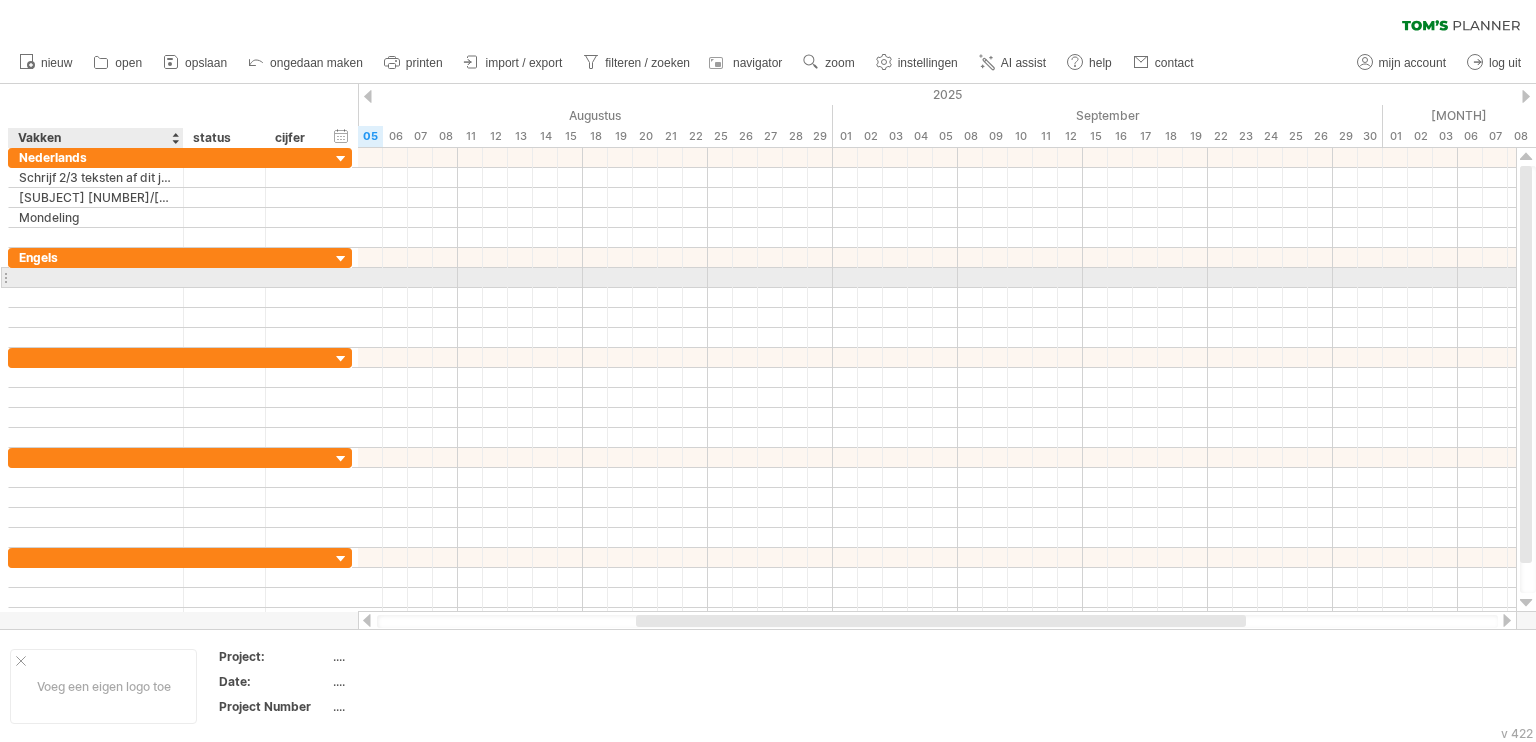 paste on "**********" 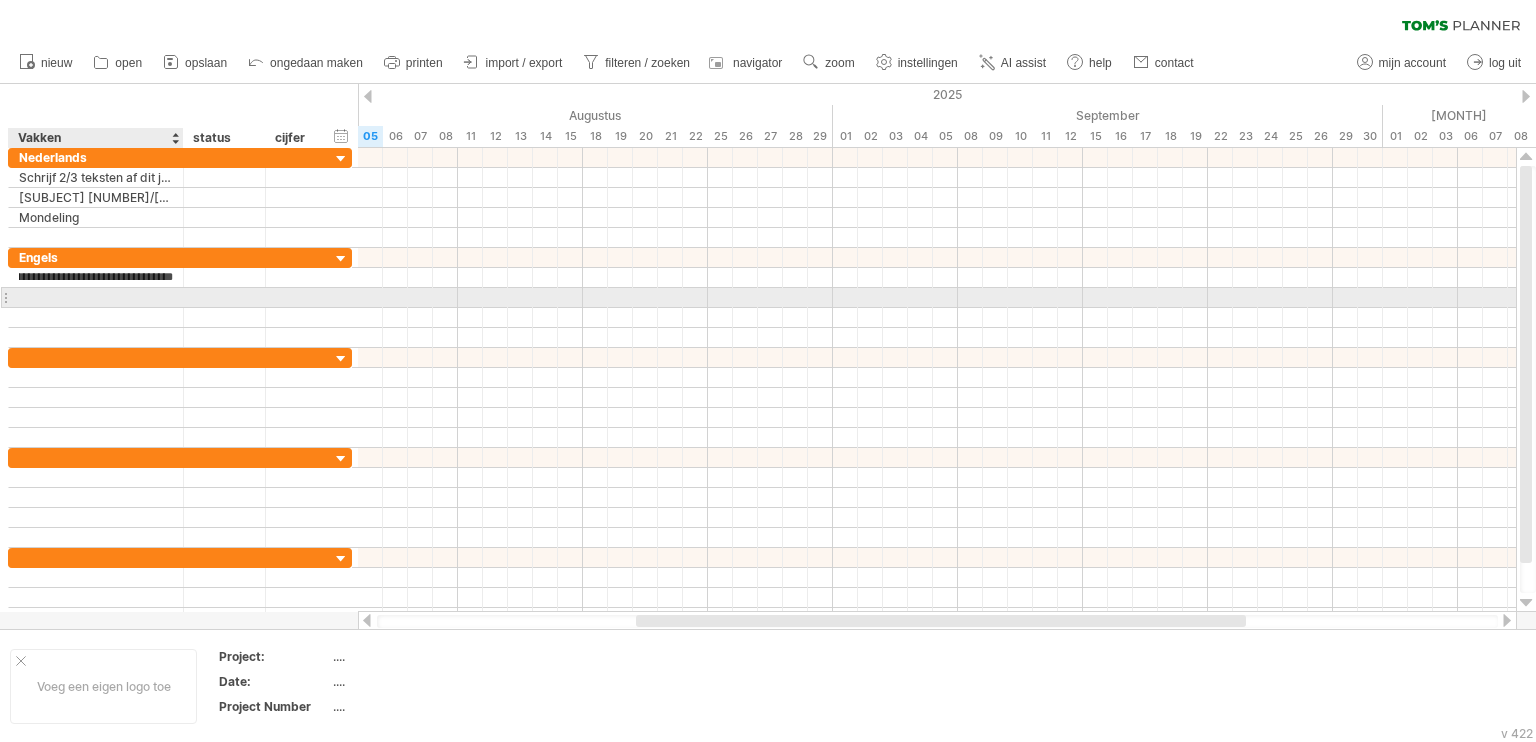 scroll, scrollTop: 0, scrollLeft: 0, axis: both 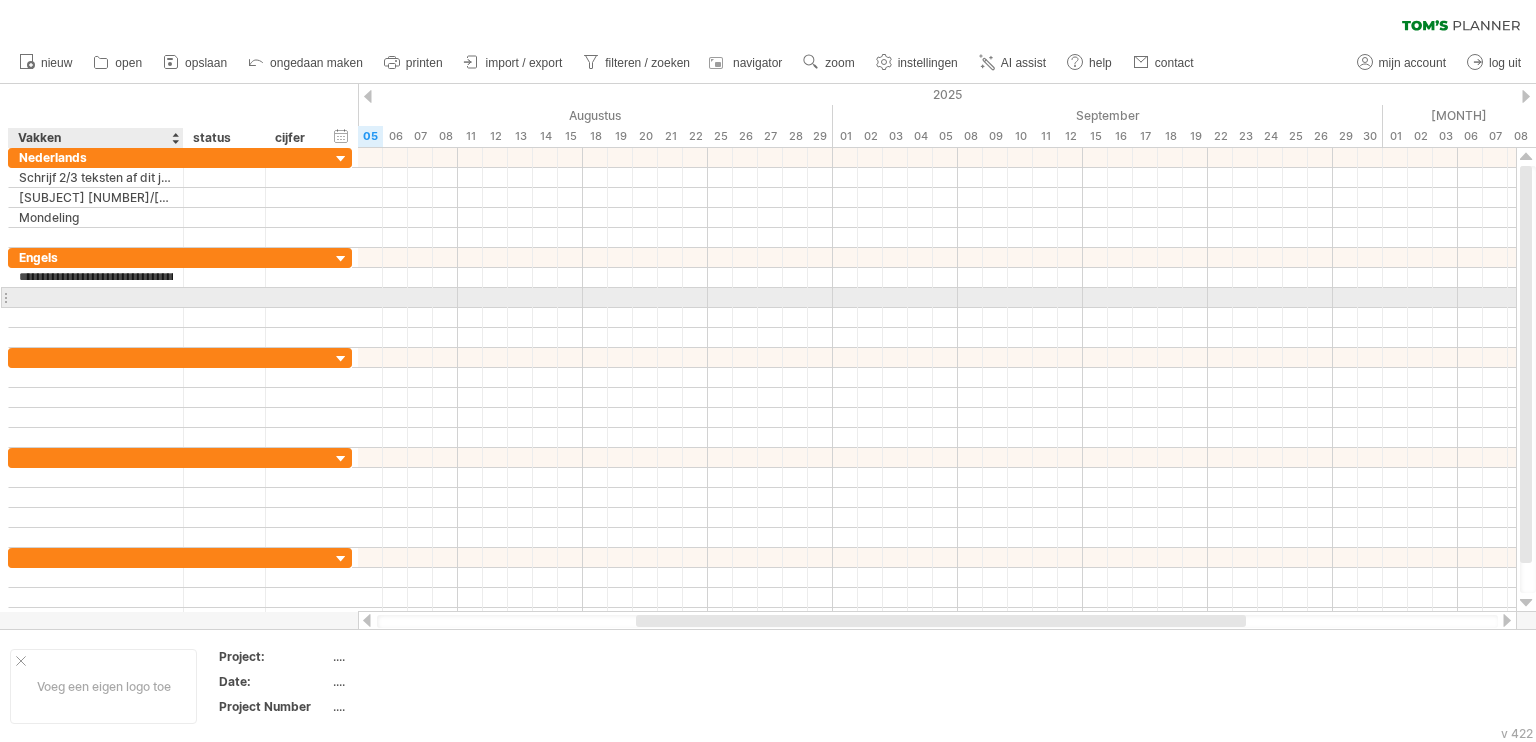 click at bounding box center [96, 297] 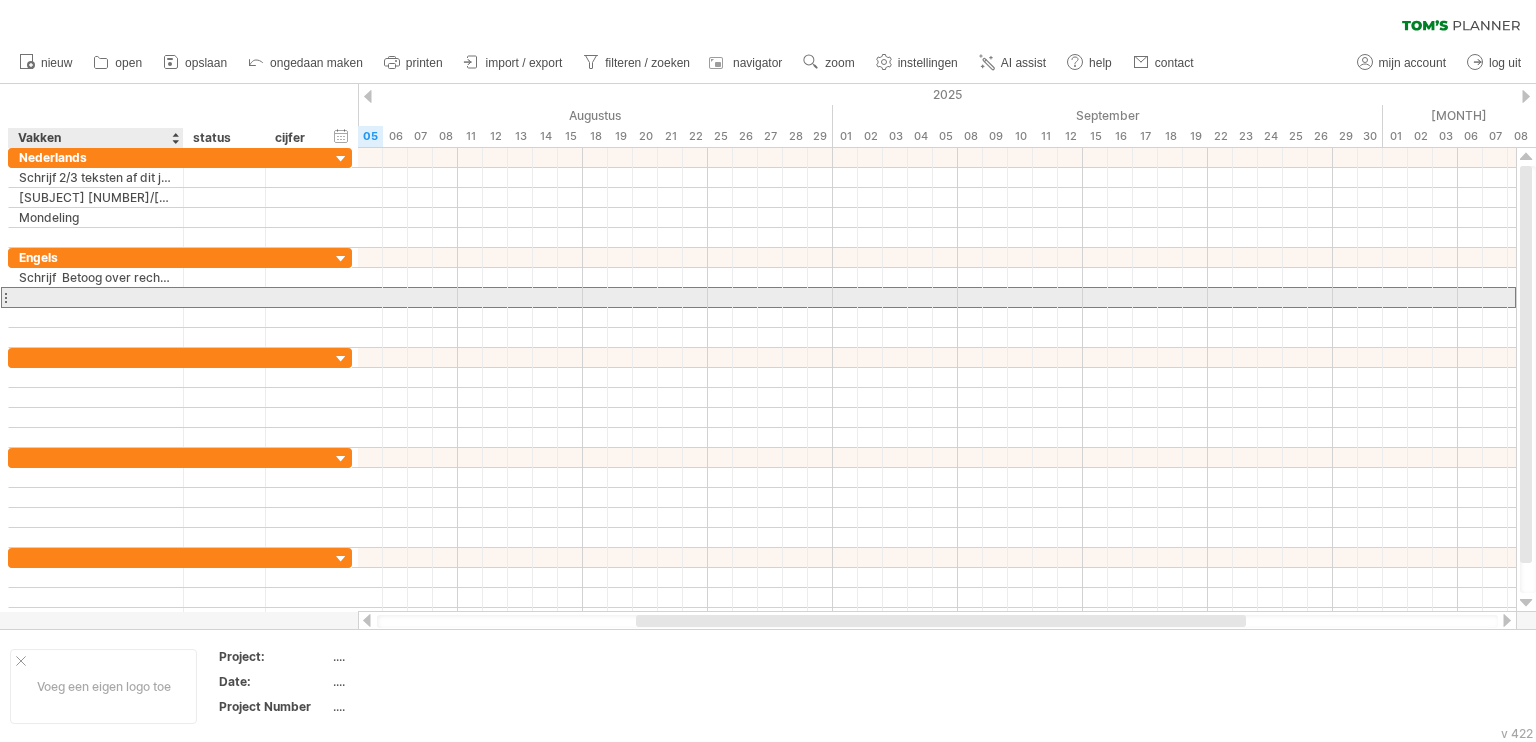 click at bounding box center [96, 297] 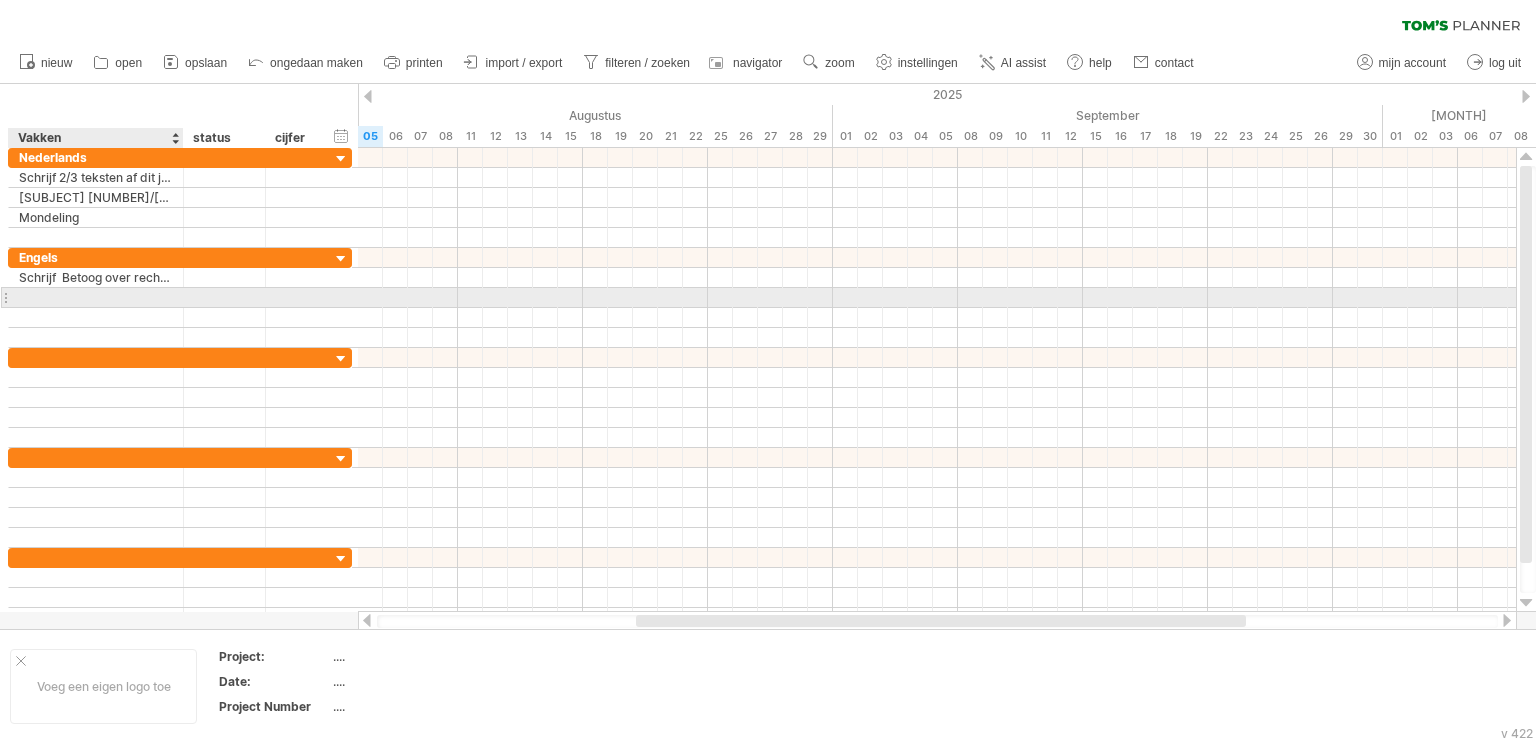 paste on "**********" 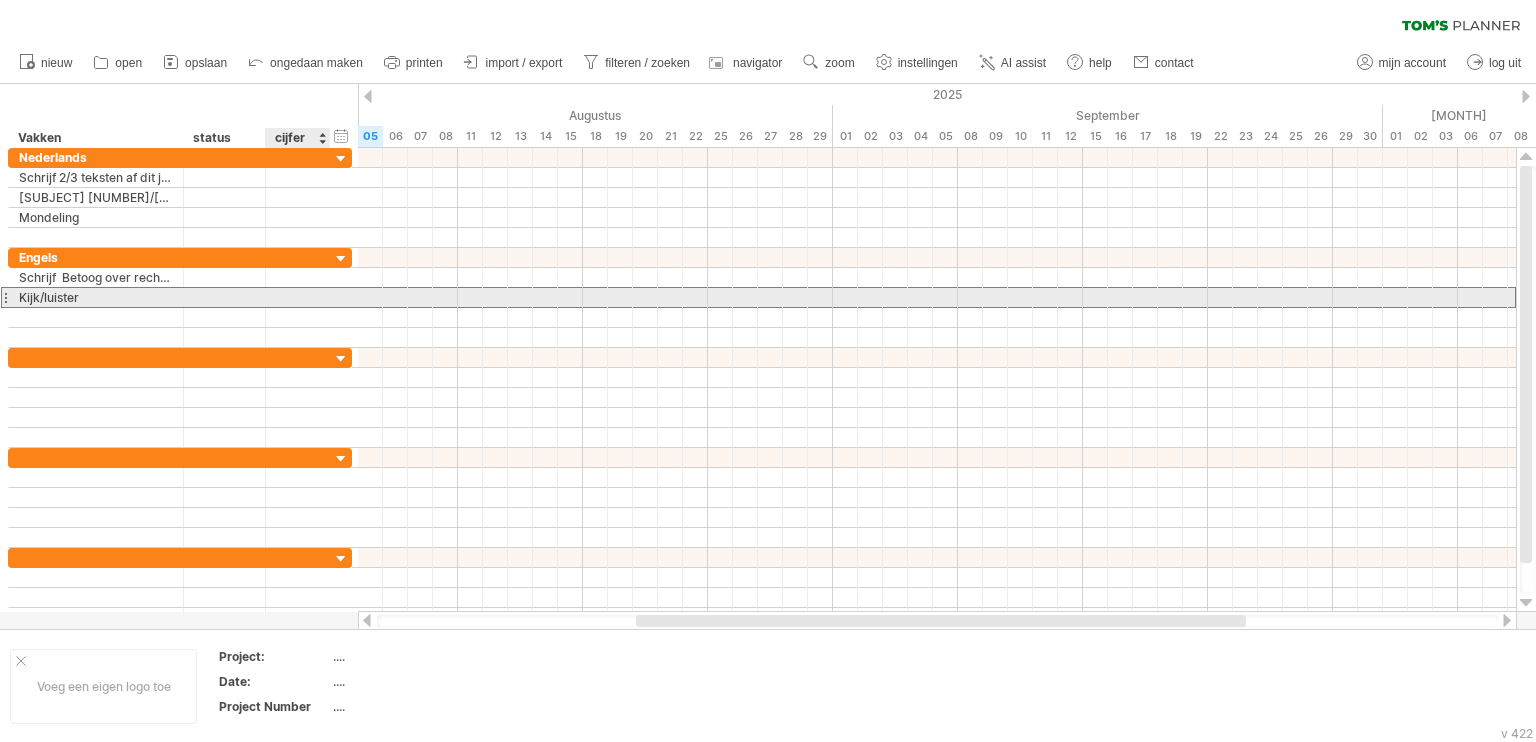 click at bounding box center [298, 297] 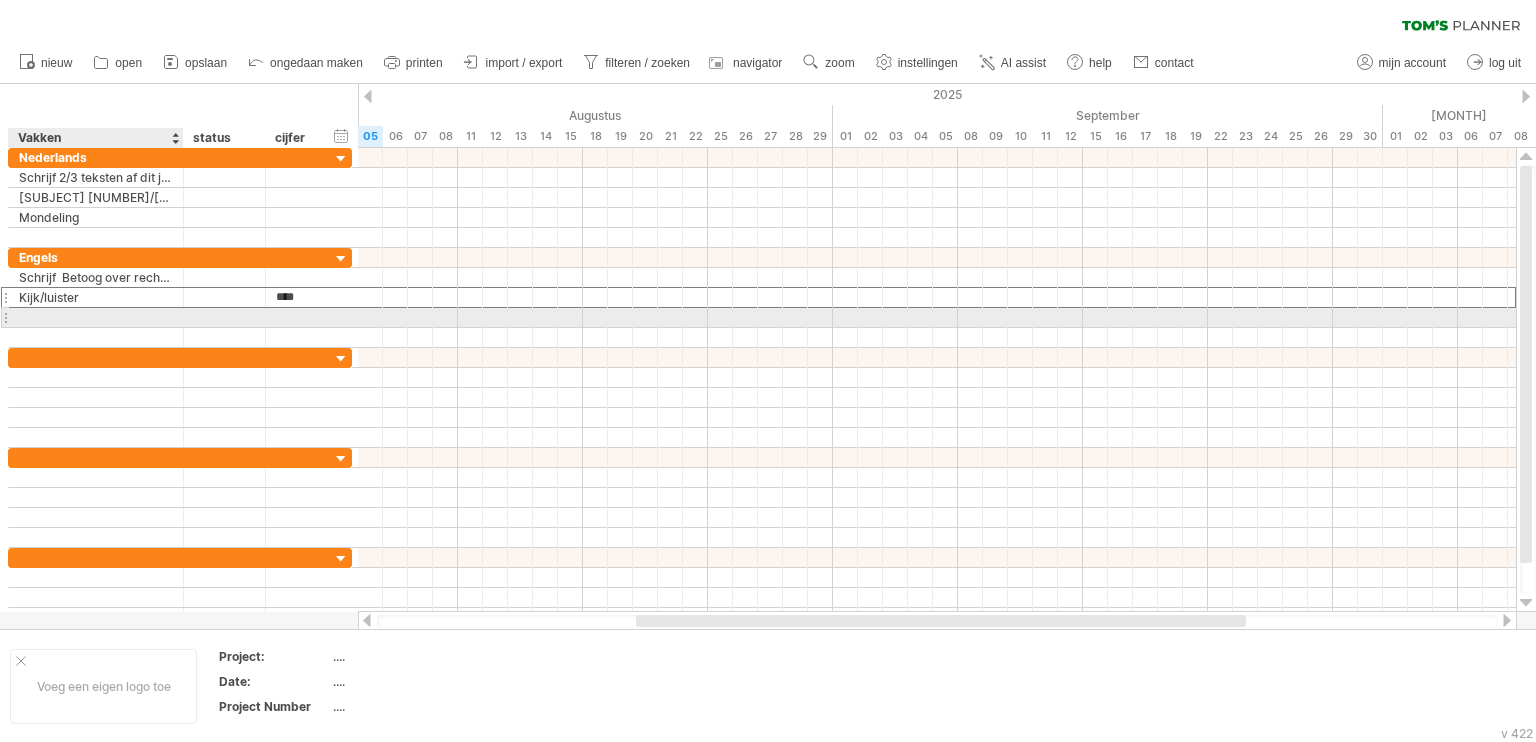 click at bounding box center (96, 317) 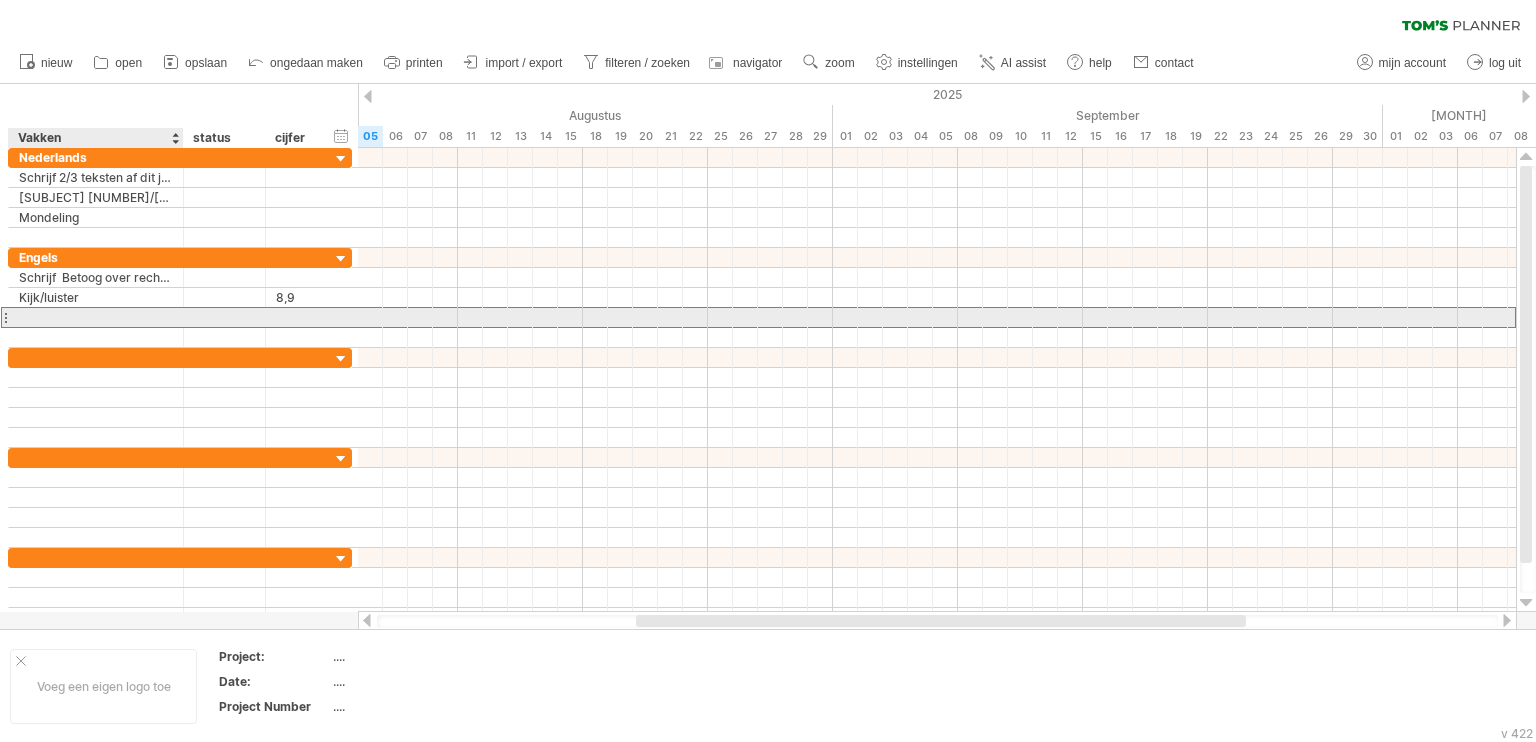 click at bounding box center (96, 317) 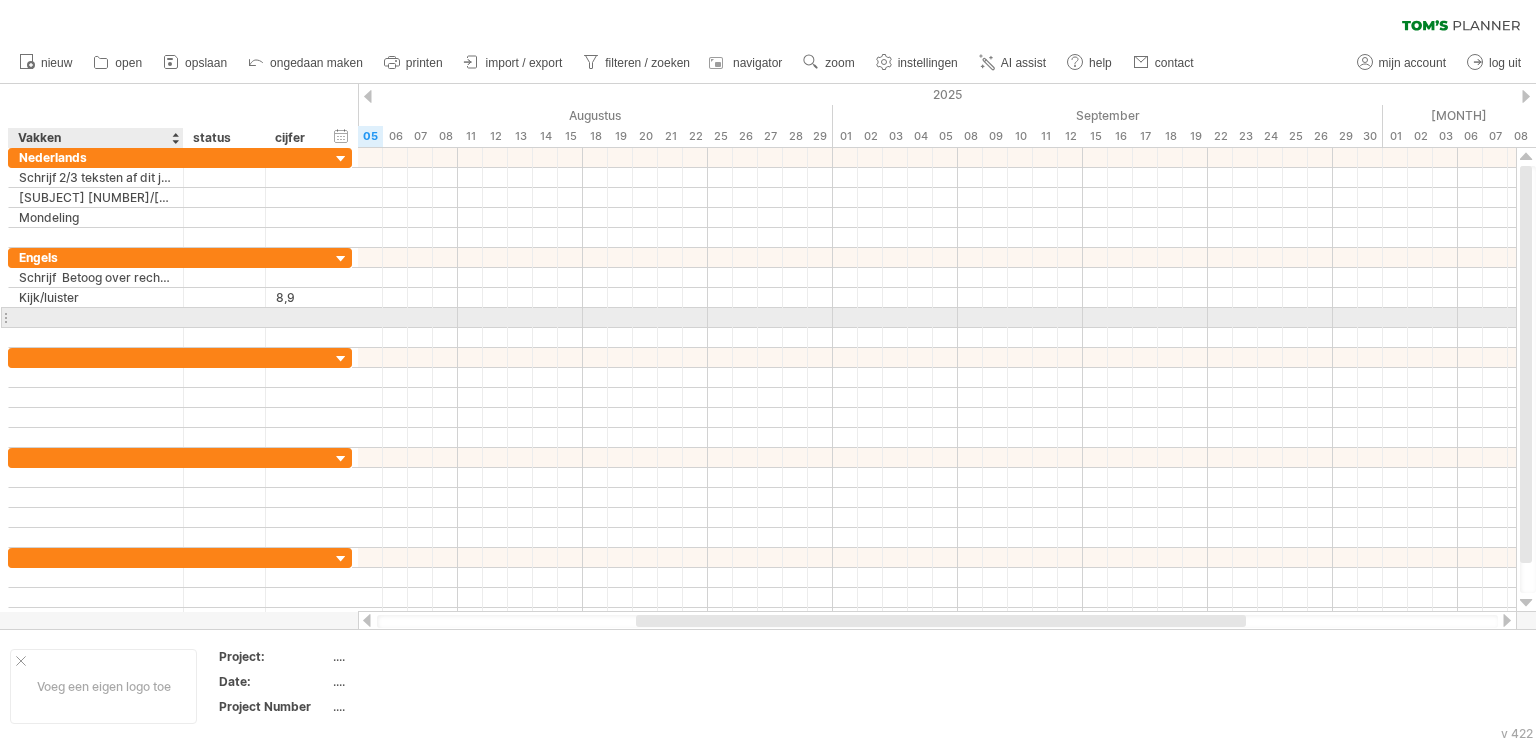 paste on "*********" 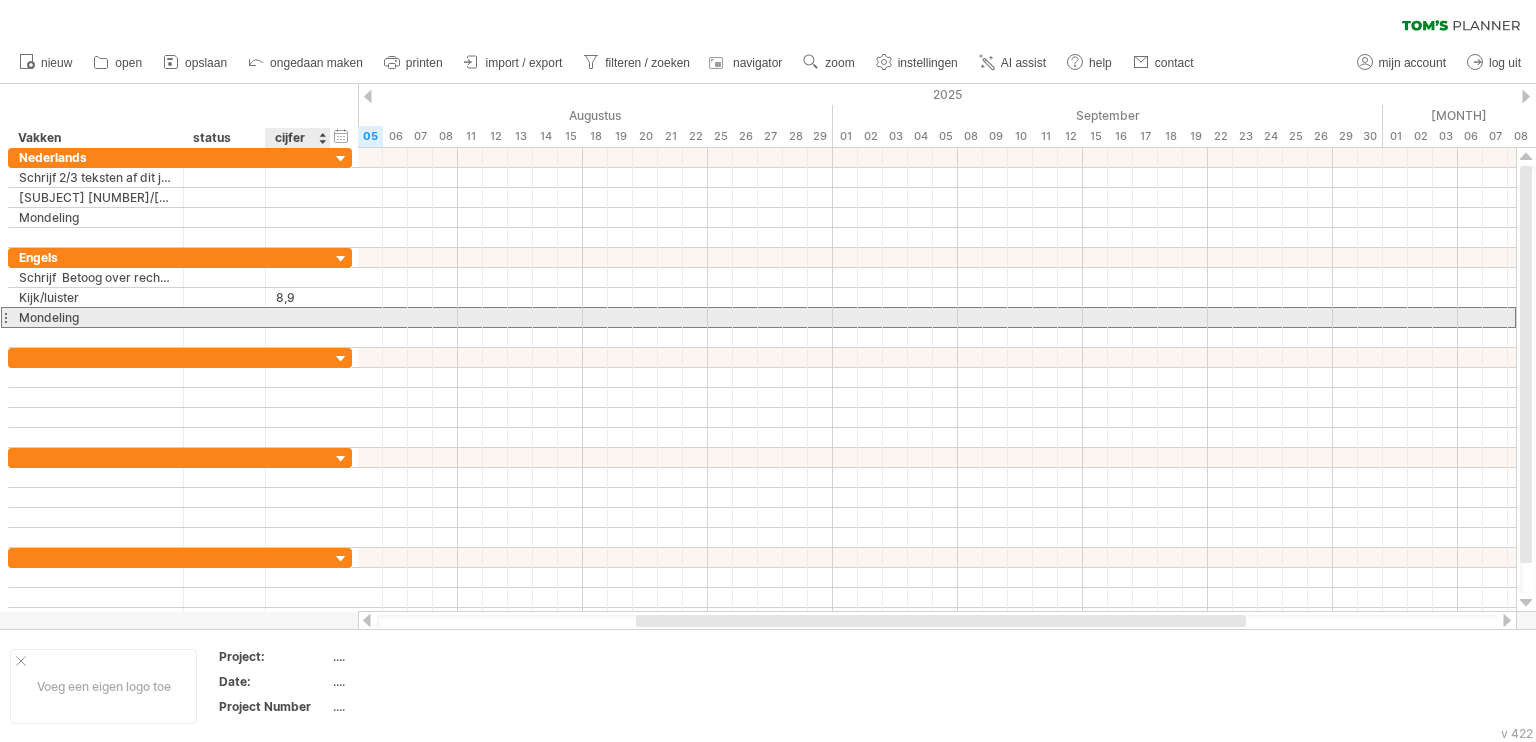 click at bounding box center (298, 317) 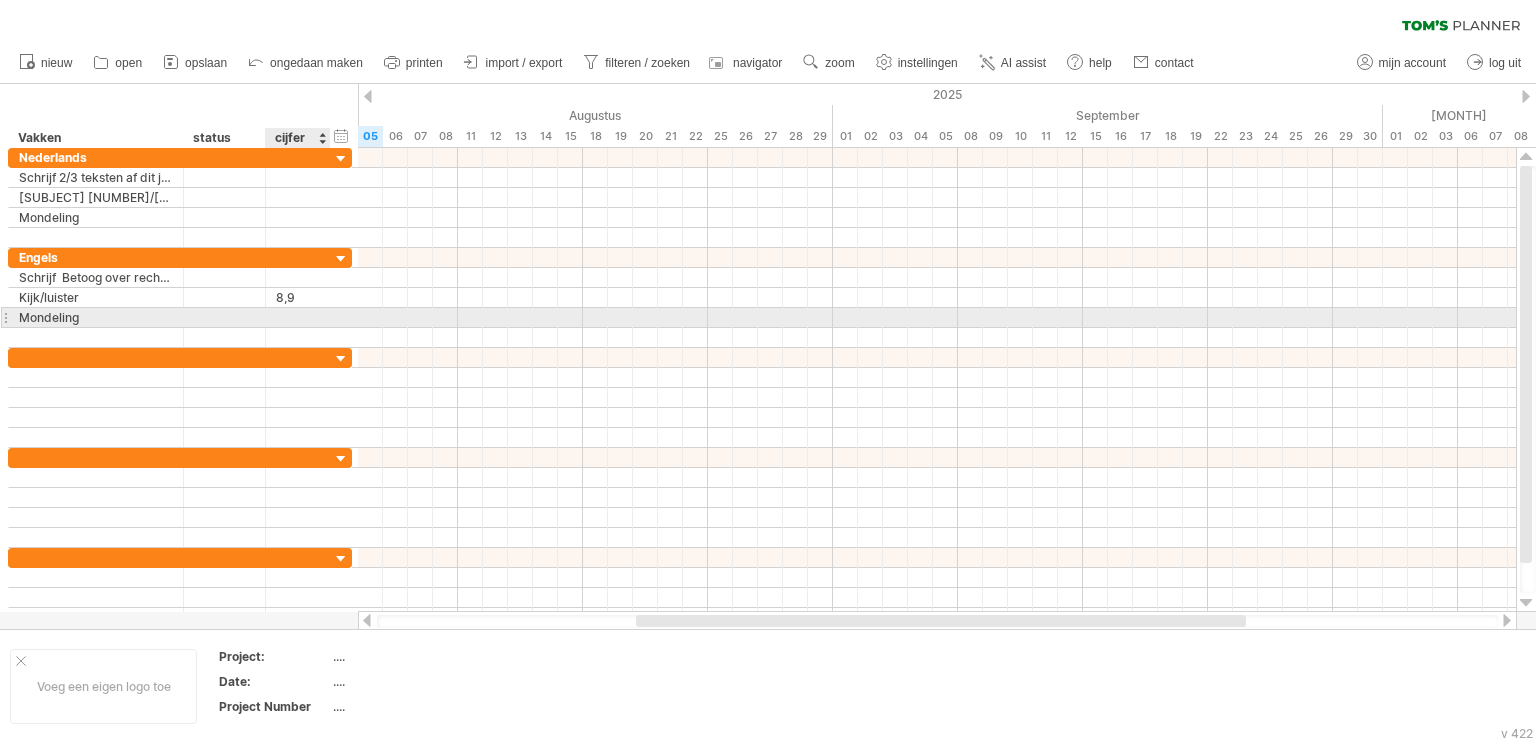 paste on "*" 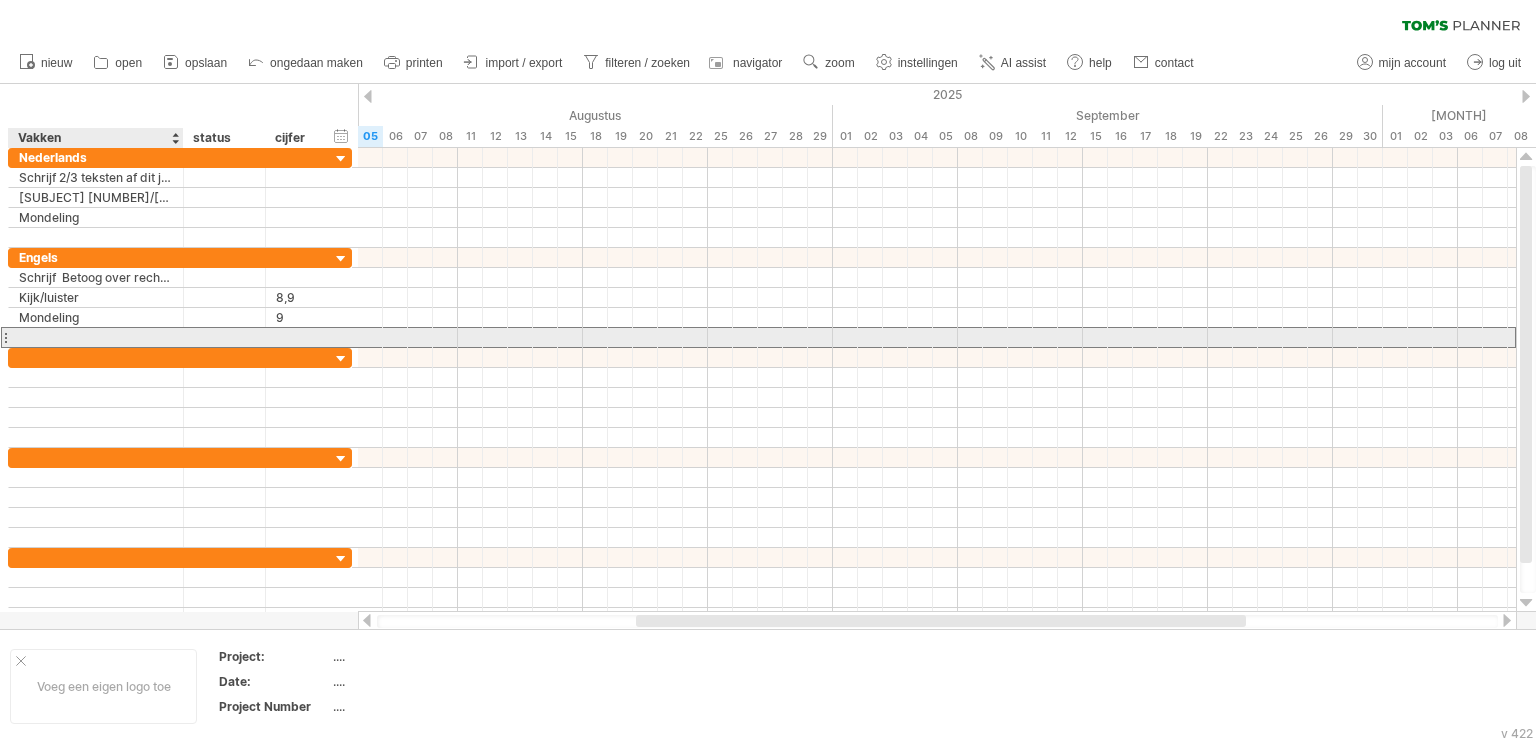 click at bounding box center (96, 337) 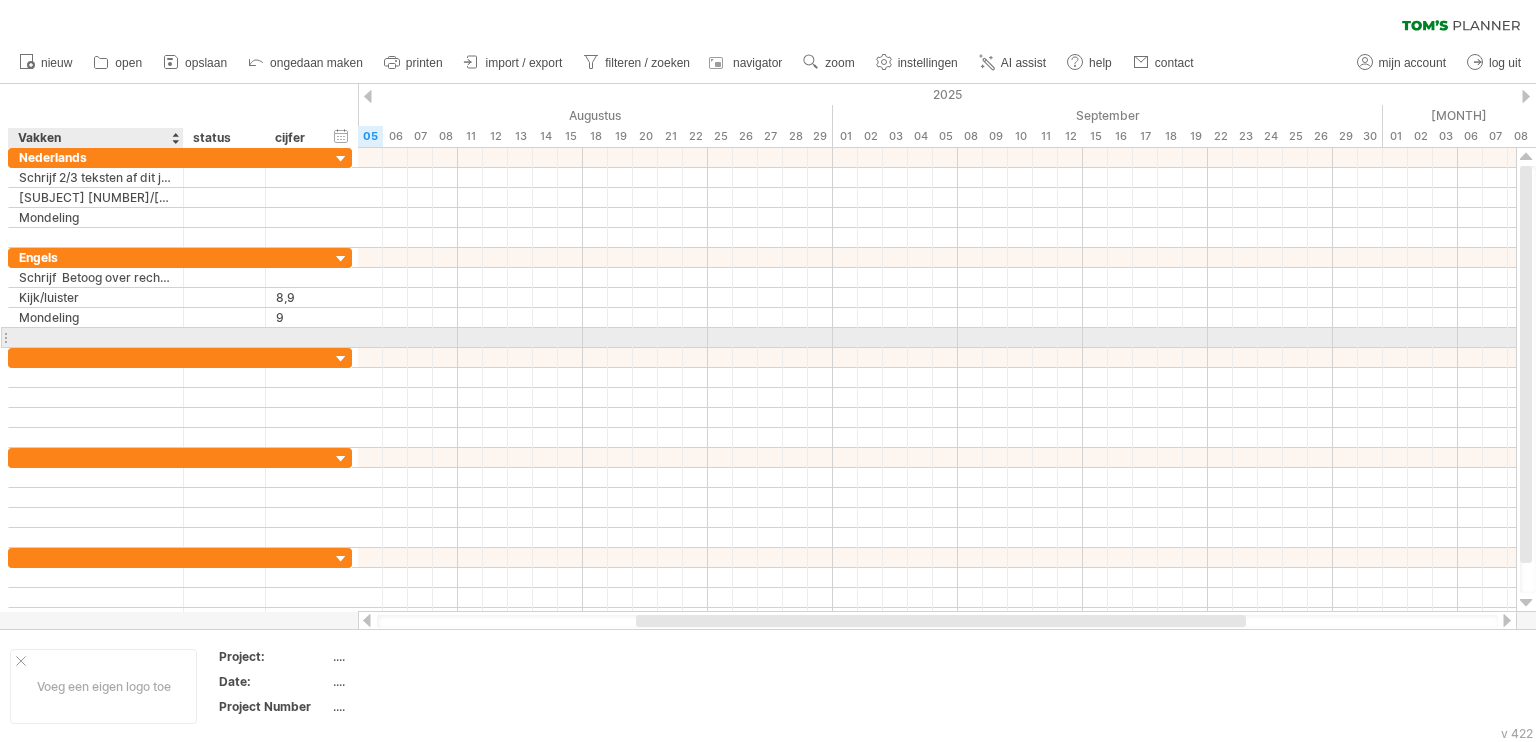 paste on "**********" 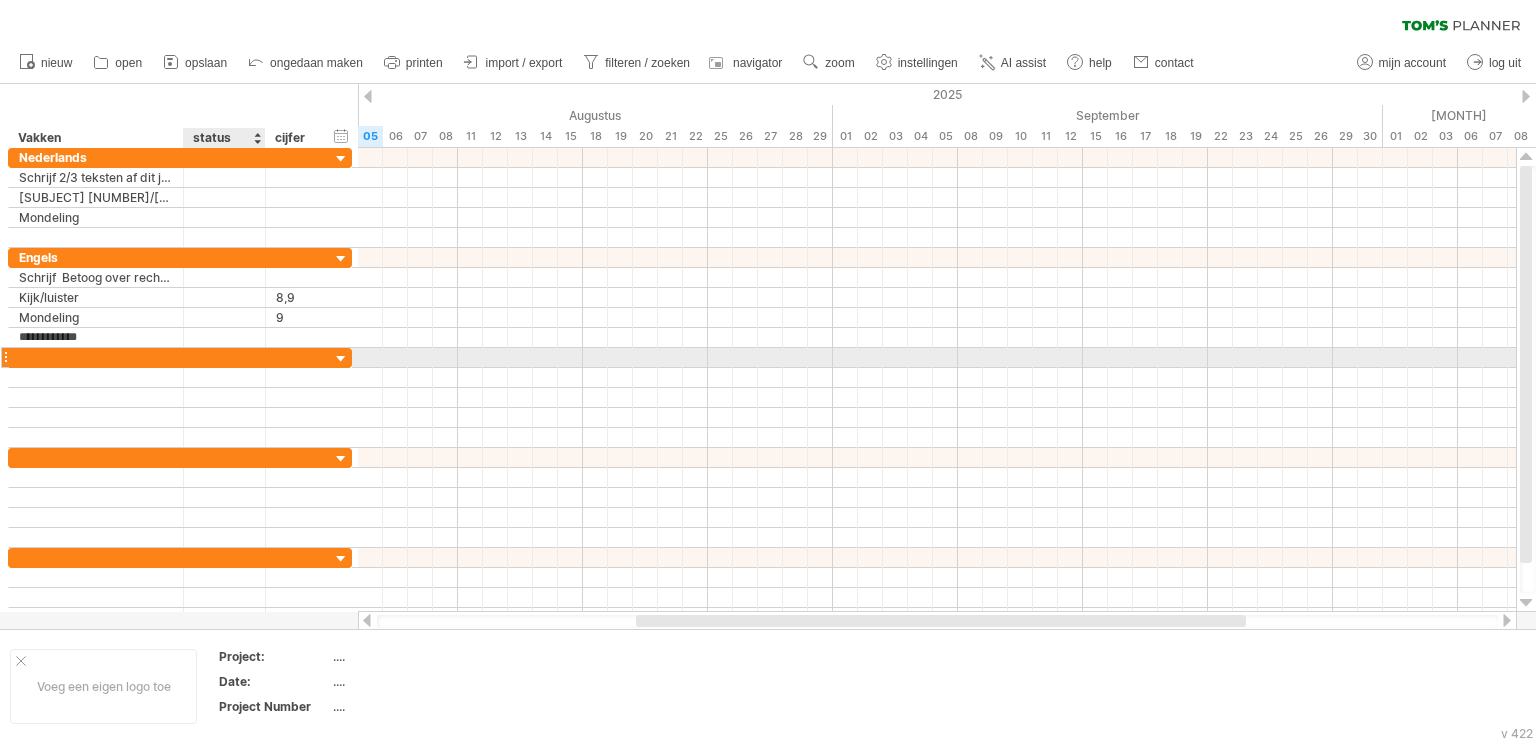 type on "**********" 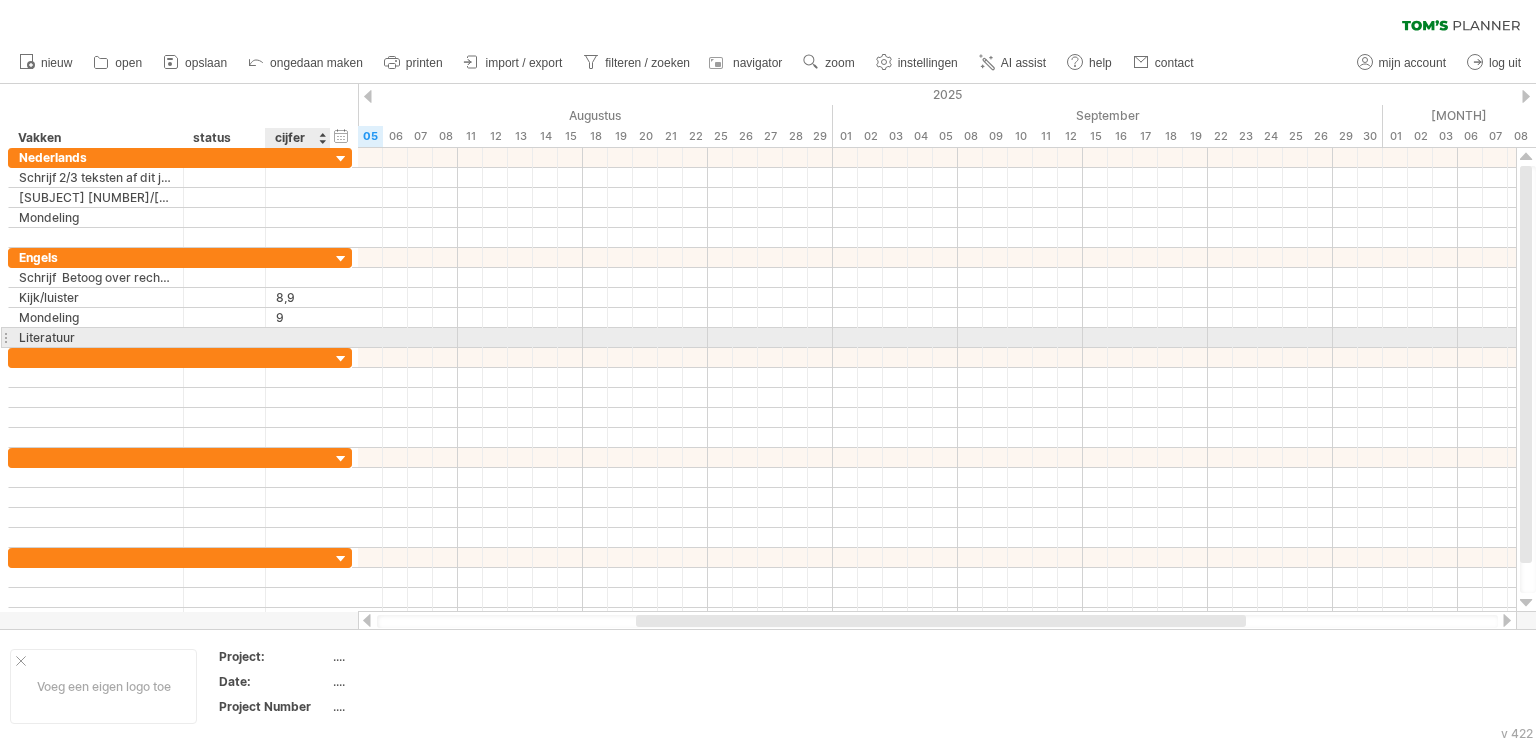 click at bounding box center [328, 338] 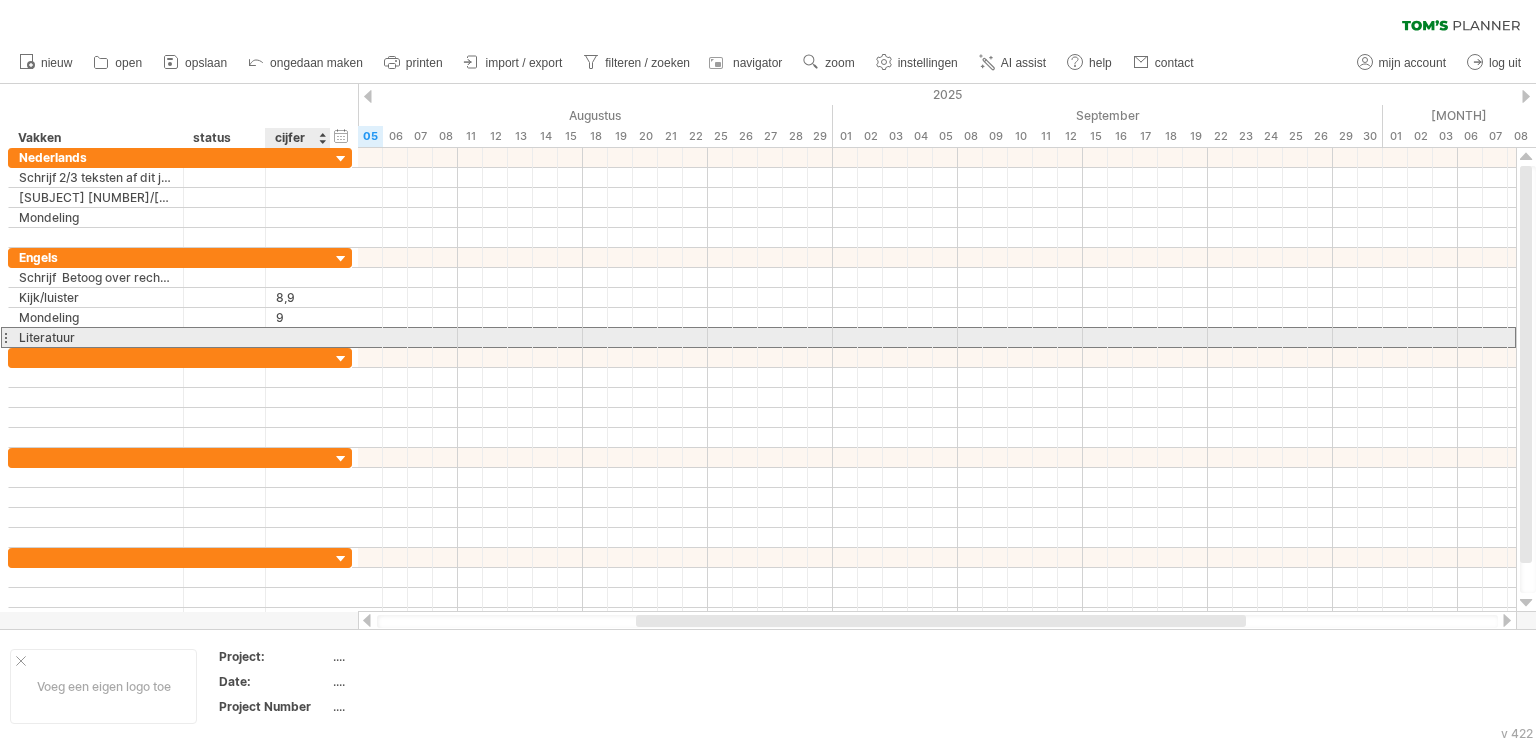 click at bounding box center [298, 337] 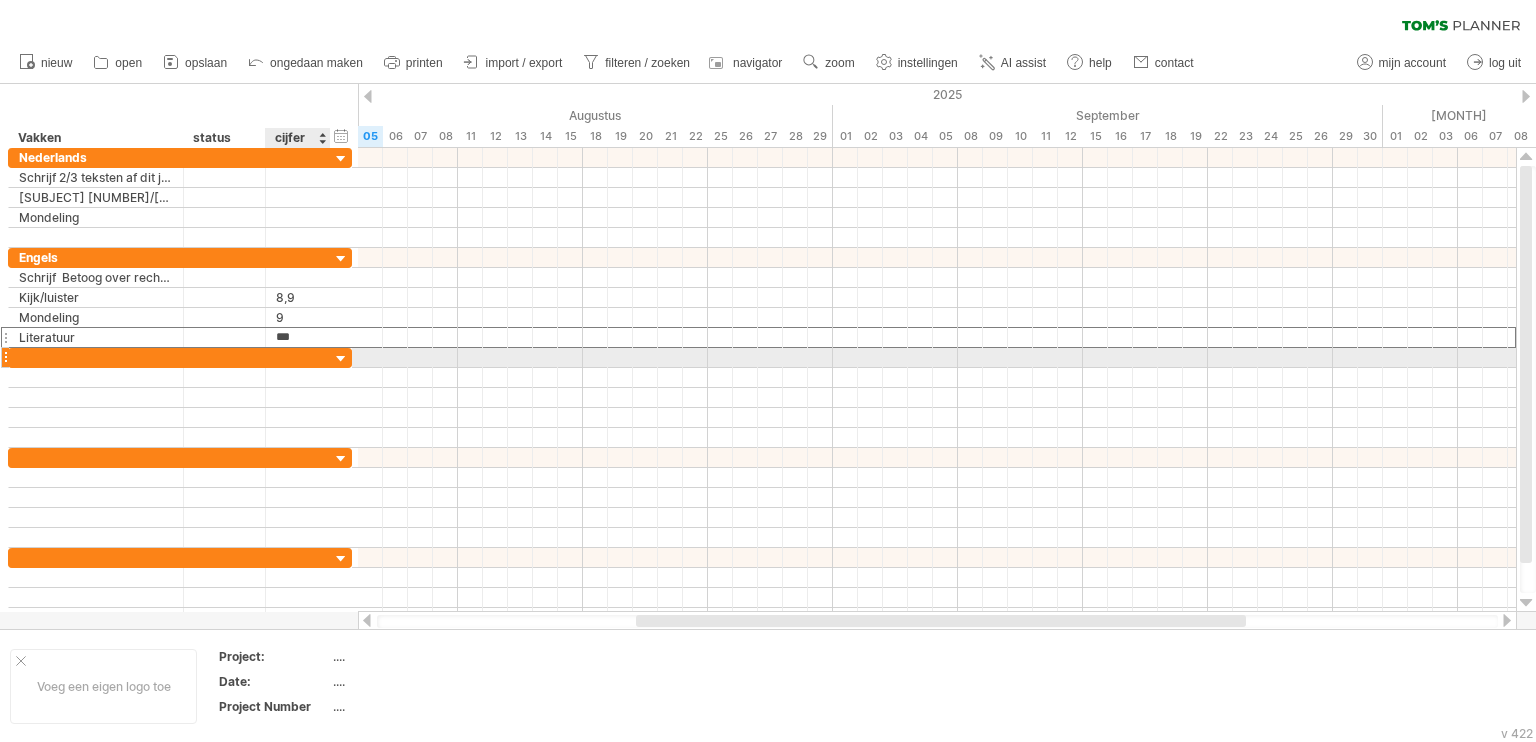 type on "*" 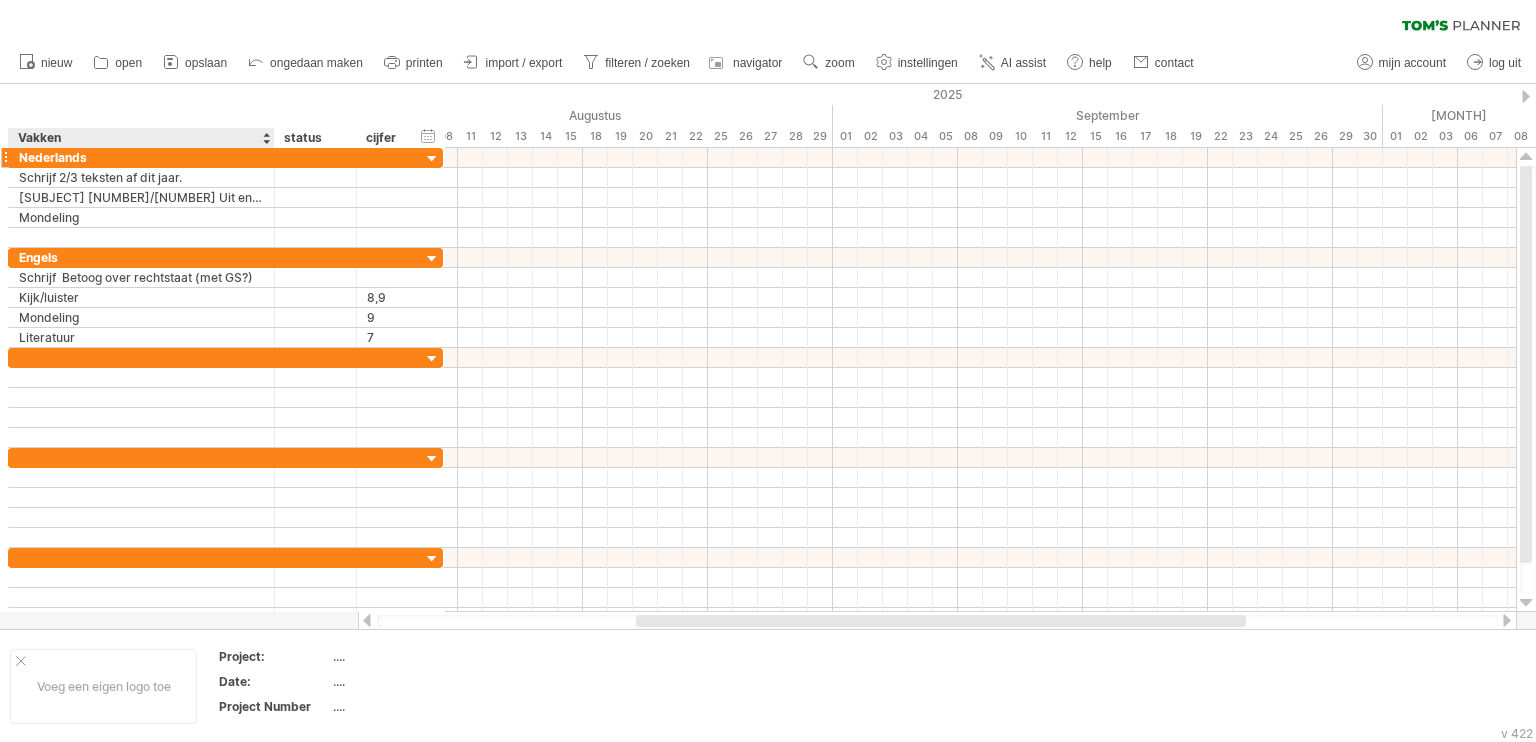 drag, startPoint x: 180, startPoint y: 137, endPoint x: 271, endPoint y: 159, distance: 93.62158 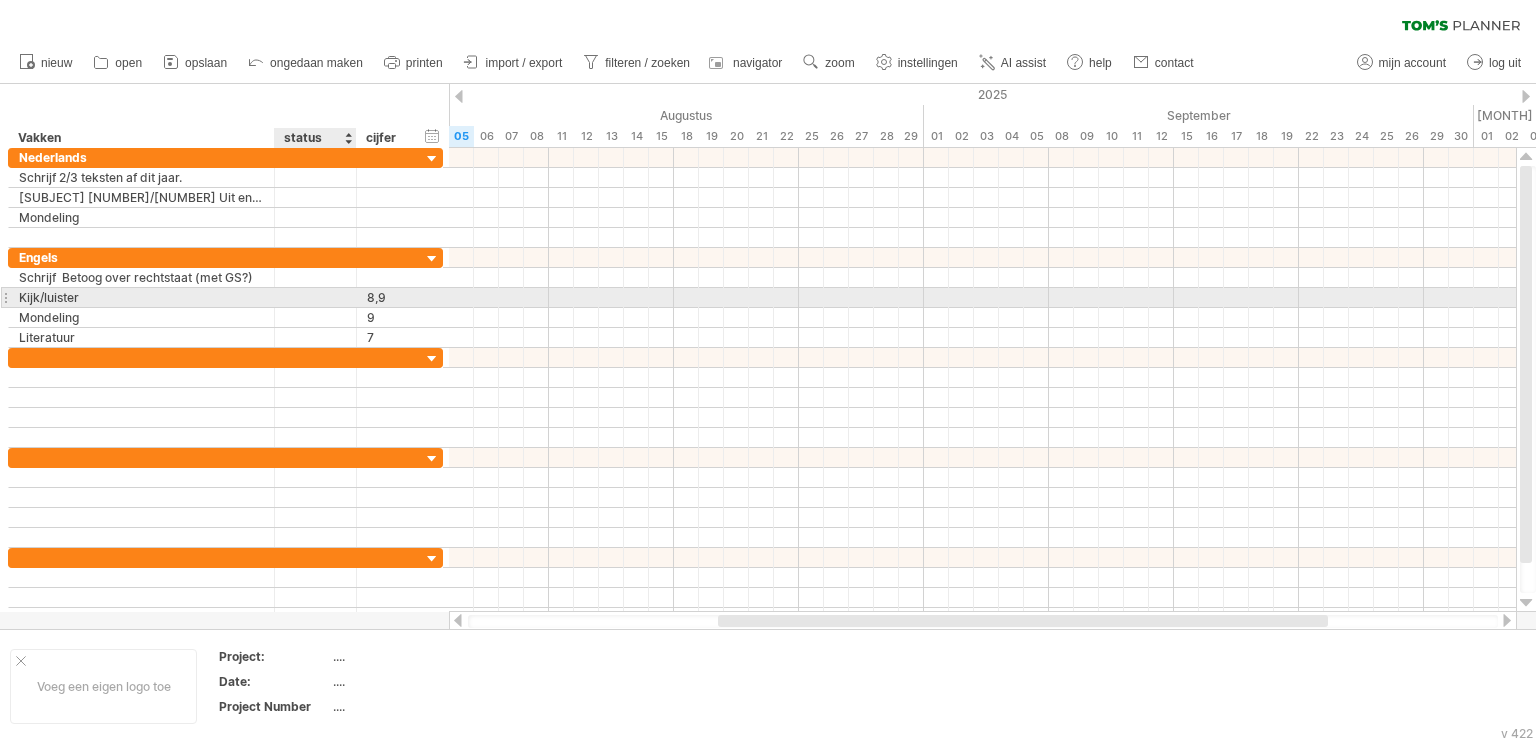 click at bounding box center (315, 297) 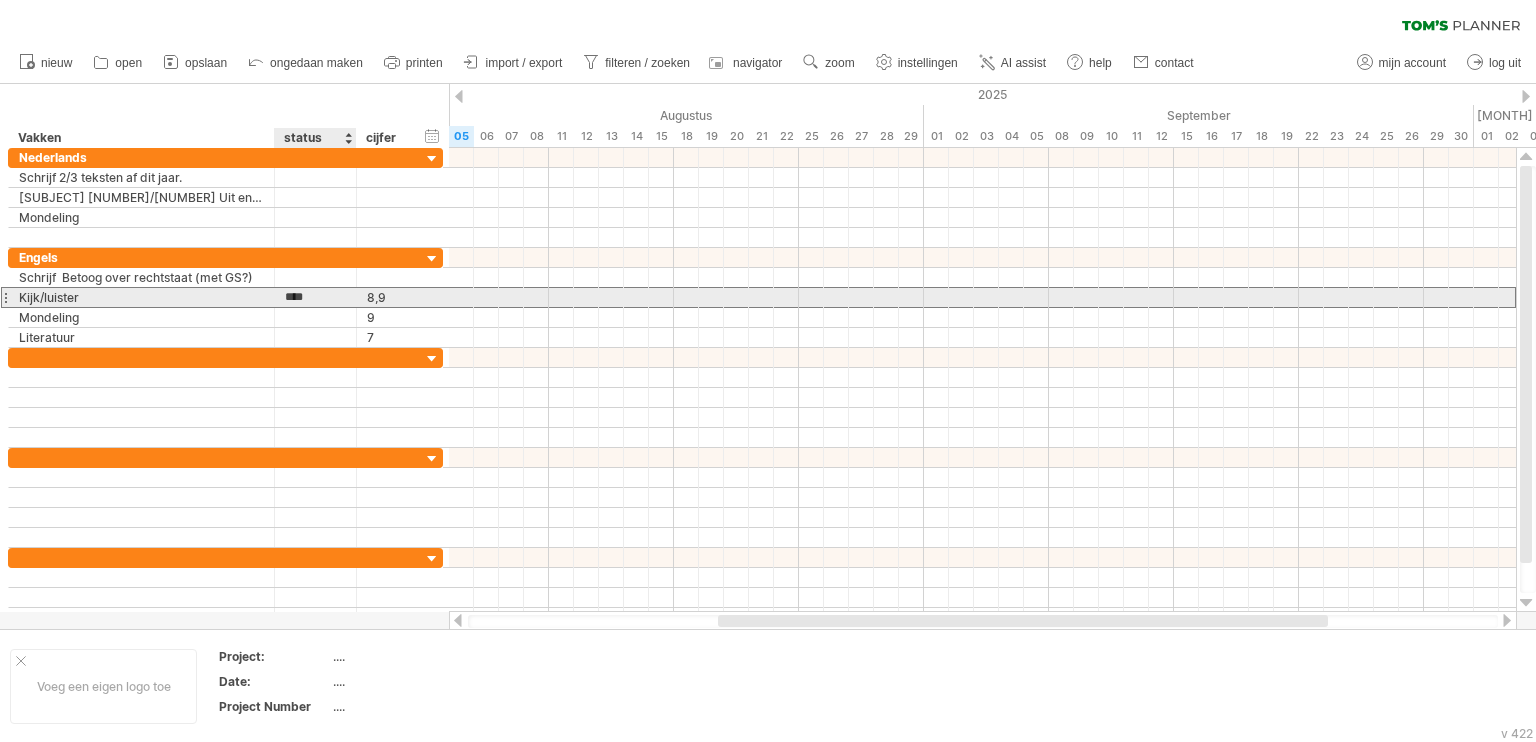 type on "*****" 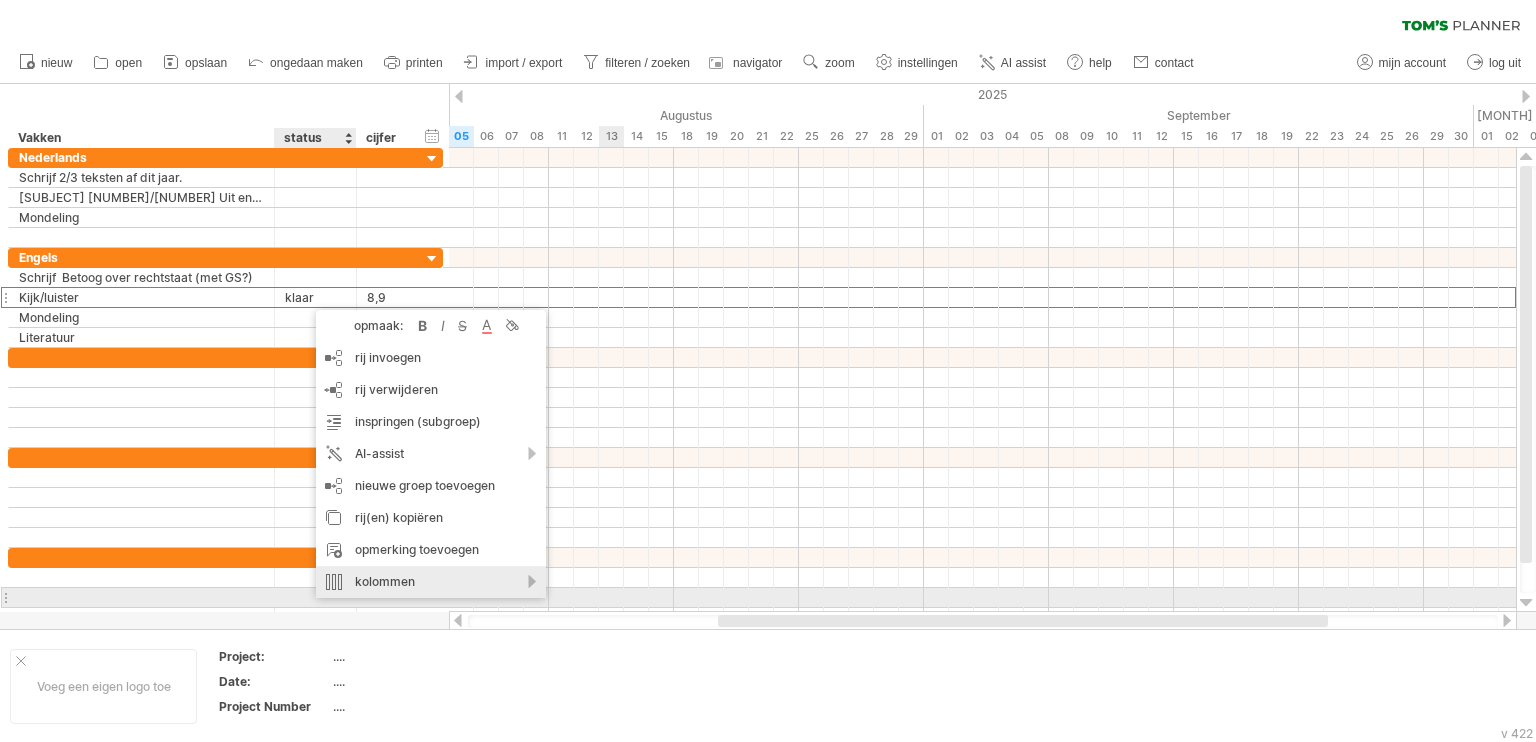 click on "kolommen" at bounding box center [431, 582] 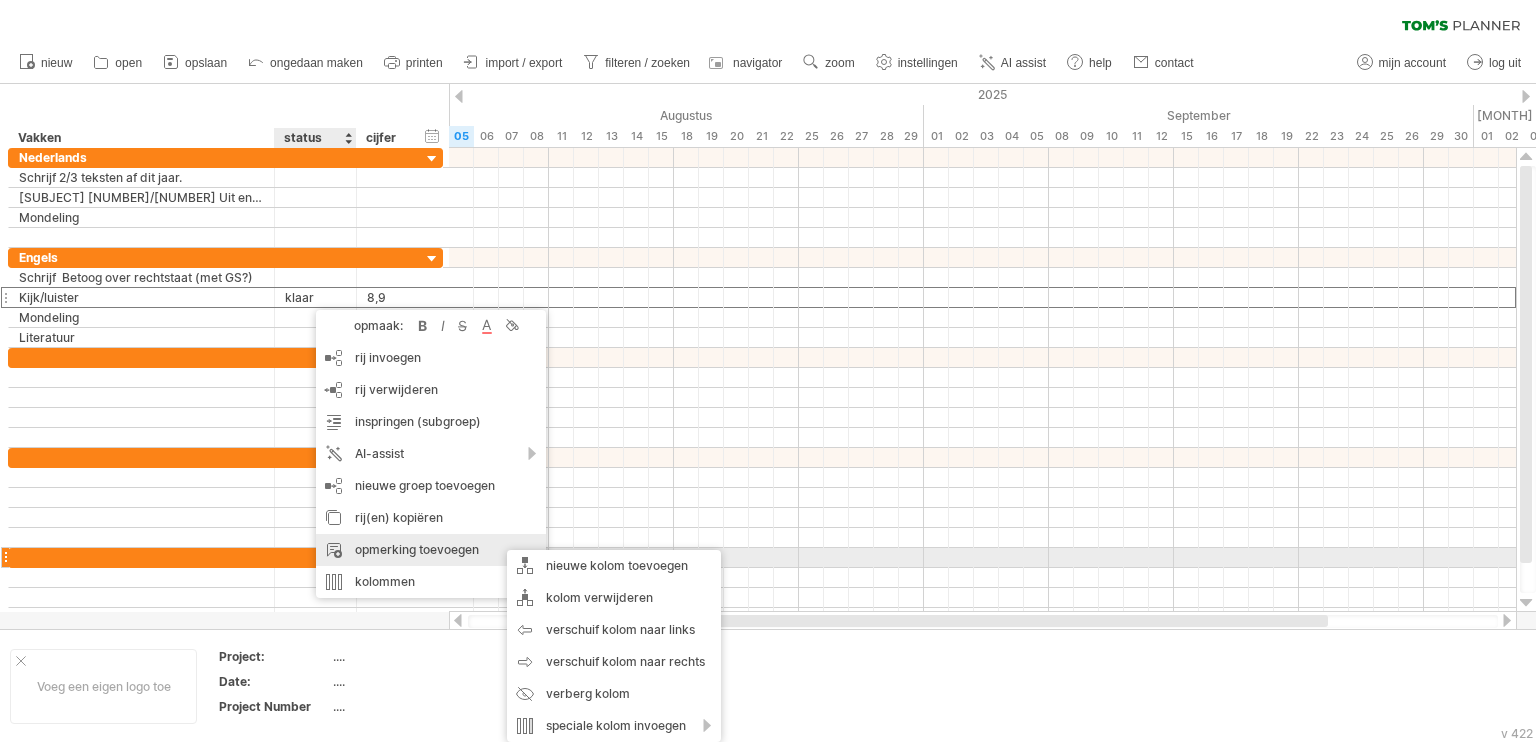 click on "opmerking toevoegen" at bounding box center [431, 550] 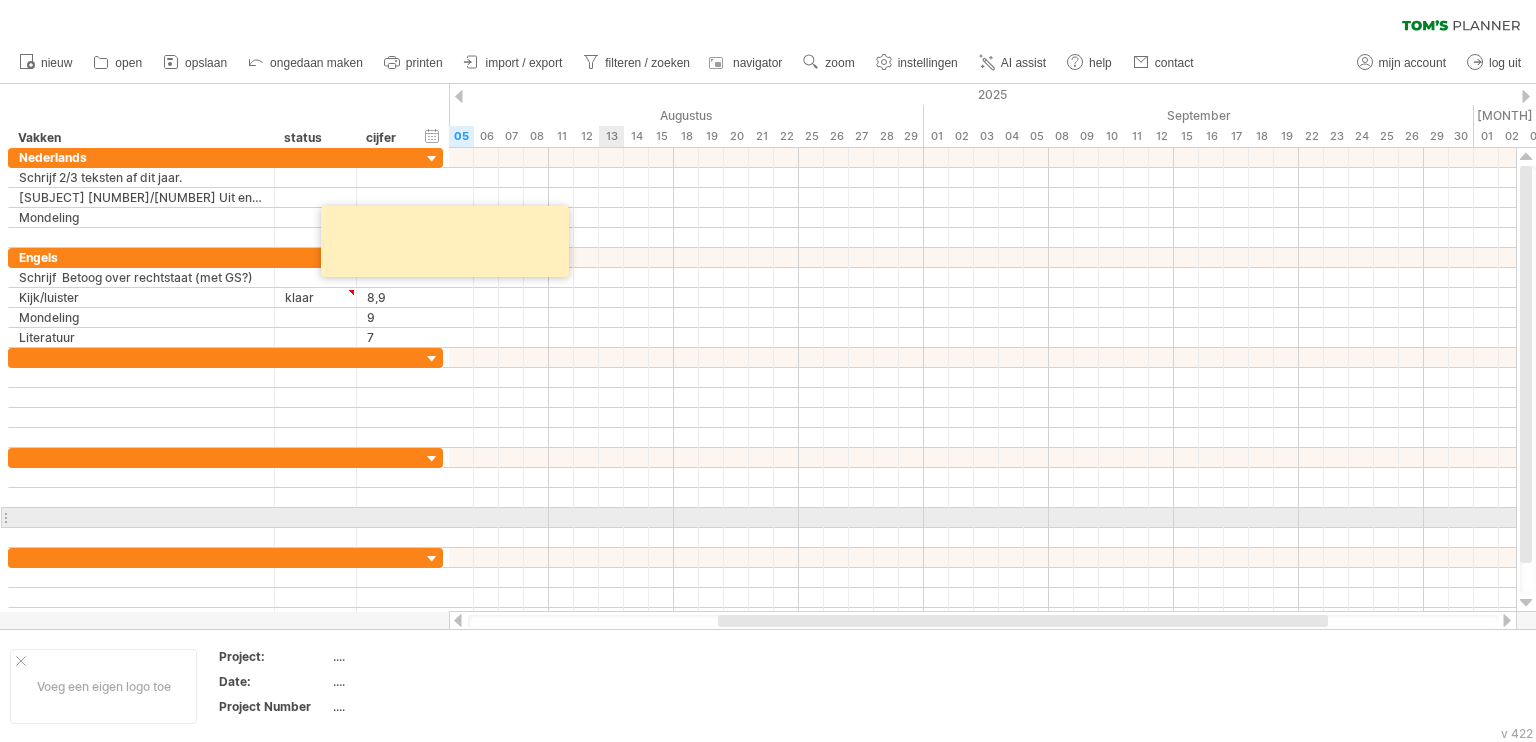 click at bounding box center (982, 518) 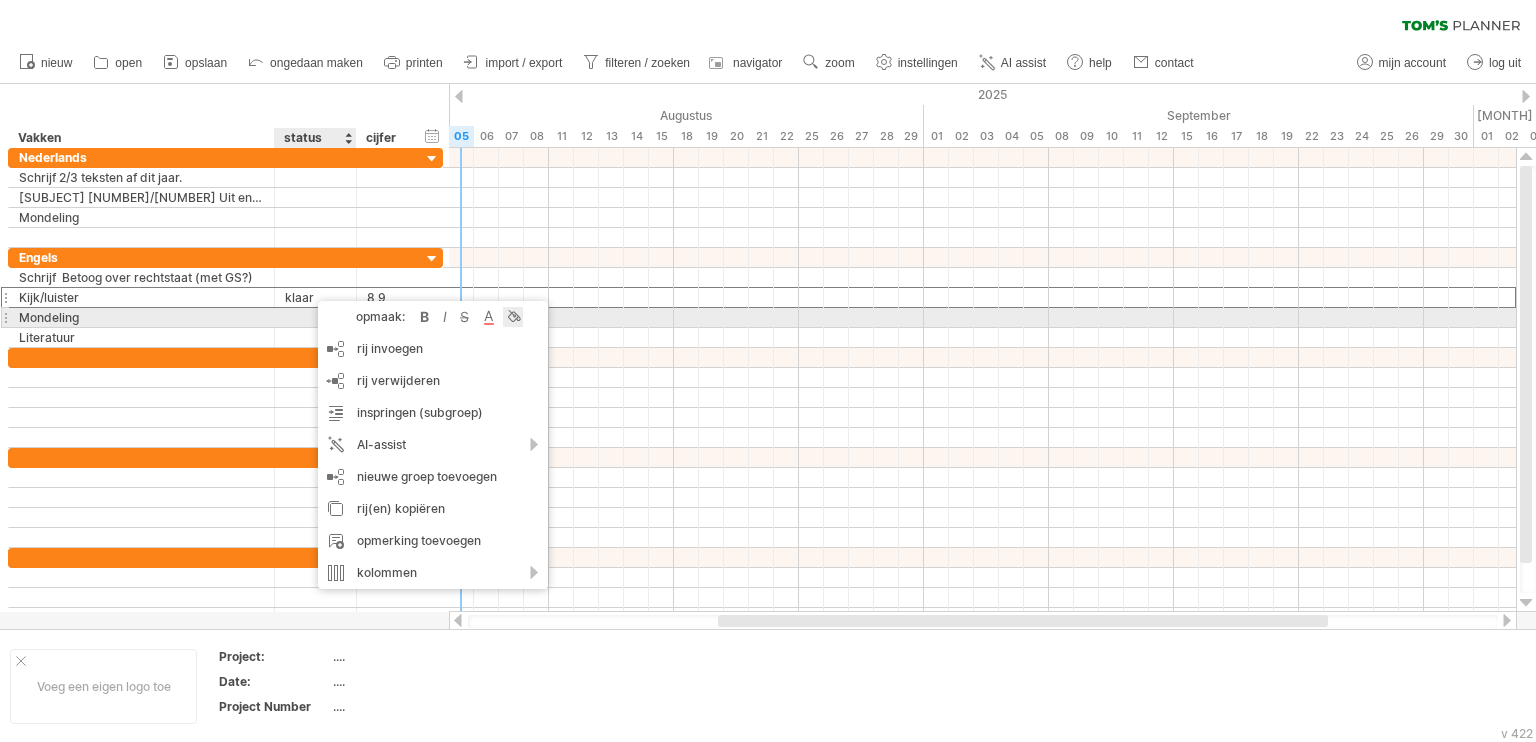 click at bounding box center (513, 317) 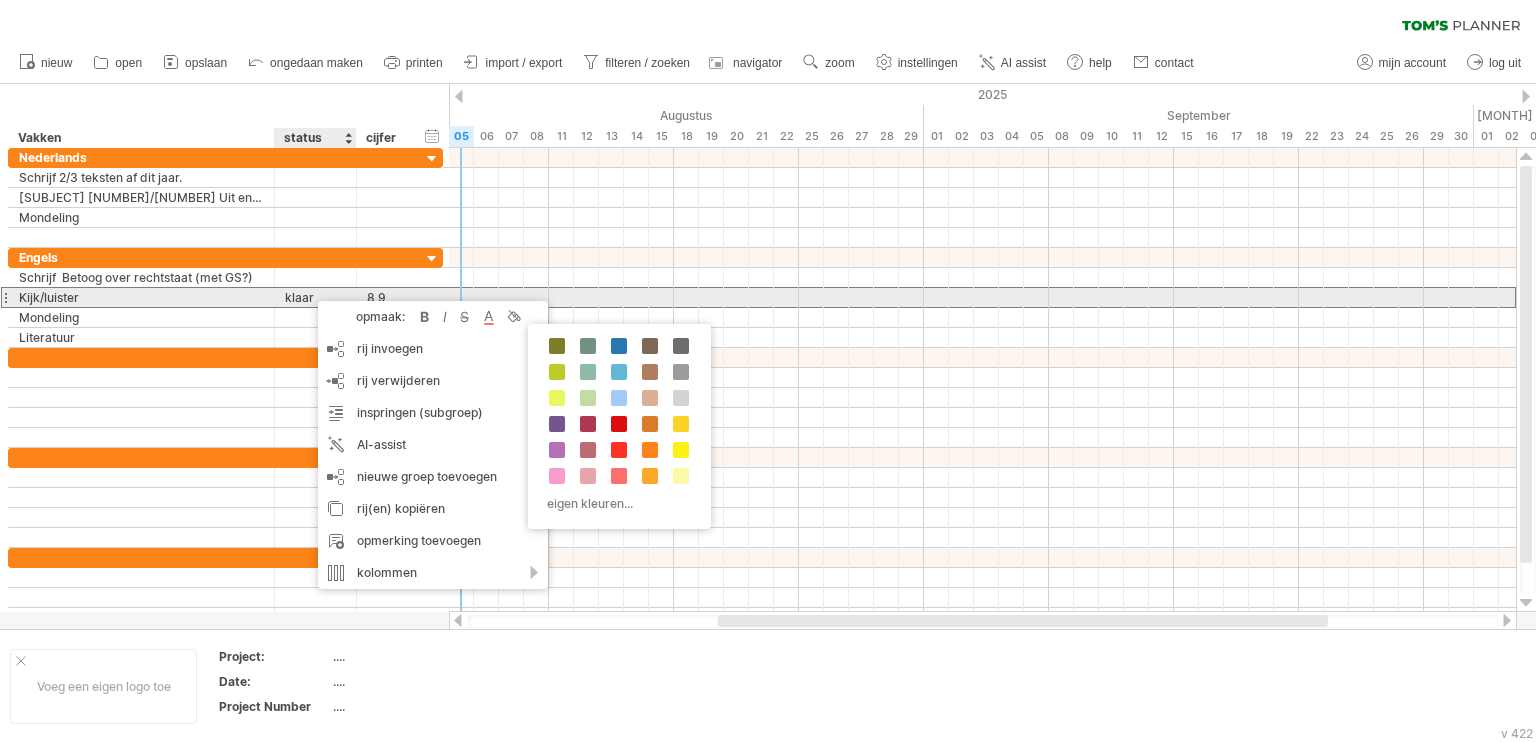 click on "klaar" at bounding box center [315, 297] 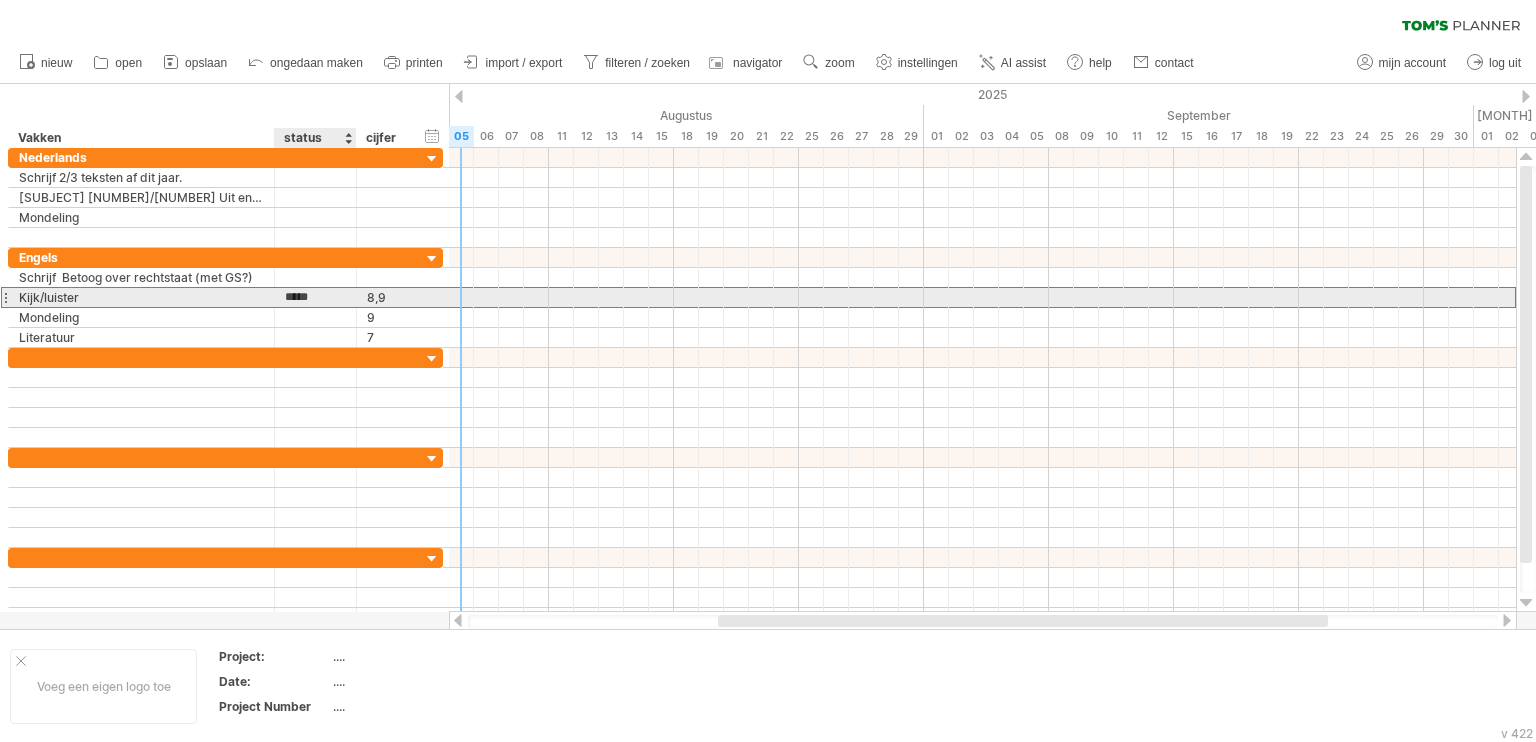 drag, startPoint x: 324, startPoint y: 295, endPoint x: 281, endPoint y: 296, distance: 43.011627 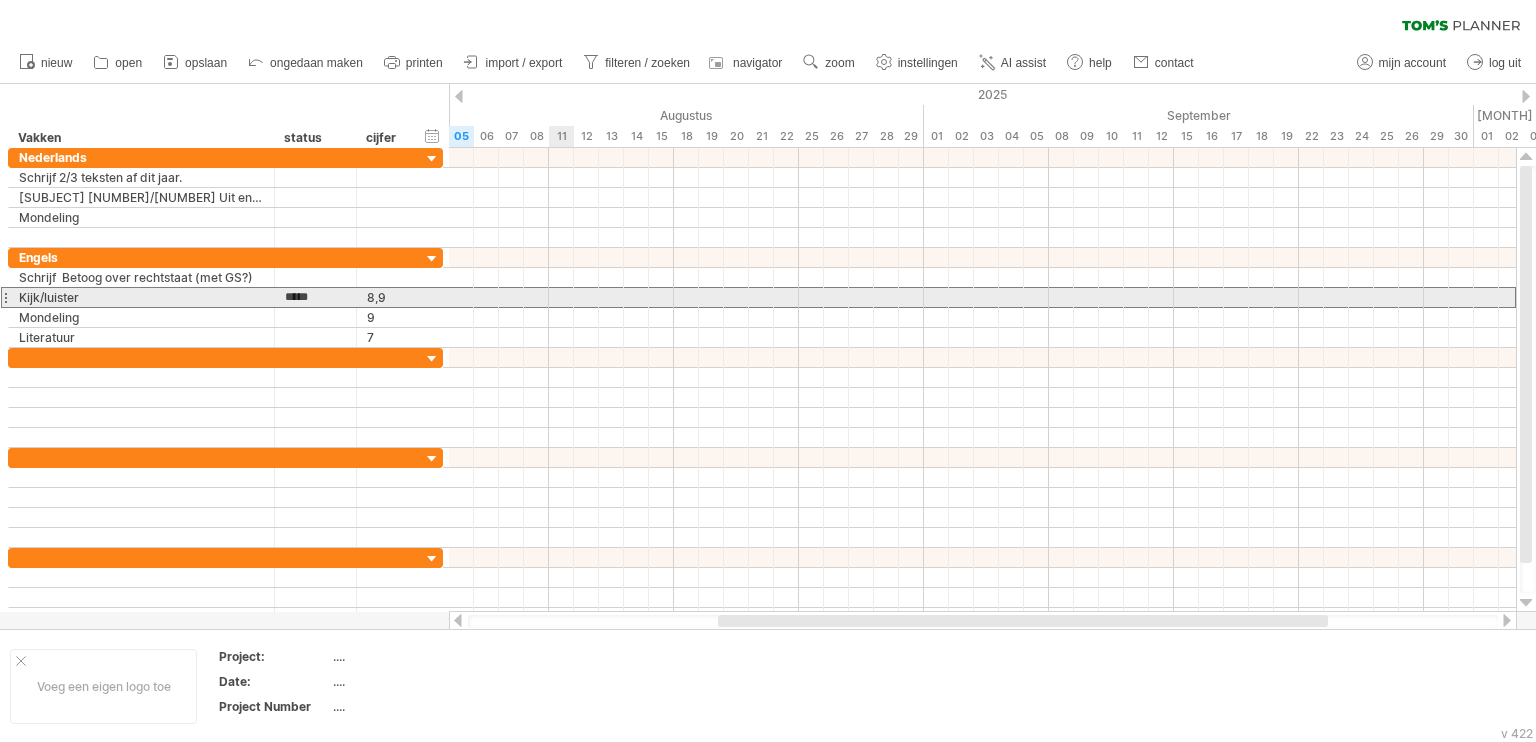 click at bounding box center (982, 297) 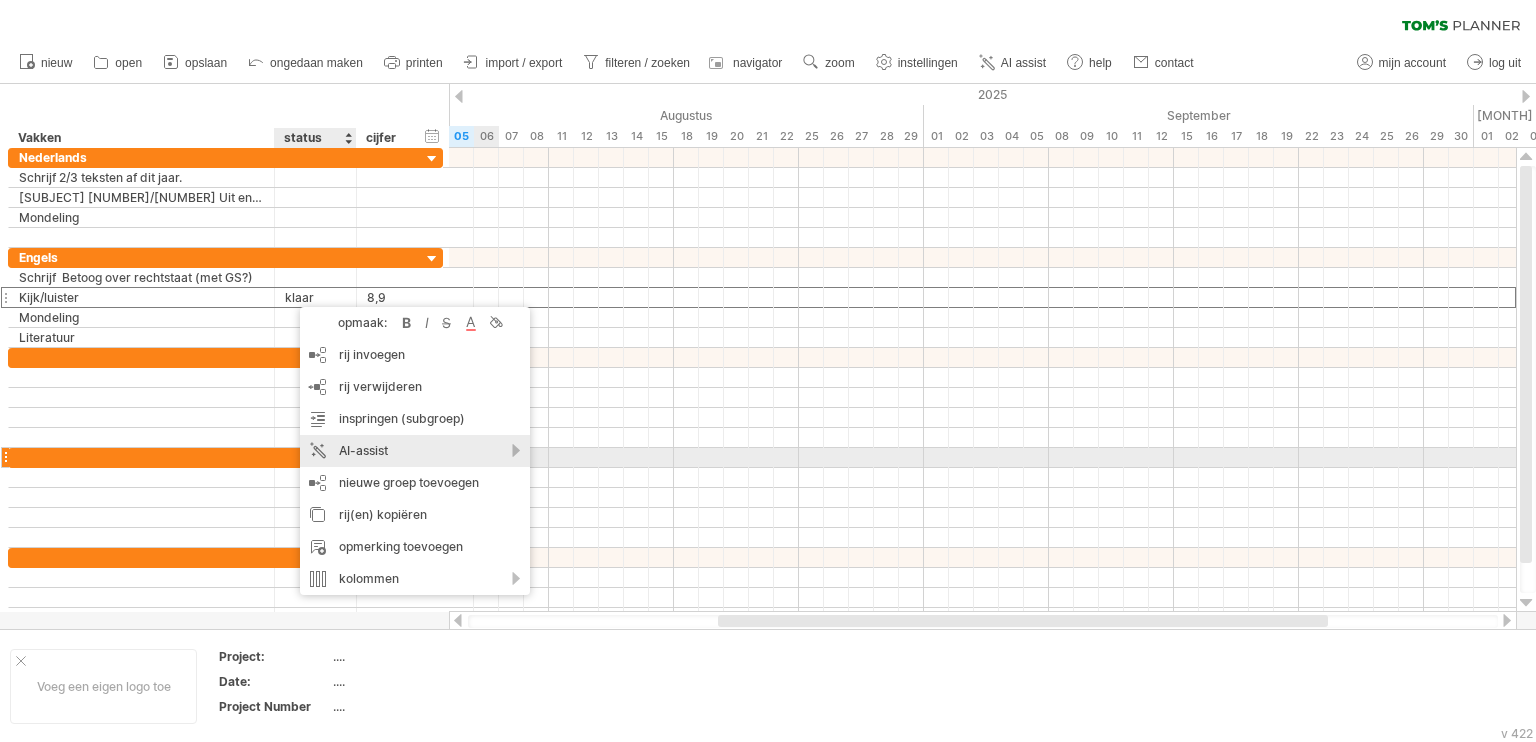 click on "AI-assist" at bounding box center [415, 451] 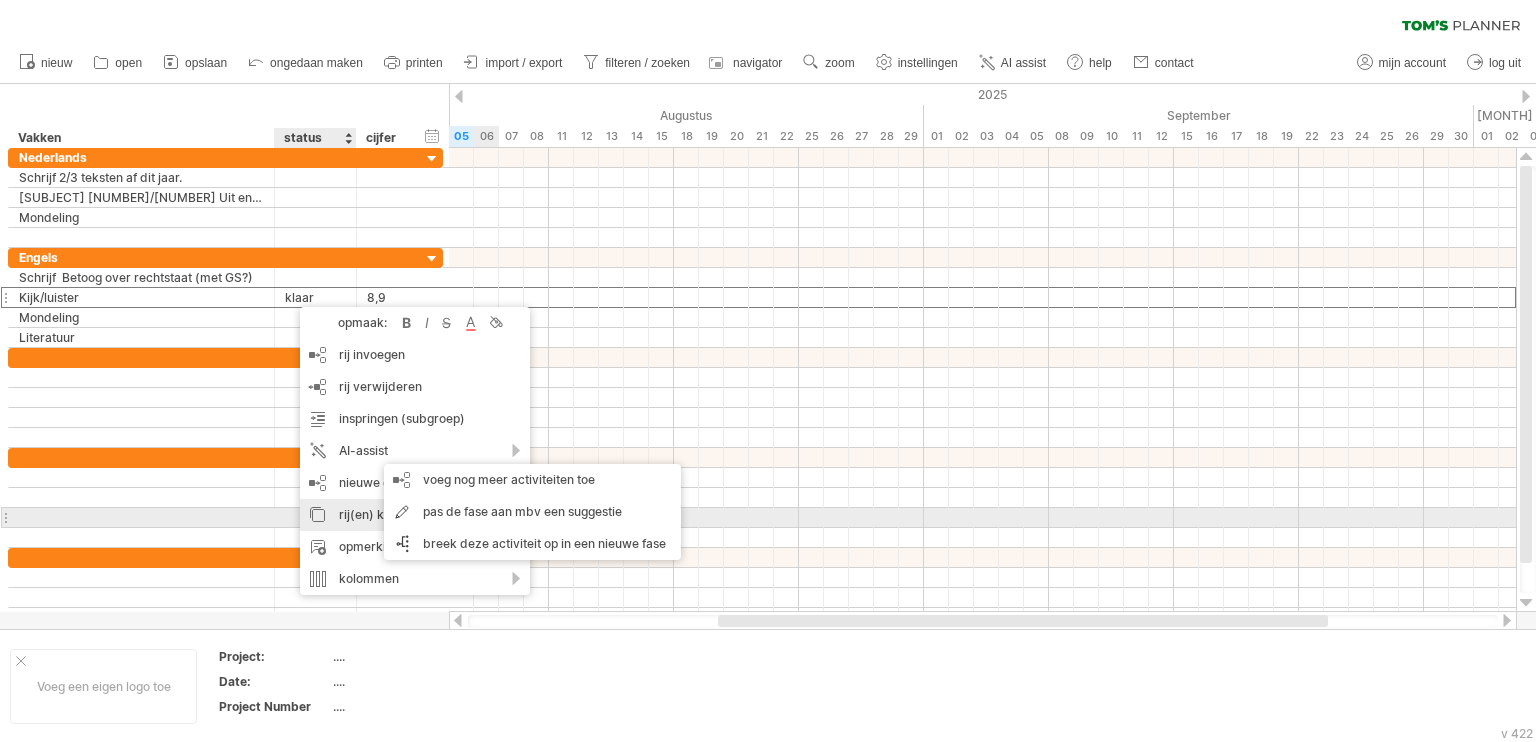 click on "rij(en) kopiëren" at bounding box center (415, 515) 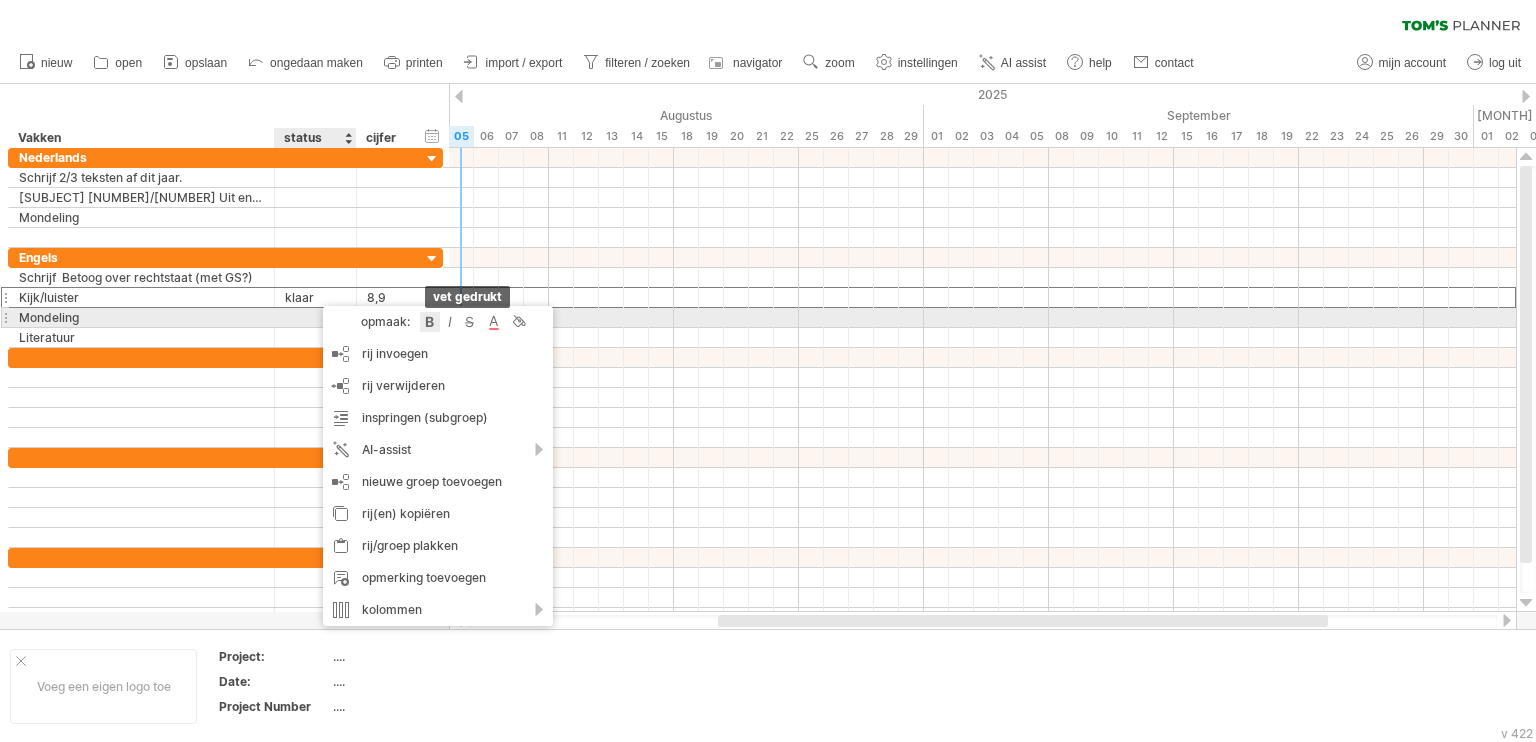 click at bounding box center (430, 322) 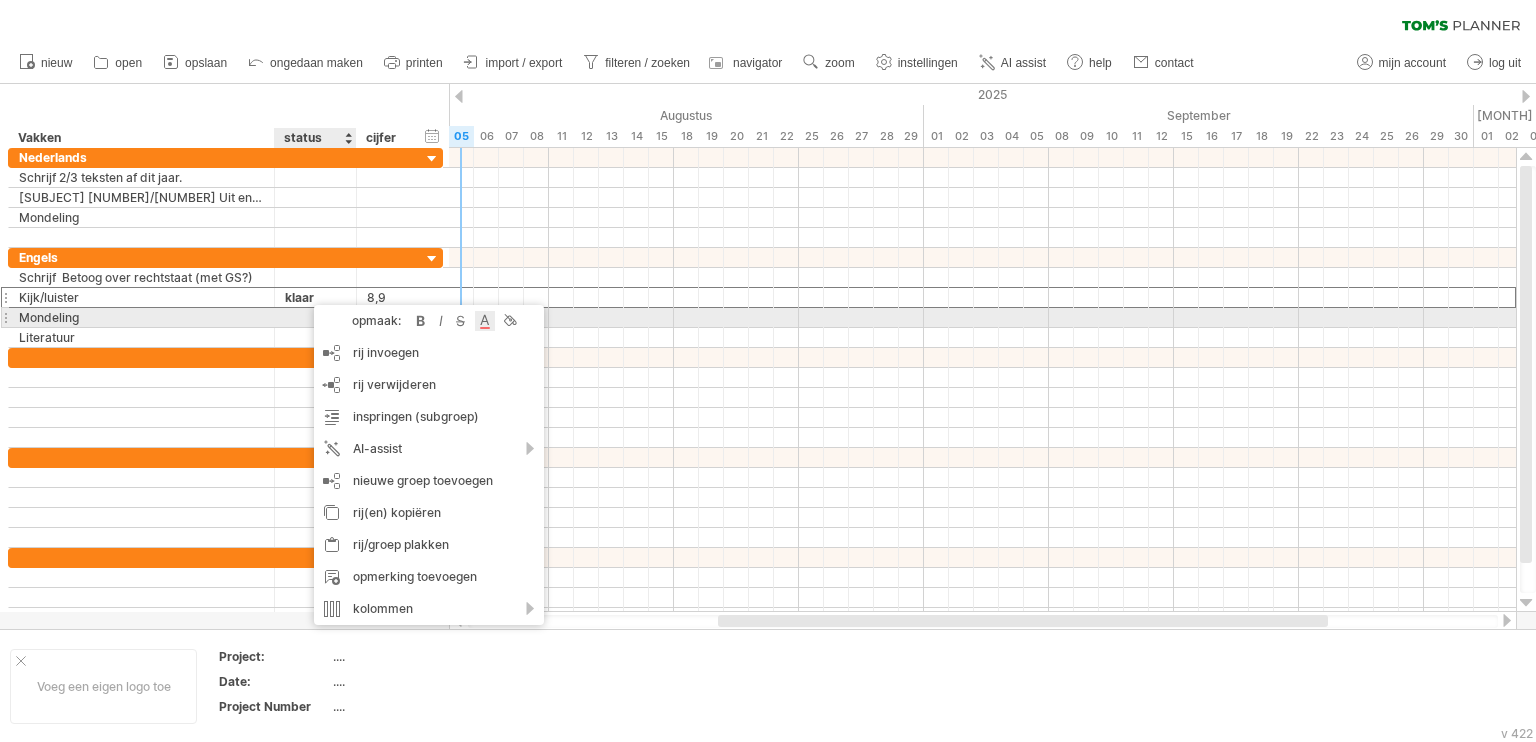 click at bounding box center (485, 321) 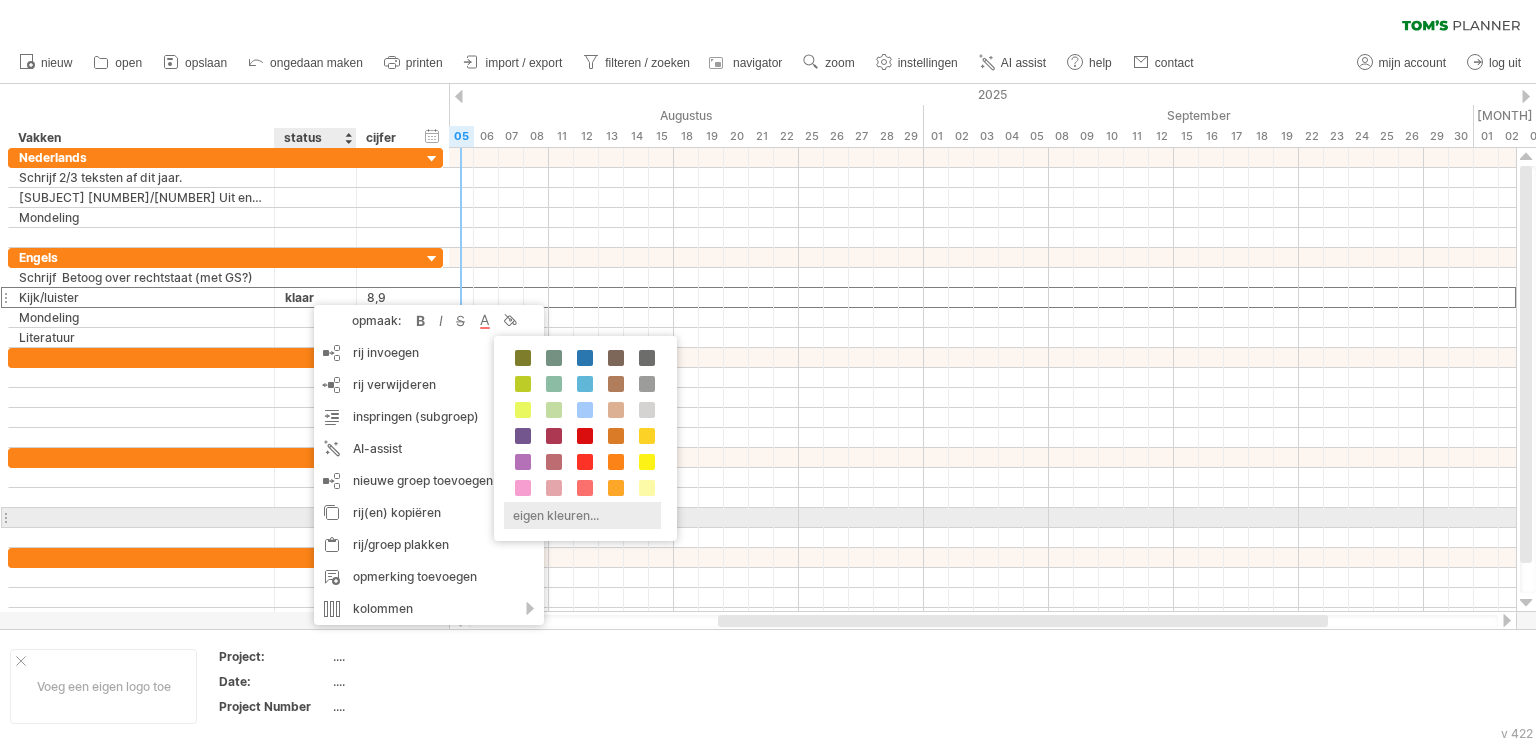click on "eigen kleuren..." at bounding box center [582, 515] 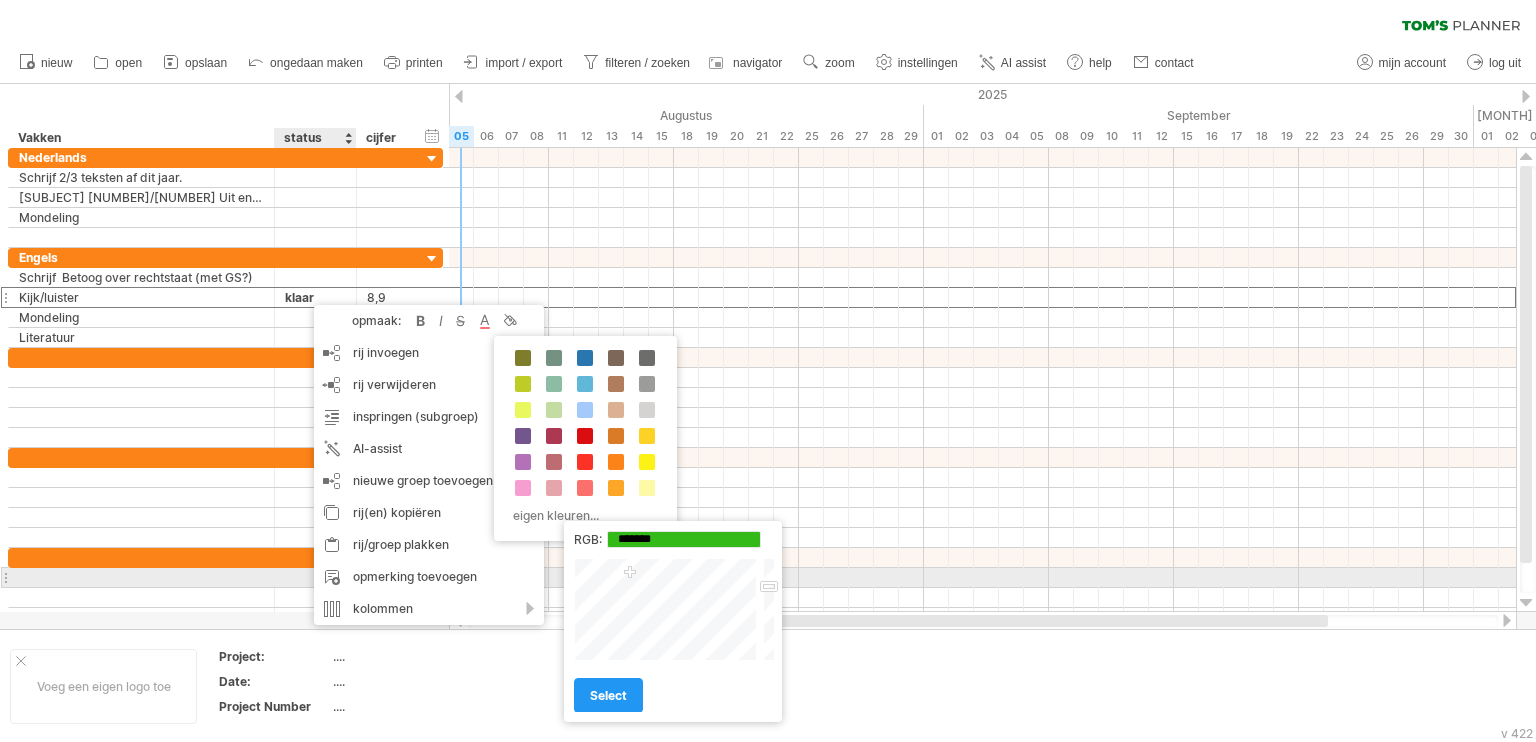click at bounding box center [667, 609] 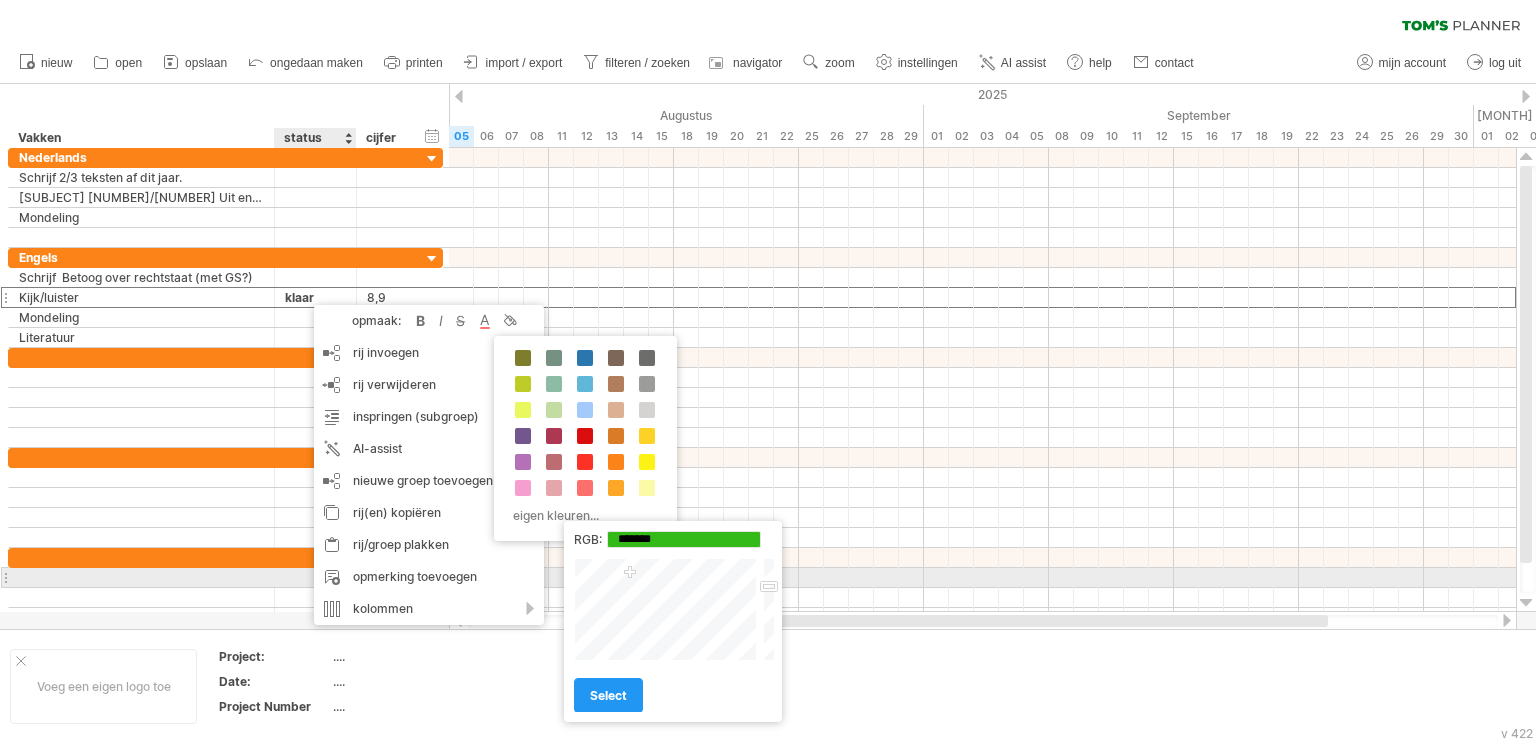 type on "*******" 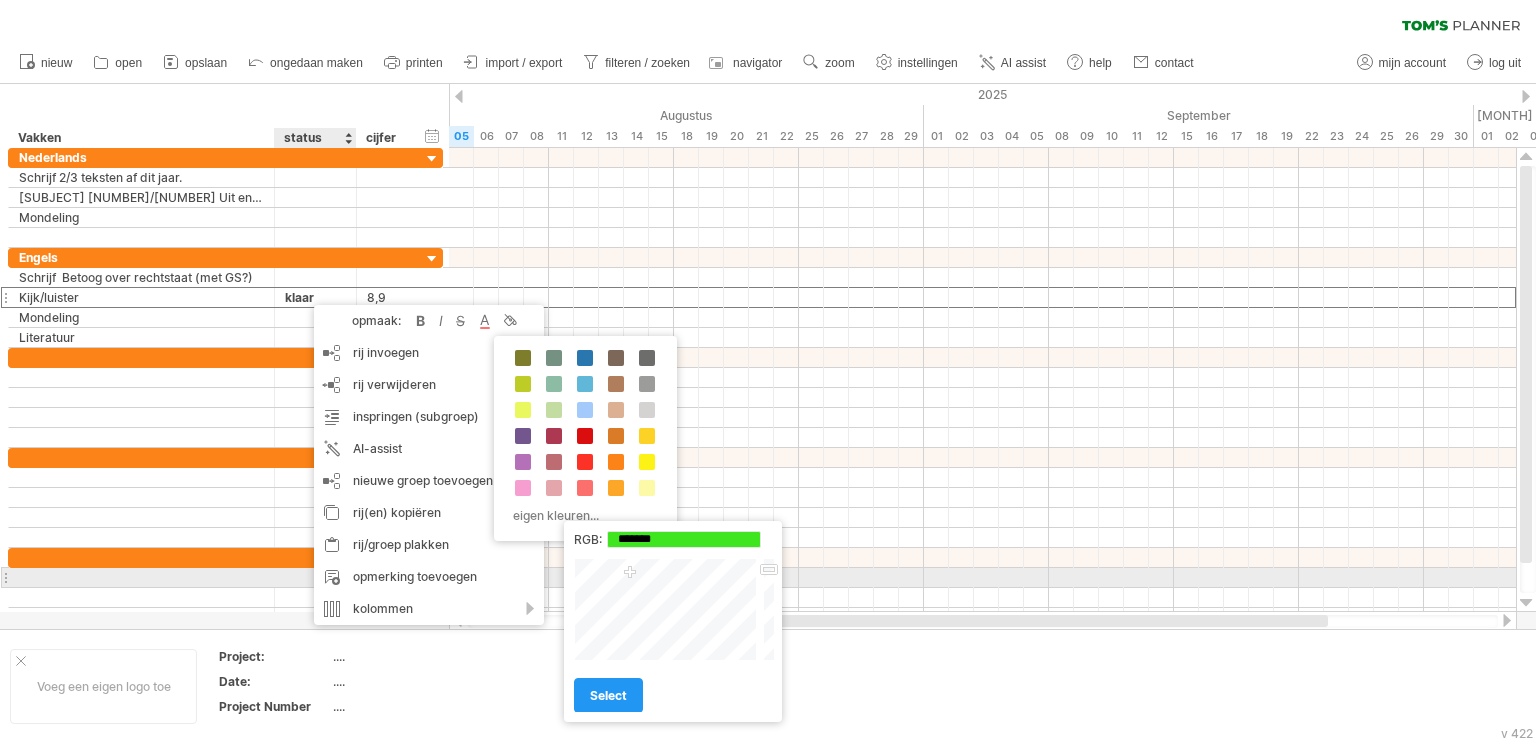 click at bounding box center (767, 609) 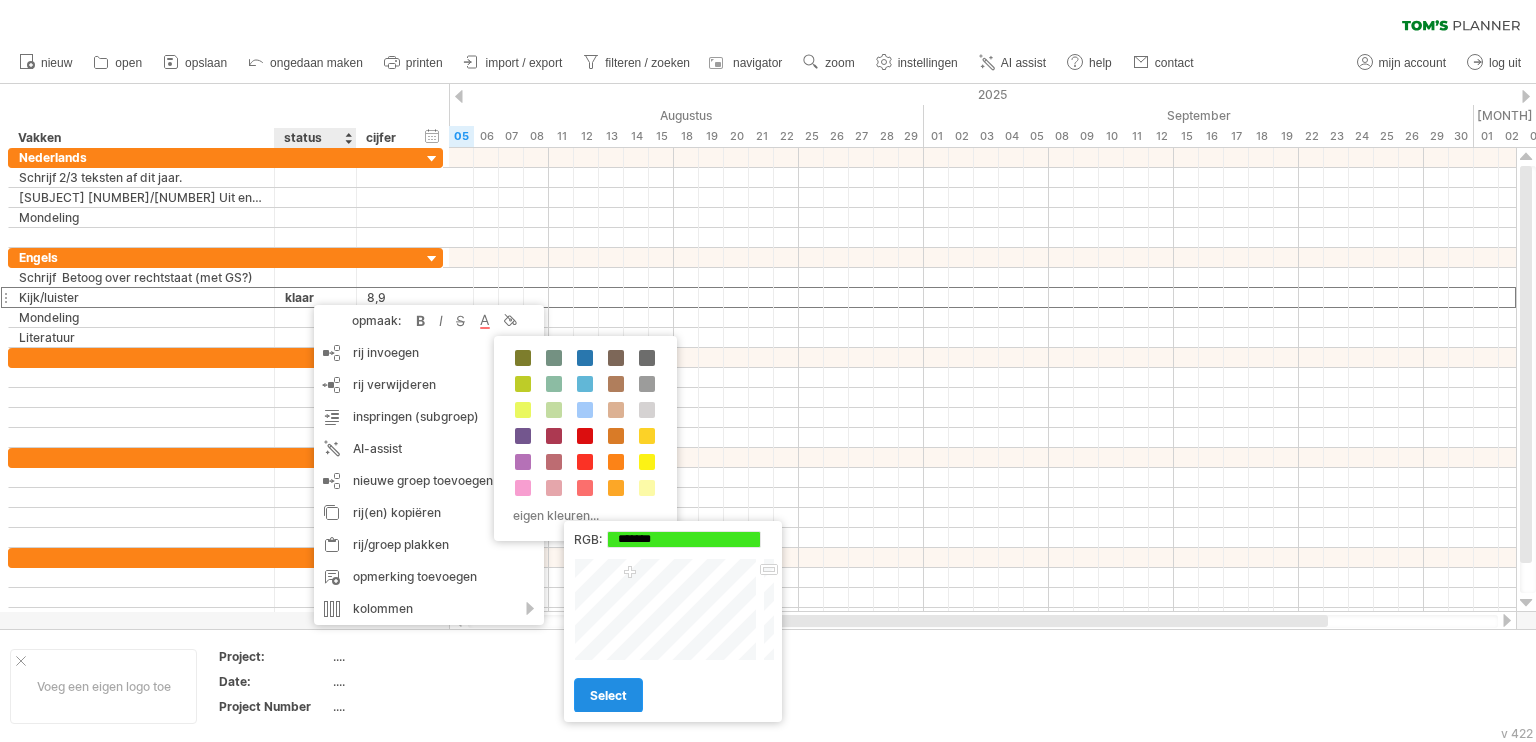 click on "select" at bounding box center (608, 695) 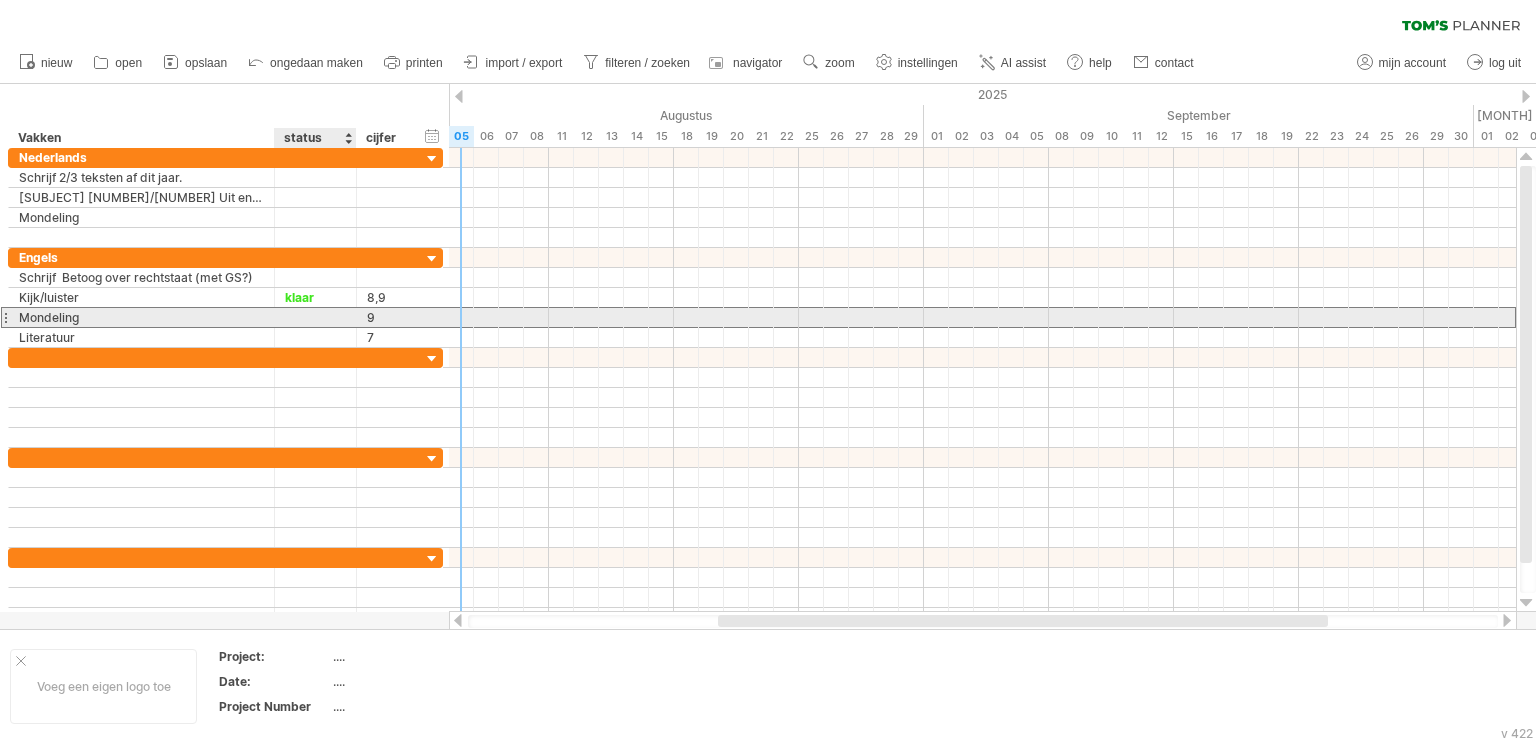 click at bounding box center [315, 317] 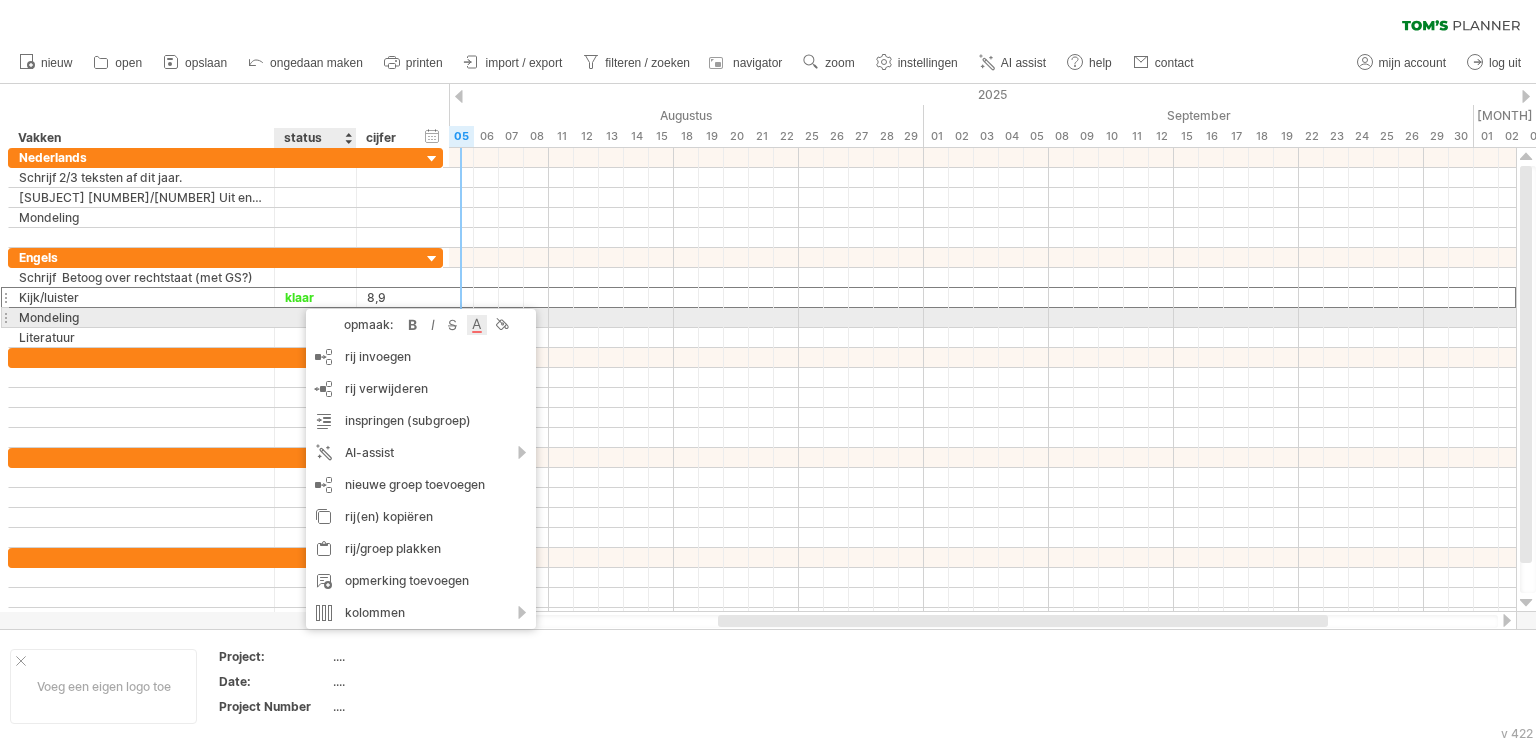 click at bounding box center (477, 325) 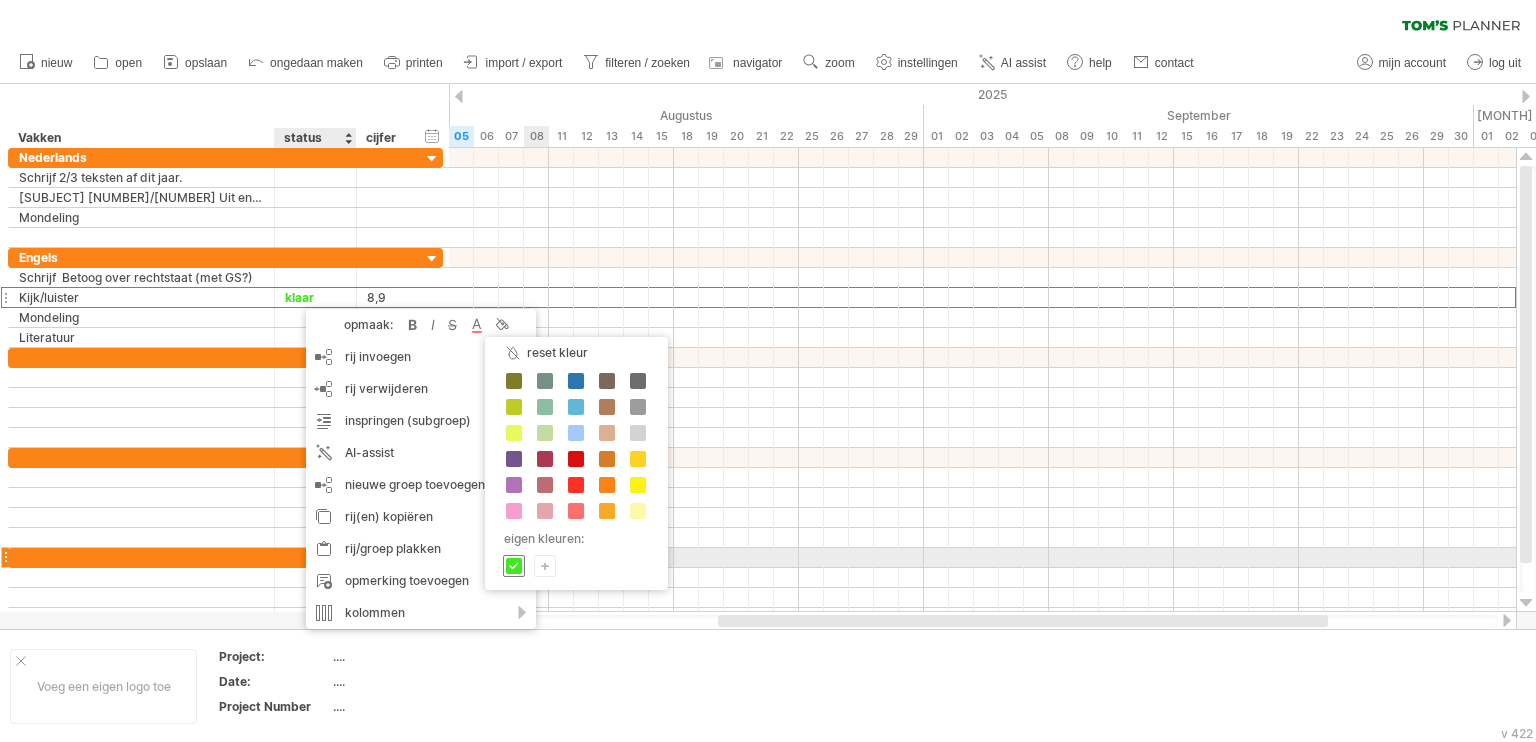 click at bounding box center [514, 566] 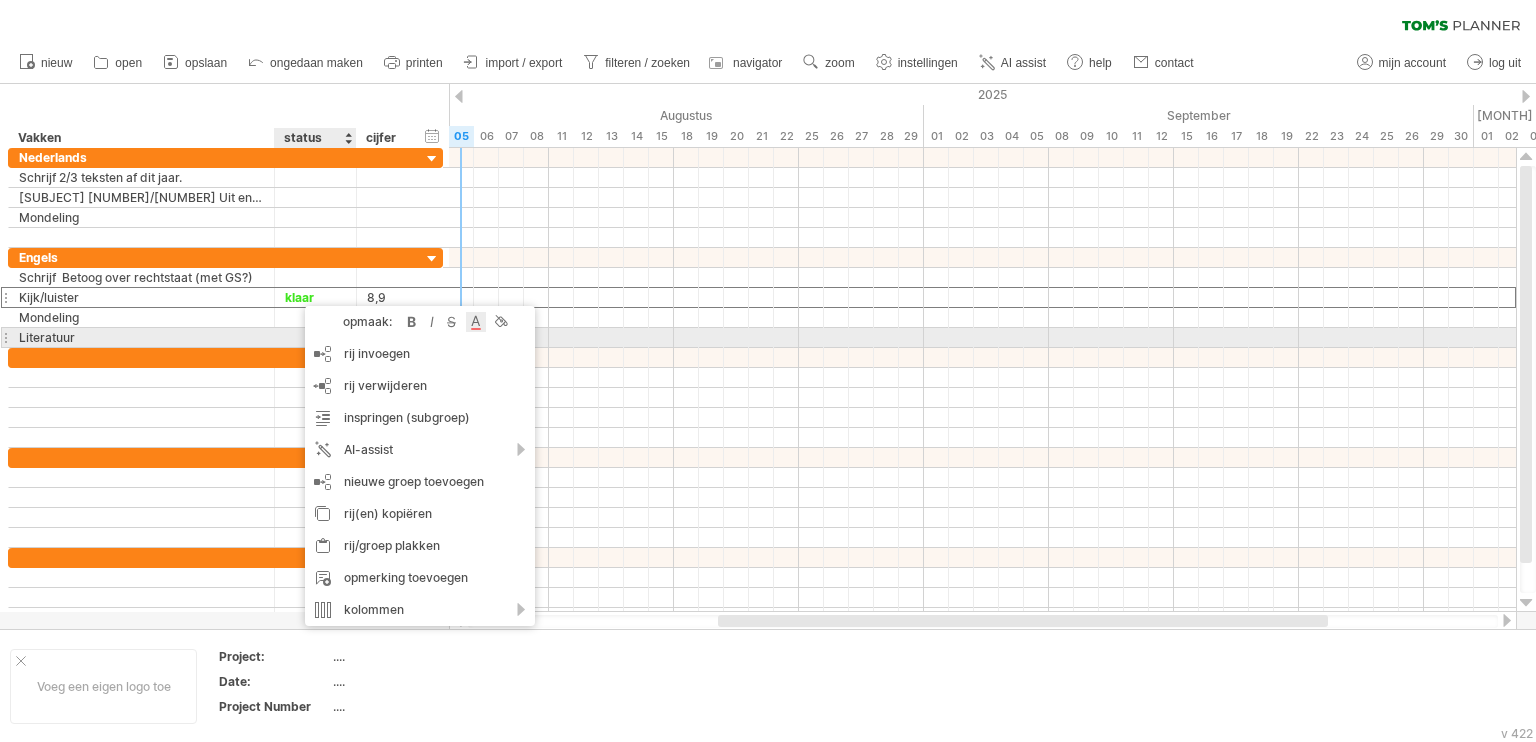 click at bounding box center [476, 322] 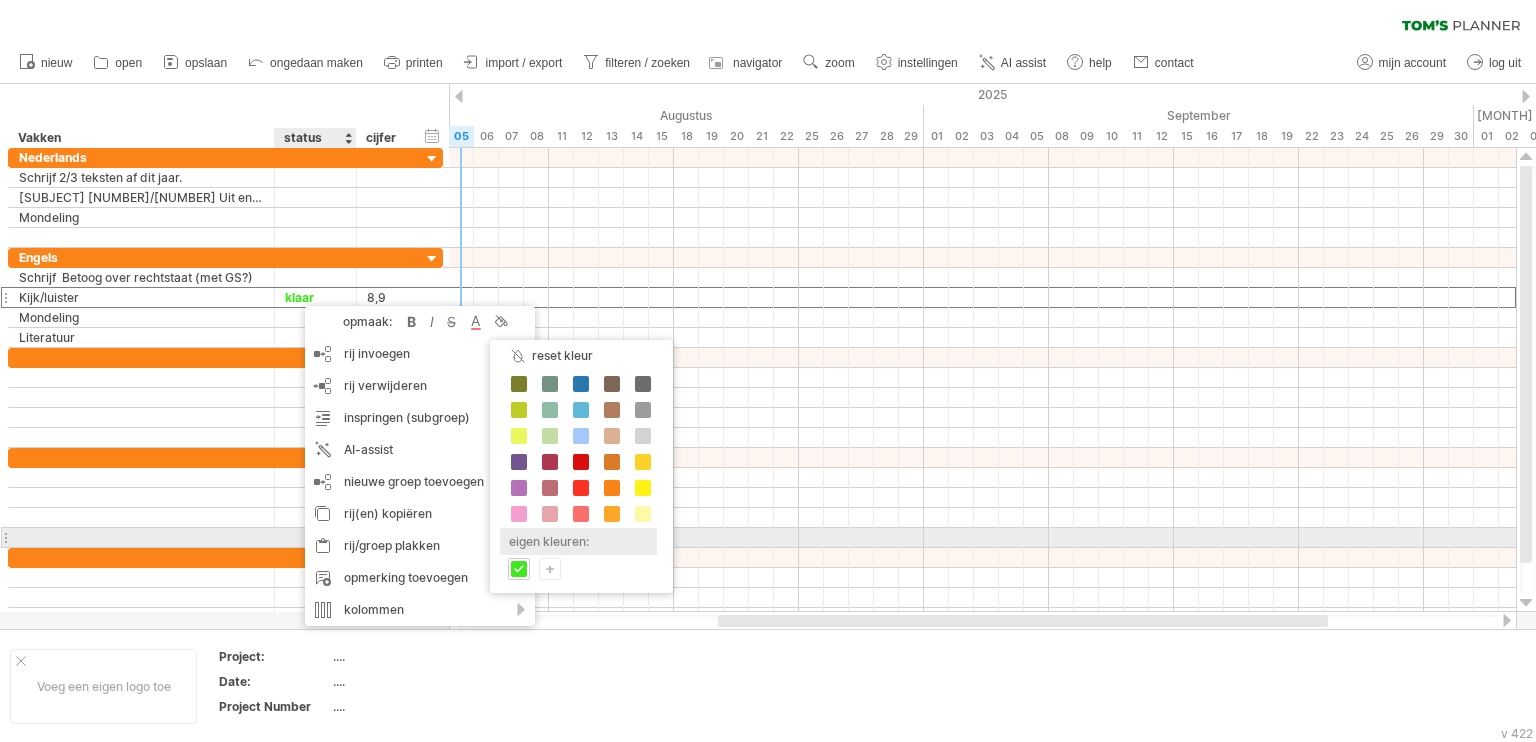 click on "eigen kleuren:" at bounding box center [578, 541] 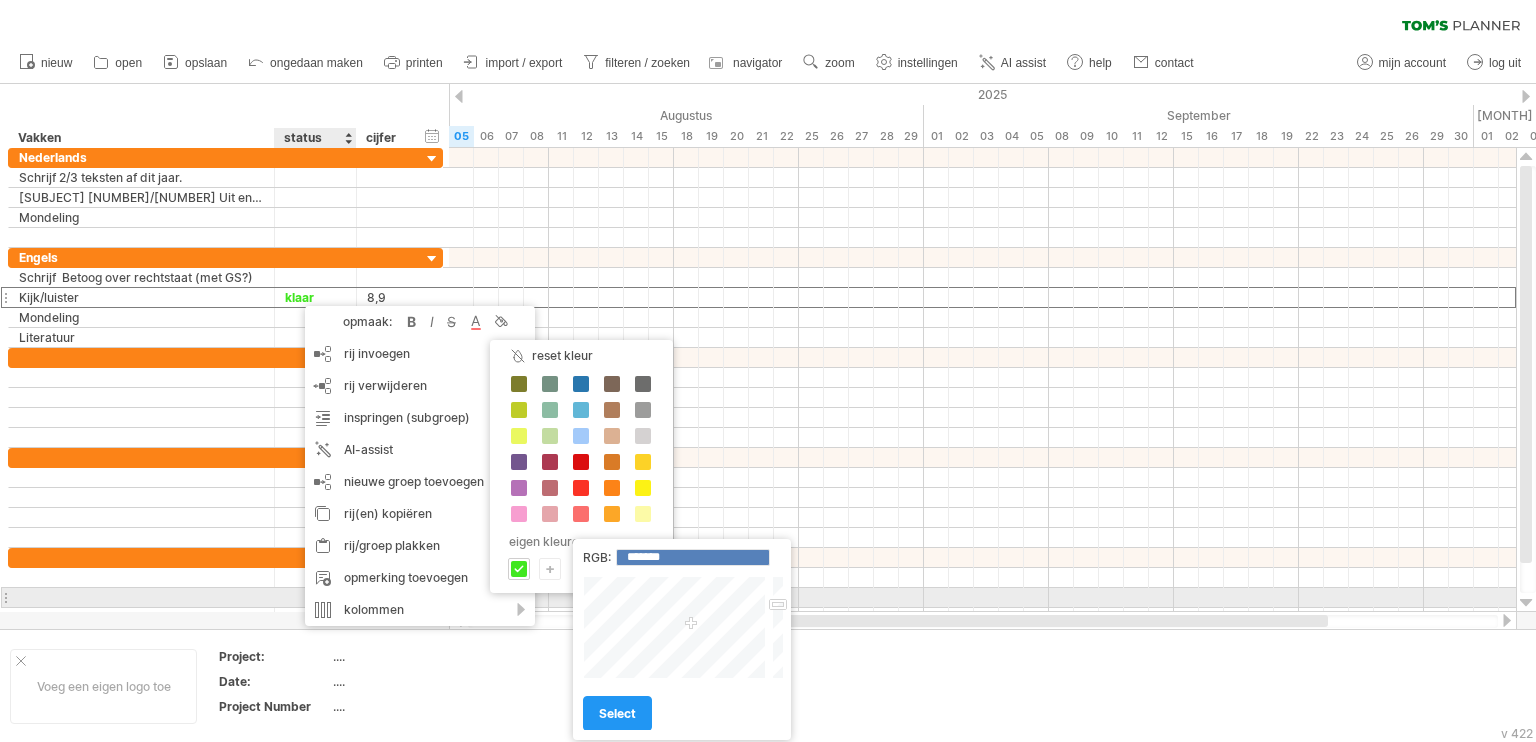 click at bounding box center (676, 627) 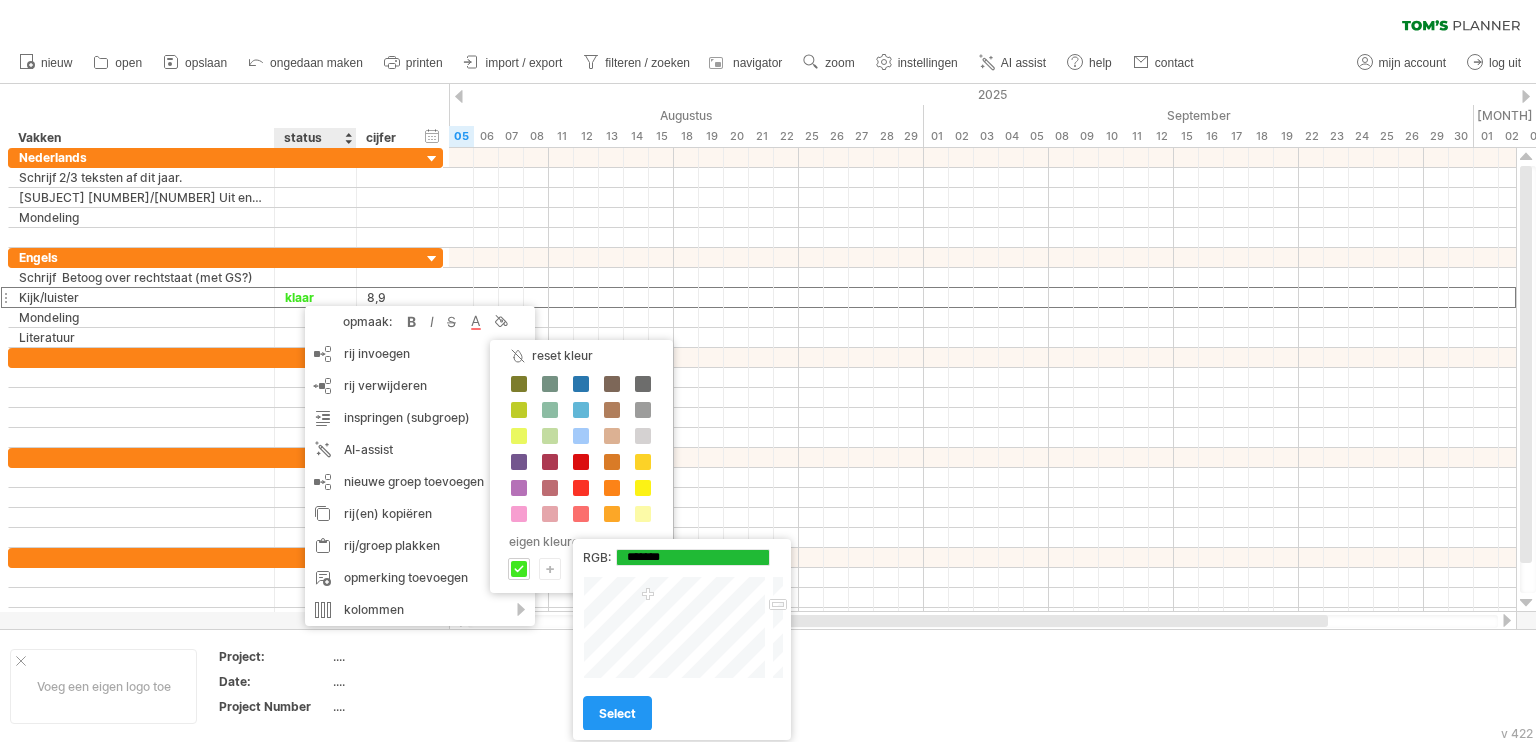 type on "*******" 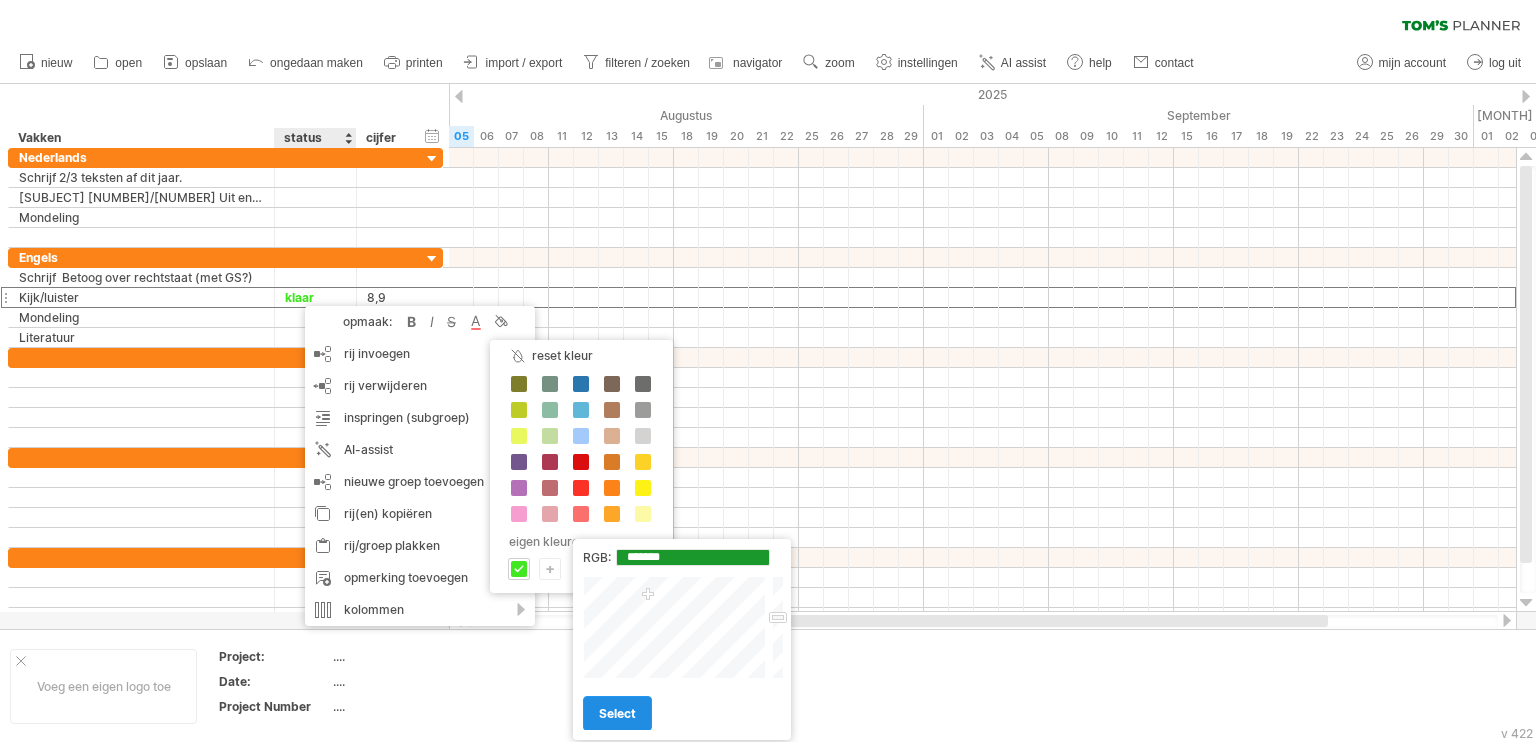 click on "select" at bounding box center [617, 713] 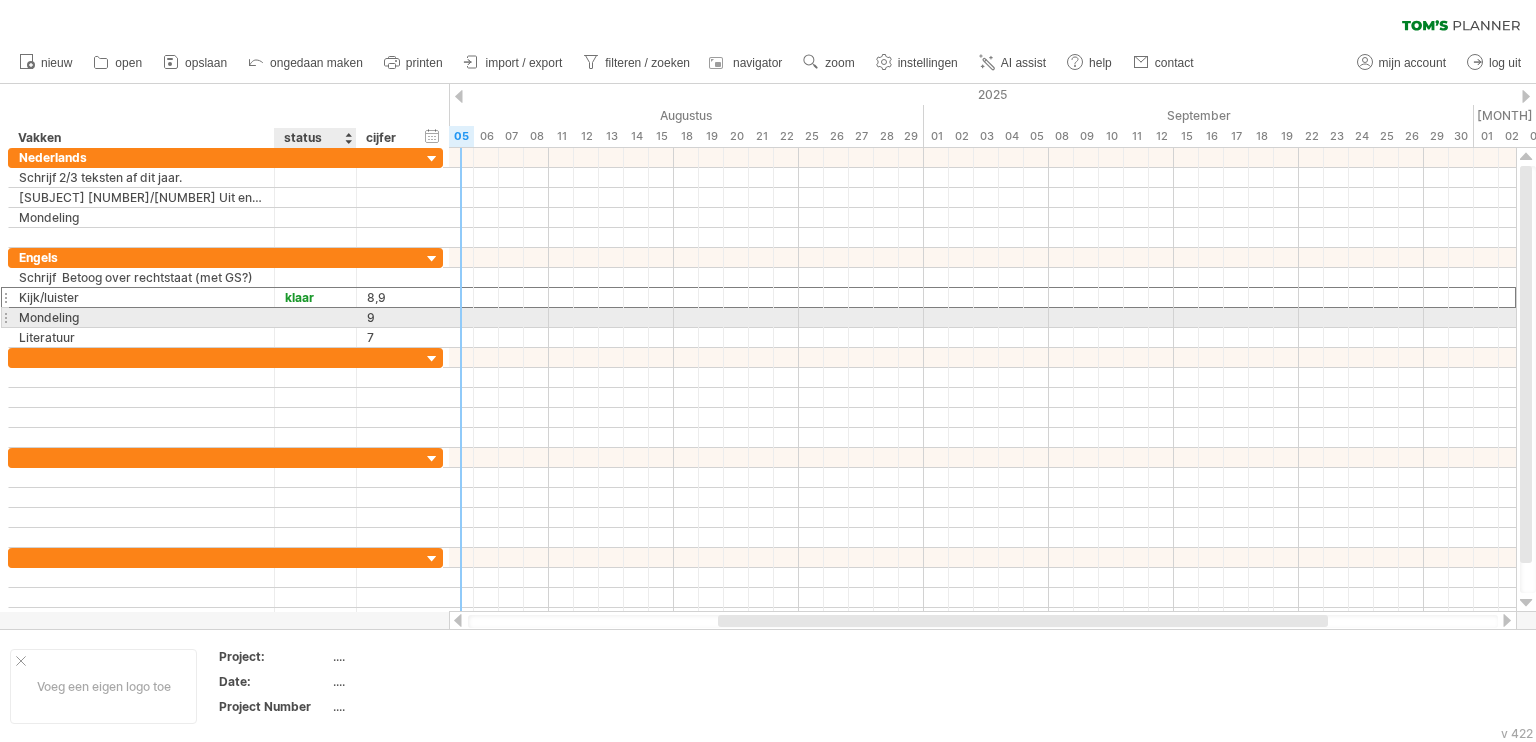 click at bounding box center (315, 317) 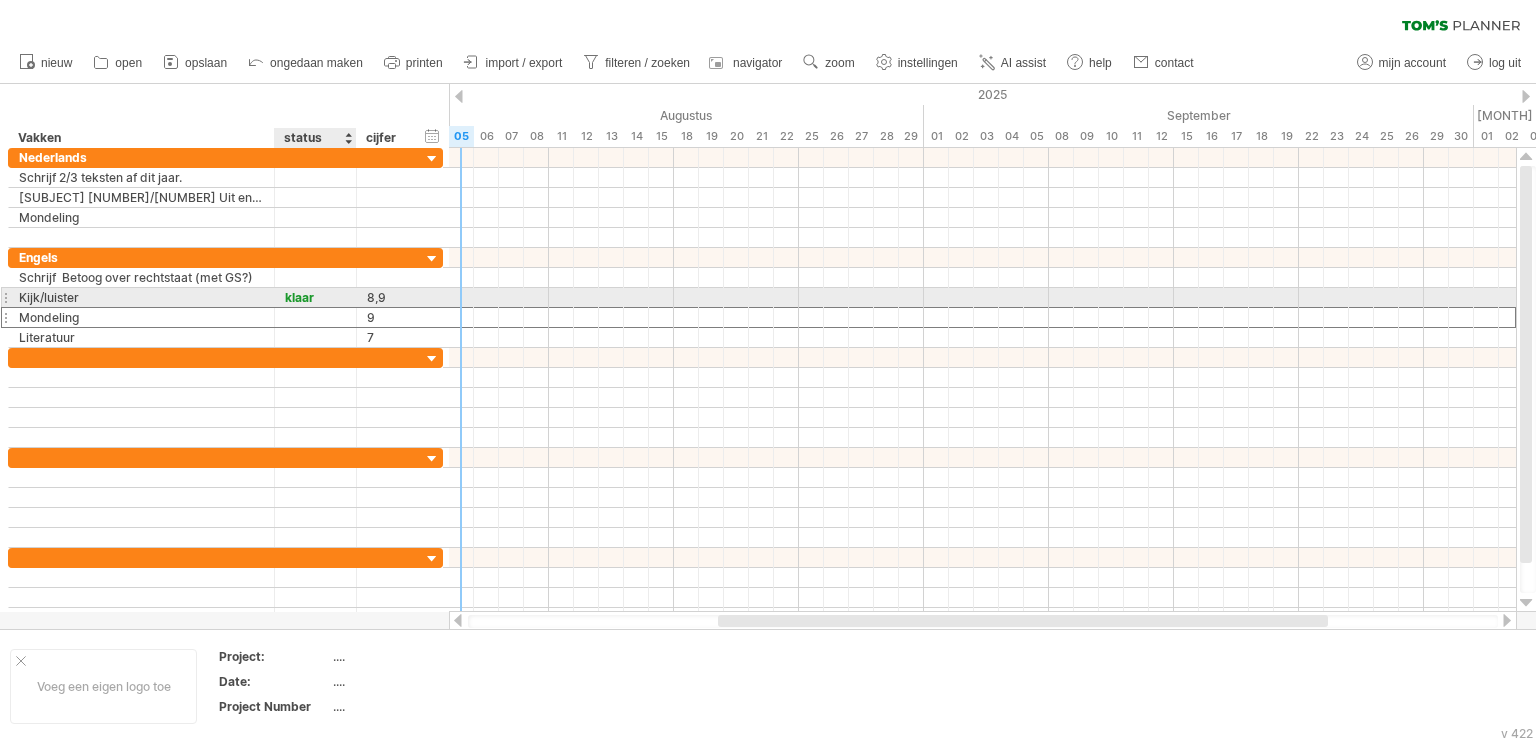 click on "klaar" at bounding box center [315, 297] 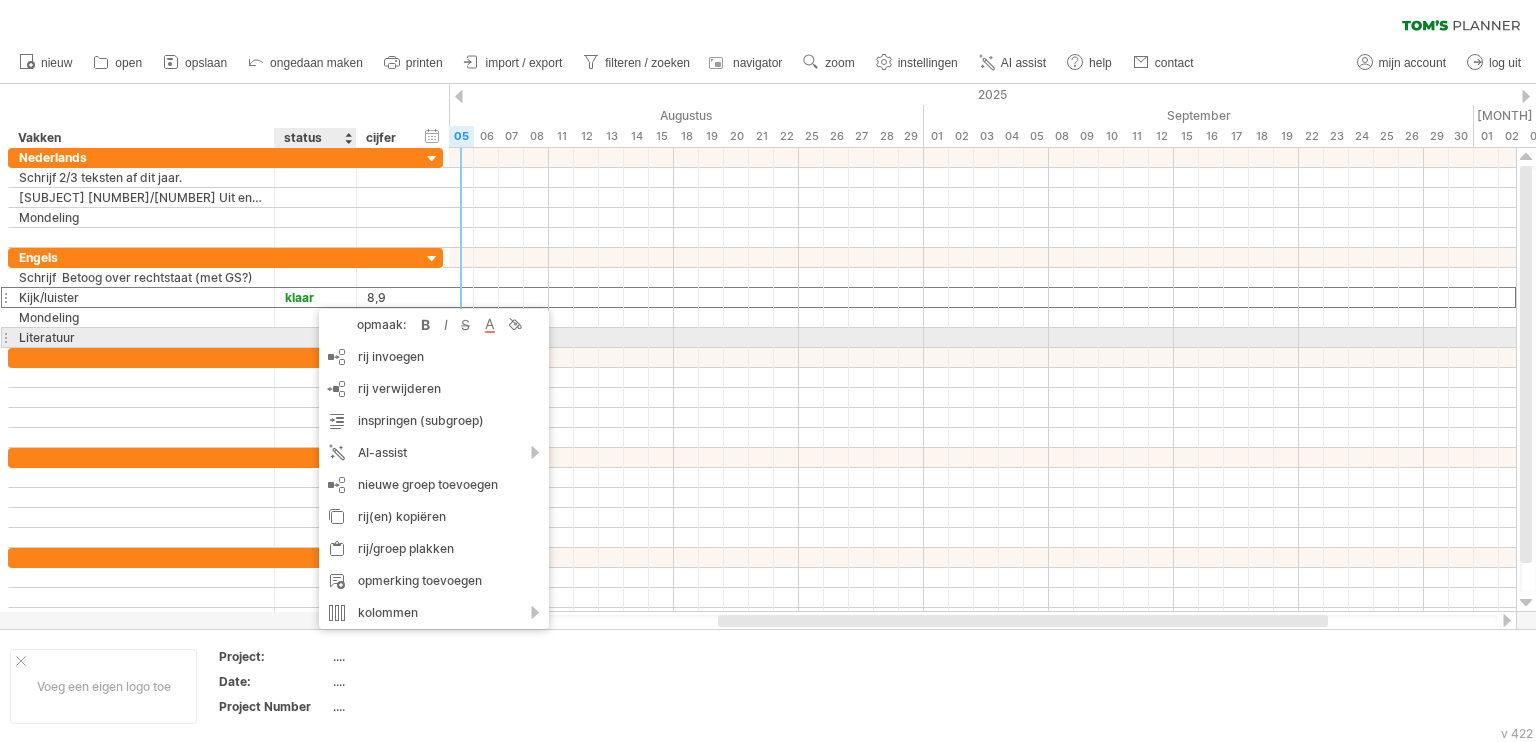 click on "opmaak:   vet gedrukt   cursief   doorstreept   tekst kleur   achtergrond kleur" at bounding box center [434, 325] 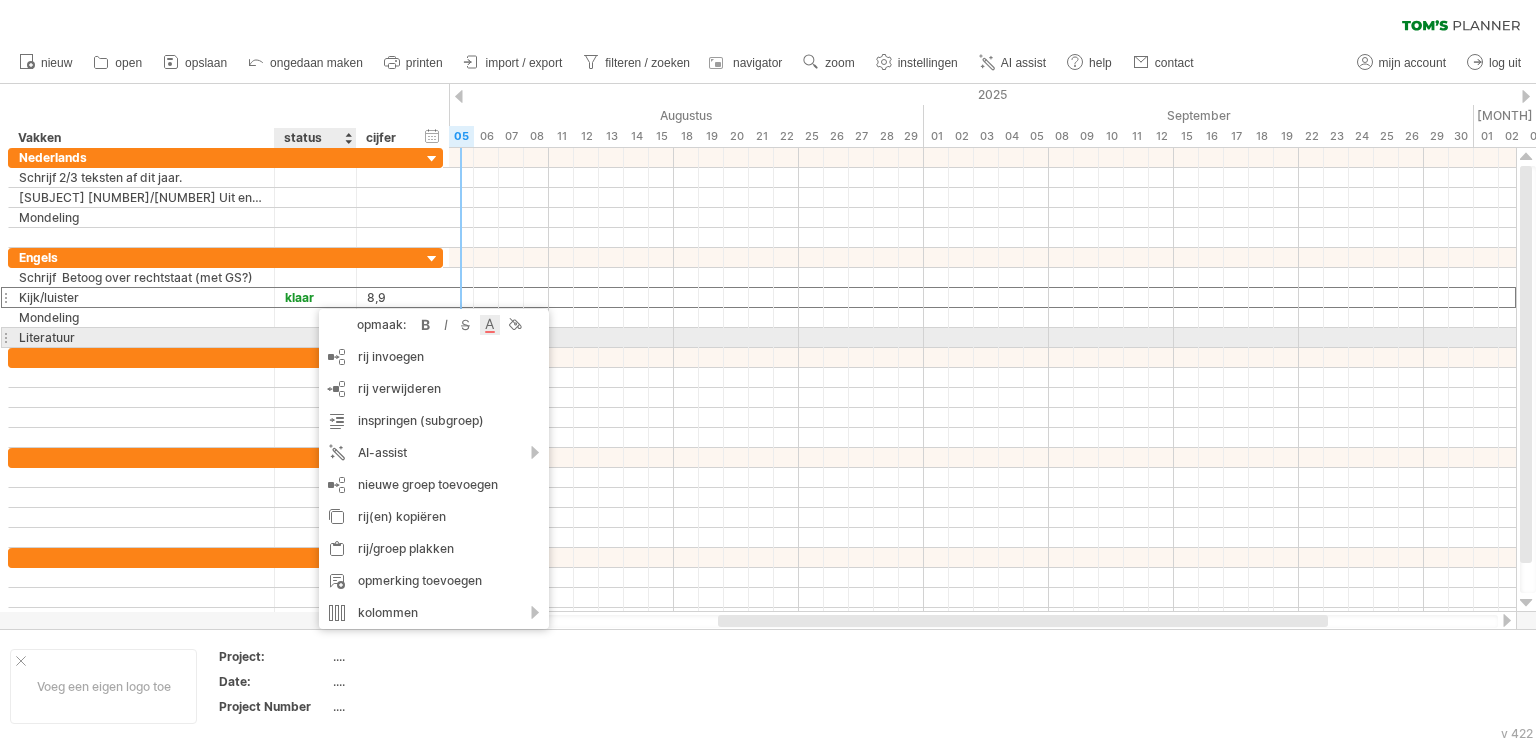 click at bounding box center (490, 325) 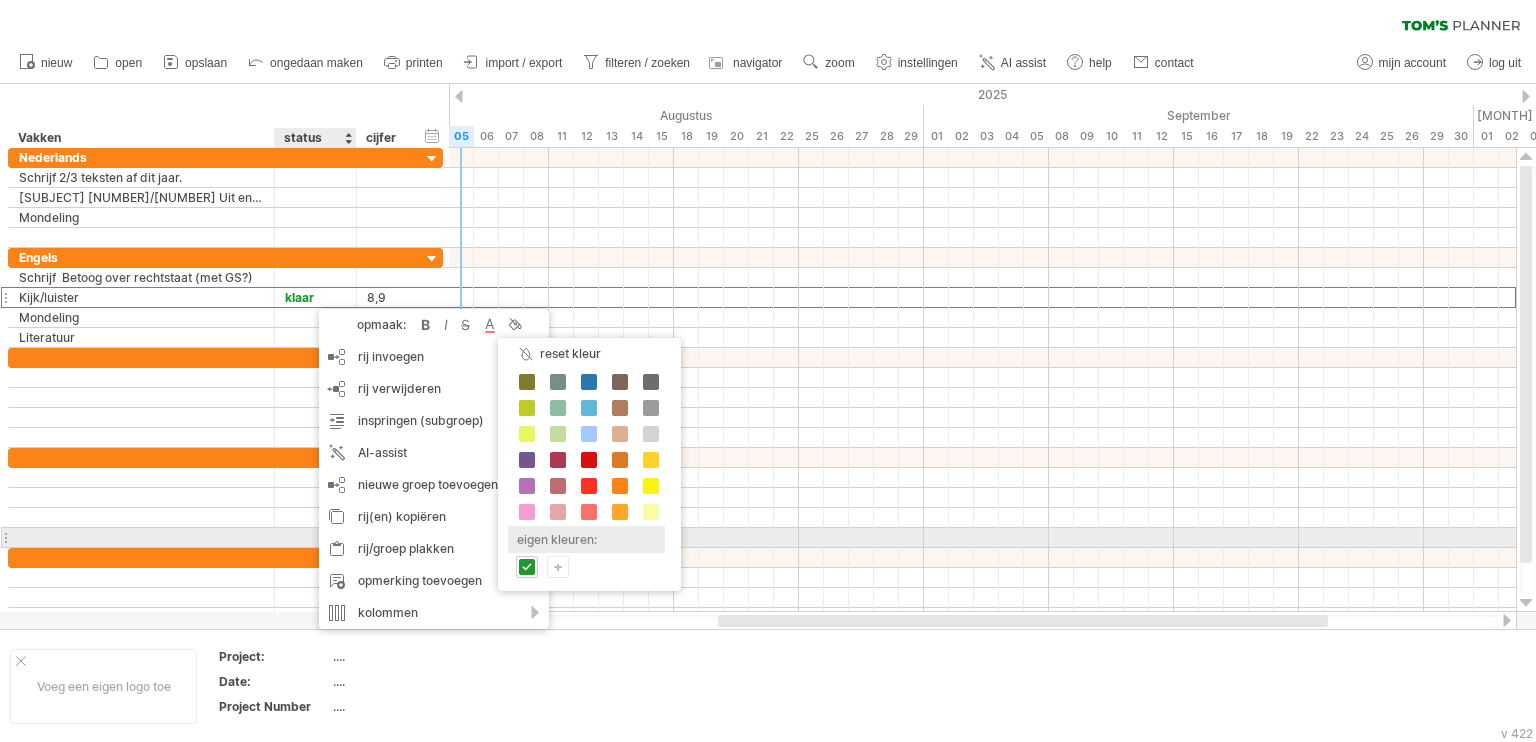 click on "eigen kleuren:" at bounding box center (586, 539) 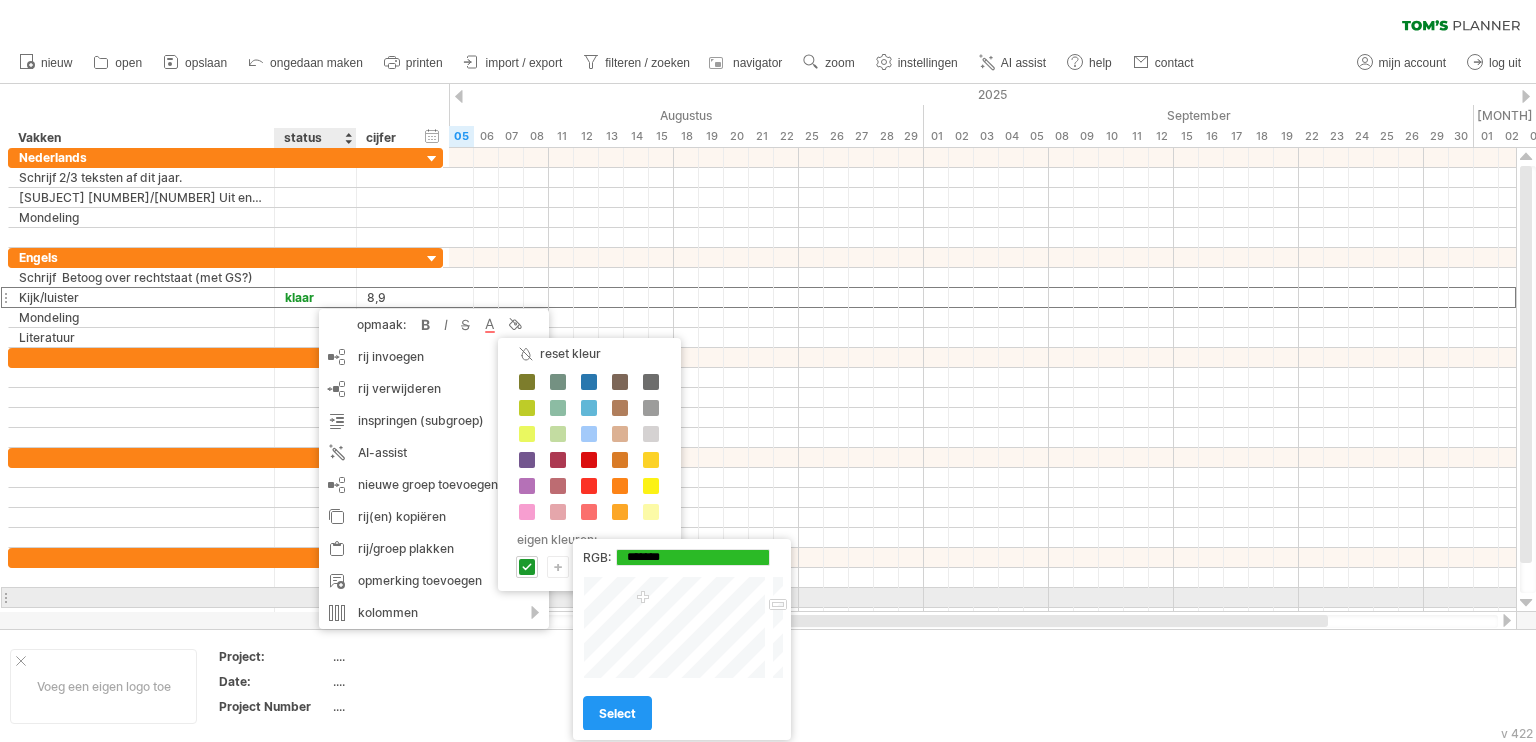 click at bounding box center (676, 627) 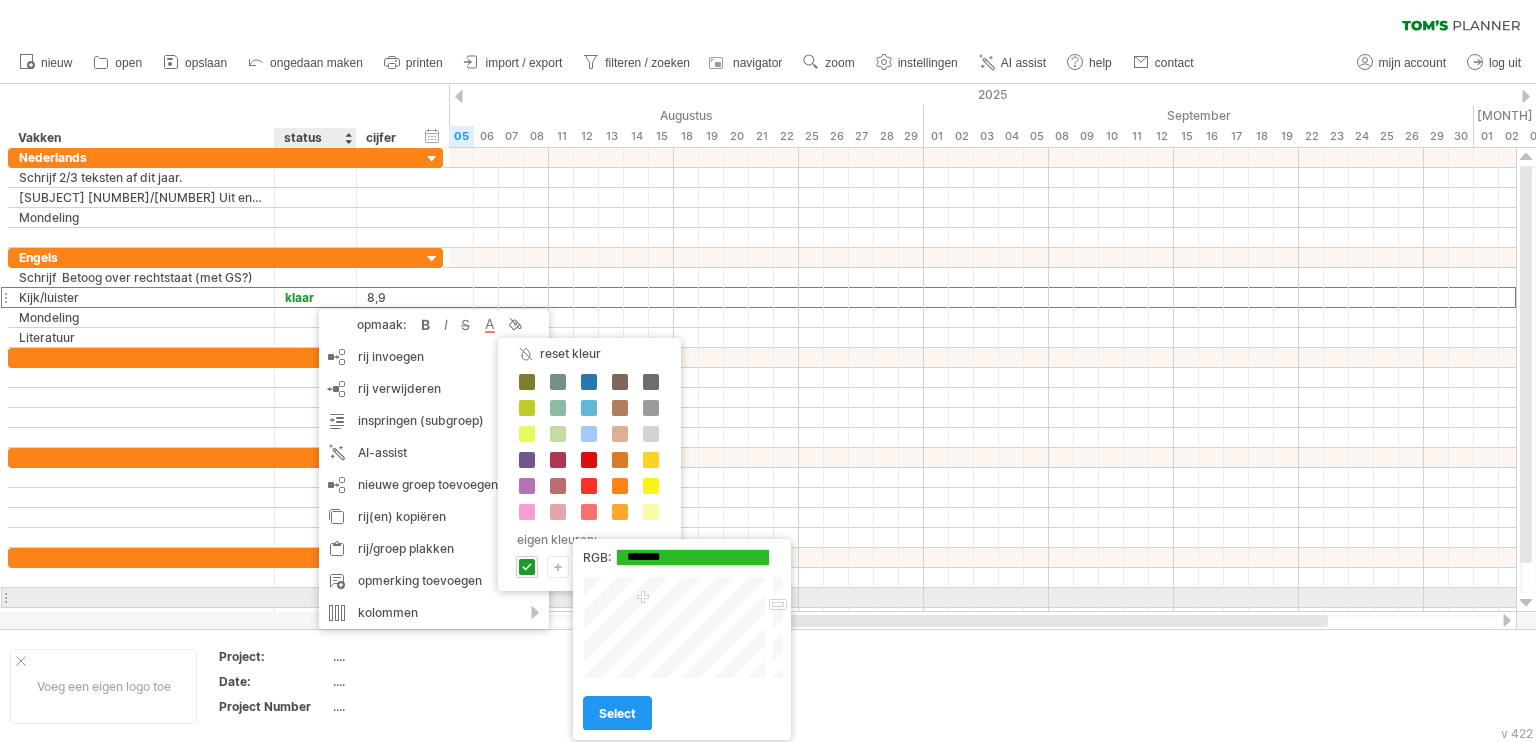 click at bounding box center (776, 627) 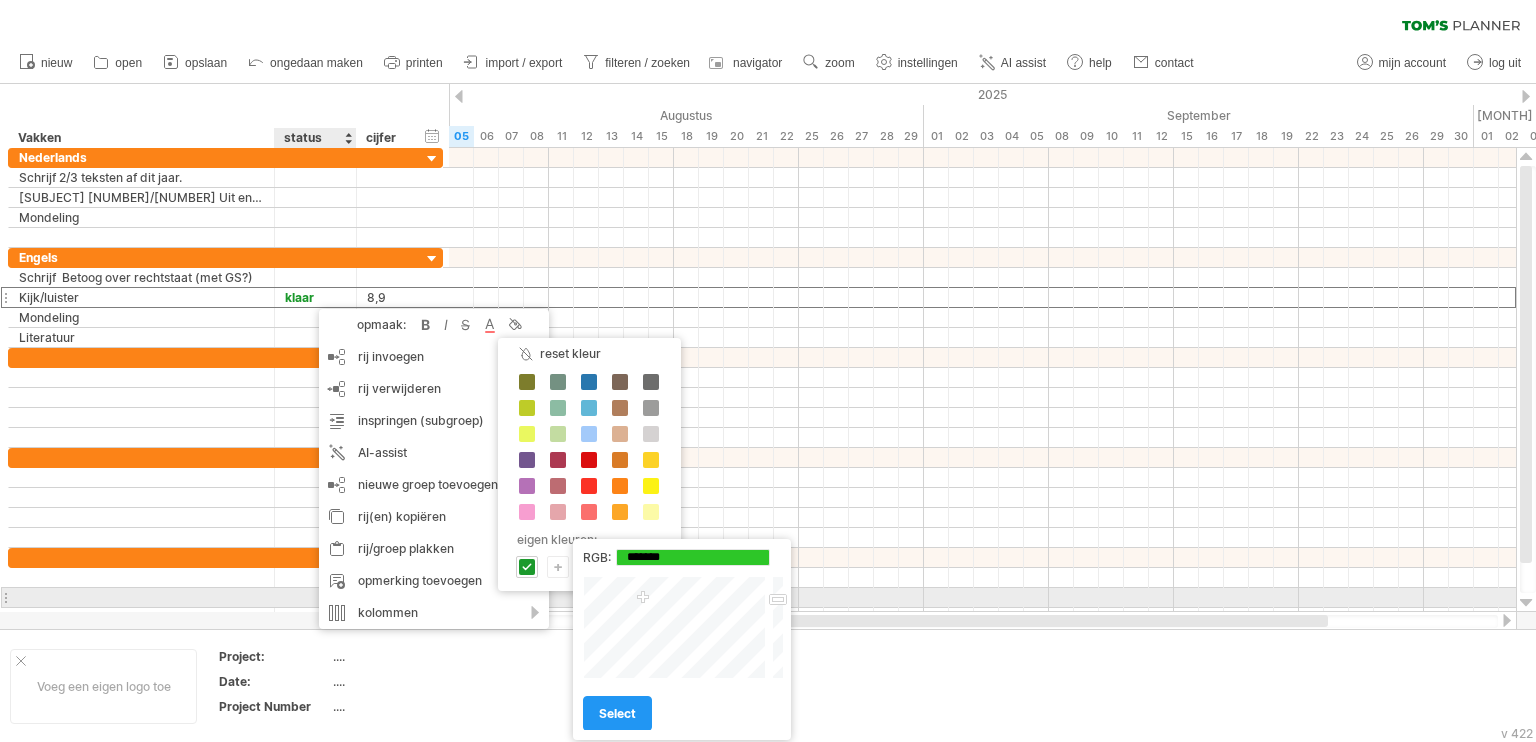 click at bounding box center [776, 627] 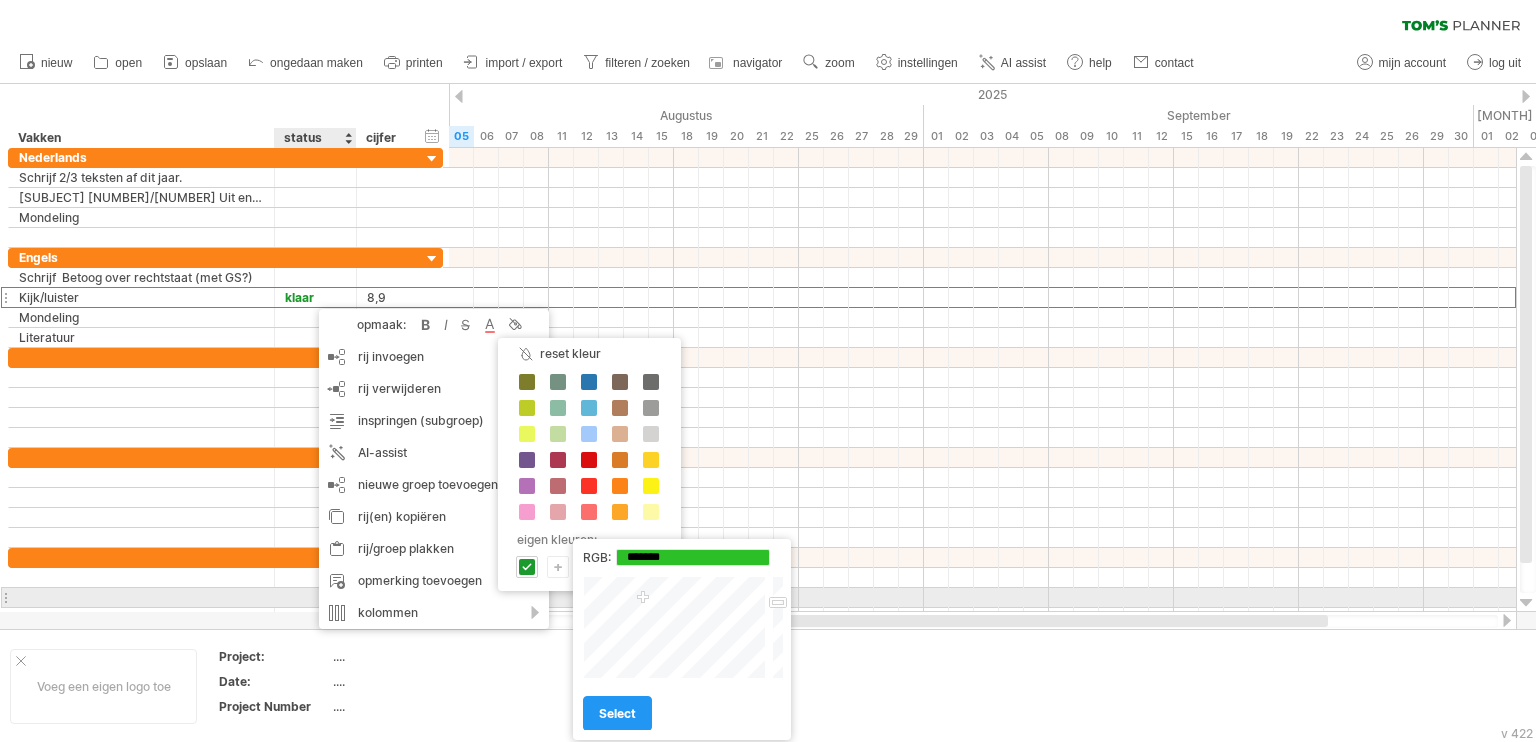 type on "*******" 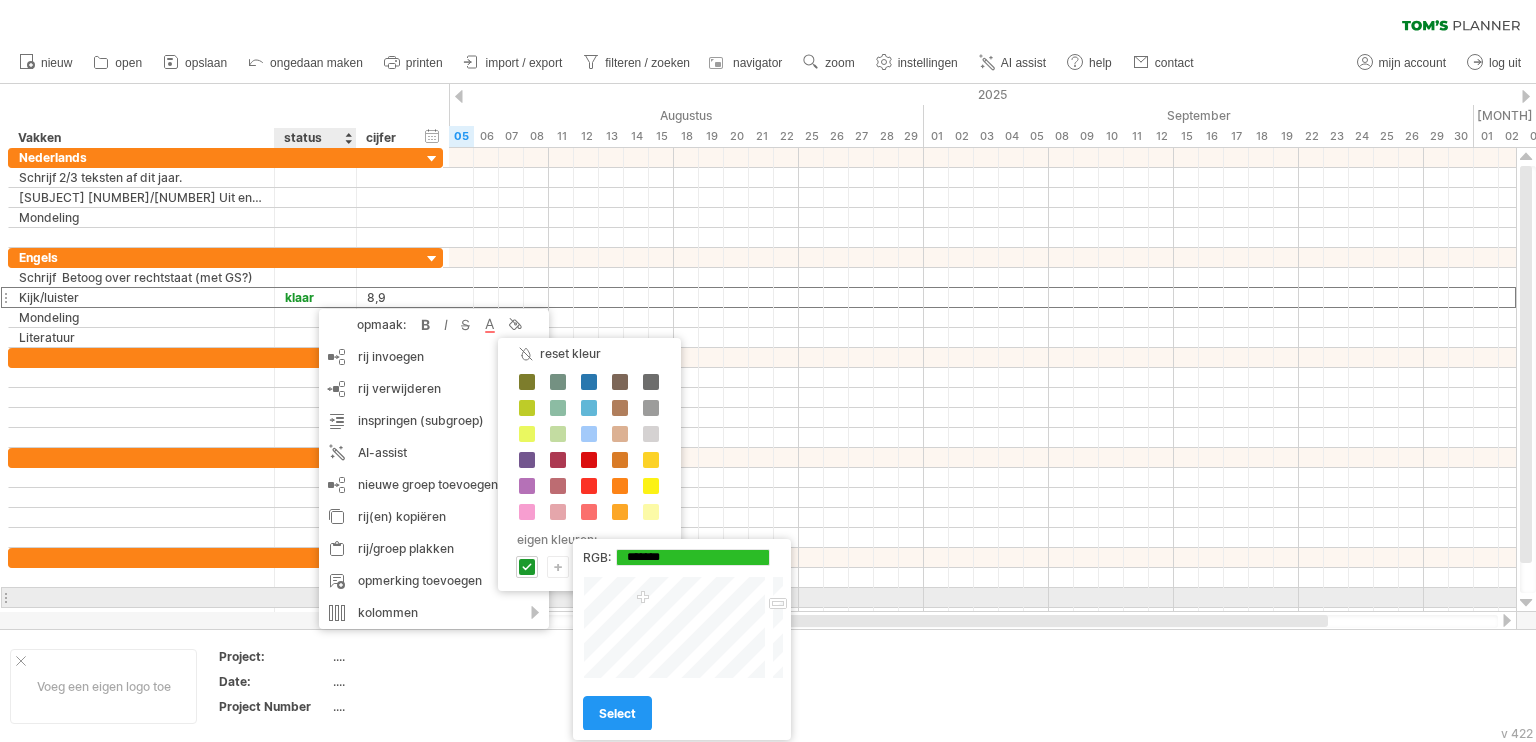 click at bounding box center [776, 627] 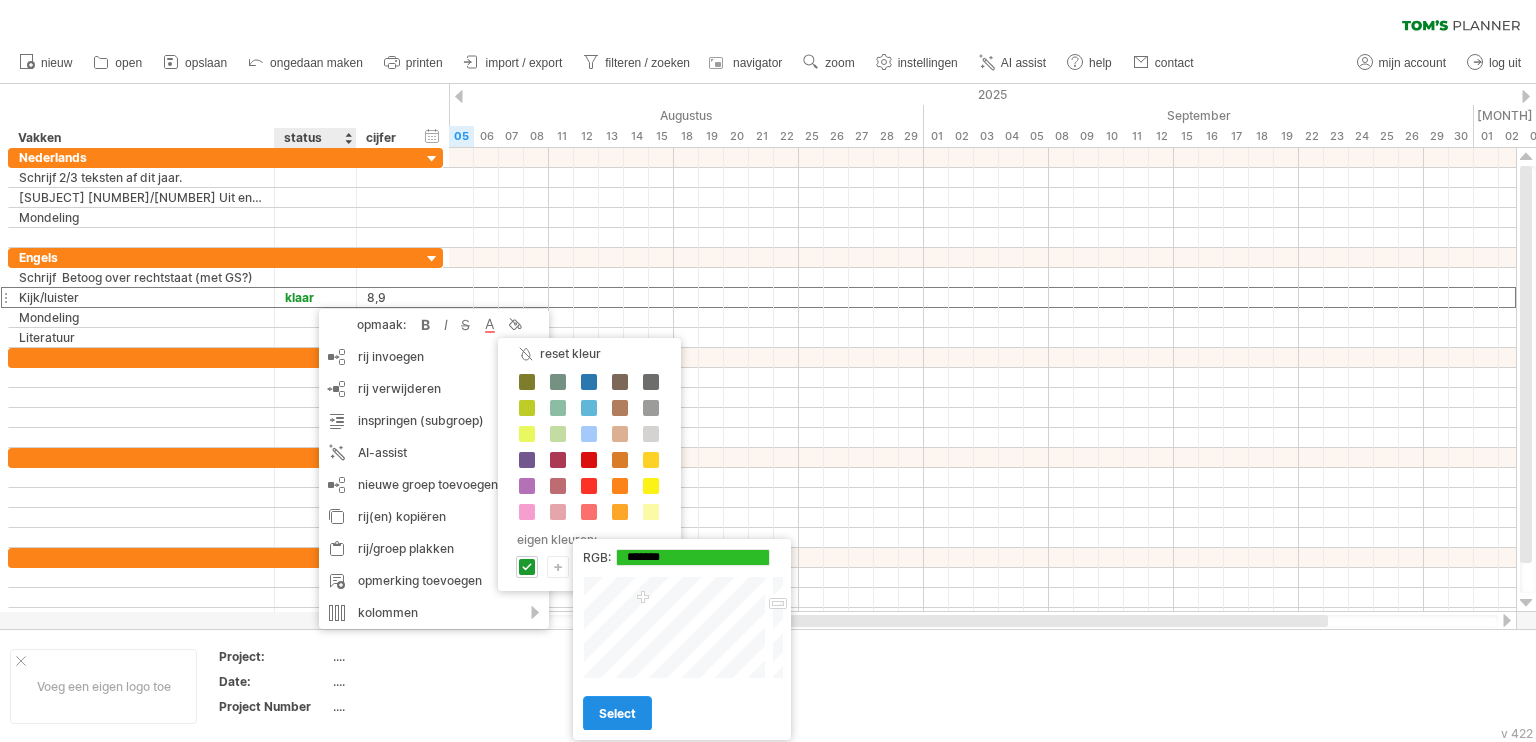 click on "select" at bounding box center [617, 713] 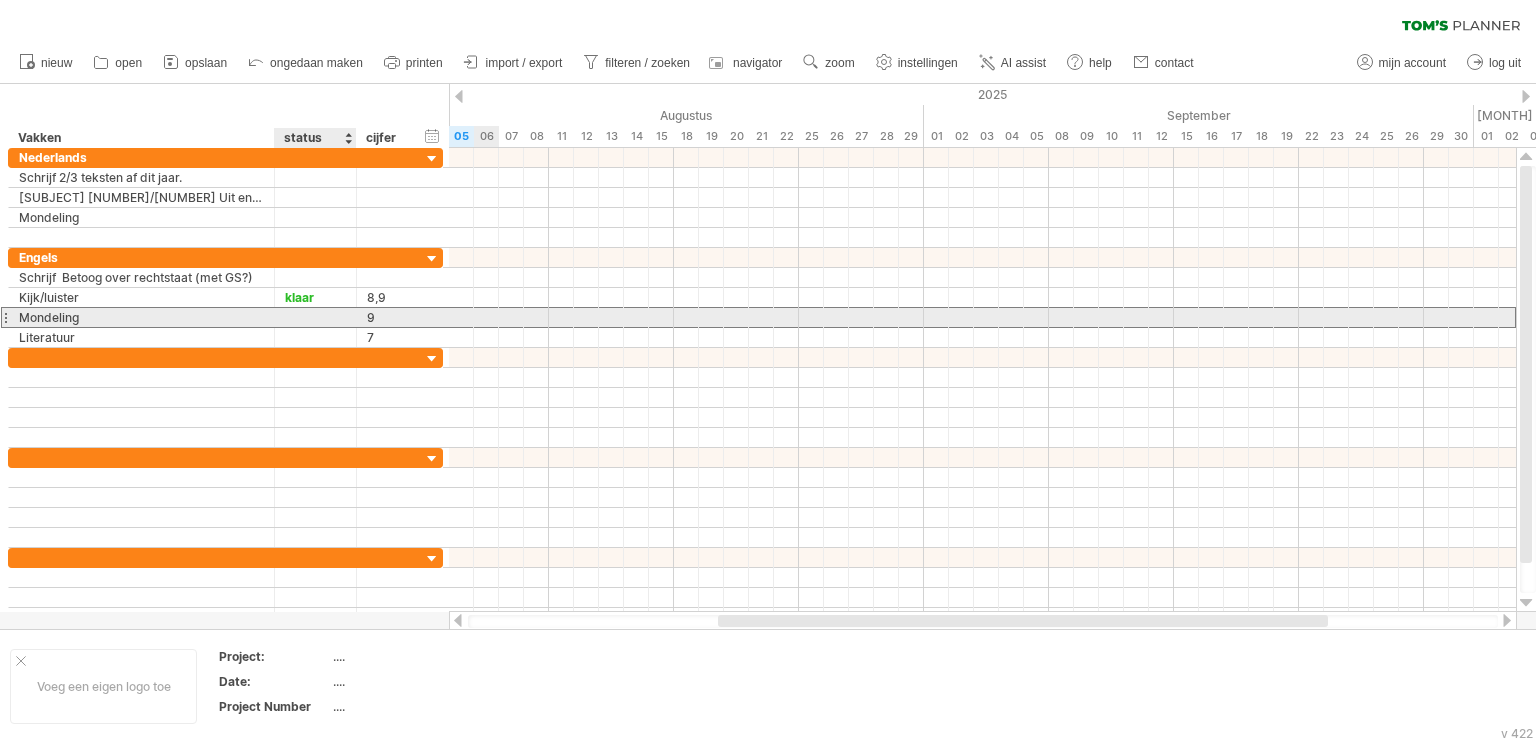 click at bounding box center [315, 317] 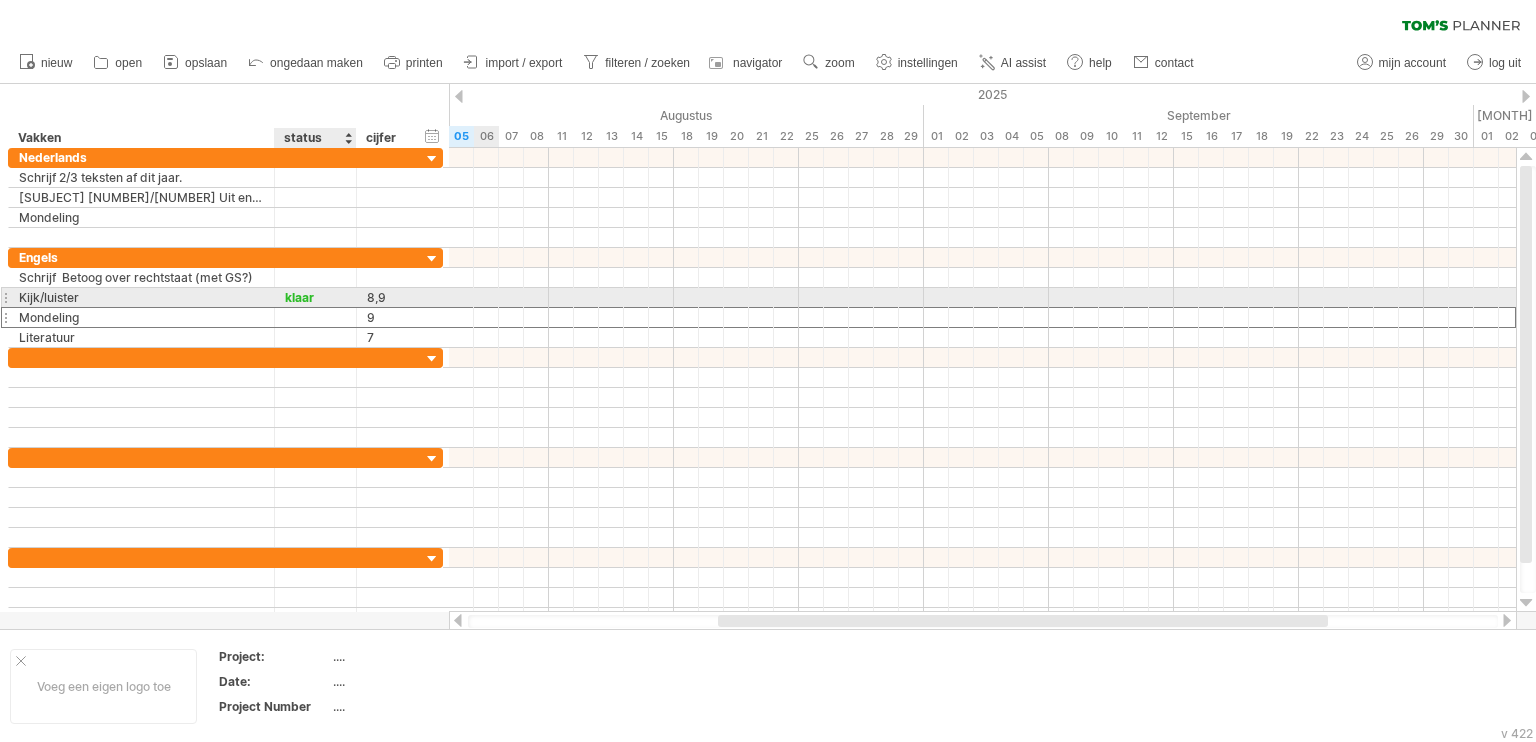 click on "klaar" at bounding box center (315, 297) 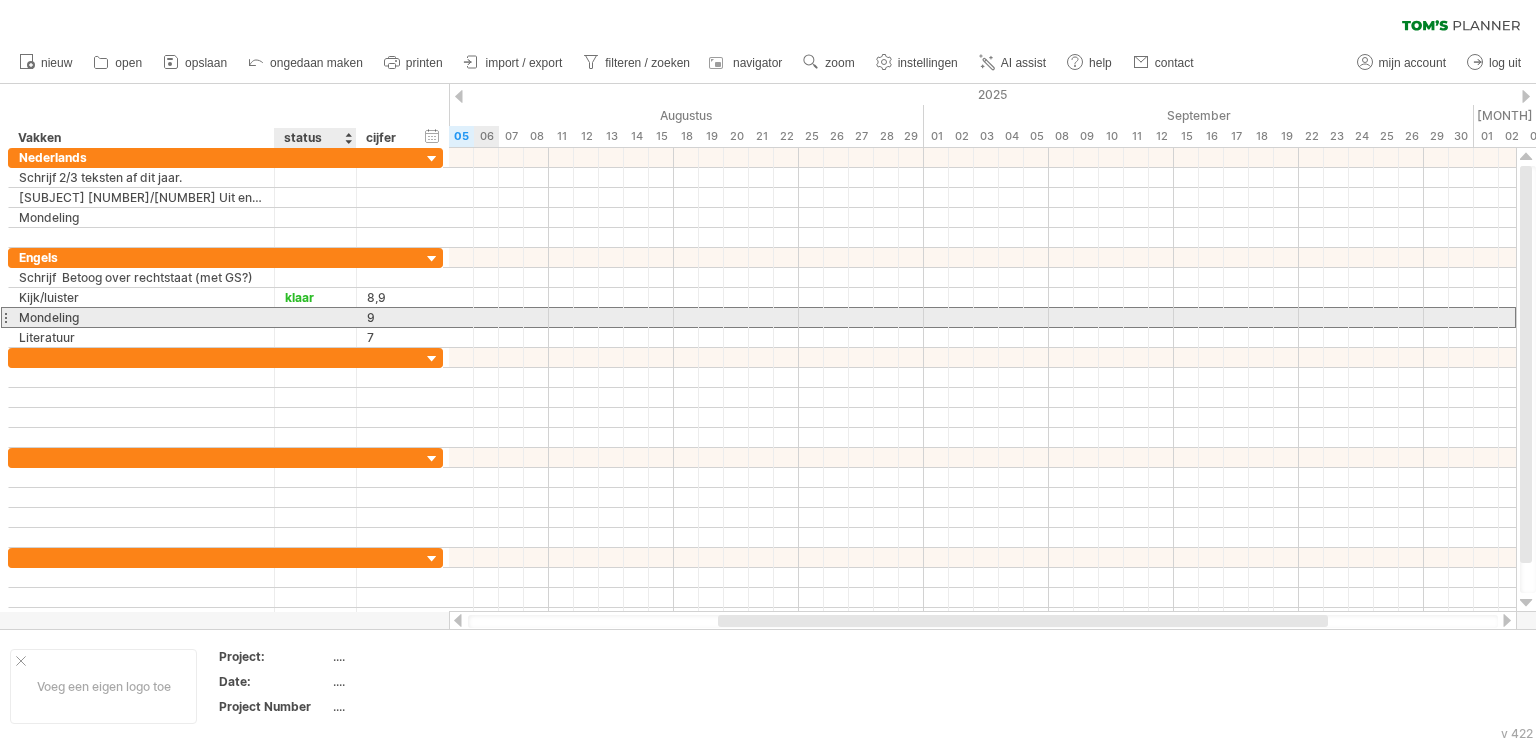 click at bounding box center [315, 317] 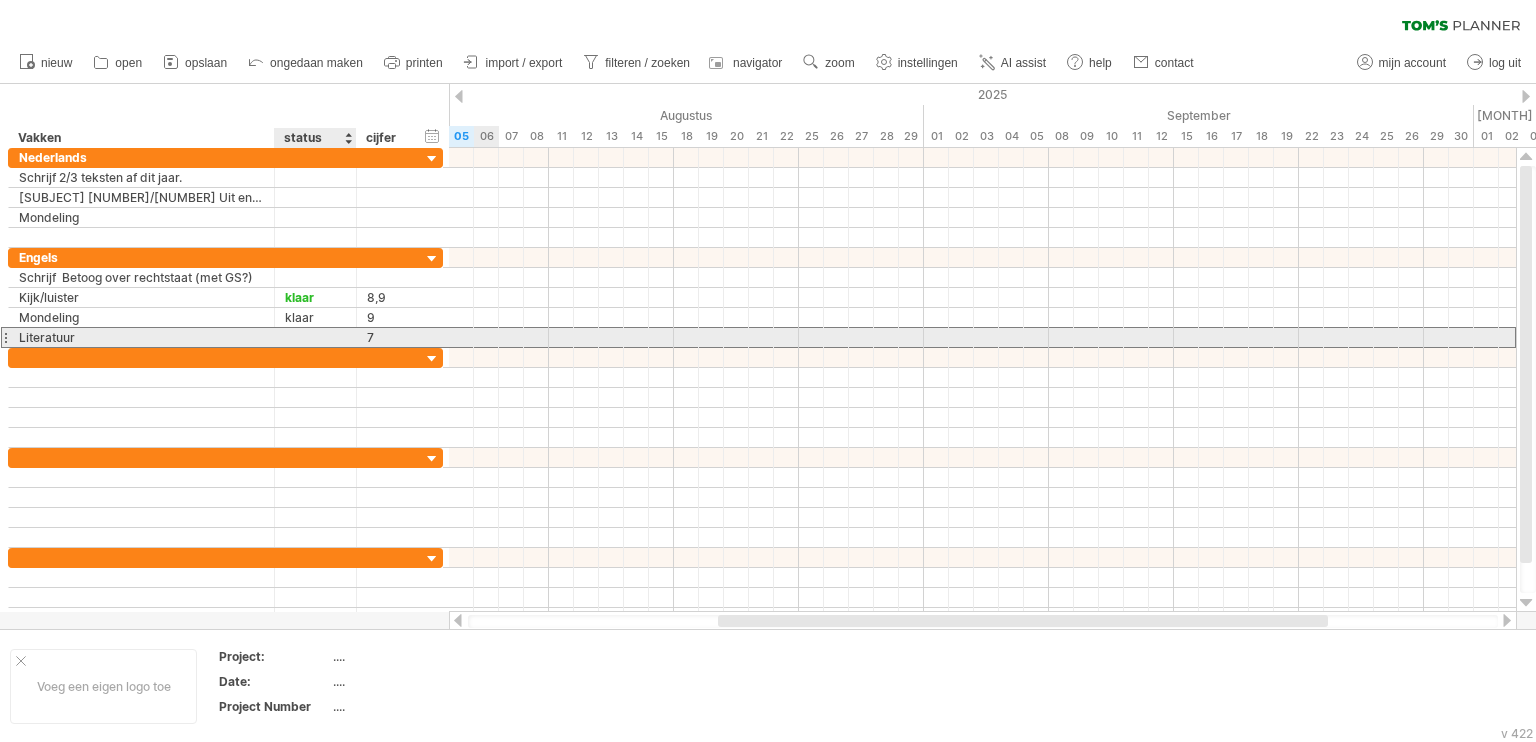 click at bounding box center [315, 337] 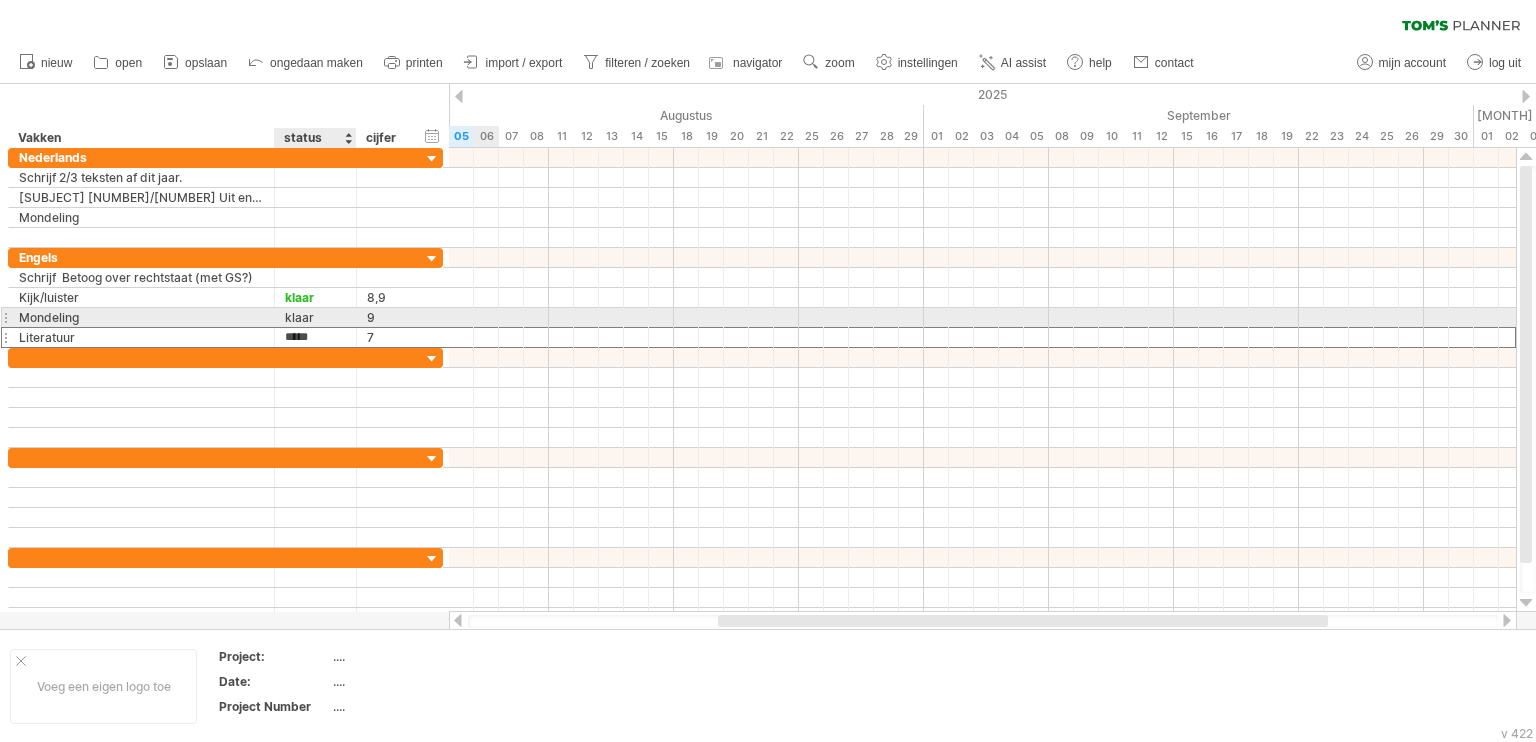click on "klaar" at bounding box center (315, 317) 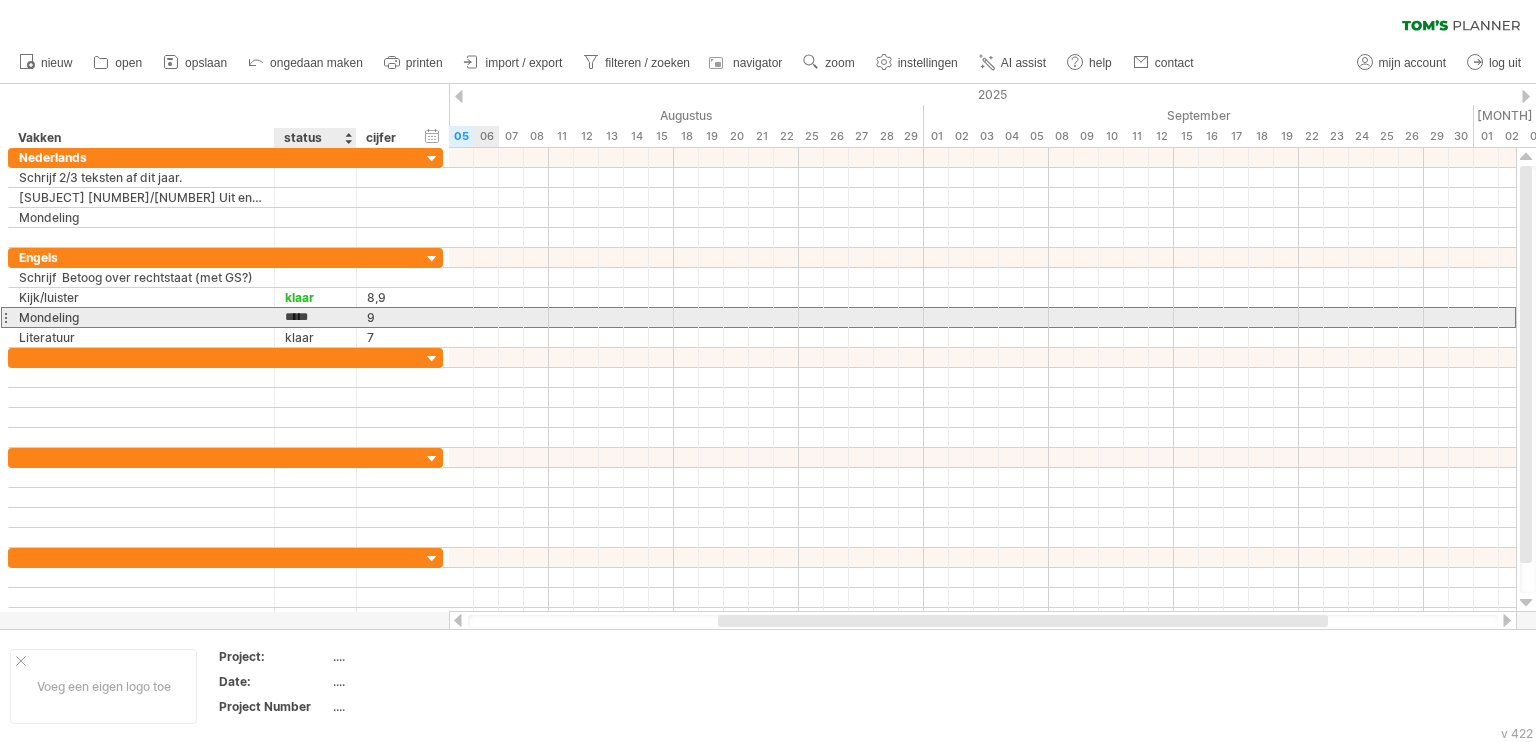 click on "*****" at bounding box center (315, 317) 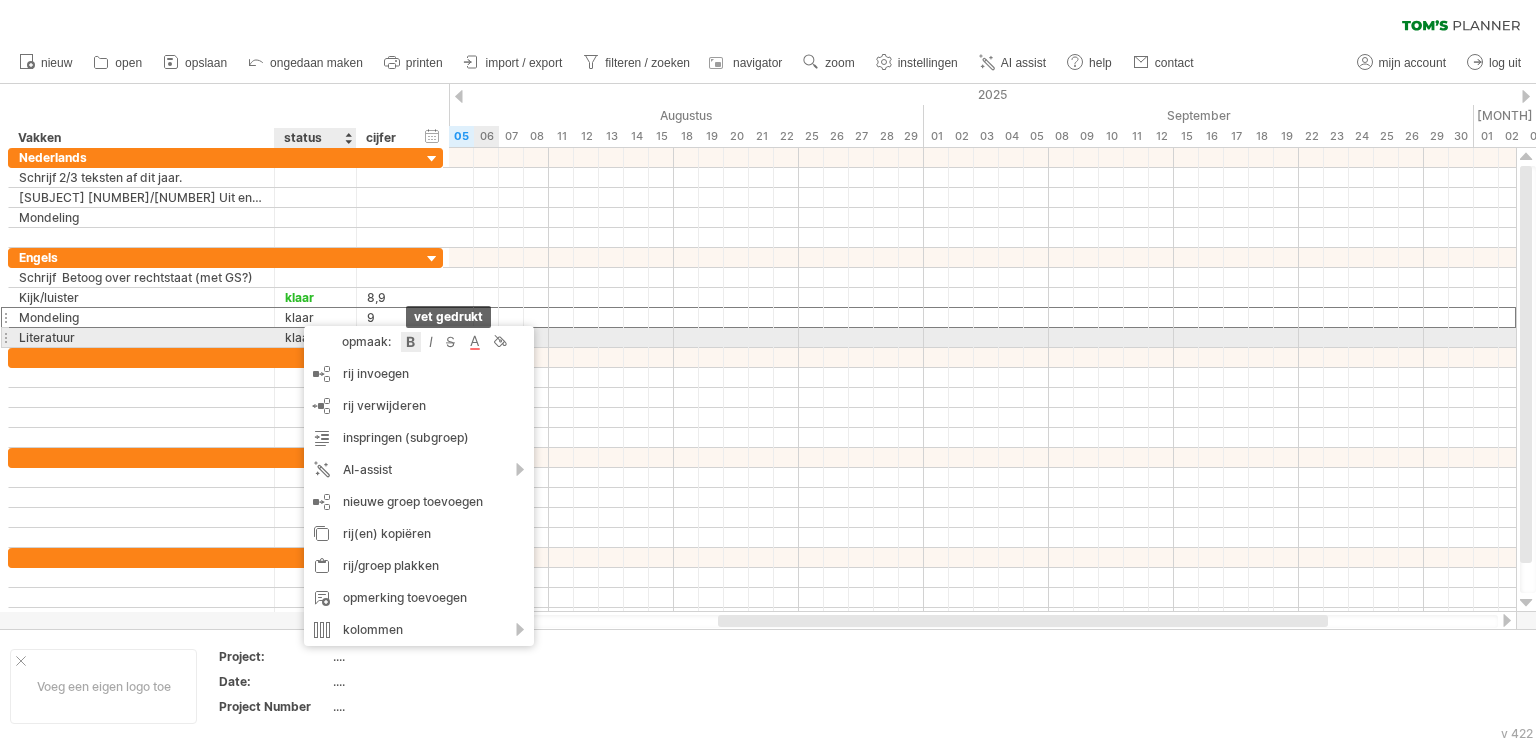 click at bounding box center [411, 342] 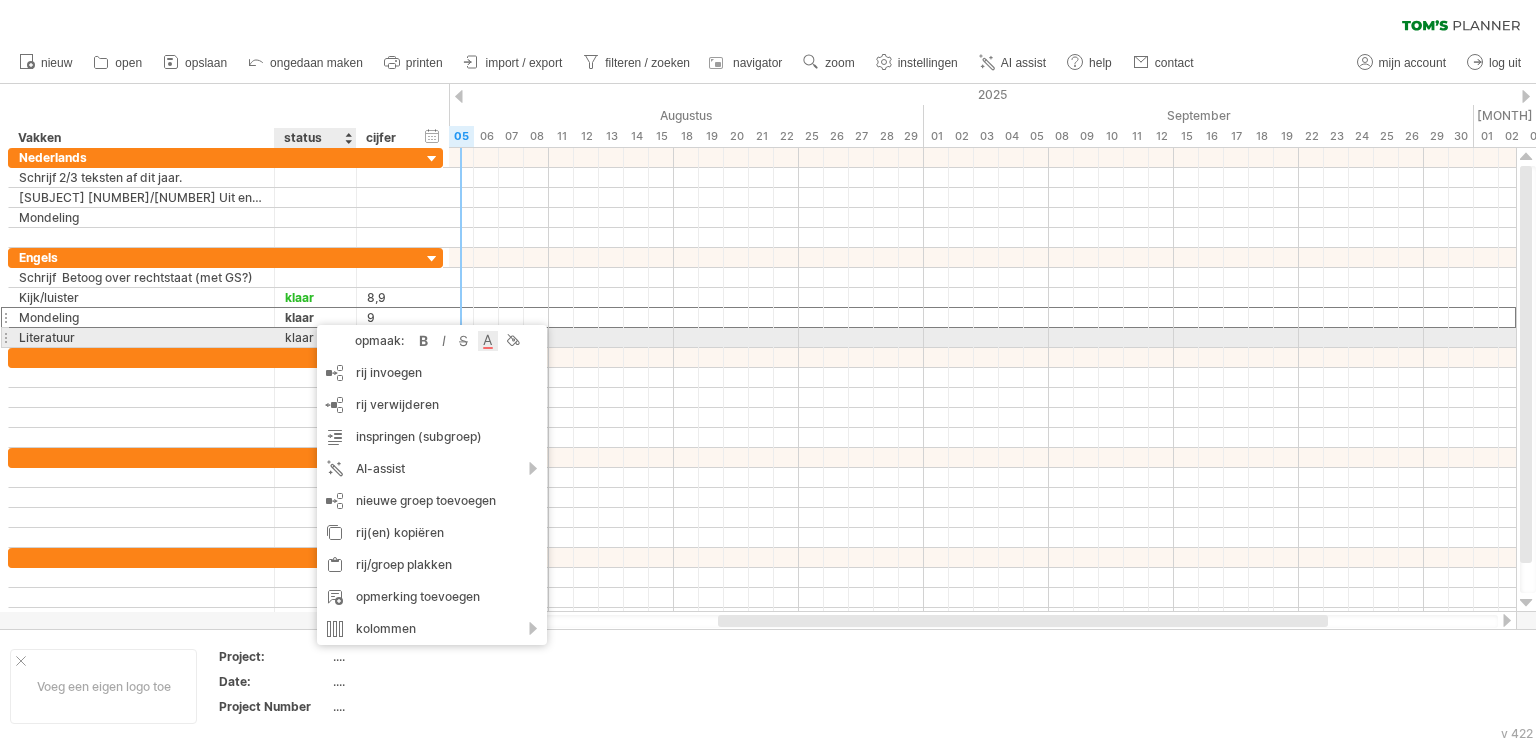 click at bounding box center [488, 341] 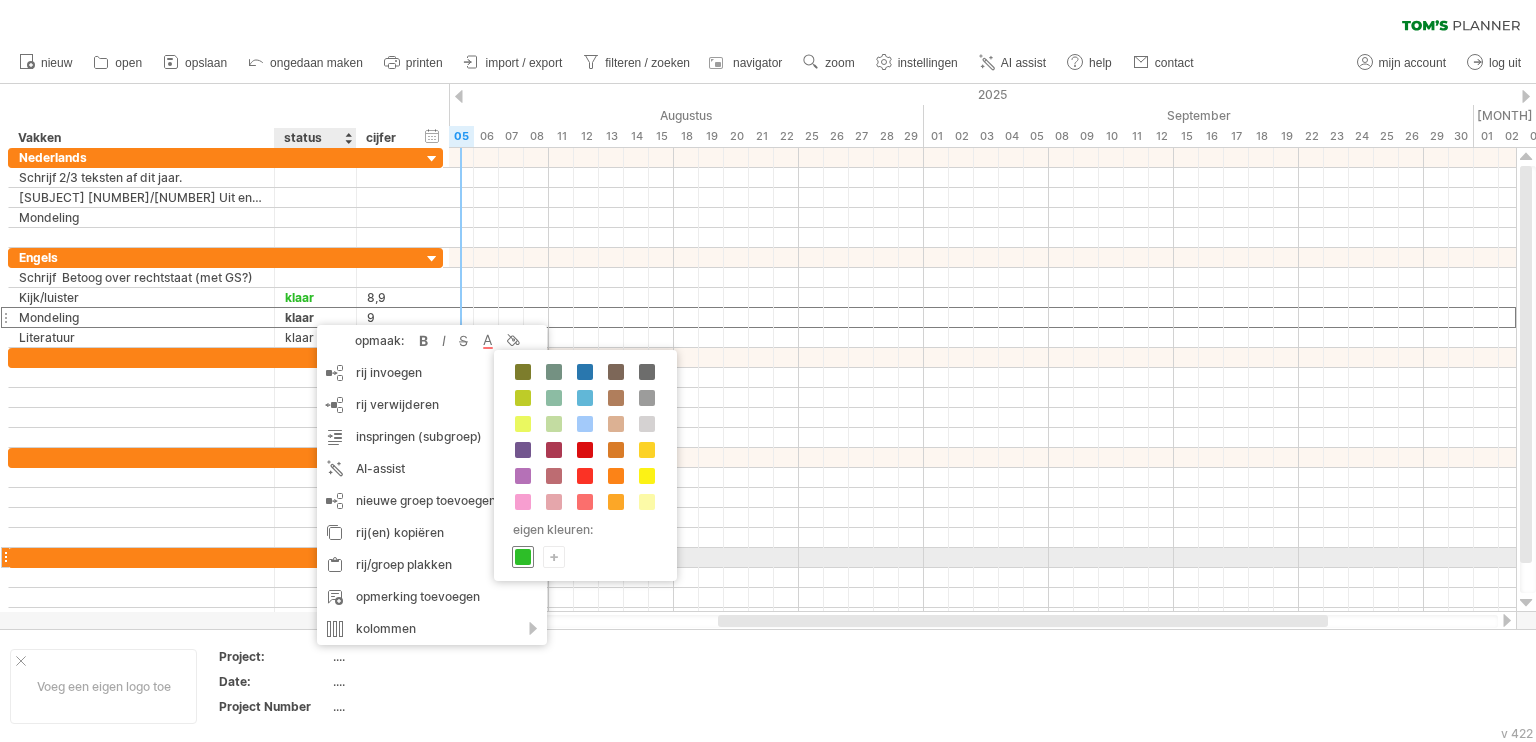 click at bounding box center [523, 557] 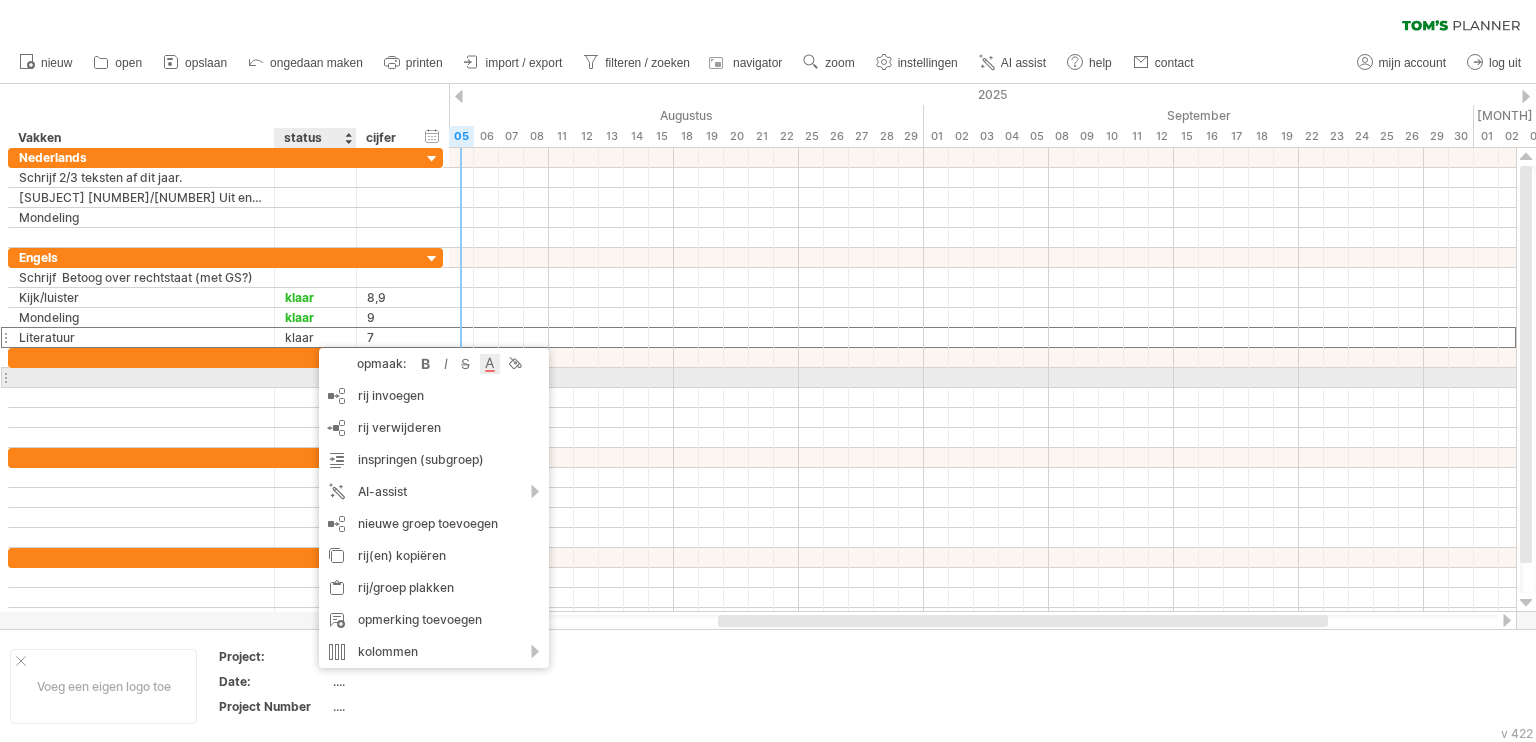 click at bounding box center (490, 364) 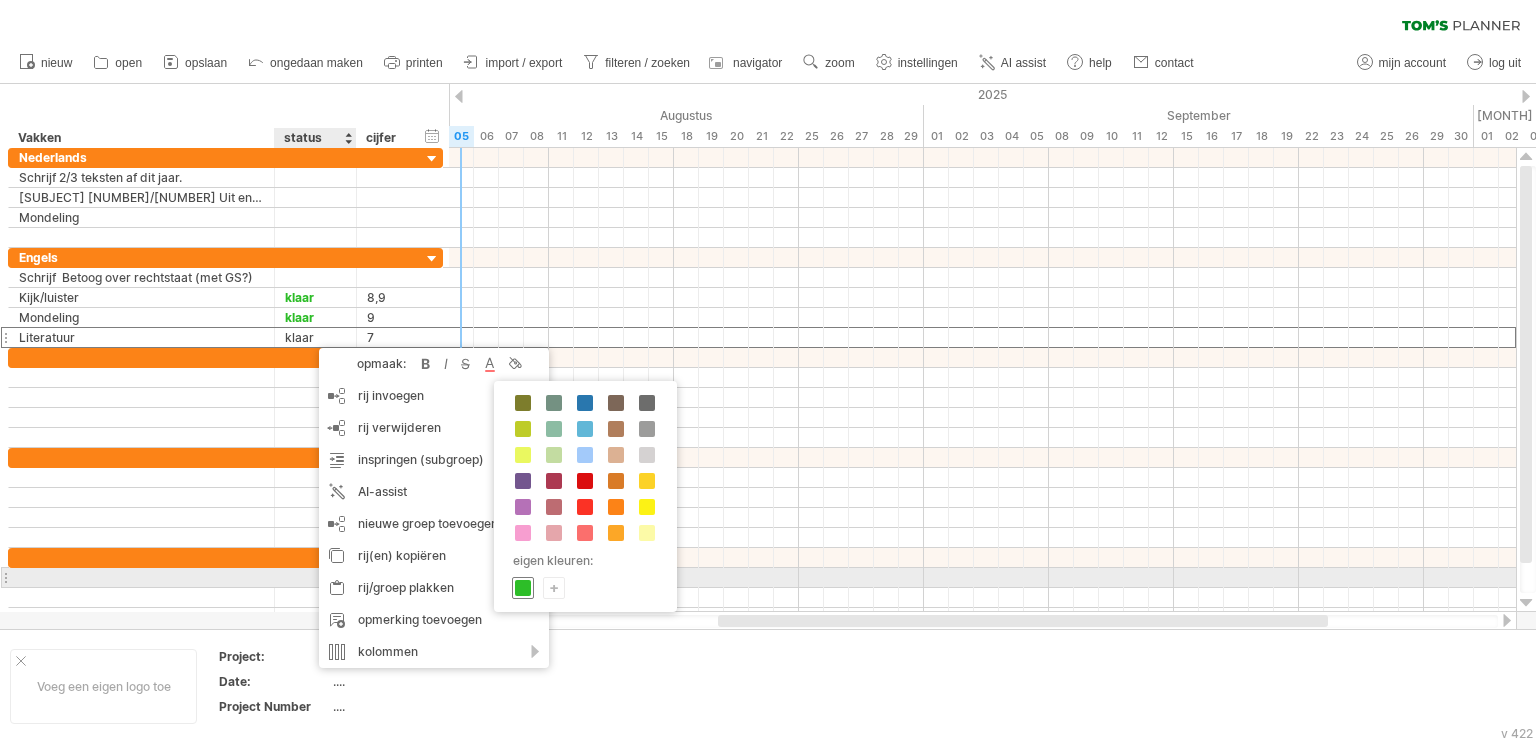 click at bounding box center [523, 588] 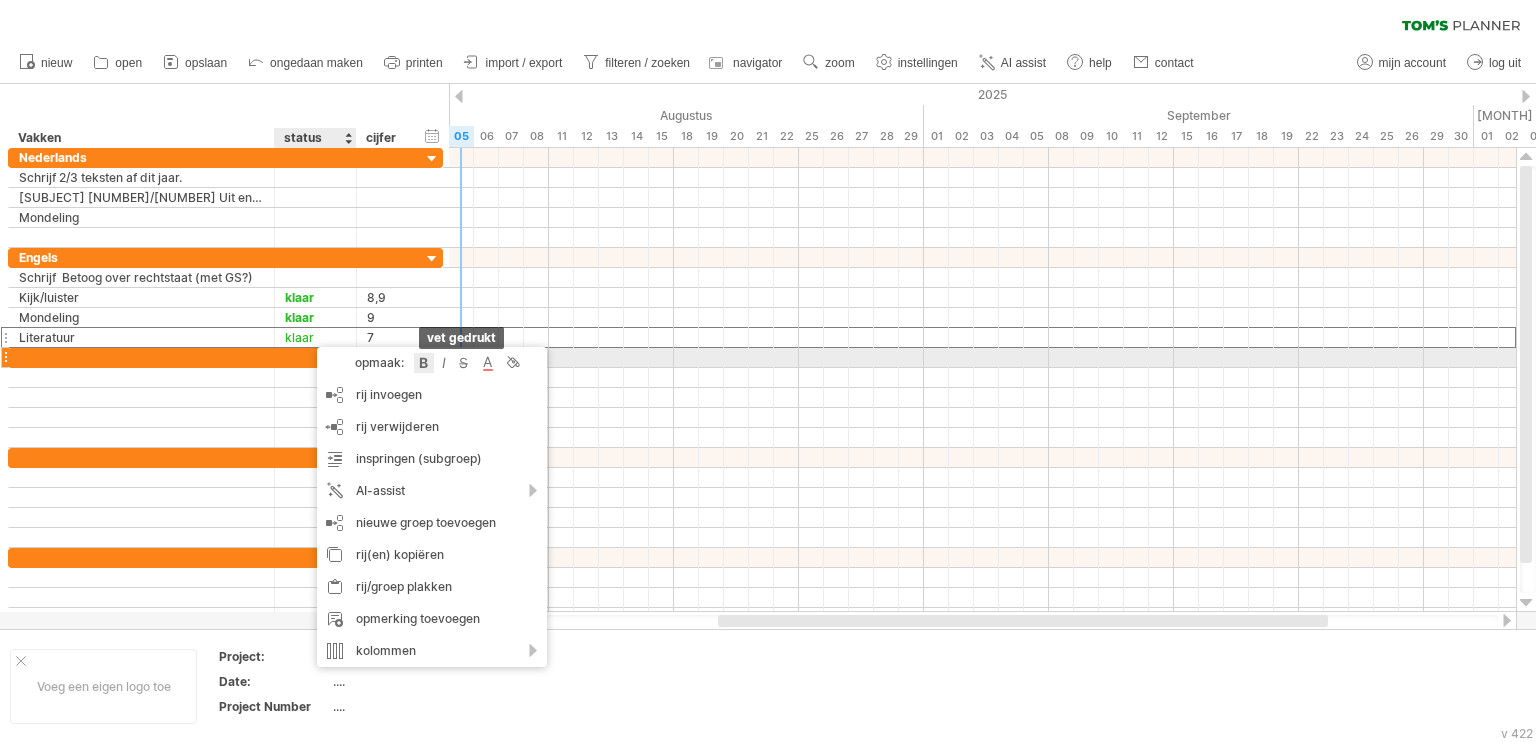 click at bounding box center [424, 363] 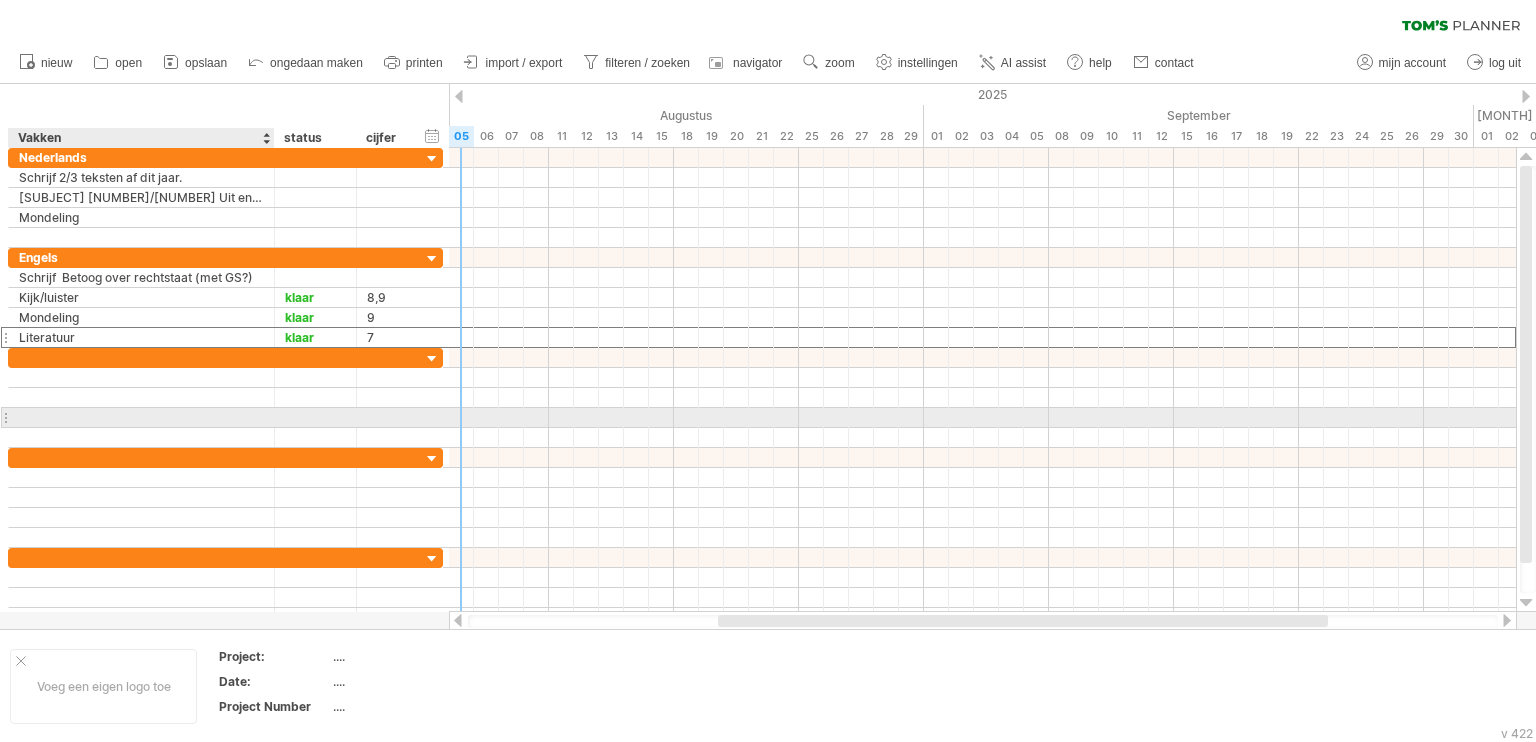 click at bounding box center [141, 417] 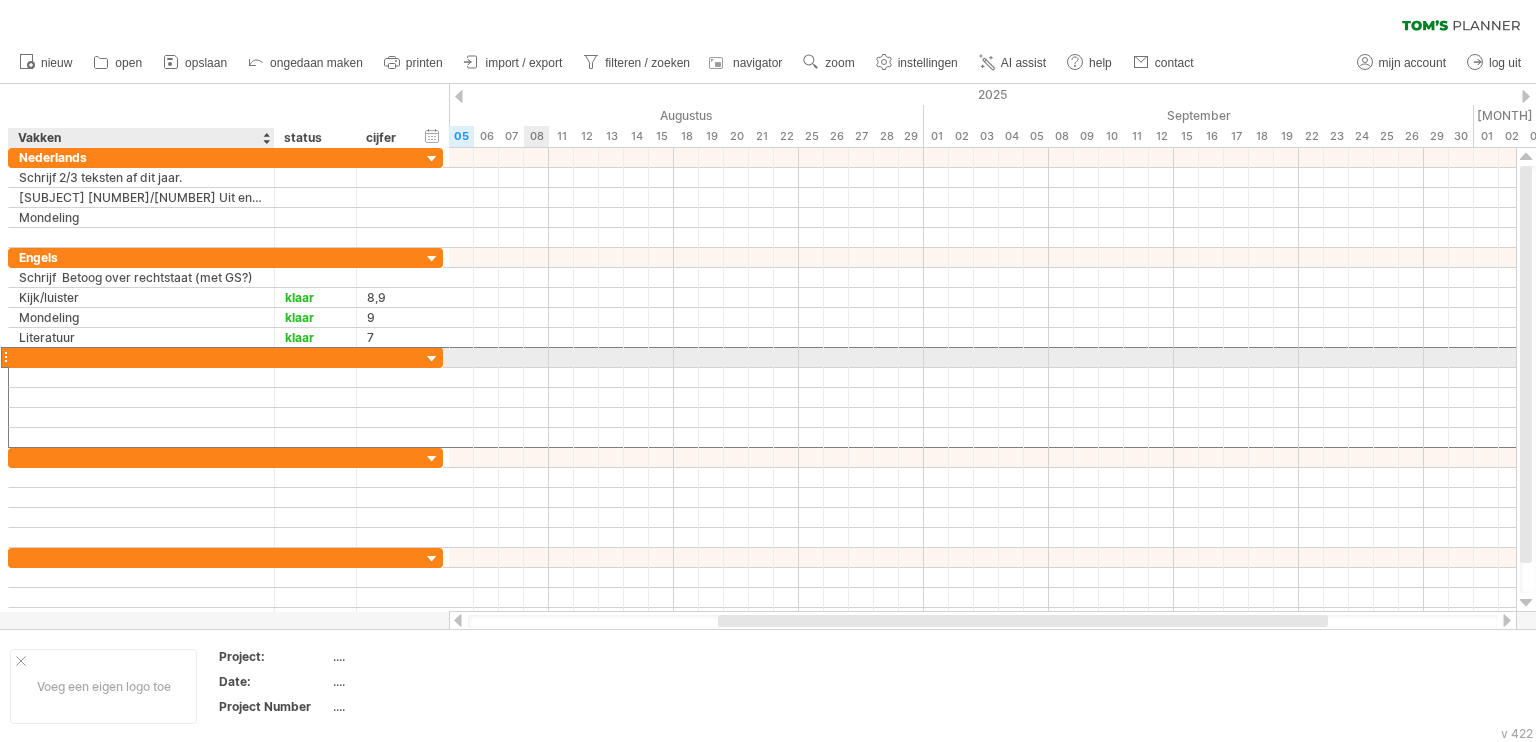 click at bounding box center [141, 357] 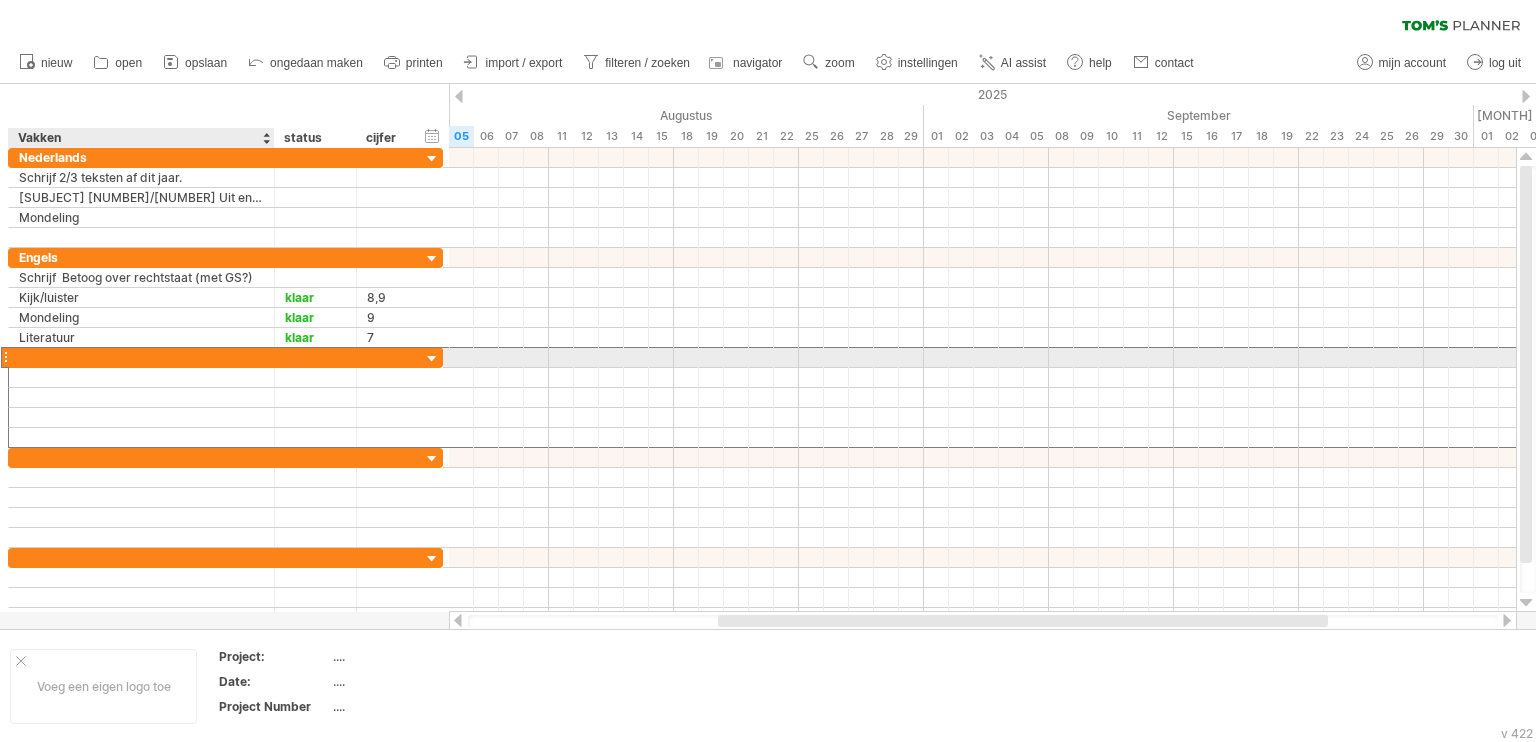 click at bounding box center (141, 357) 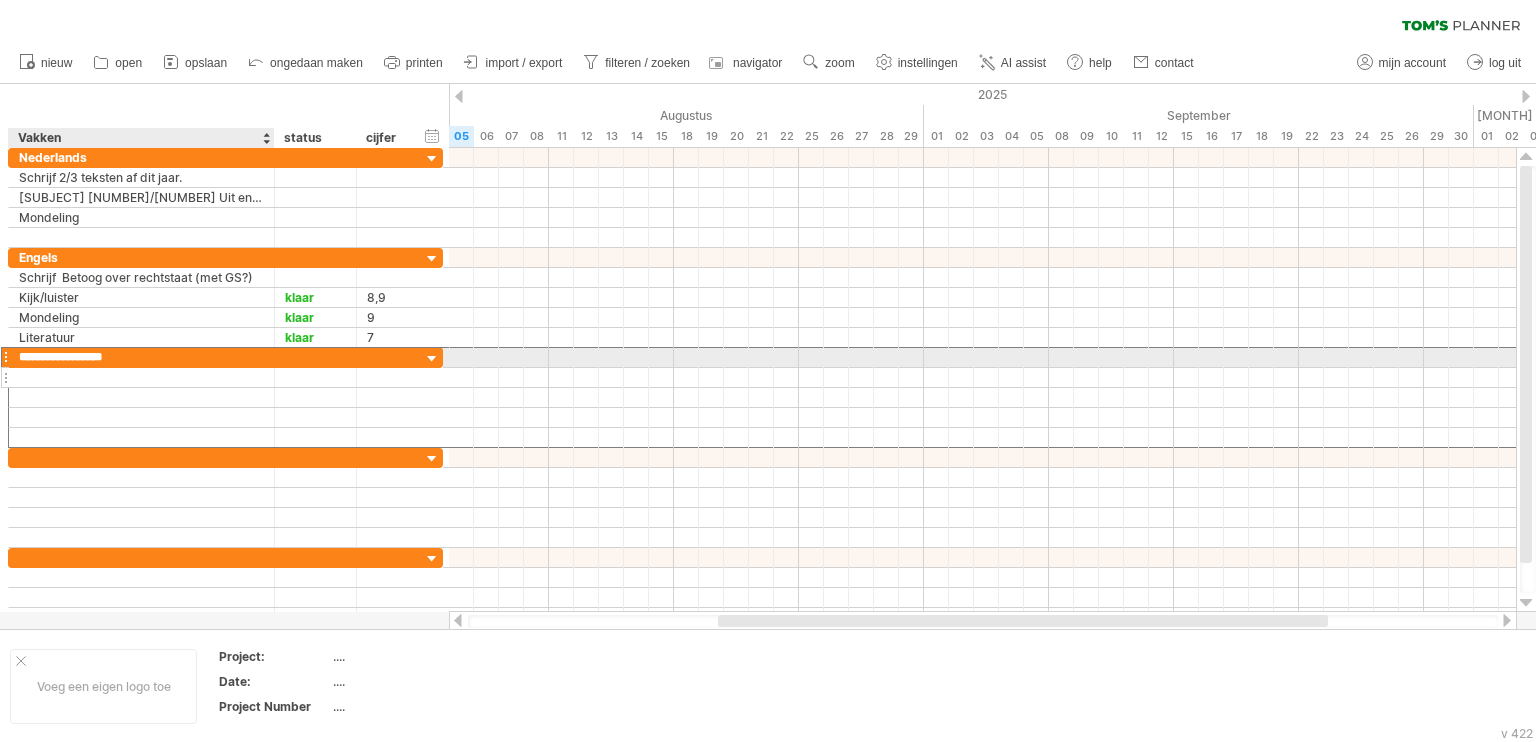 type on "**********" 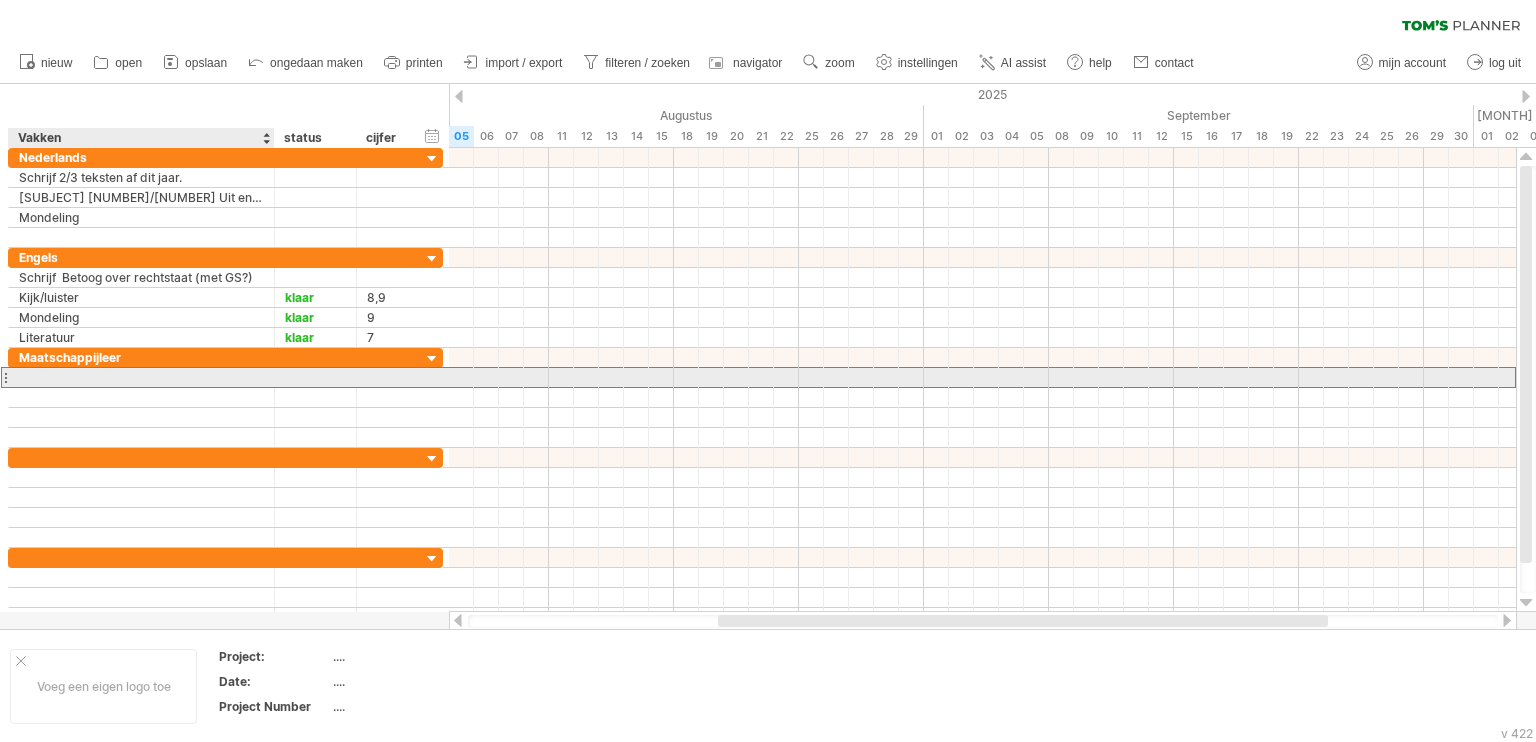 click at bounding box center [141, 377] 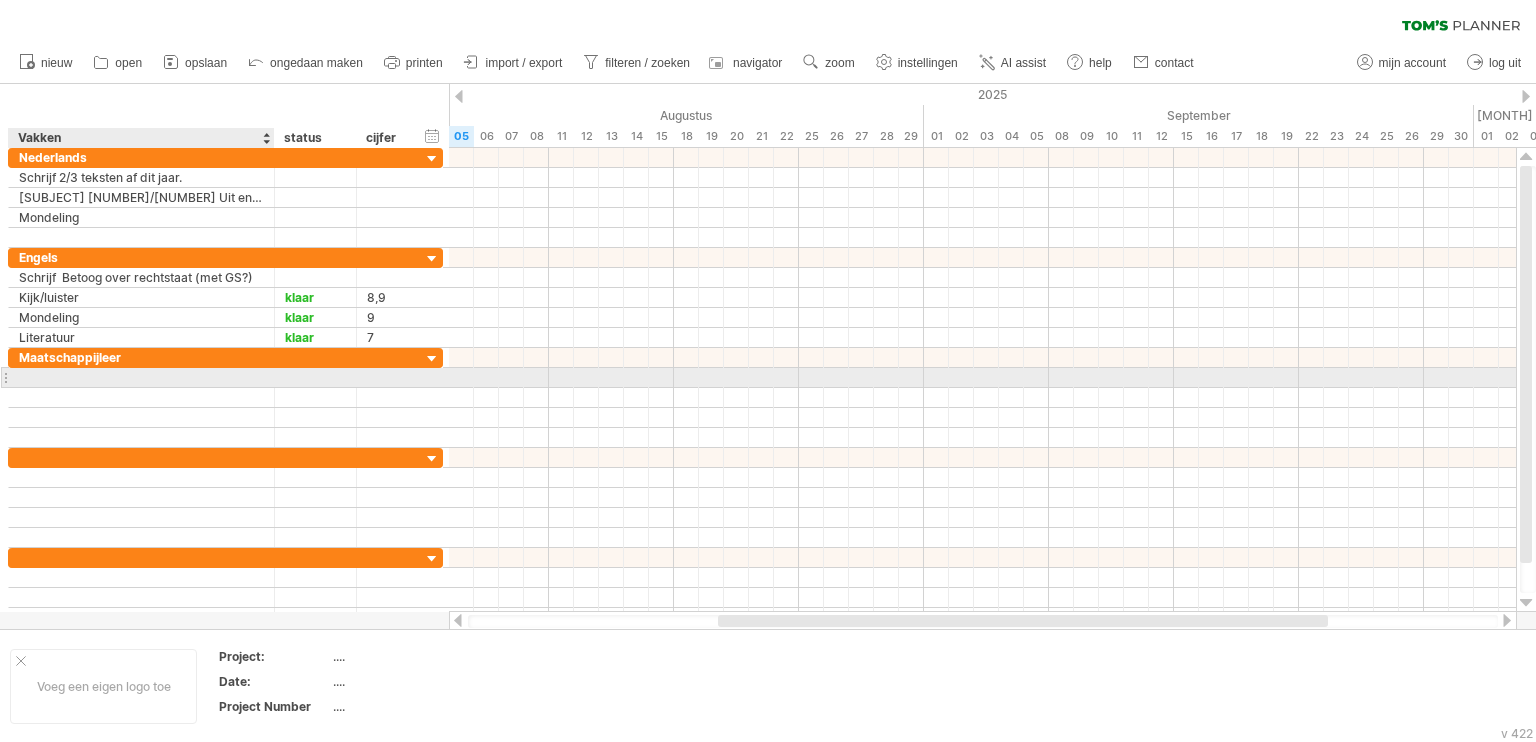 paste on "**********" 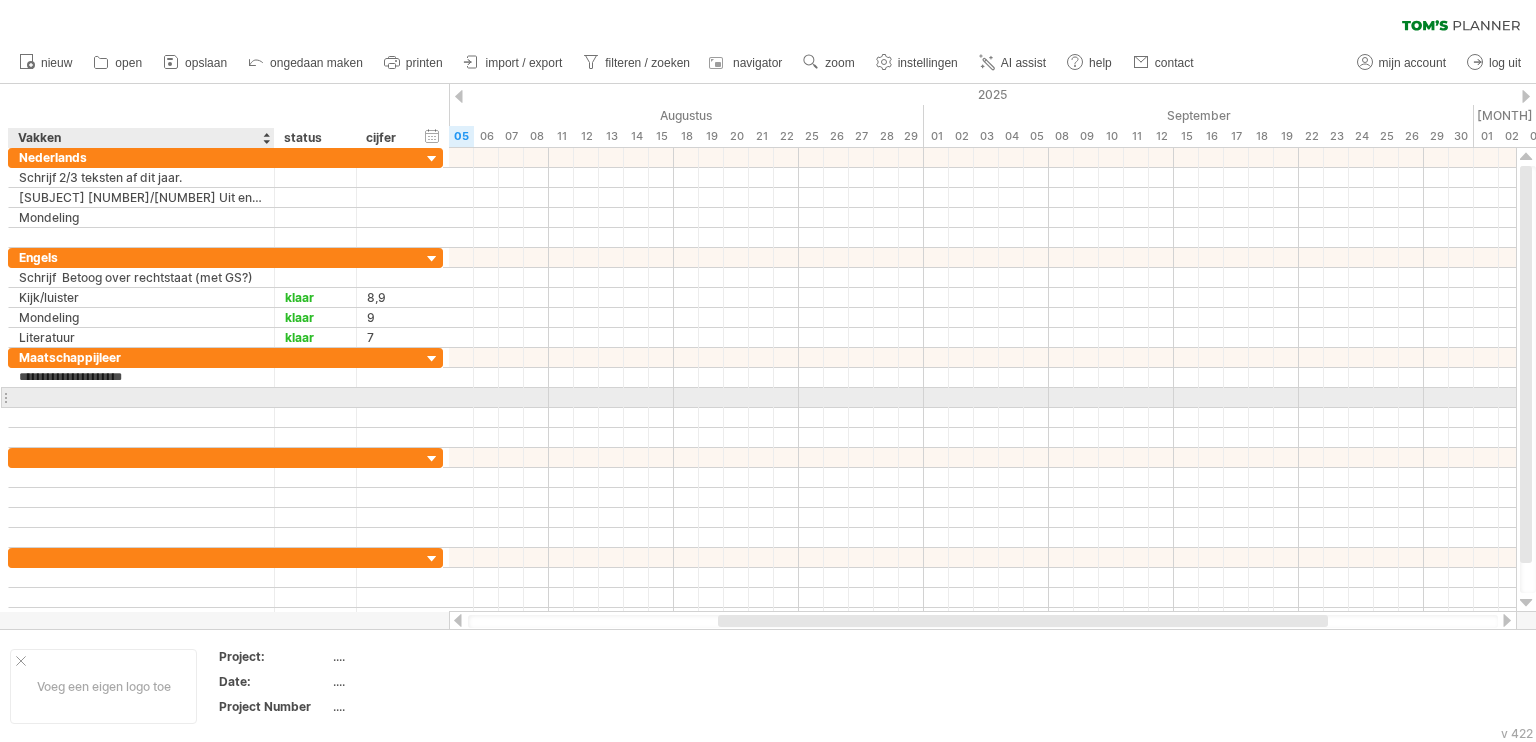 click at bounding box center (141, 397) 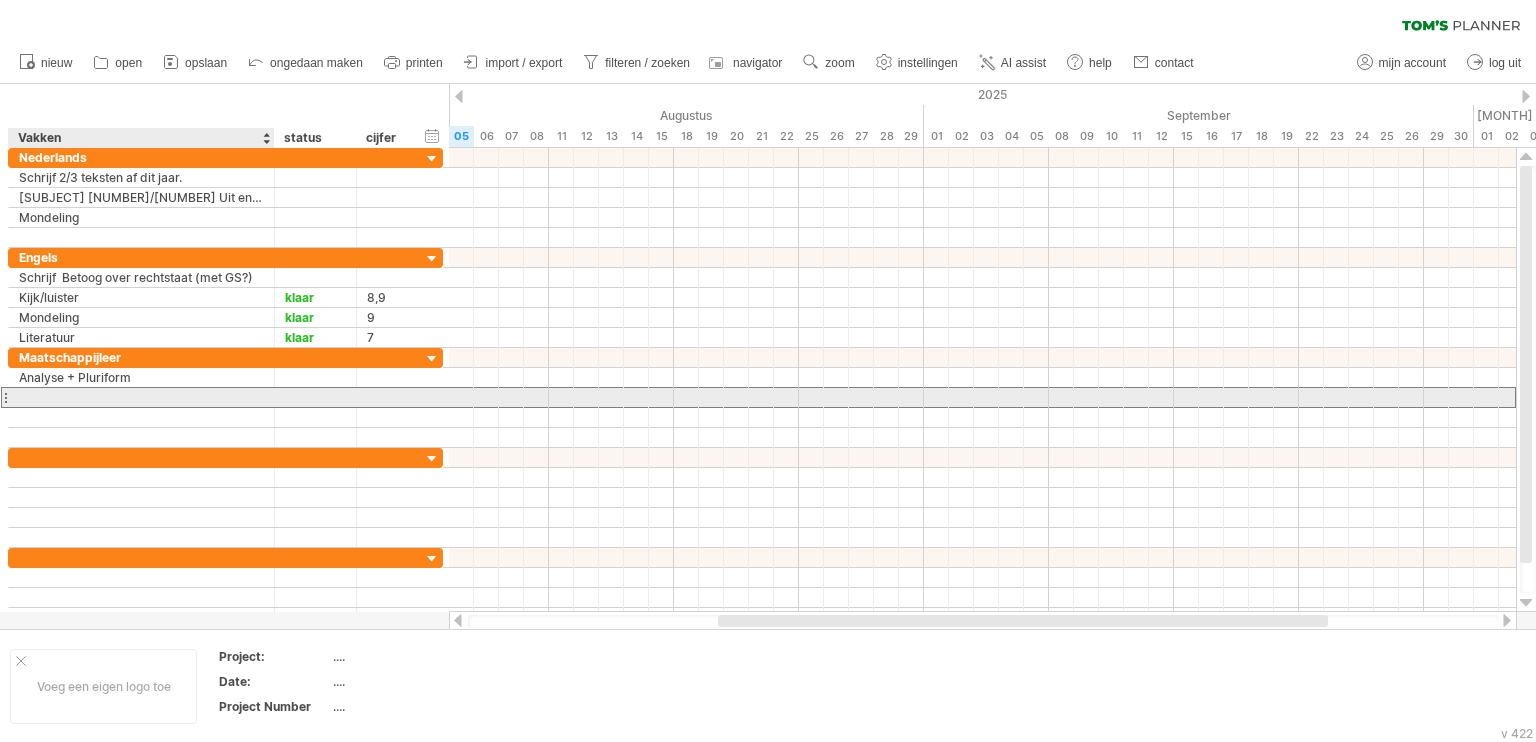 click at bounding box center (141, 397) 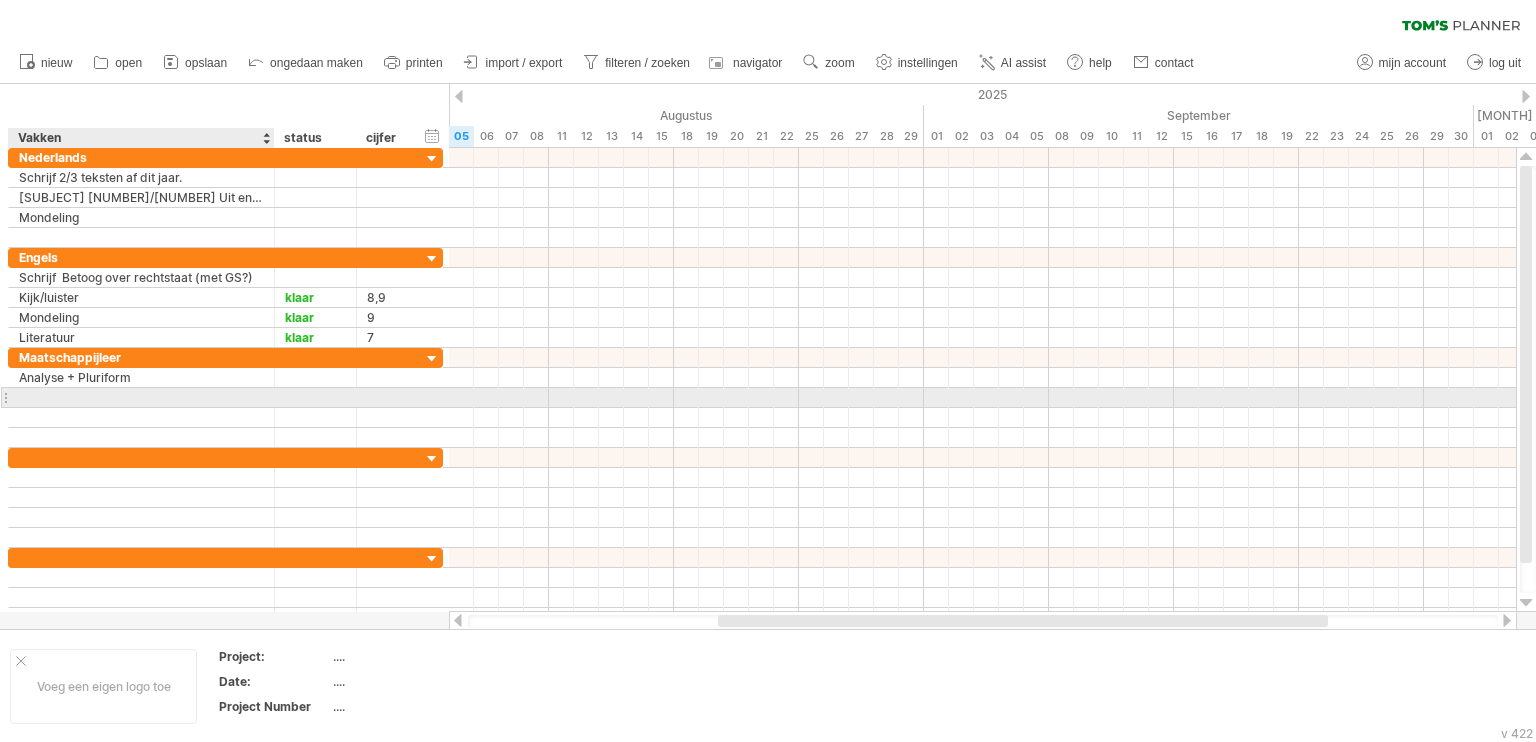 paste on "**********" 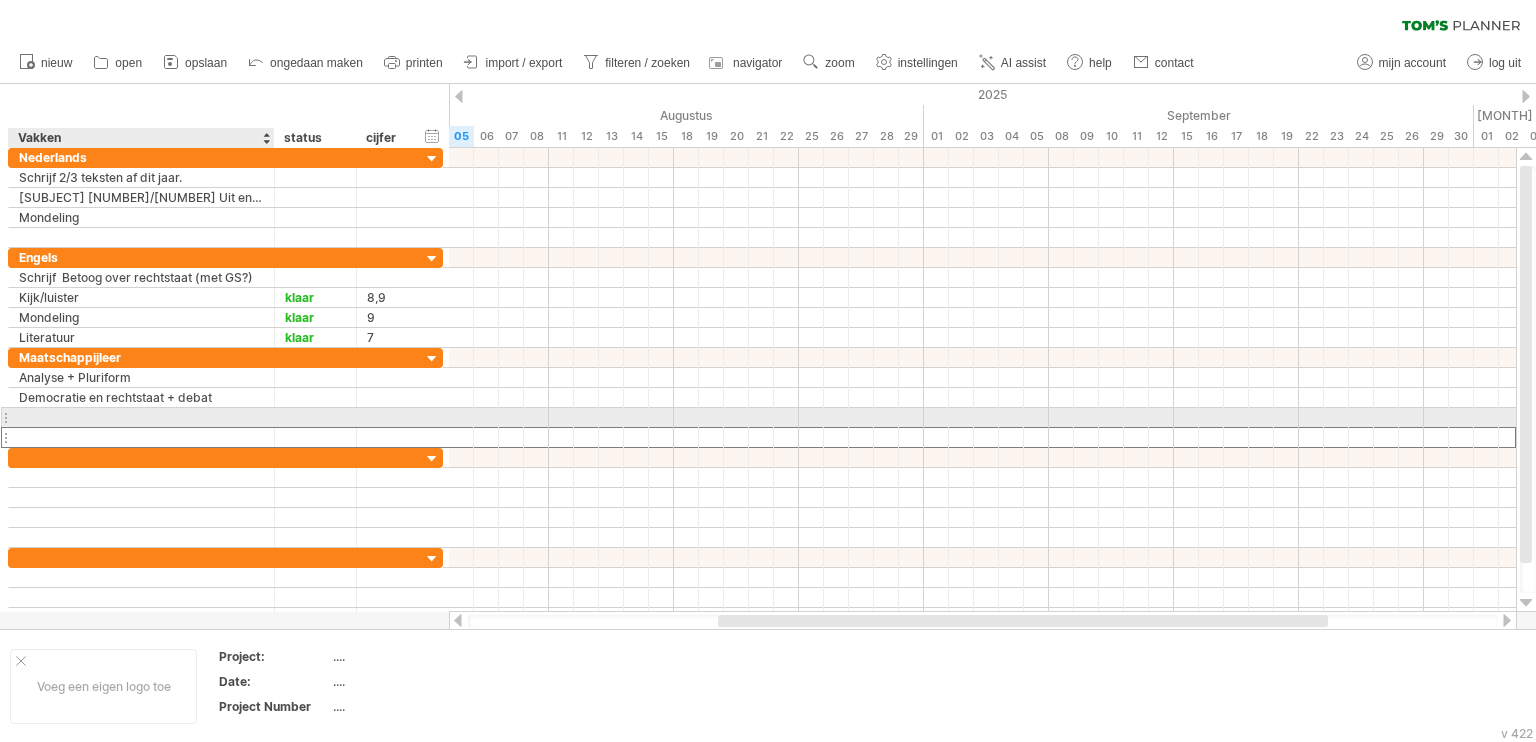 click at bounding box center (141, 437) 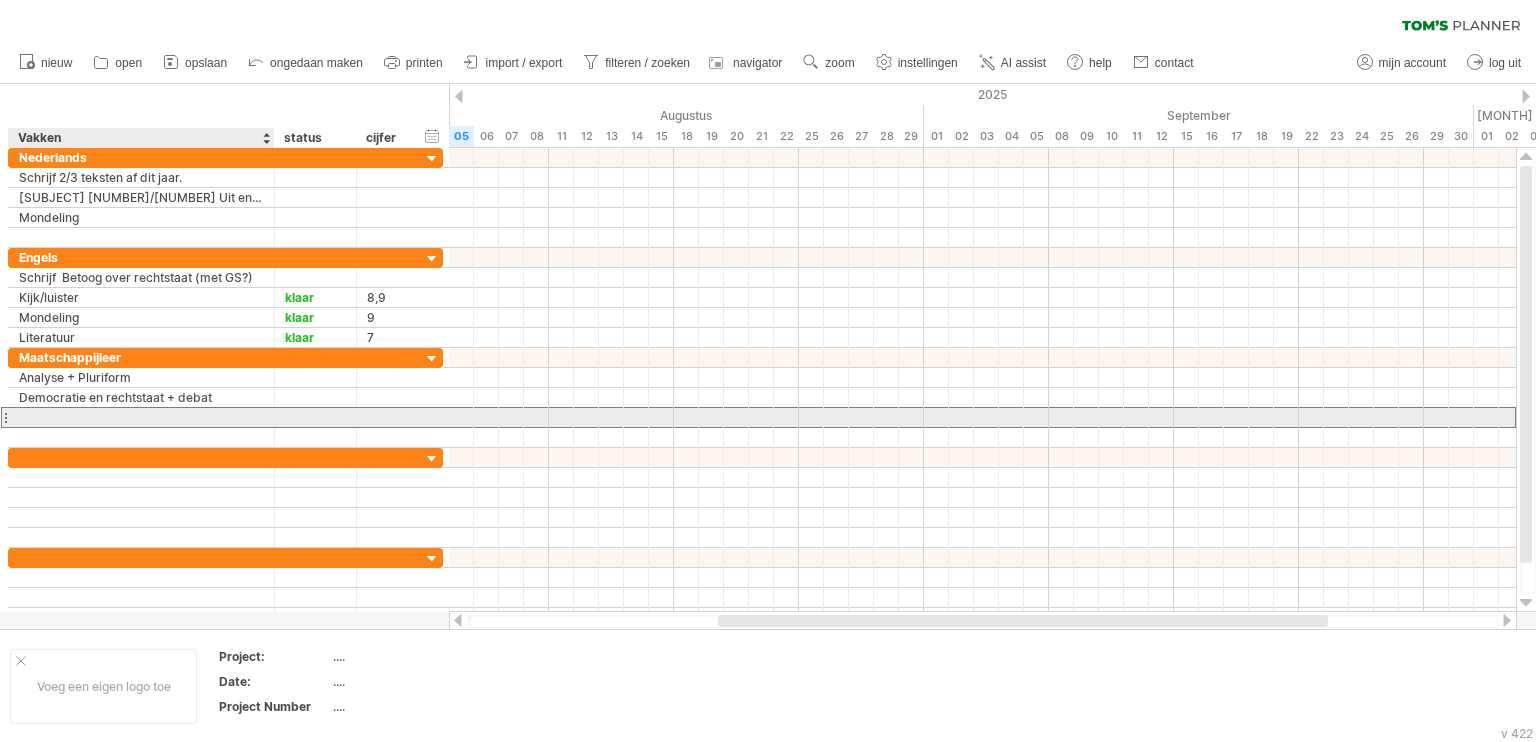 click at bounding box center [141, 417] 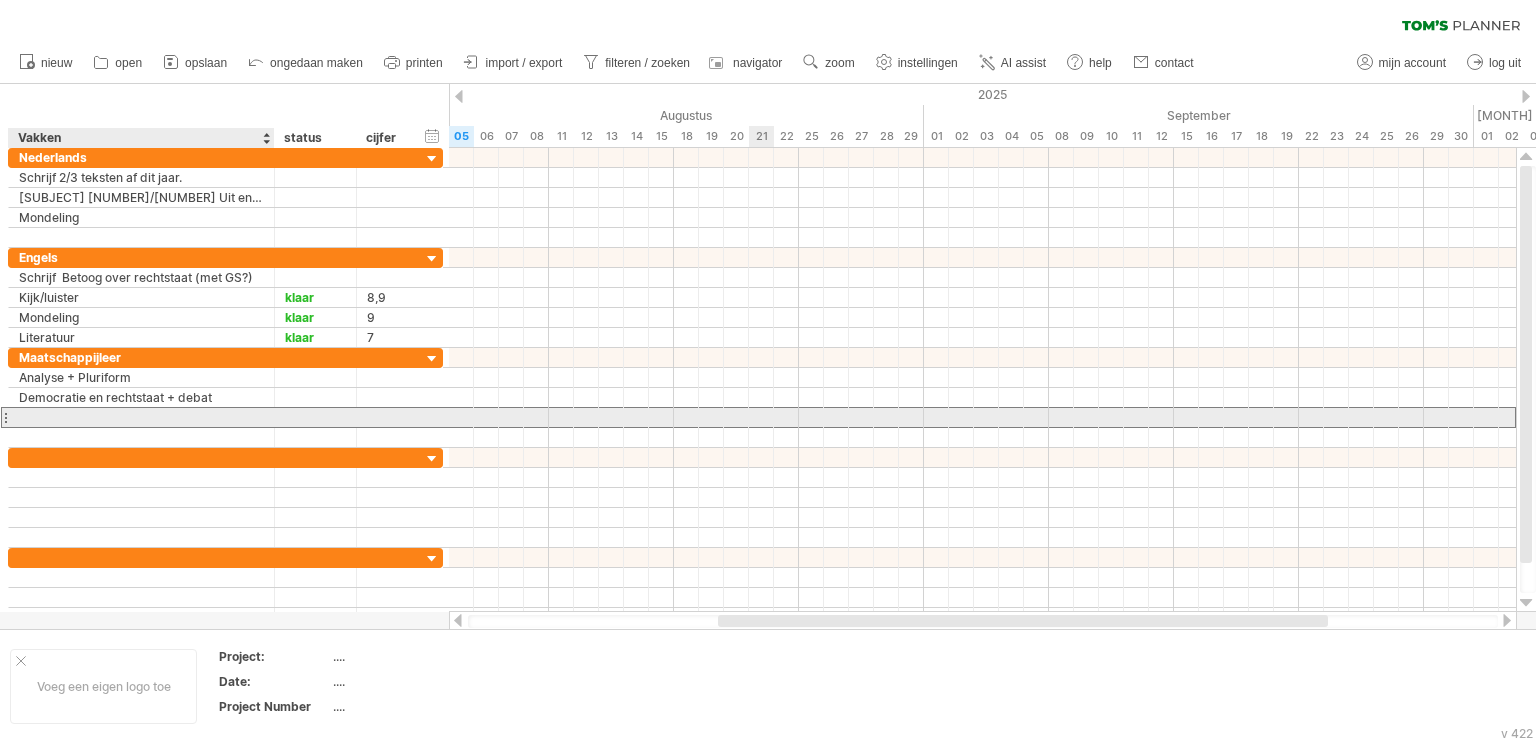click at bounding box center [141, 417] 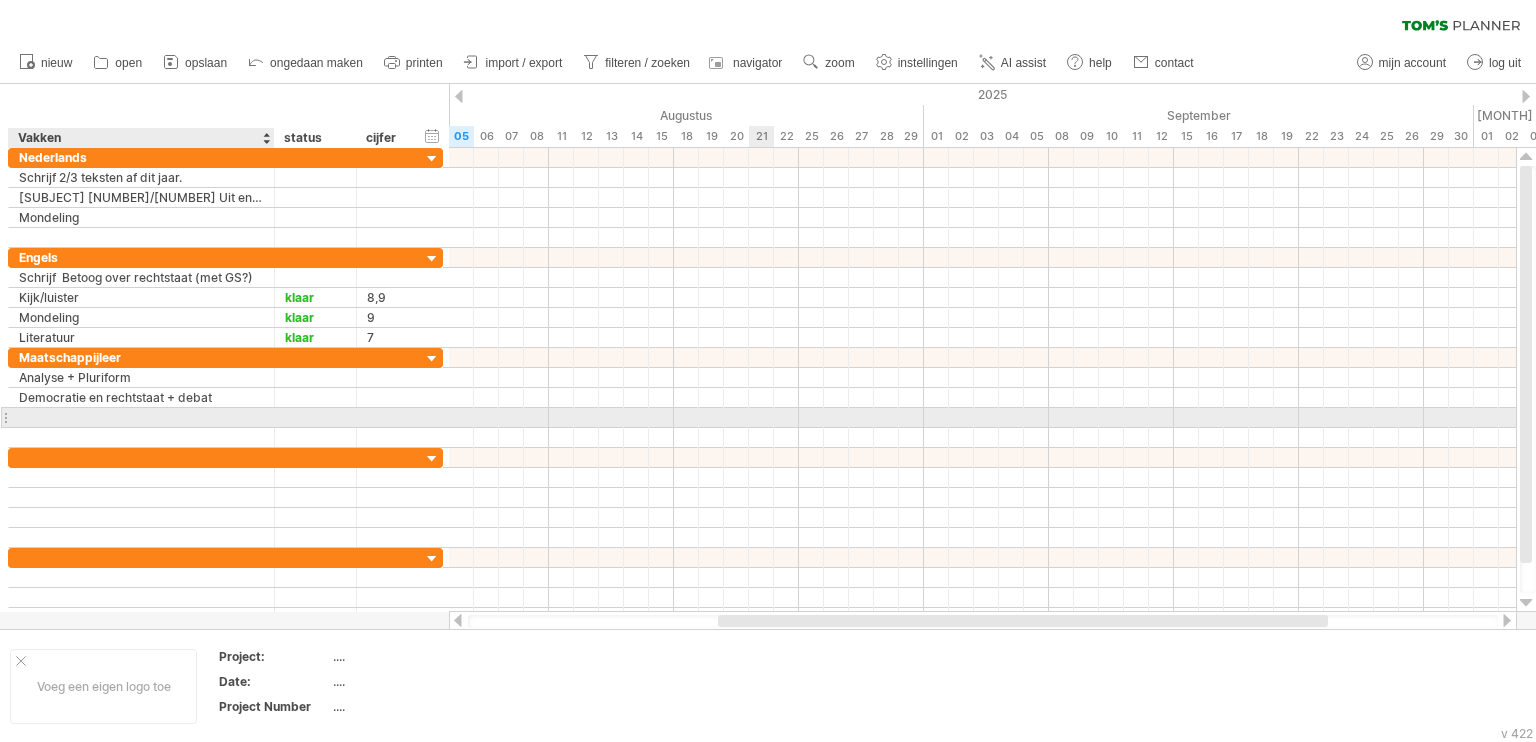 paste on "**********" 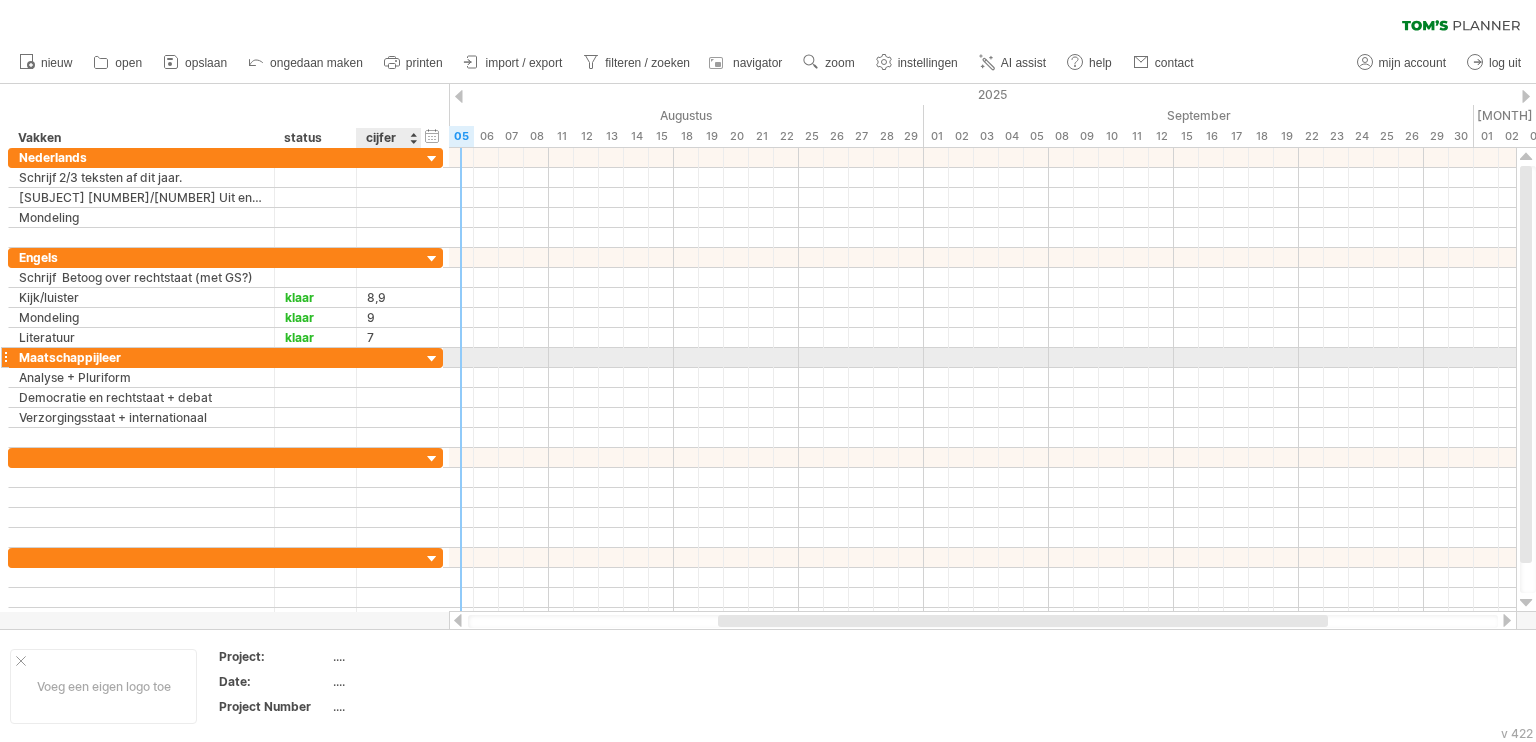 click at bounding box center (389, 357) 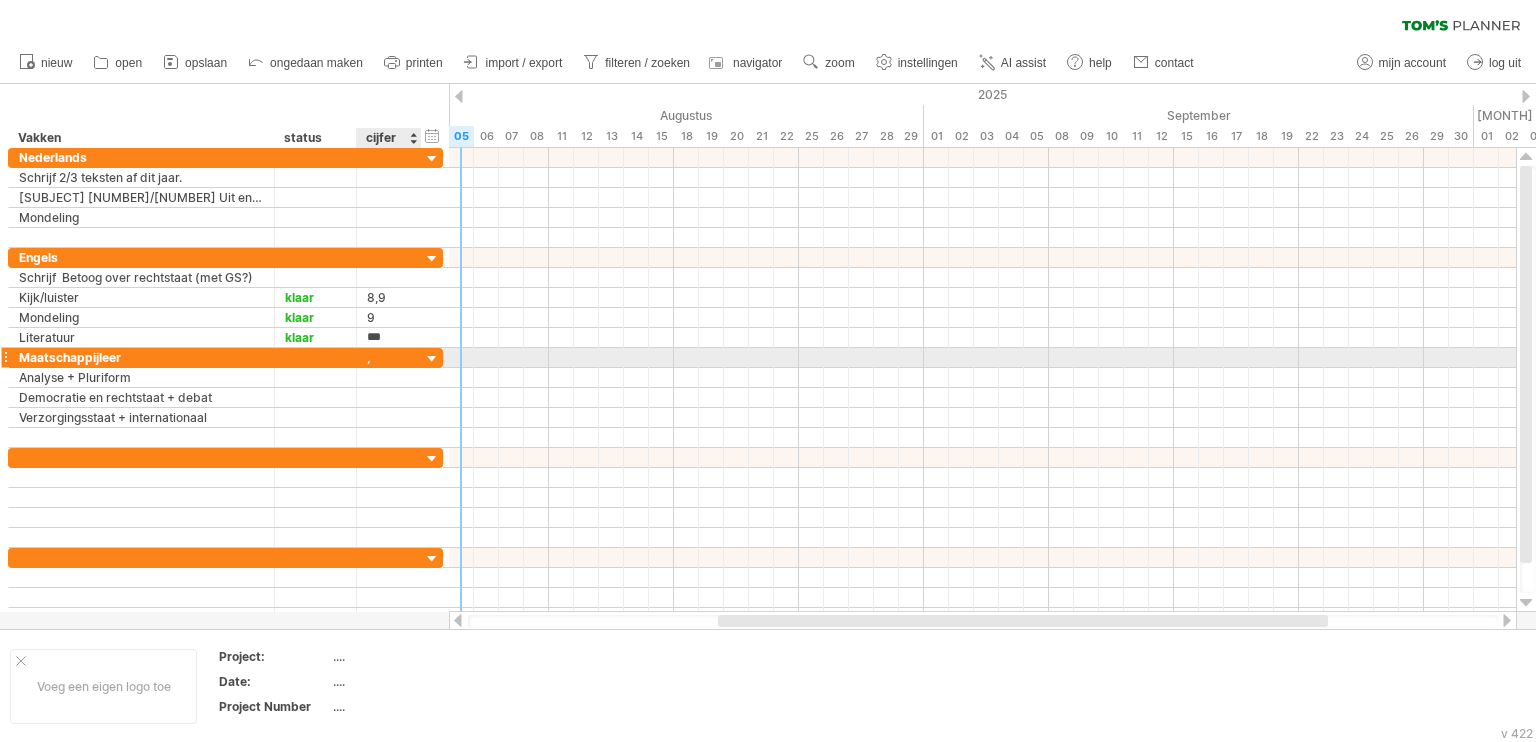 drag, startPoint x: 388, startPoint y: 348, endPoint x: 384, endPoint y: 362, distance: 14.56022 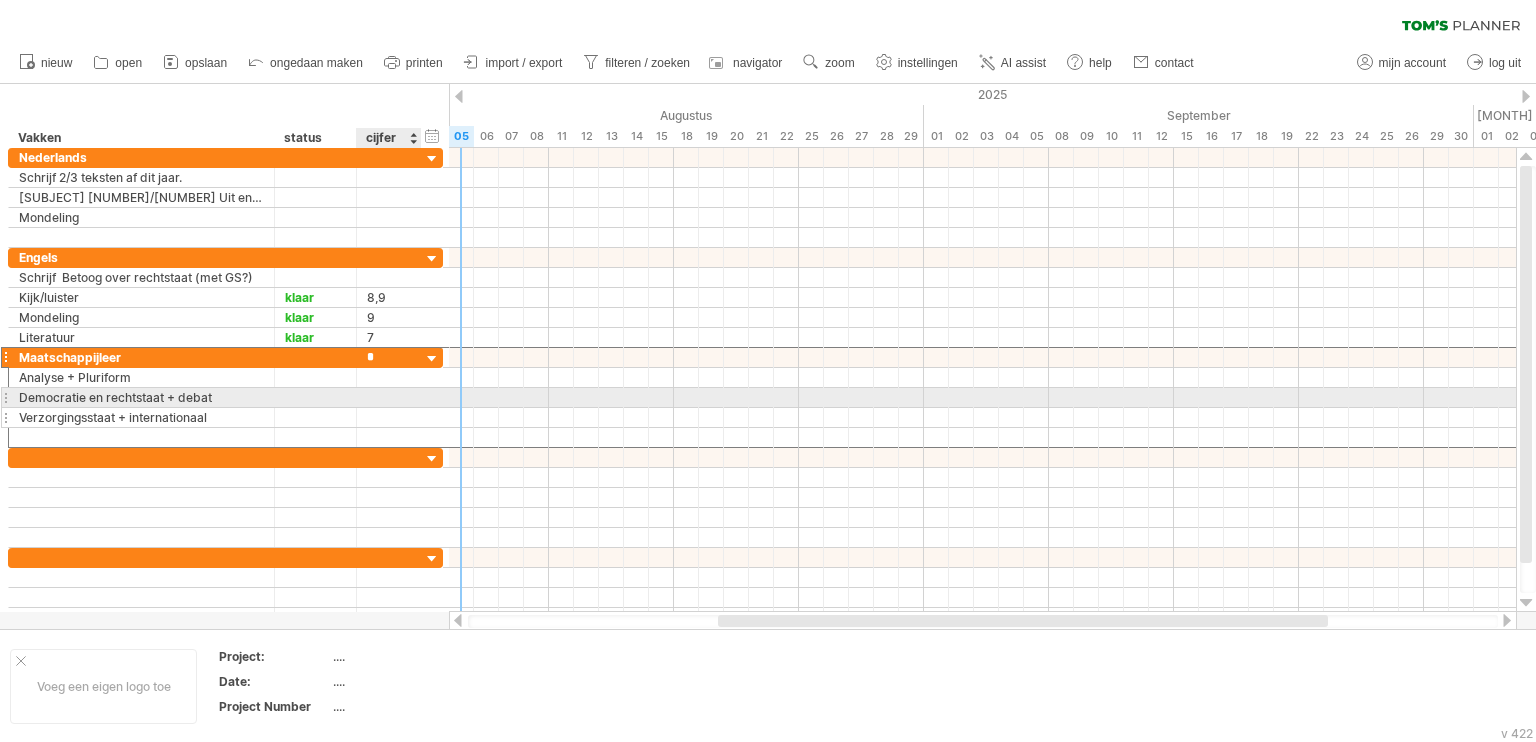 click at bounding box center (389, 417) 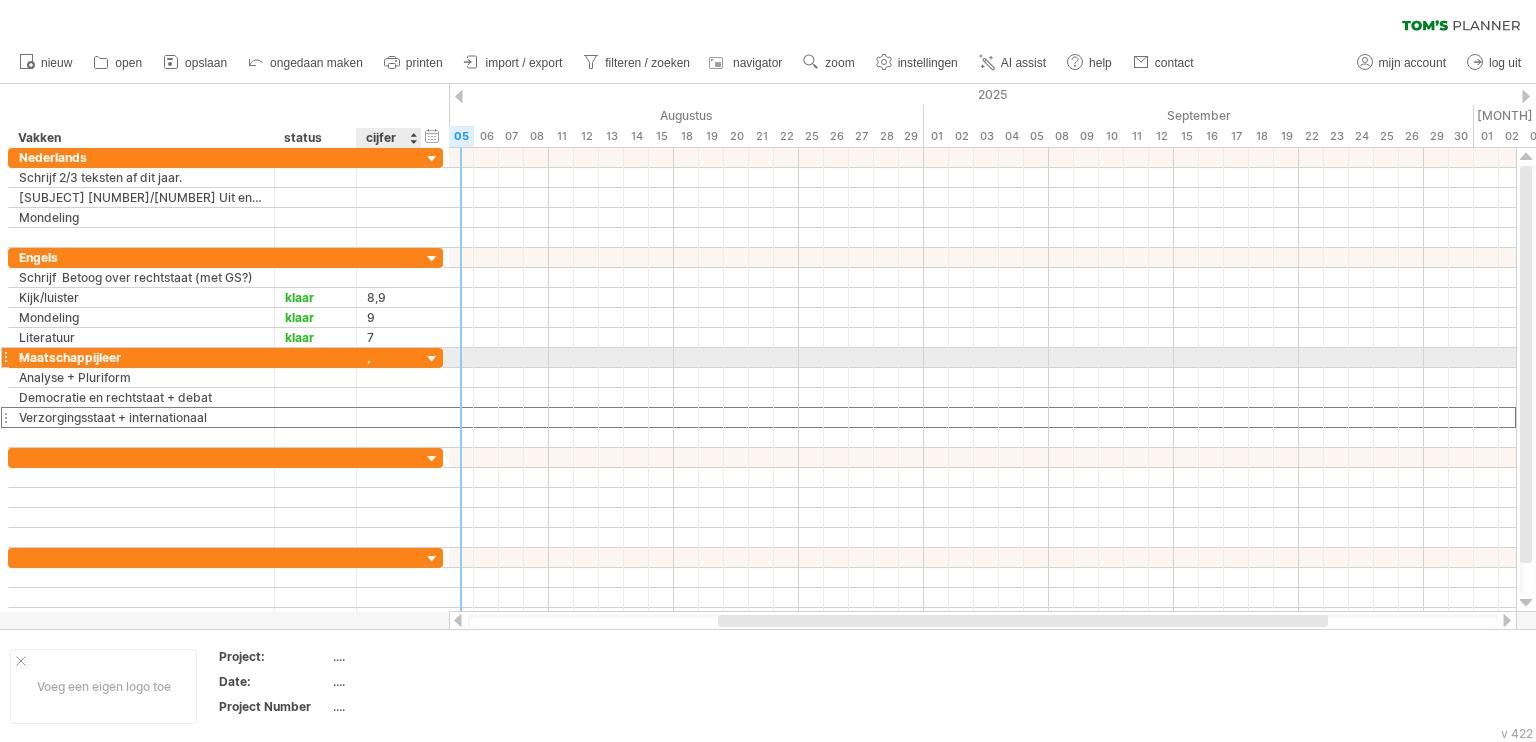 click on "* ," at bounding box center (389, 357) 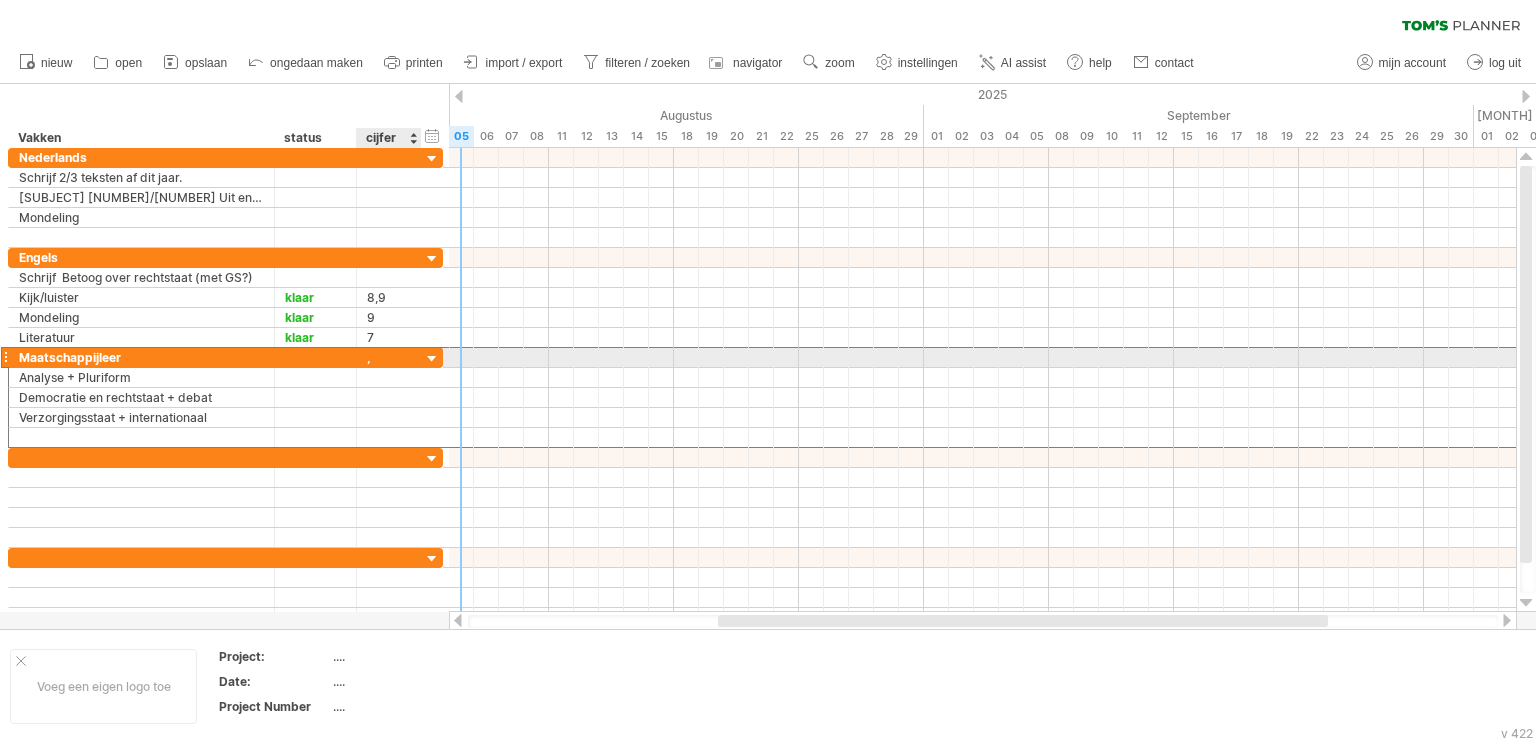 click on "," at bounding box center [389, 357] 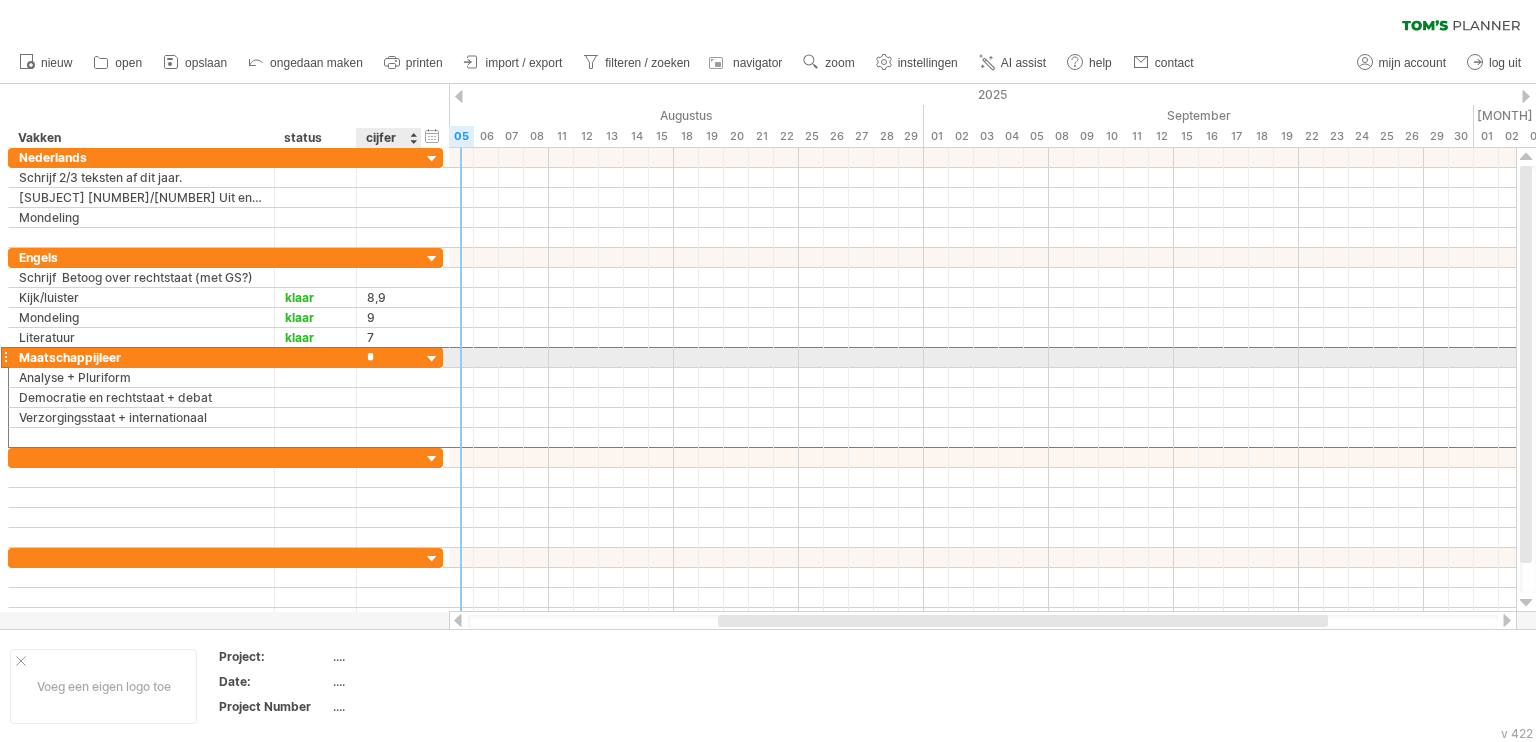 click on "*" at bounding box center (389, 357) 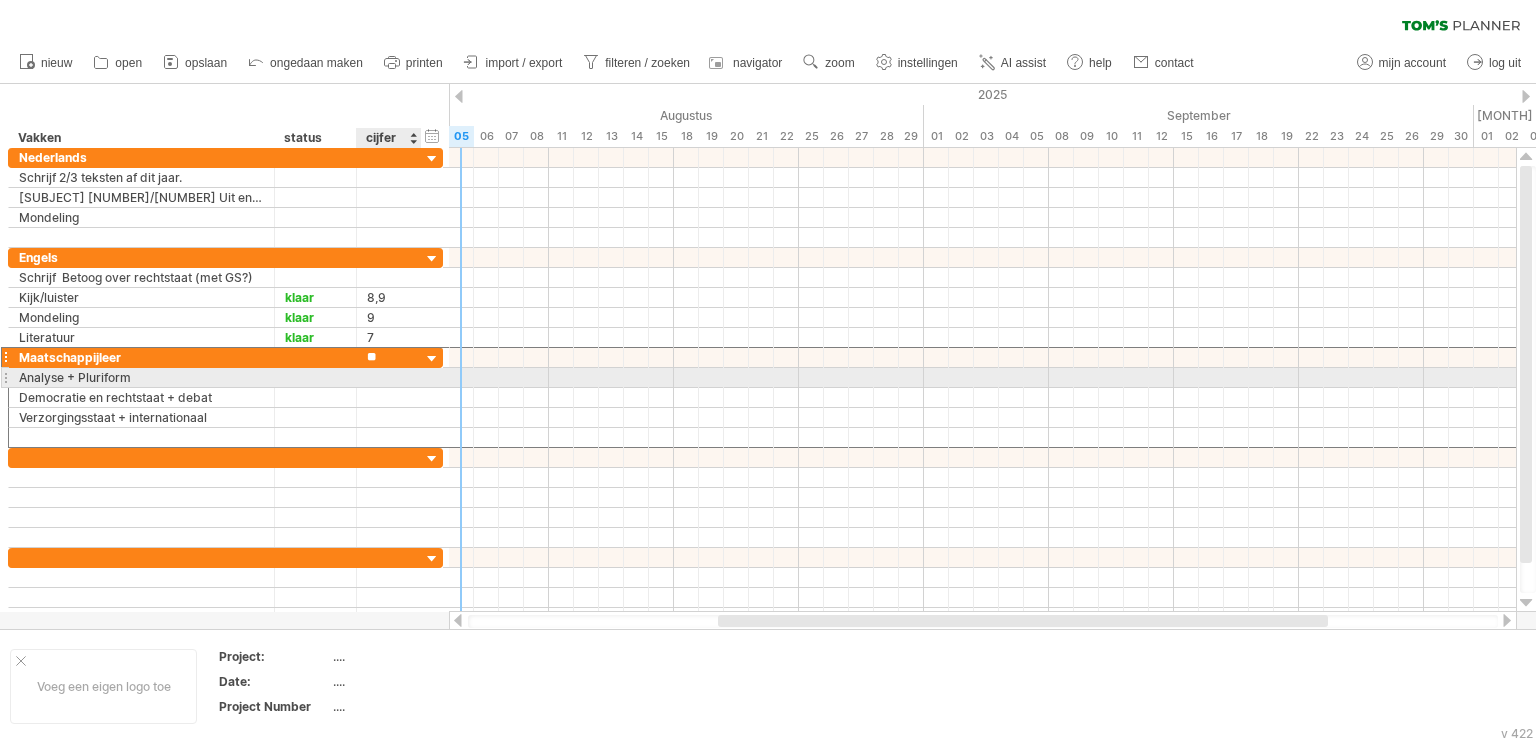 type on "***" 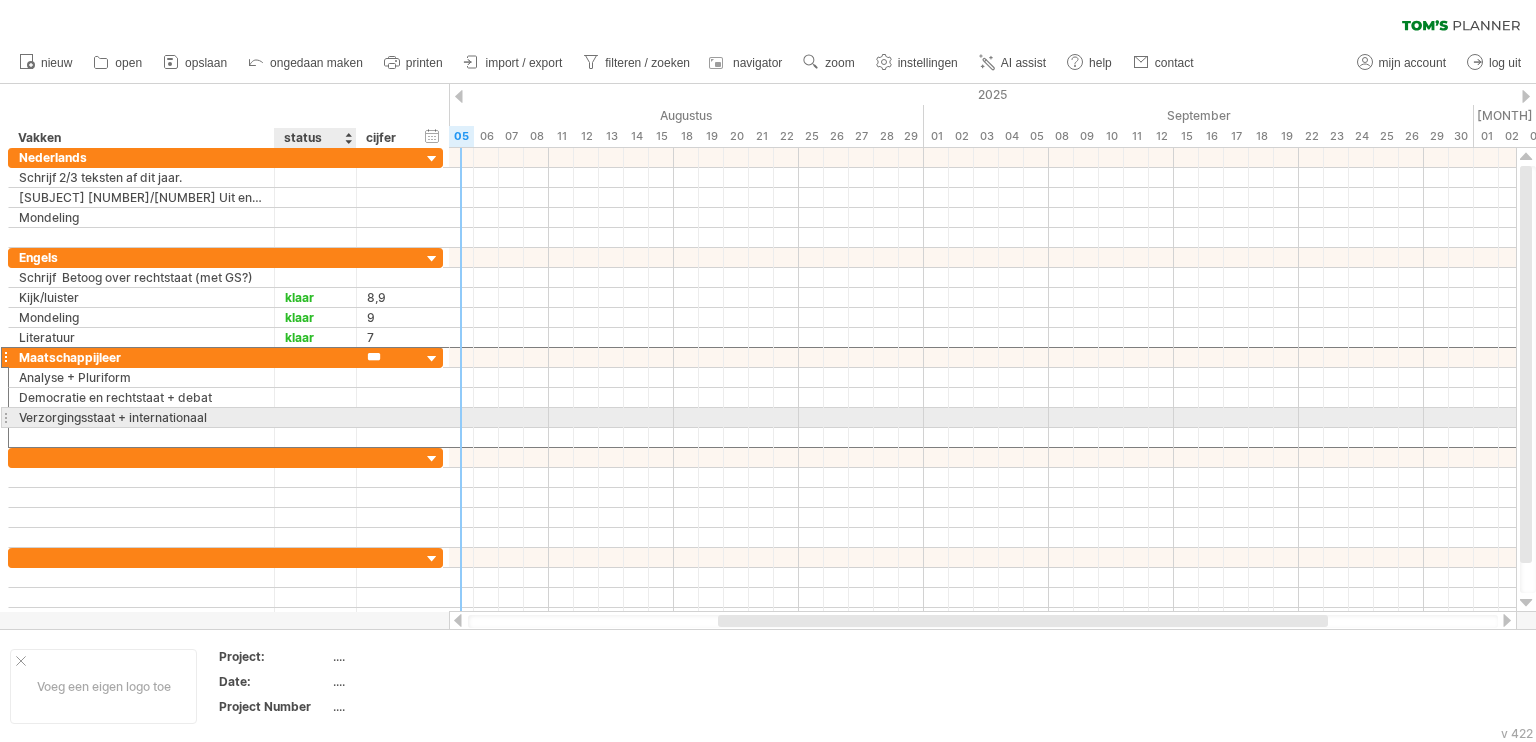 click at bounding box center (315, 417) 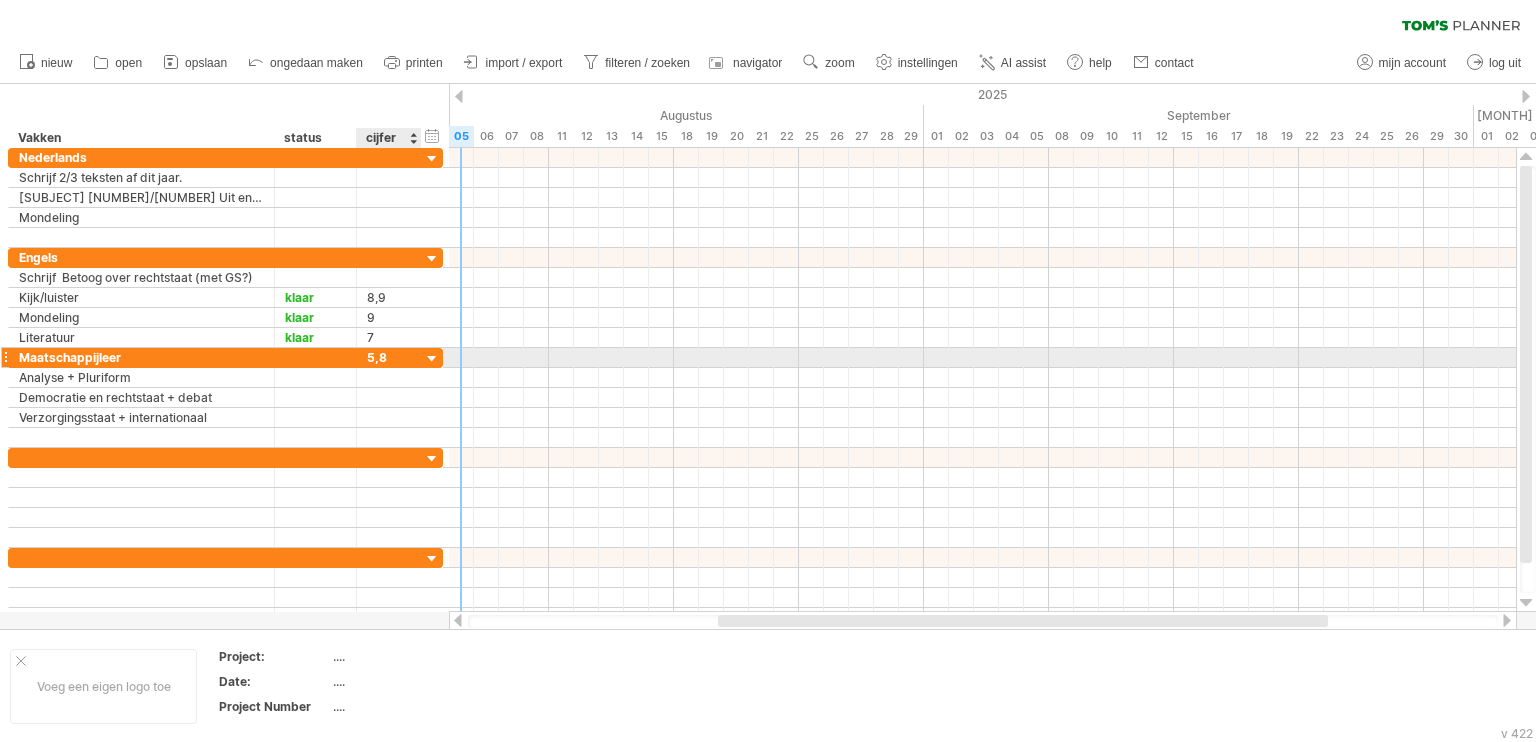 click at bounding box center (432, 359) 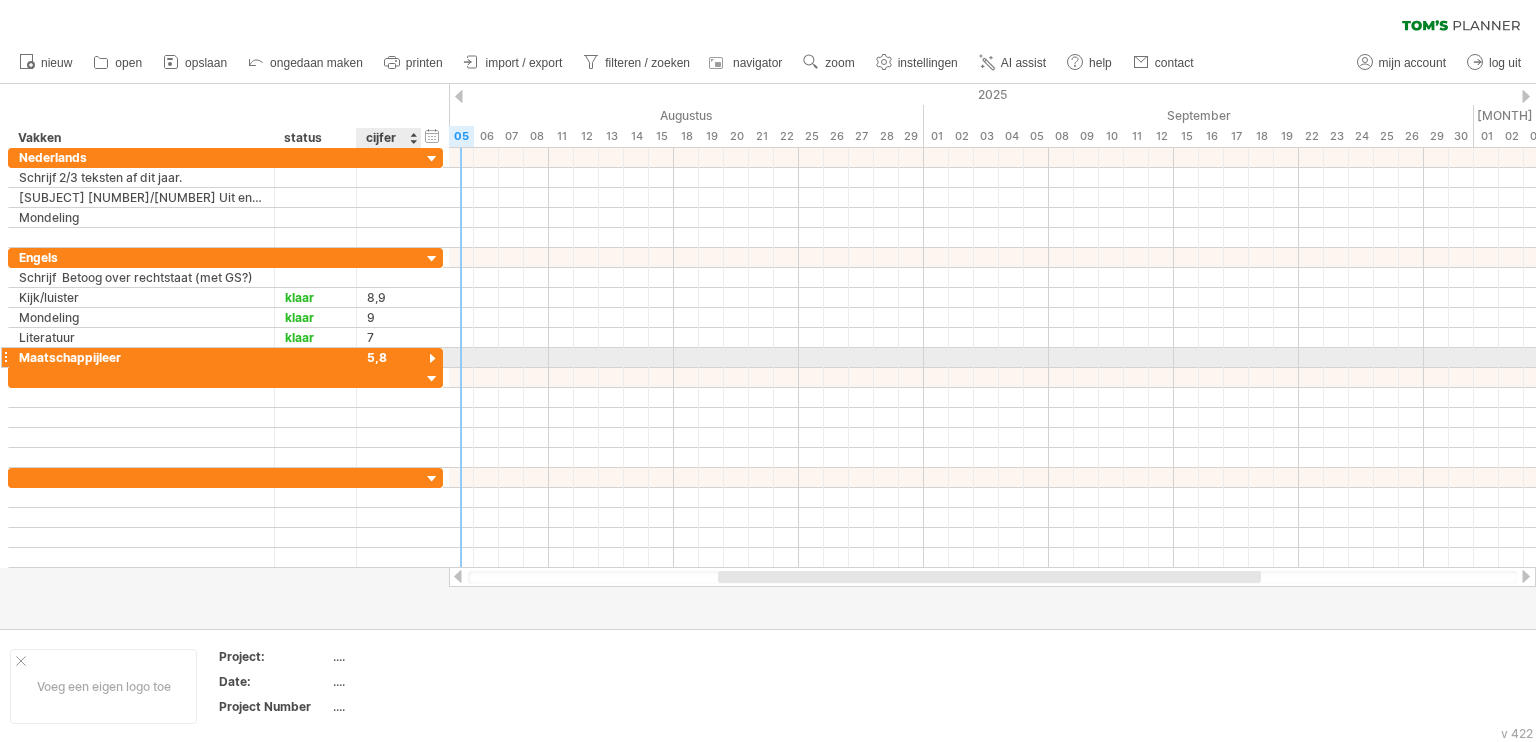 click at bounding box center [432, 359] 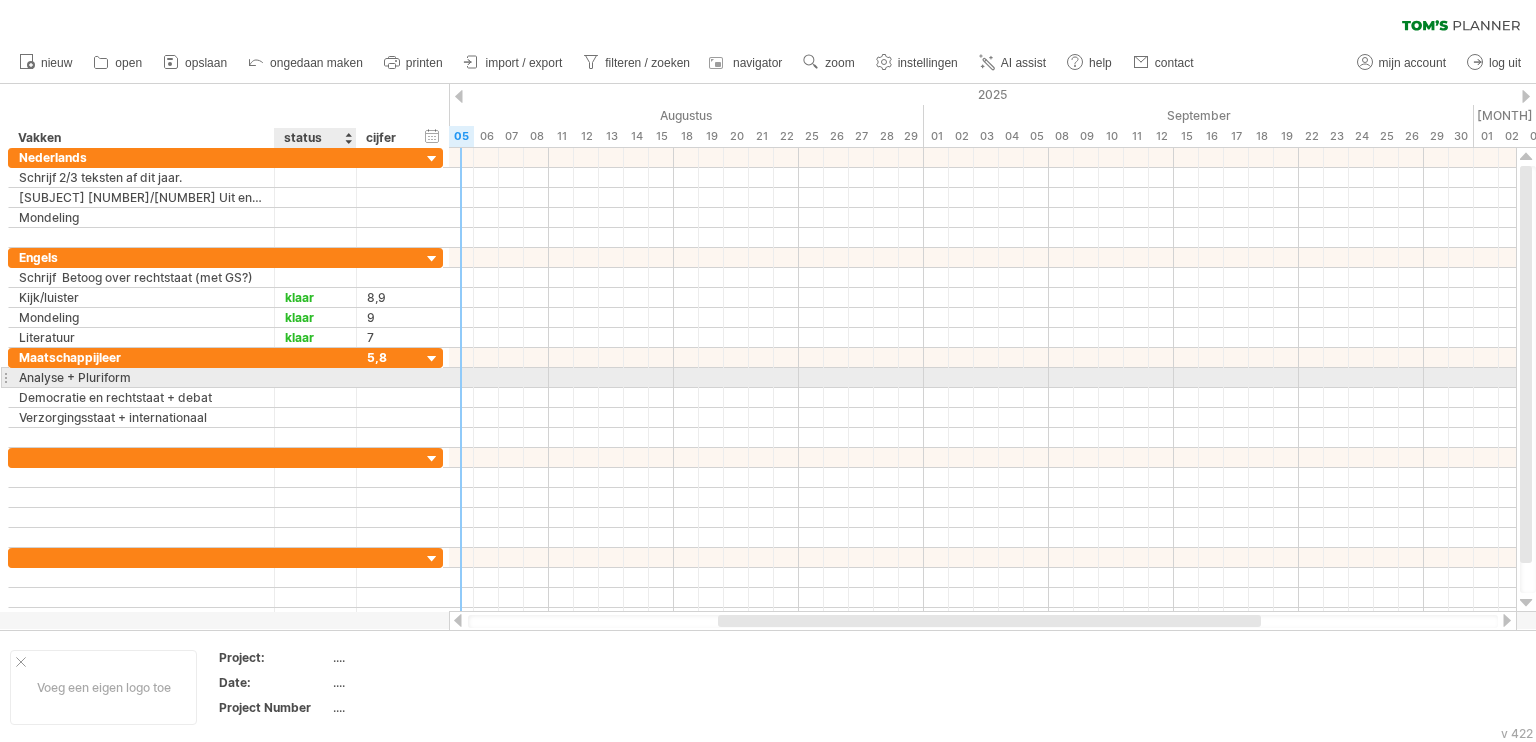 click at bounding box center (315, 377) 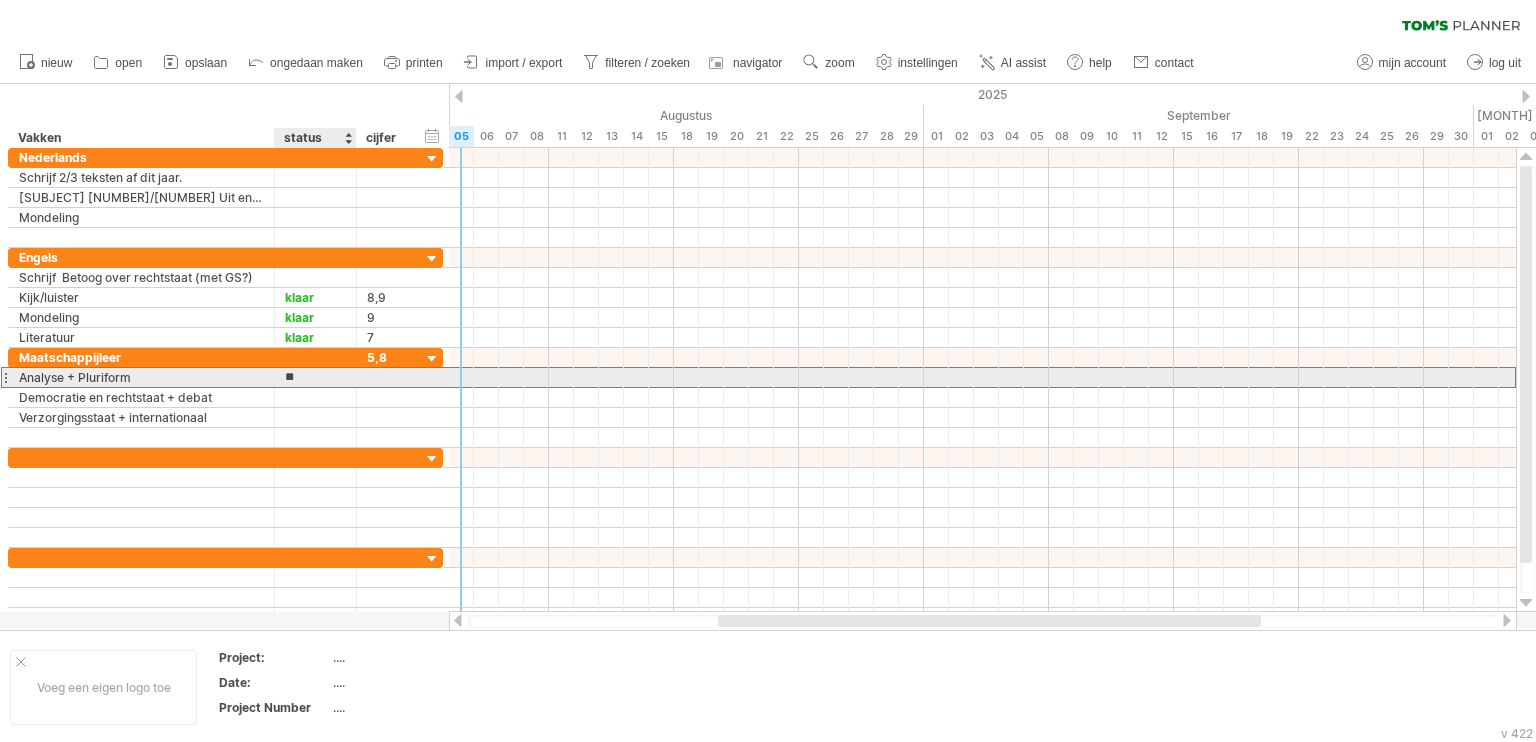 type on "*" 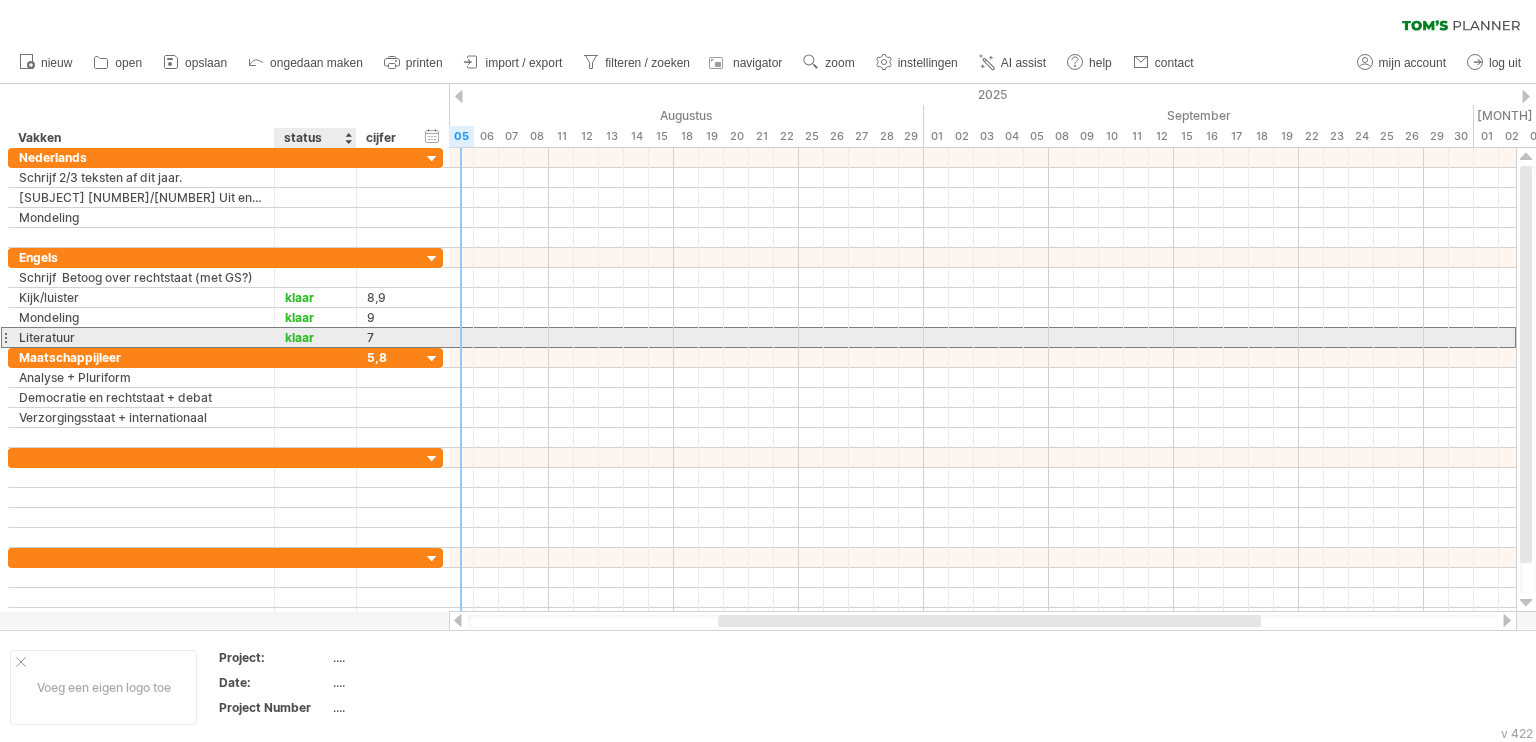 click on "klaar" at bounding box center [315, 337] 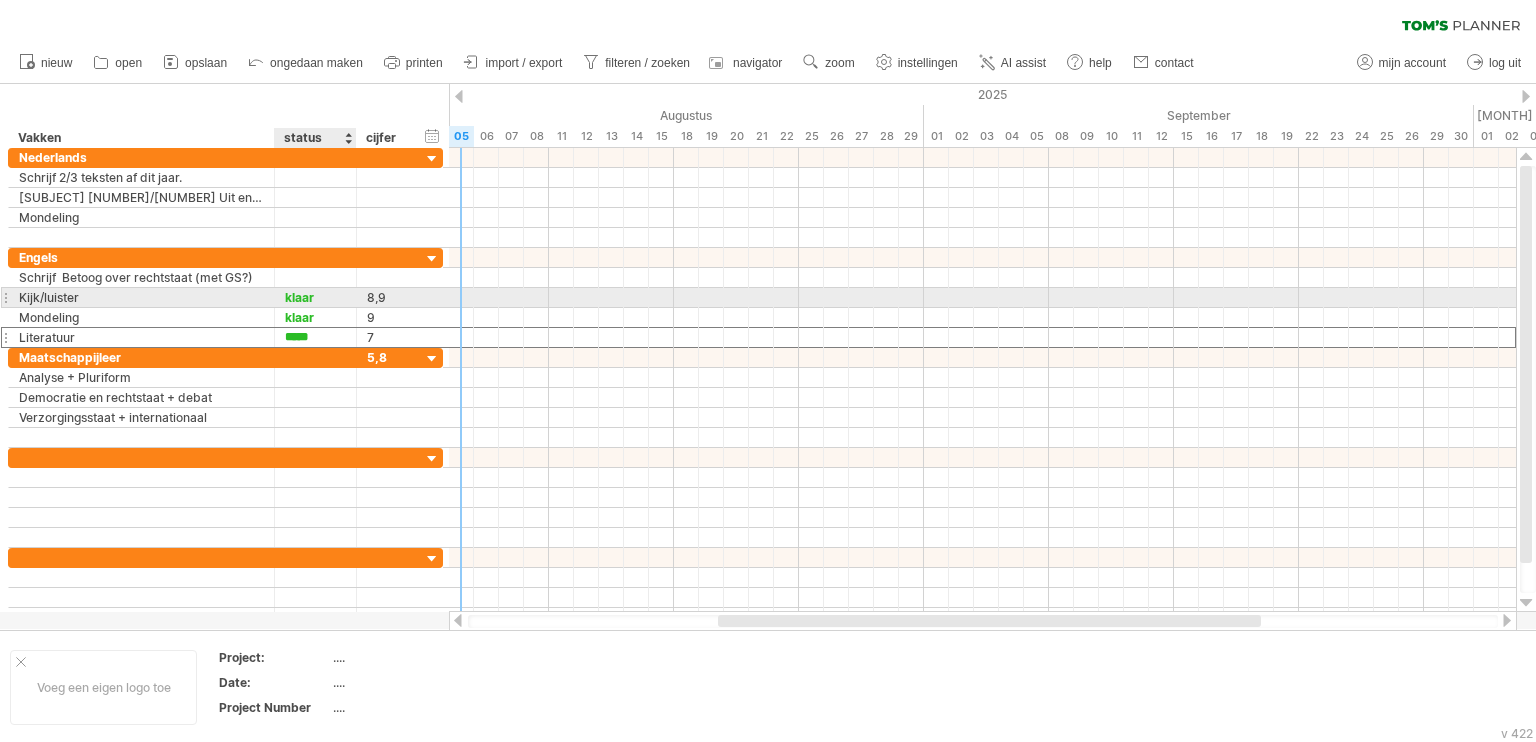 click on "klaar" at bounding box center (315, 297) 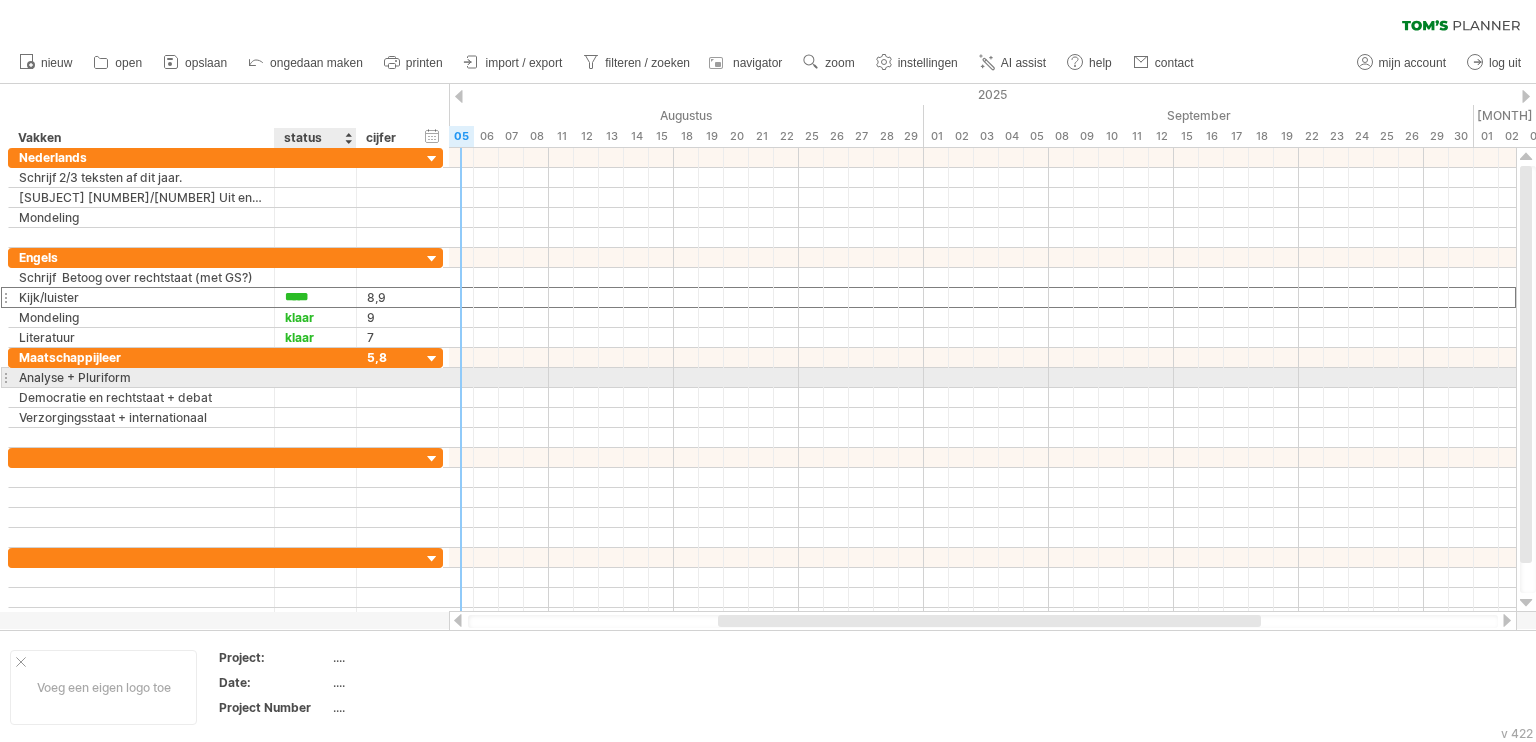 click at bounding box center (315, 377) 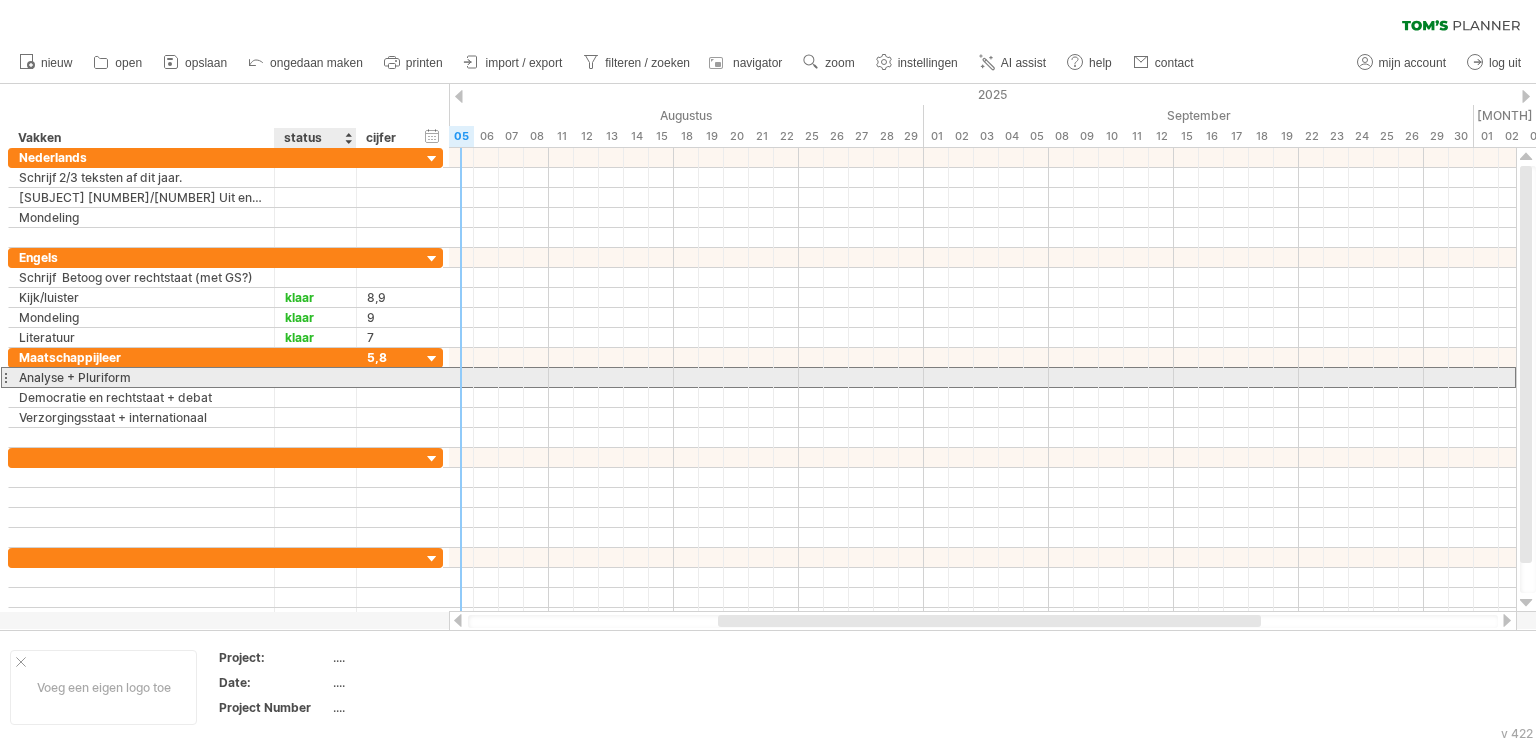 click at bounding box center (315, 377) 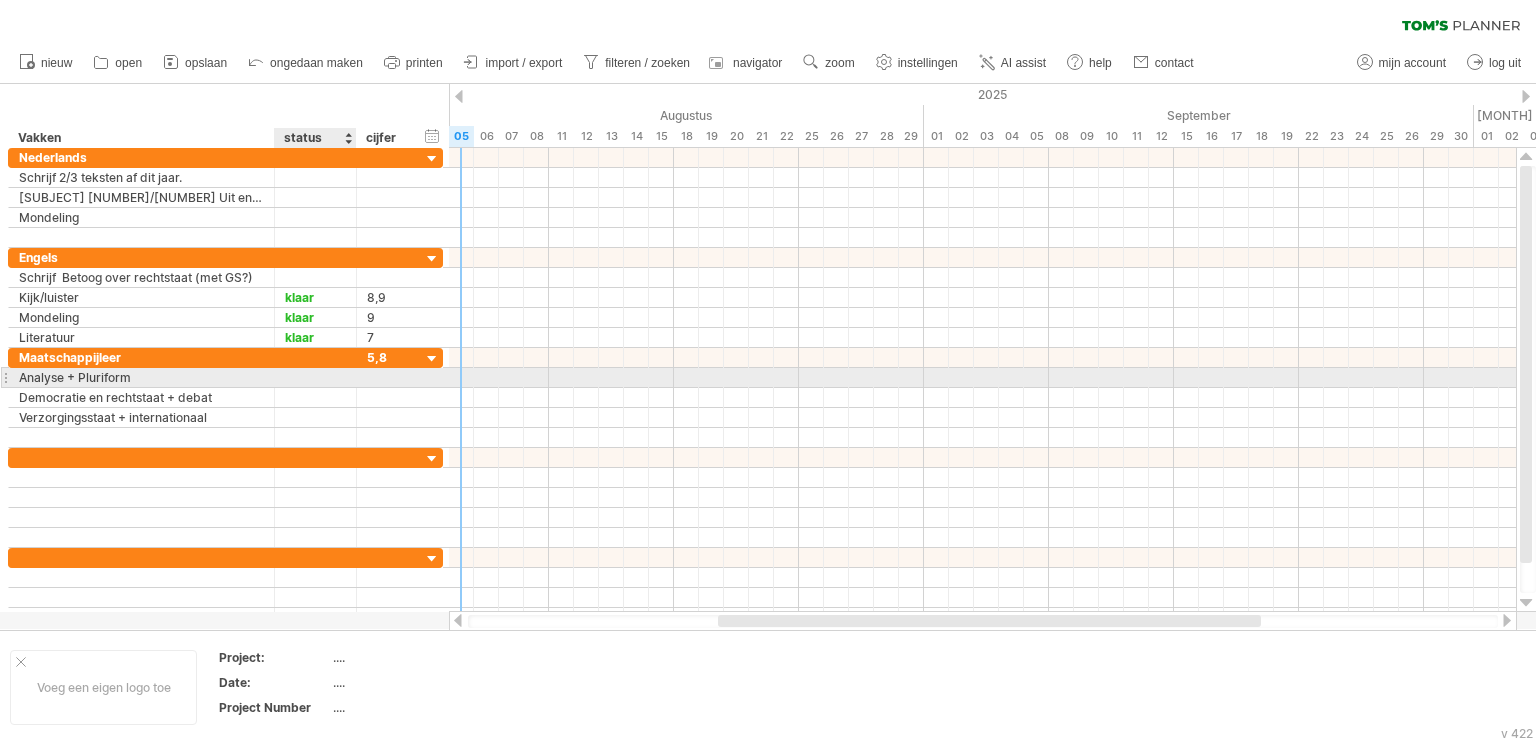 paste on "*****" 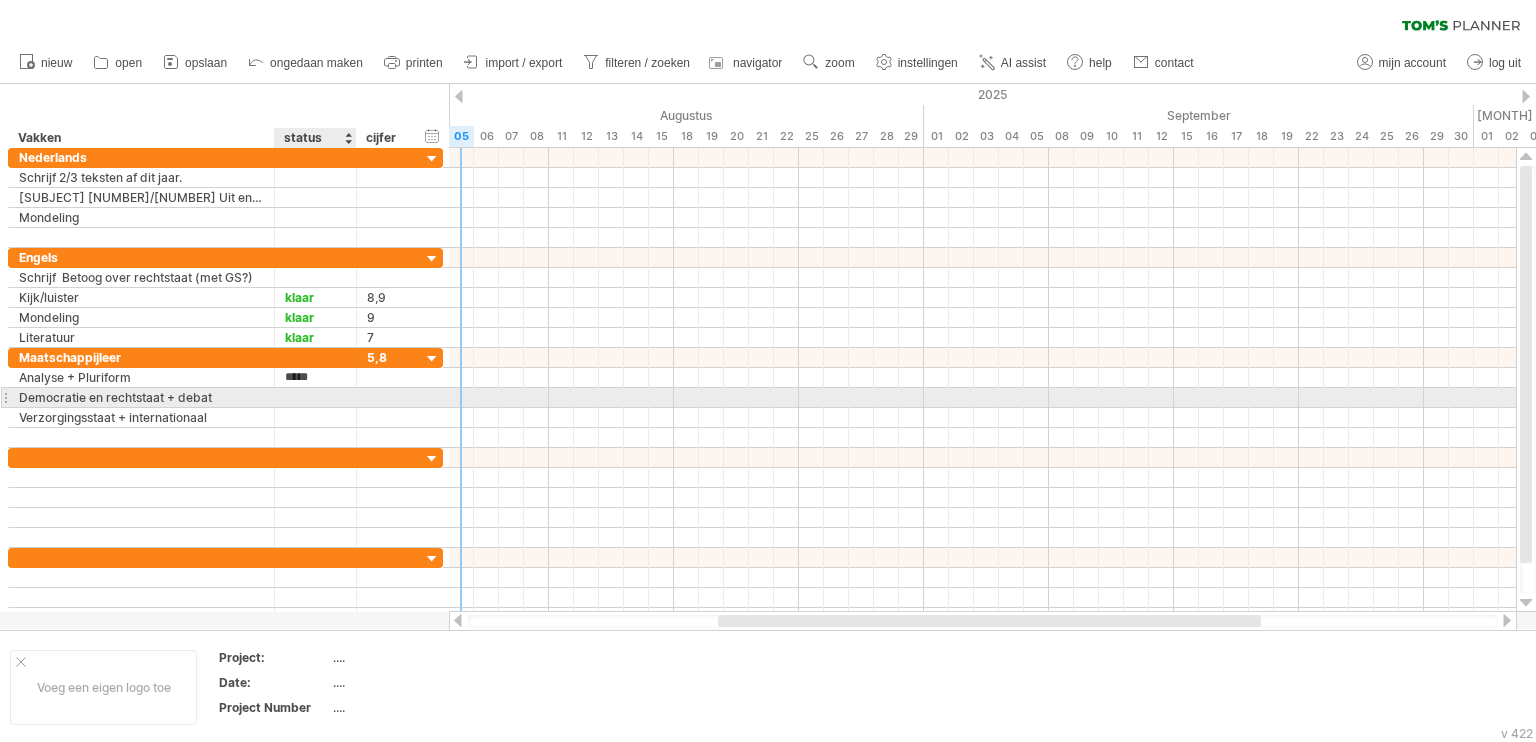 click at bounding box center [315, 397] 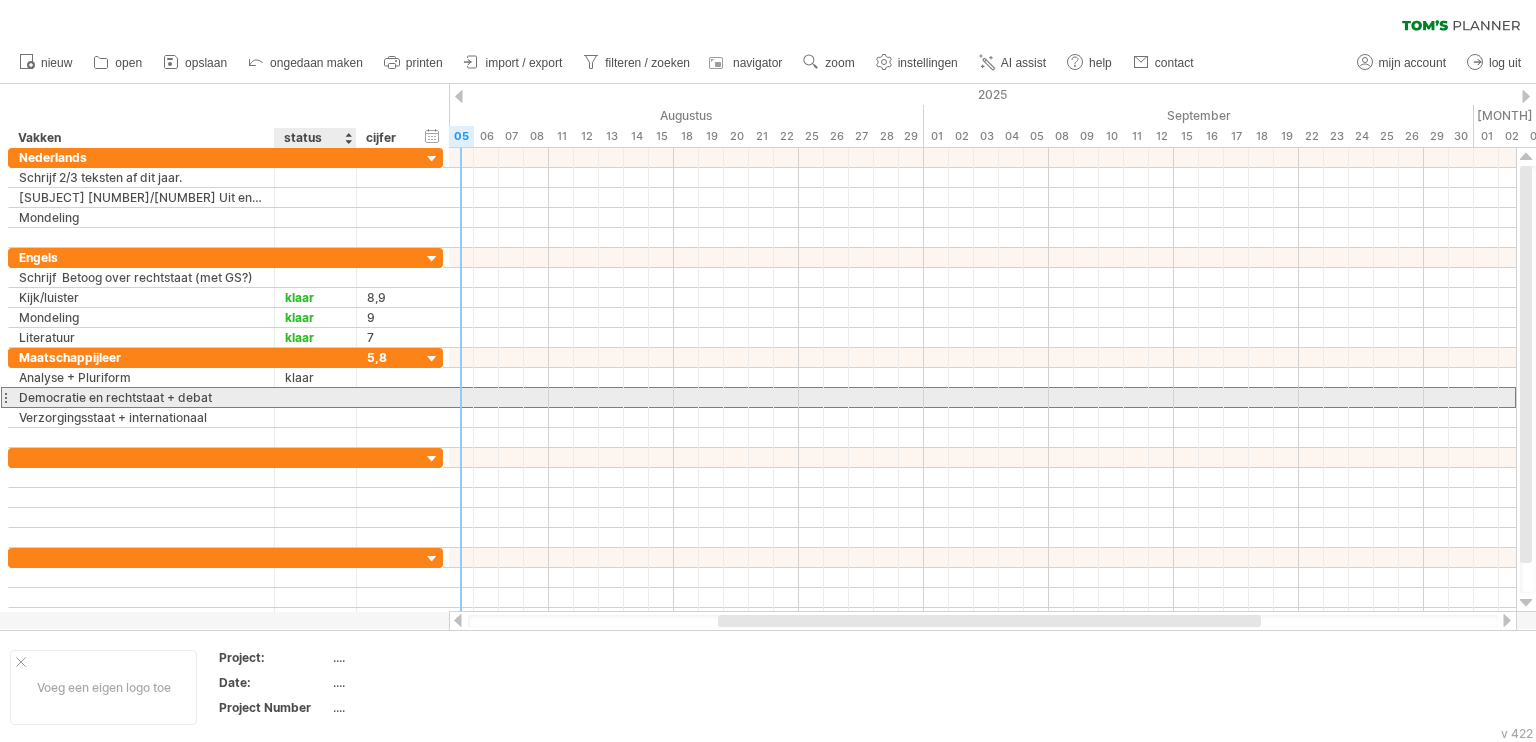 paste on "*****" 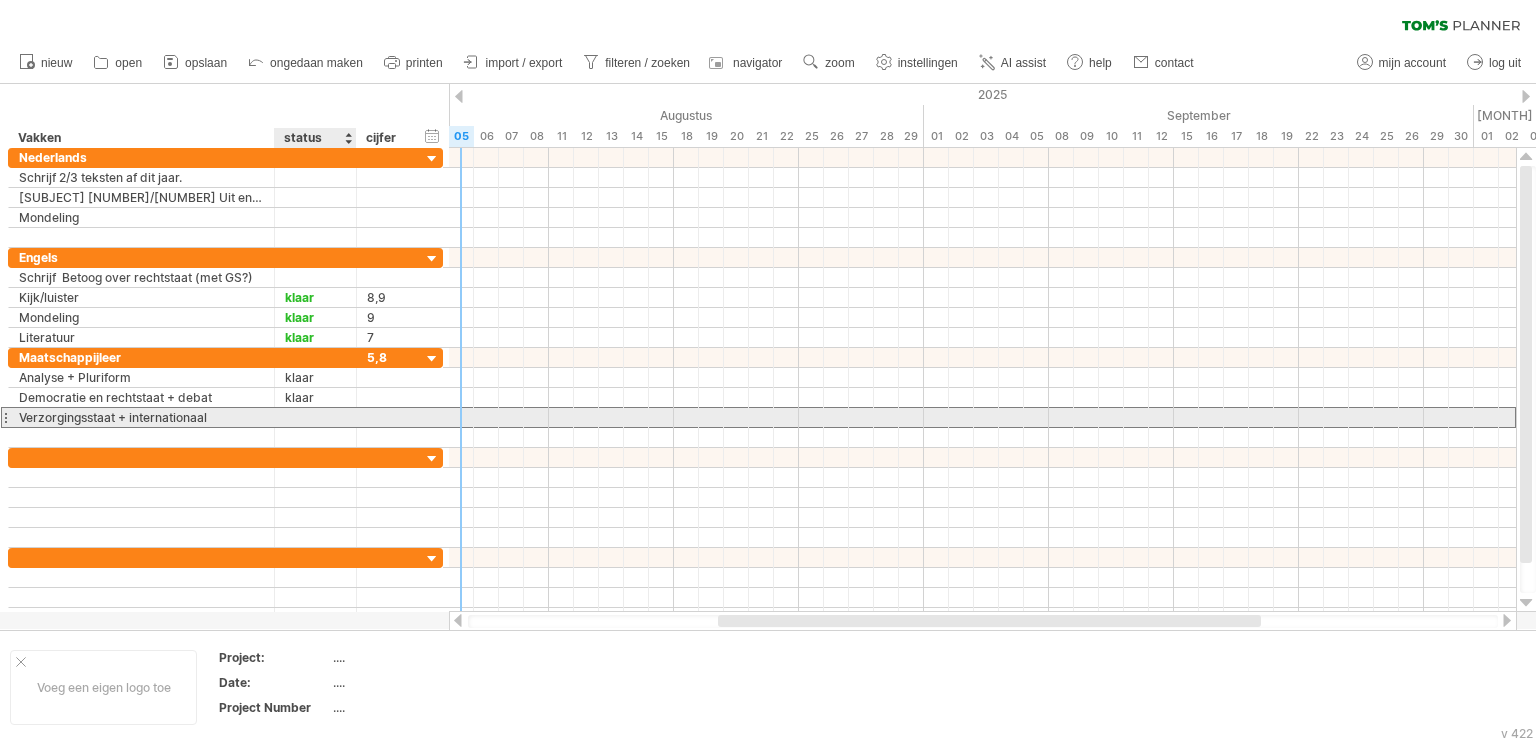 click at bounding box center (315, 417) 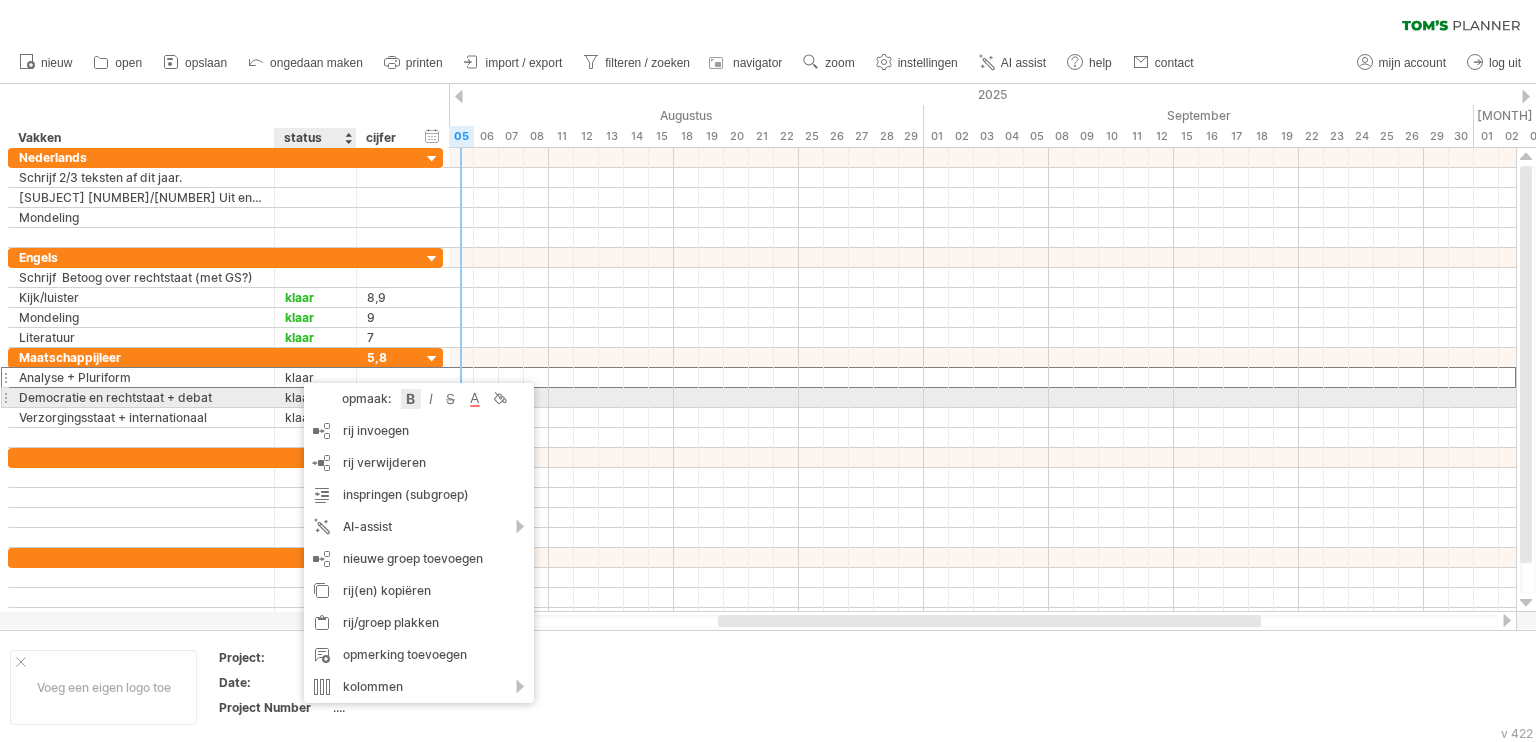 click at bounding box center (411, 399) 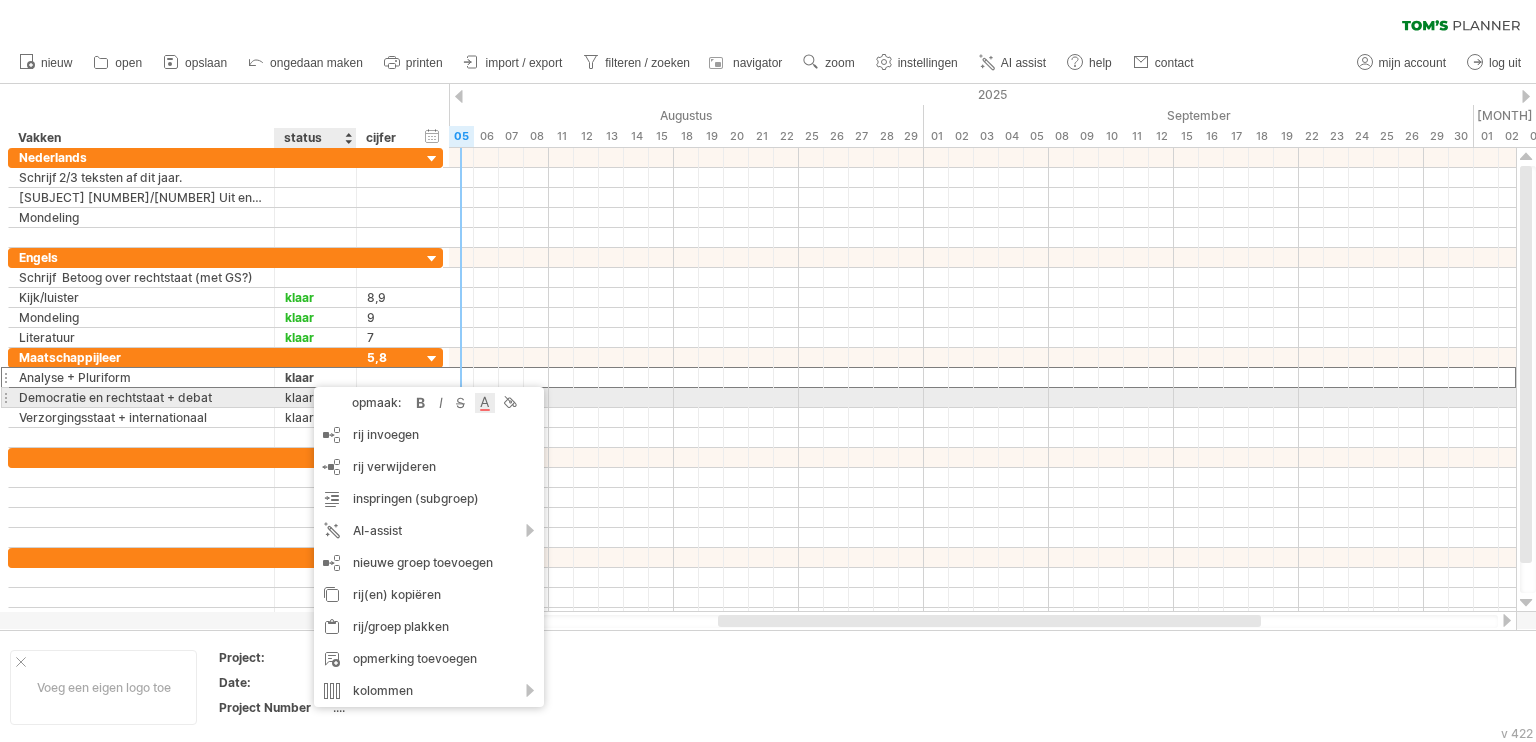 click at bounding box center (485, 403) 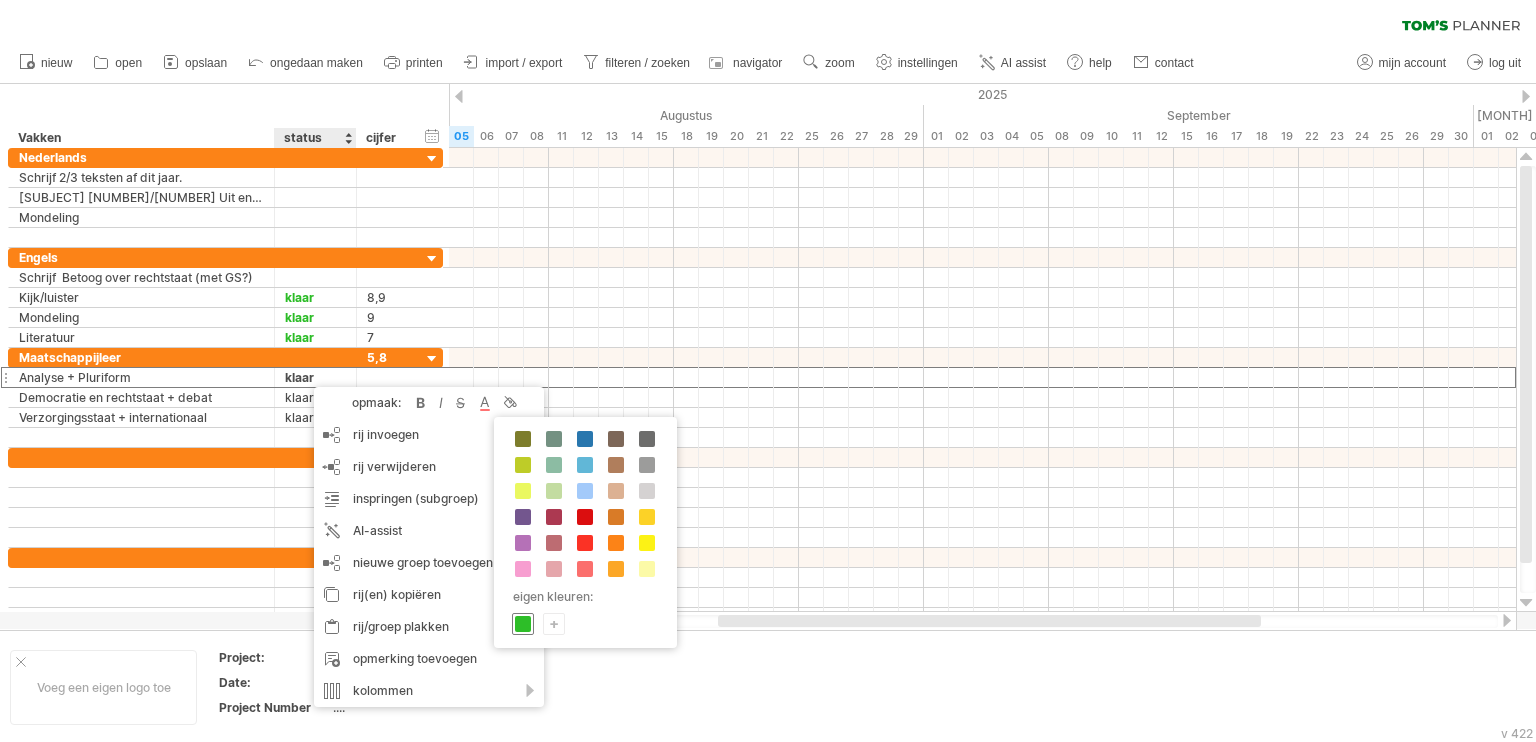 click at bounding box center (523, 624) 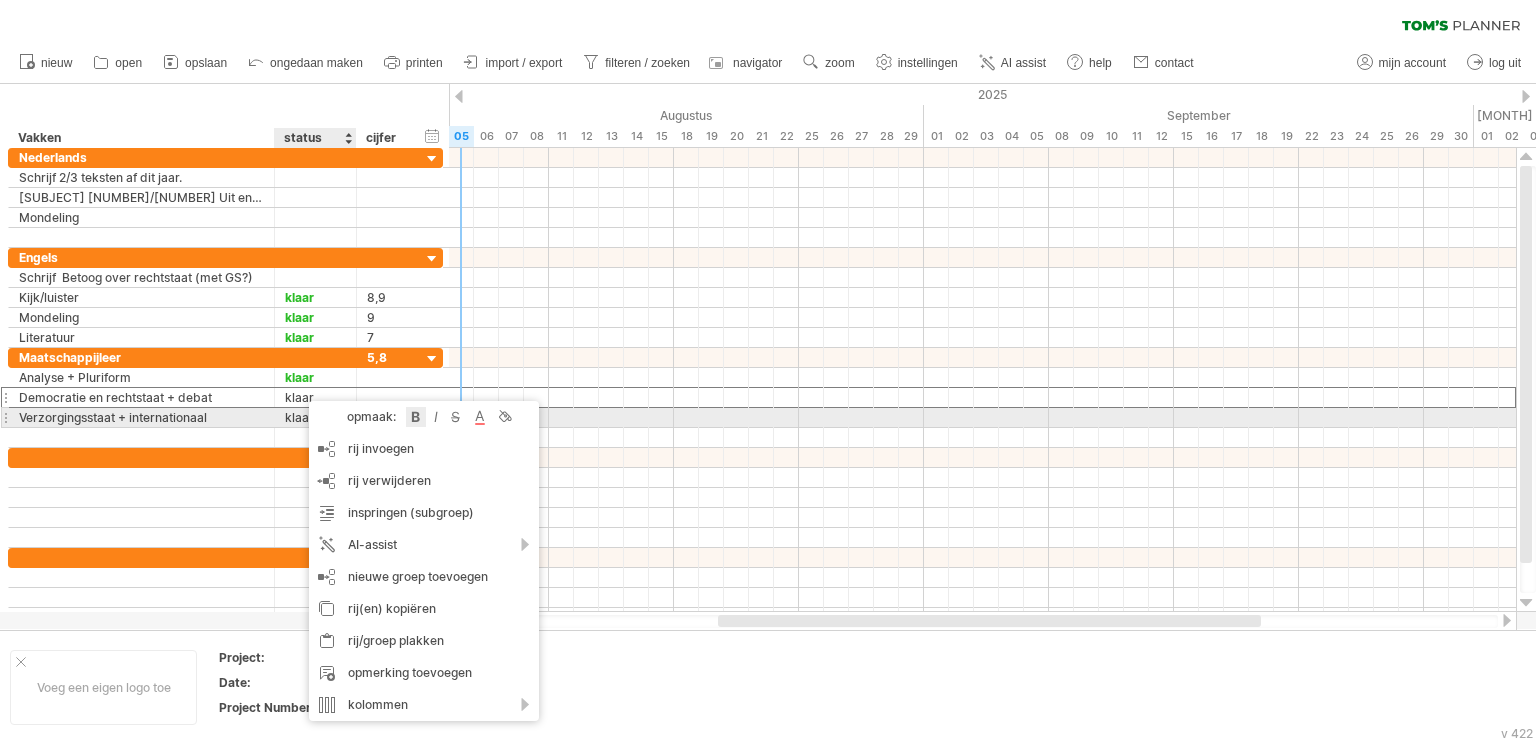 click at bounding box center [416, 417] 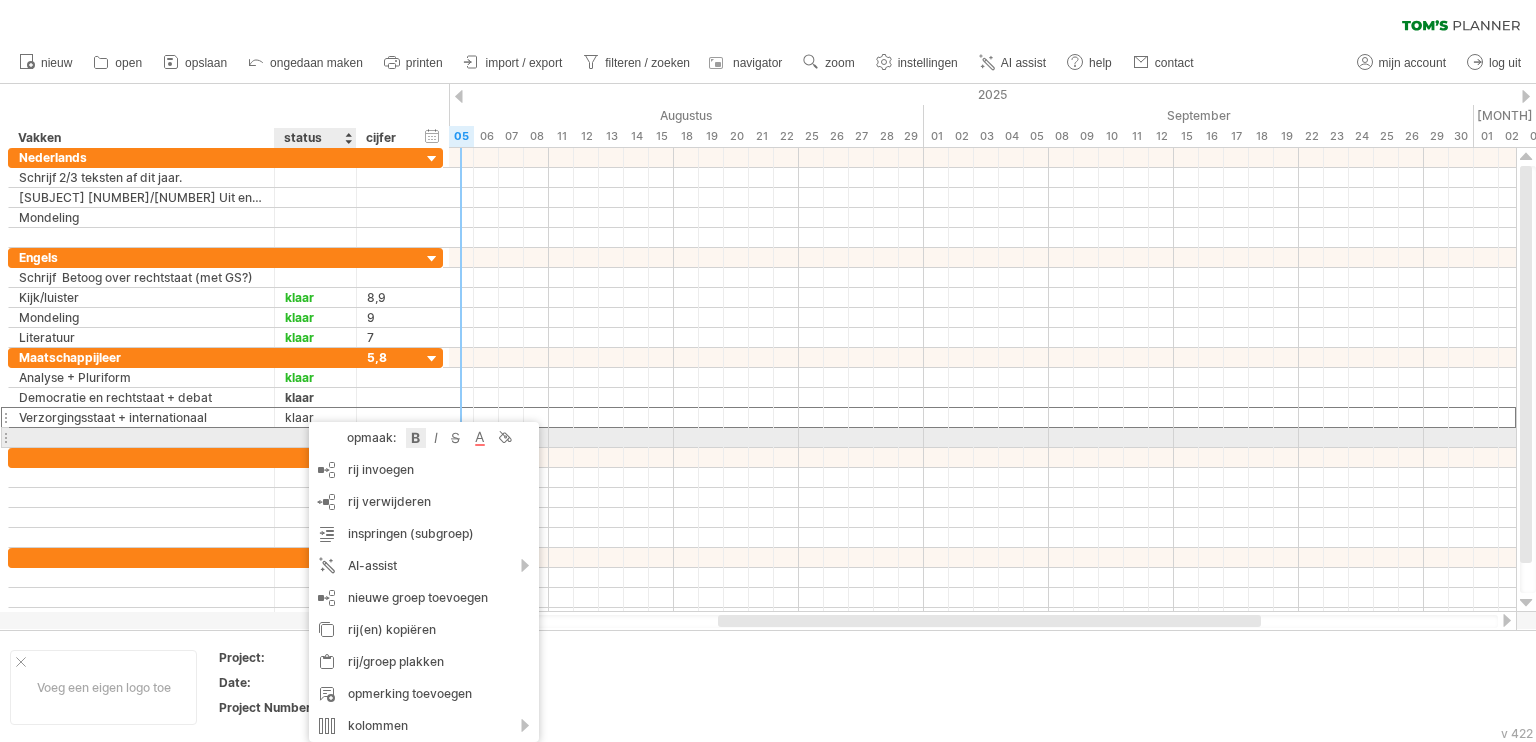 click at bounding box center [416, 438] 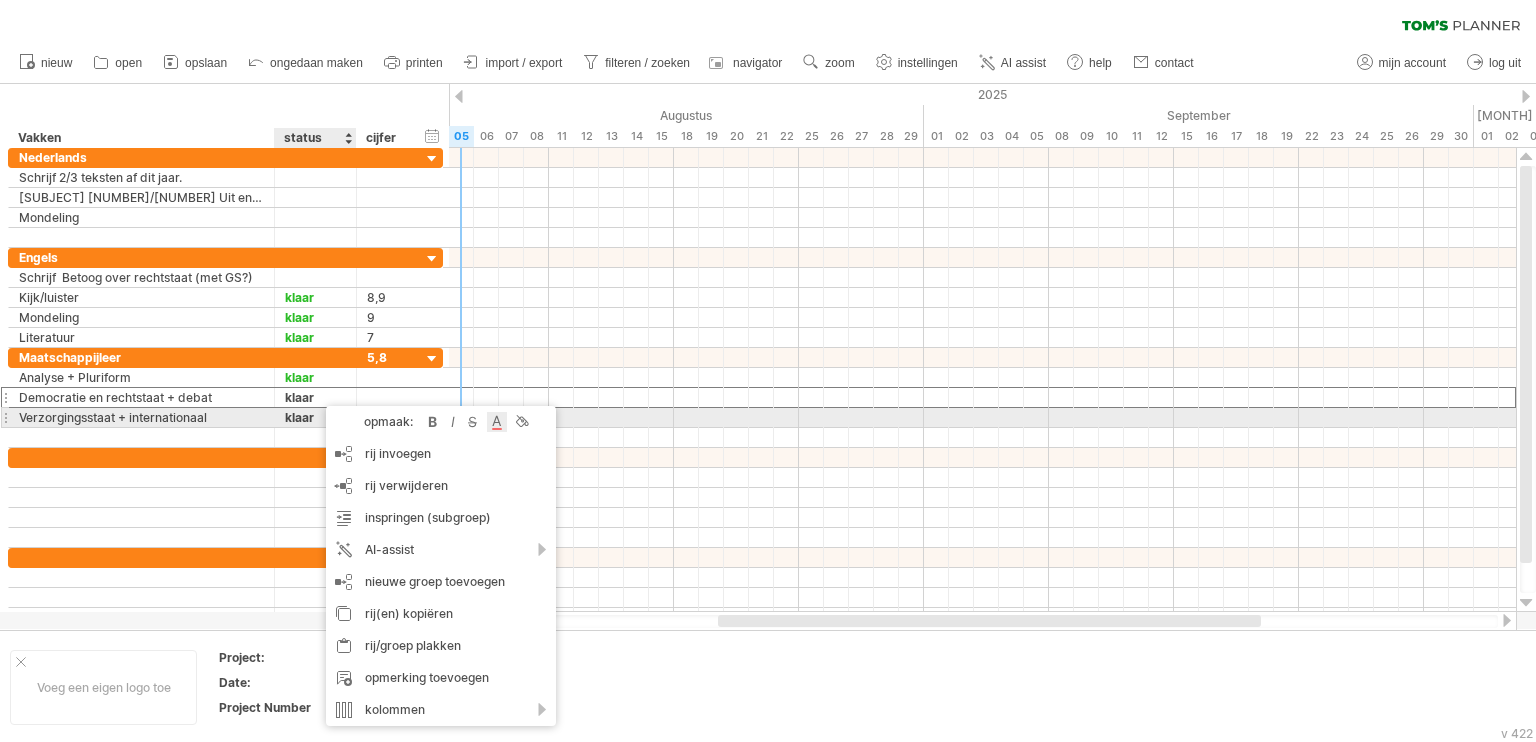 click at bounding box center (497, 422) 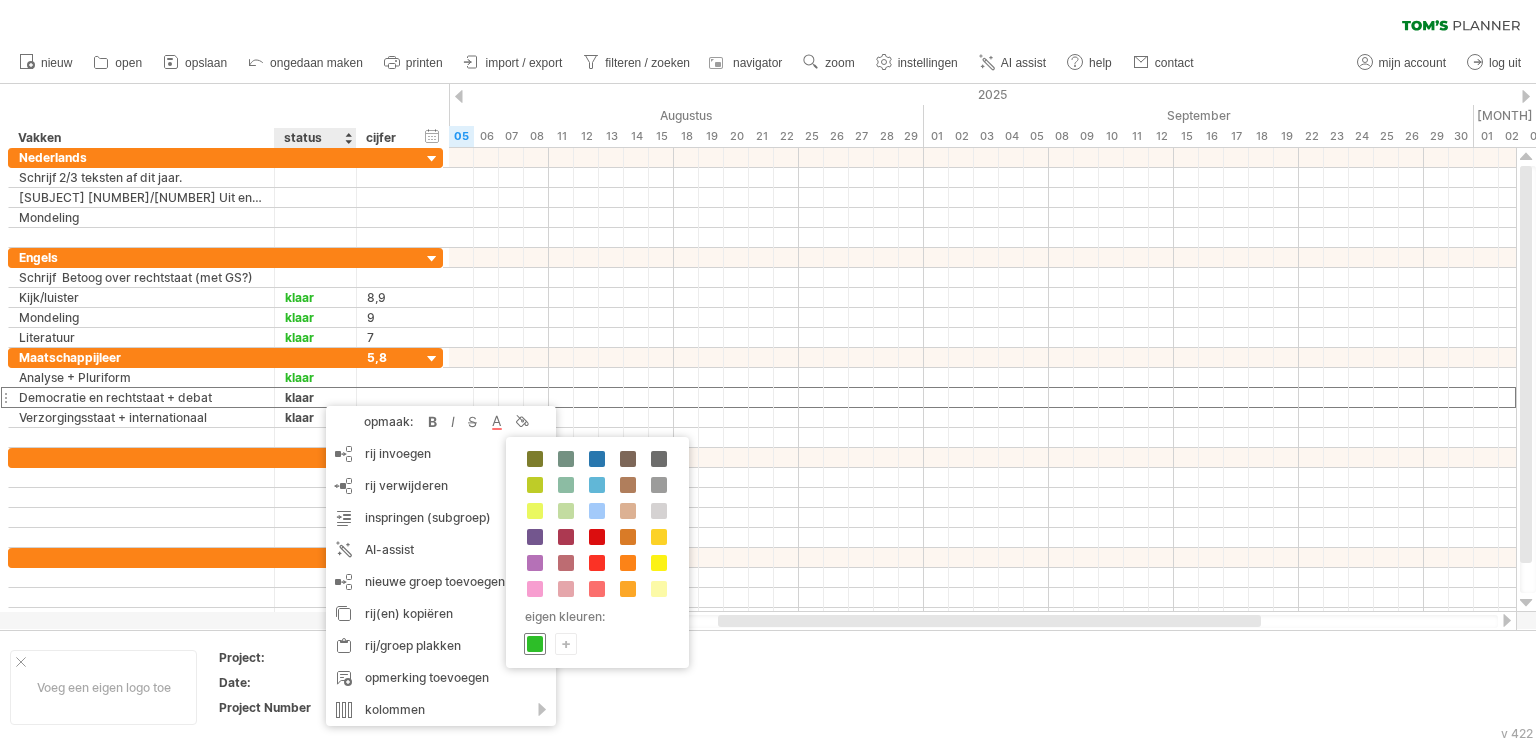 drag, startPoint x: 539, startPoint y: 644, endPoint x: 490, endPoint y: 591, distance: 72.18033 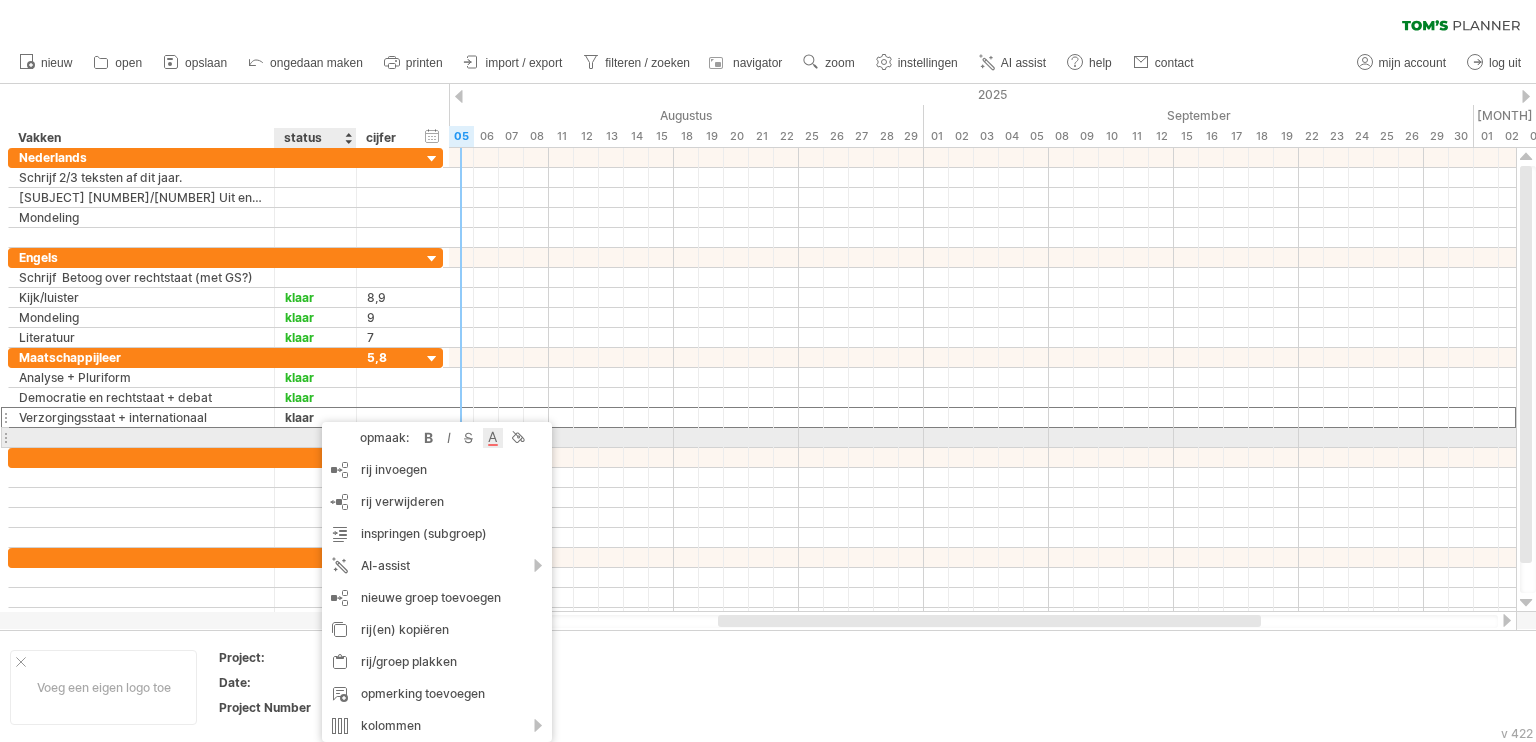 click at bounding box center (493, 438) 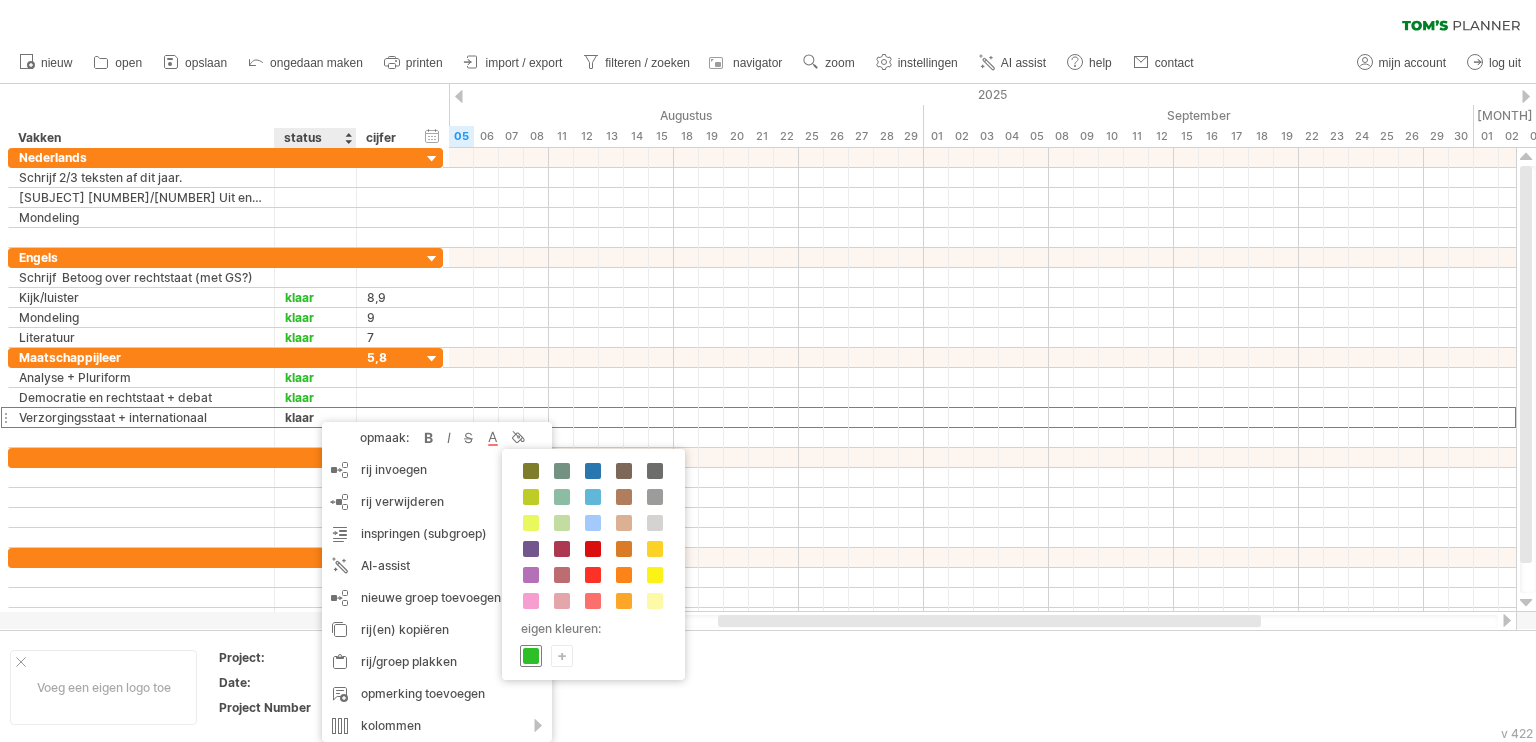 click at bounding box center [531, 656] 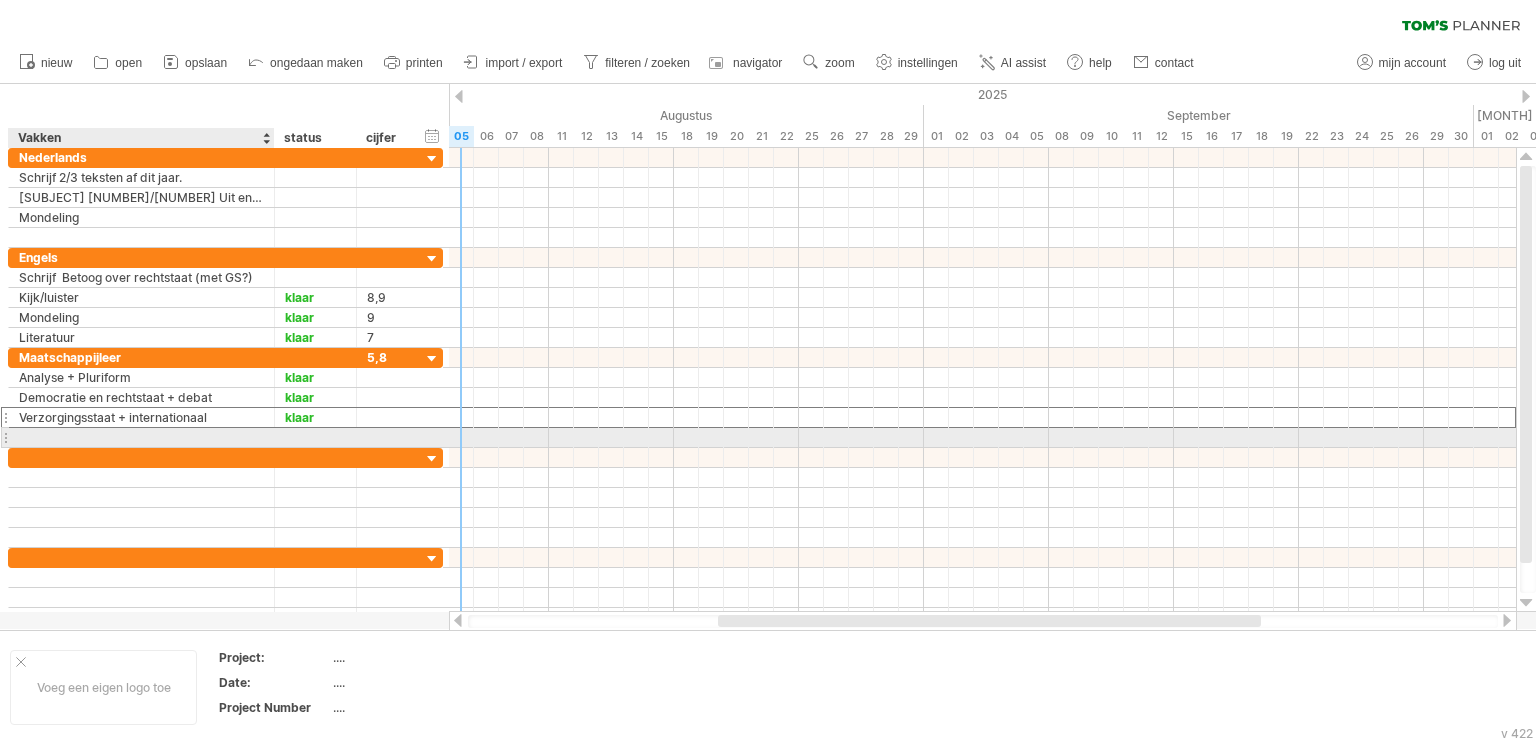 click at bounding box center [141, 437] 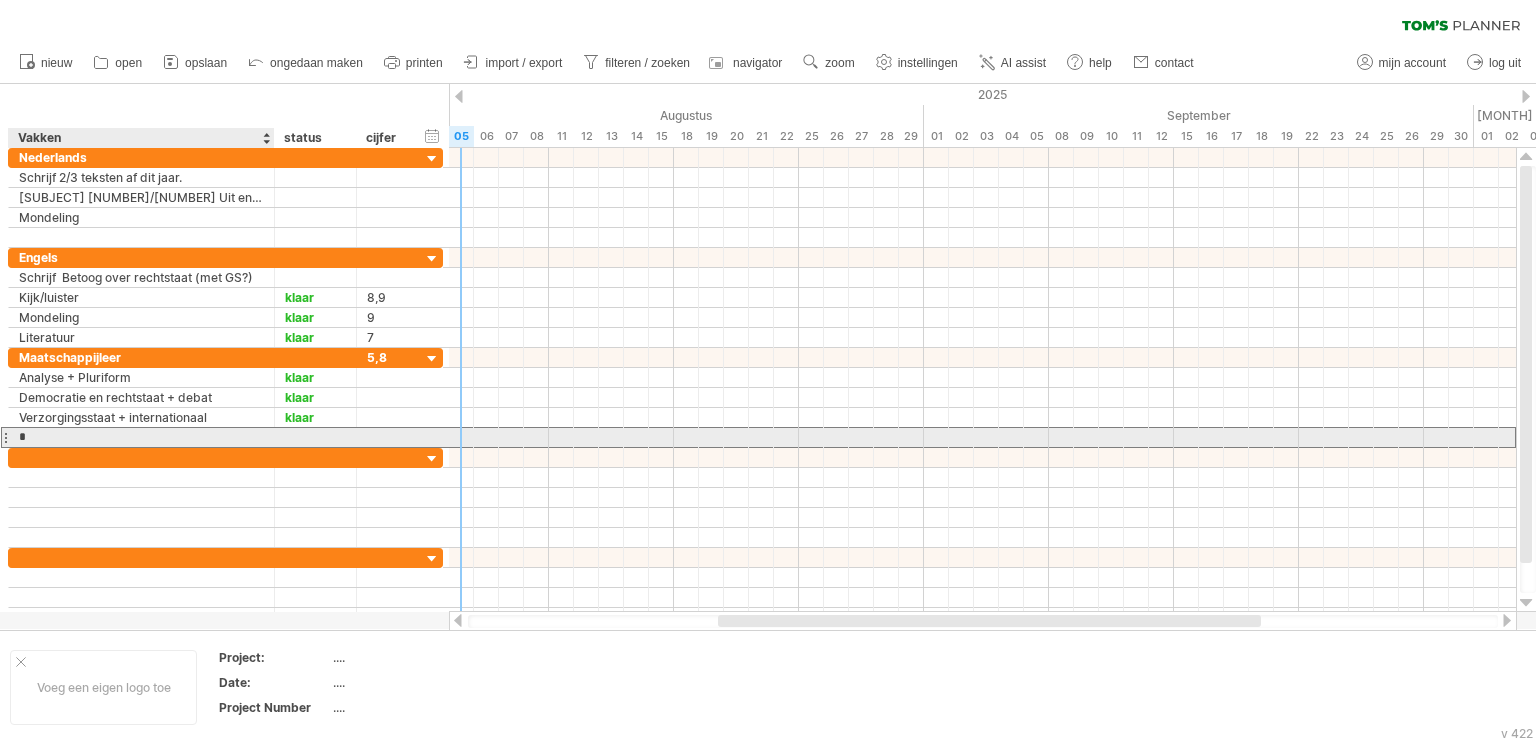 type on "**" 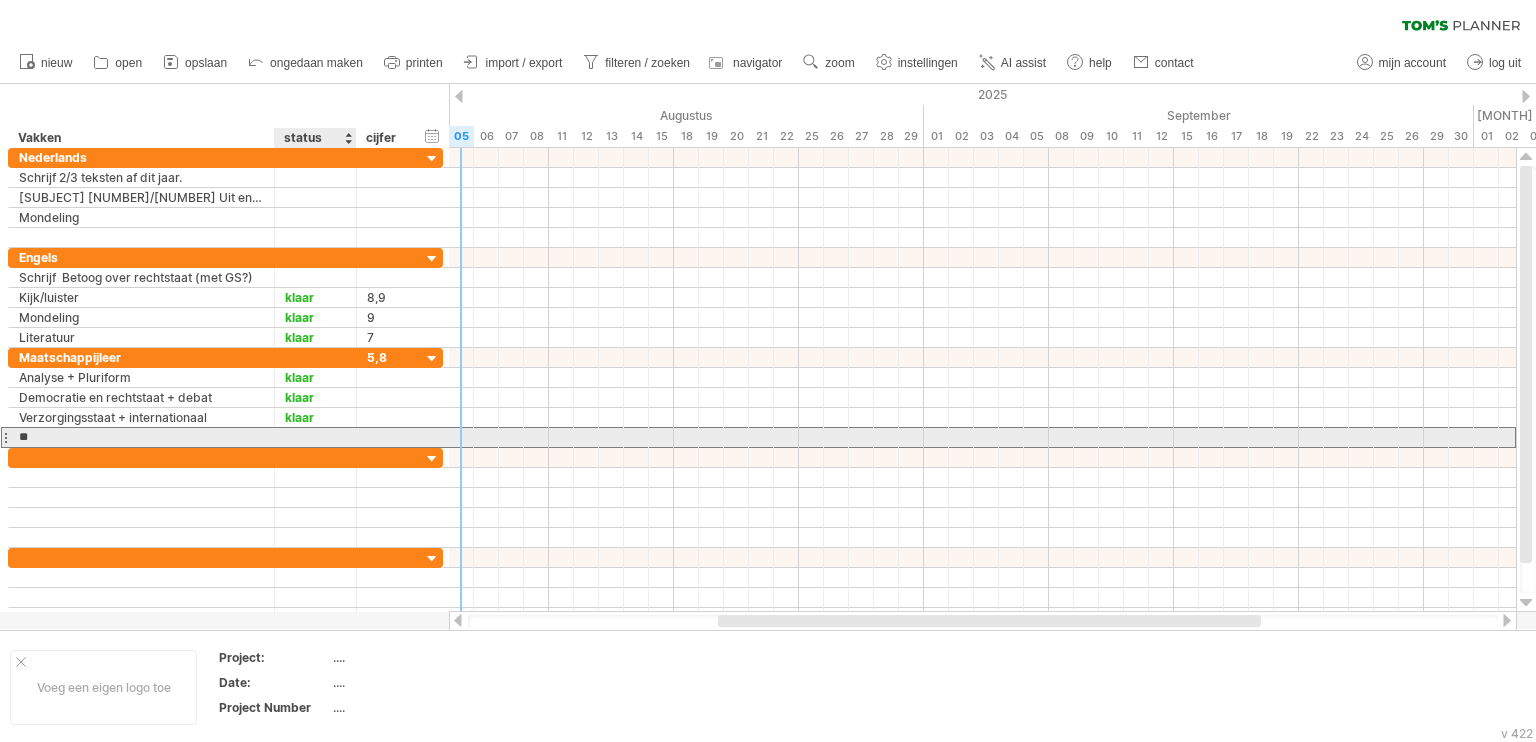 click at bounding box center (315, 437) 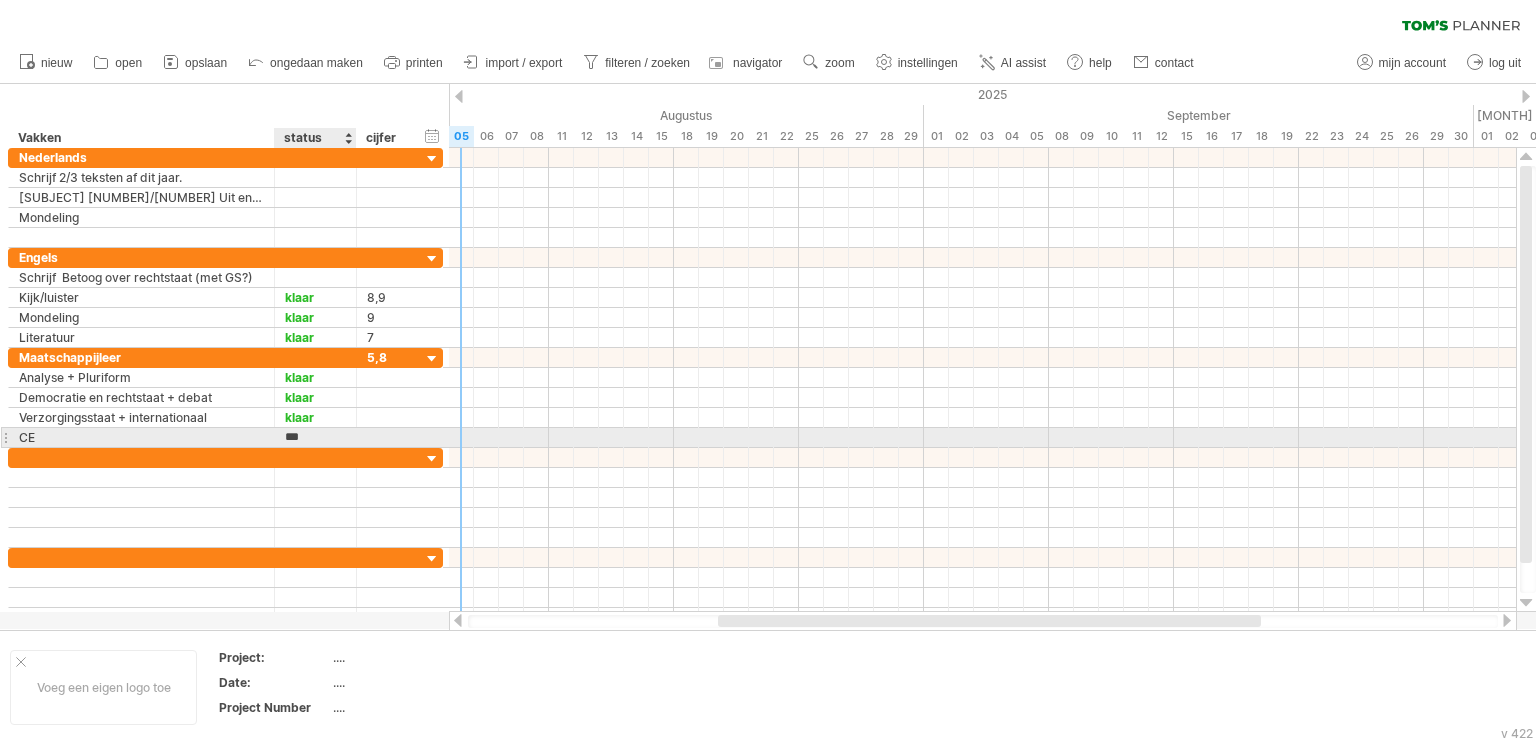 type on "****" 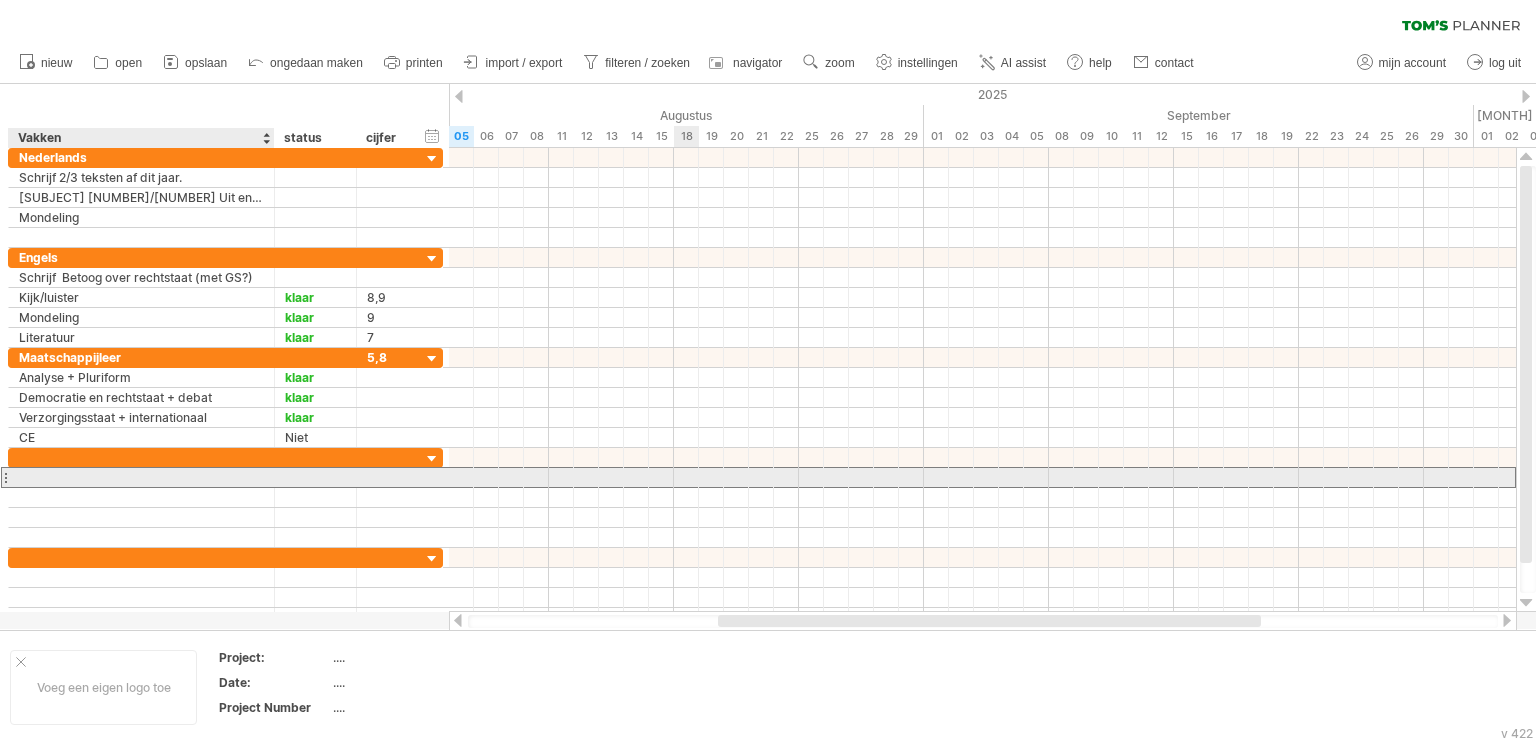 click at bounding box center (141, 477) 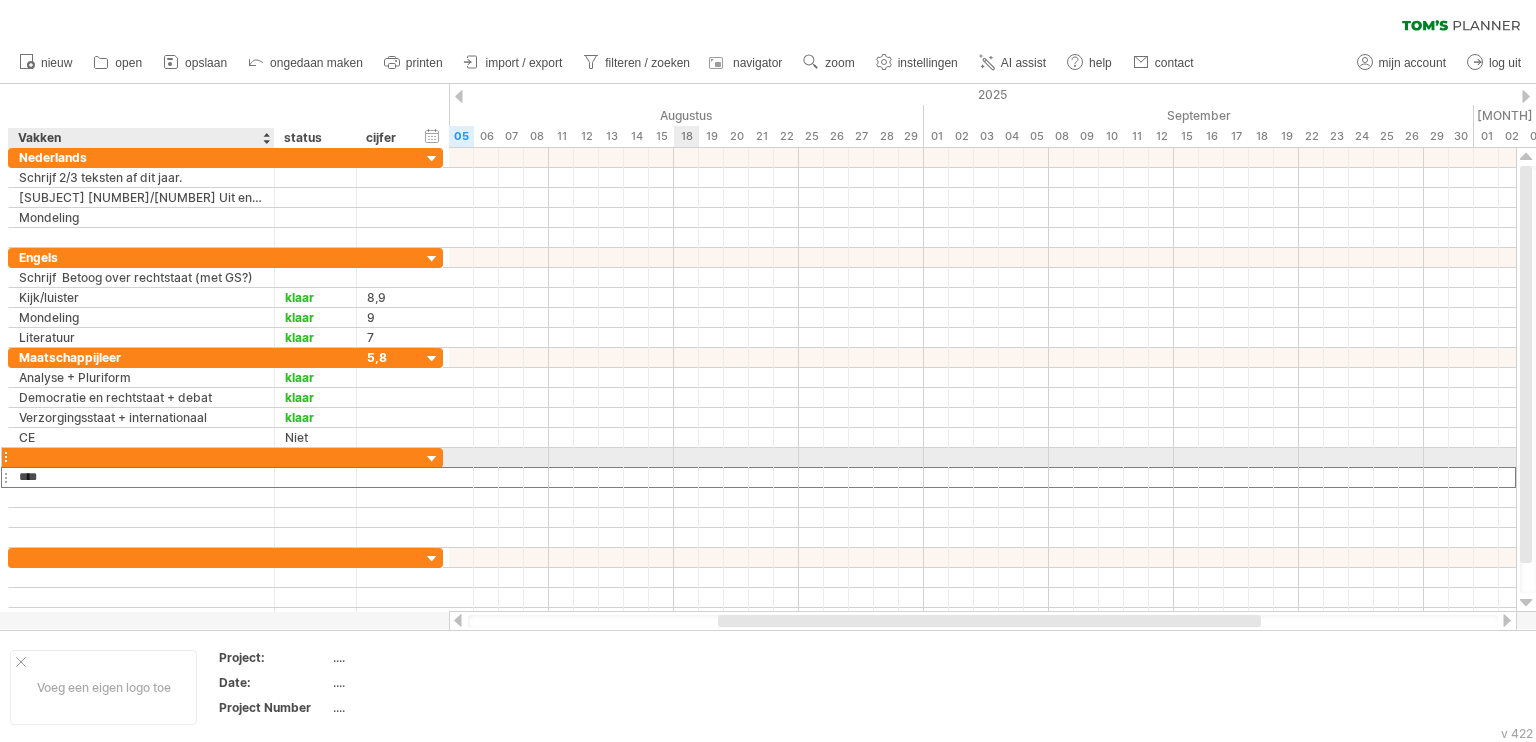 click at bounding box center [141, 457] 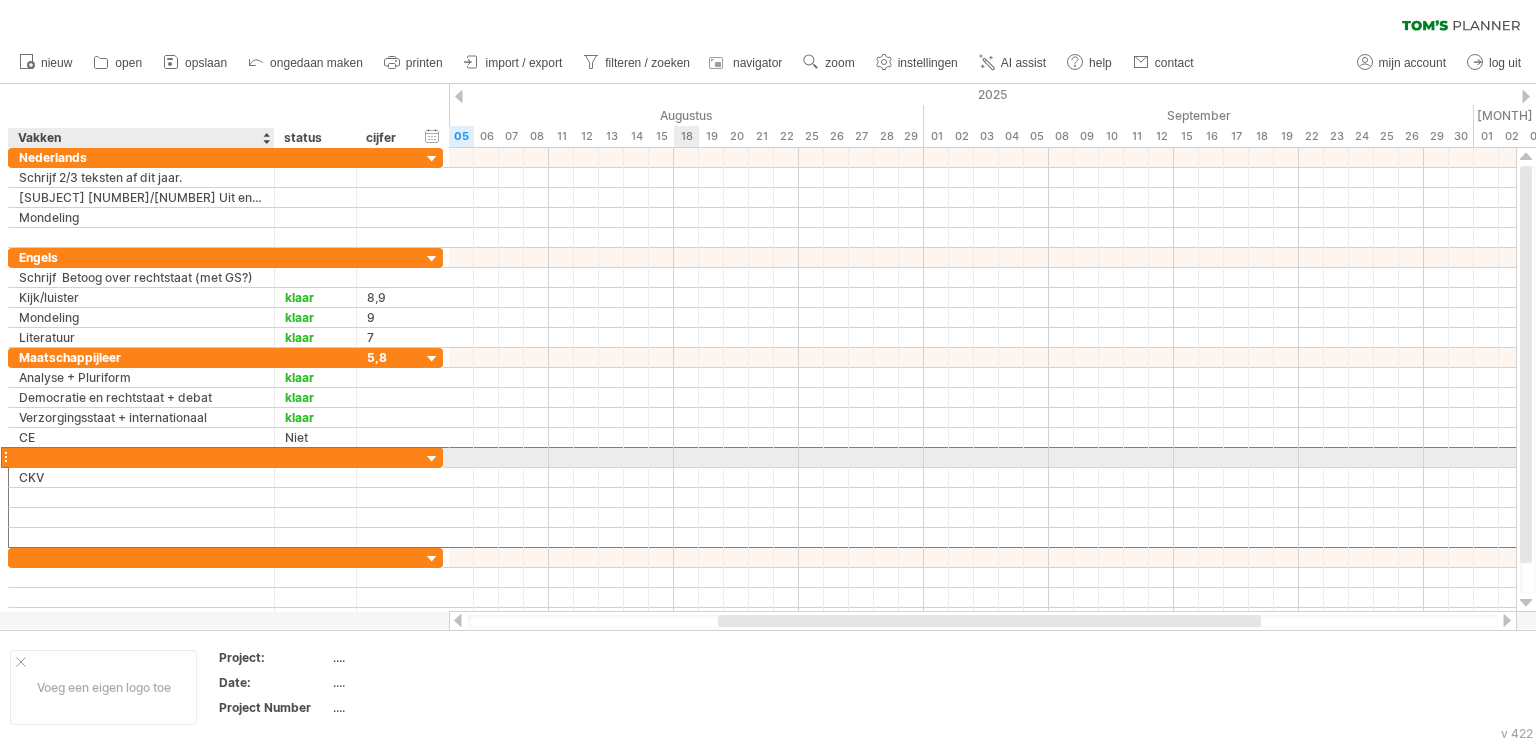 paste on "***" 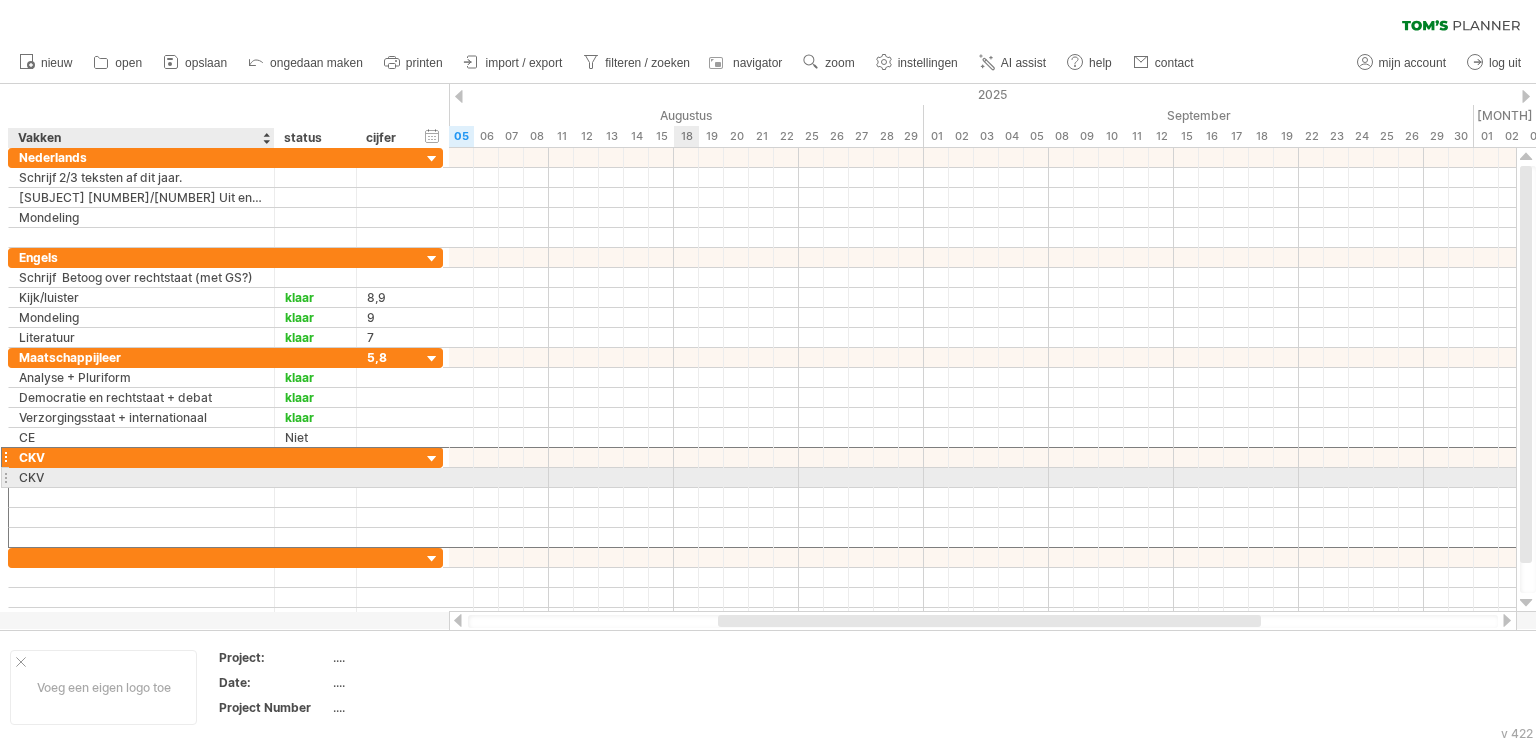 click on "CKV" at bounding box center [141, 477] 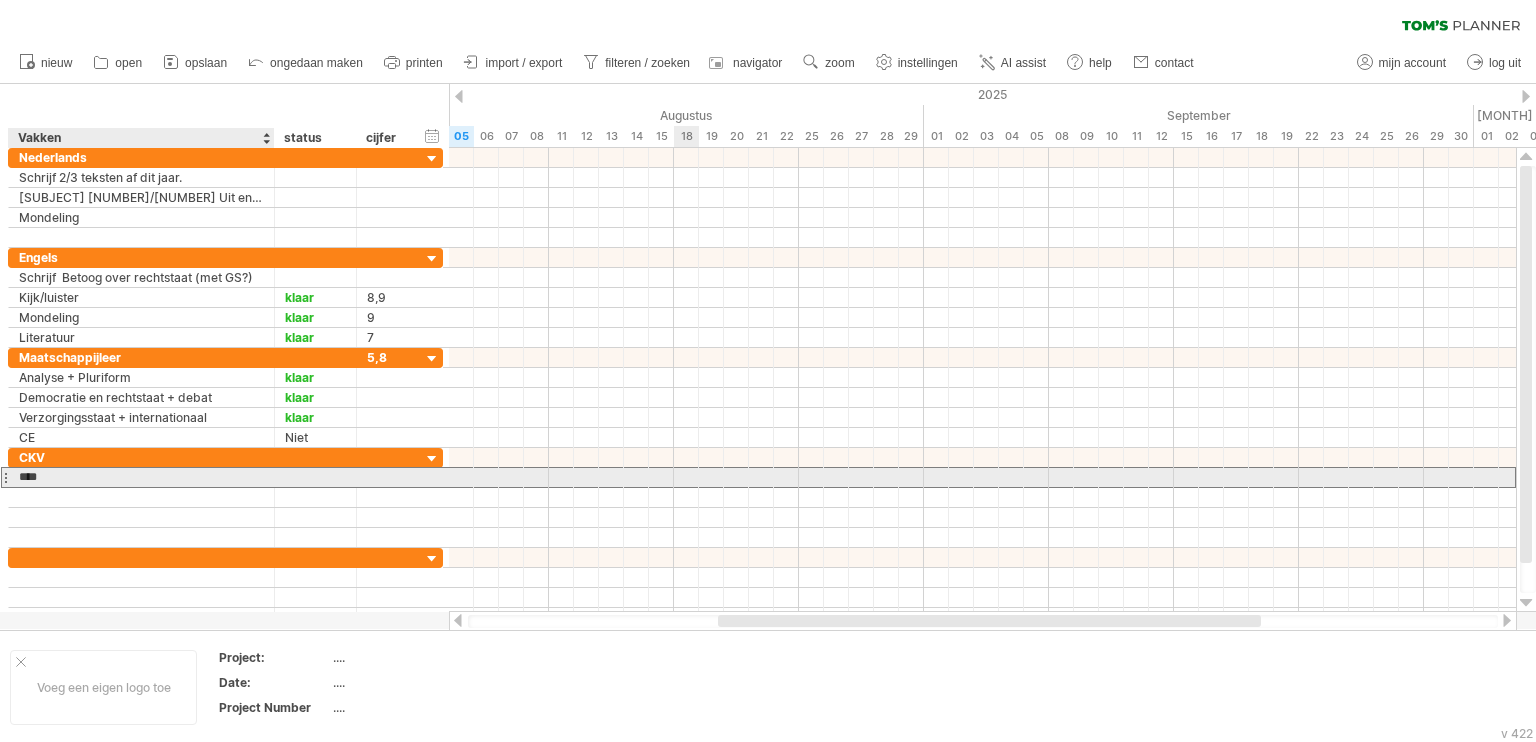 paste on "**********" 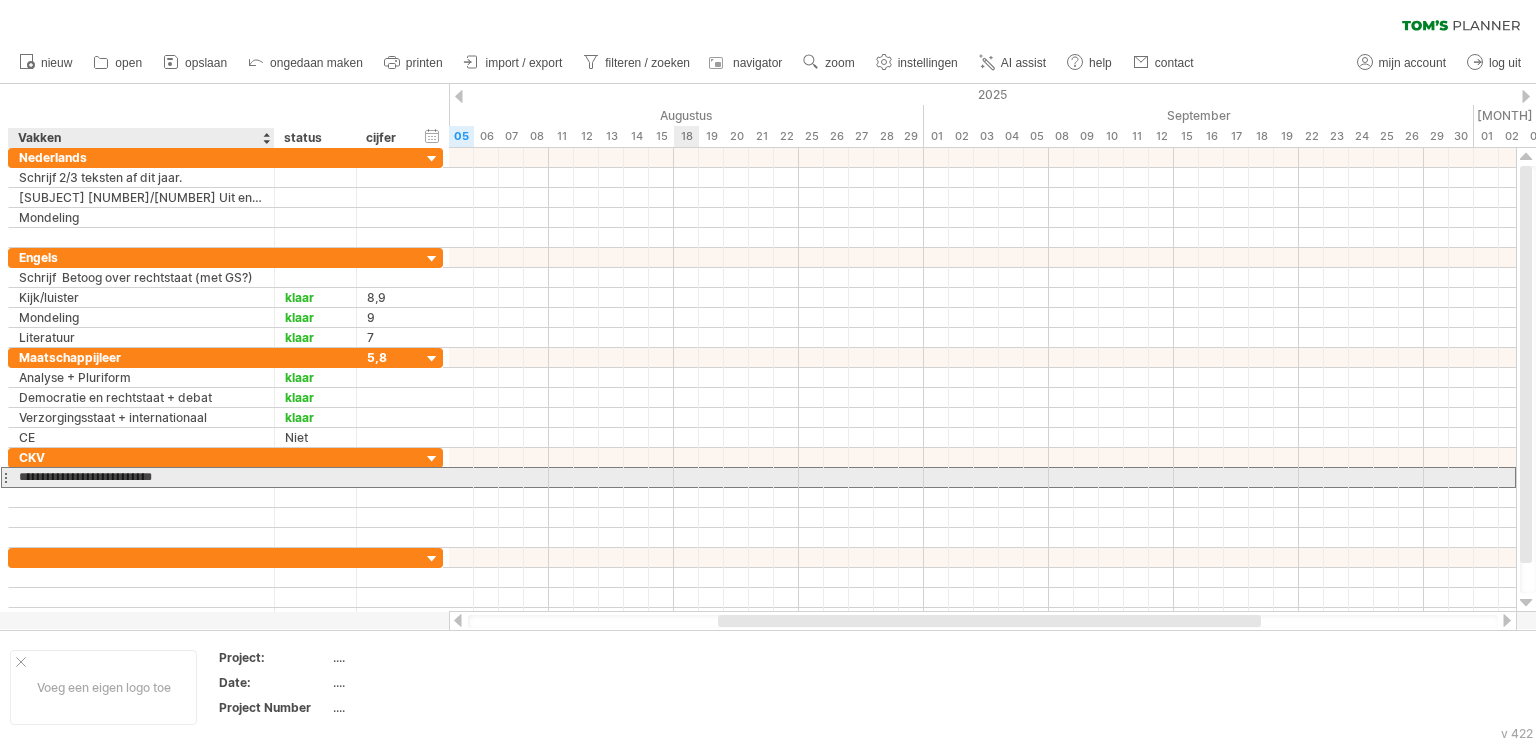 click on "**********" at bounding box center [141, 477] 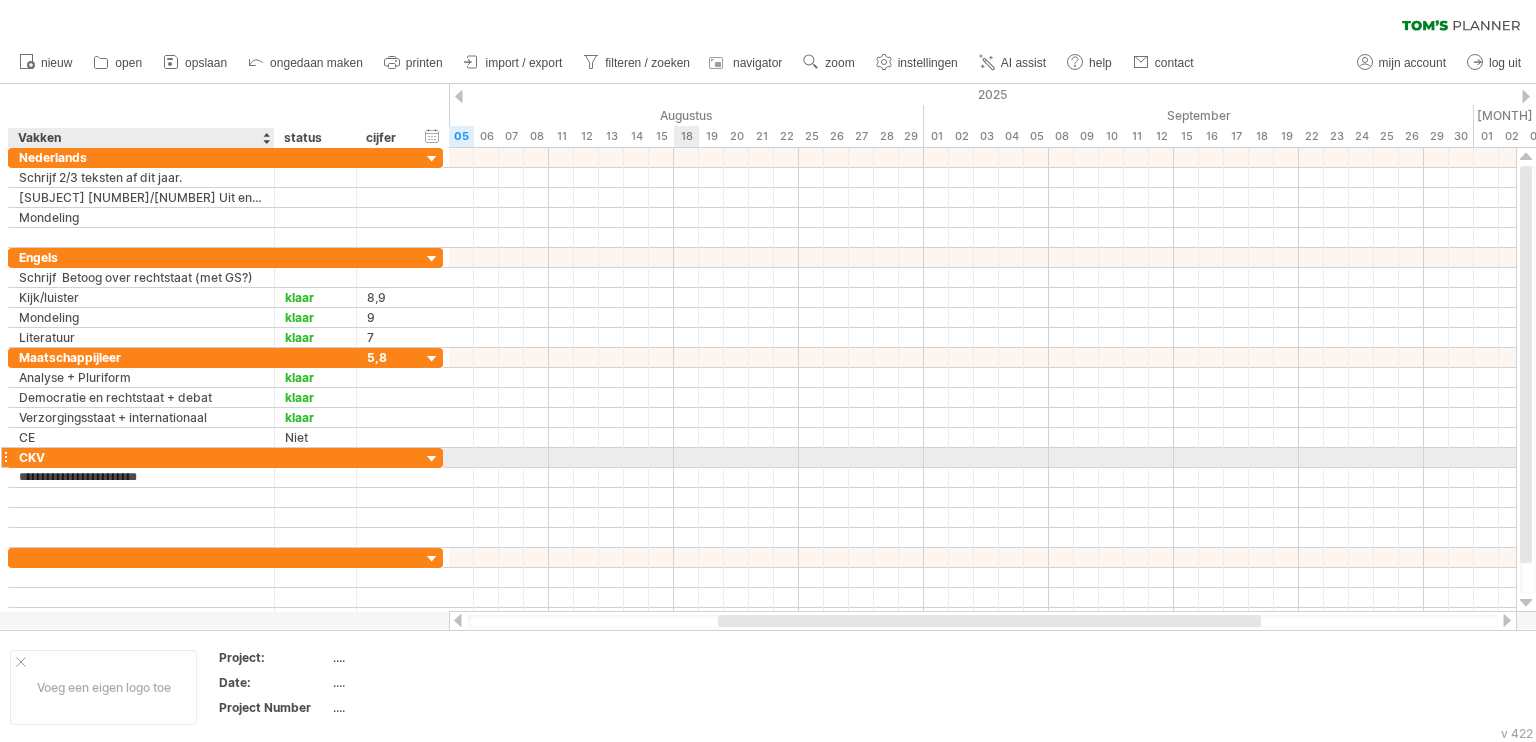 type on "**********" 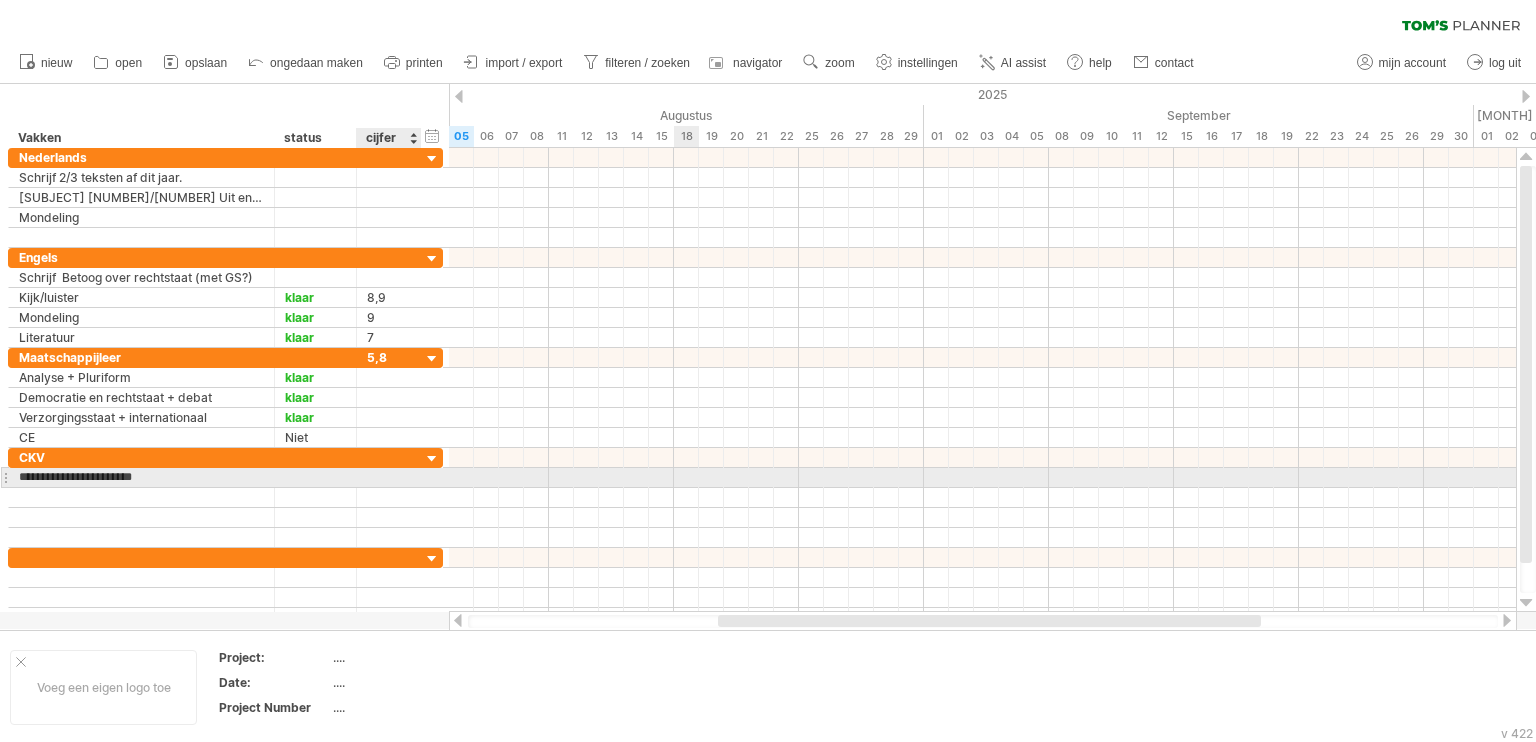 click at bounding box center [389, 477] 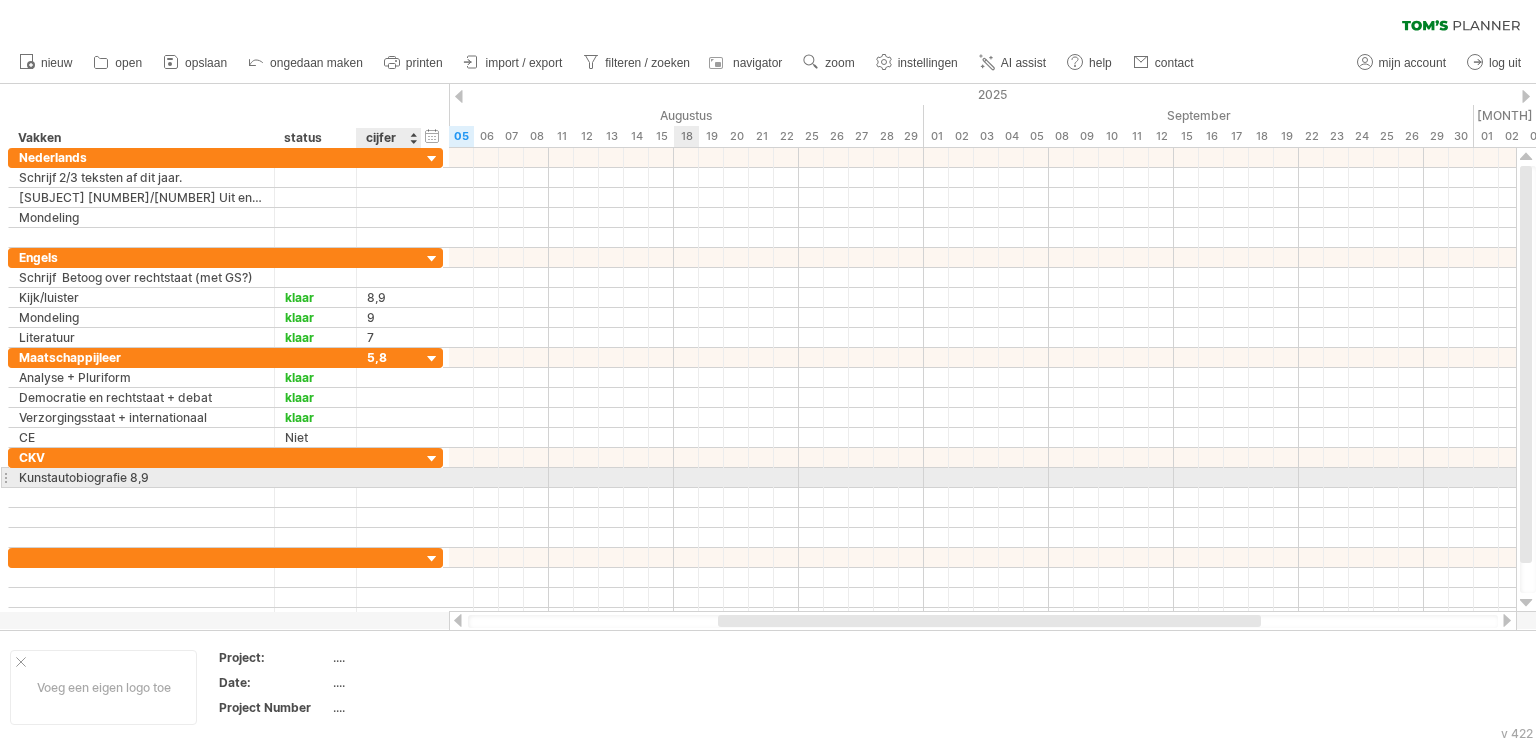 type on "*" 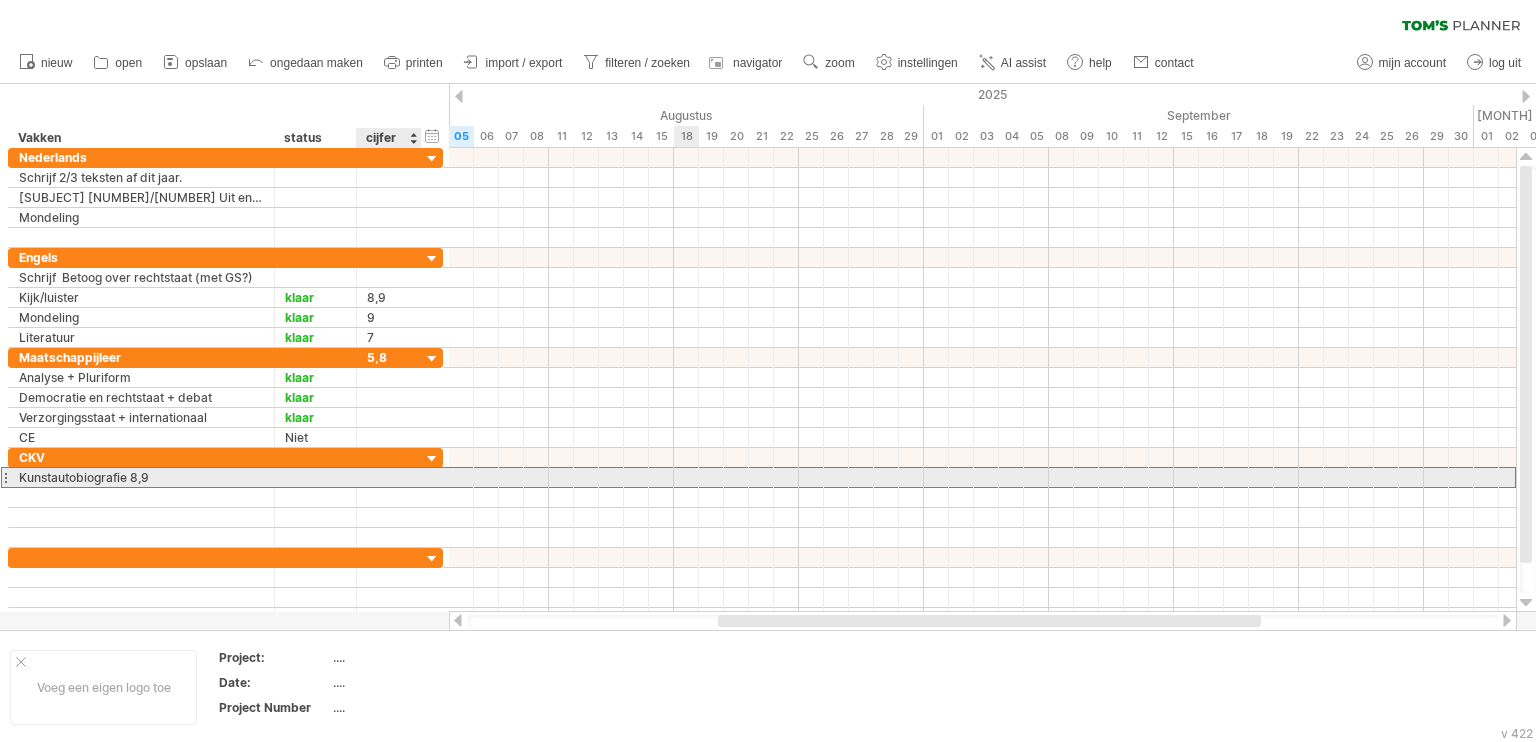 click at bounding box center (389, 477) 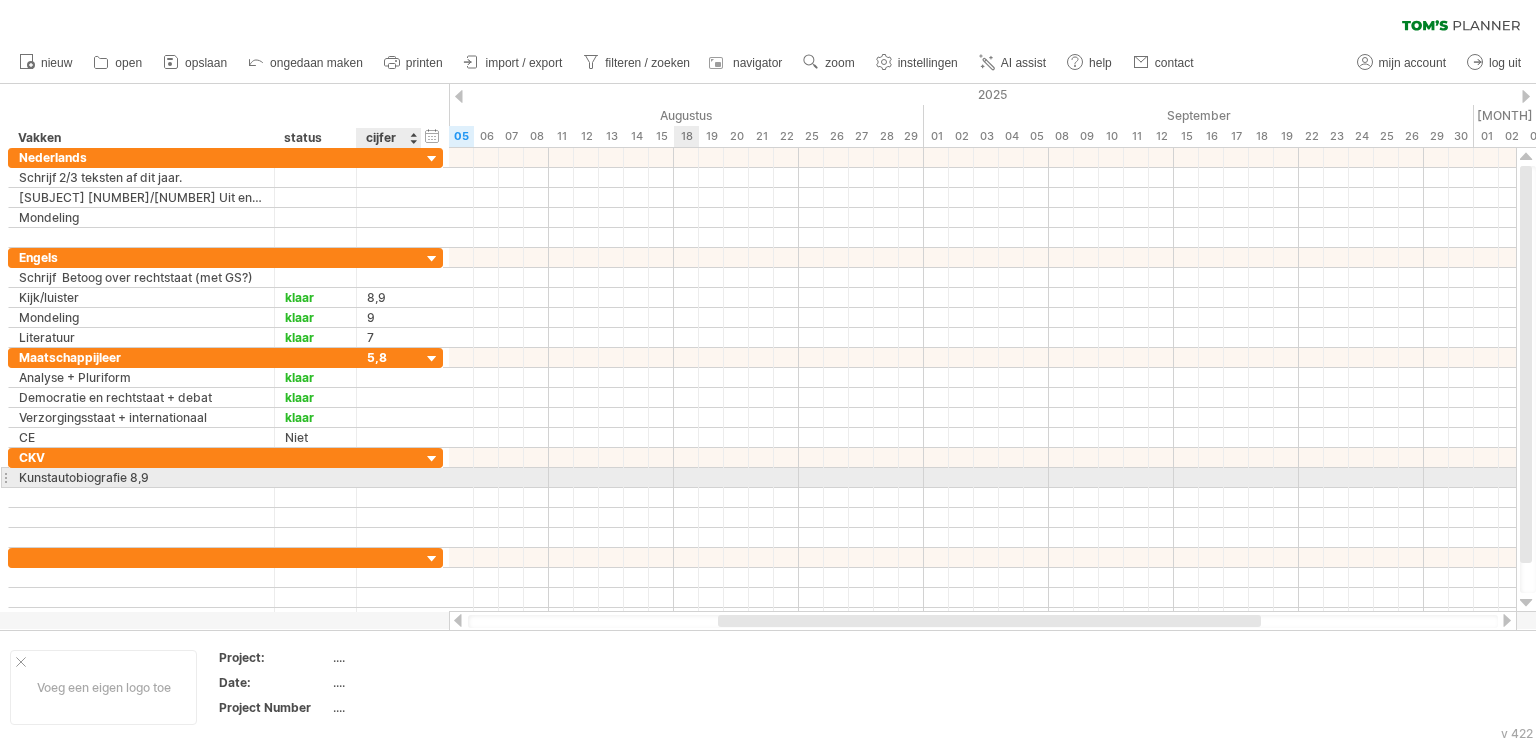 type on "*" 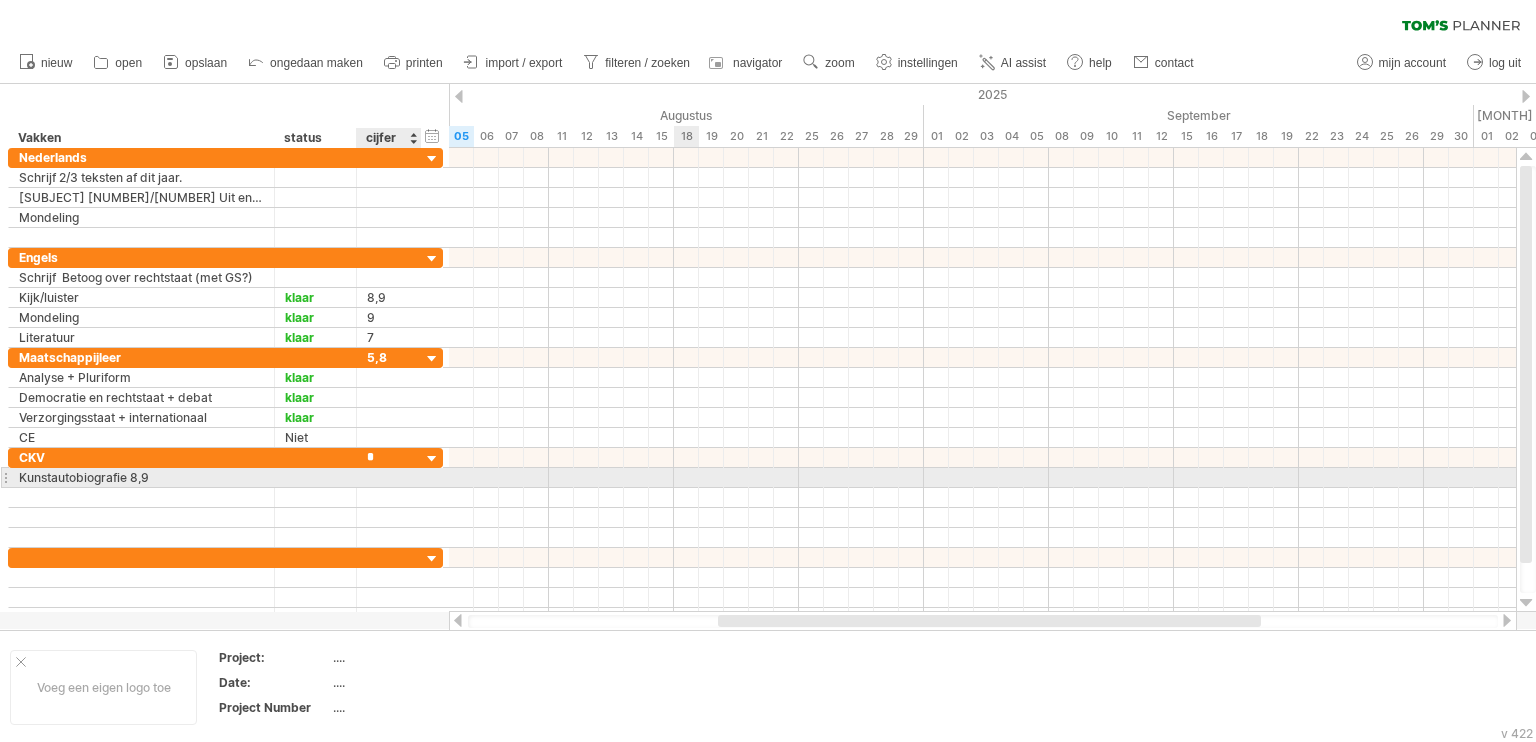 type 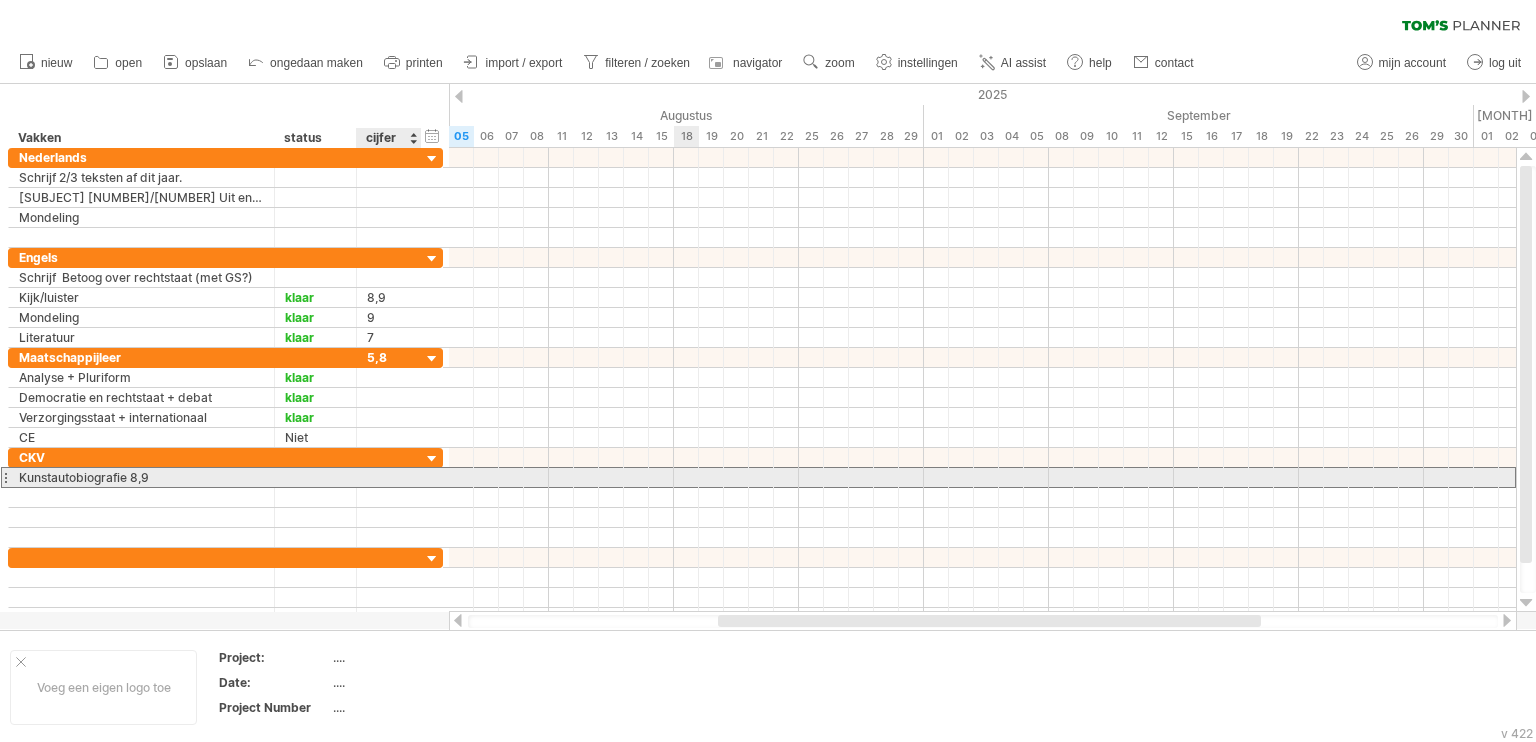 click at bounding box center (389, 477) 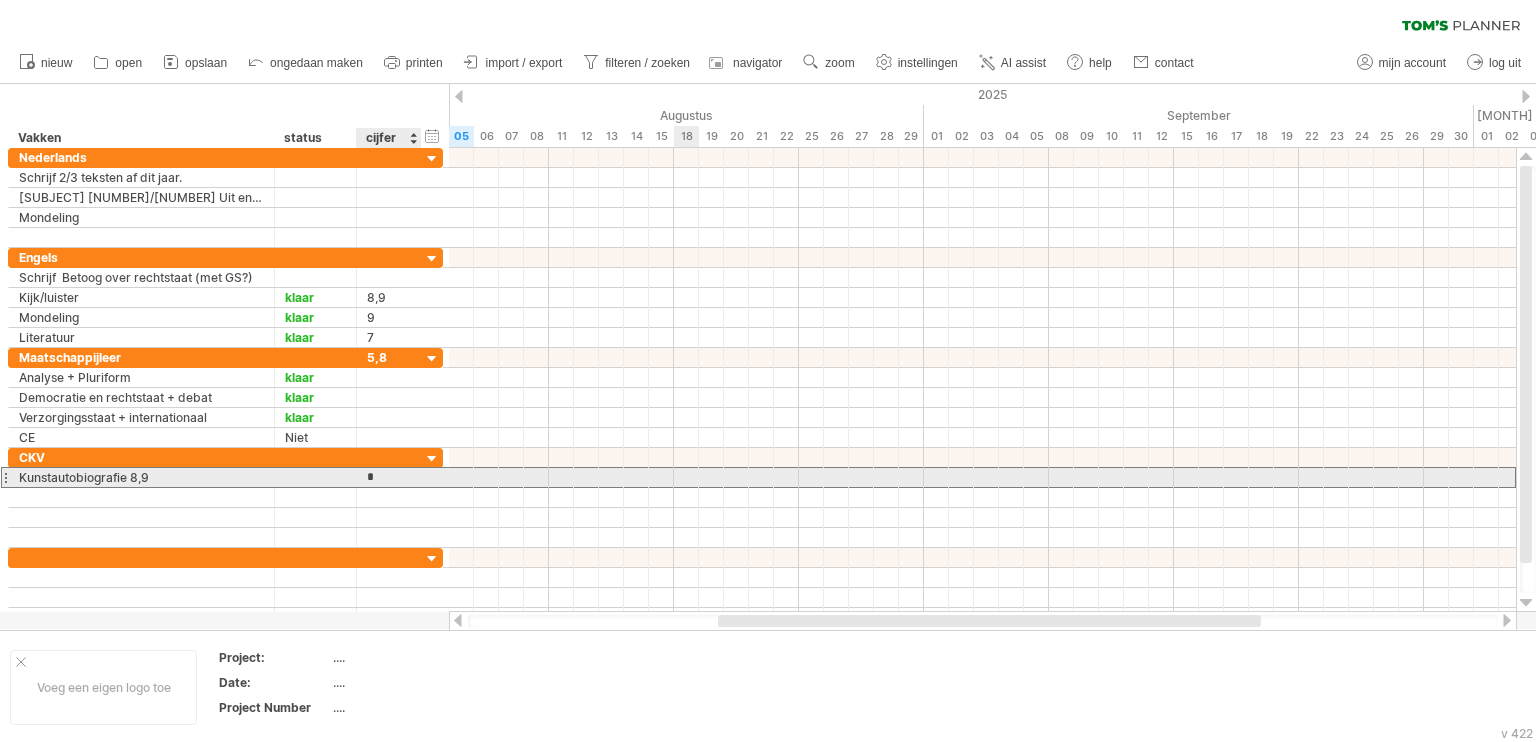 type on "***" 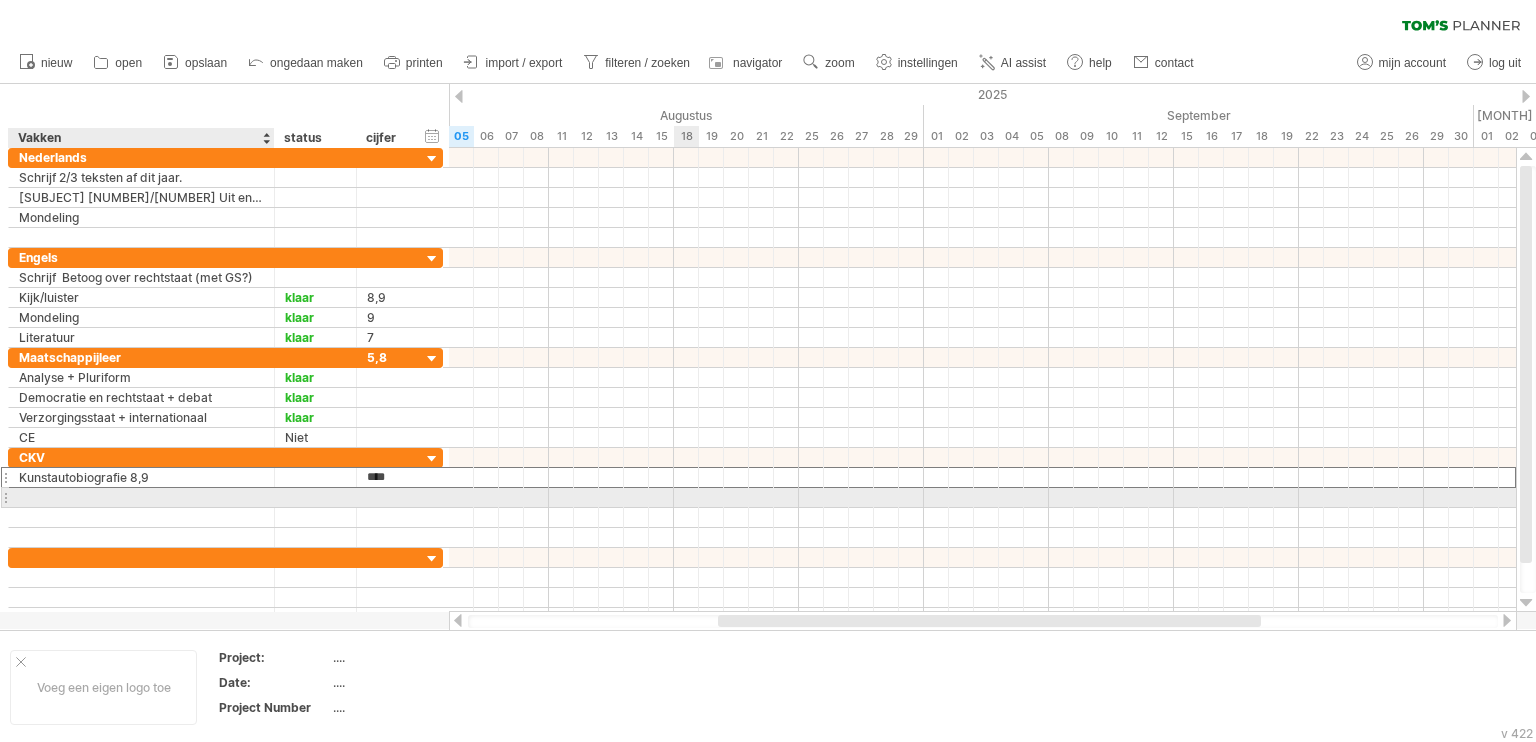 click at bounding box center (141, 497) 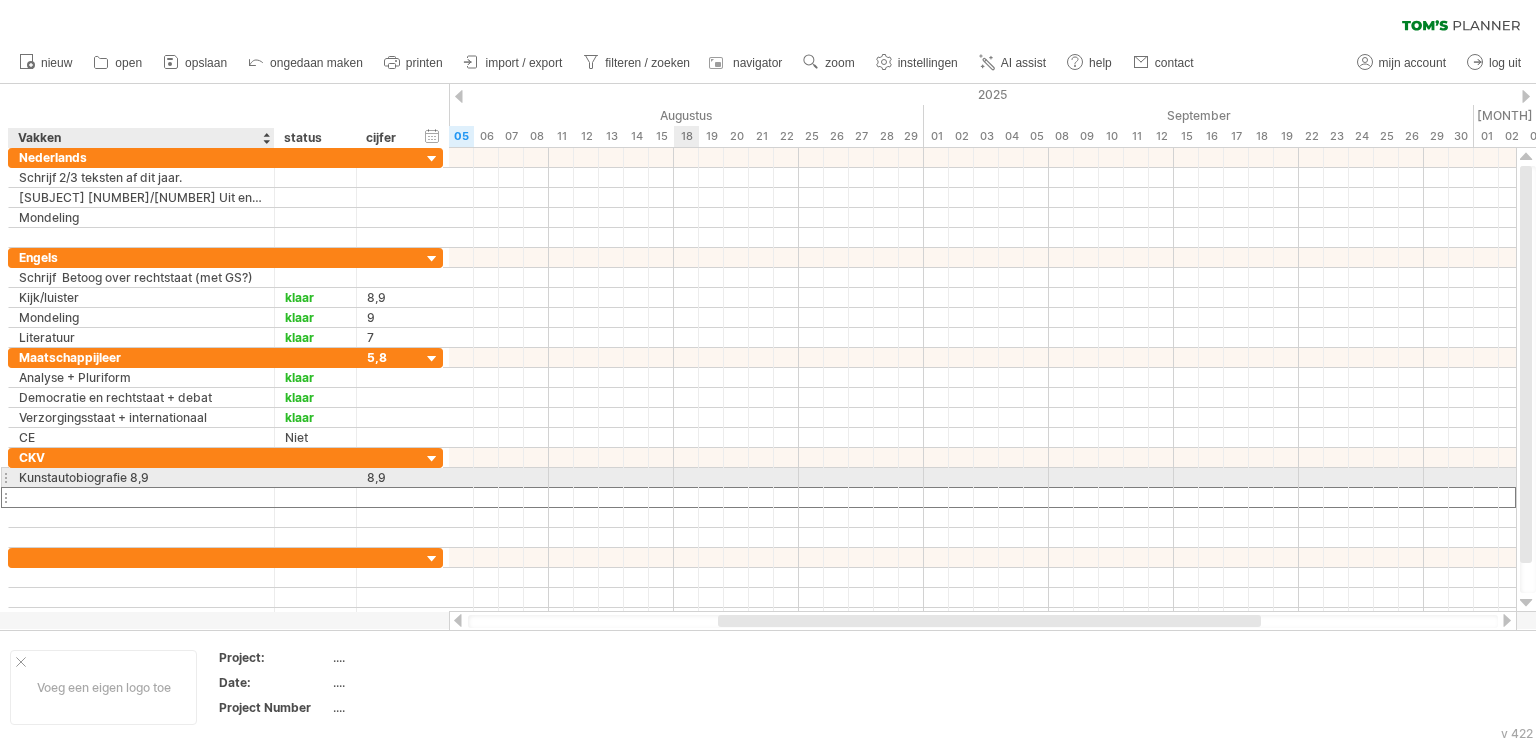 click on "Kunstautobiografie 8,9" at bounding box center [141, 477] 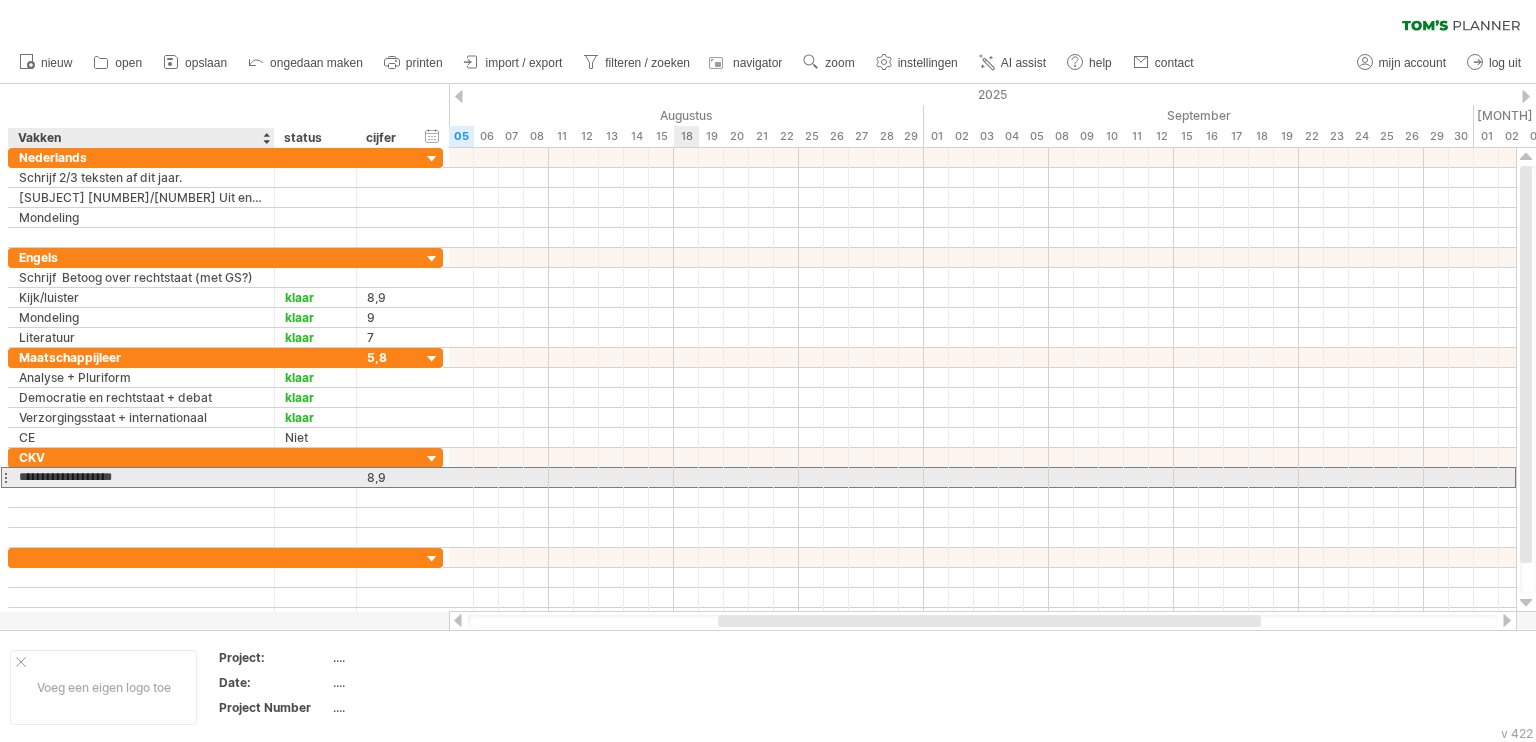 type on "**********" 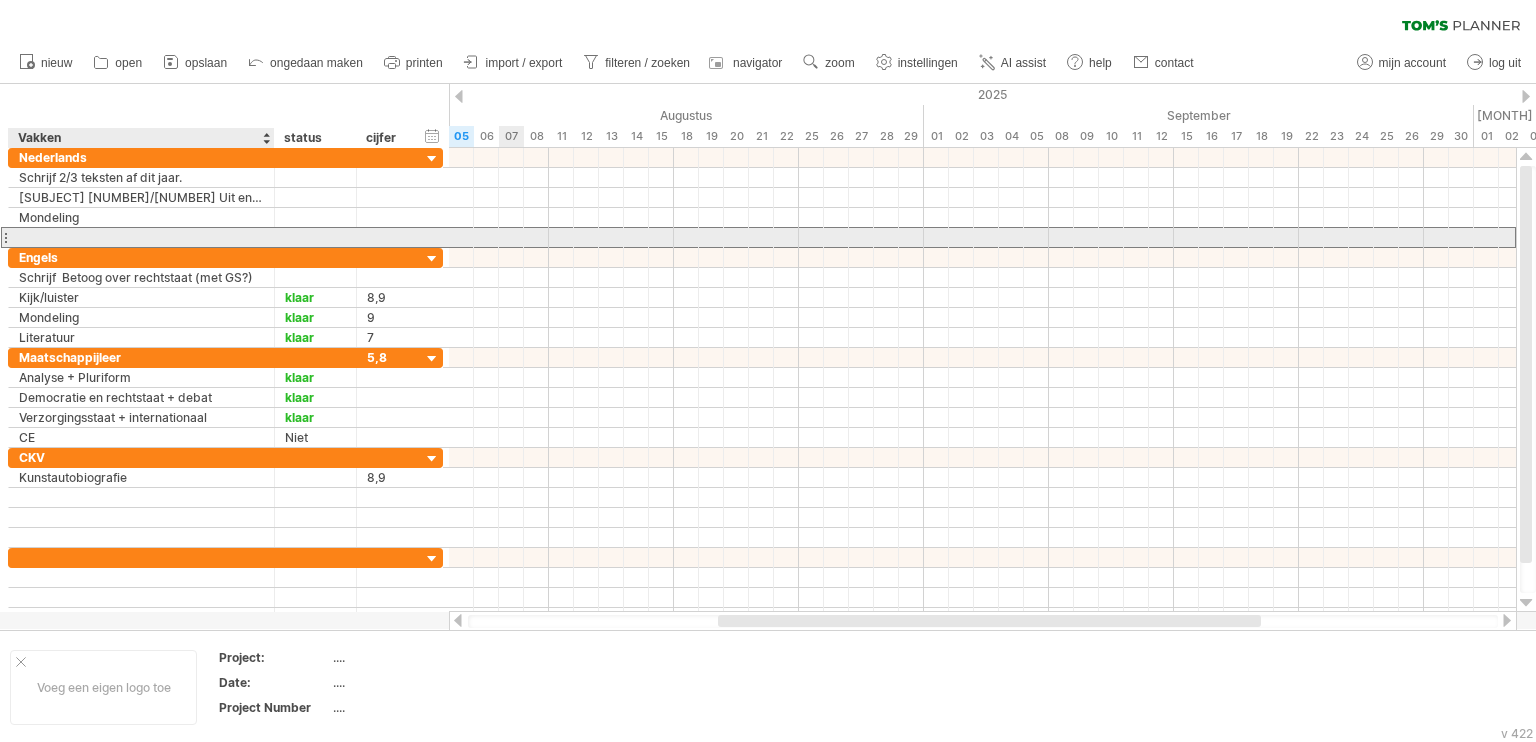 click at bounding box center (141, 237) 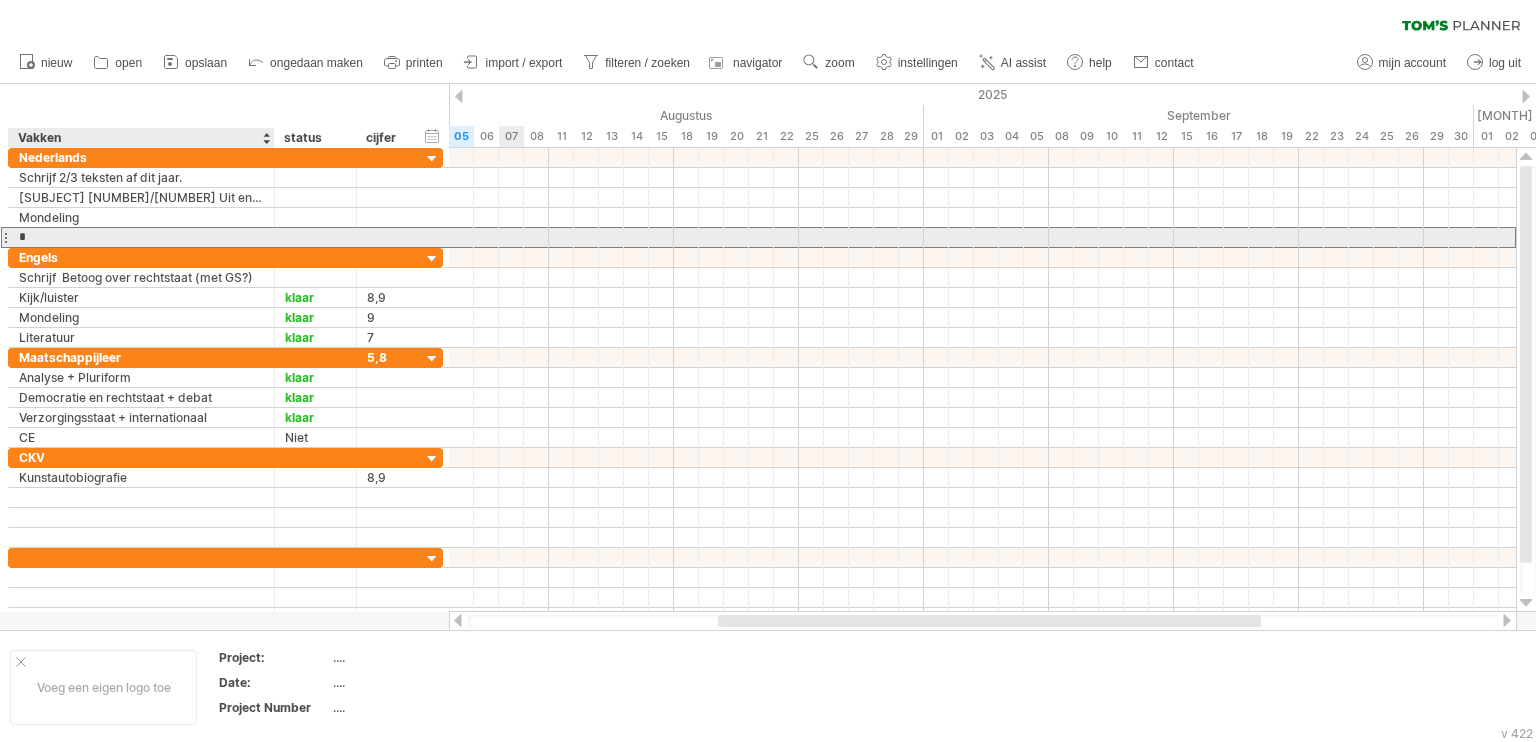 type on "**" 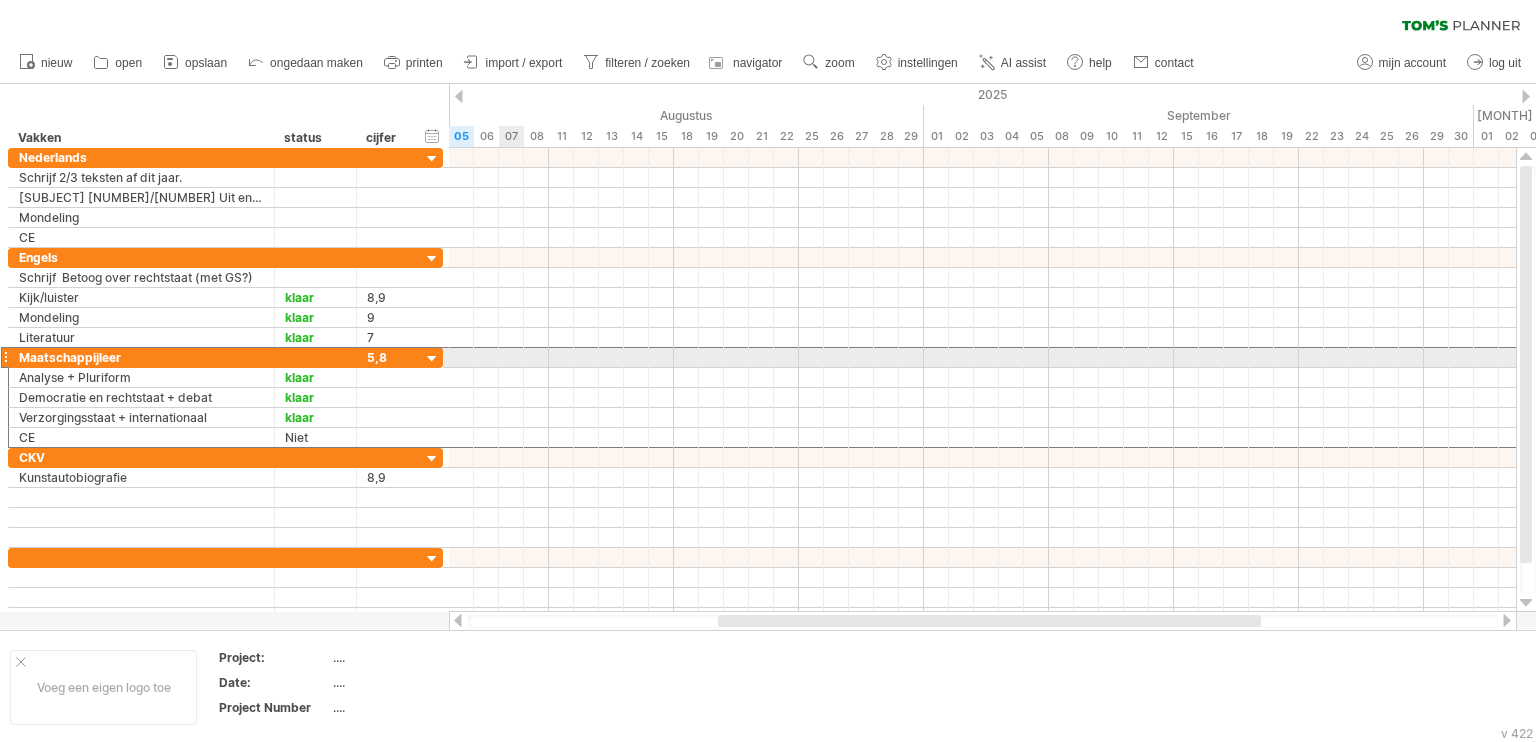 click at bounding box center (5, 357) 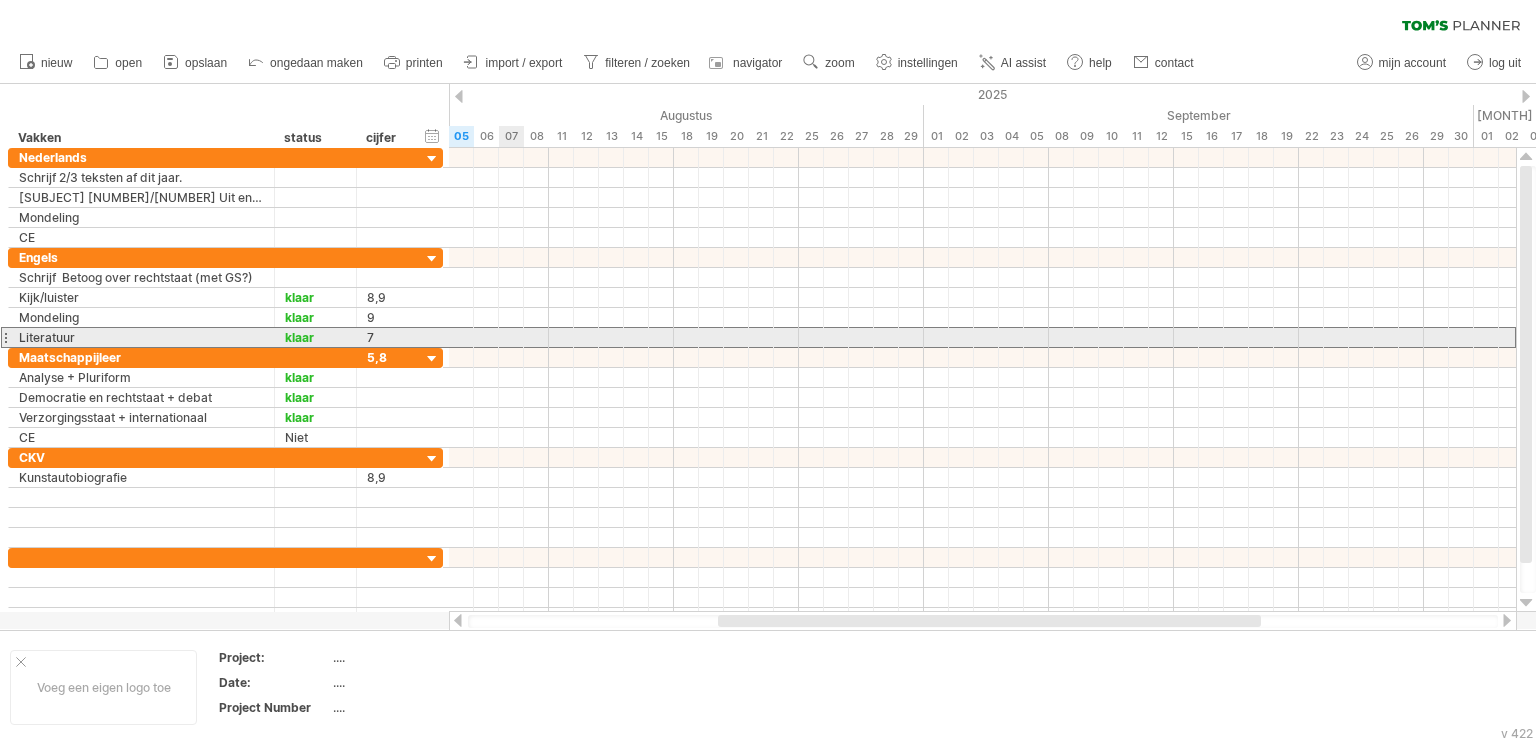 click at bounding box center [5, 337] 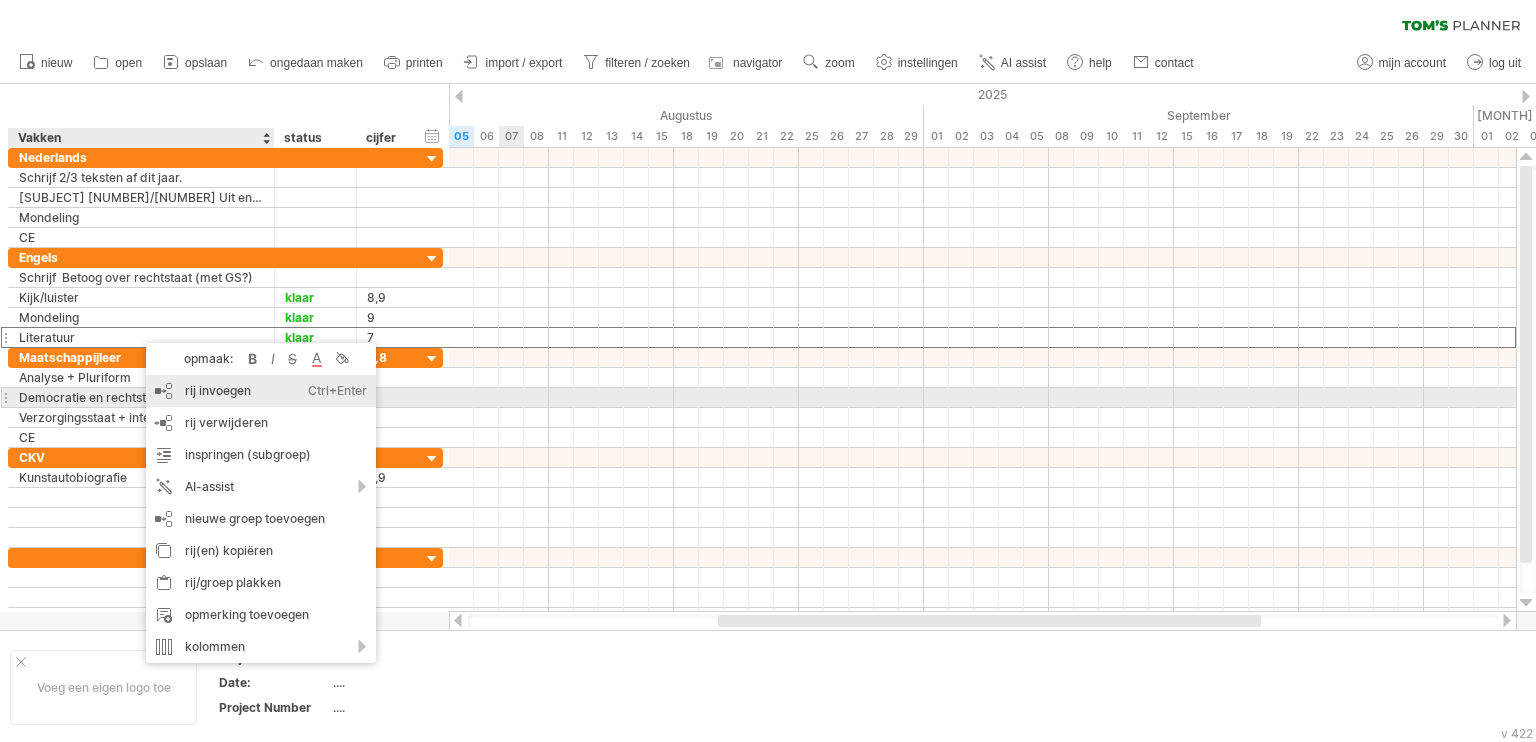 click on "rij invoegen Ctrl+Enter Cmd+Enter" at bounding box center [261, 391] 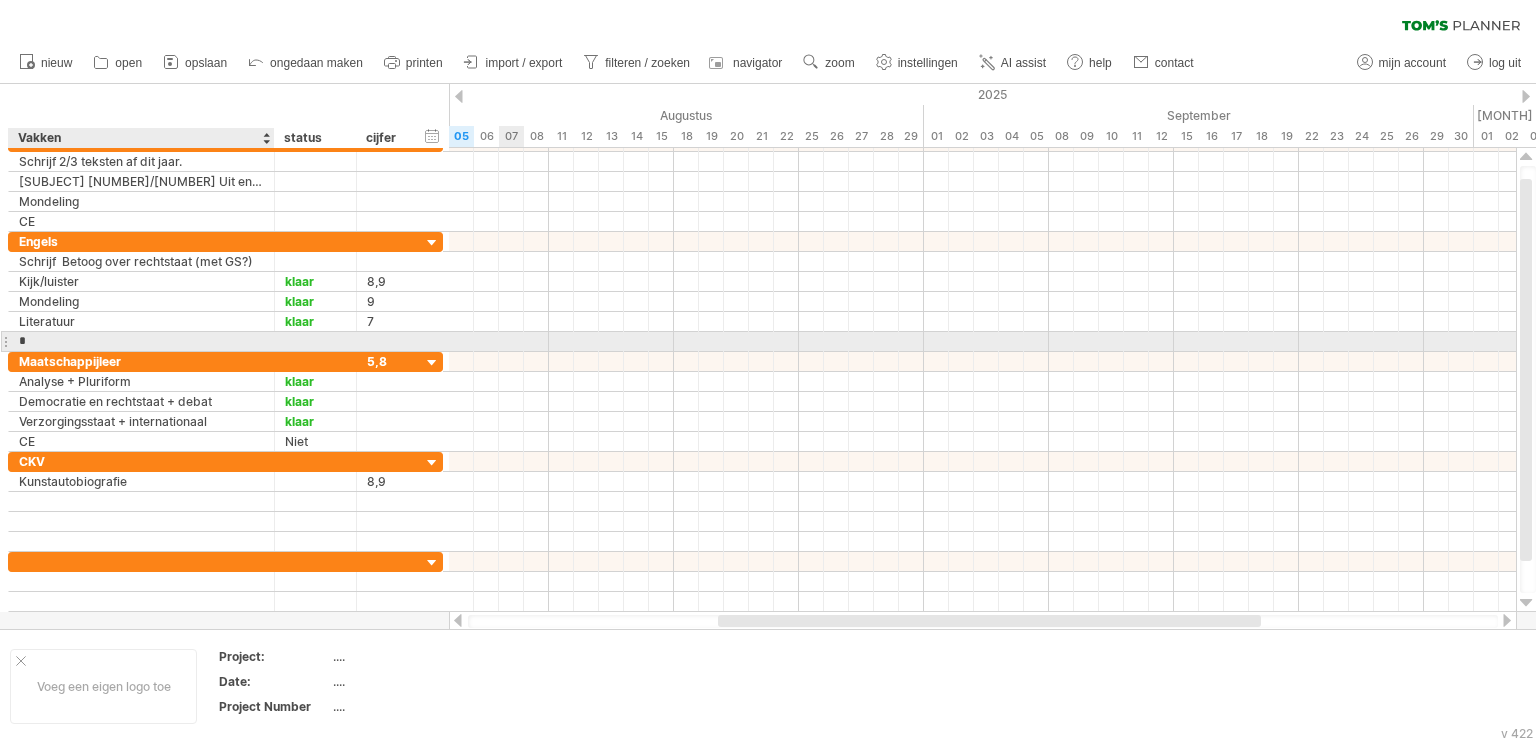 type on "**" 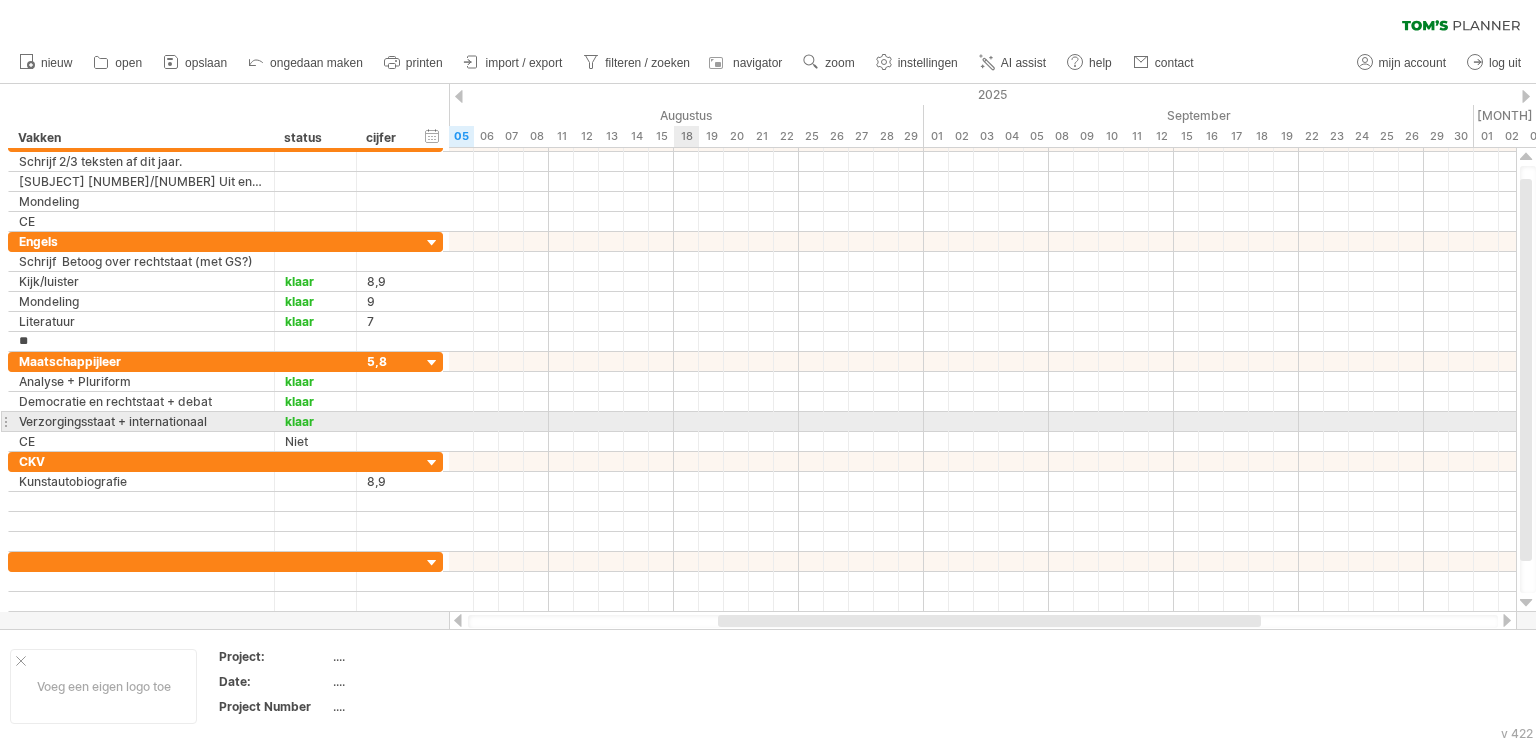 drag, startPoint x: 679, startPoint y: 418, endPoint x: 663, endPoint y: 421, distance: 16.27882 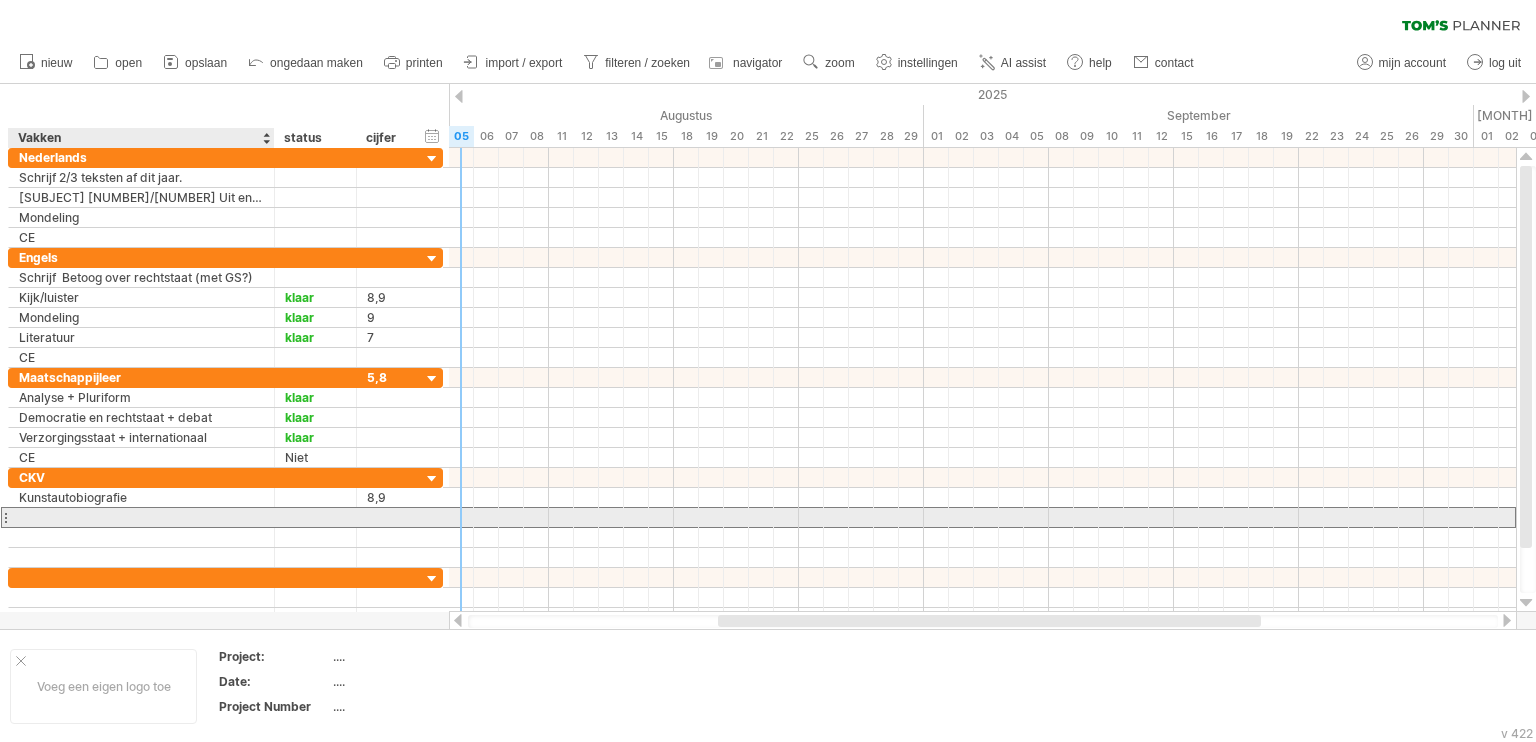 click at bounding box center [141, 517] 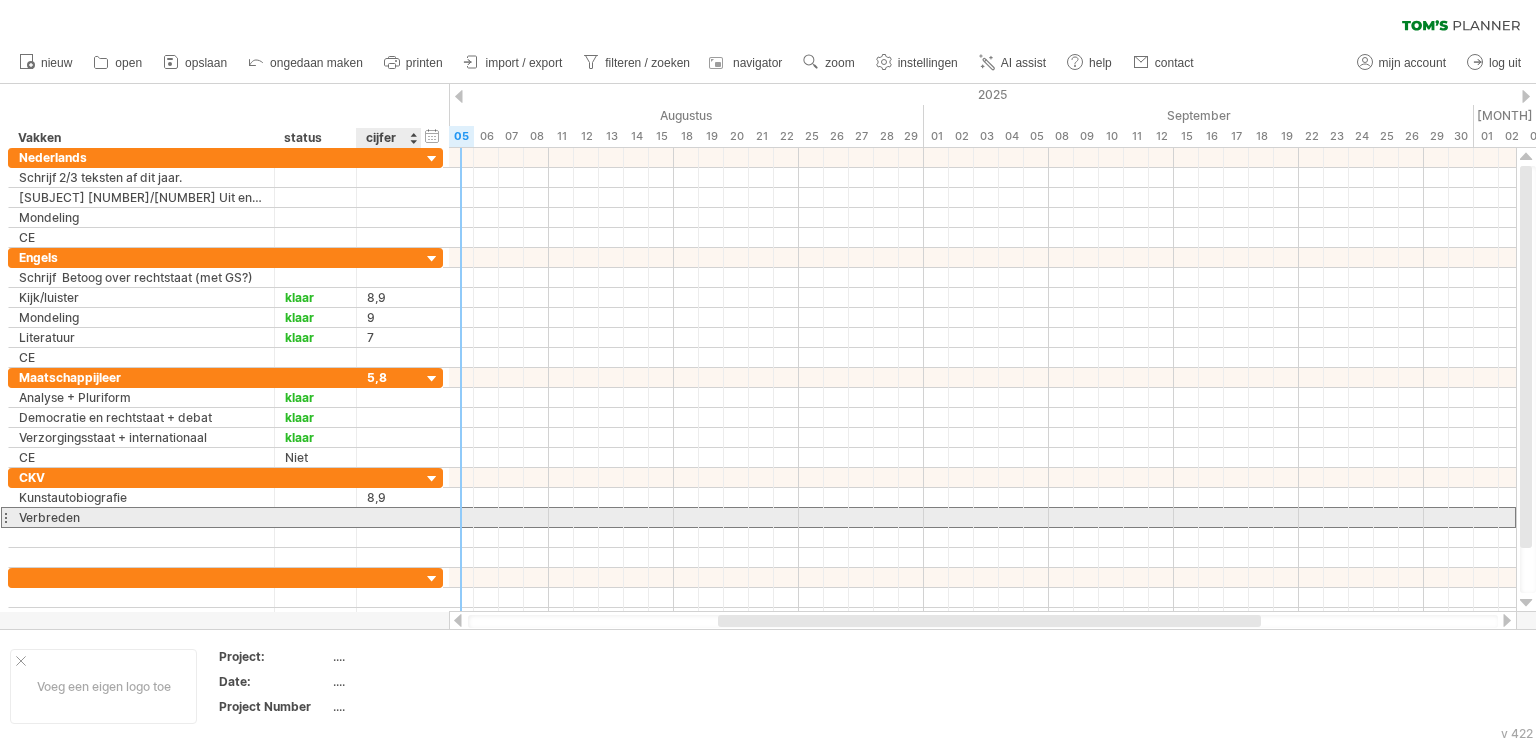 click at bounding box center (389, 517) 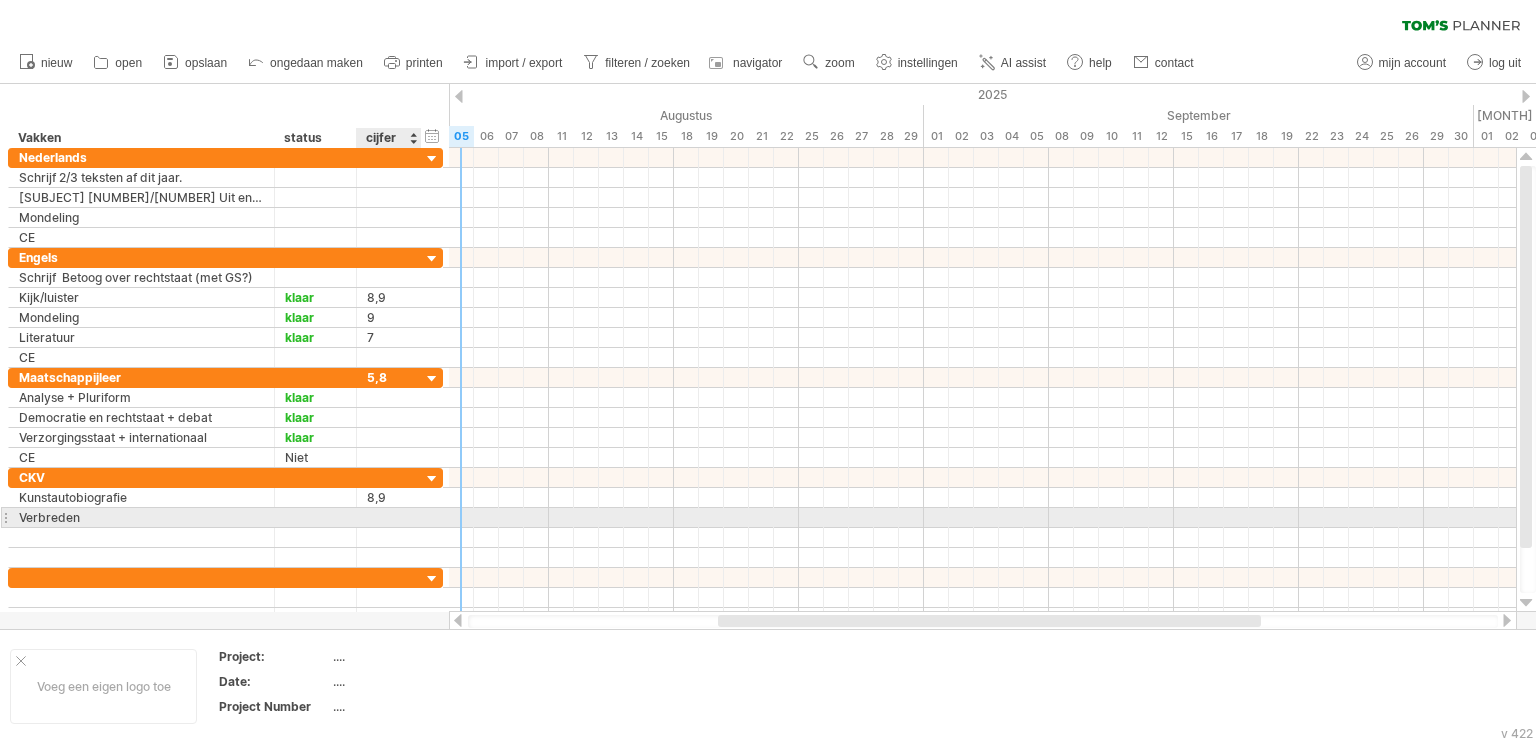 click at bounding box center (389, 517) 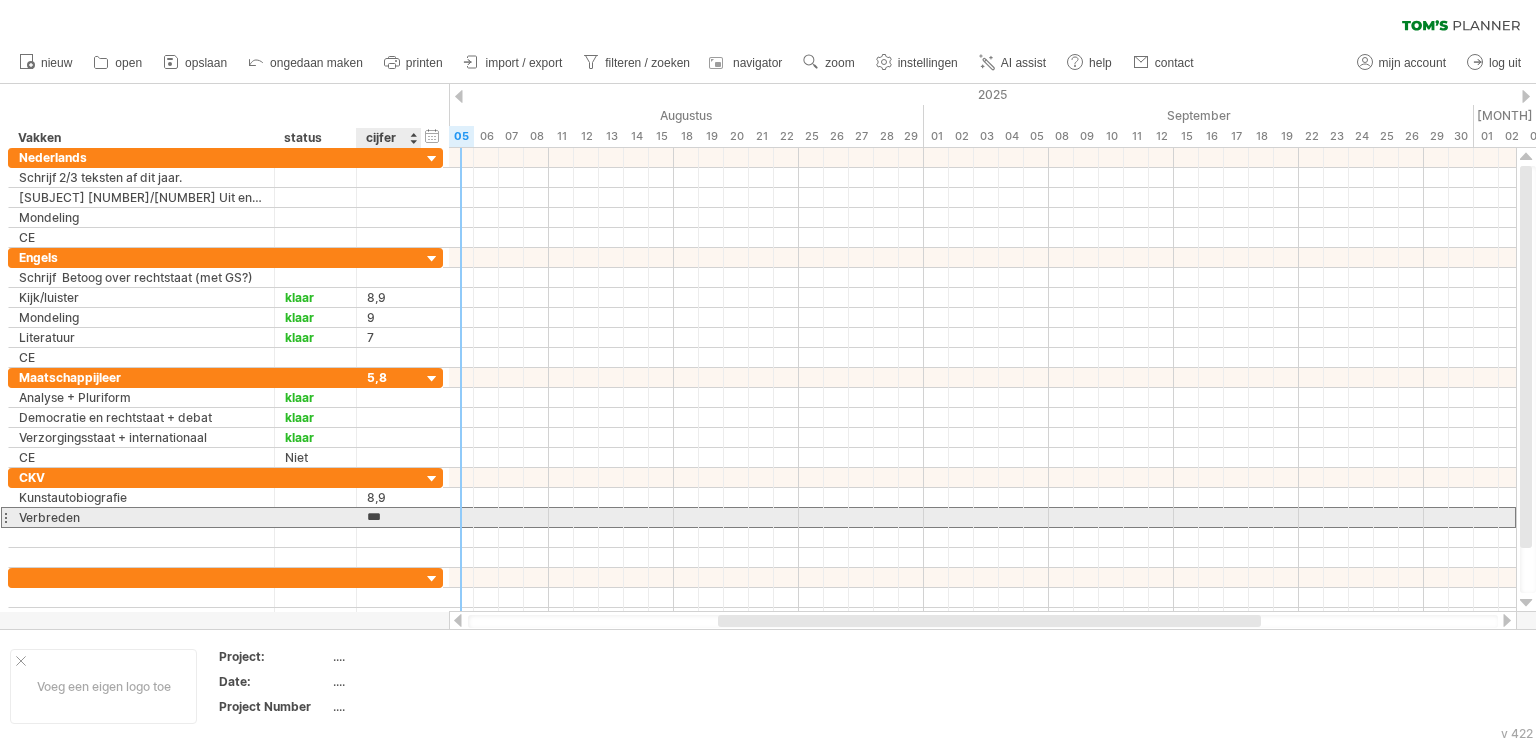type on "***" 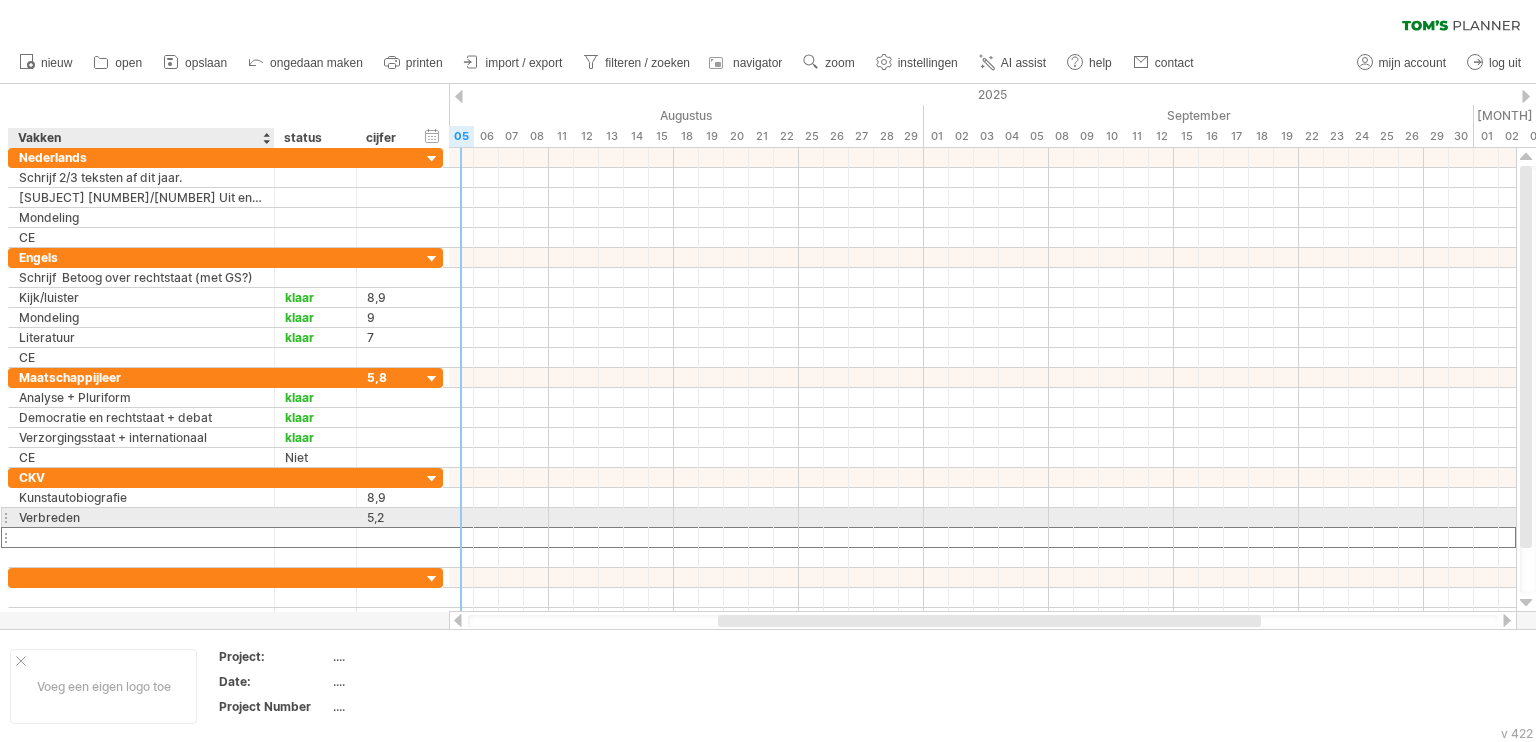 click at bounding box center [141, 537] 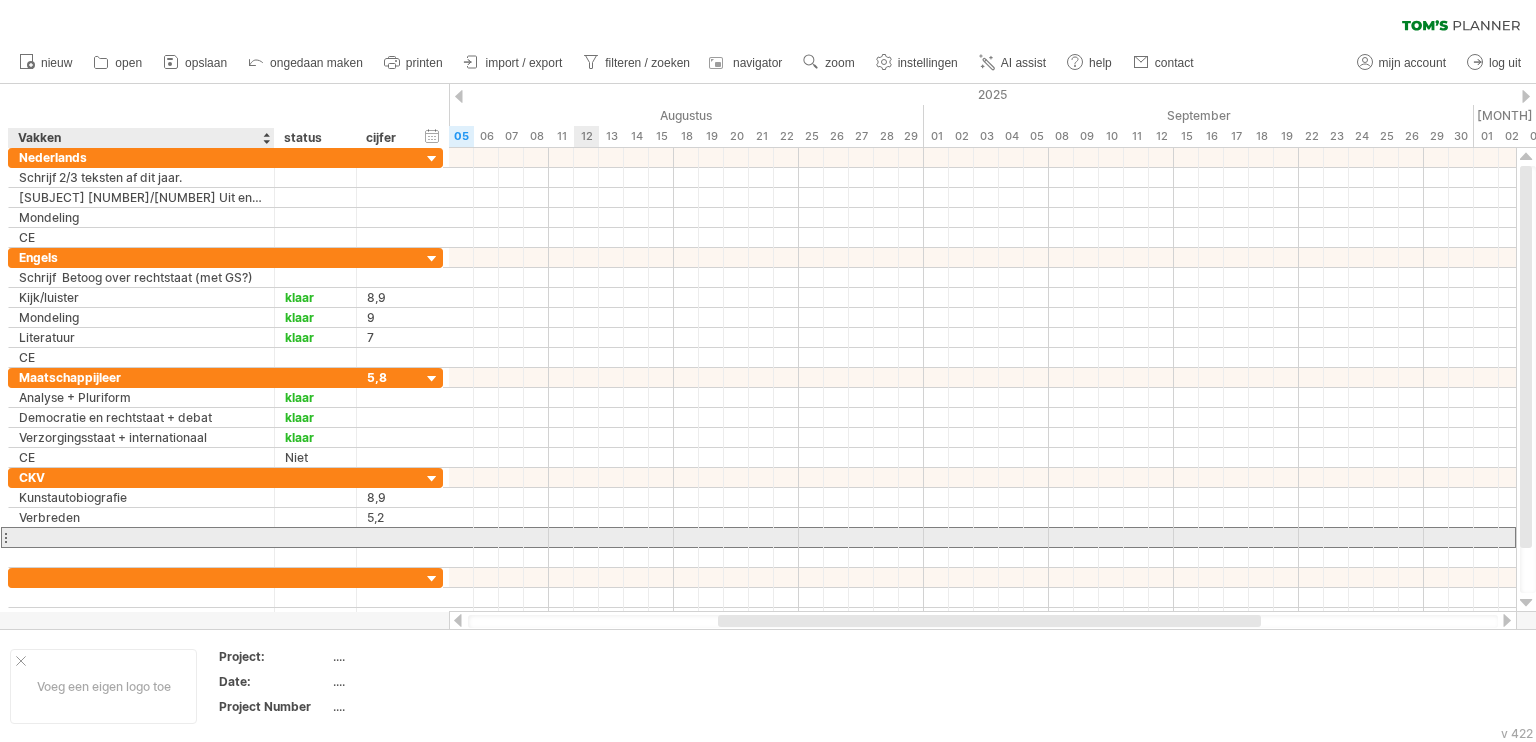 click at bounding box center (141, 537) 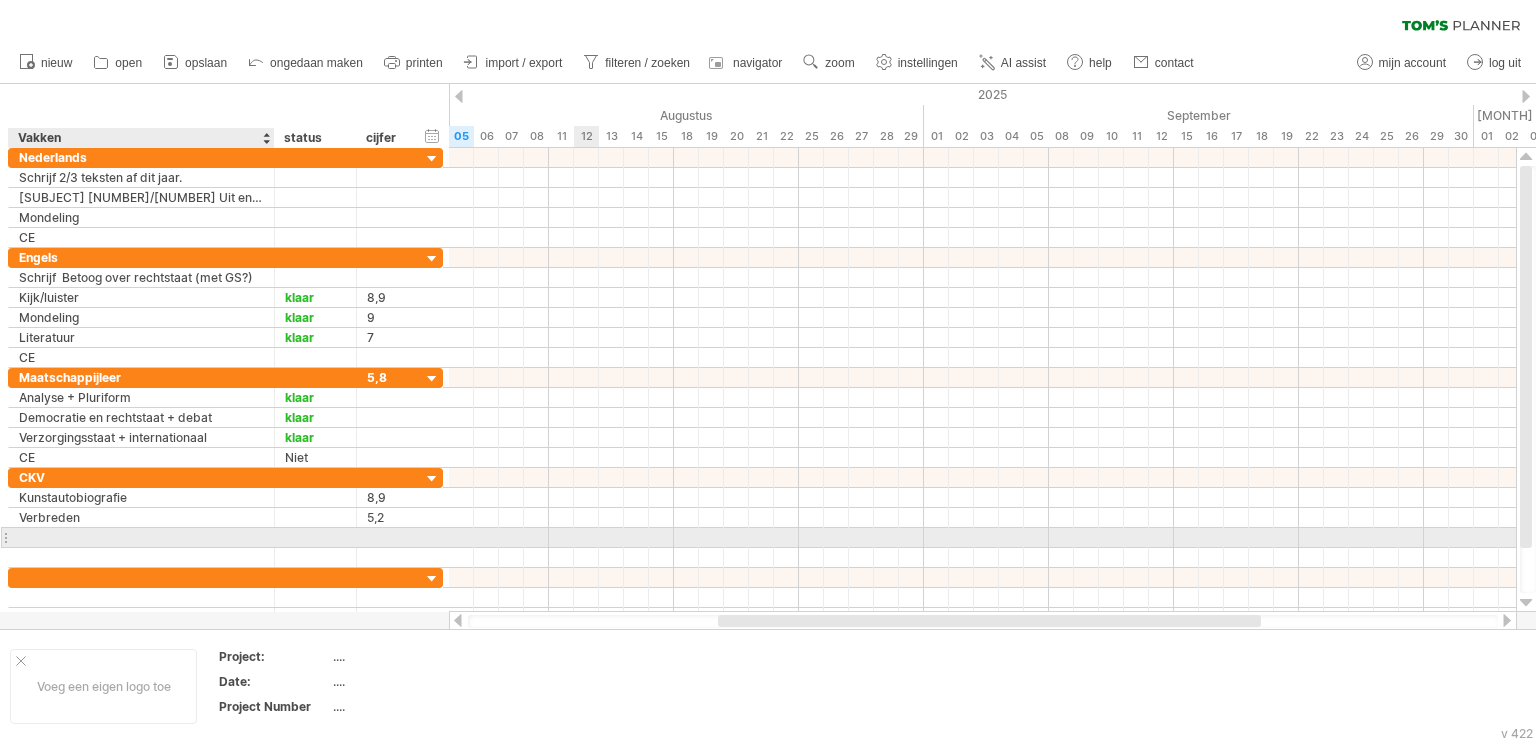 paste on "**********" 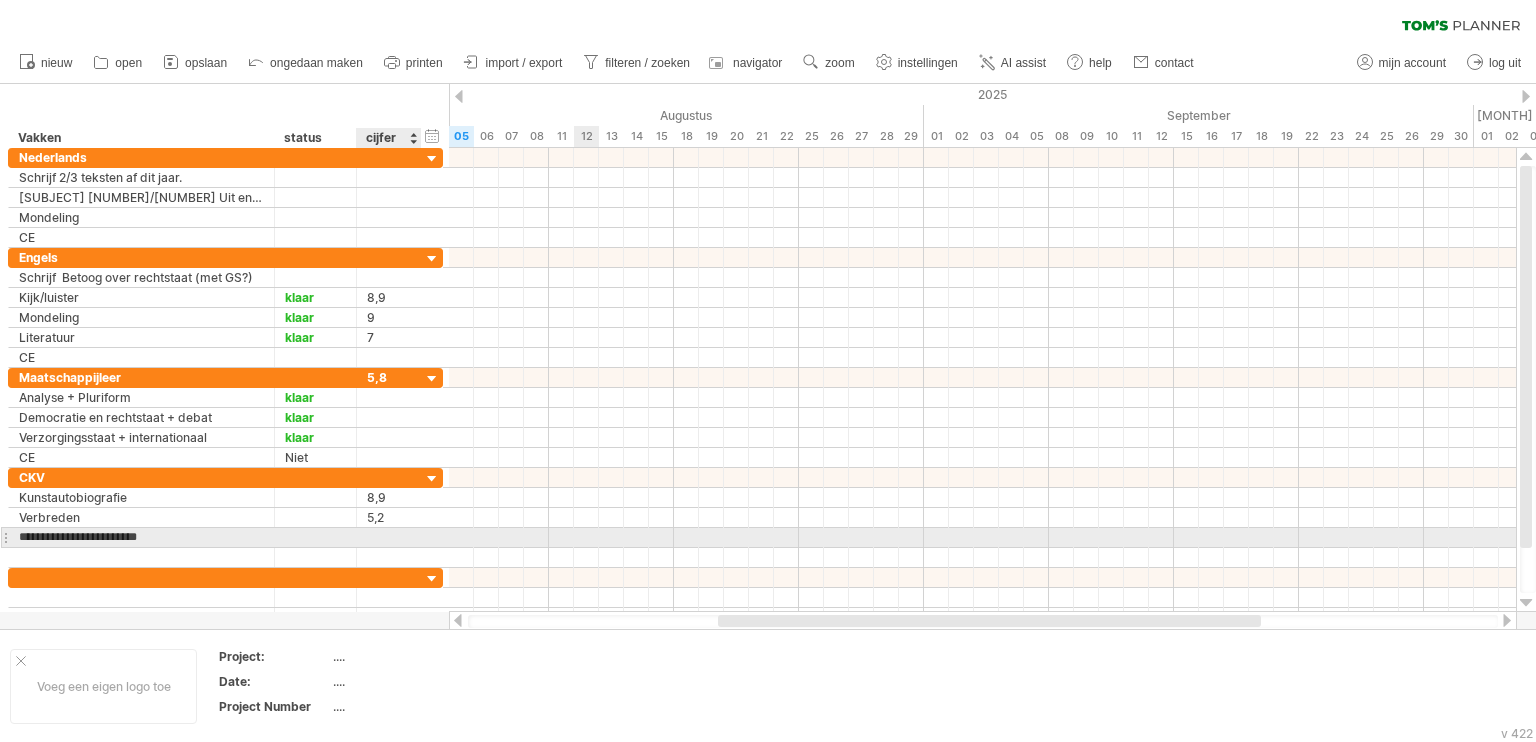 click at bounding box center (389, 537) 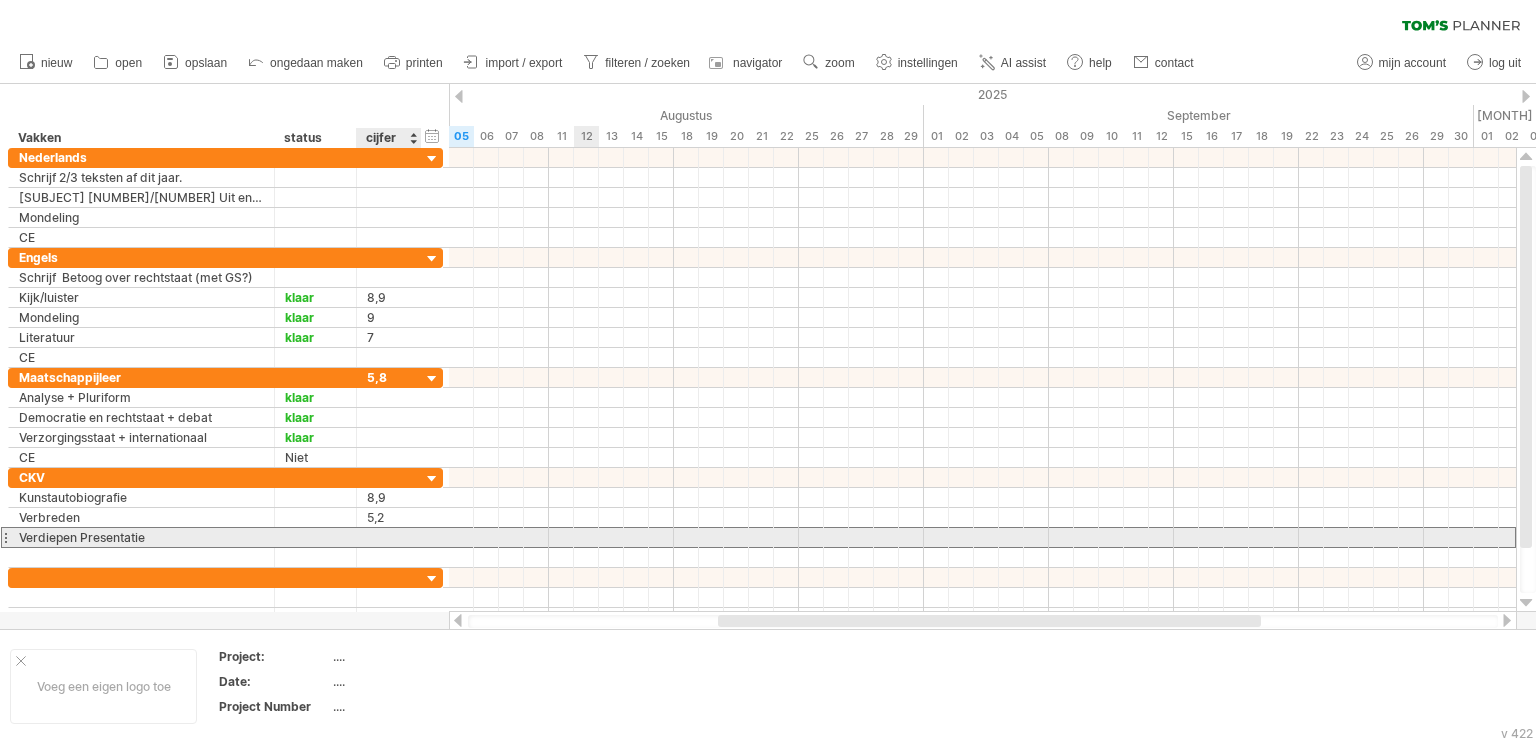 click at bounding box center (389, 537) 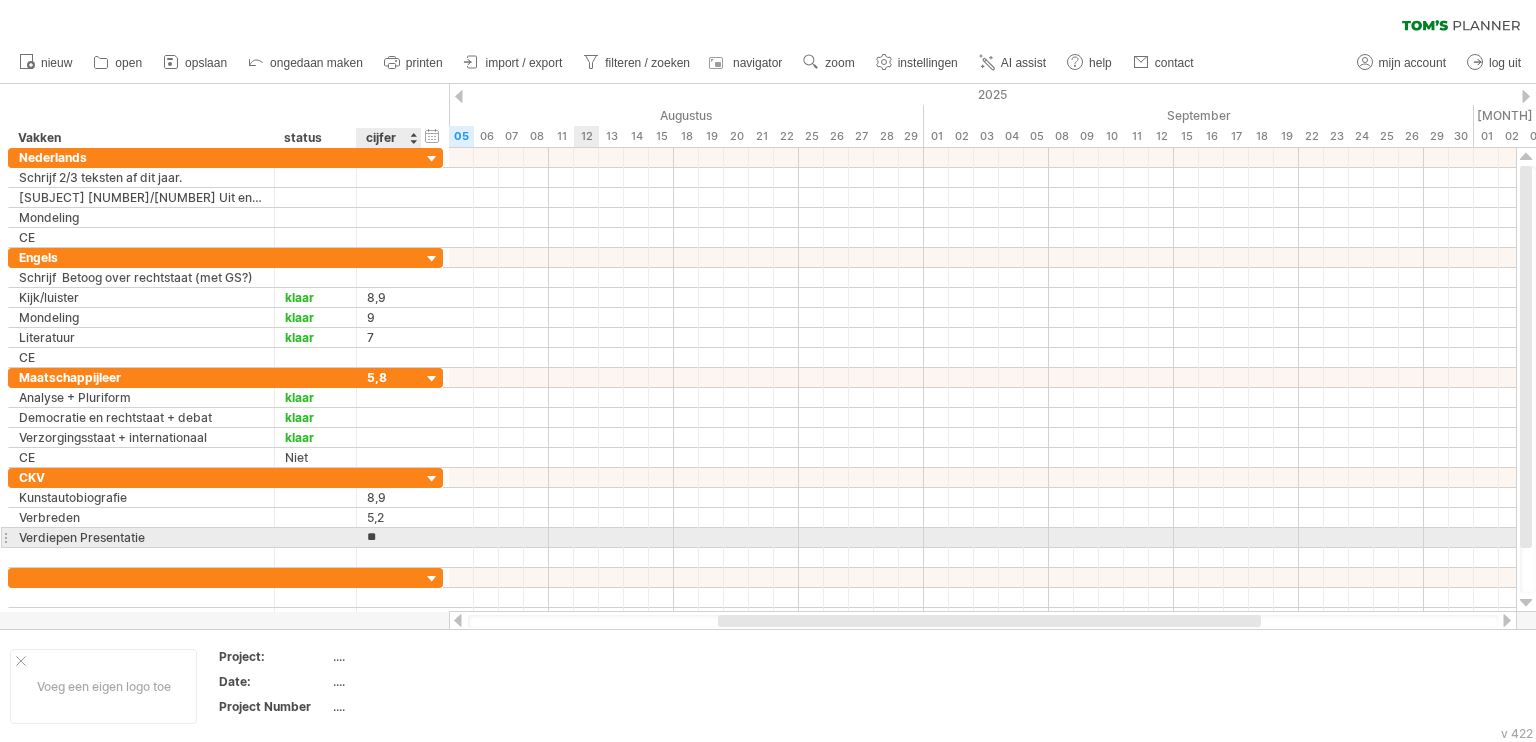 type on "***" 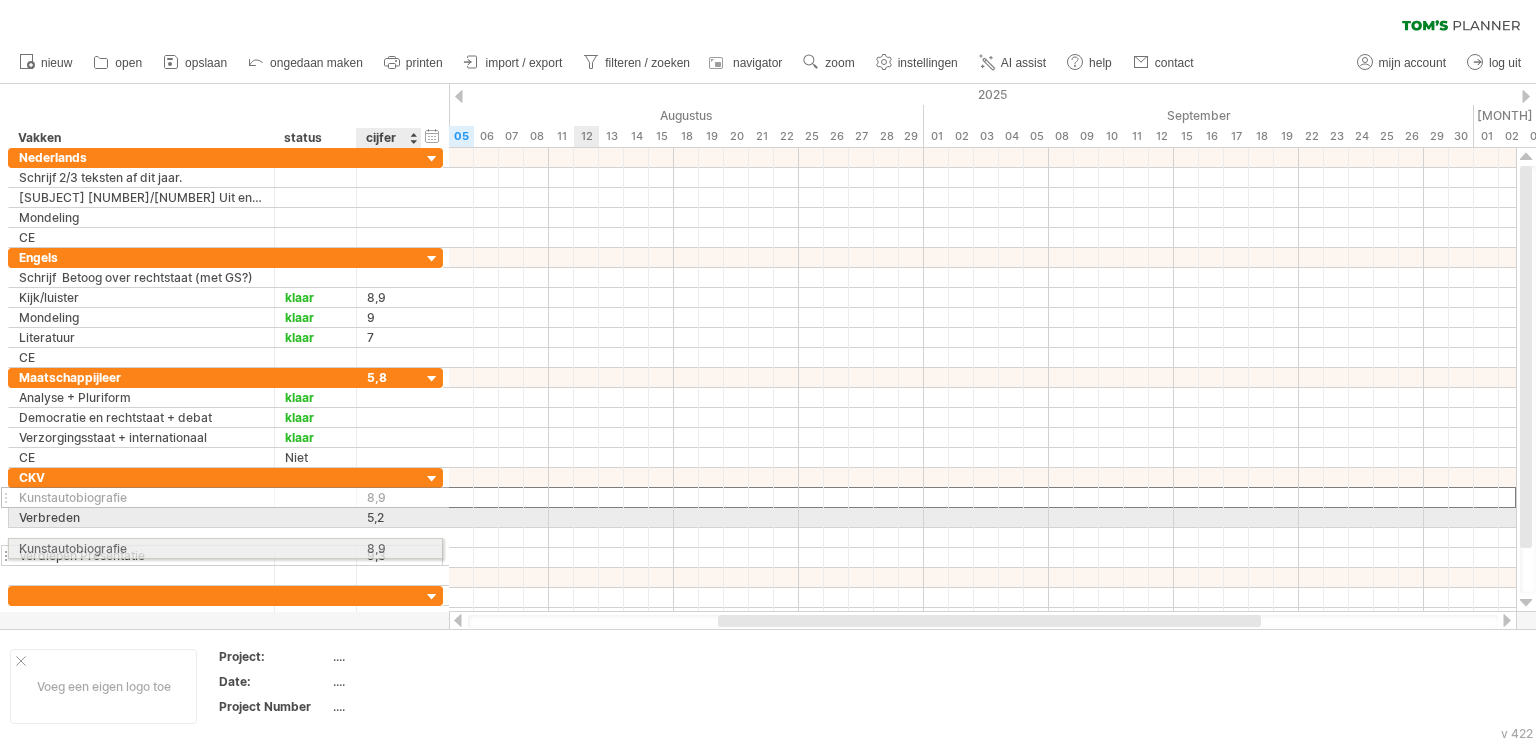 drag, startPoint x: 368, startPoint y: 495, endPoint x: 364, endPoint y: 545, distance: 50.159744 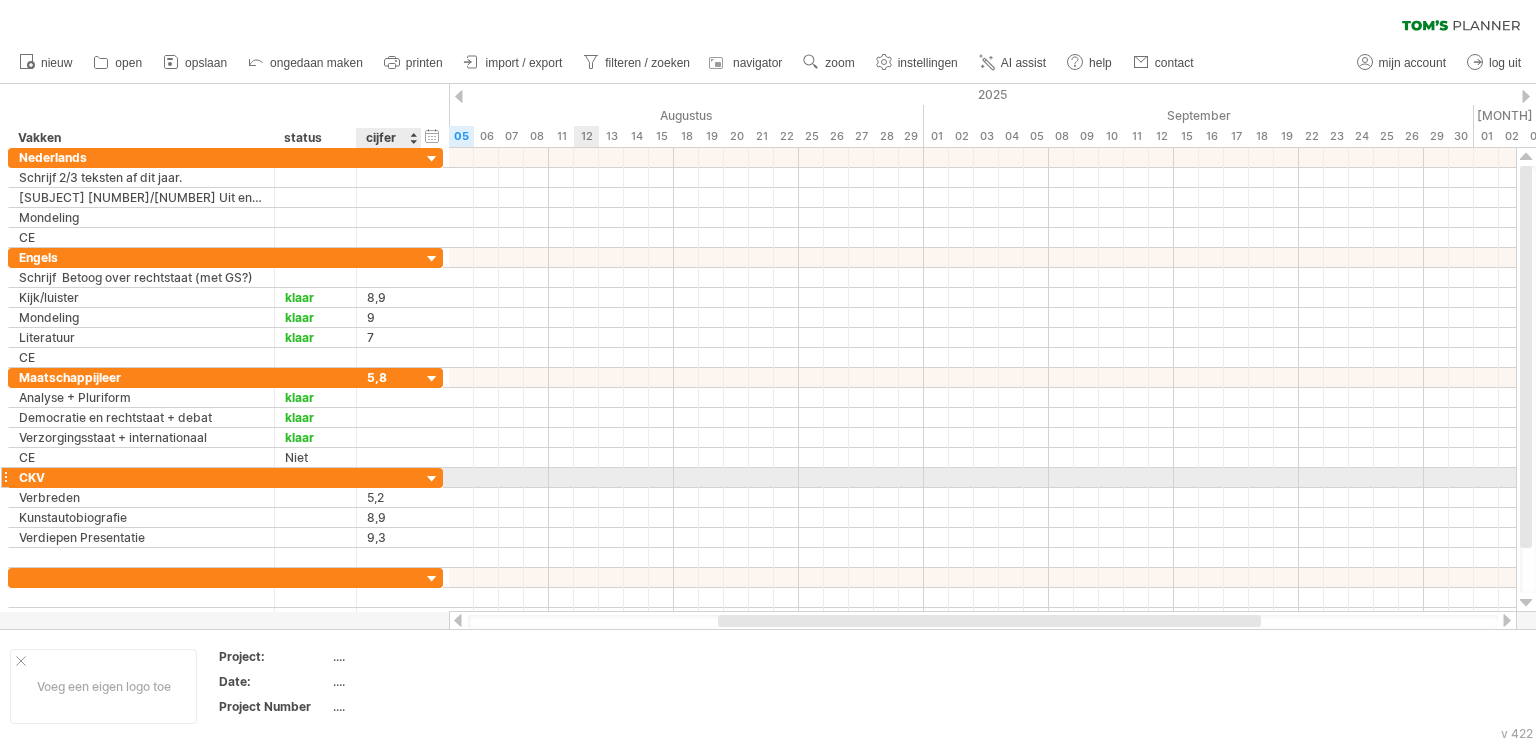 click at bounding box center [389, 477] 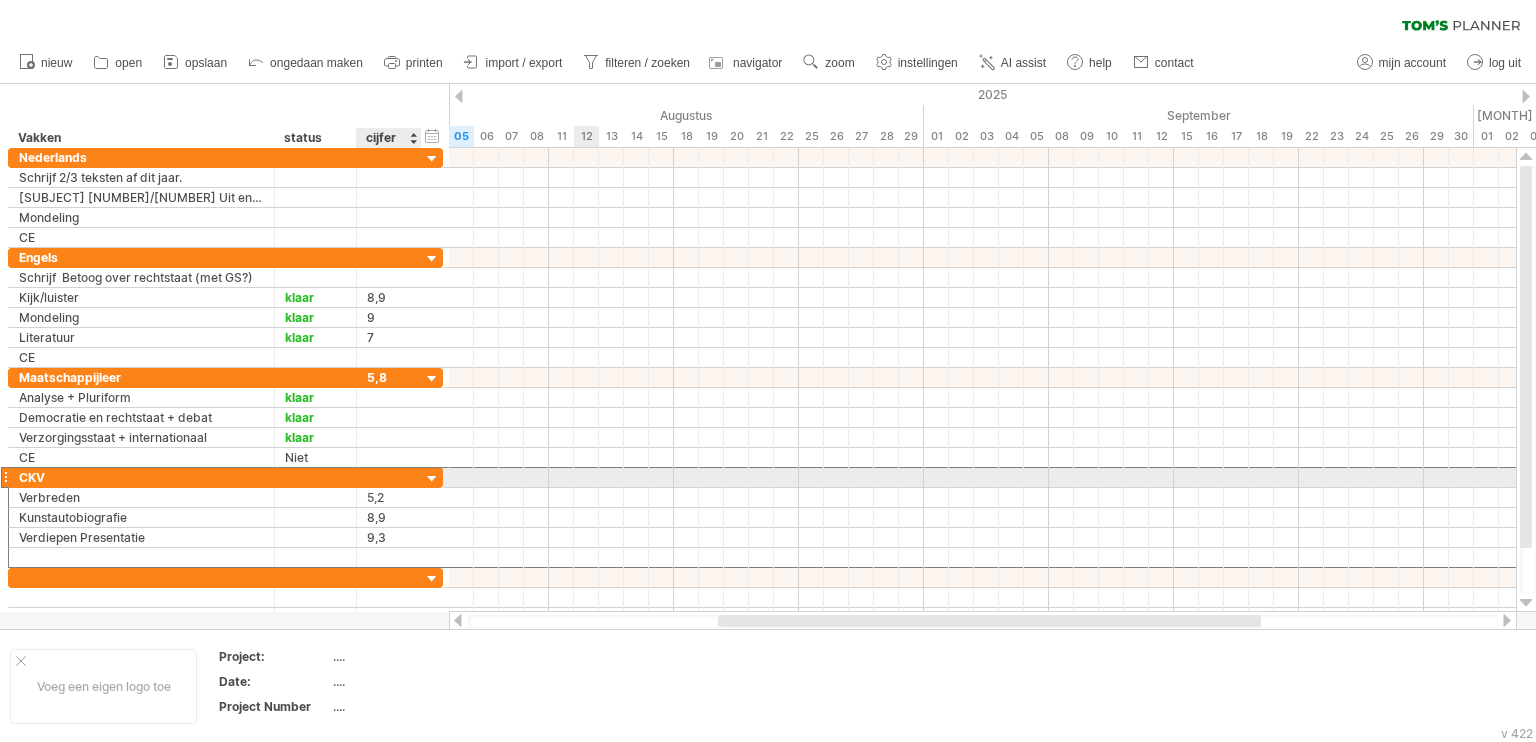 click at bounding box center [389, 477] 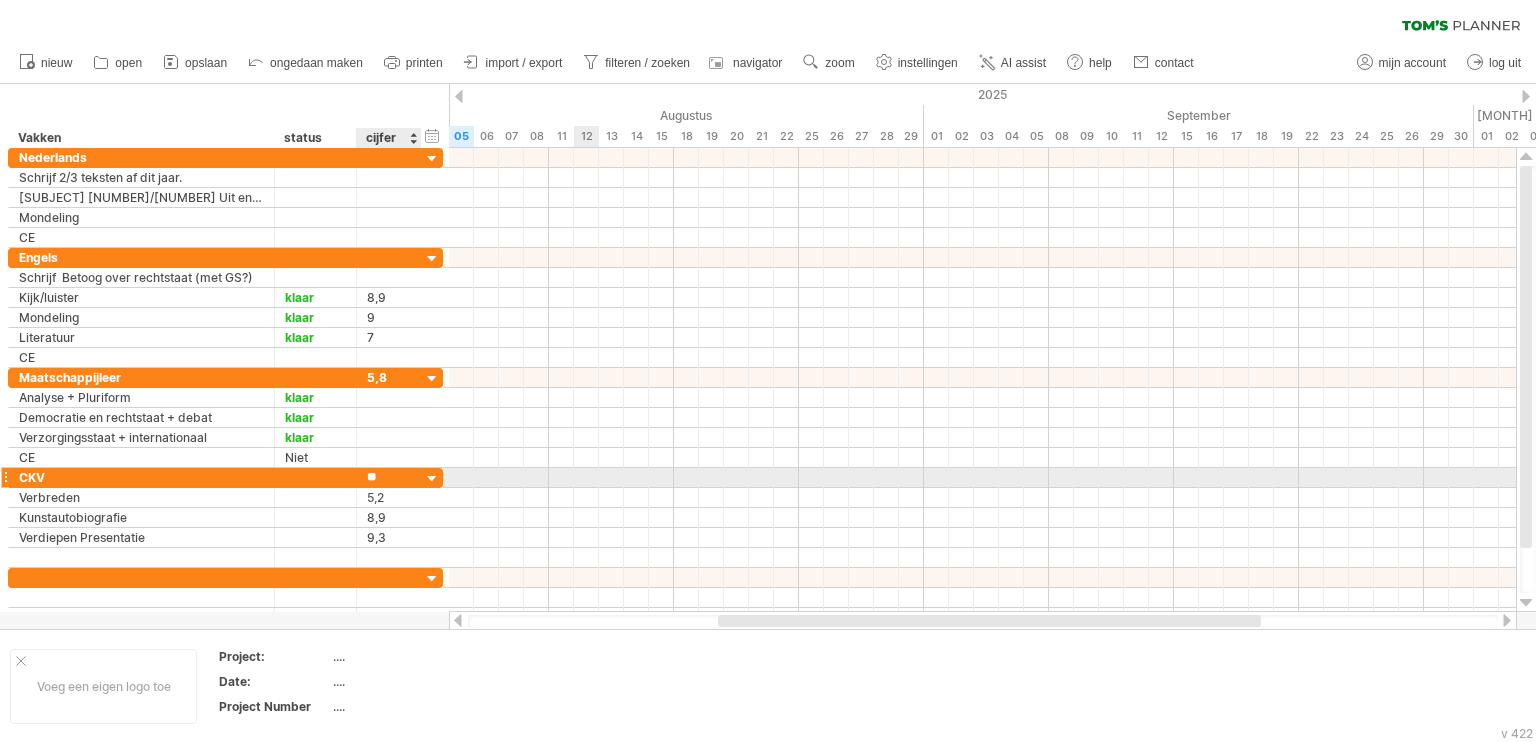 type on "***" 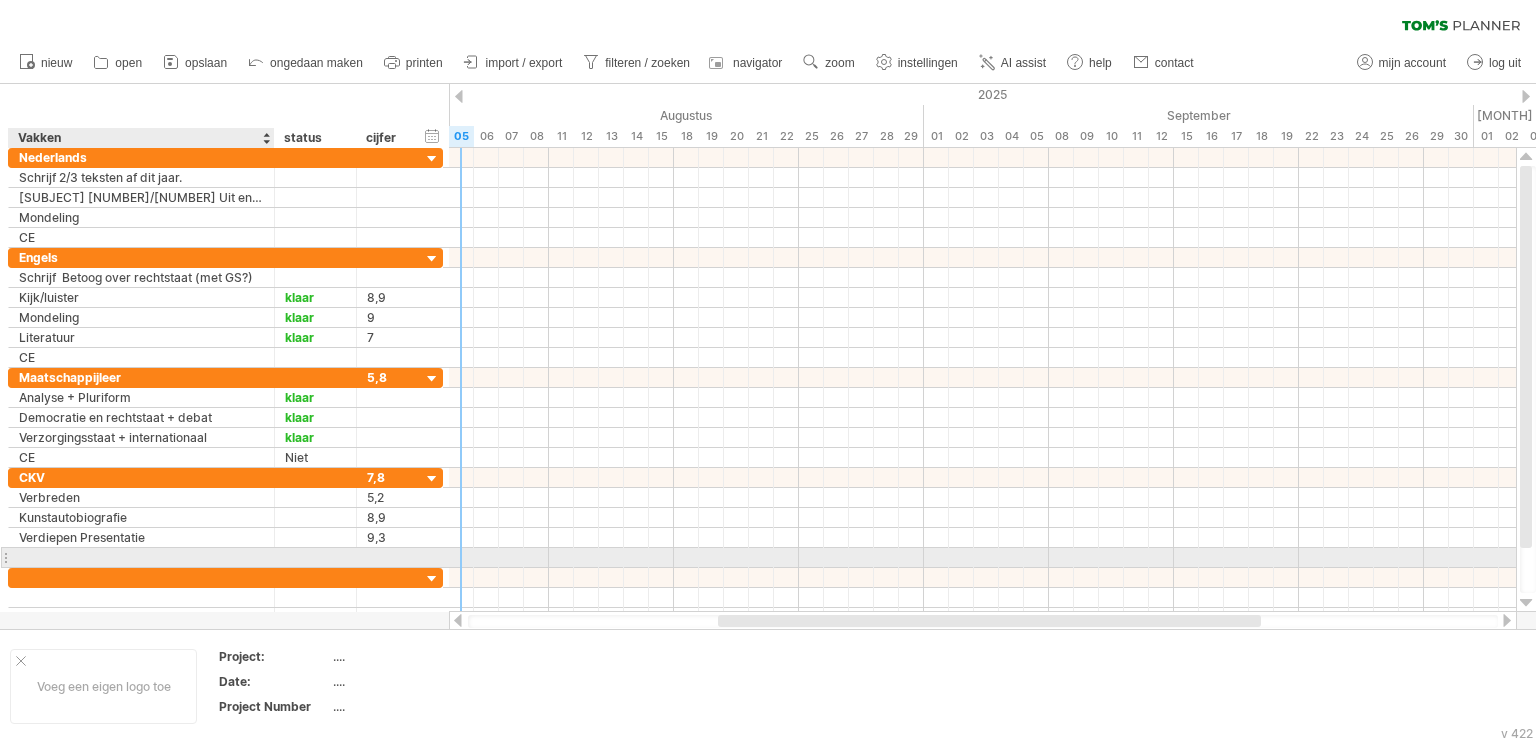 click at bounding box center (141, 557) 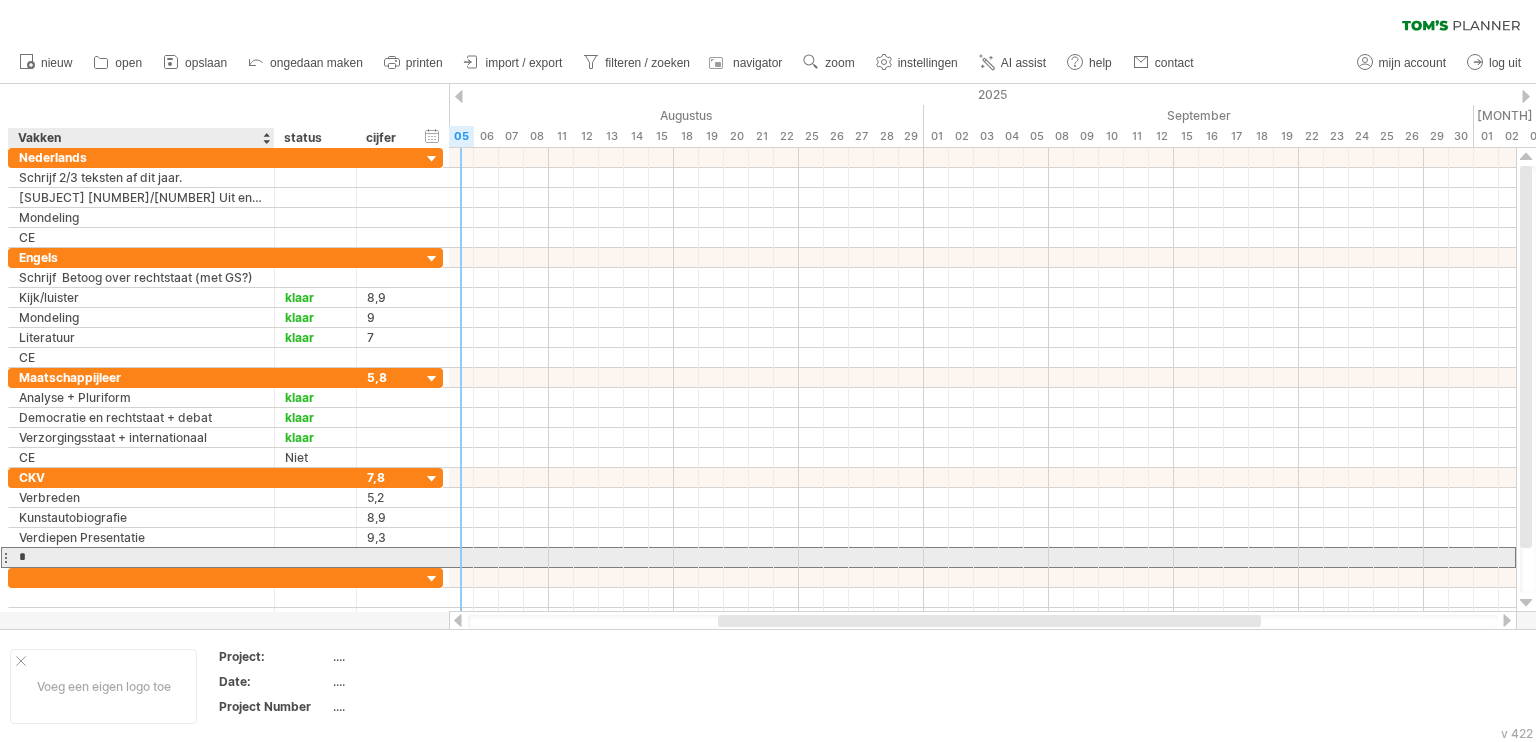 type on "**" 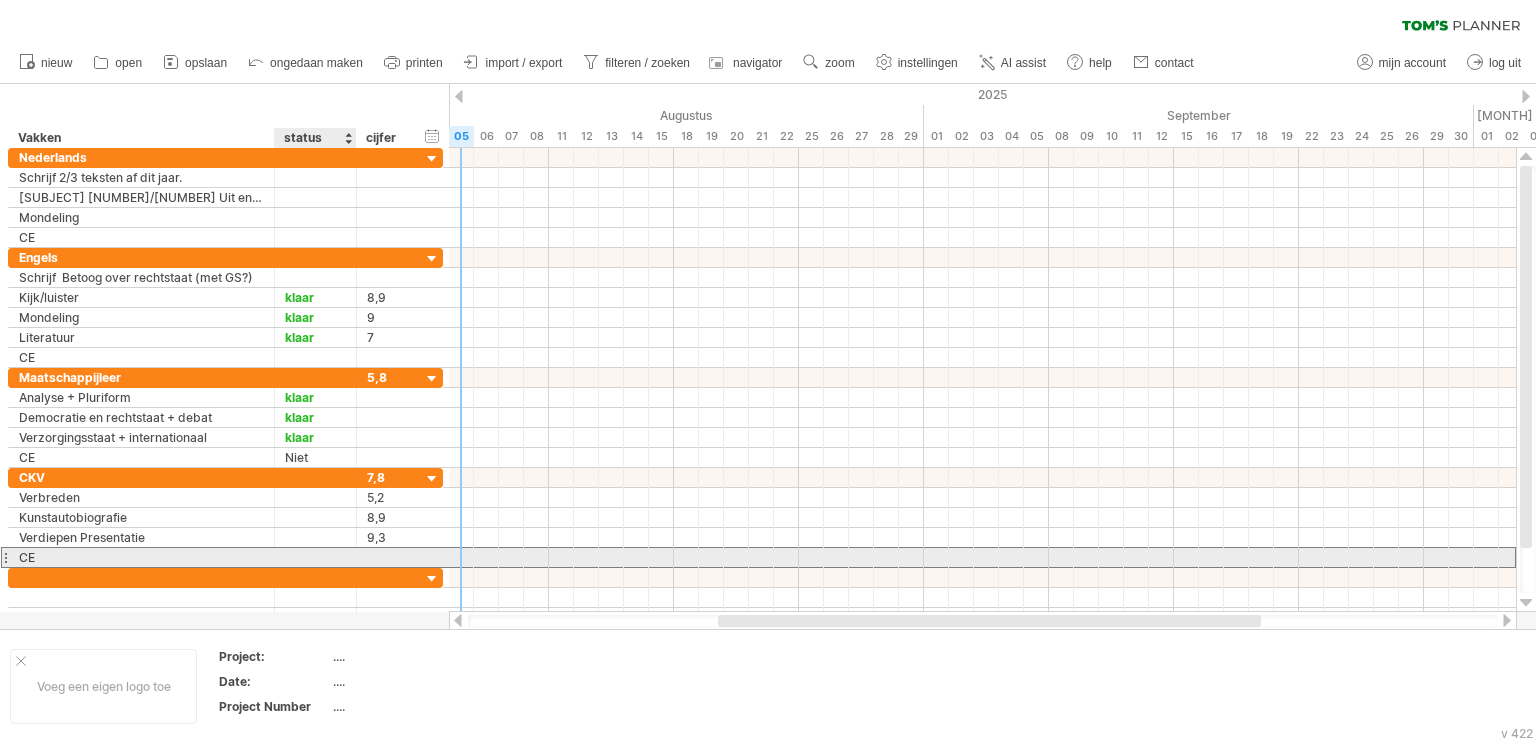 click at bounding box center [315, 557] 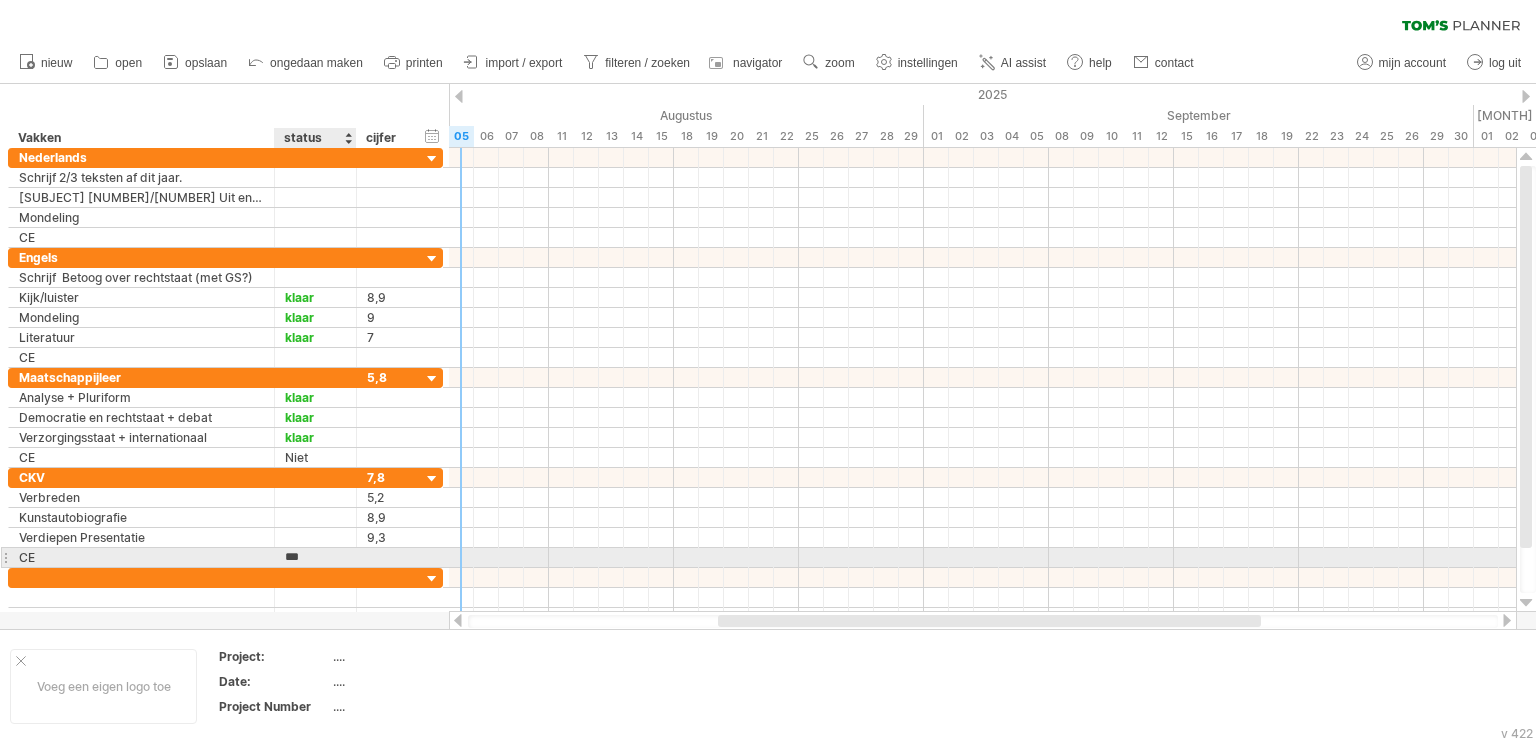 type on "****" 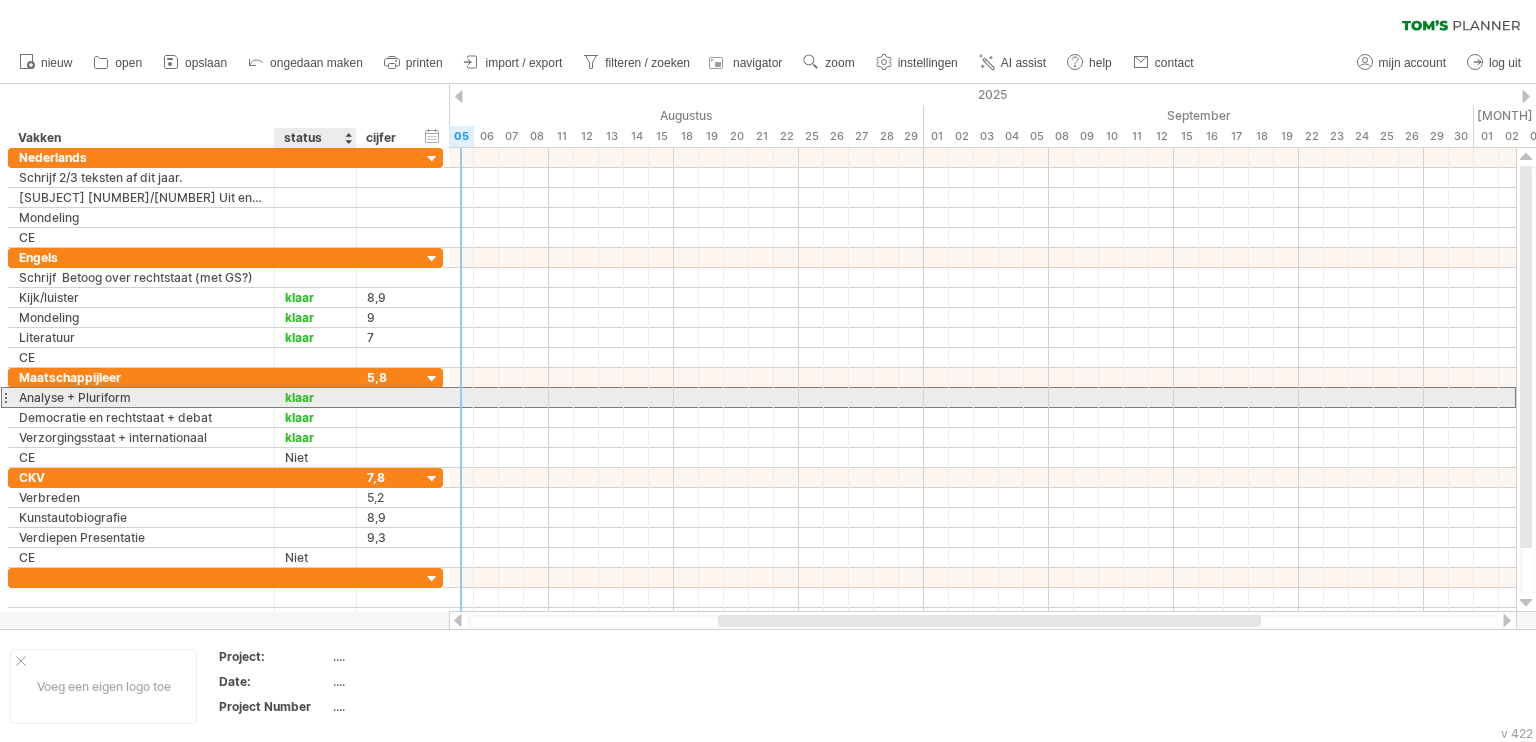 click on "klaar" at bounding box center [315, 397] 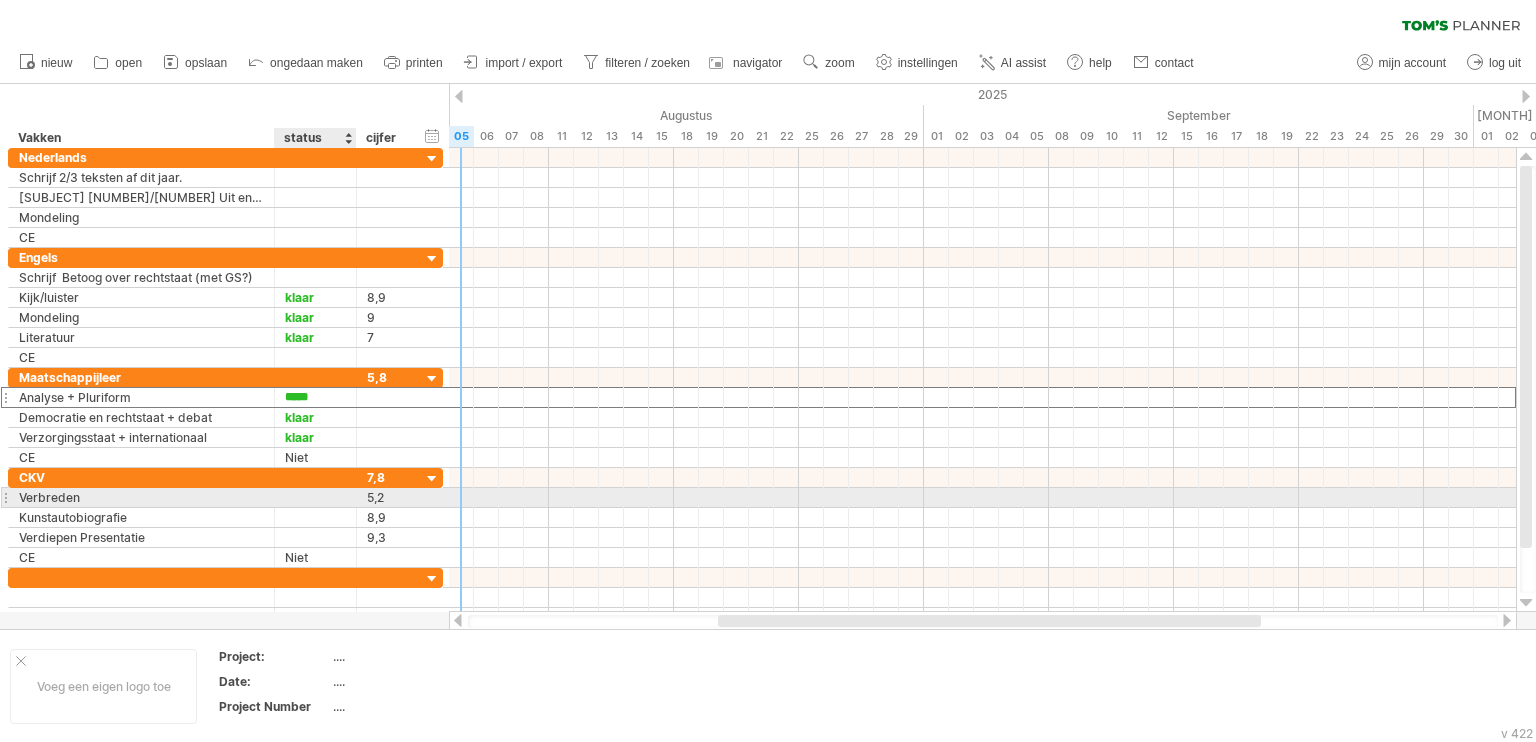 click at bounding box center [315, 497] 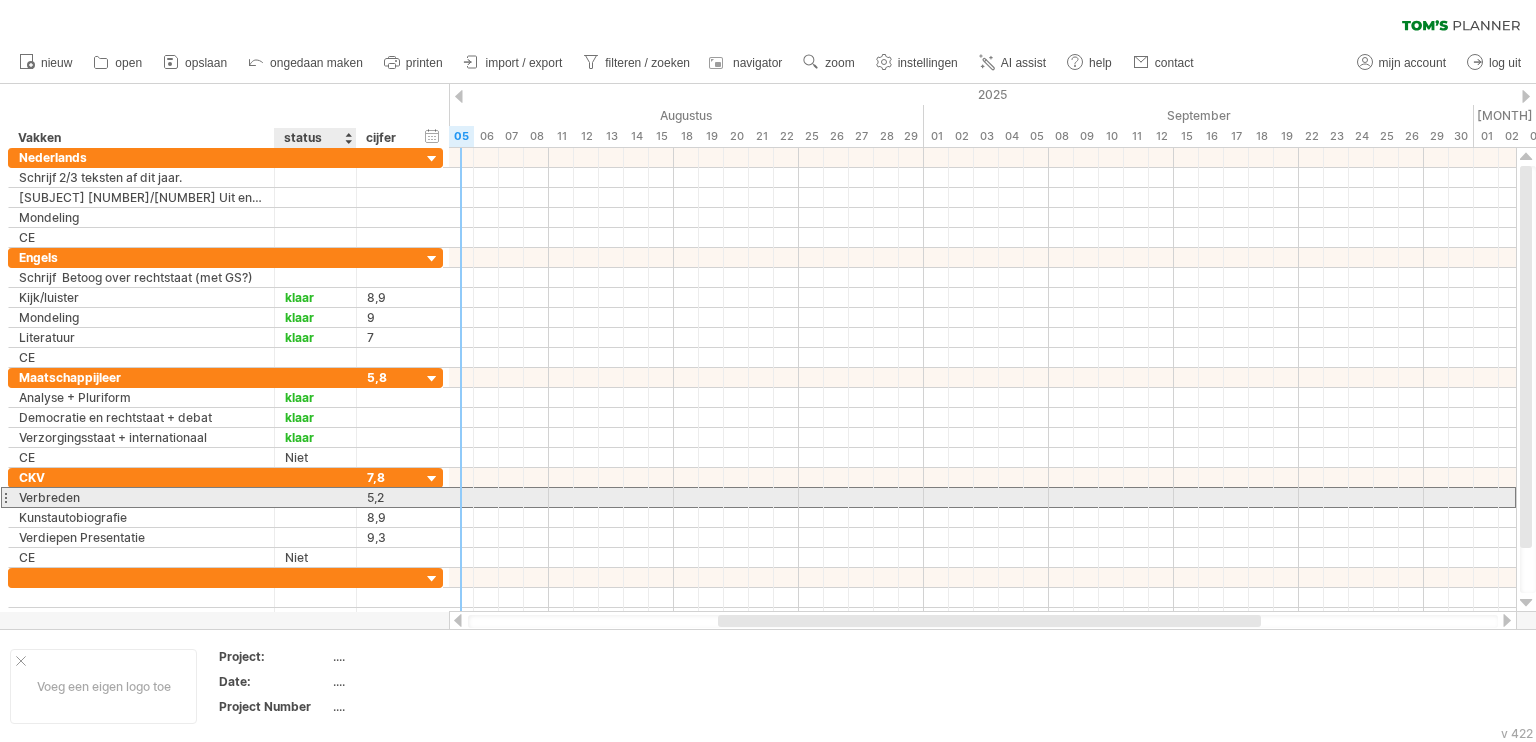 paste on "*****" 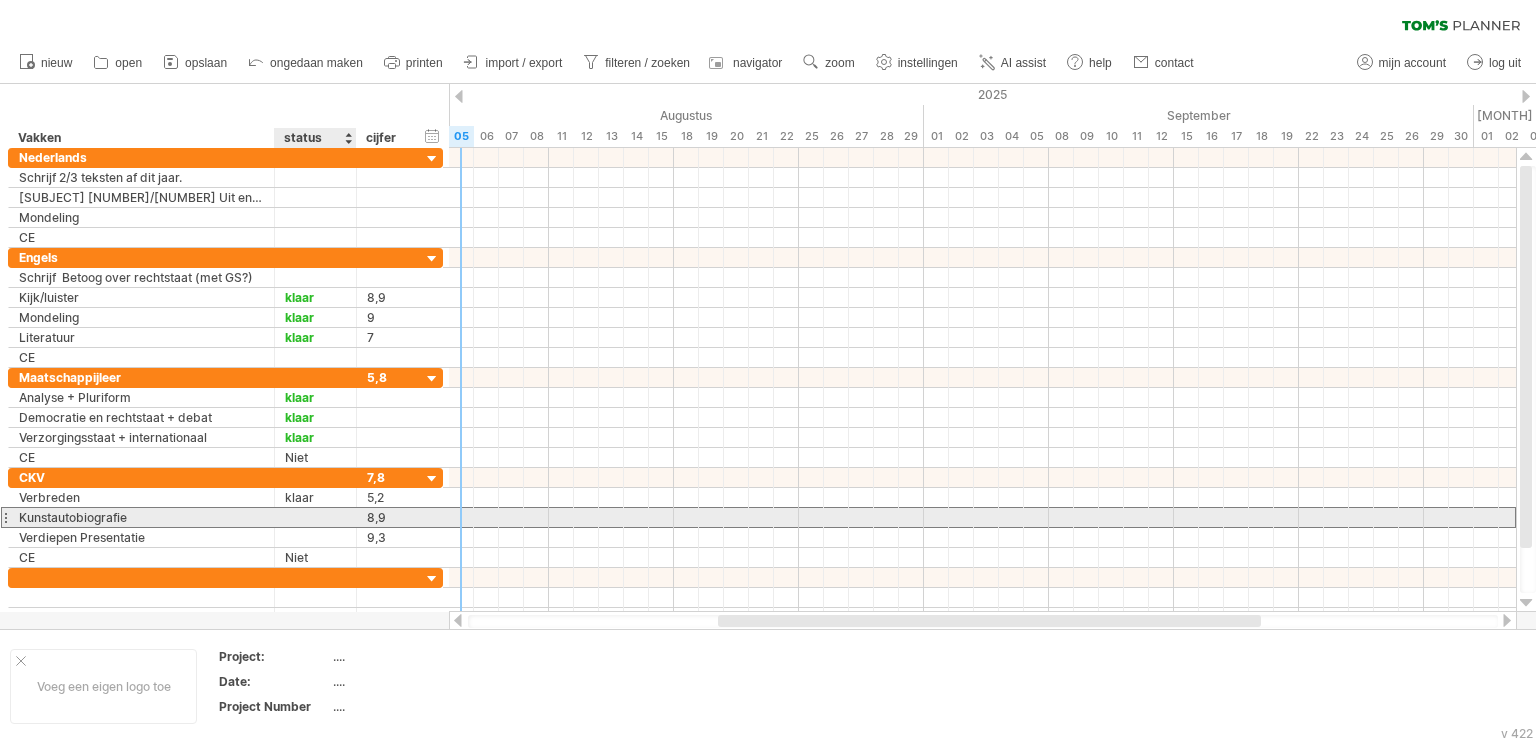 click at bounding box center [315, 517] 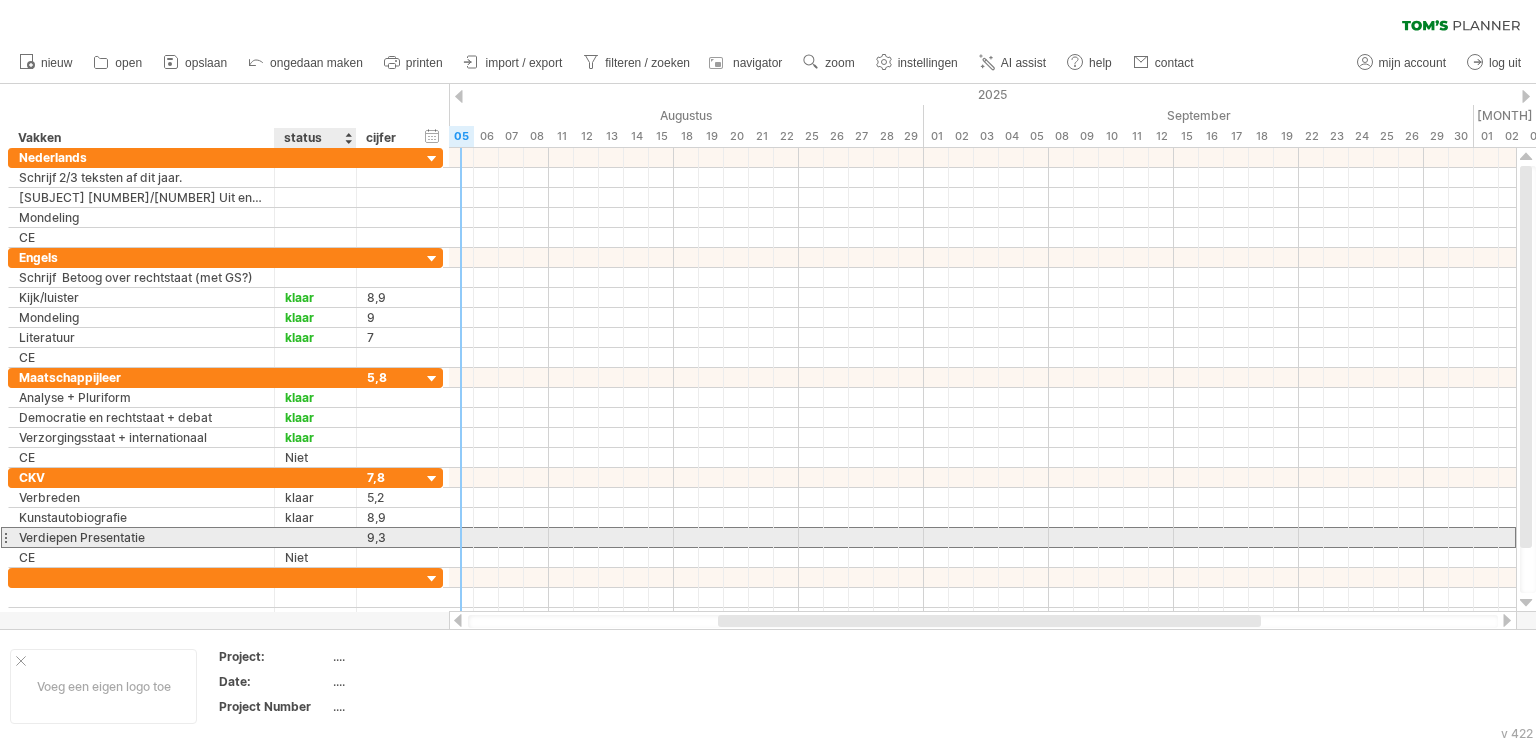 click at bounding box center (315, 537) 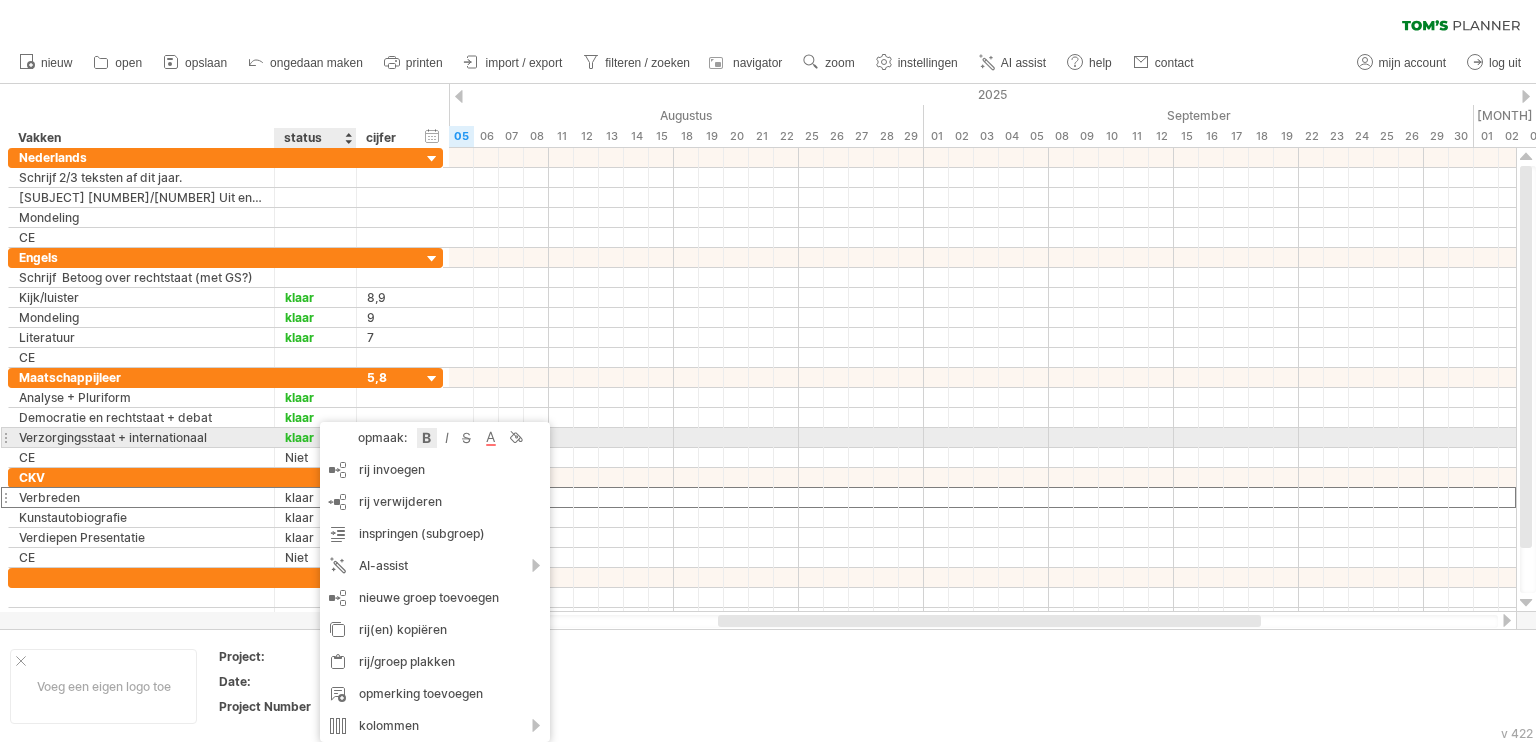 drag, startPoint x: 428, startPoint y: 438, endPoint x: 383, endPoint y: 482, distance: 62.936478 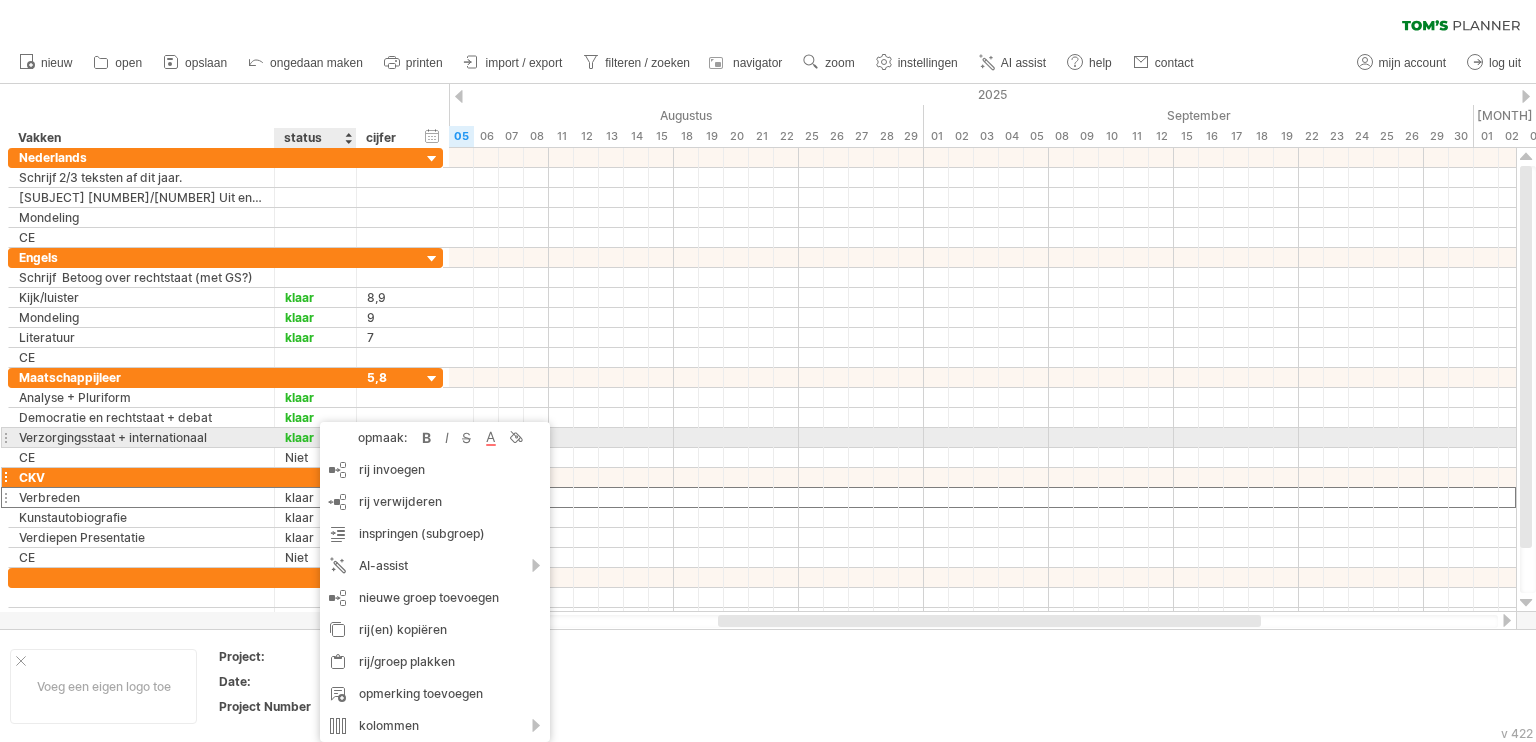 click at bounding box center (427, 438) 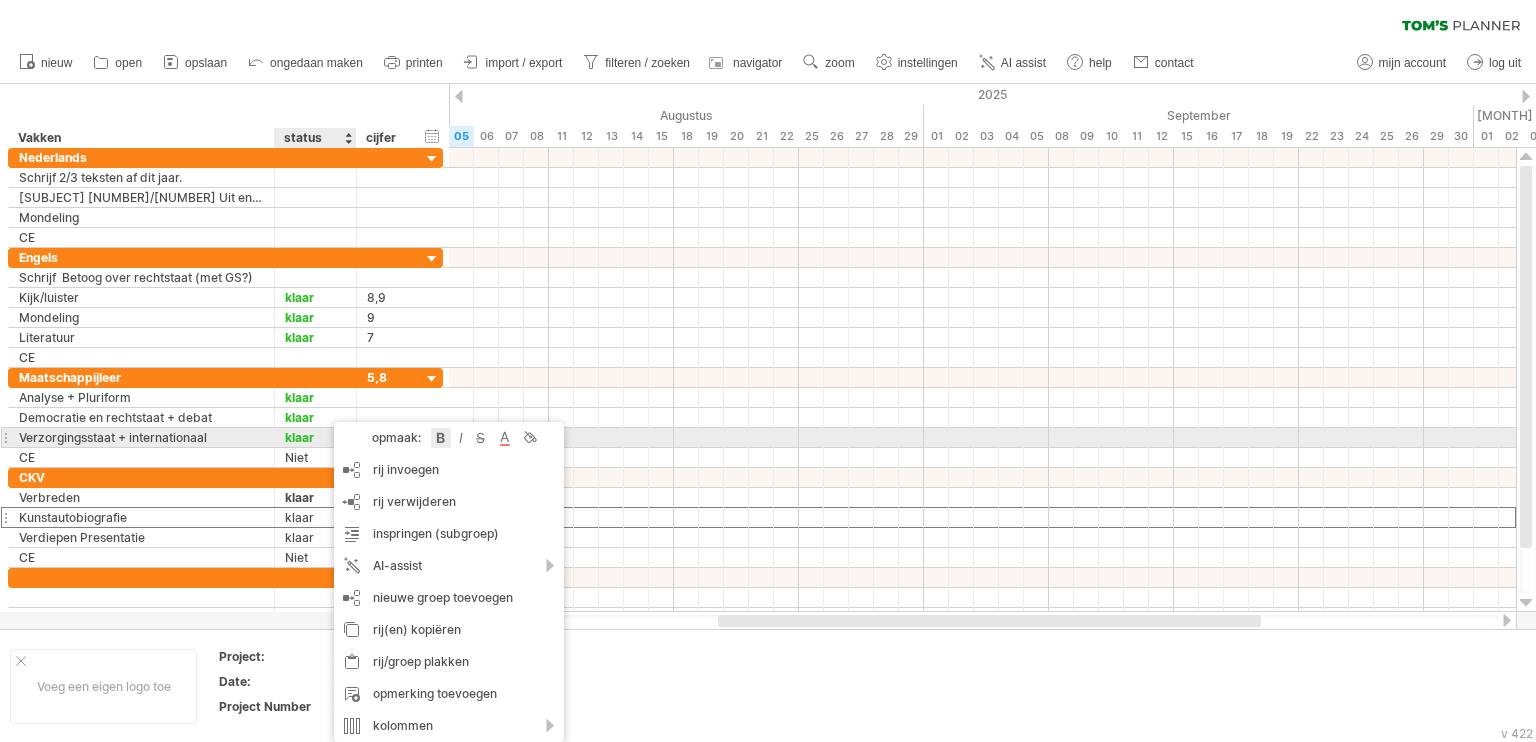 click at bounding box center (441, 438) 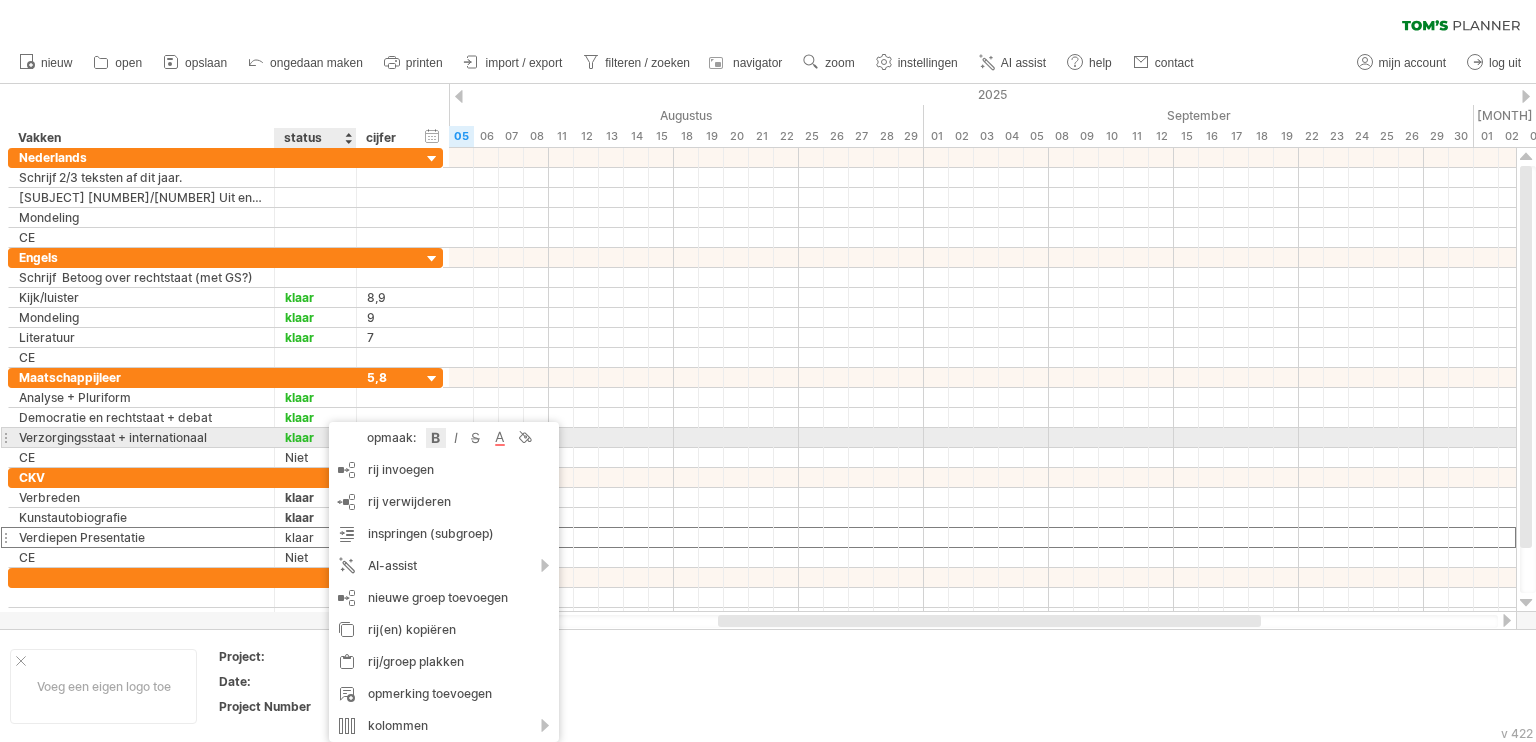 click at bounding box center [436, 438] 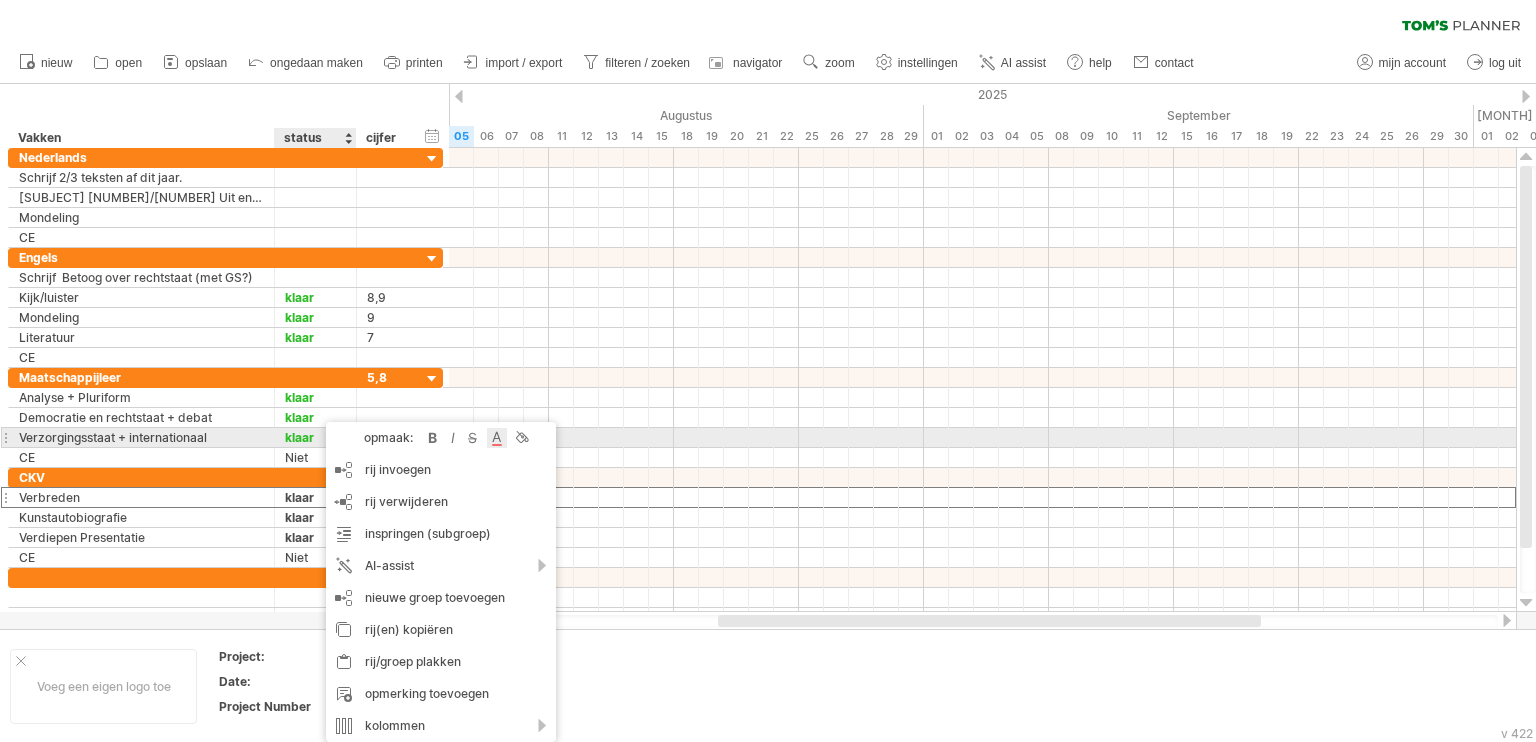 click at bounding box center [497, 438] 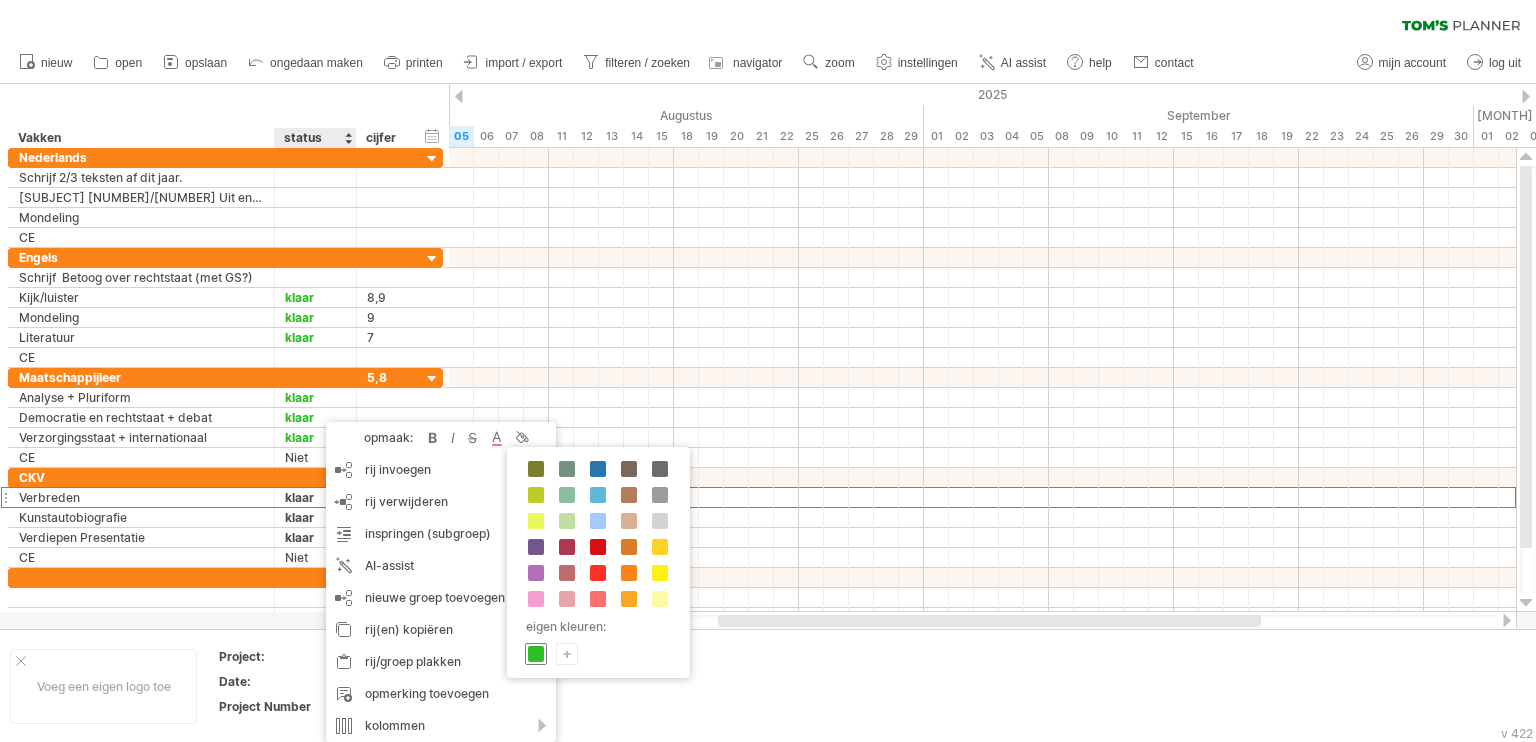 drag, startPoint x: 536, startPoint y: 654, endPoint x: 516, endPoint y: 635, distance: 27.58623 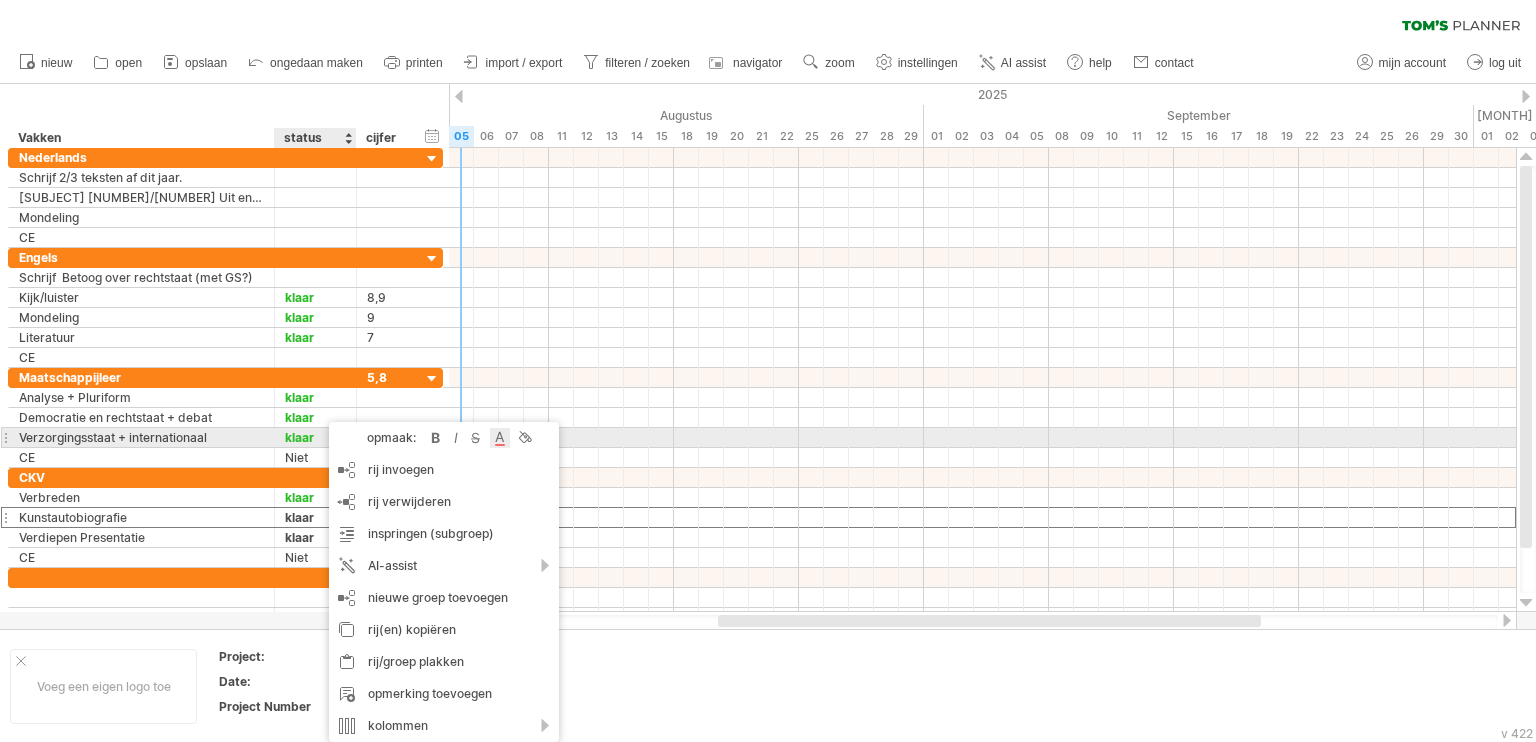 click at bounding box center (500, 438) 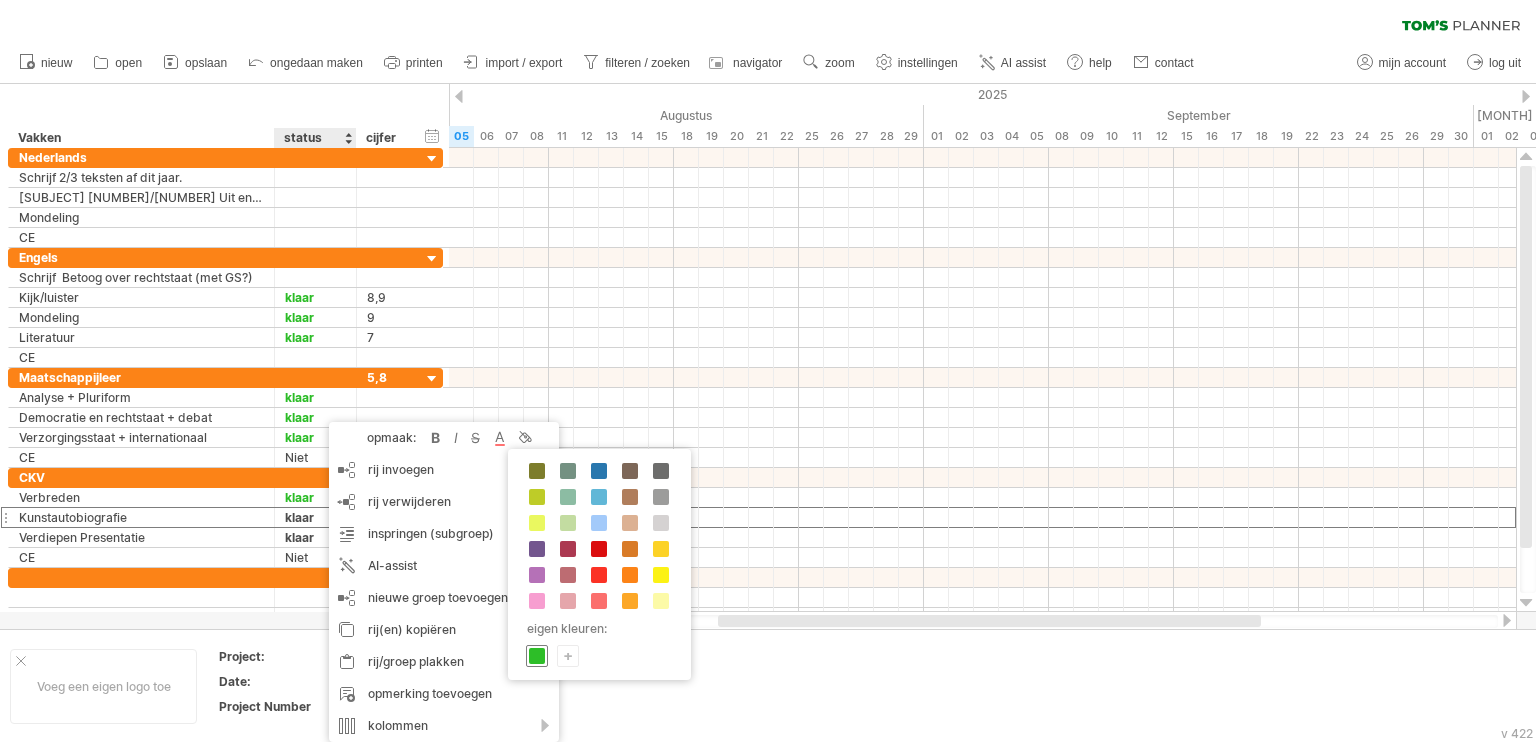 click at bounding box center [537, 656] 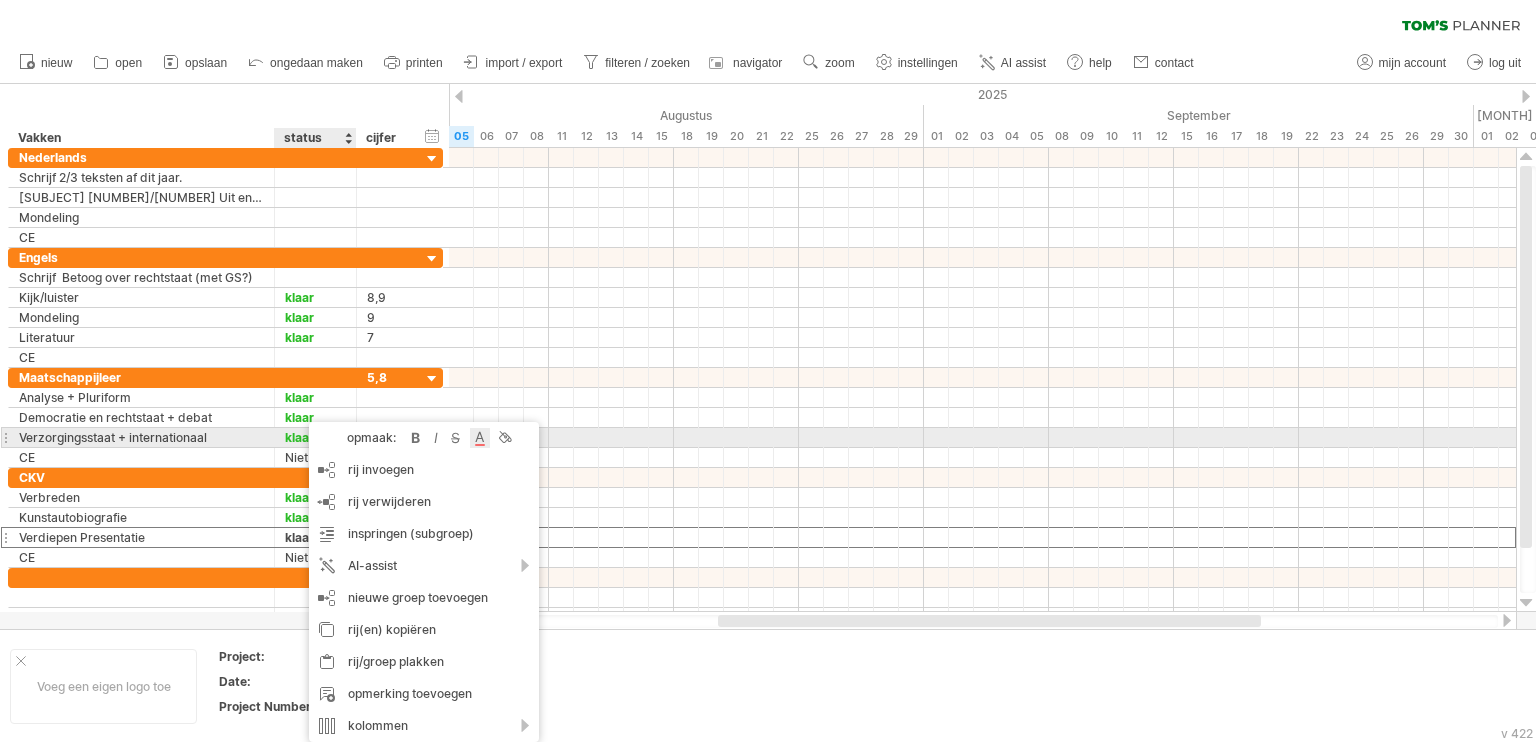 click at bounding box center [480, 438] 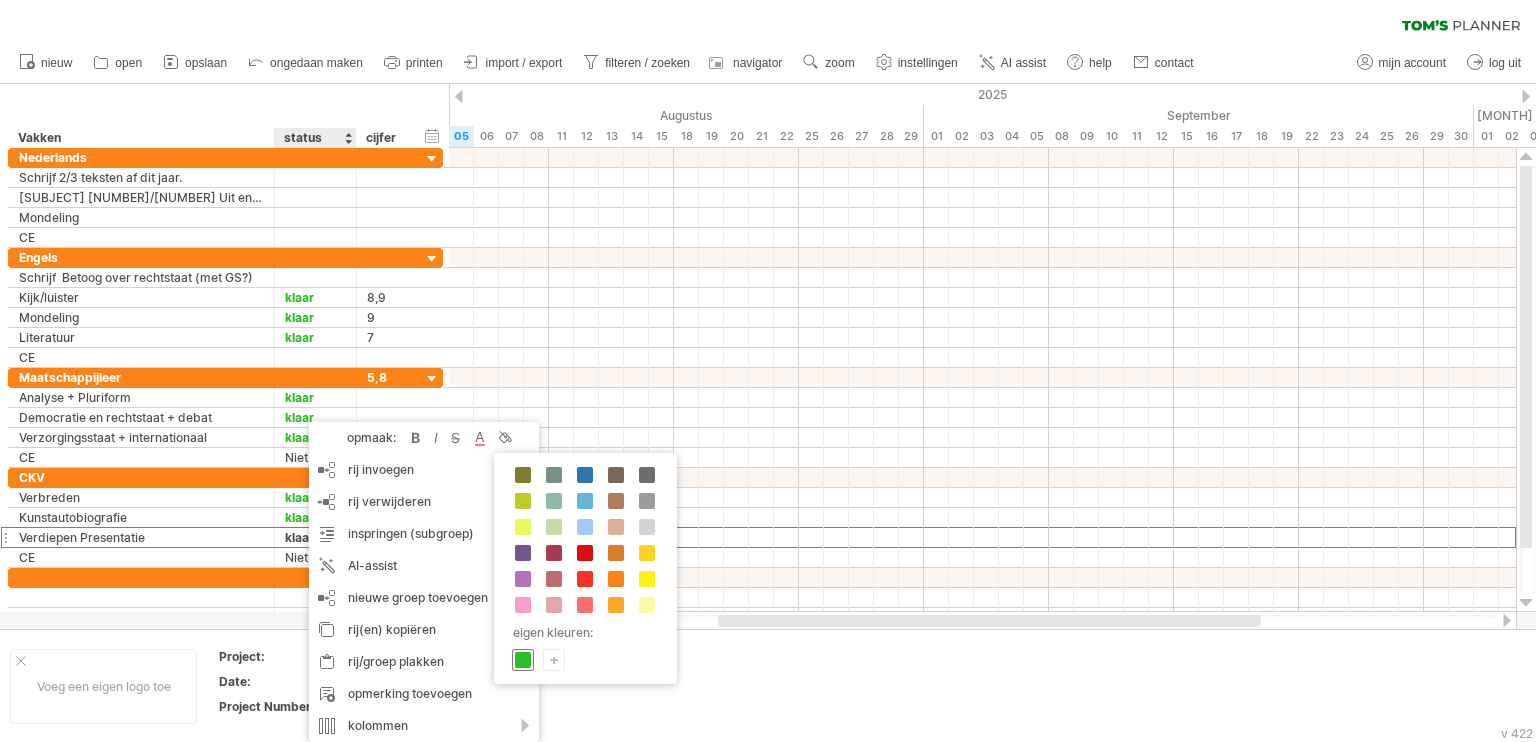 click at bounding box center (523, 660) 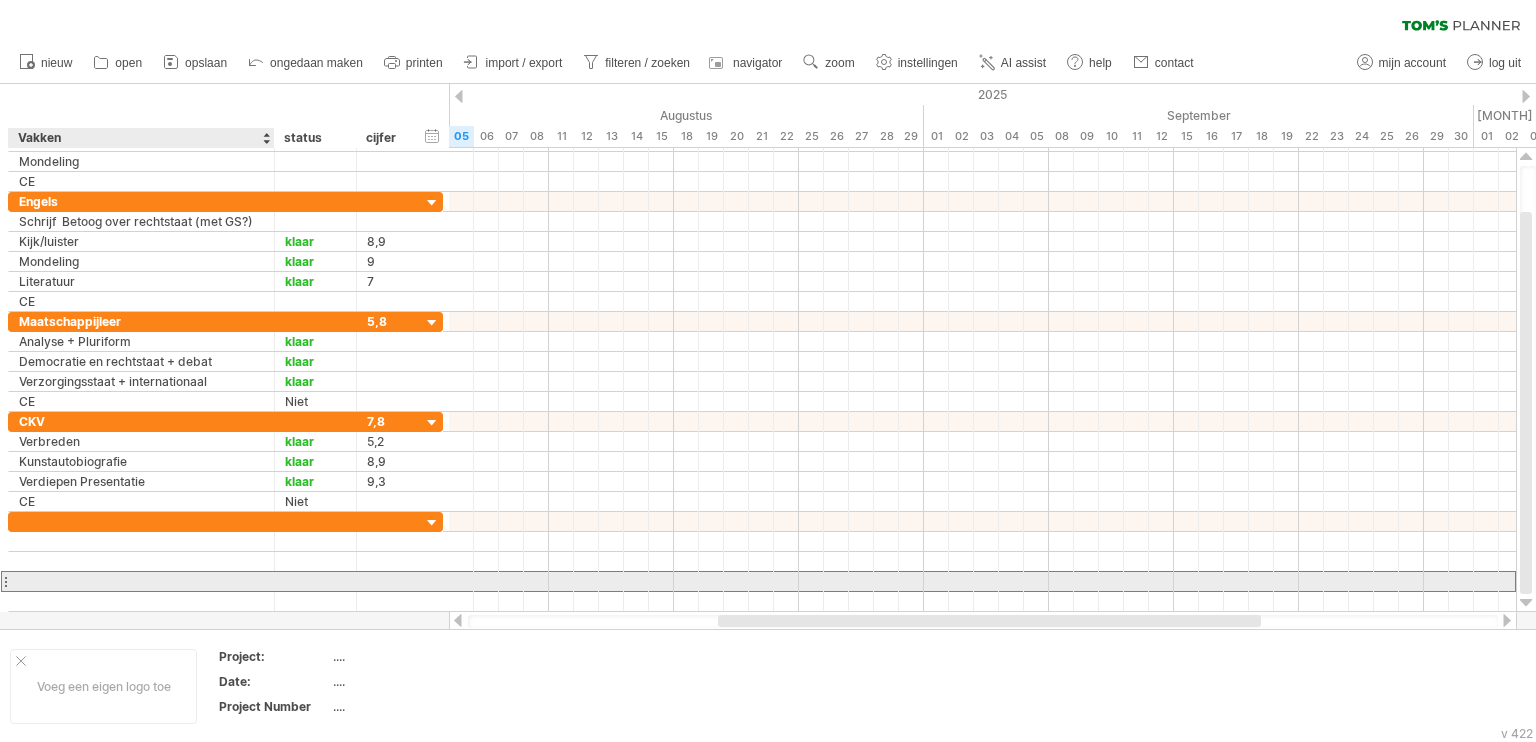 click at bounding box center (142, 581) 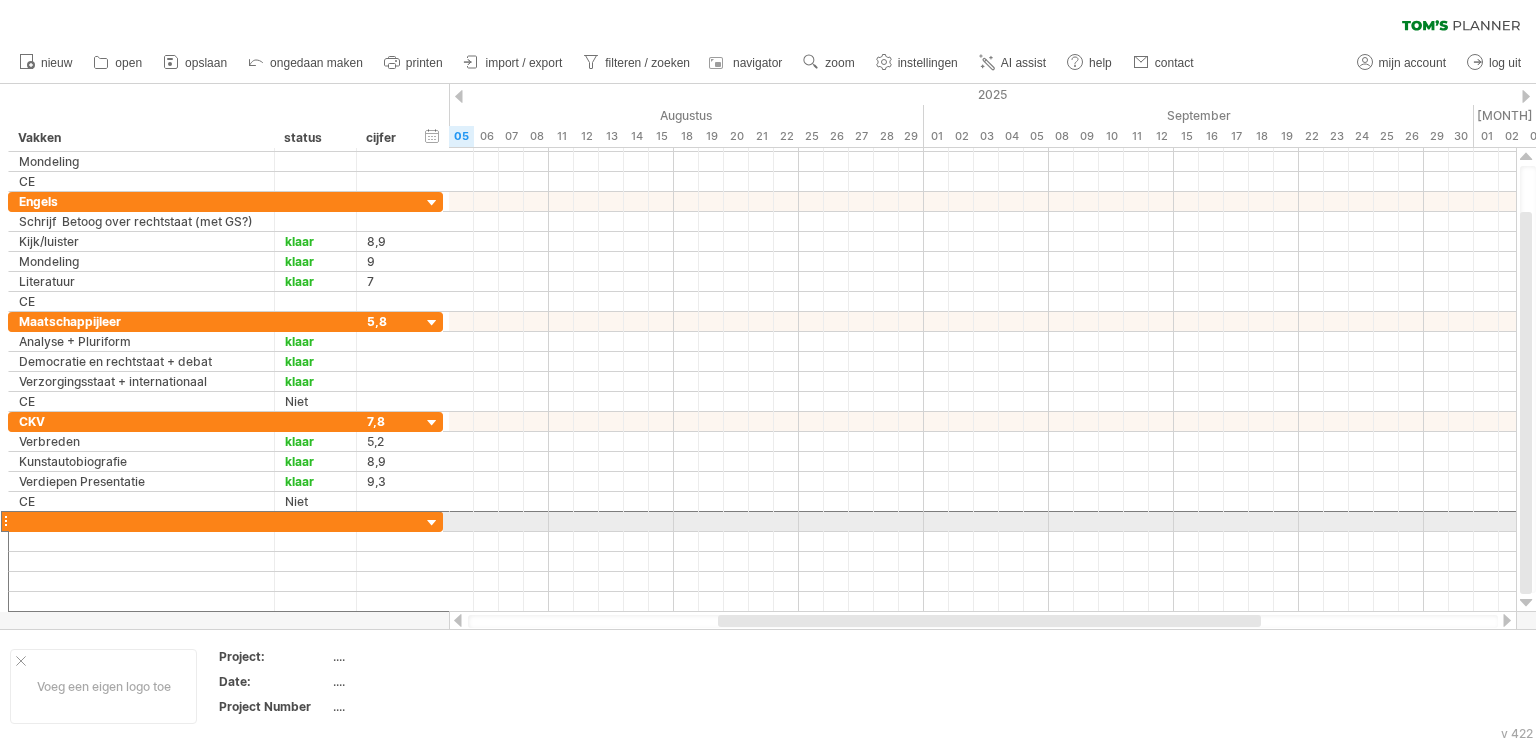 click at bounding box center [5, 521] 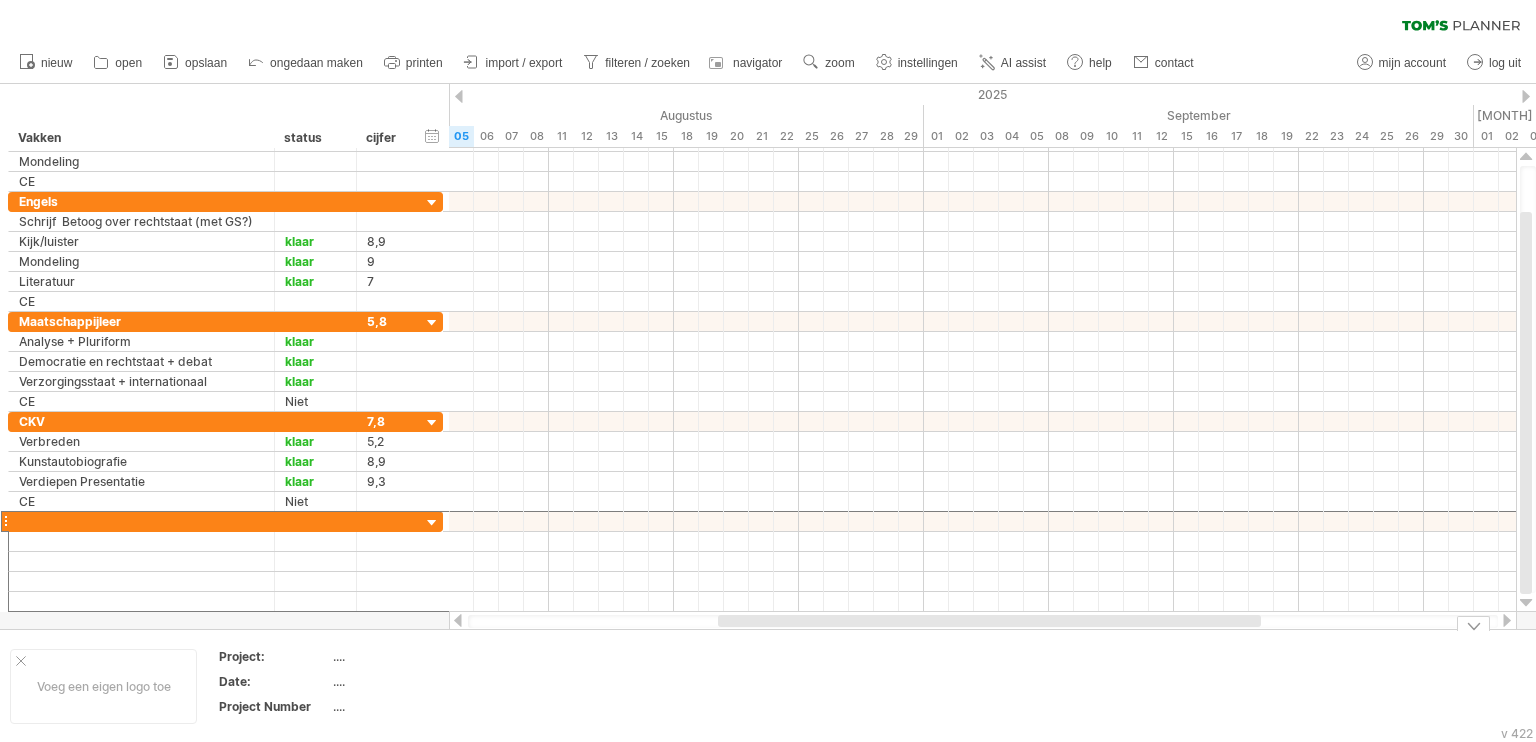 click on "Voeg een eigen logo toe Project: .... Date: .... Project Number ...." at bounding box center [50000, 686] 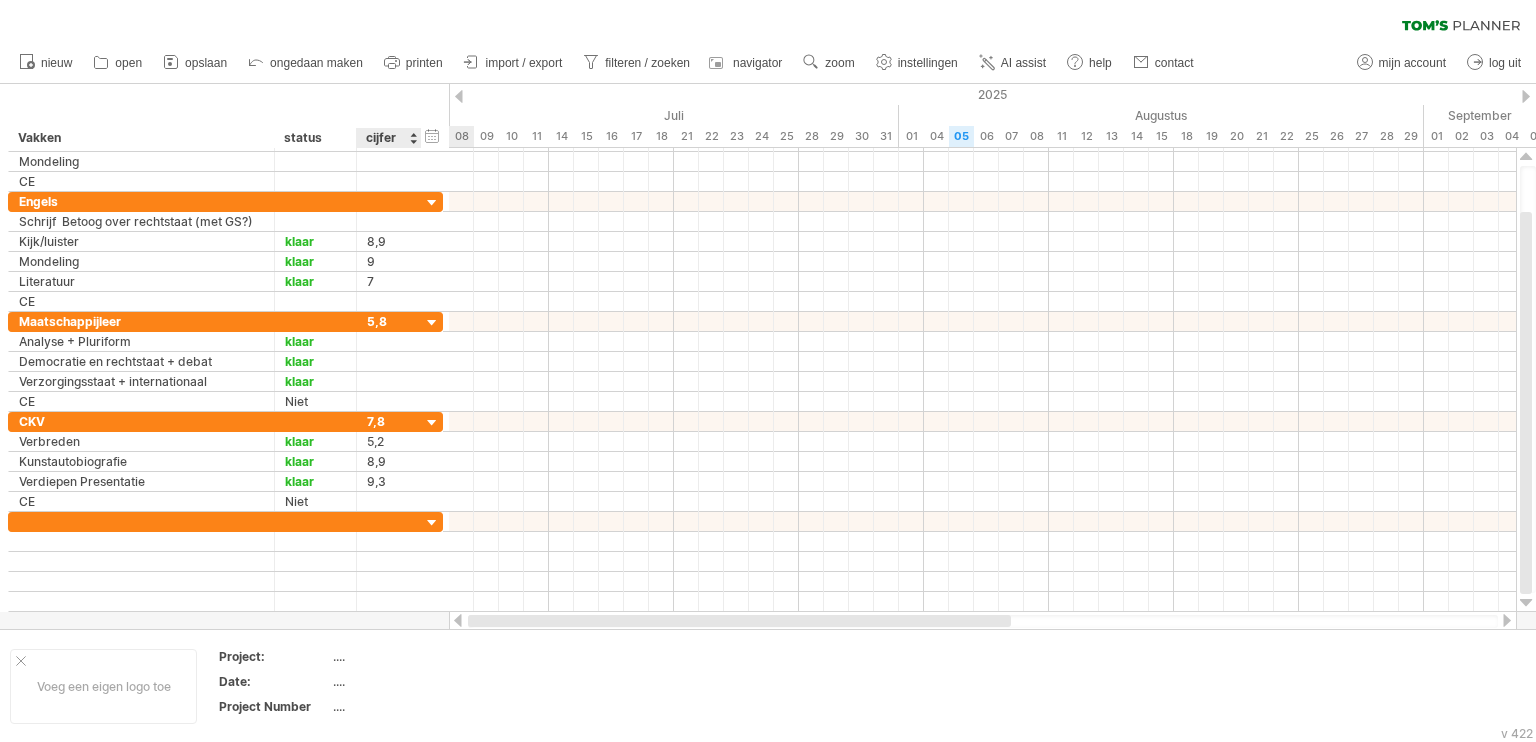 drag, startPoint x: 753, startPoint y: 621, endPoint x: 370, endPoint y: 623, distance: 383.00522 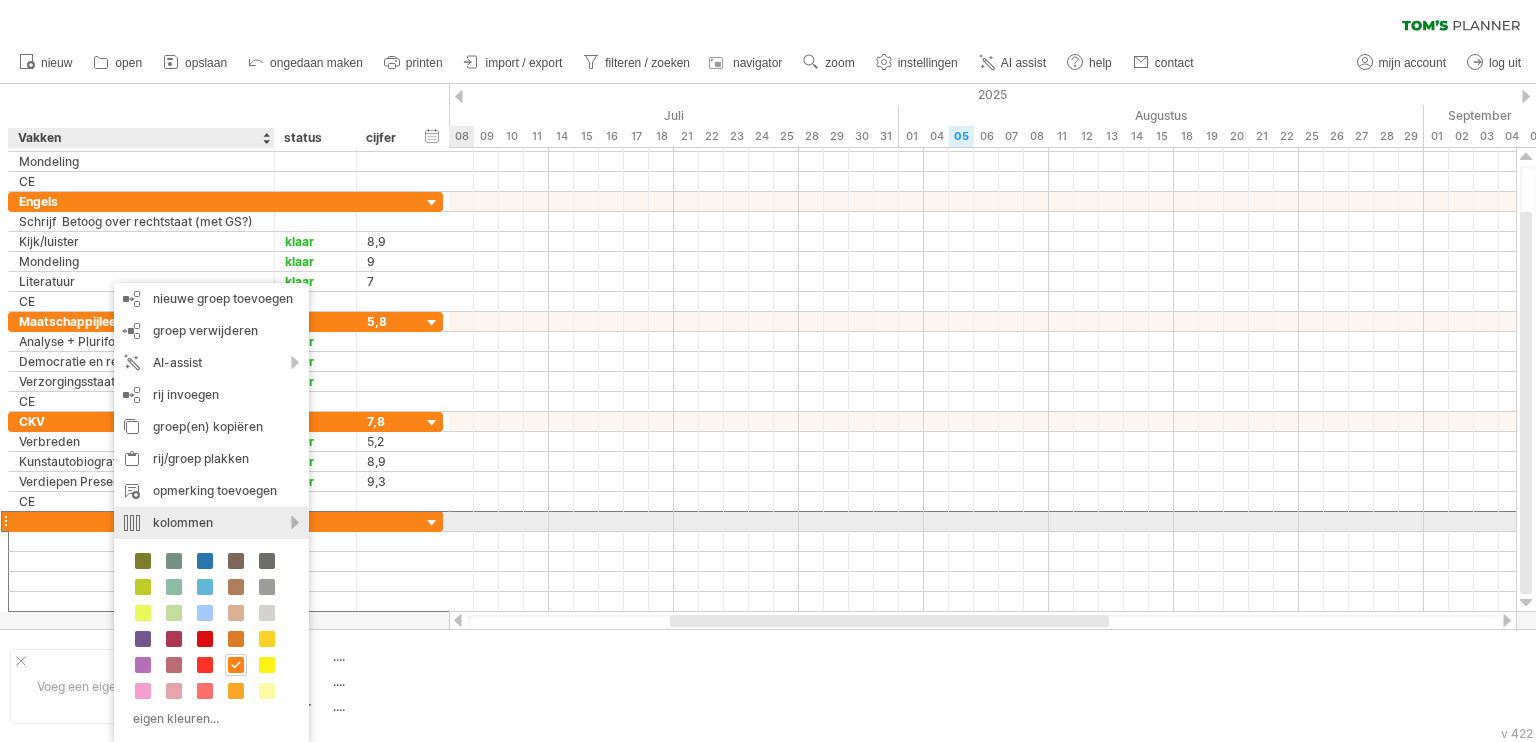 click on "kolommen" at bounding box center (211, 523) 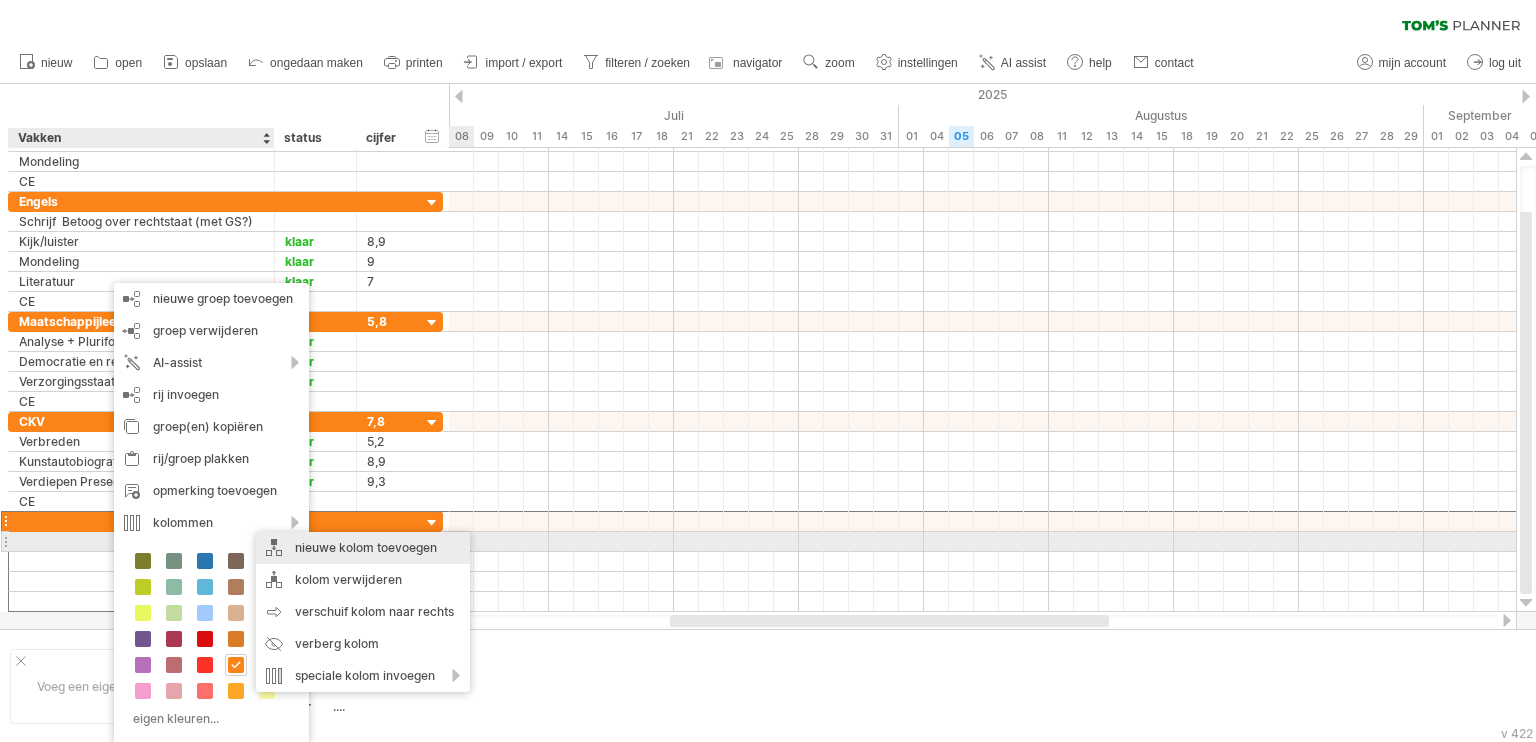 click on "nieuwe kolom toevoegen" at bounding box center [363, 548] 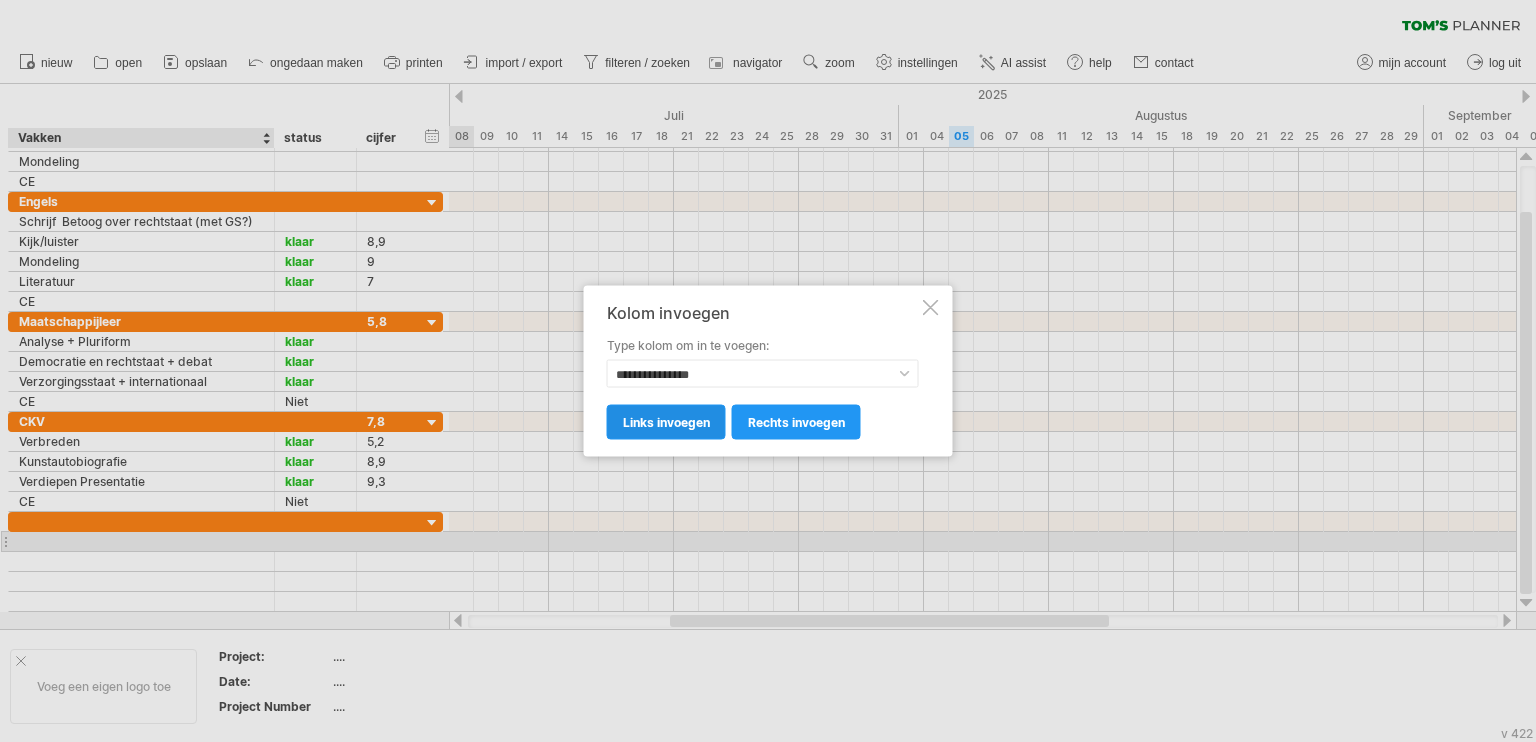 click on "links invoegen" at bounding box center [666, 422] 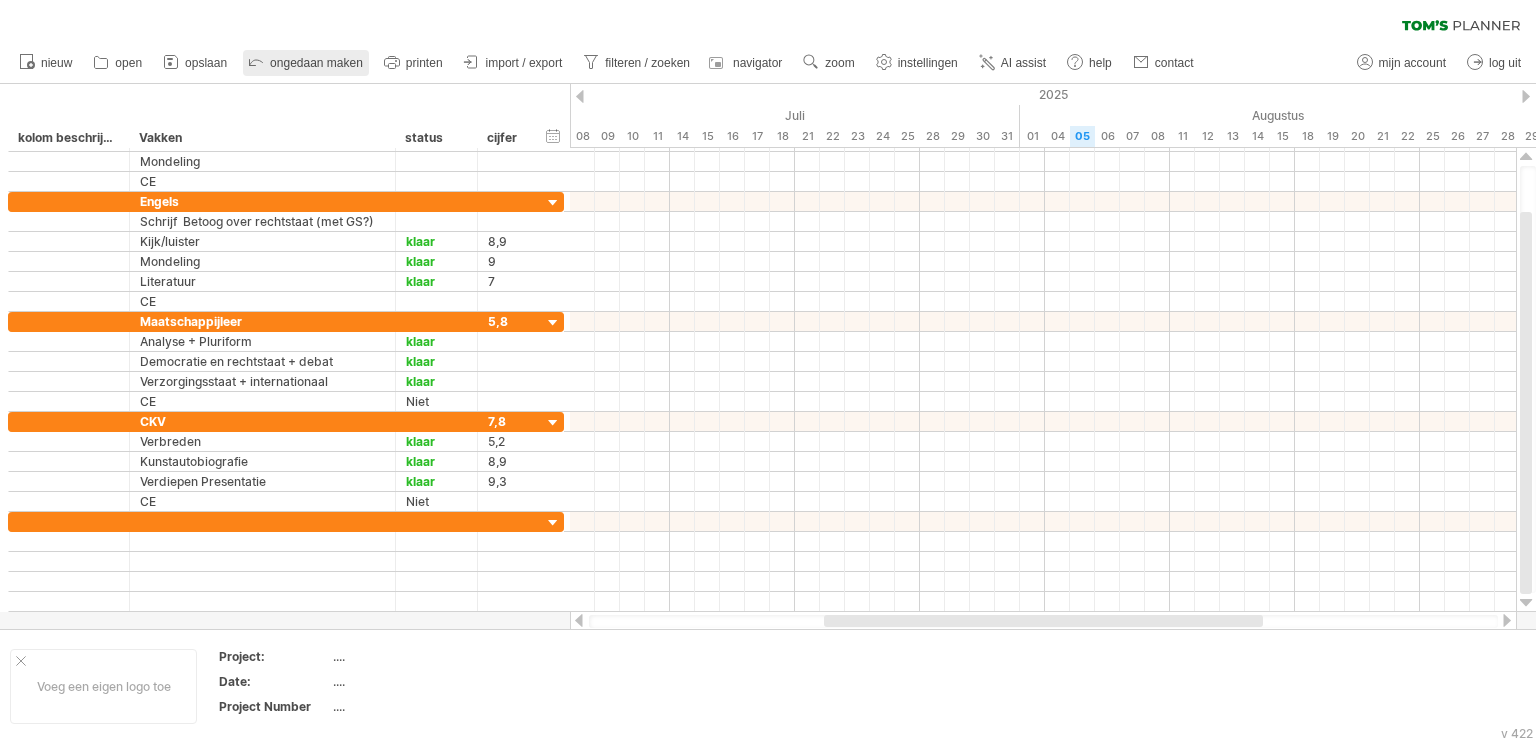 click on "ongedaan maken" at bounding box center [316, 63] 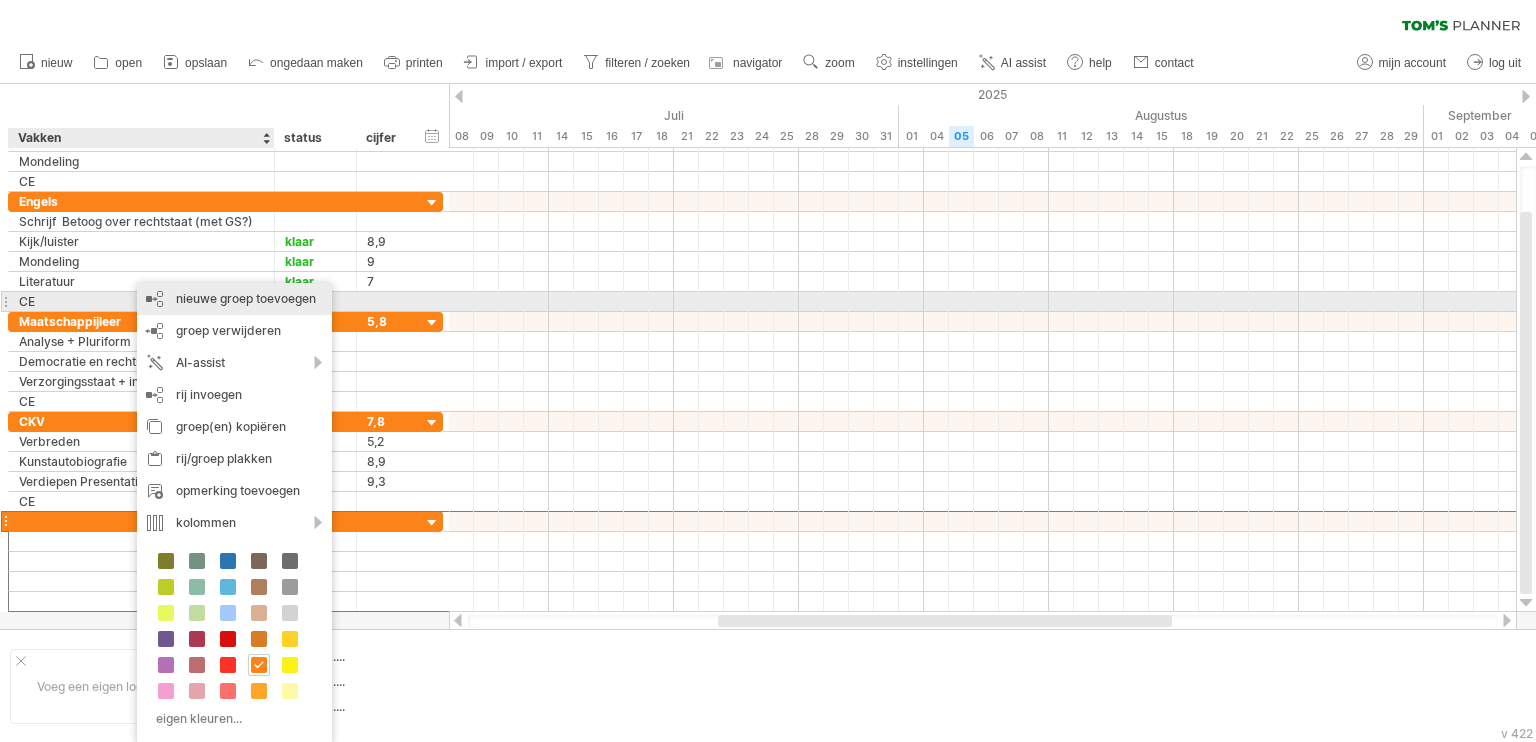 click on "nieuwe groep toevoegen" at bounding box center (234, 299) 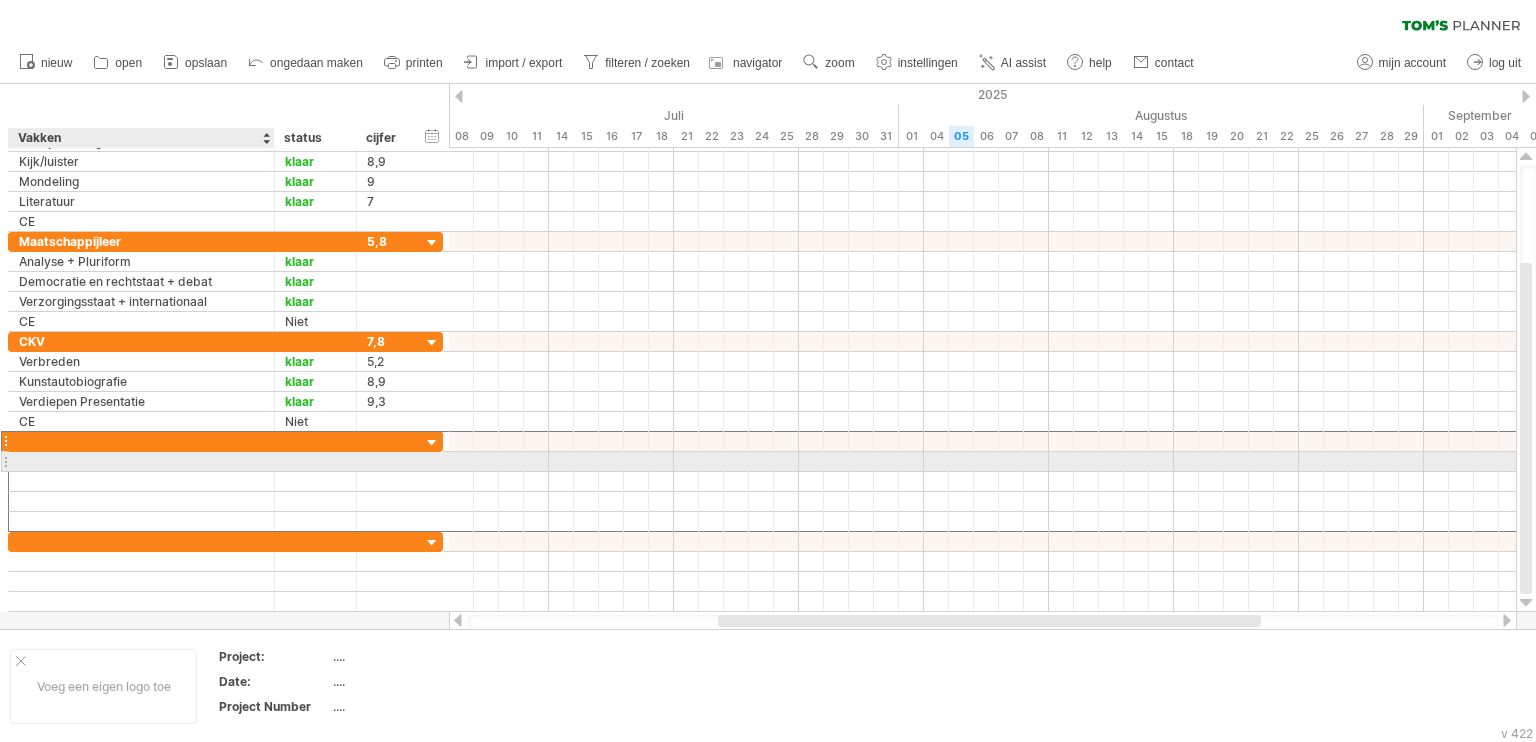 drag, startPoint x: 51, startPoint y: 459, endPoint x: 56, endPoint y: 442, distance: 17.720045 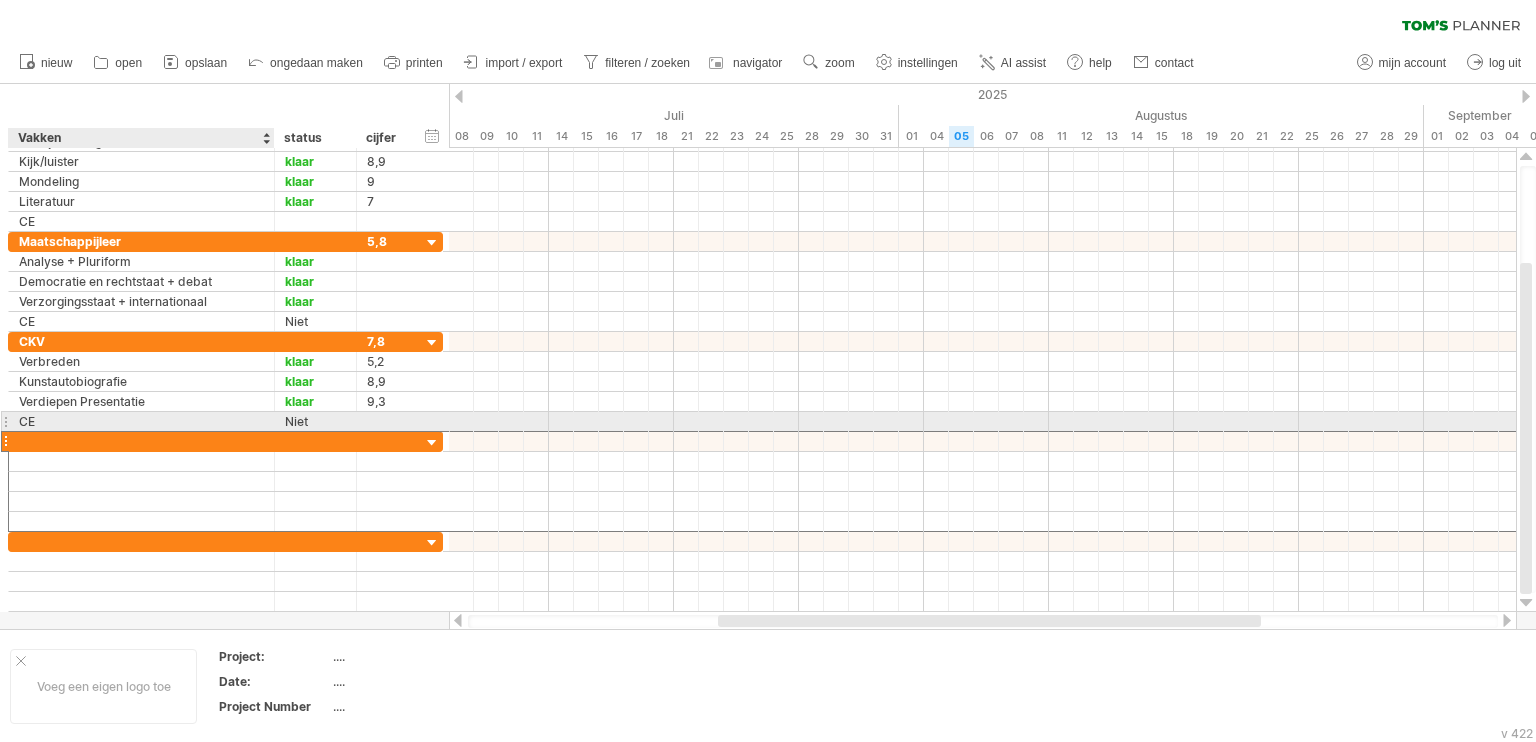 click at bounding box center [141, 441] 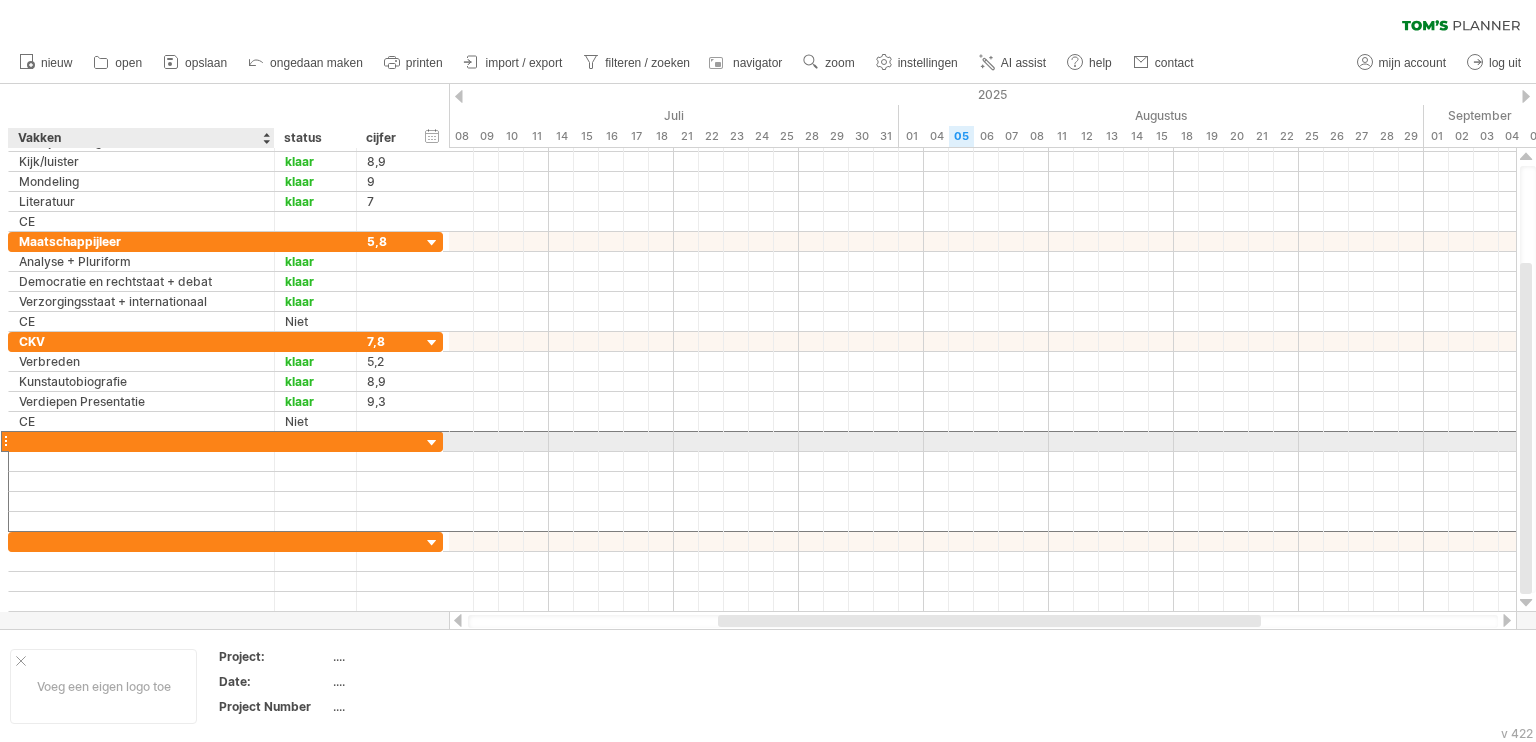 click at bounding box center [141, 441] 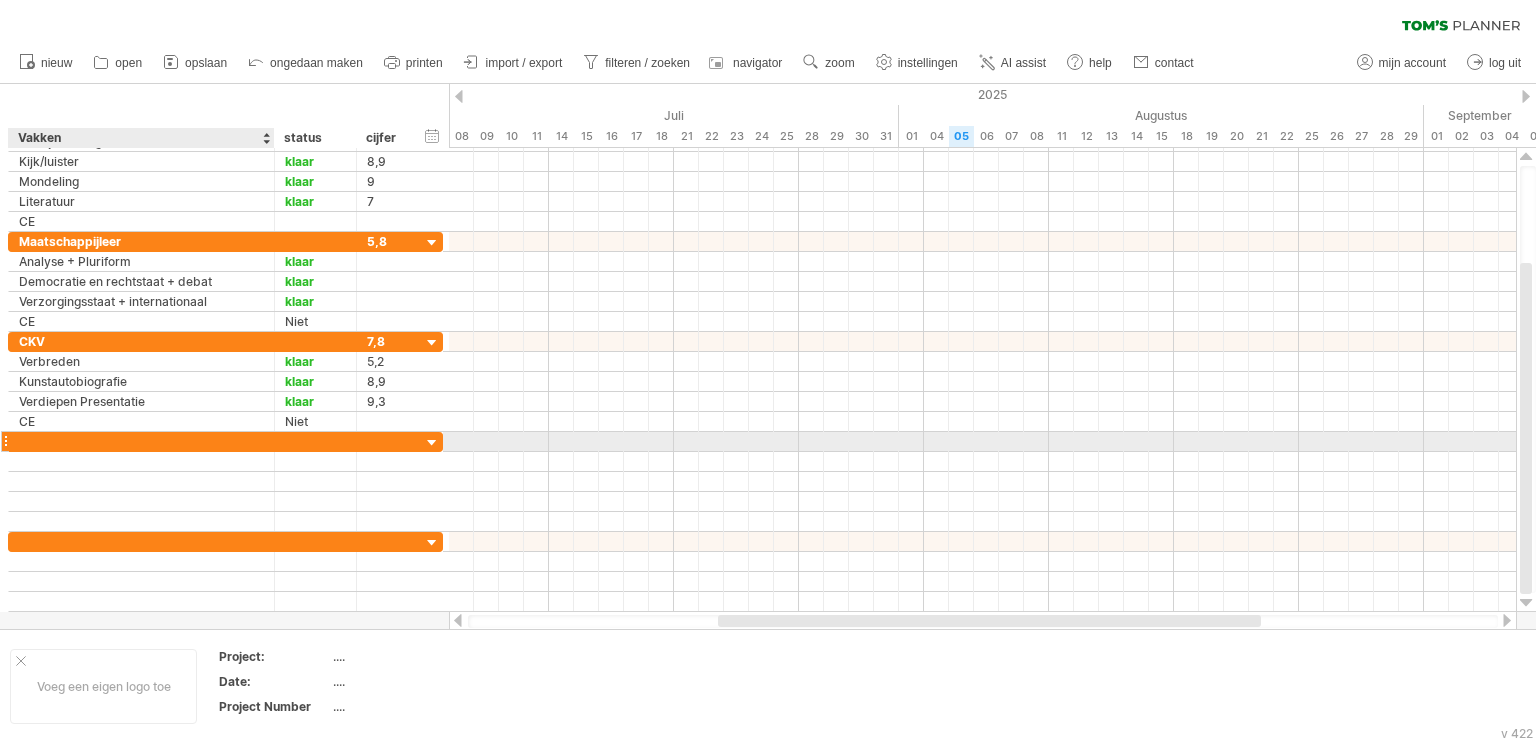 paste on "**********" 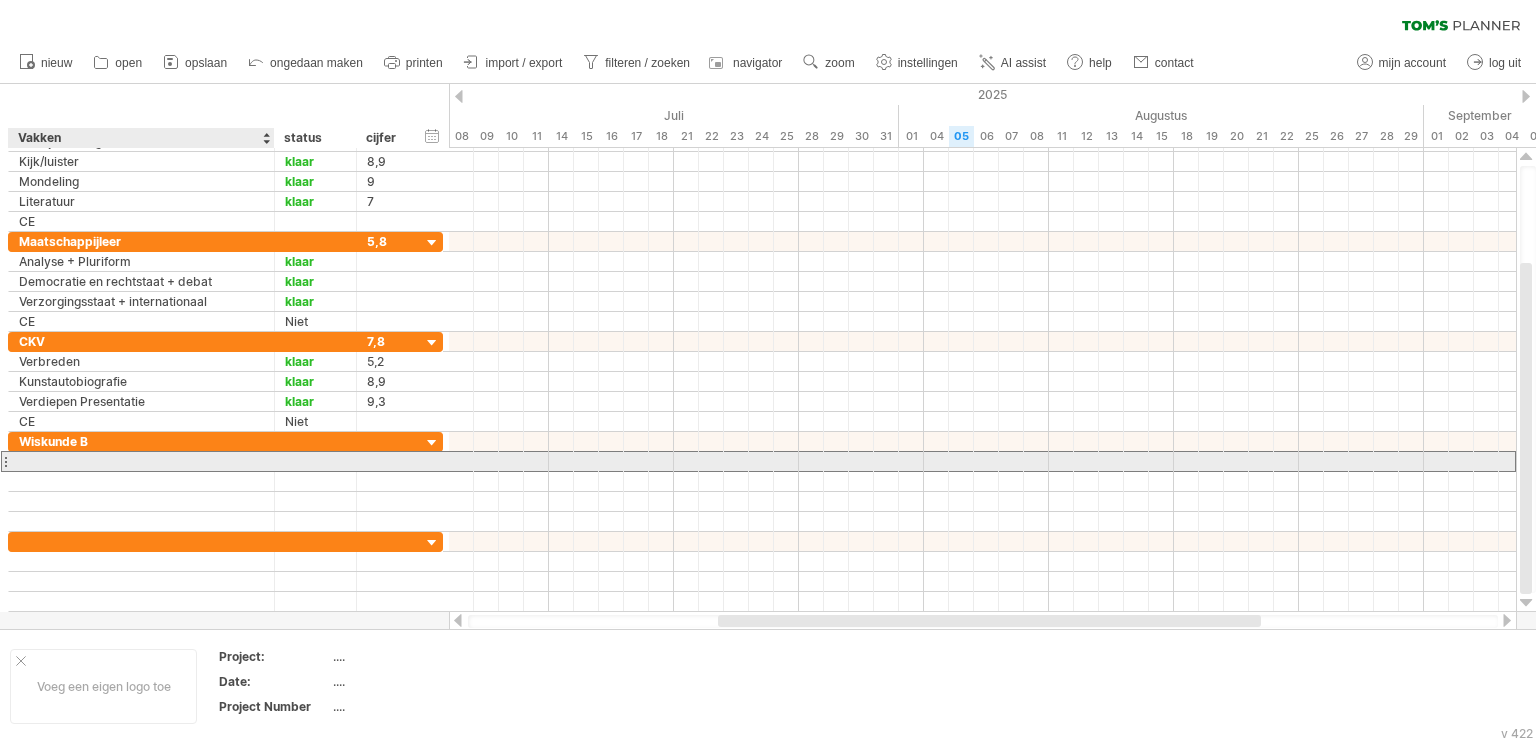 click at bounding box center (141, 461) 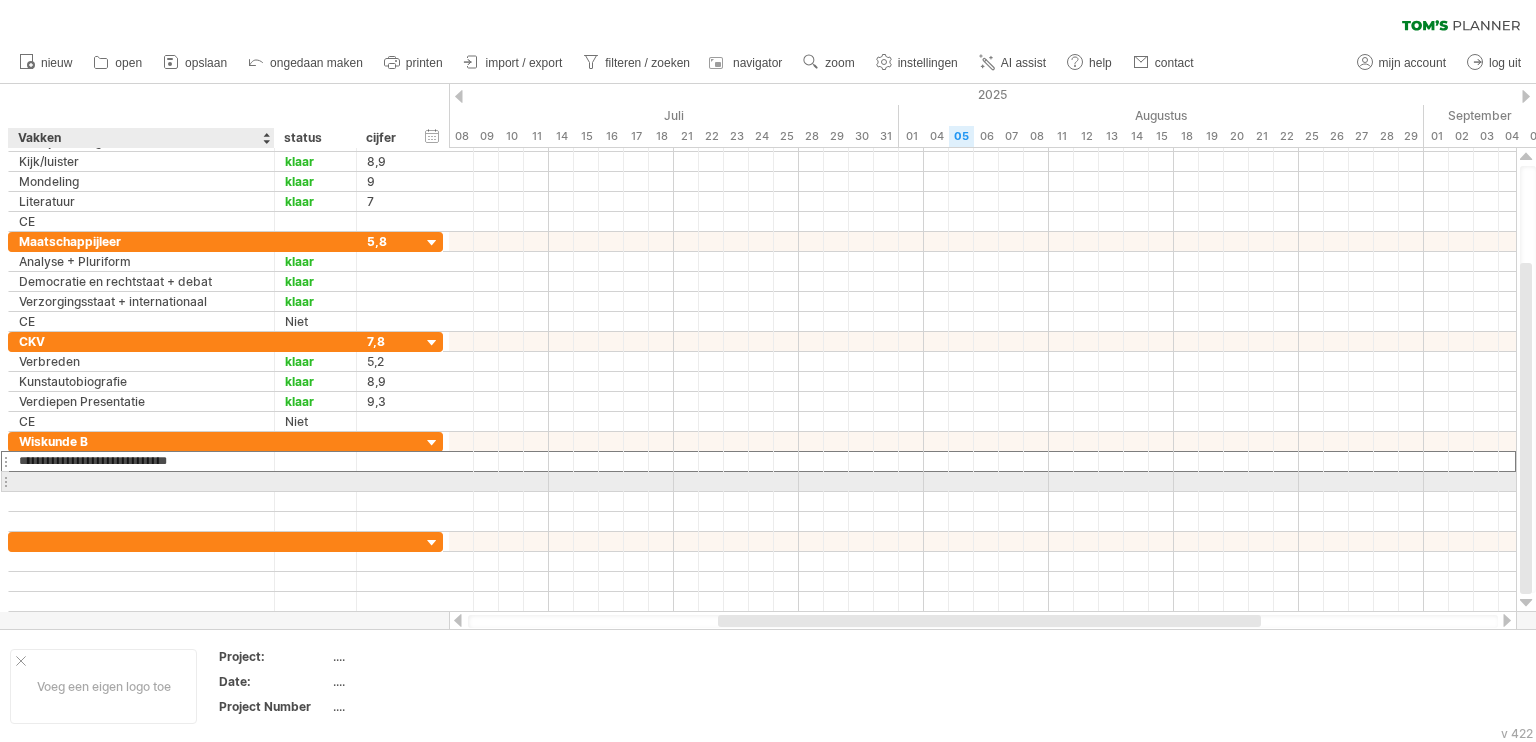 click at bounding box center (141, 481) 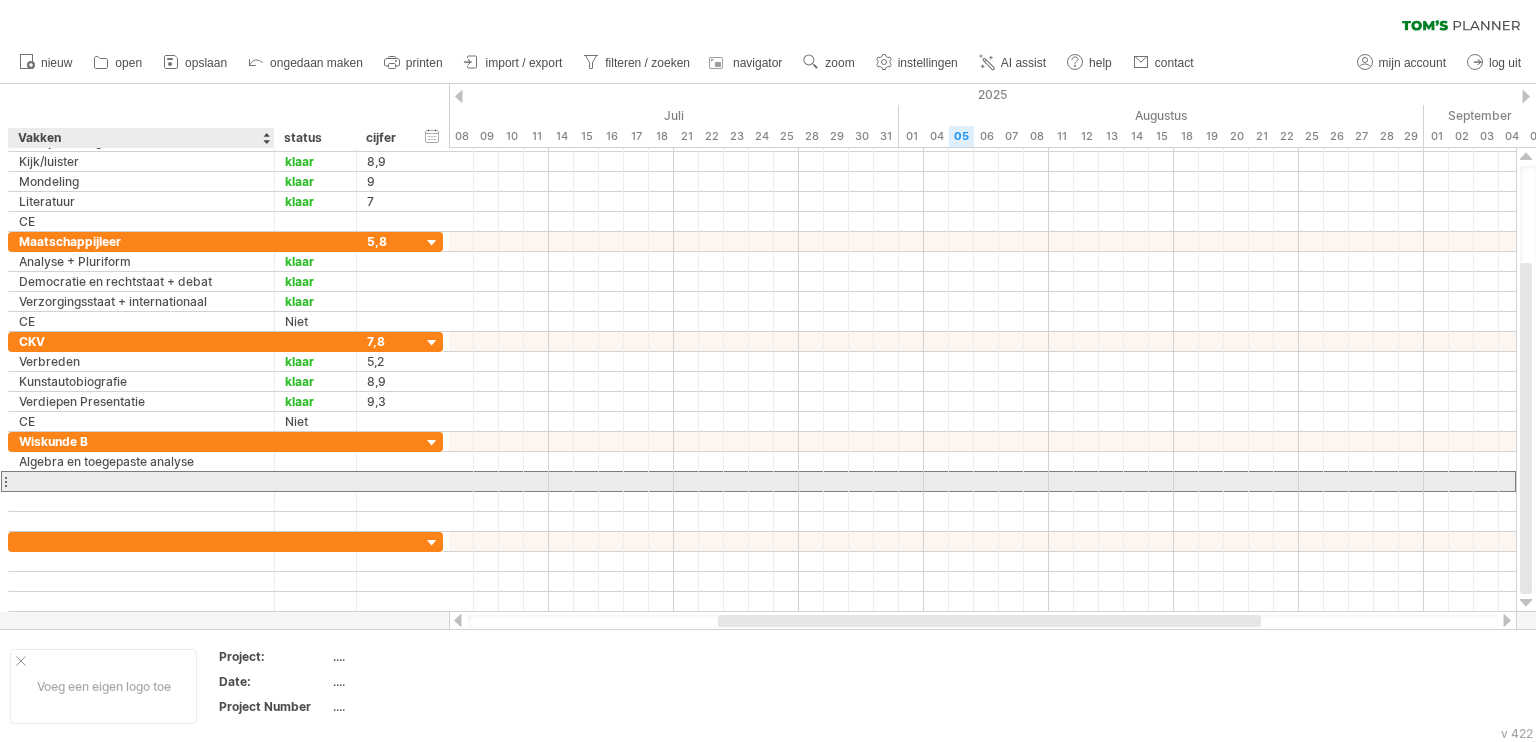 click at bounding box center [141, 481] 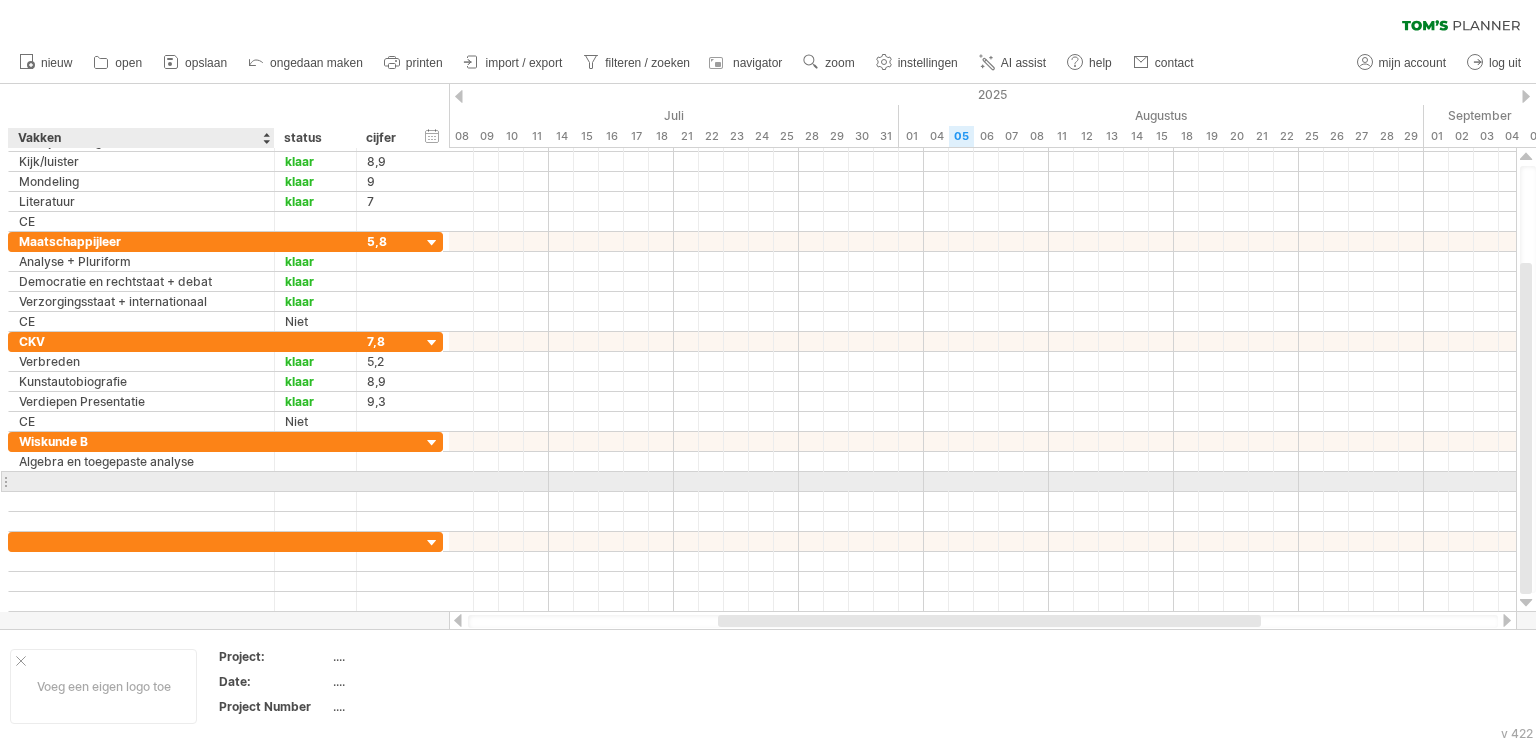 paste on "**********" 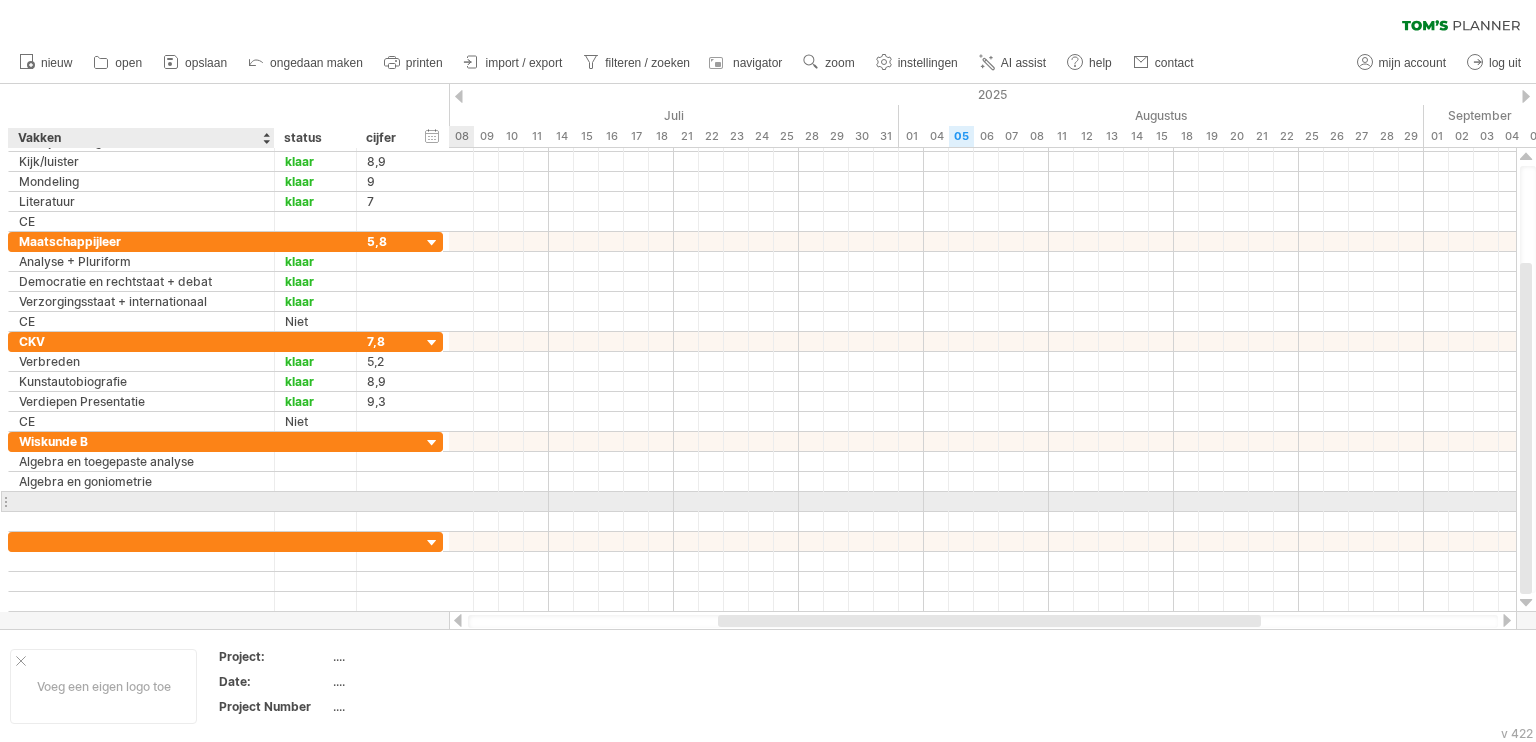click at bounding box center (141, 501) 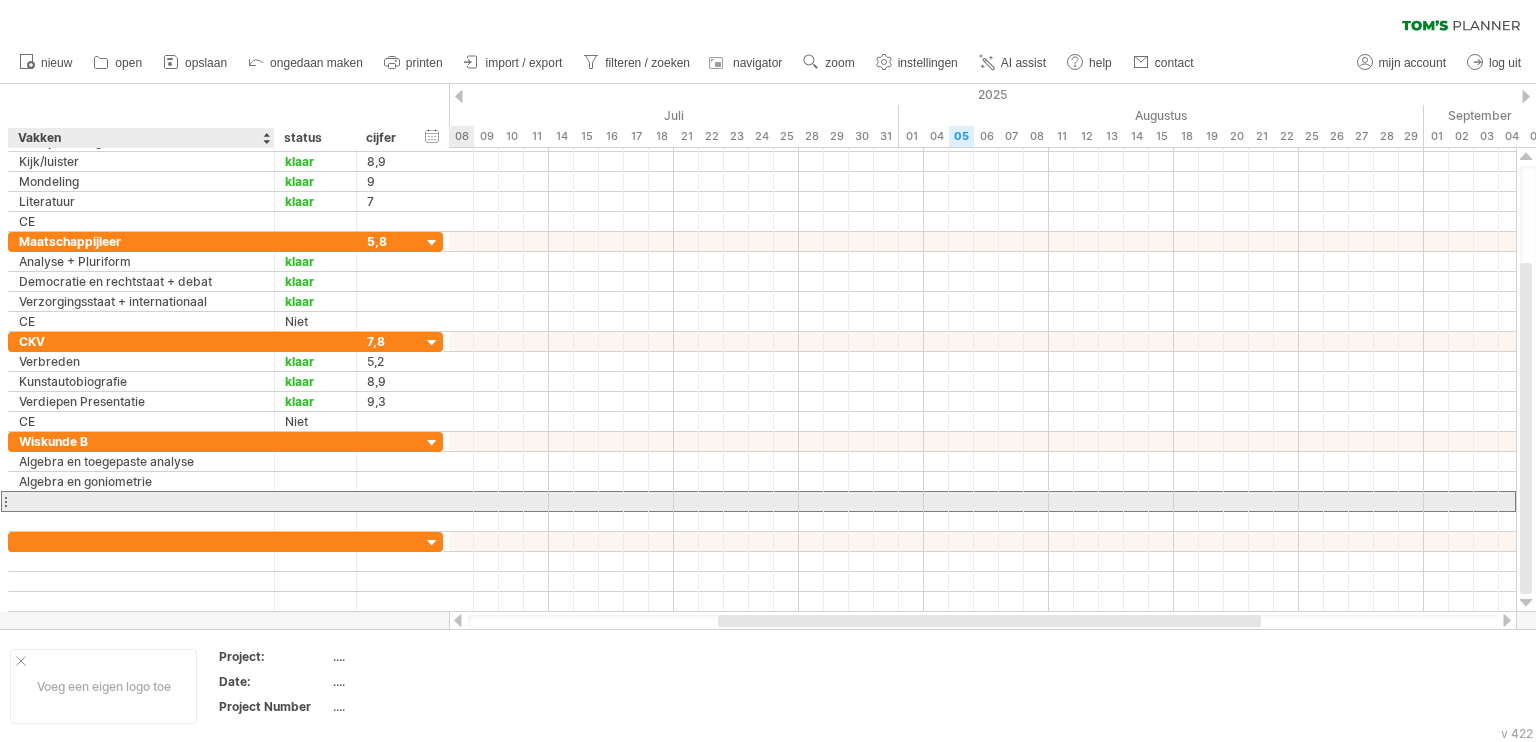 paste on "**********" 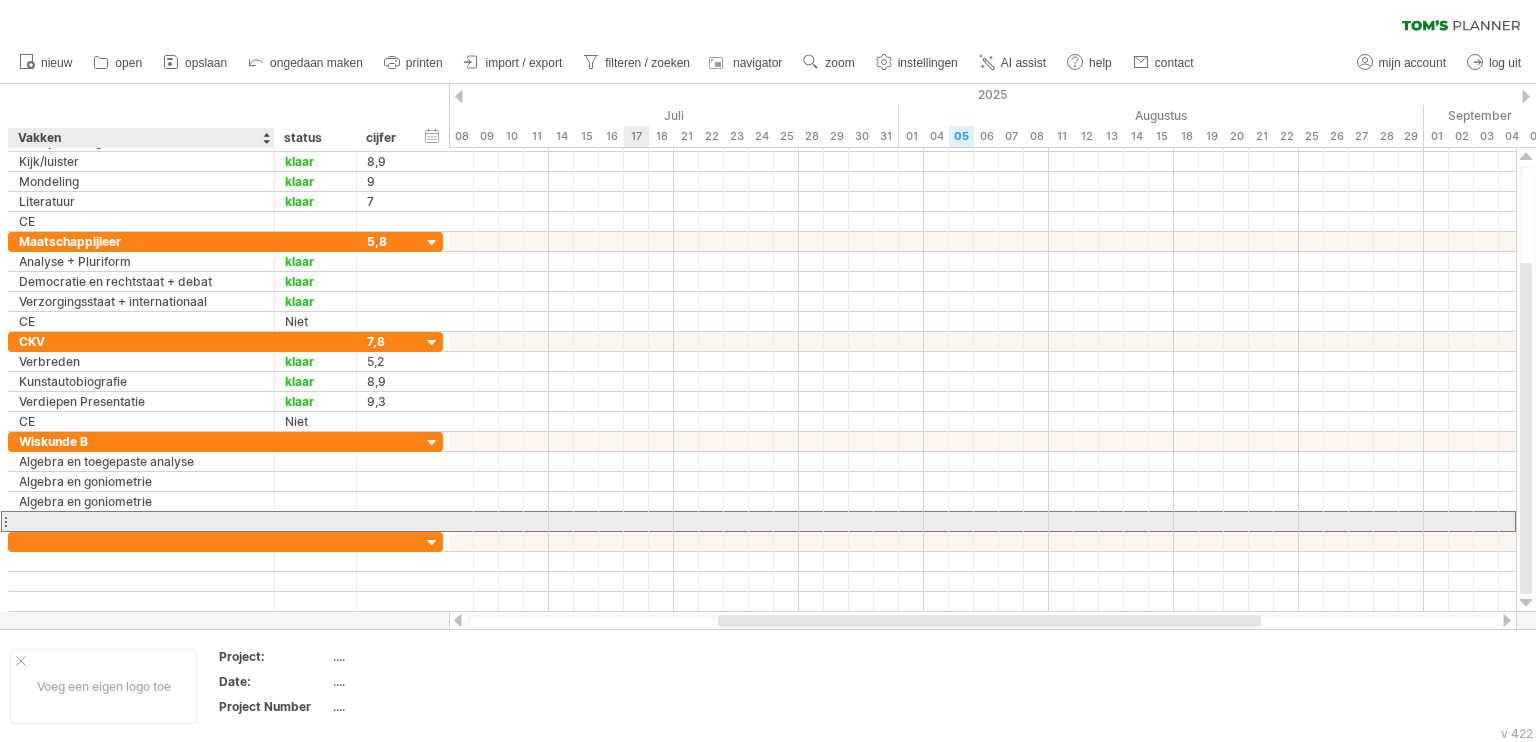 click at bounding box center (141, 521) 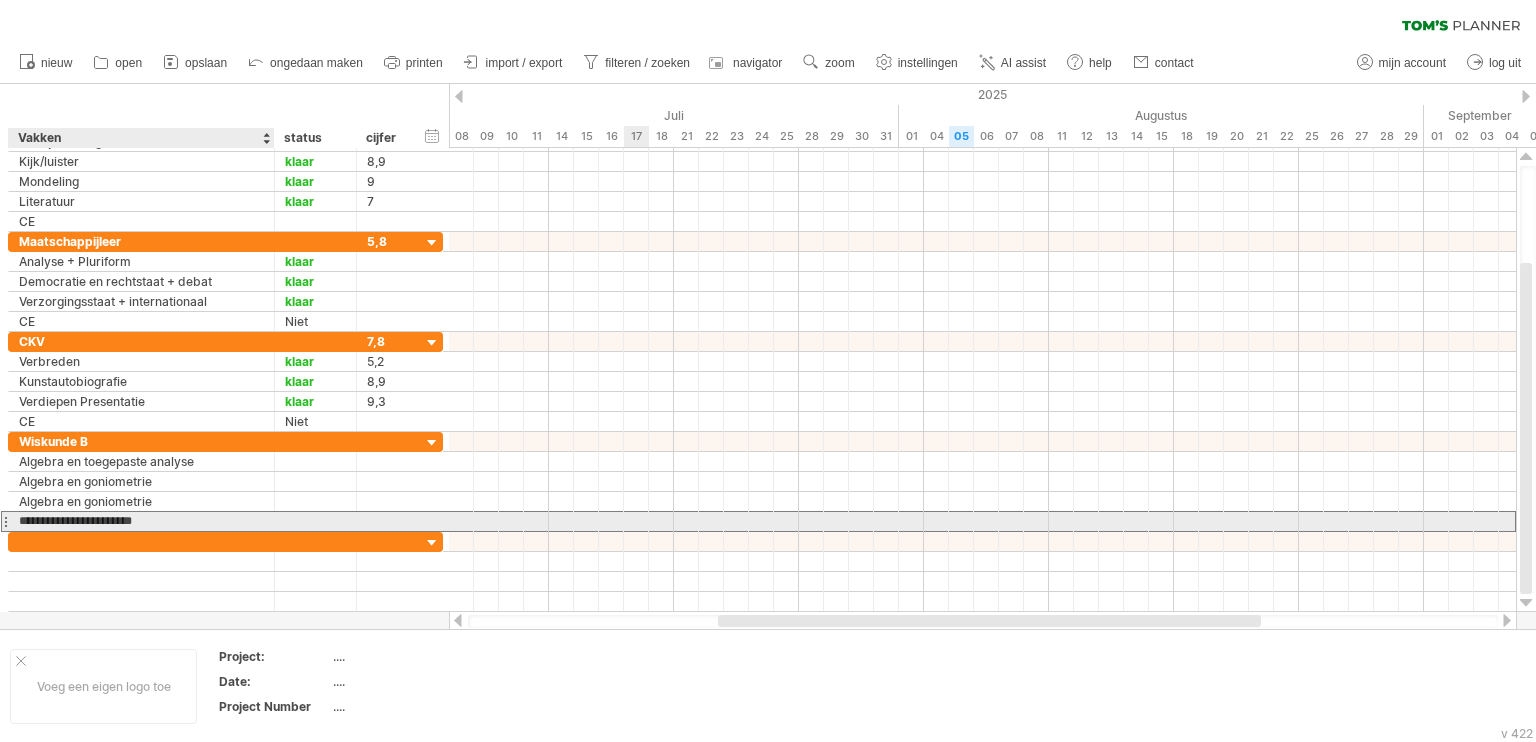 type on "**********" 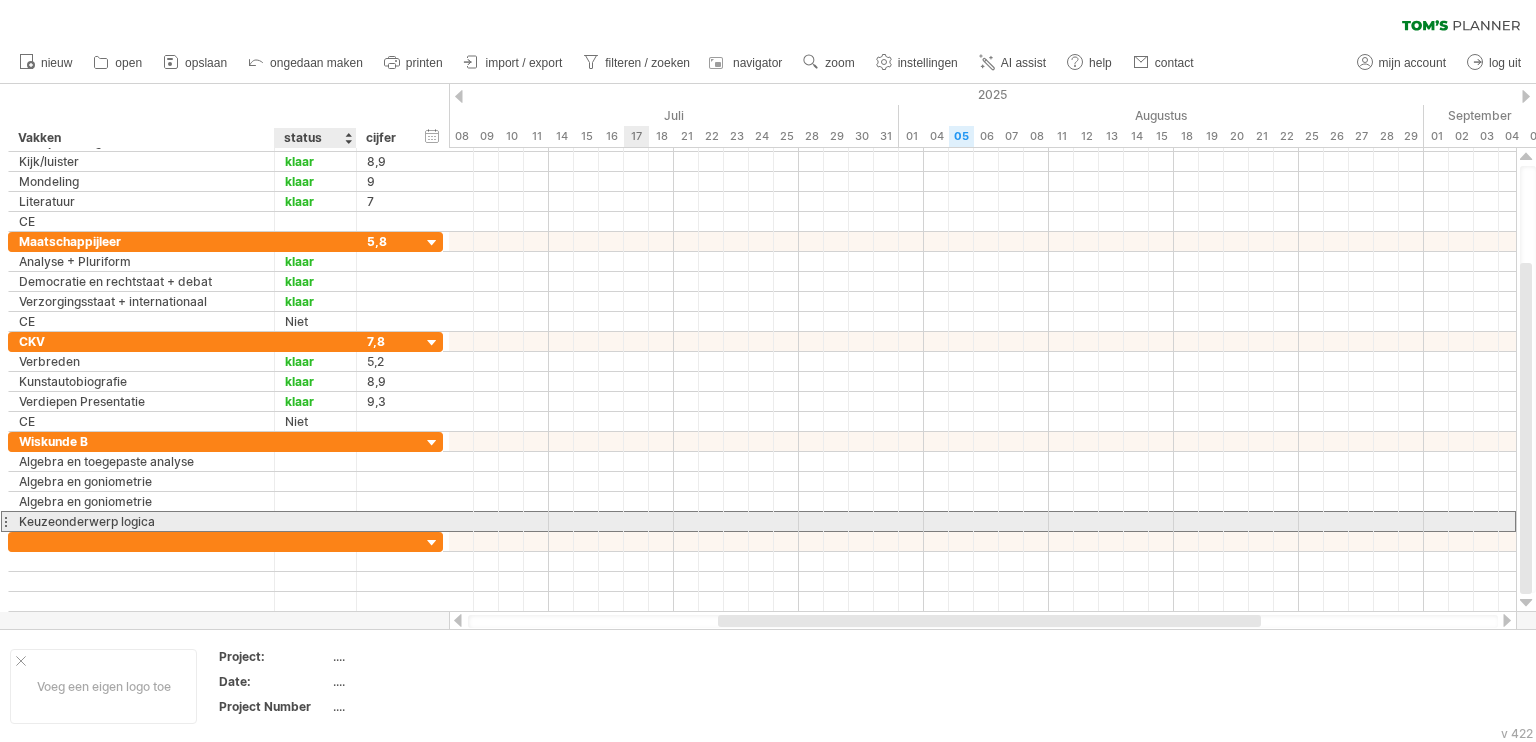 click at bounding box center [315, 521] 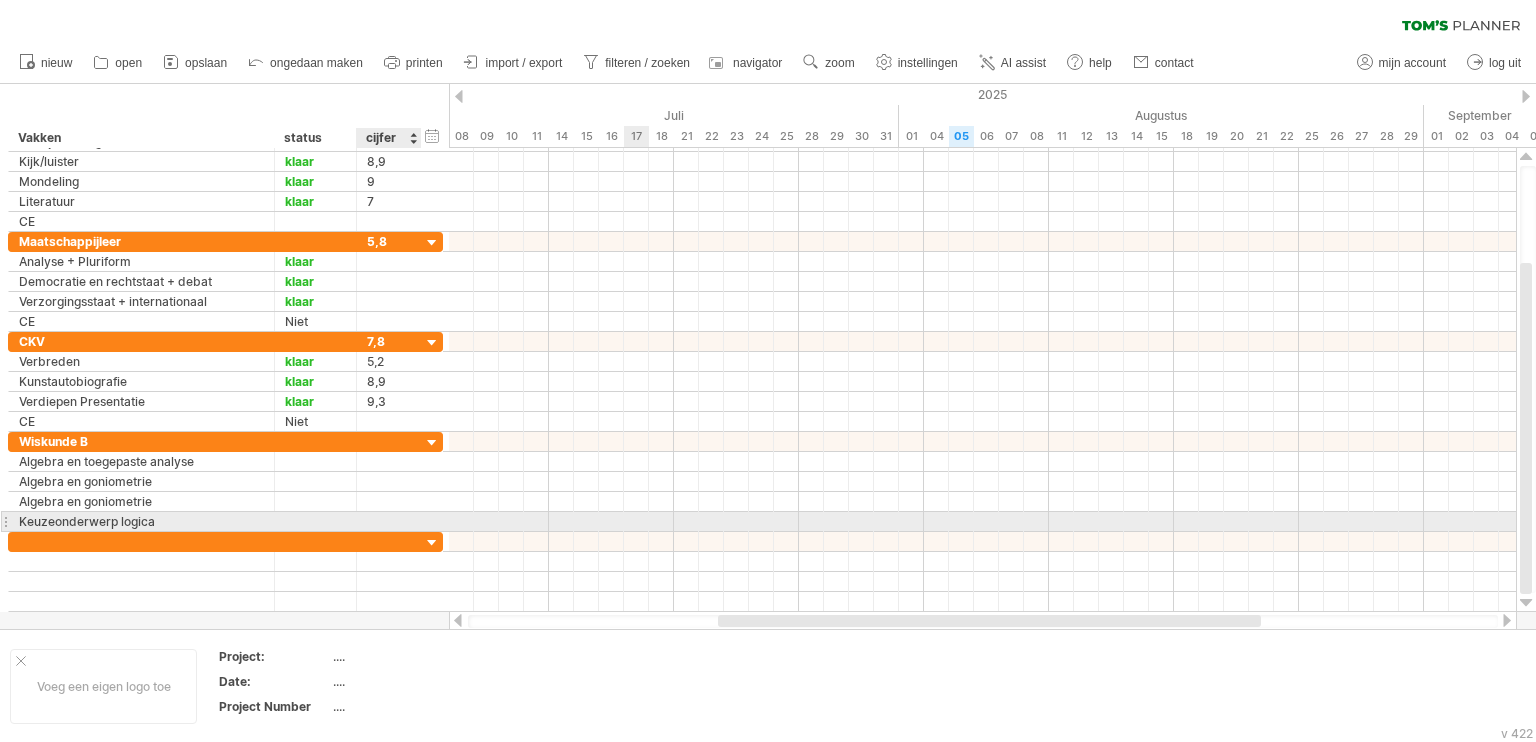 click at bounding box center (389, 521) 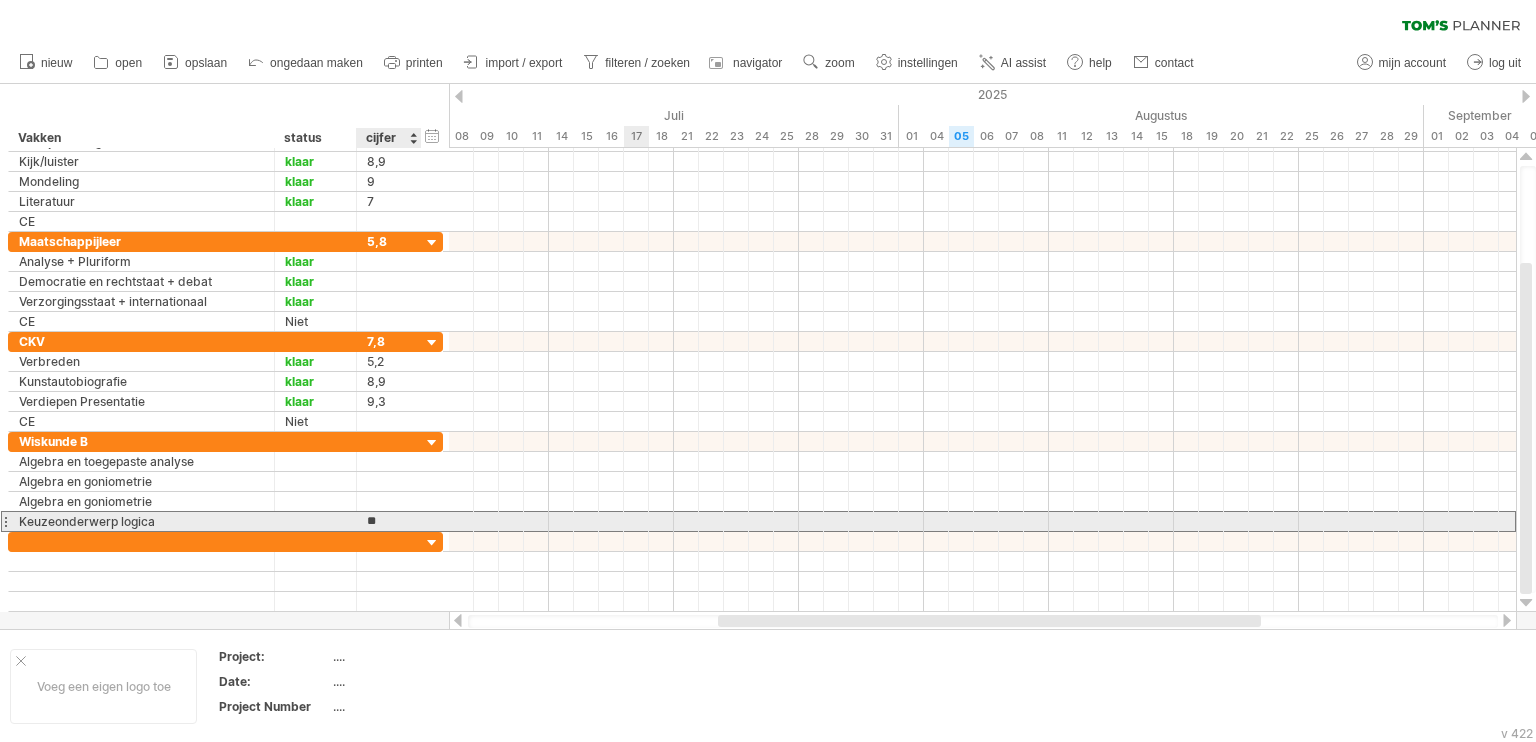 type on "***" 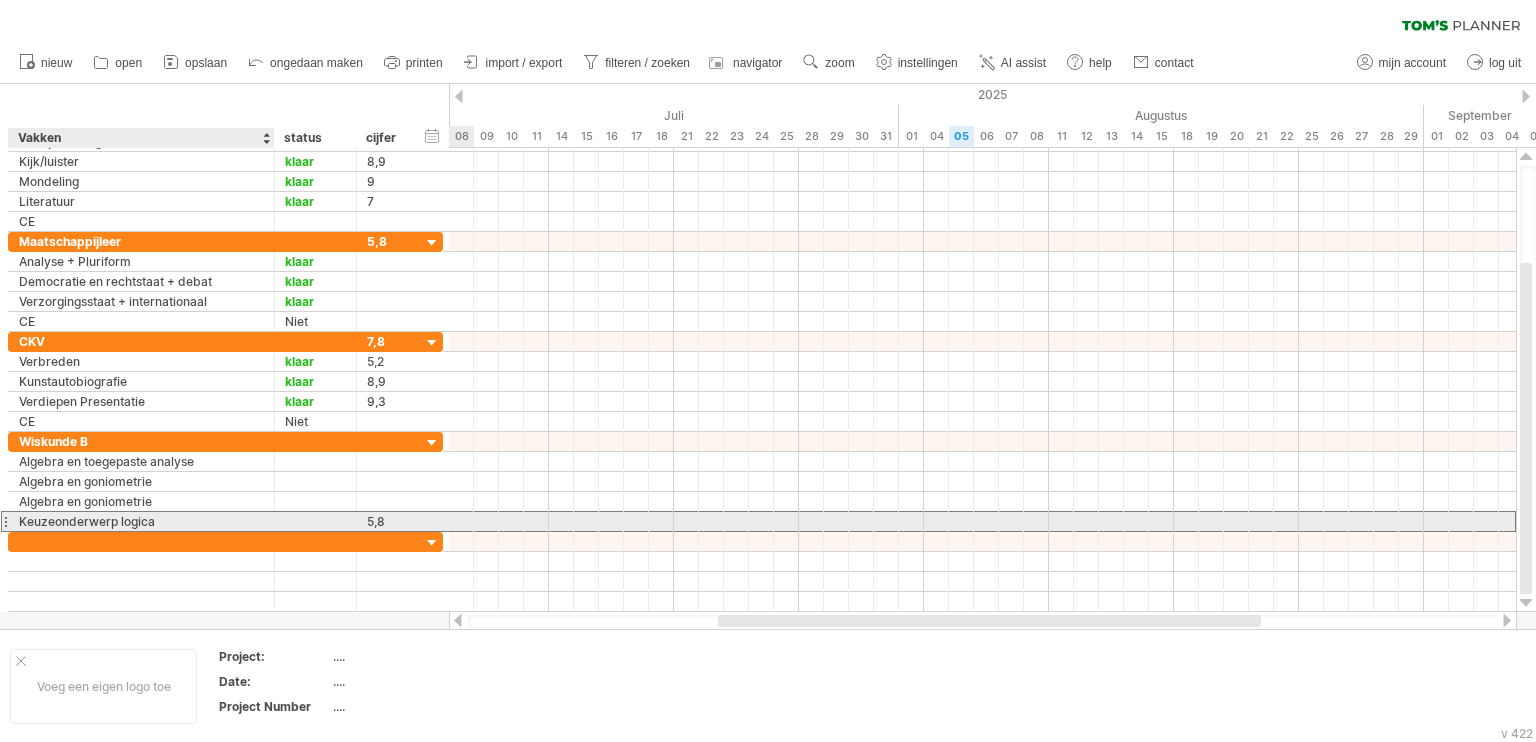 click at bounding box center [272, 522] 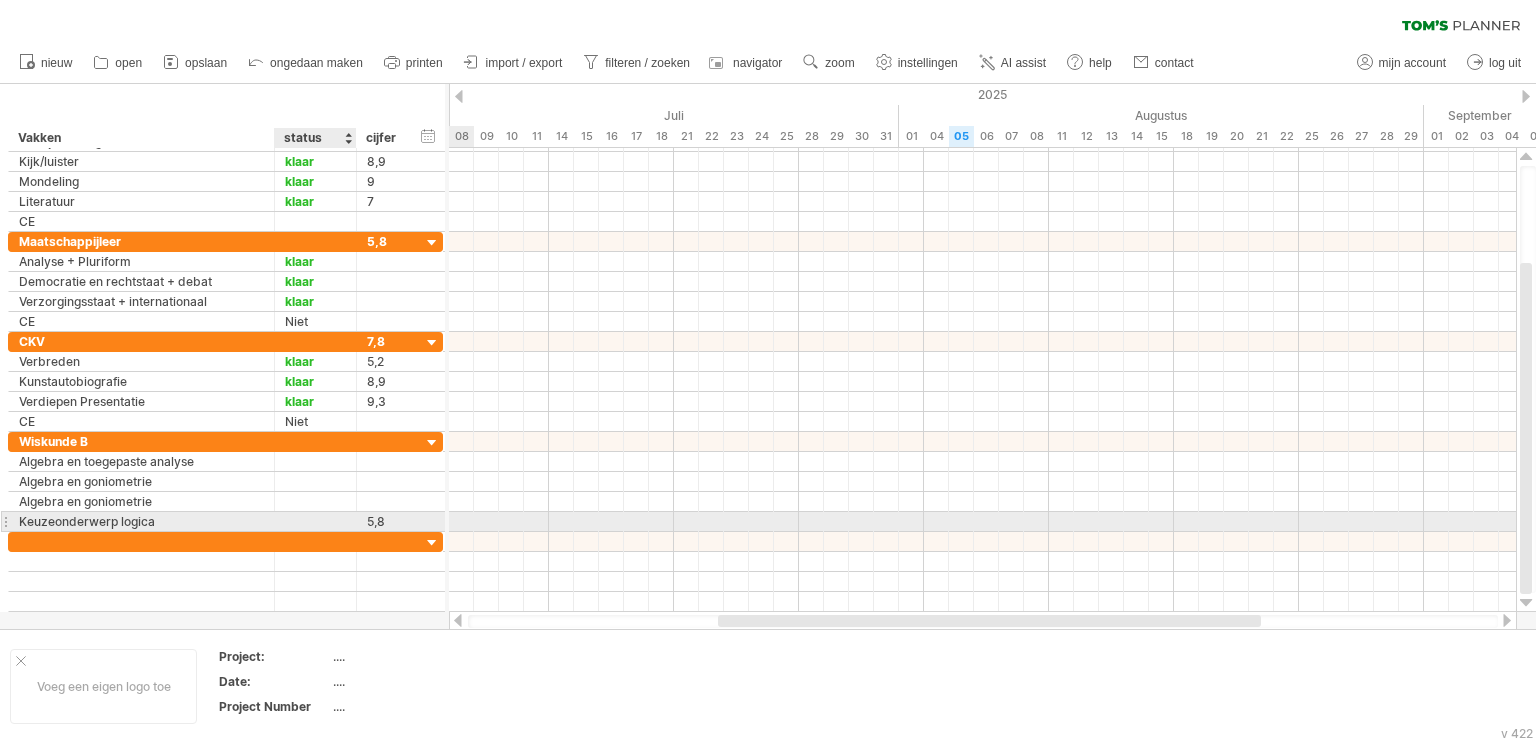 click at bounding box center (315, 521) 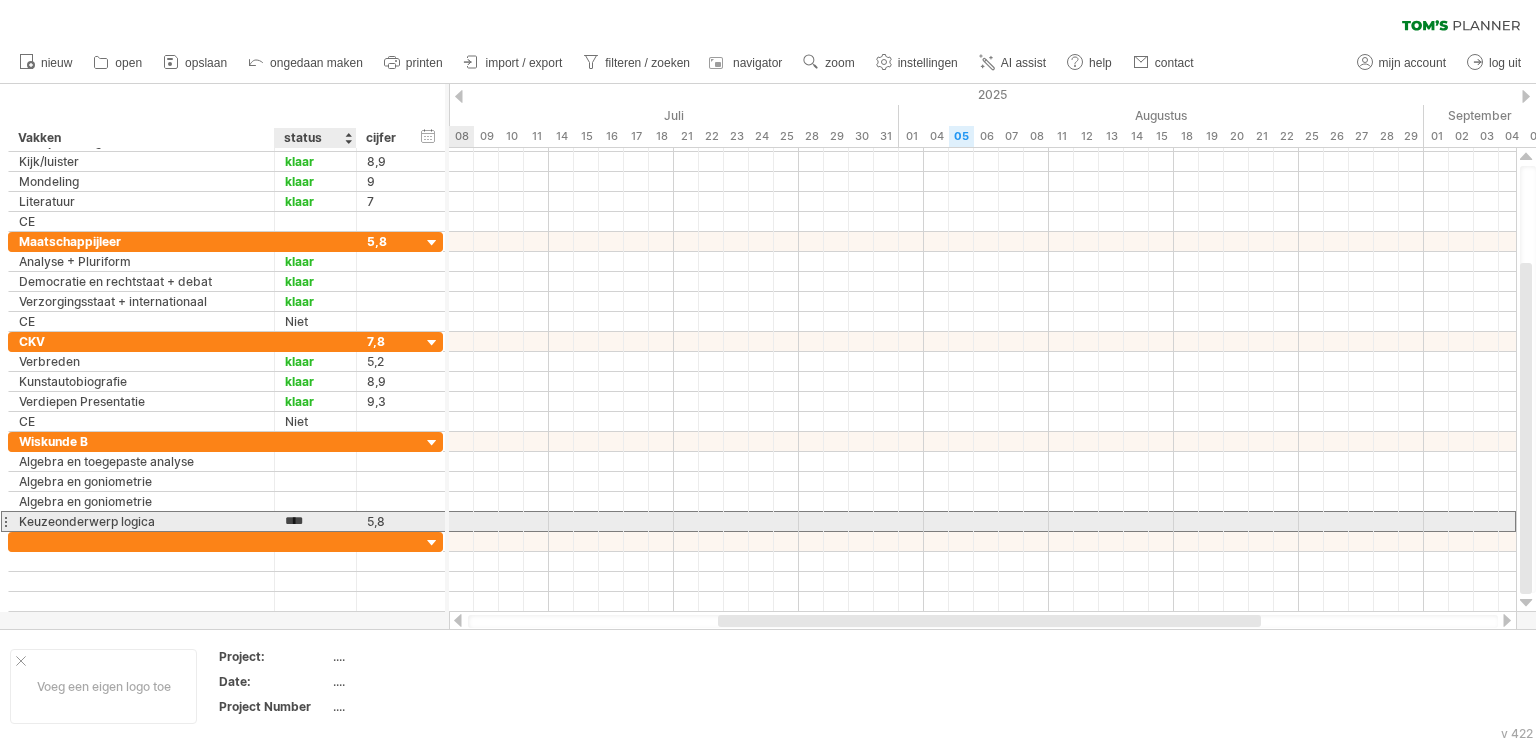 type on "*****" 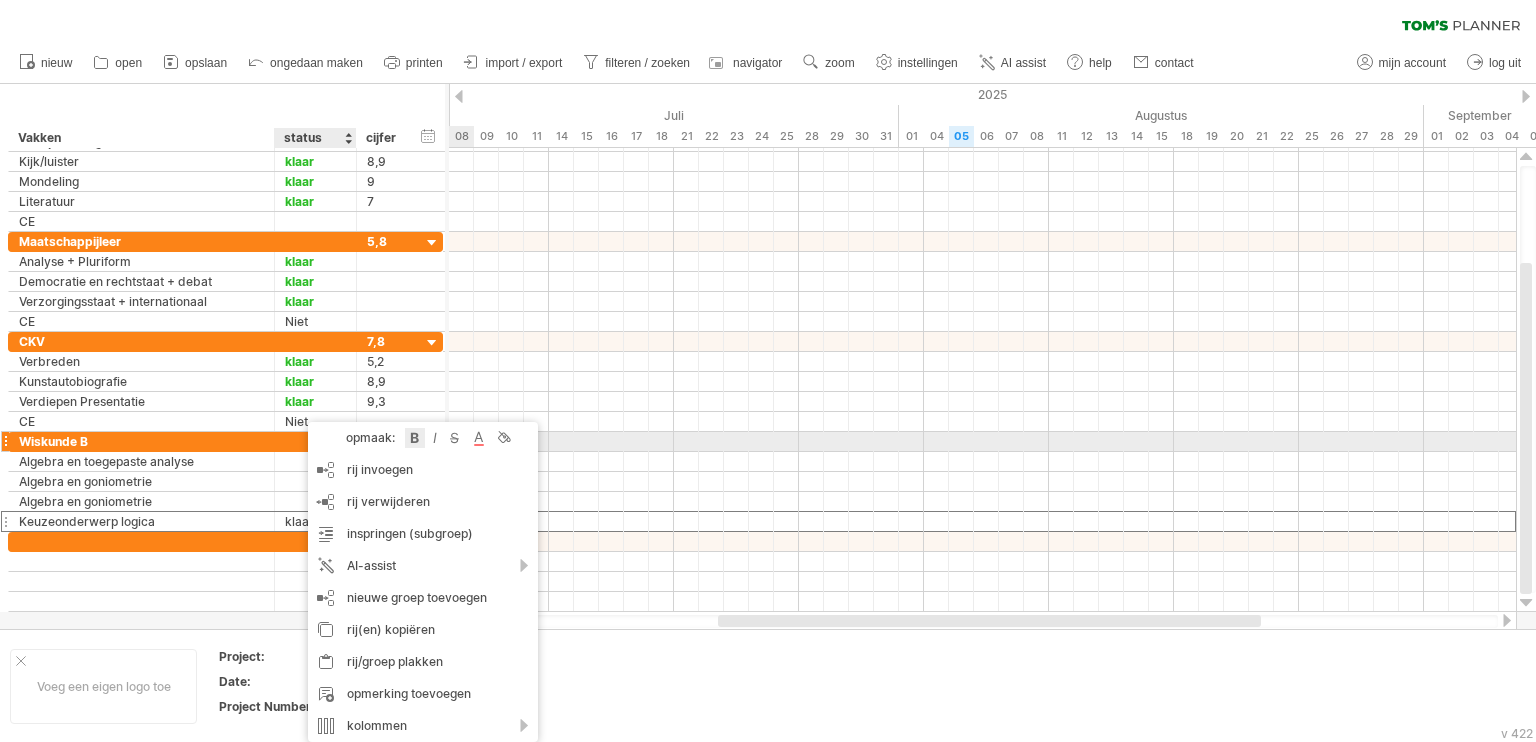 click at bounding box center [415, 438] 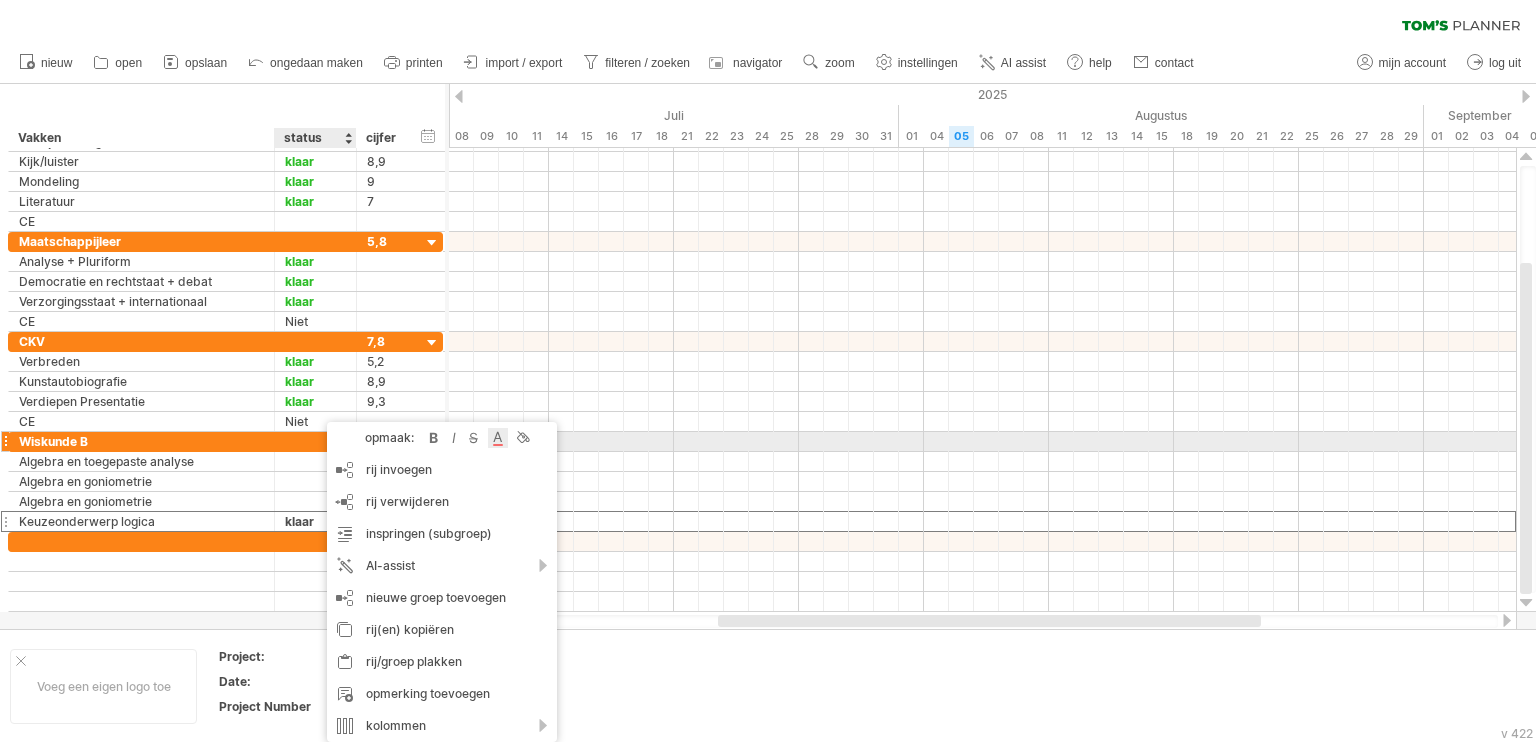 click at bounding box center (498, 438) 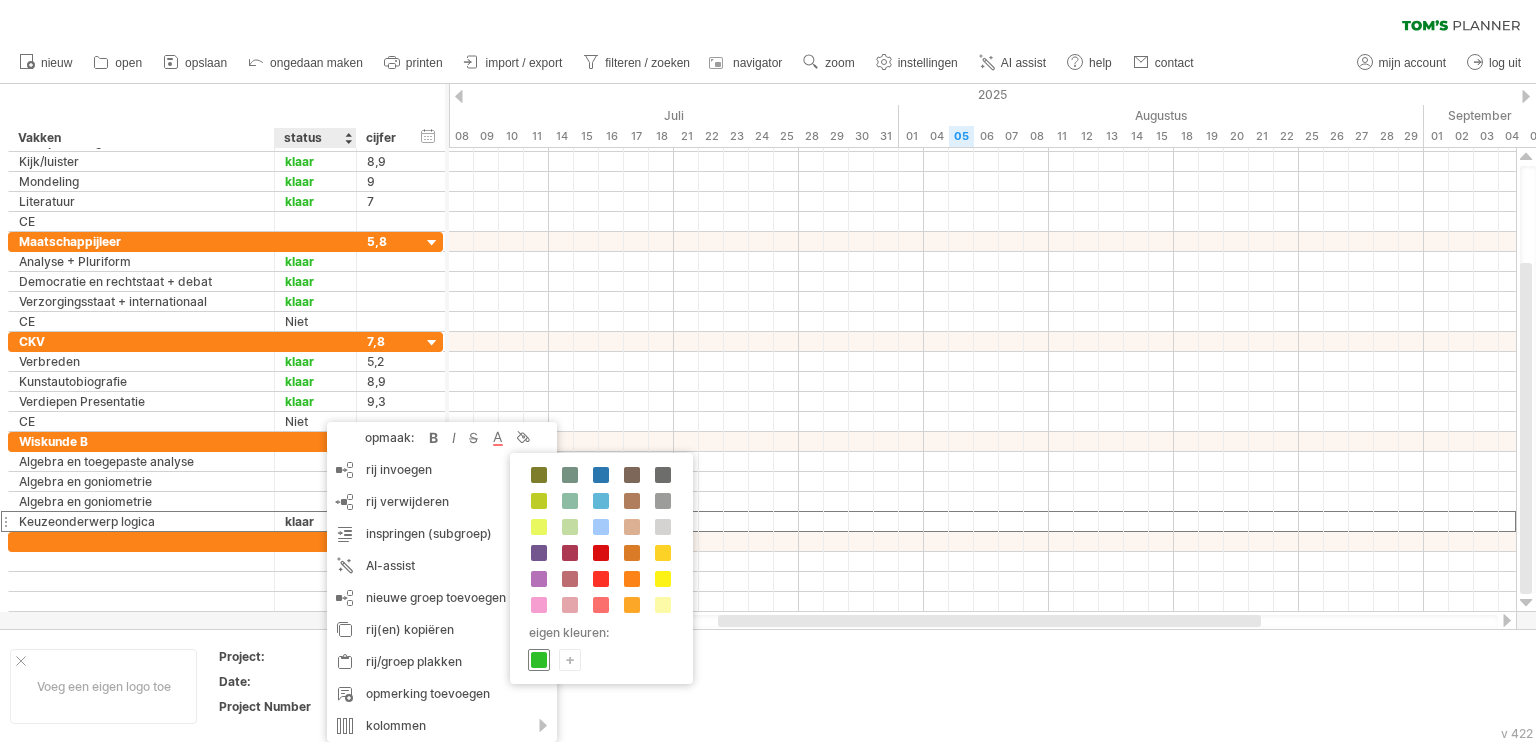 click at bounding box center (539, 660) 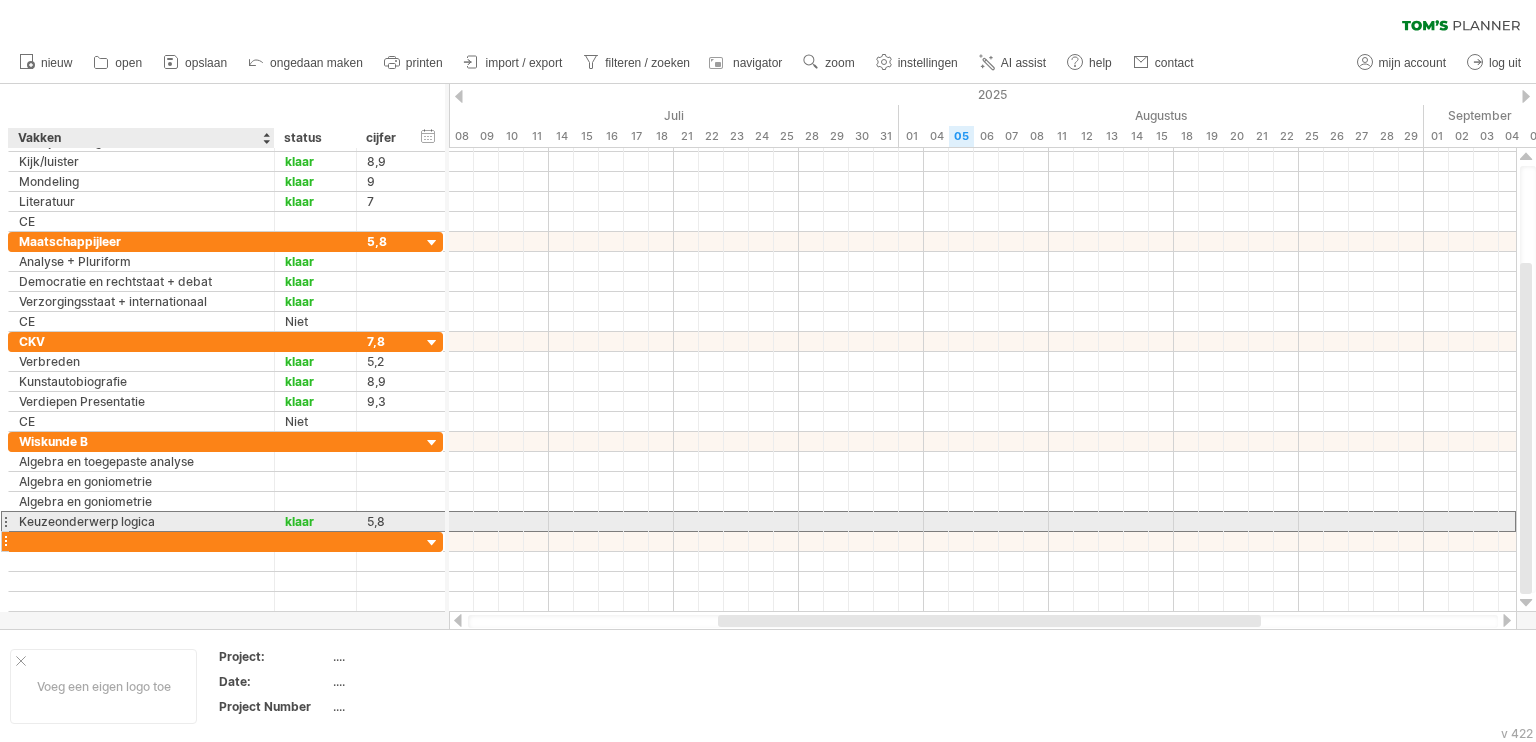 click at bounding box center [141, 541] 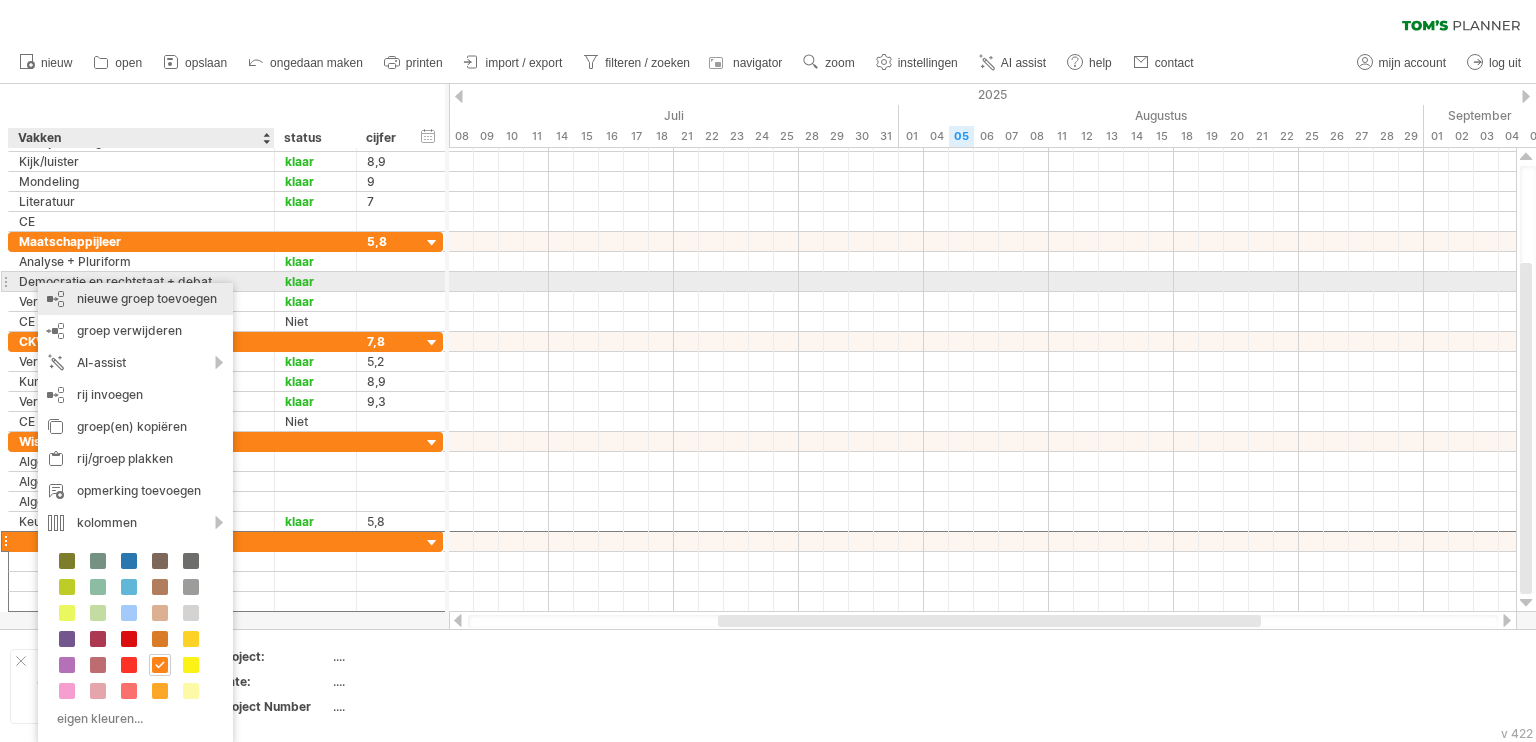 click on "nieuwe groep toevoegen" at bounding box center (135, 299) 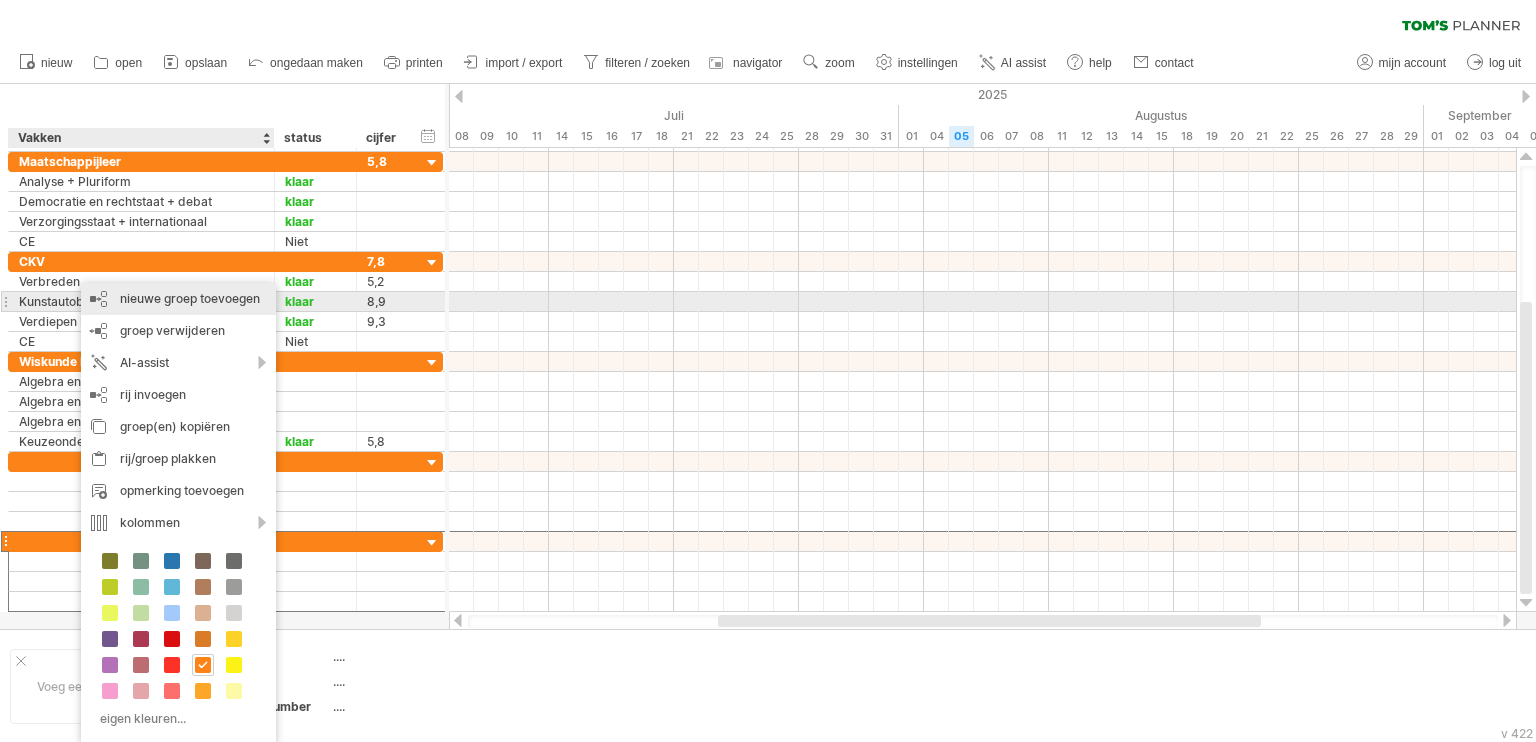 click on "nieuwe groep toevoegen" at bounding box center [178, 299] 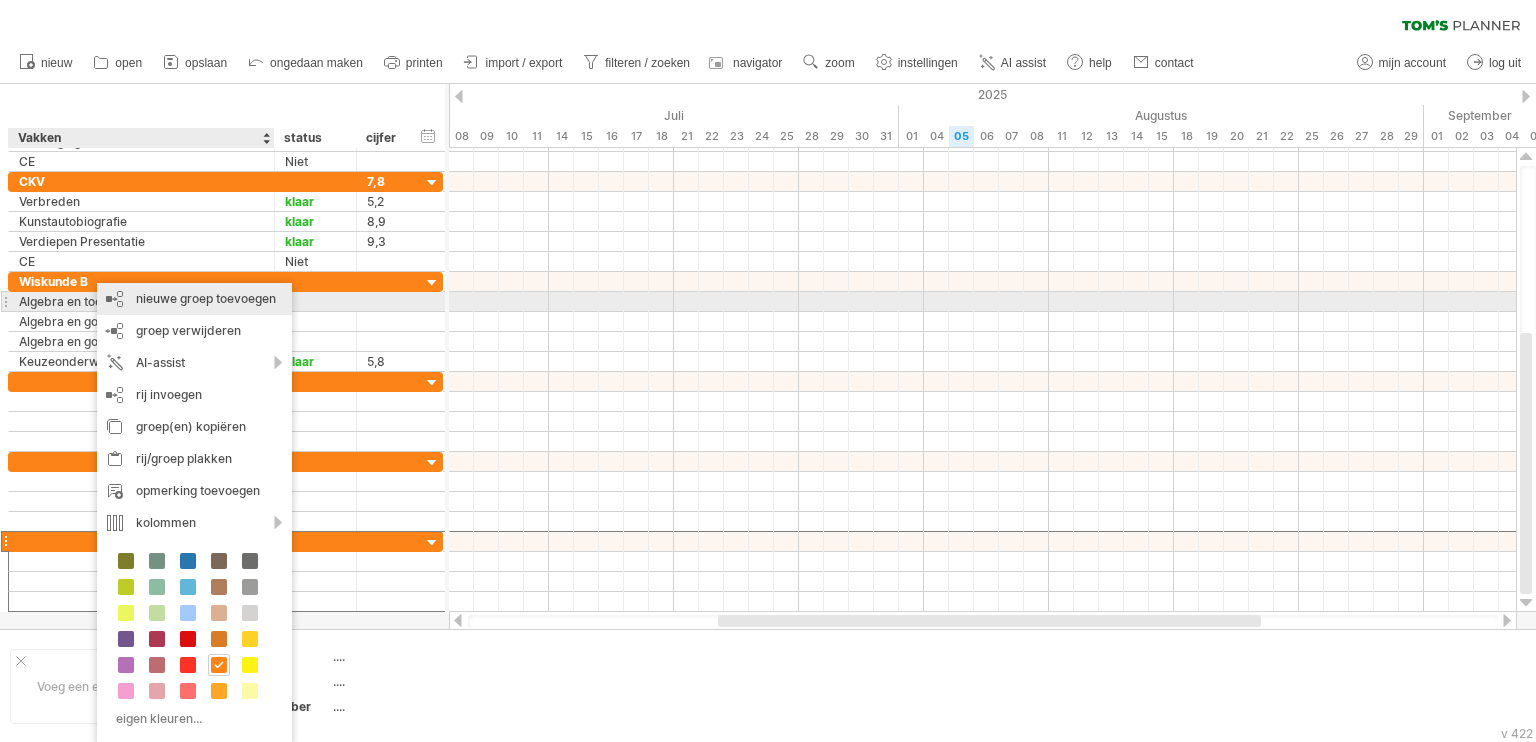 click on "nieuwe groep toevoegen" at bounding box center [194, 299] 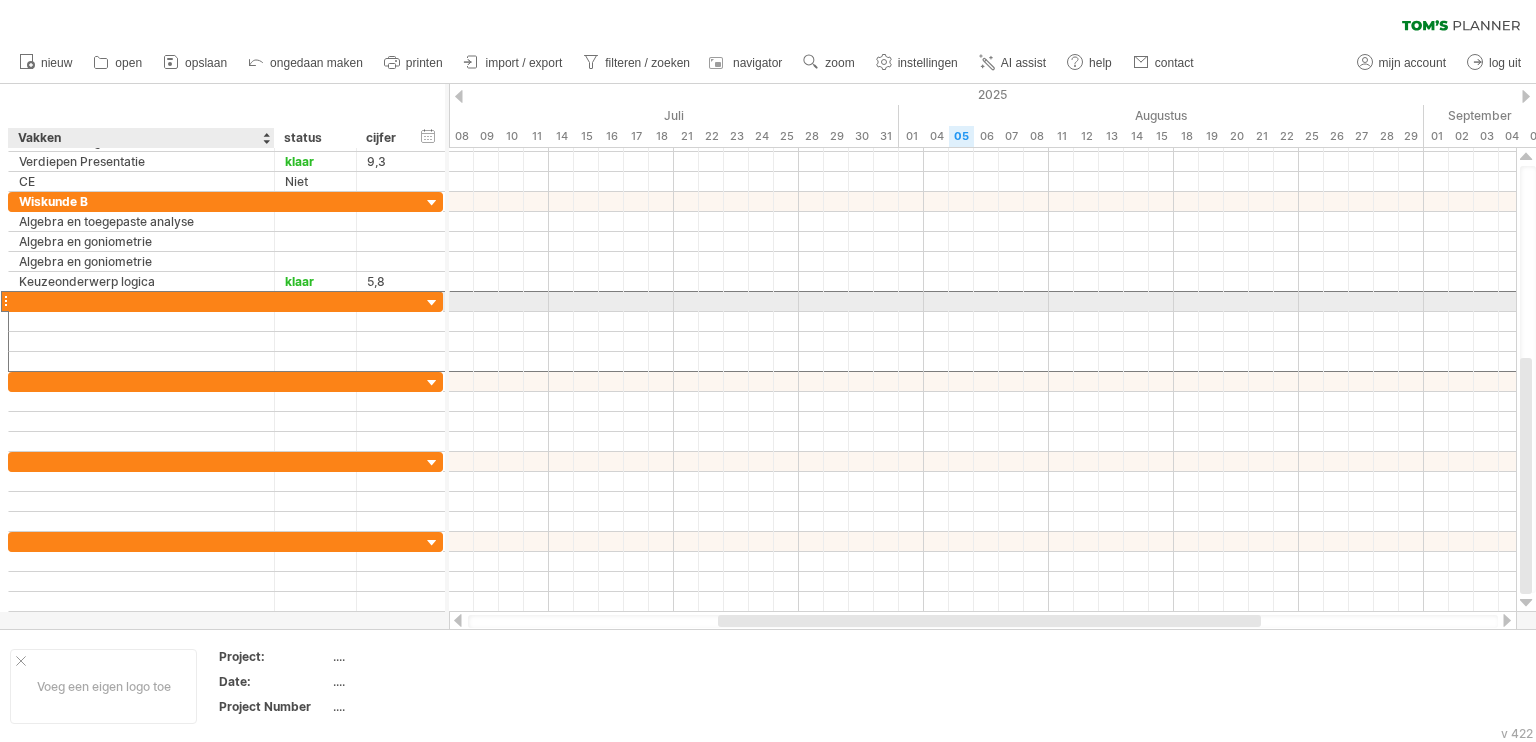 click at bounding box center (141, 301) 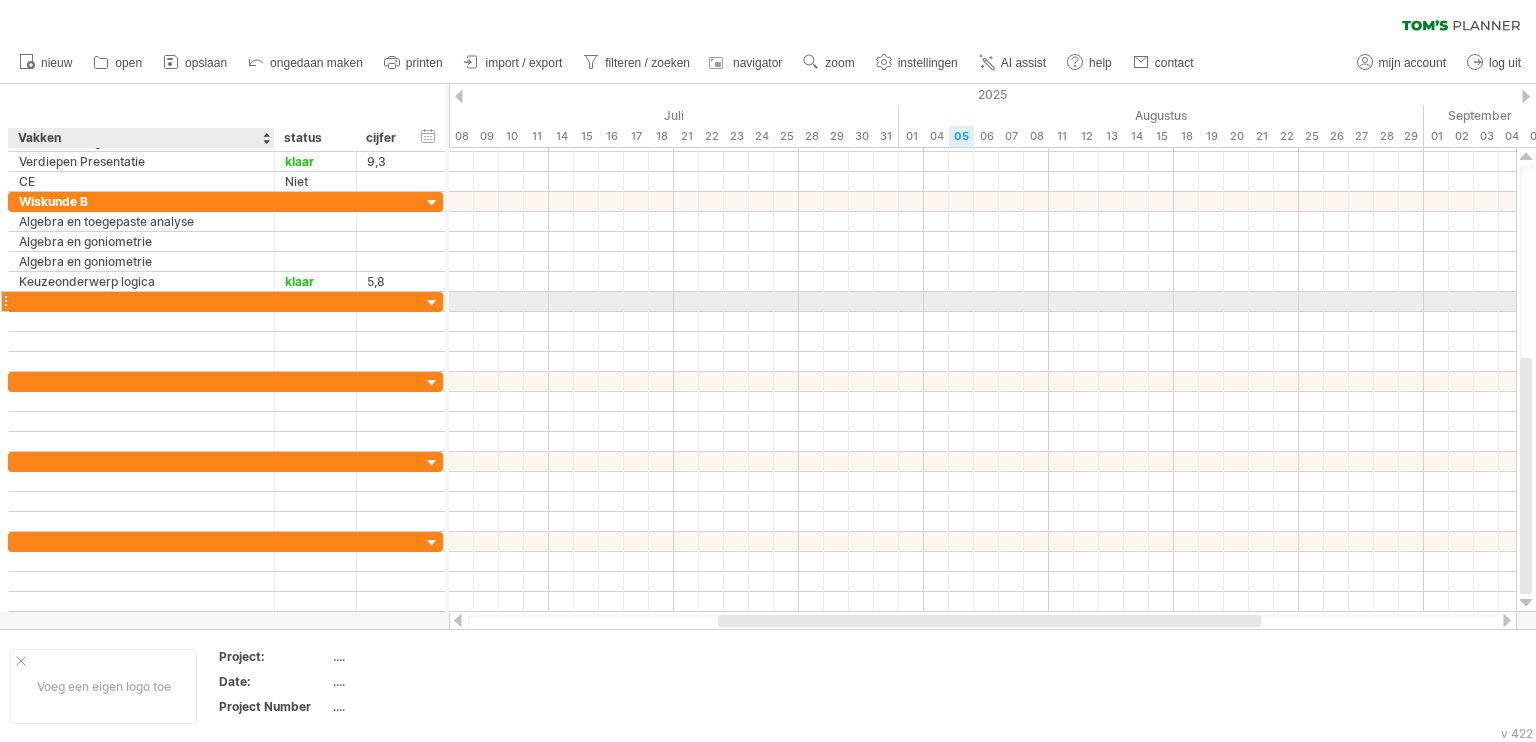 paste on "**********" 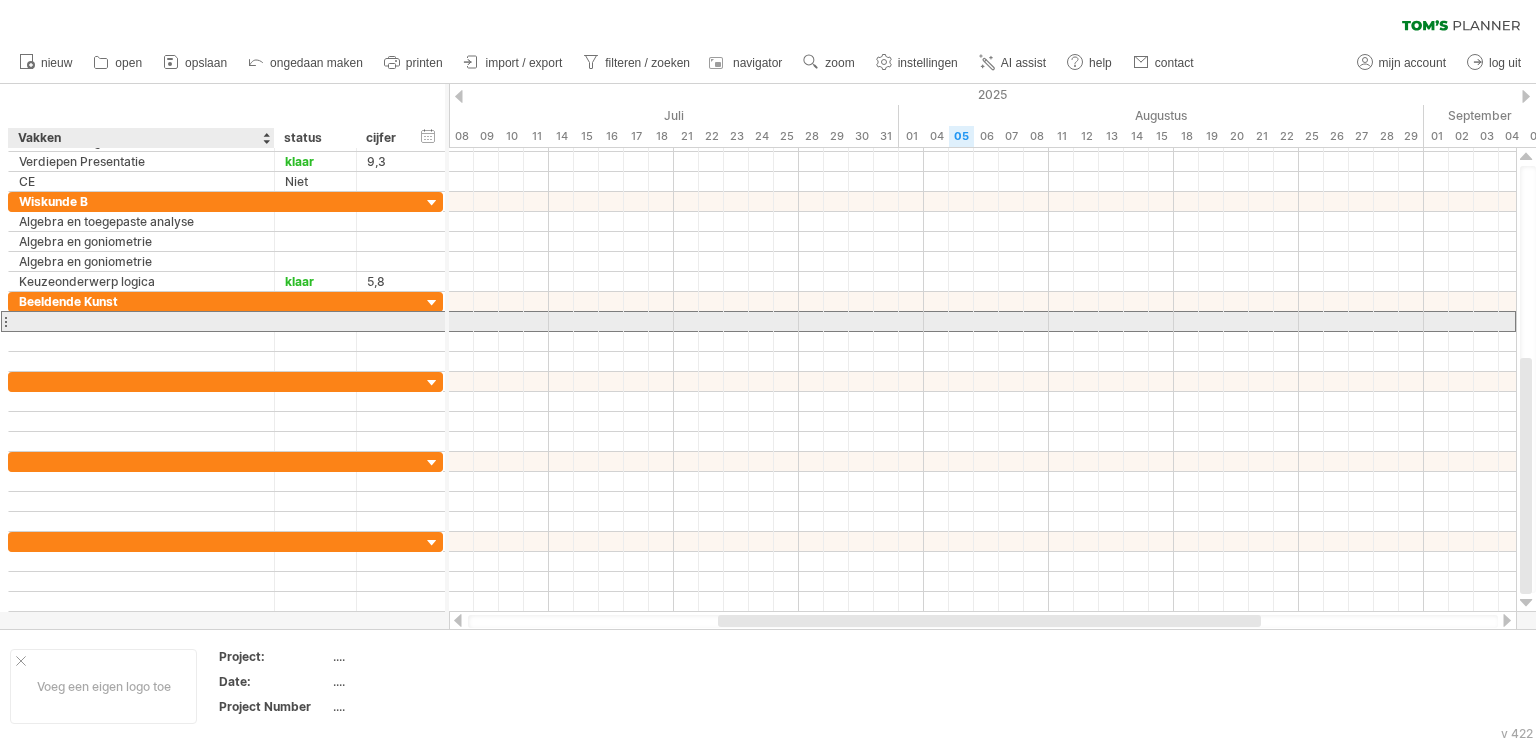 click at bounding box center [141, 321] 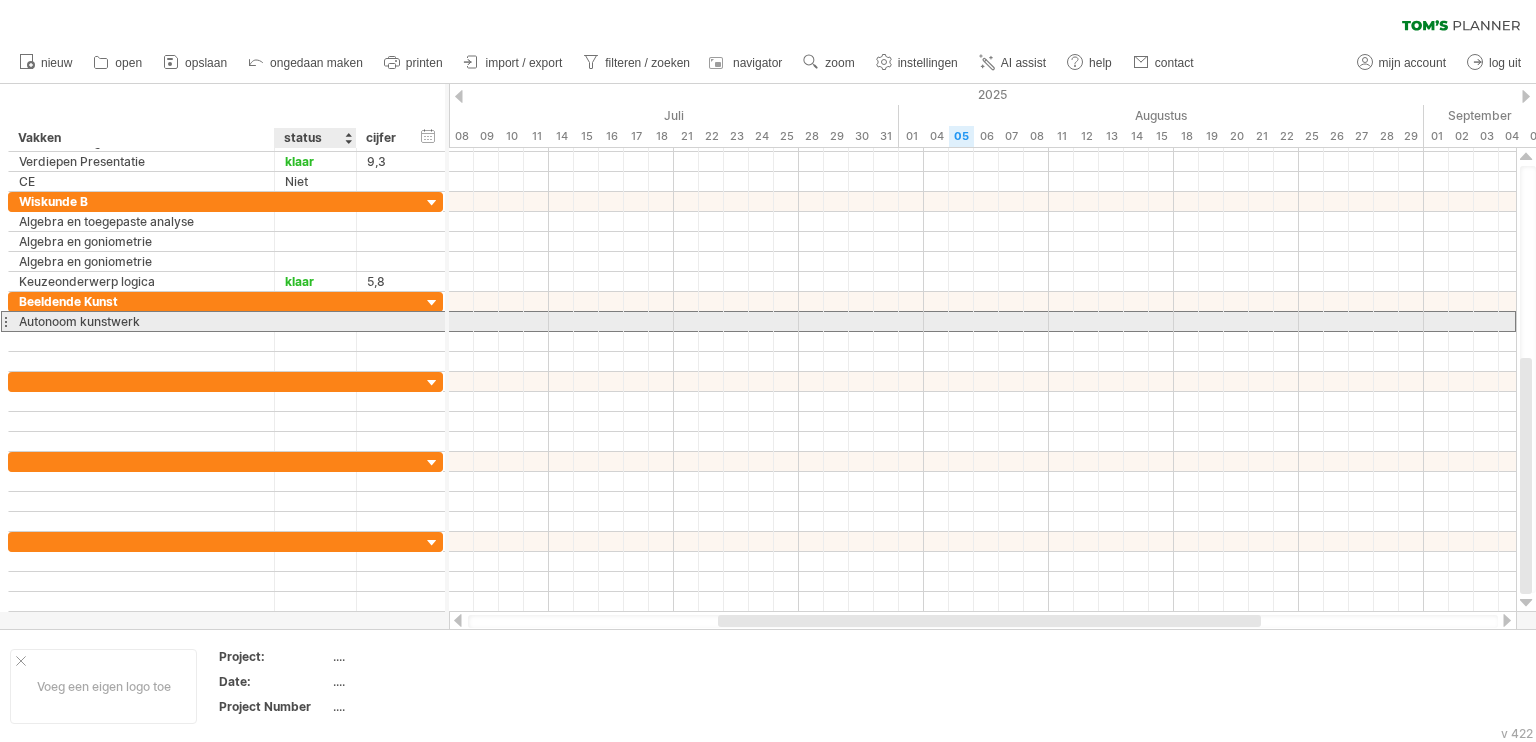 click at bounding box center [315, 321] 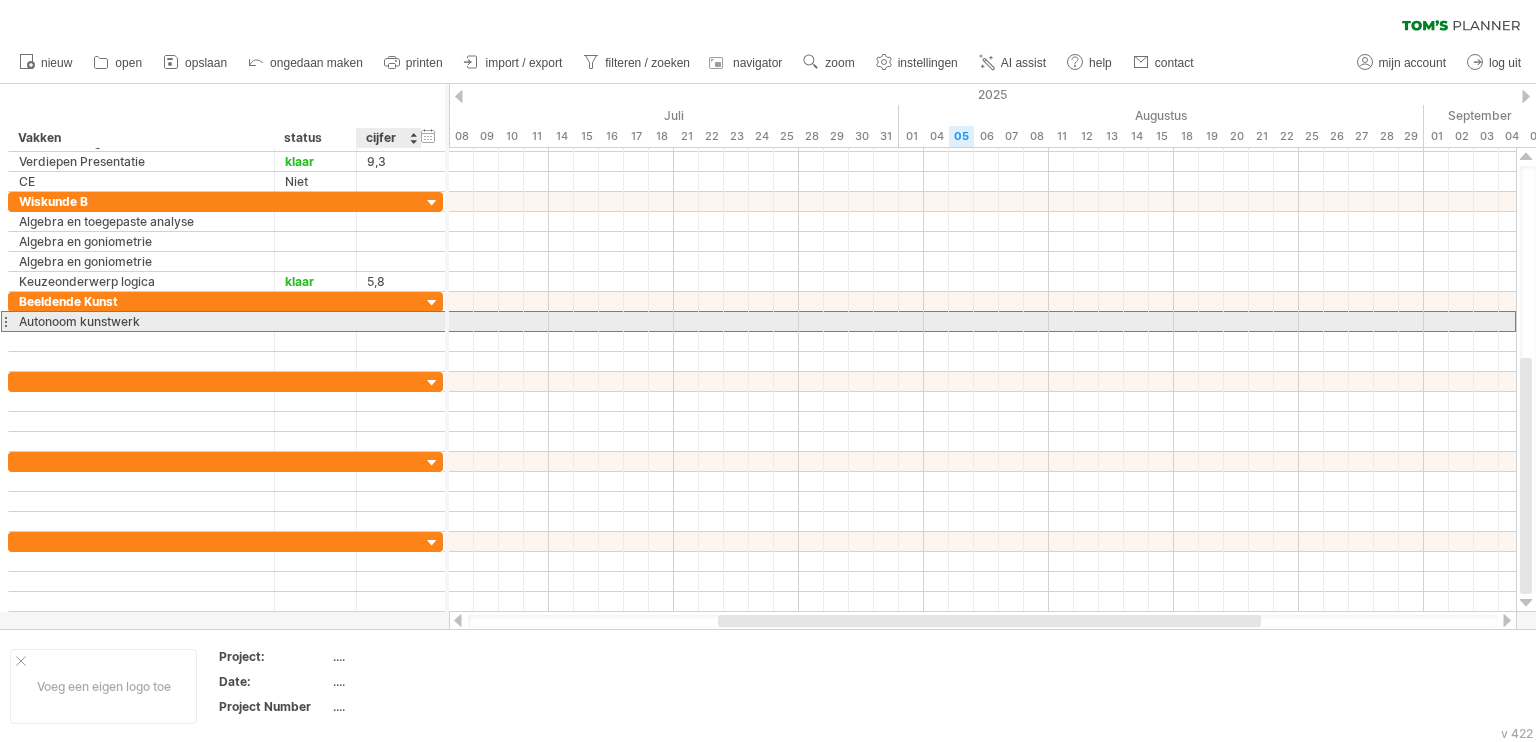 click at bounding box center (389, 321) 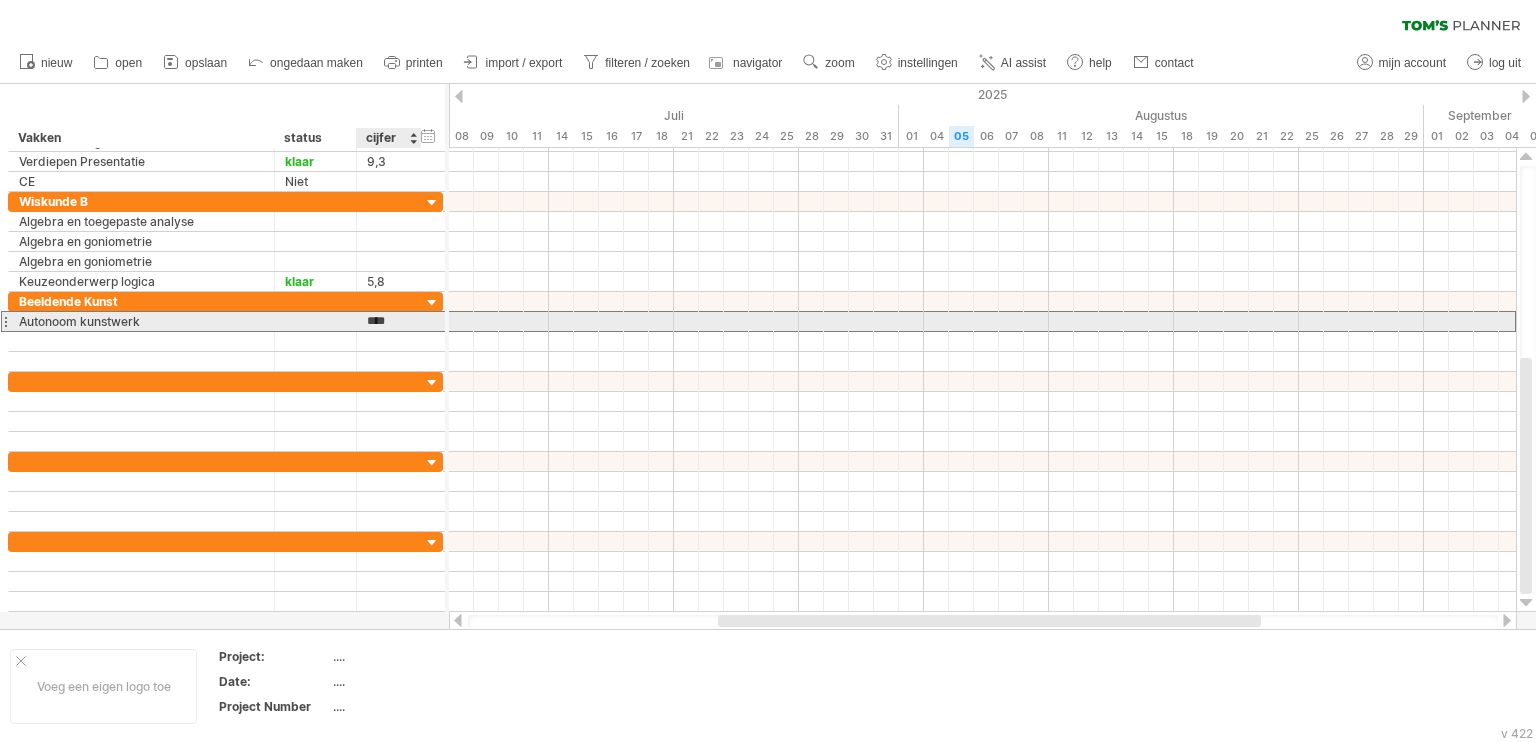 type on "***" 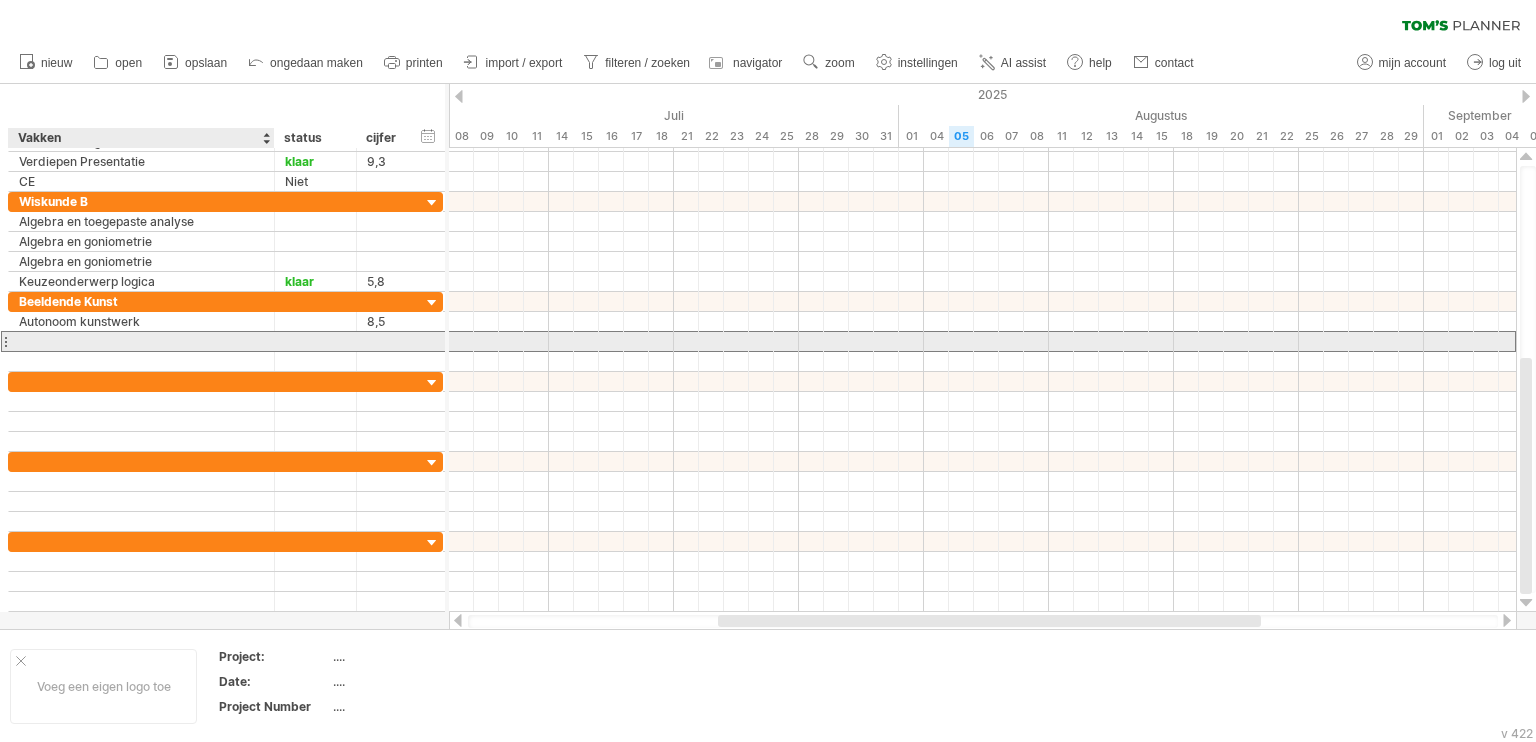 click at bounding box center (141, 341) 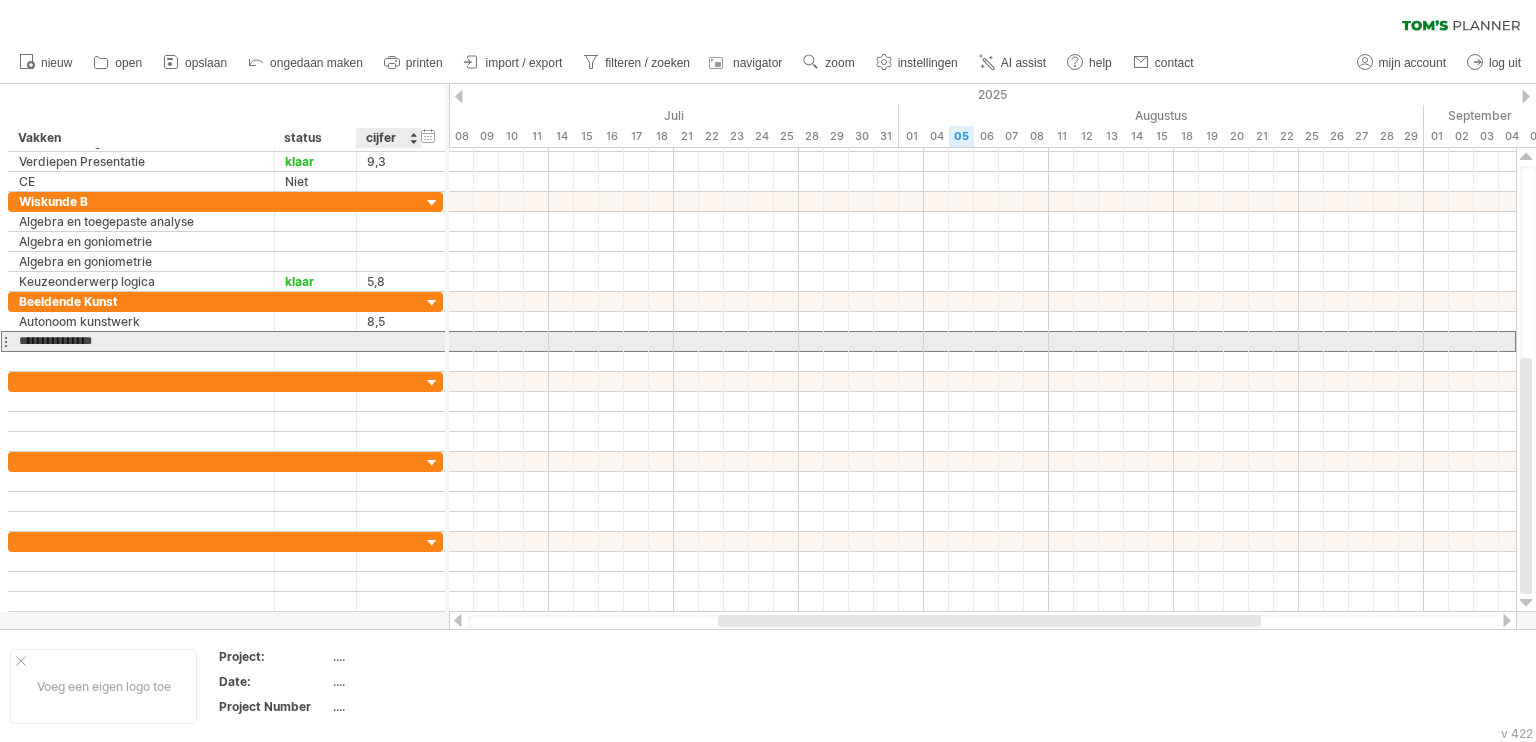 click at bounding box center (389, 341) 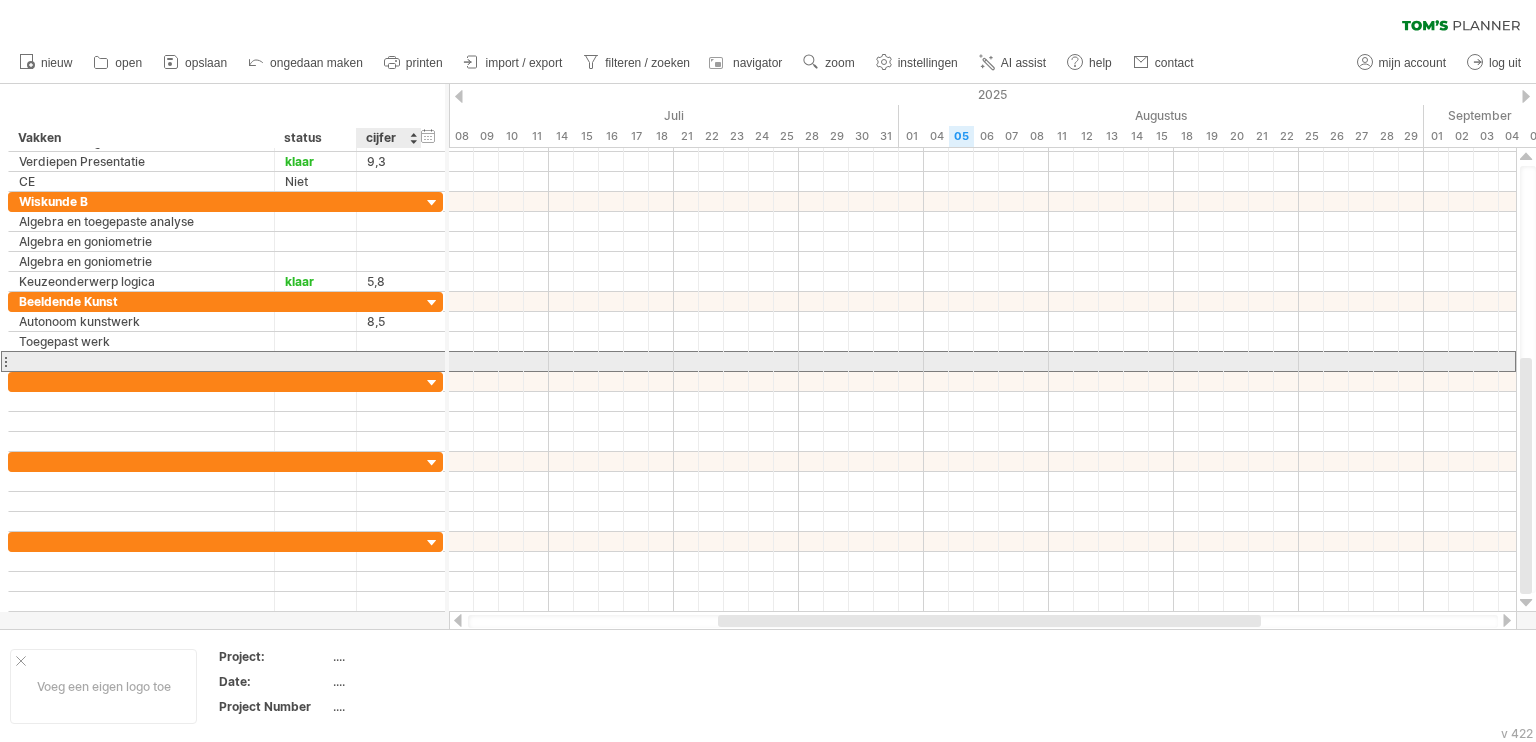 click at bounding box center [389, 361] 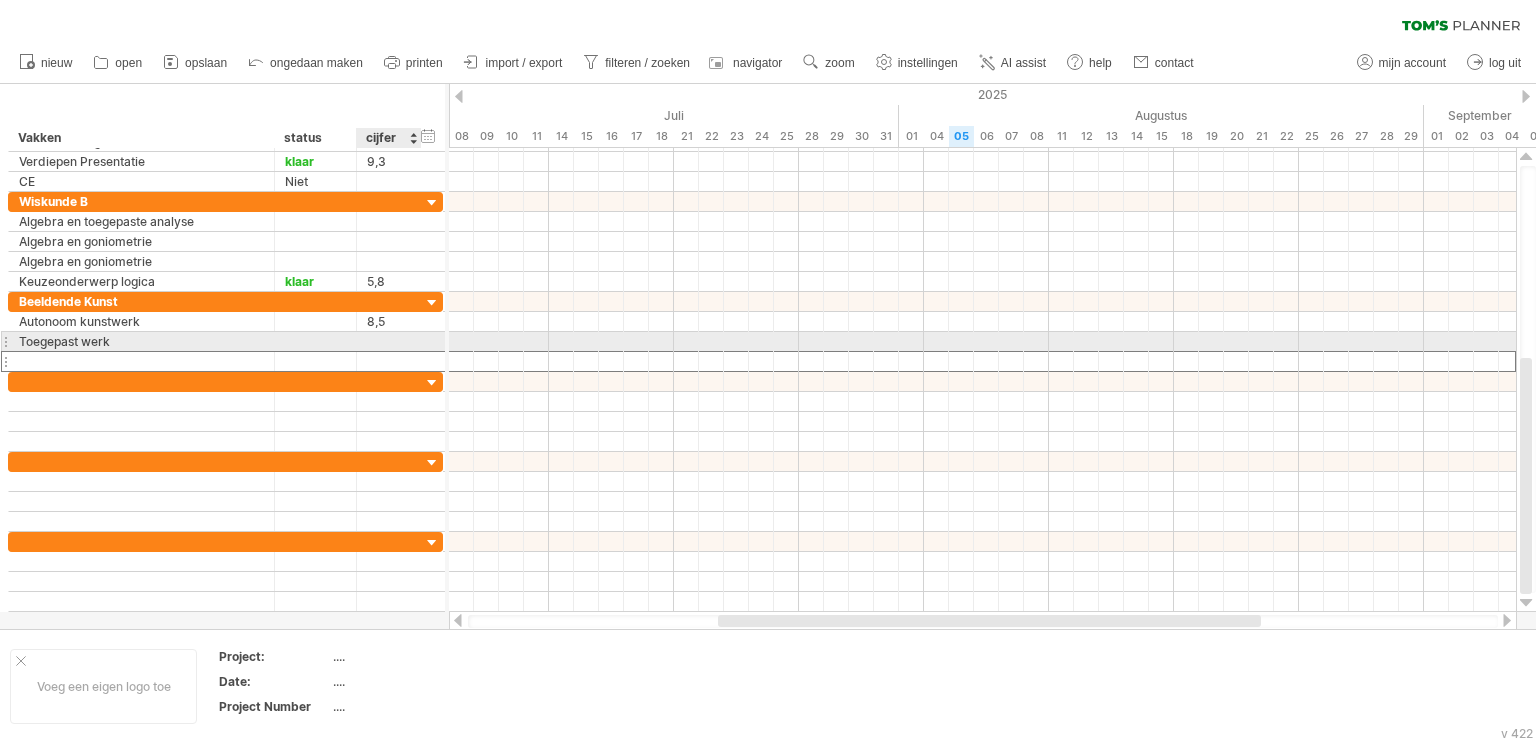 click at bounding box center [389, 341] 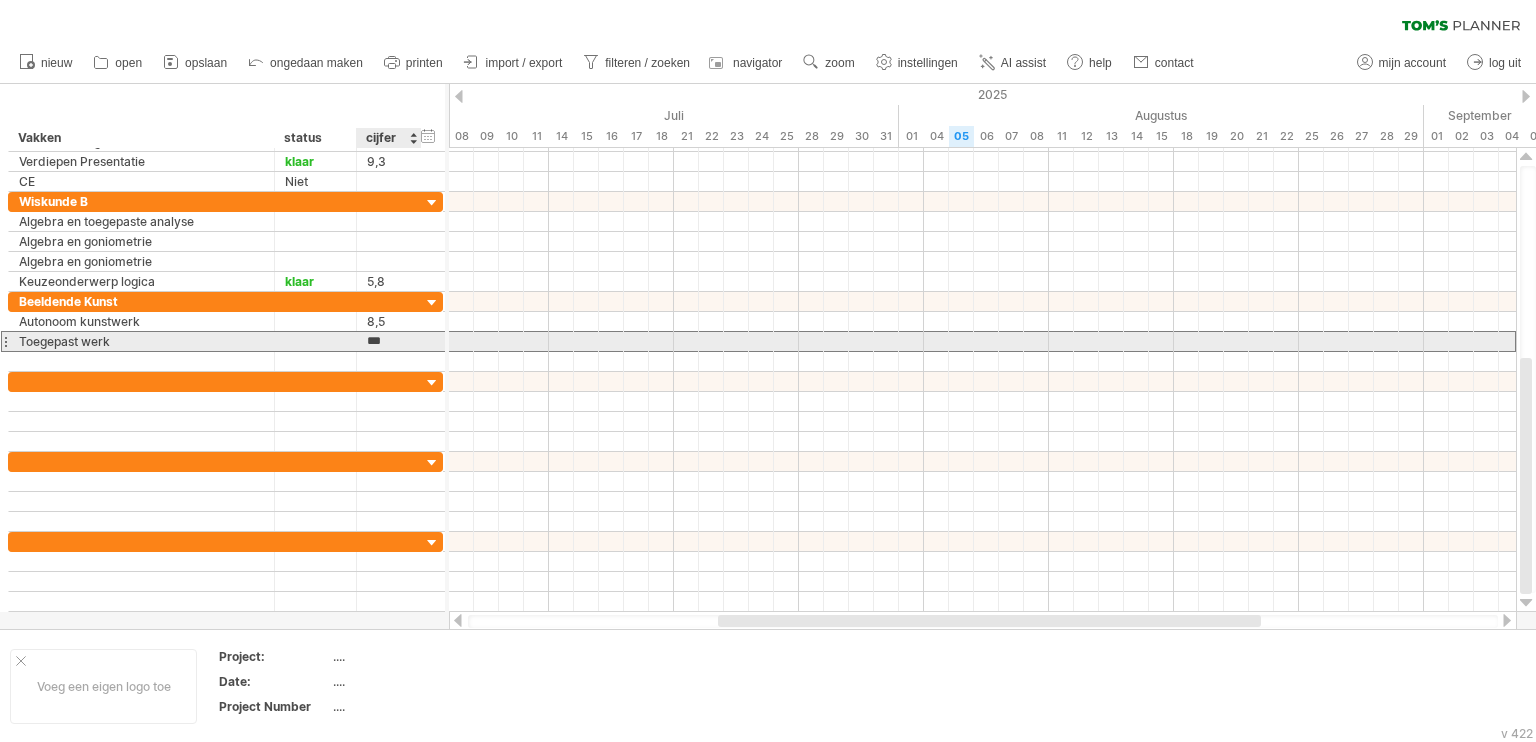 type on "***" 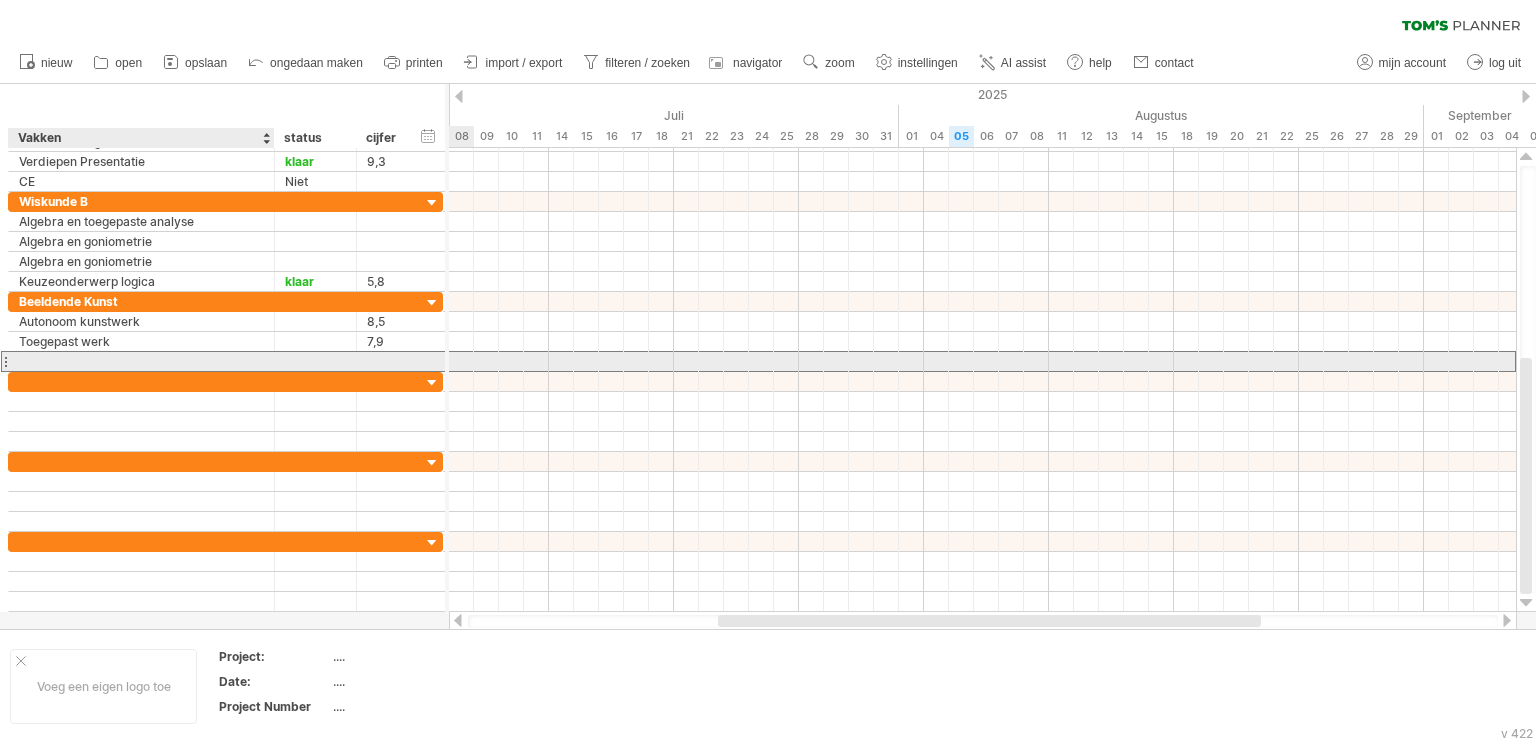 click at bounding box center (141, 361) 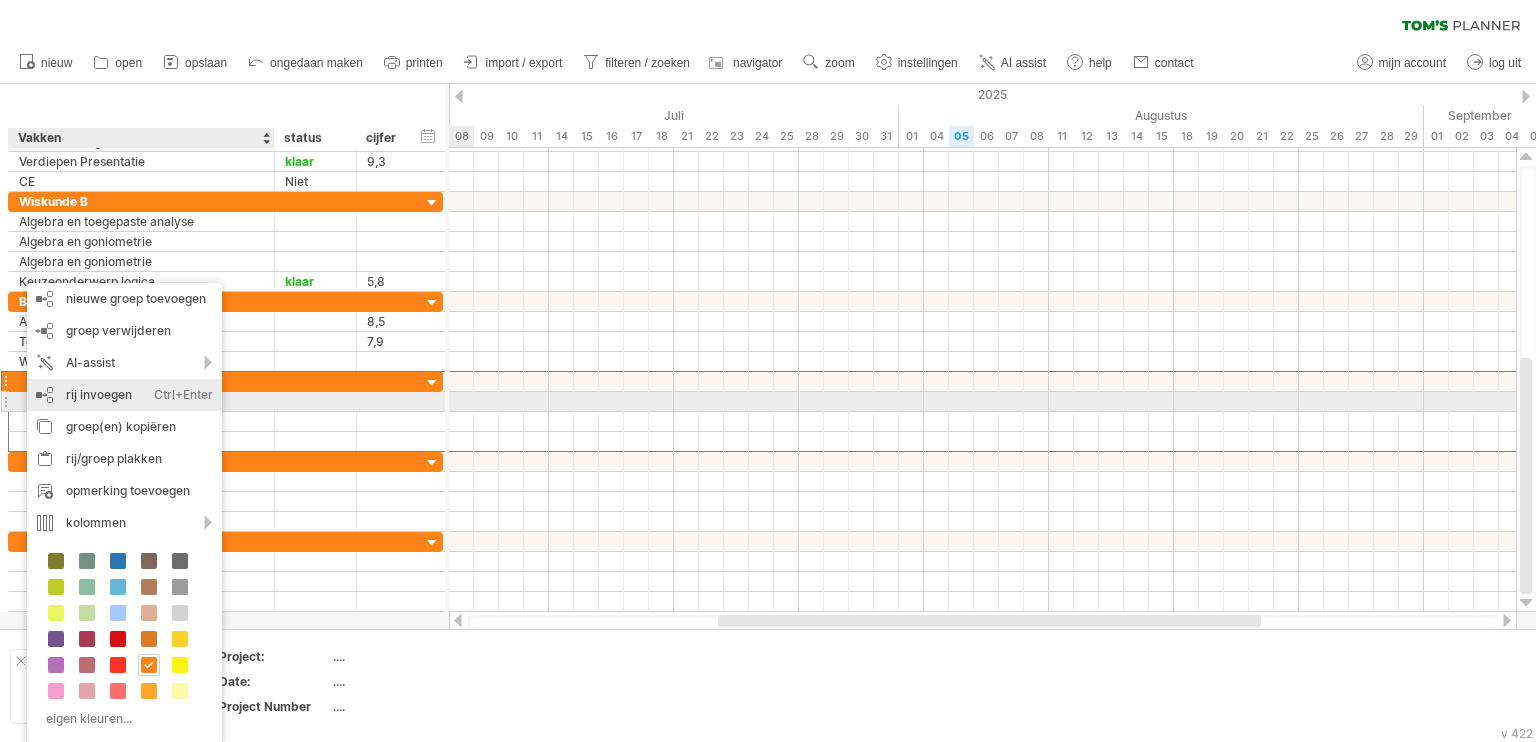click on "rij invoegen Ctrl+Enter Cmd+Enter" at bounding box center (124, 395) 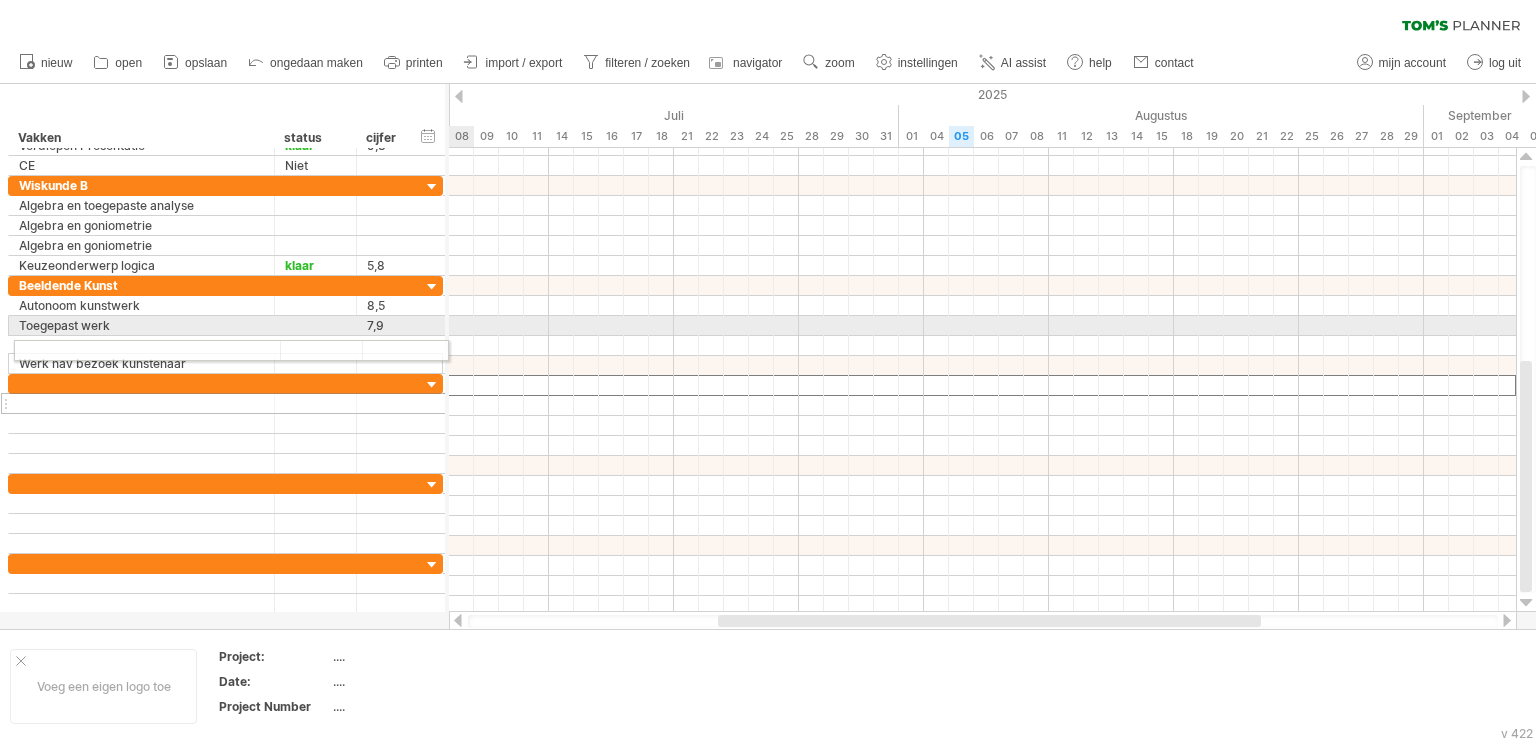 drag, startPoint x: 4, startPoint y: 382, endPoint x: 5, endPoint y: 347, distance: 35.014282 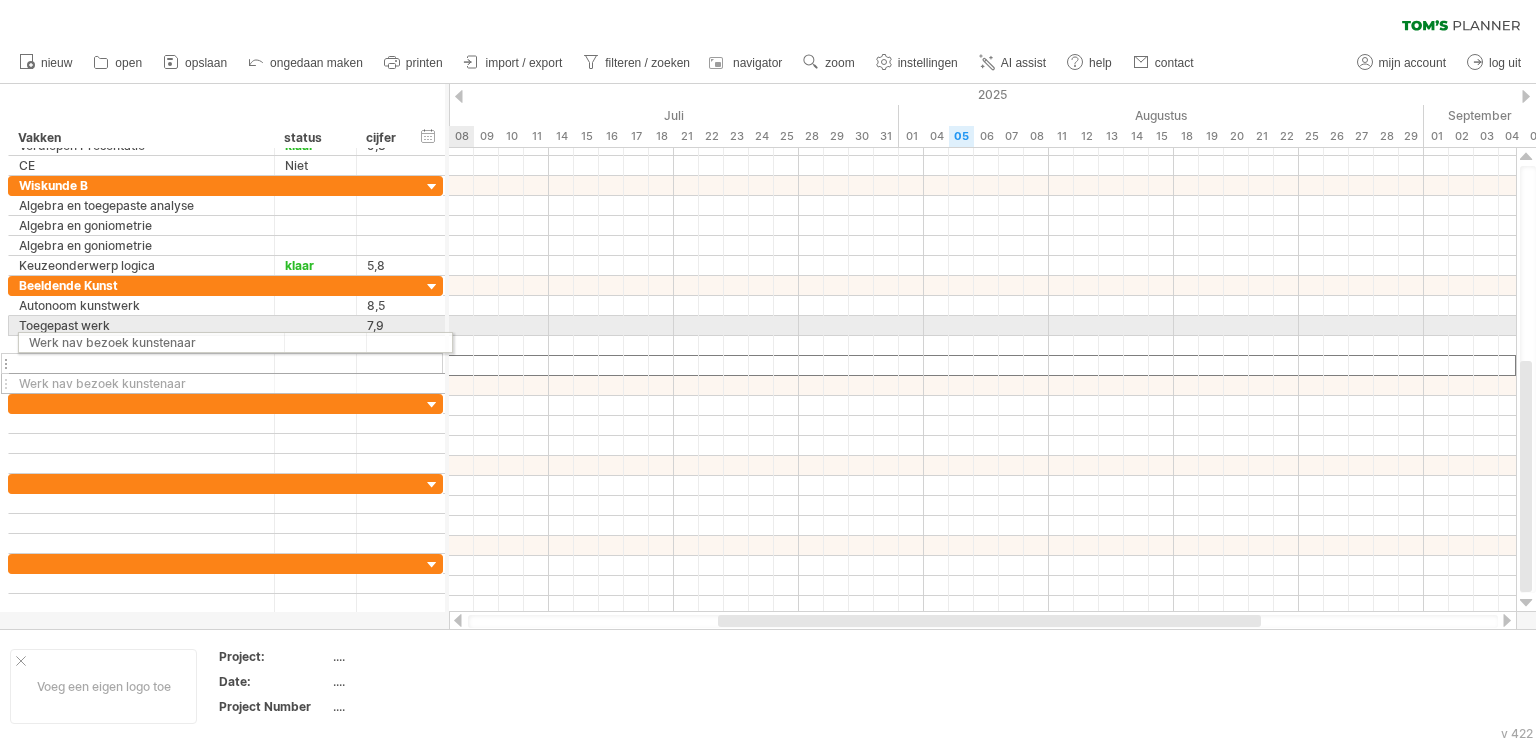 drag, startPoint x: 3, startPoint y: 362, endPoint x: 8, endPoint y: 339, distance: 23.537205 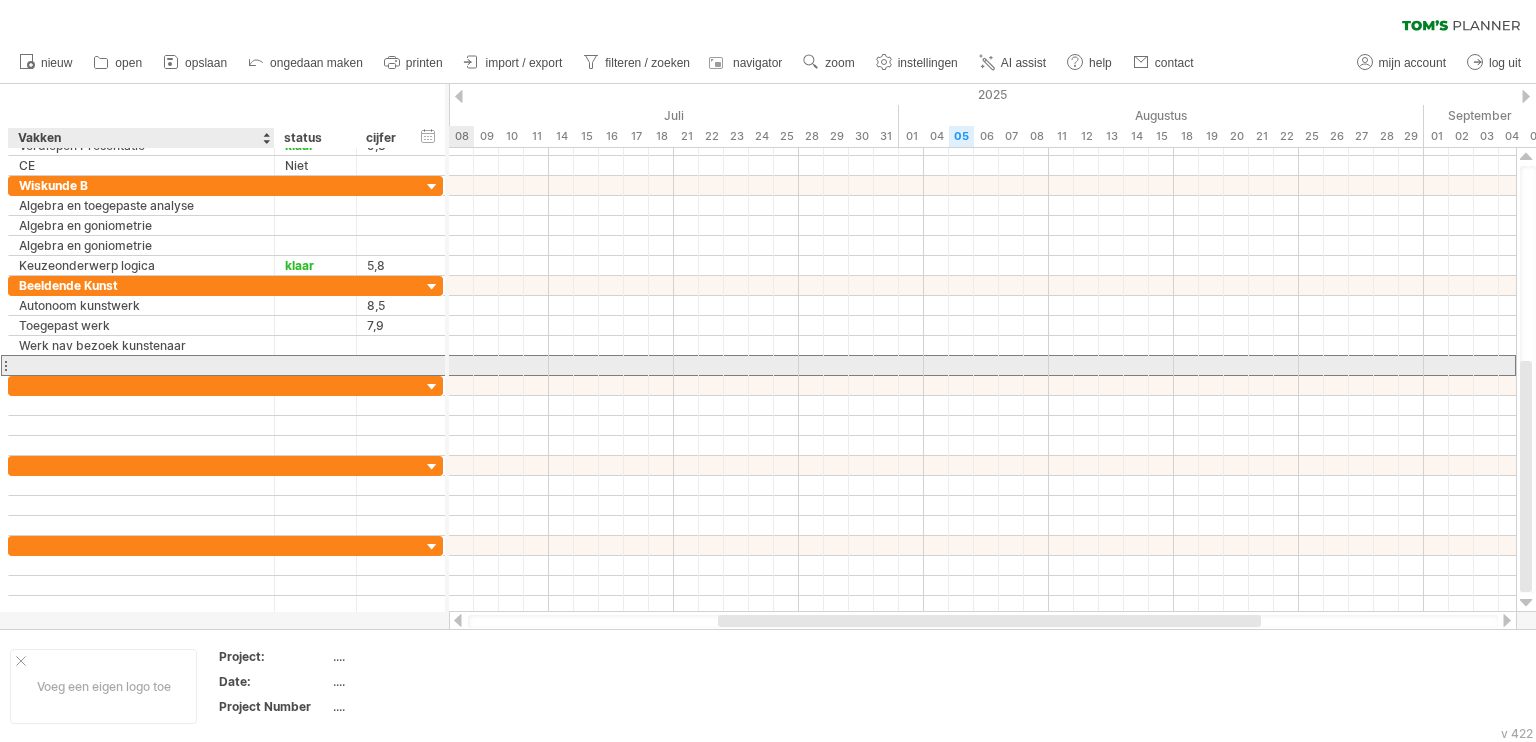 click at bounding box center (141, 365) 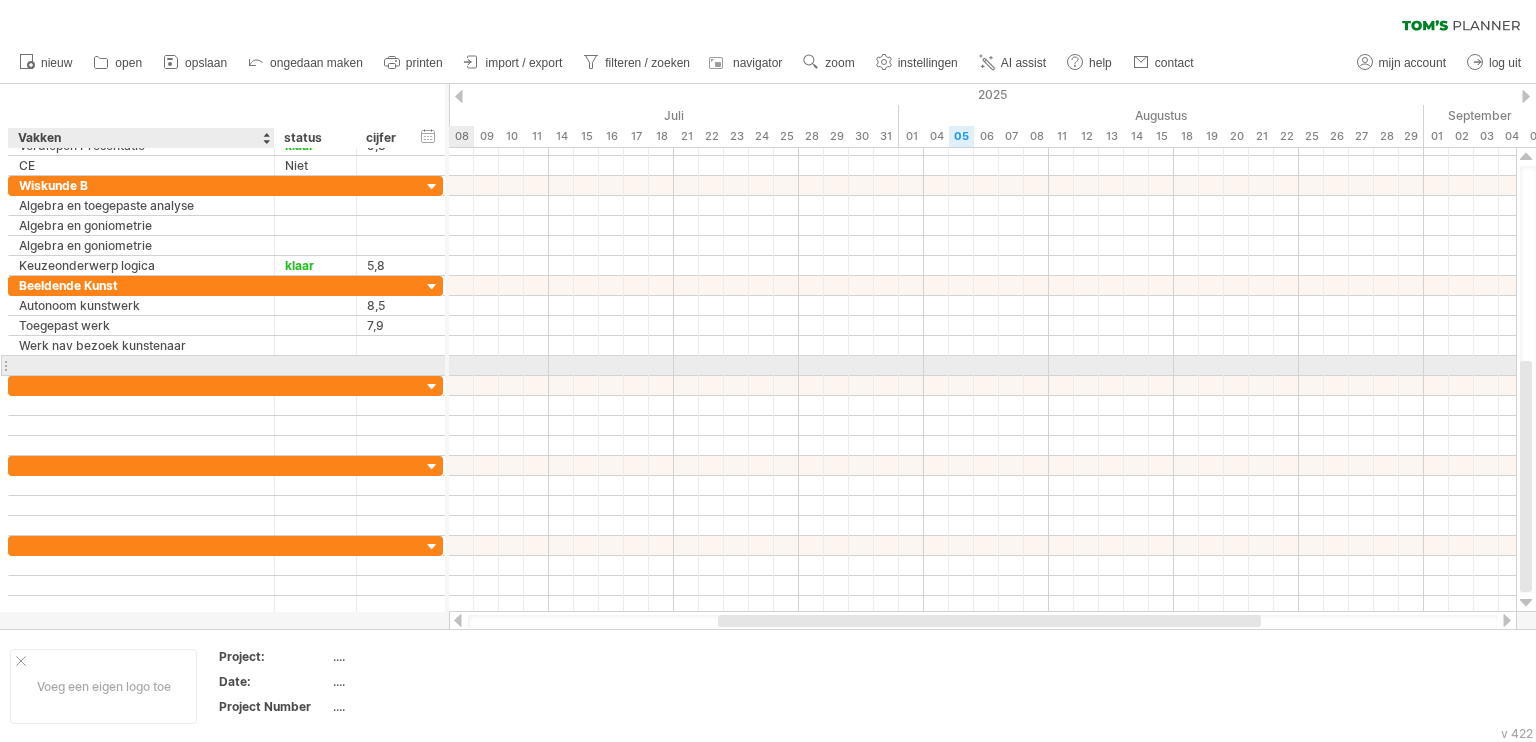 paste on "**********" 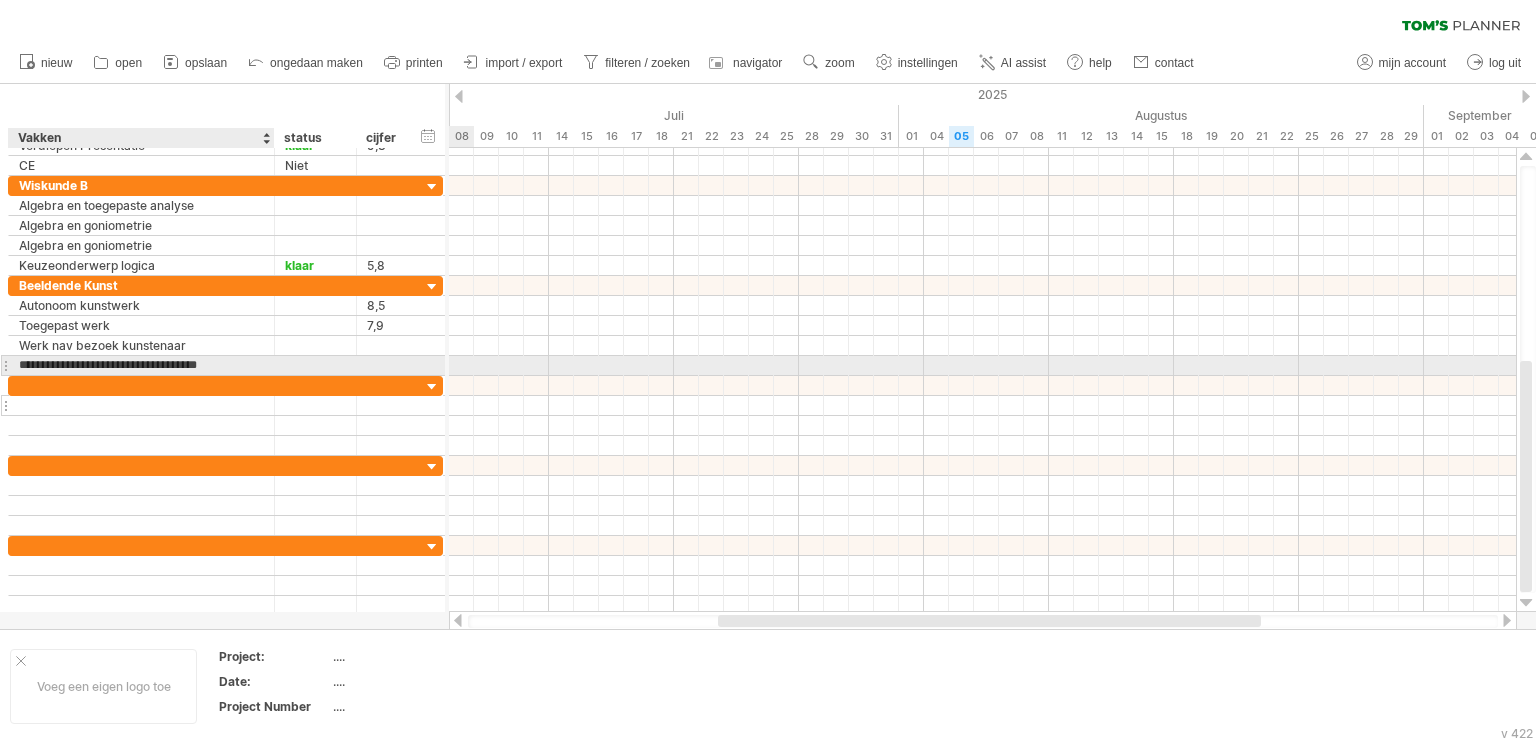 scroll, scrollTop: 0, scrollLeft: 8, axis: horizontal 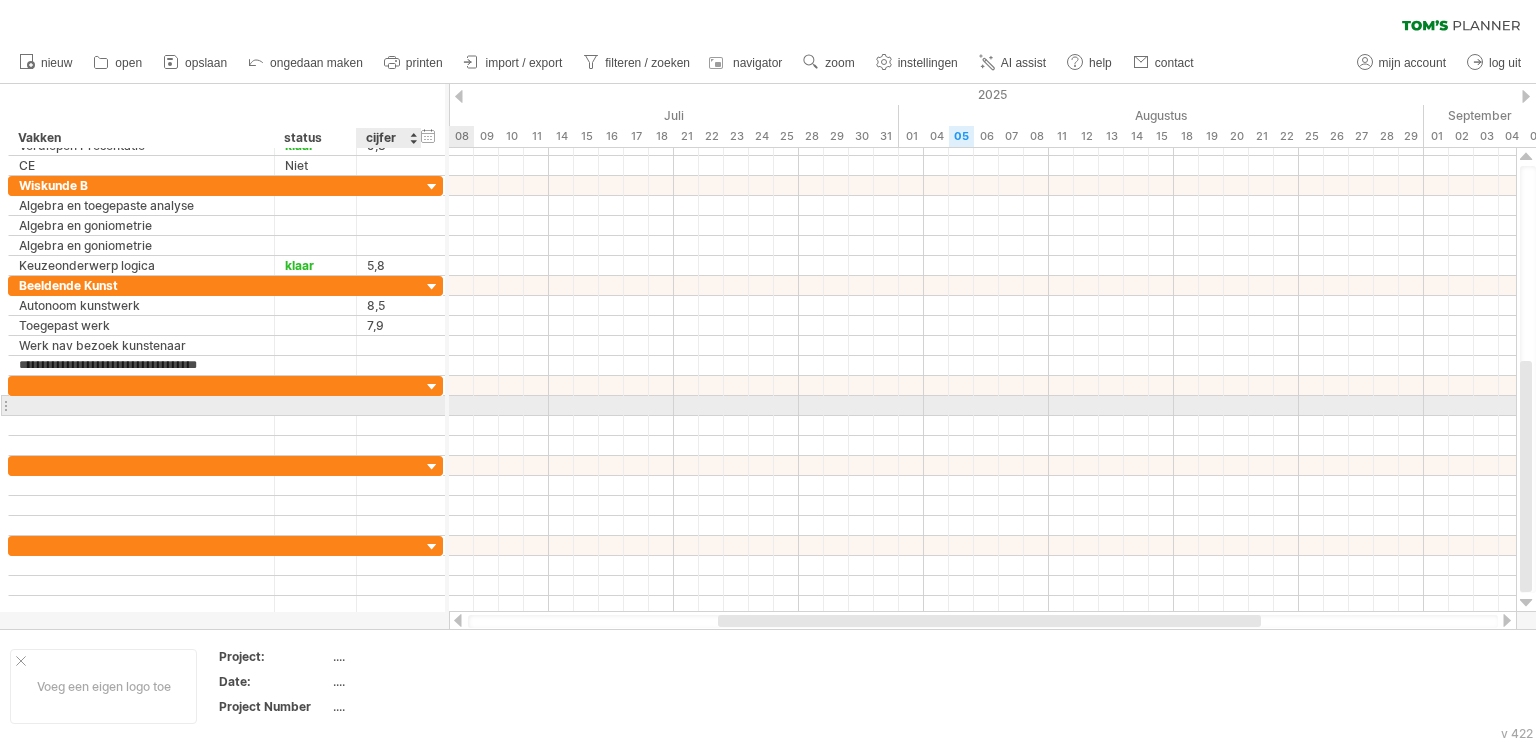 type on "**********" 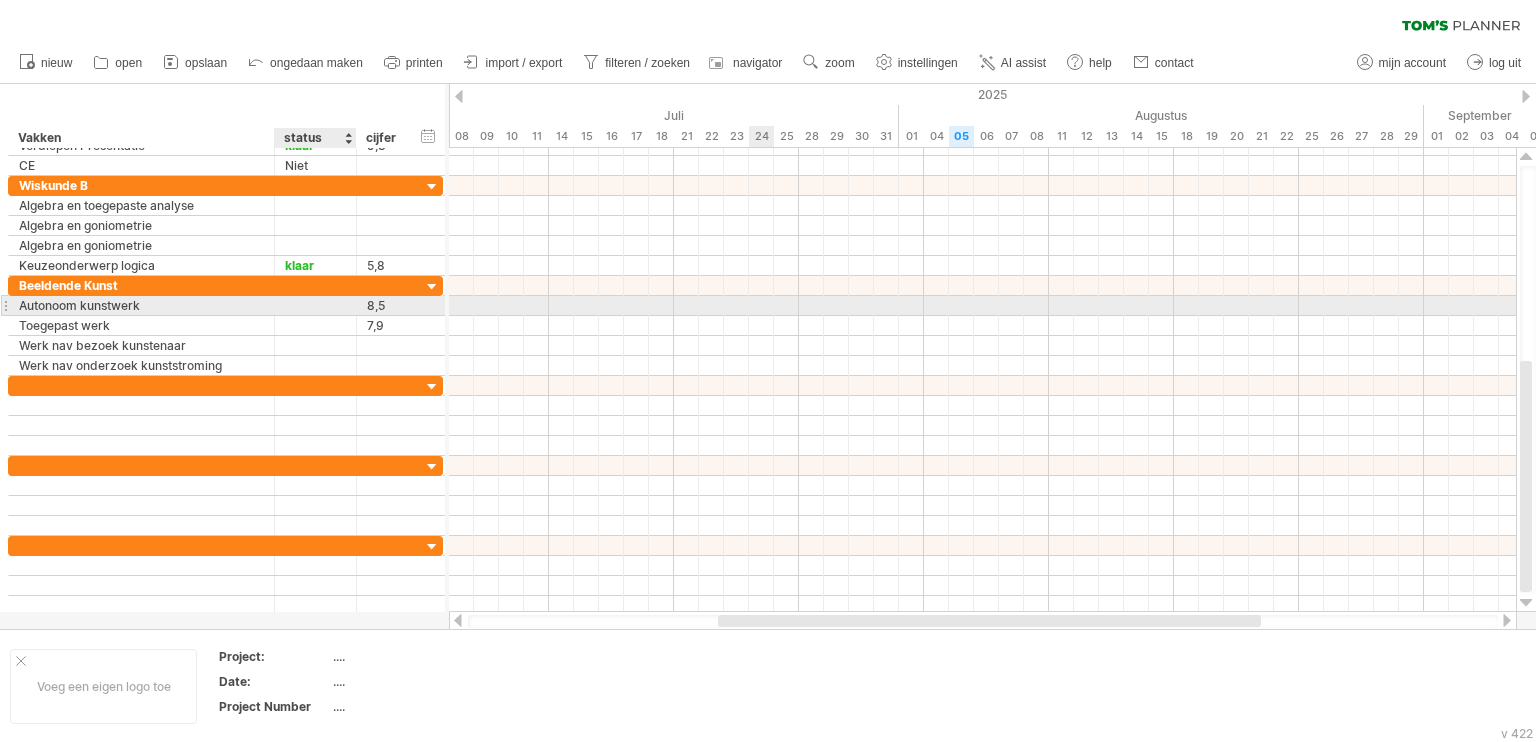 click at bounding box center [315, 305] 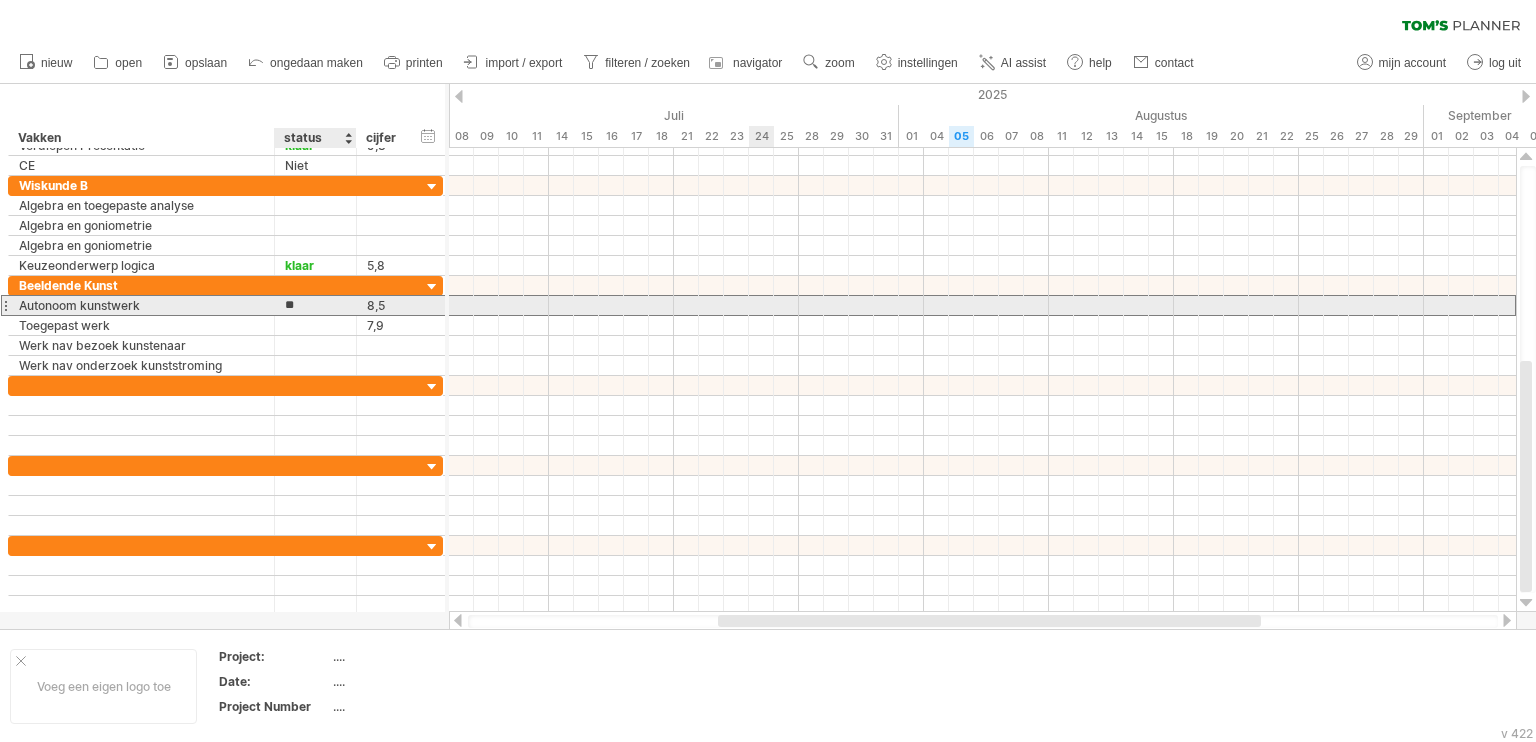 type on "*" 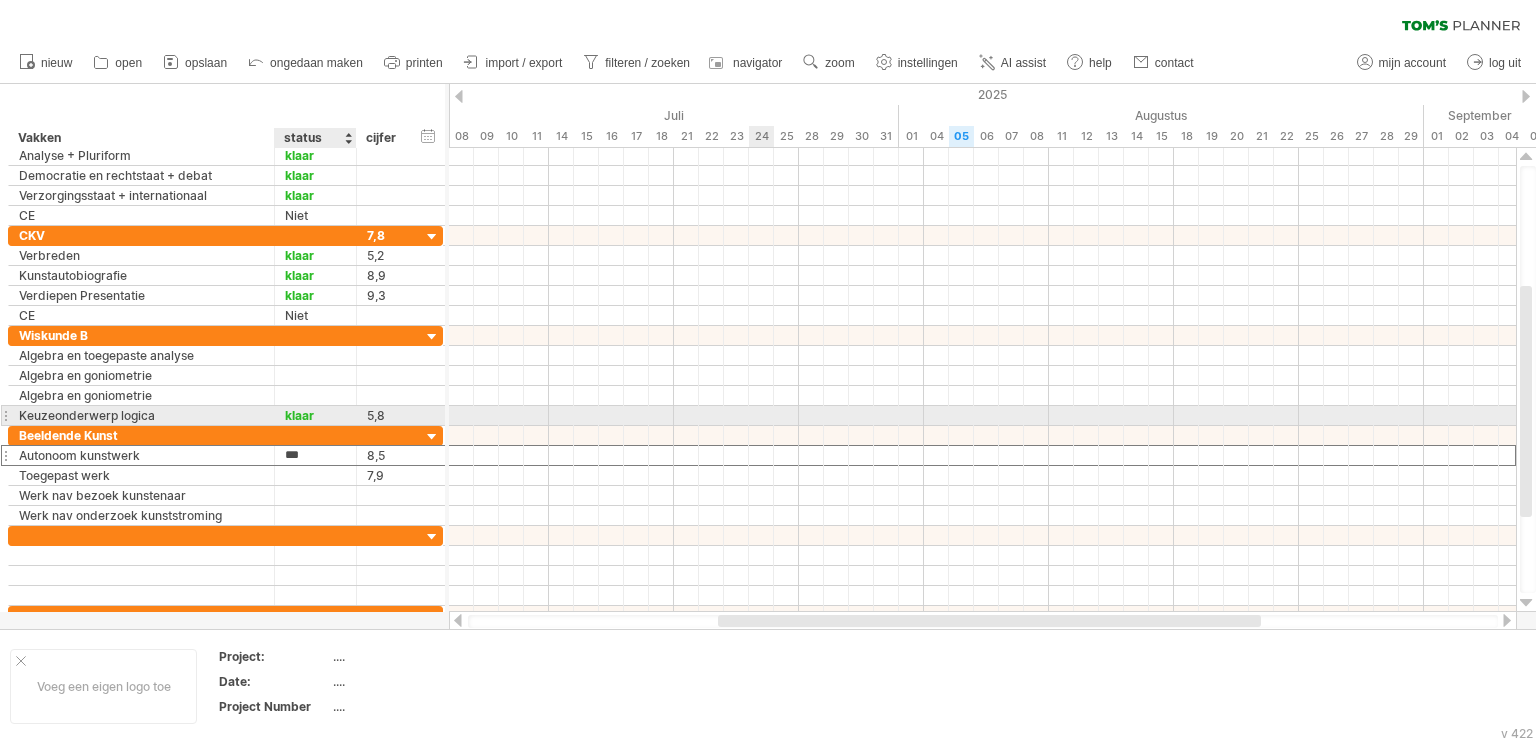 click on "klaar" at bounding box center [315, 415] 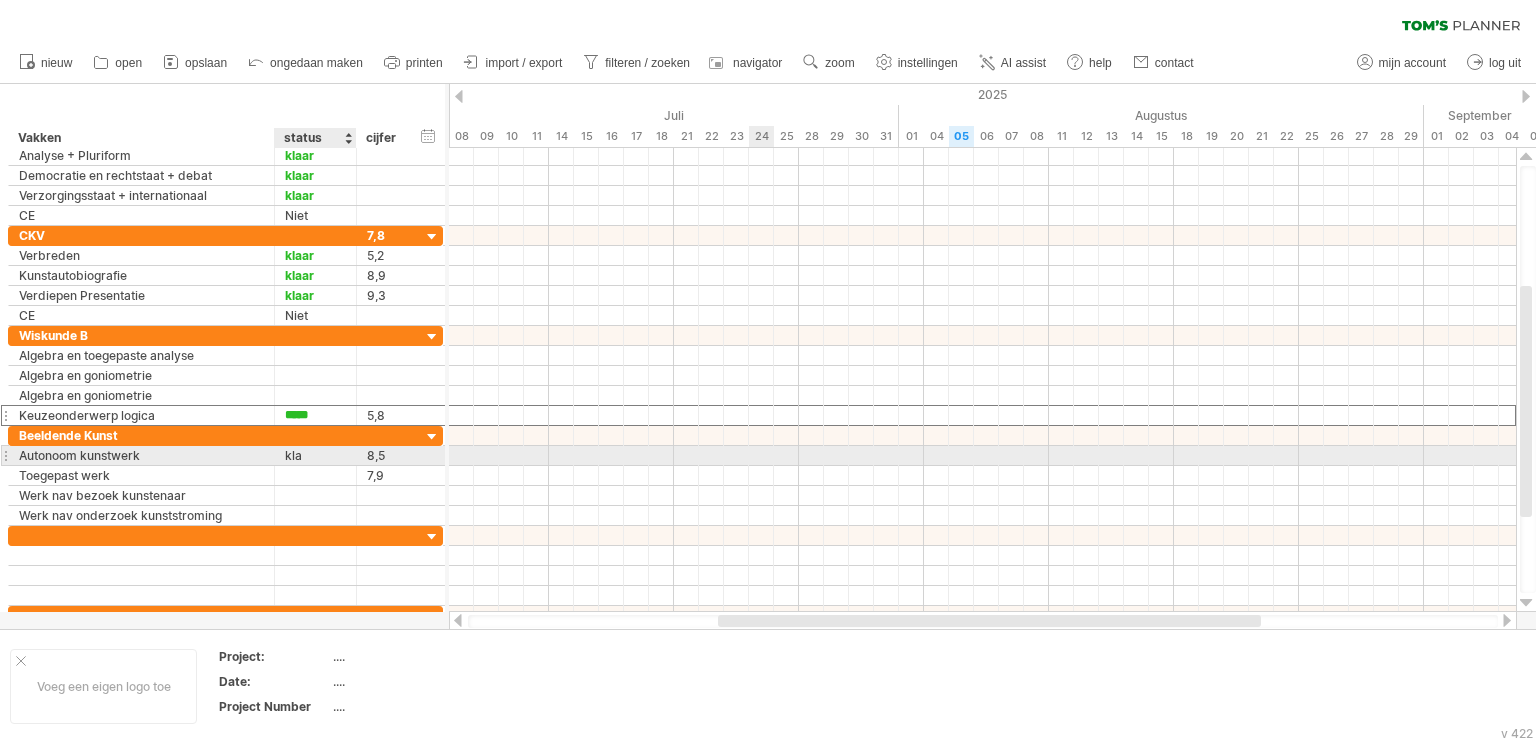 click on "kla" at bounding box center [315, 455] 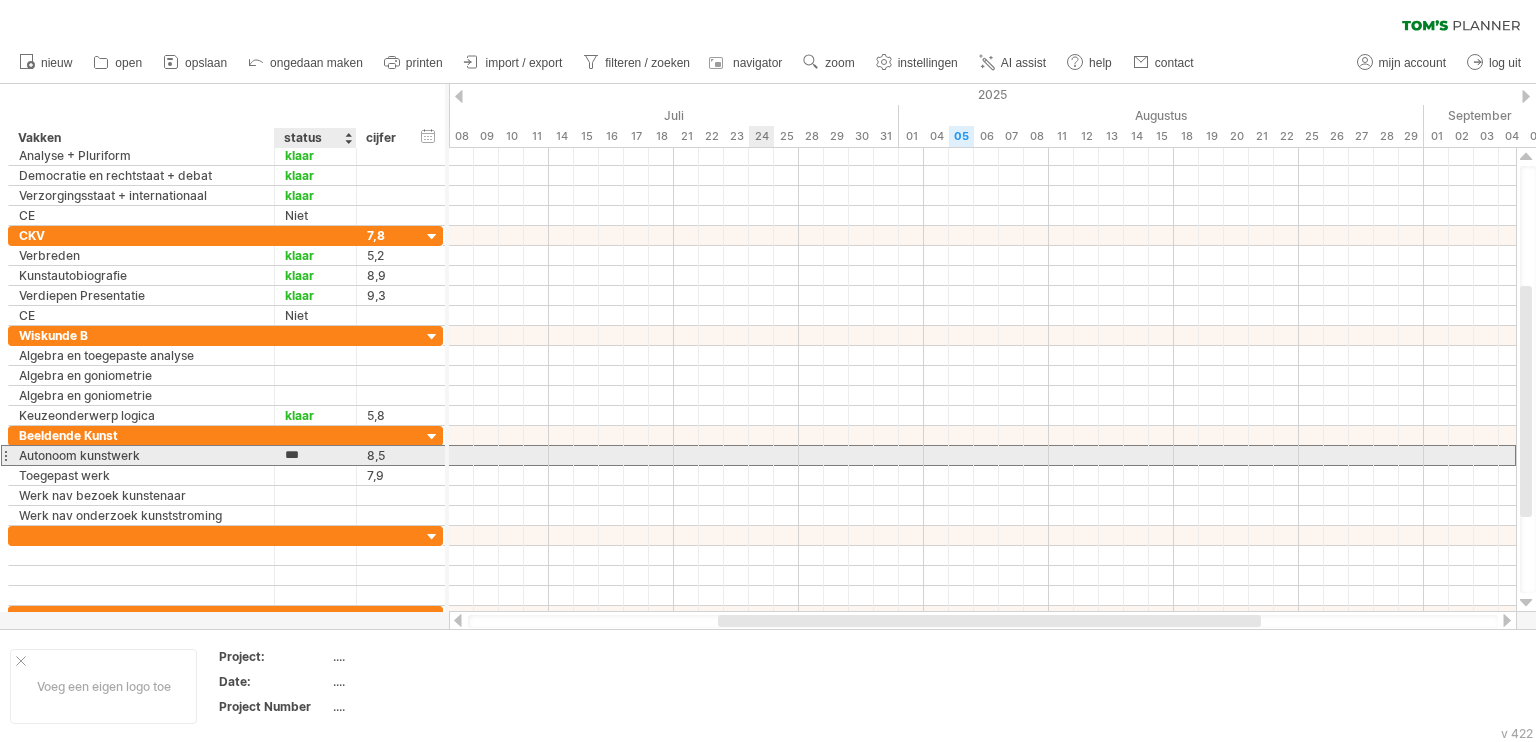 paste on "**" 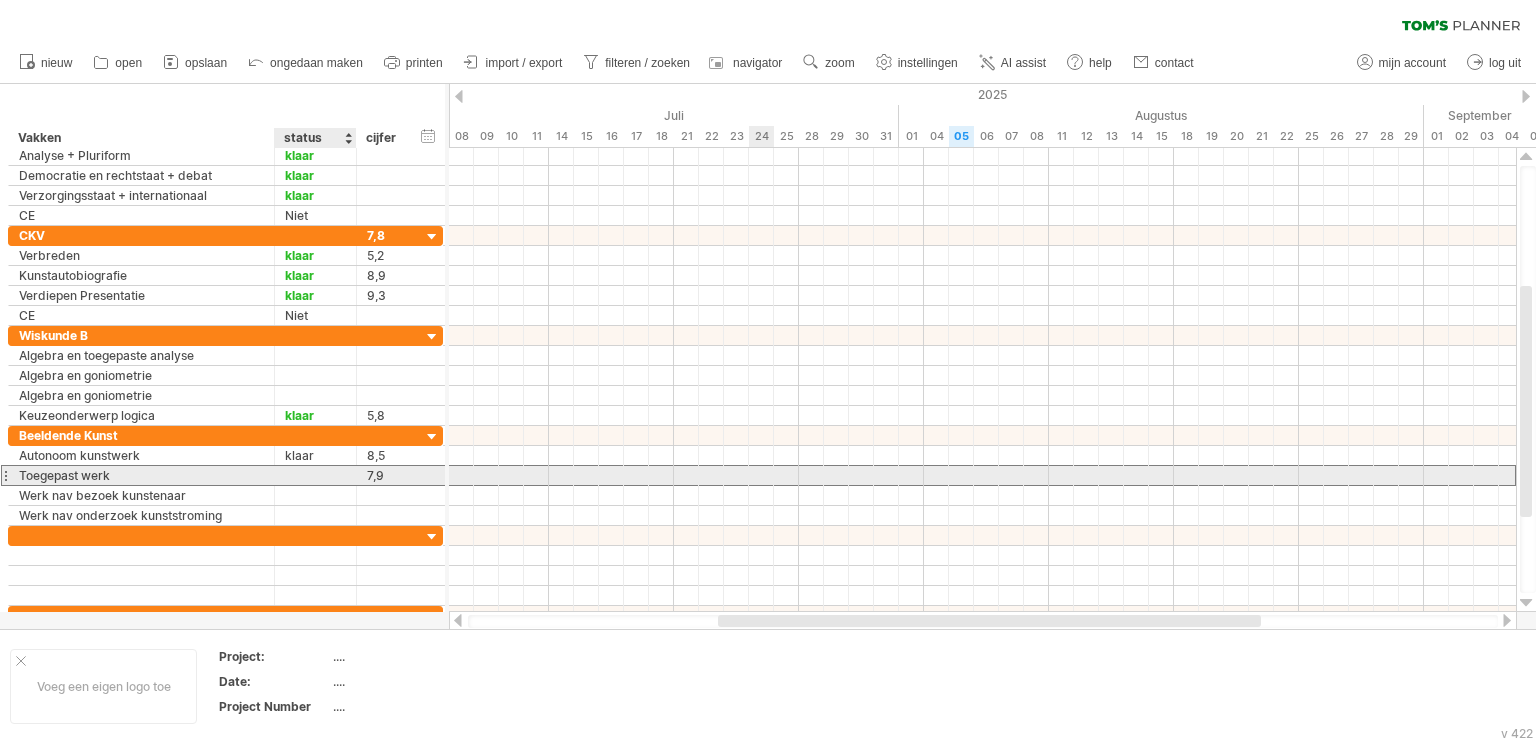 click at bounding box center [315, 475] 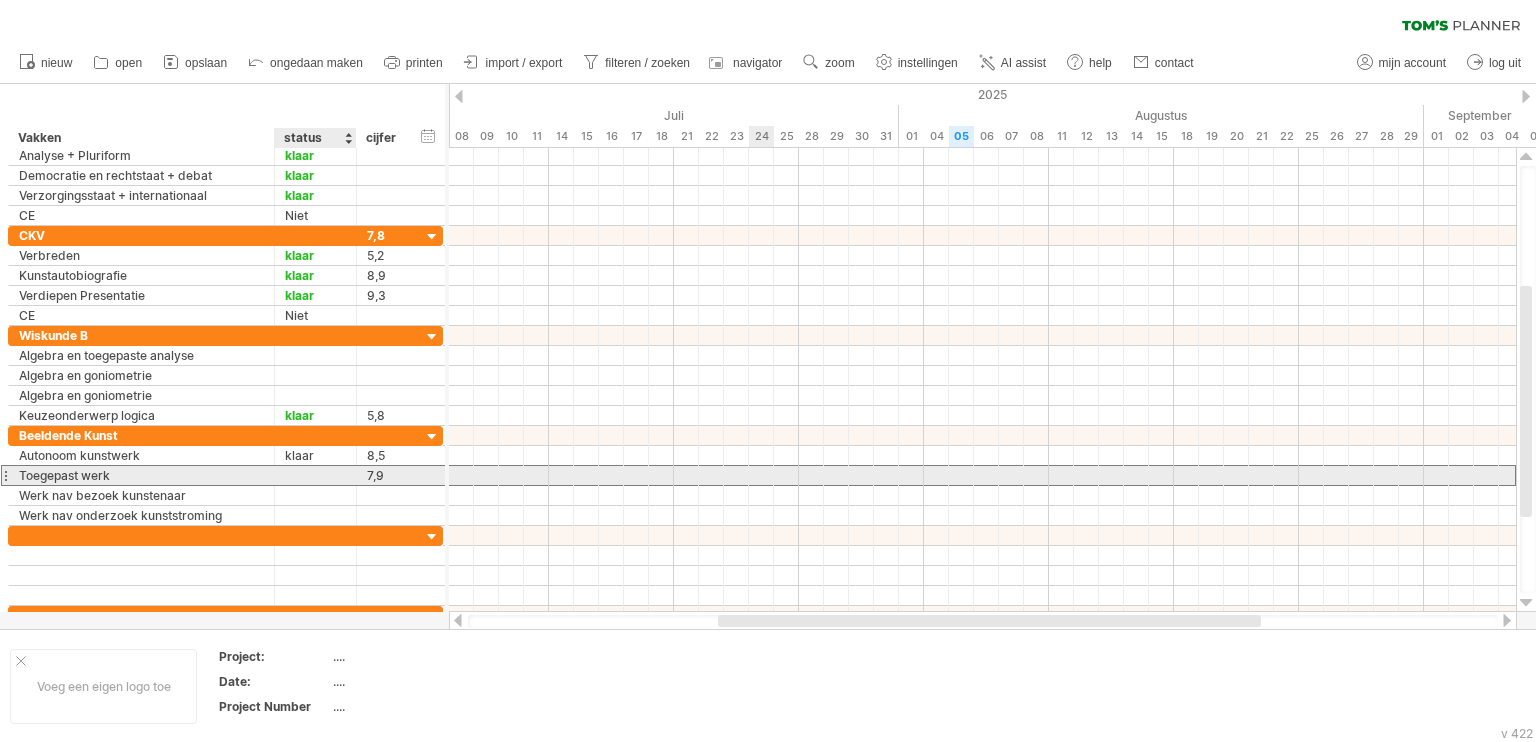 paste on "*****" 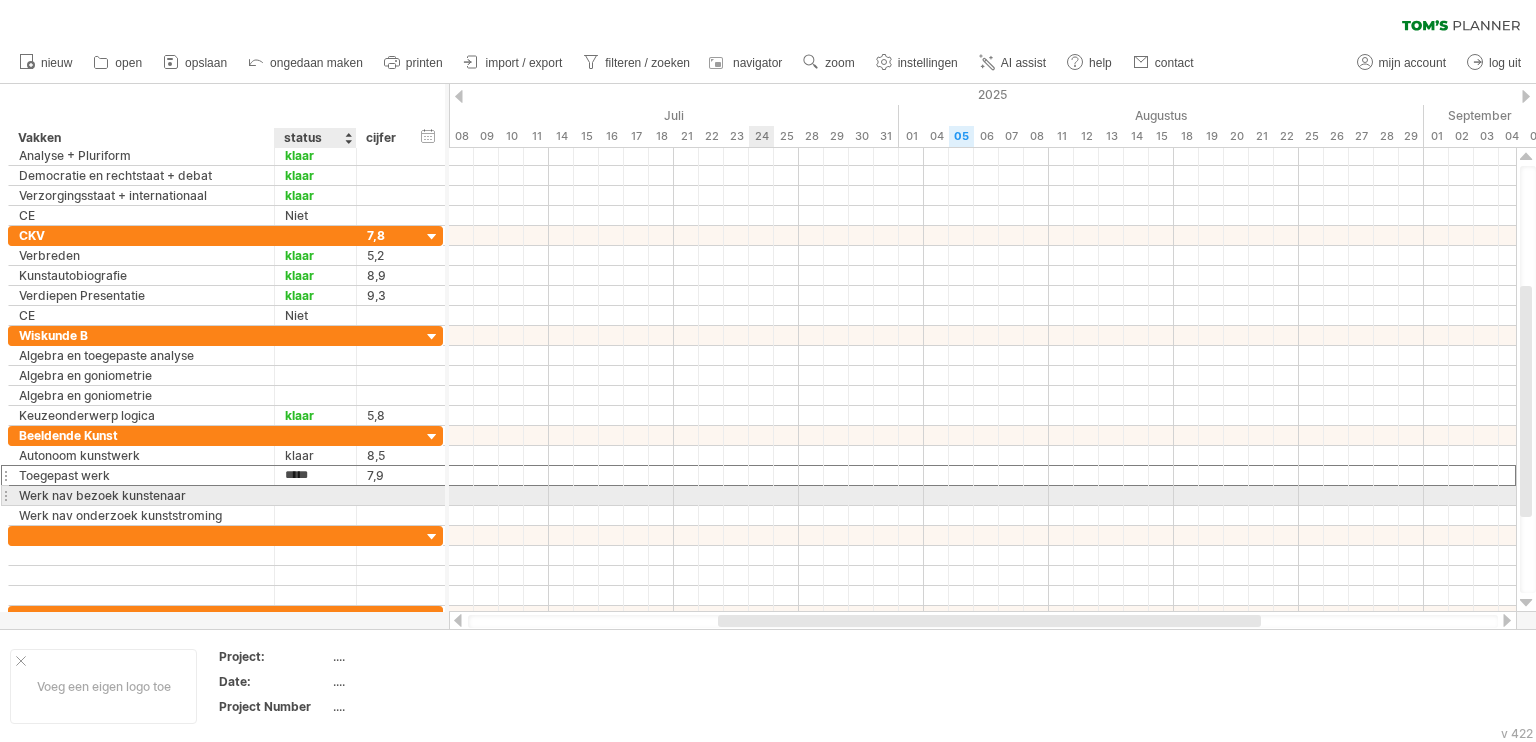click at bounding box center [315, 495] 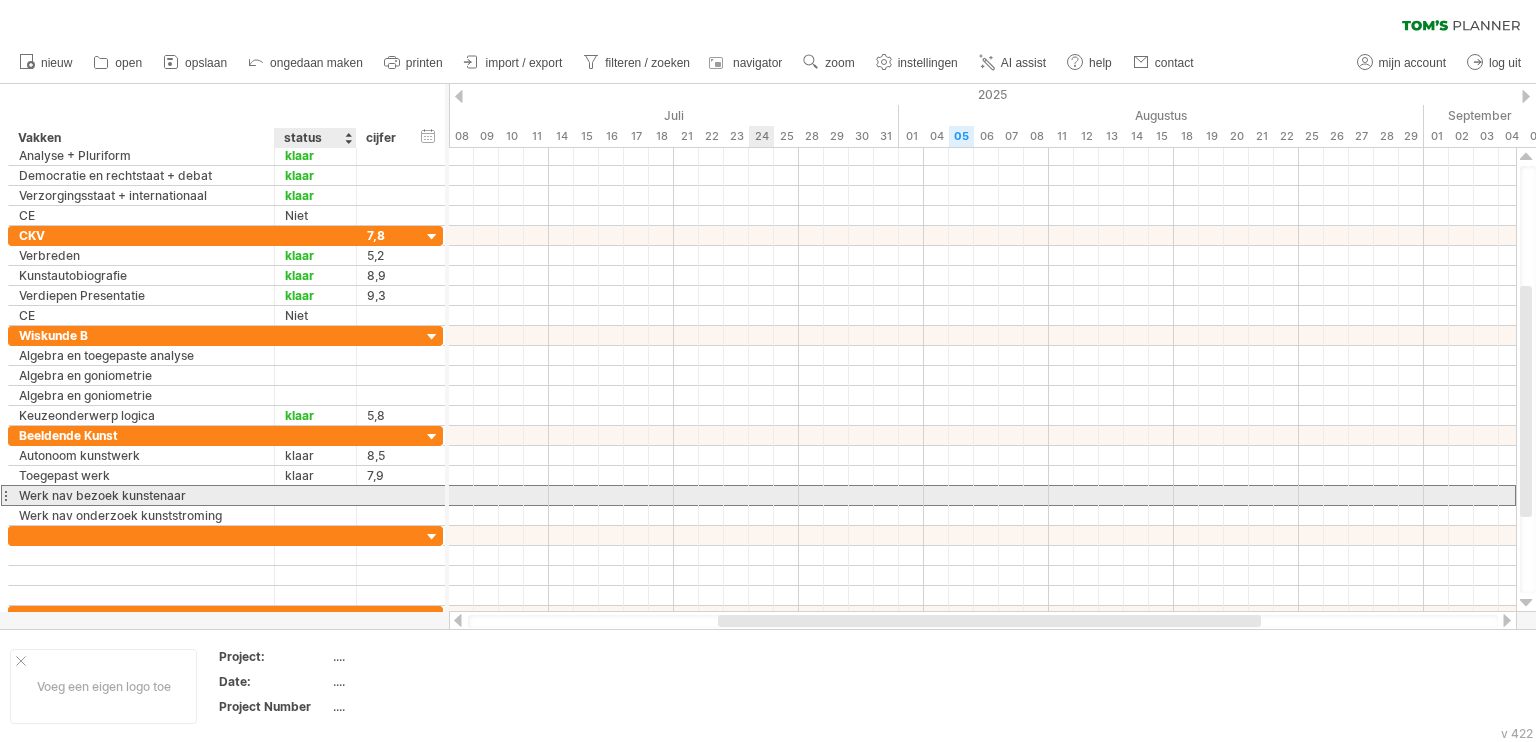 paste on "*****" 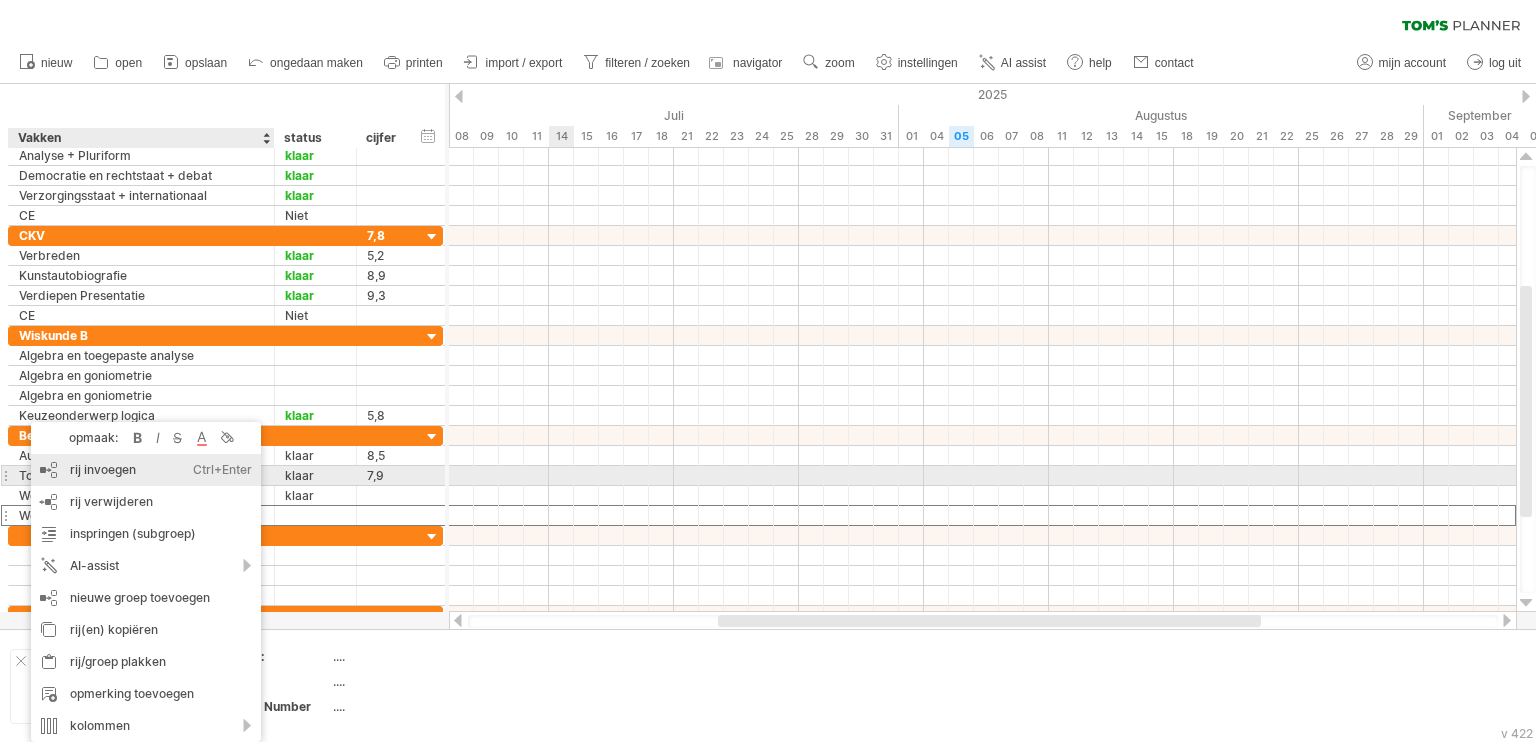 click on "rij invoegen Ctrl+Enter Cmd+Enter" at bounding box center [146, 470] 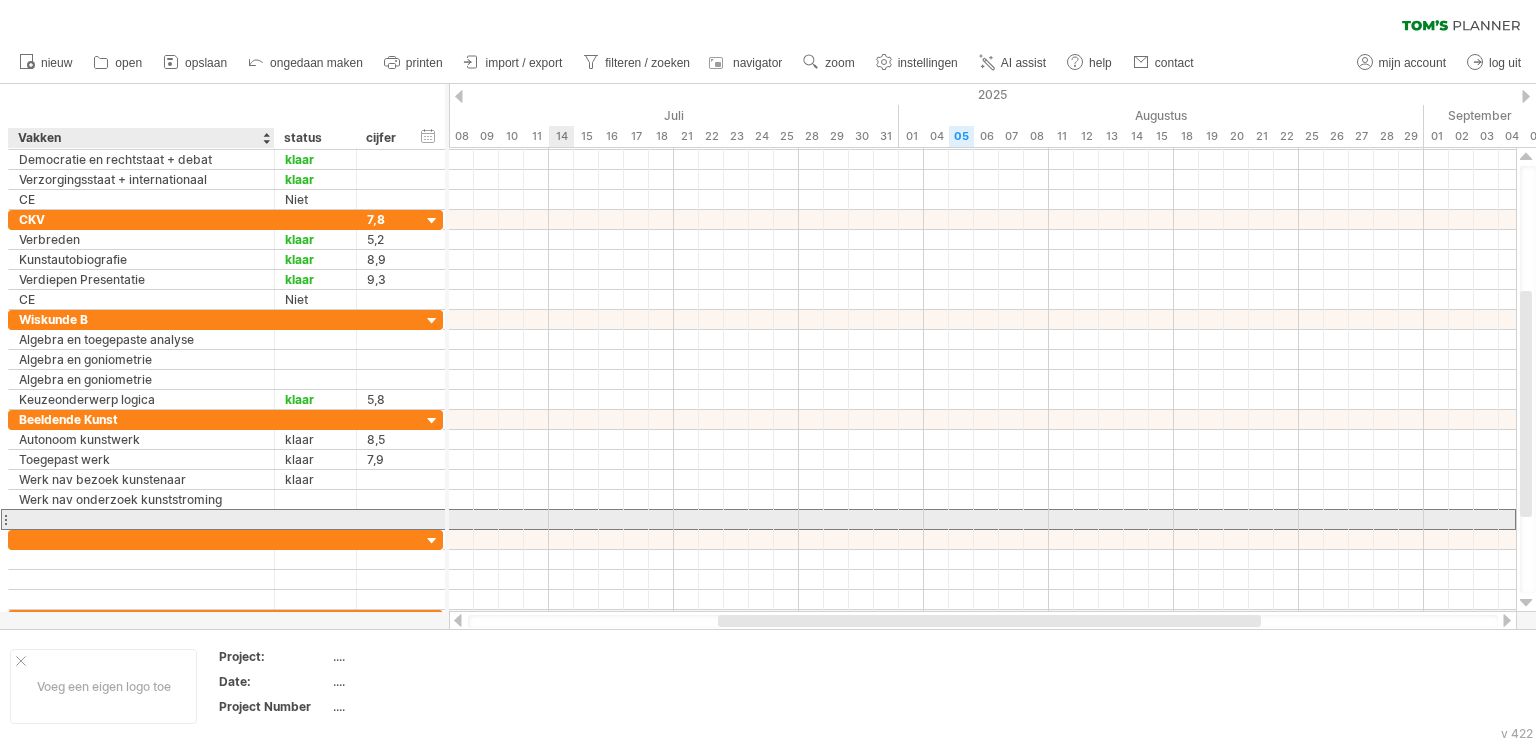 click at bounding box center (141, 519) 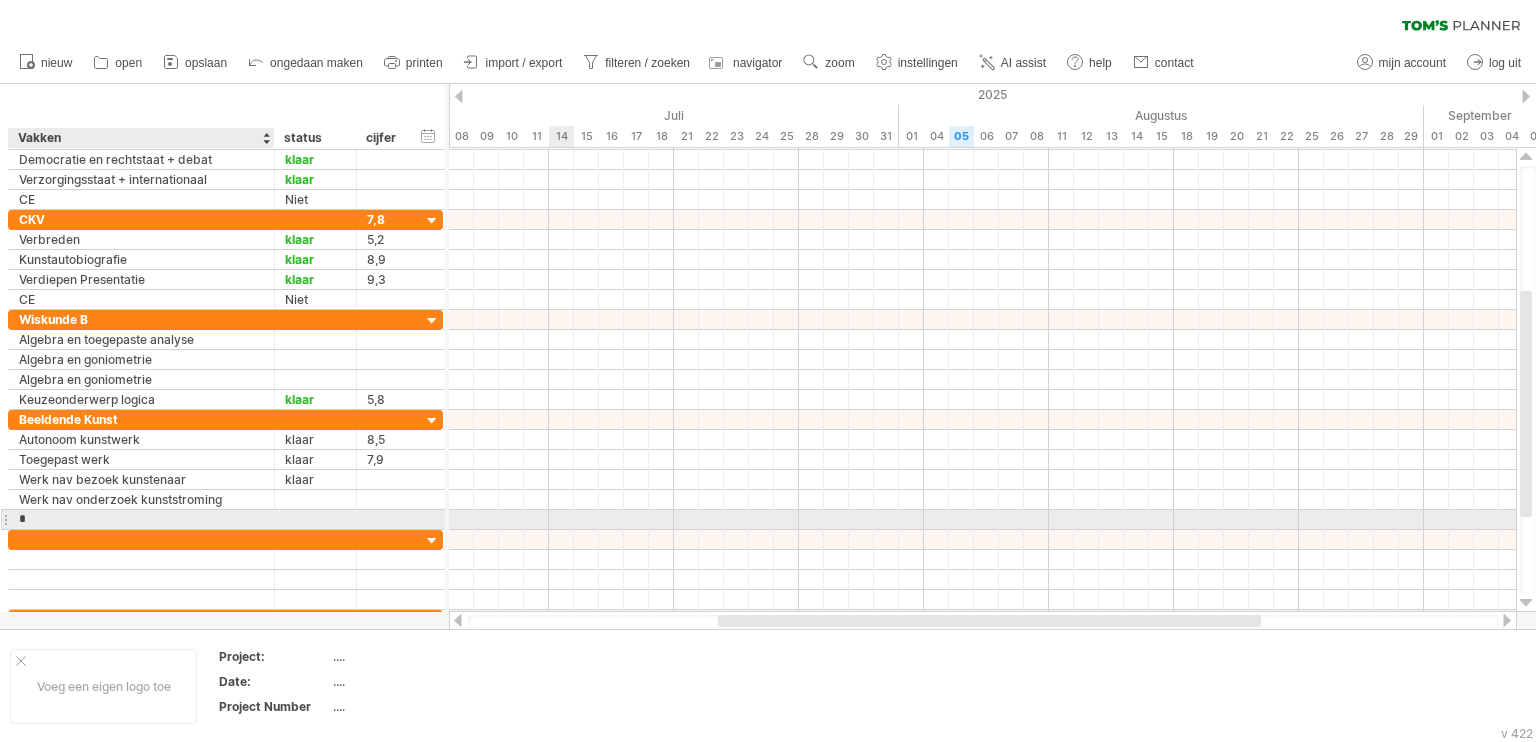 type on "**" 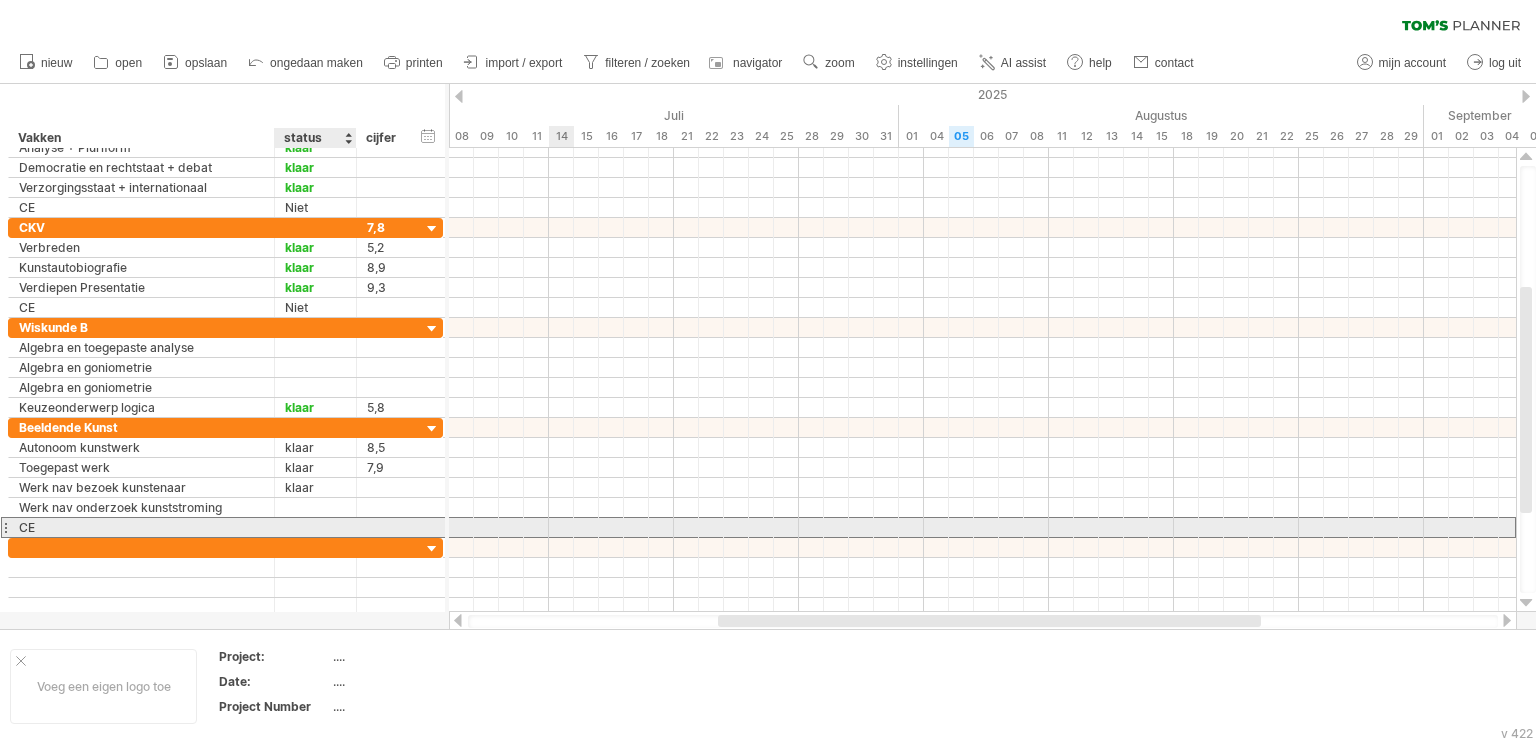 click at bounding box center [315, 527] 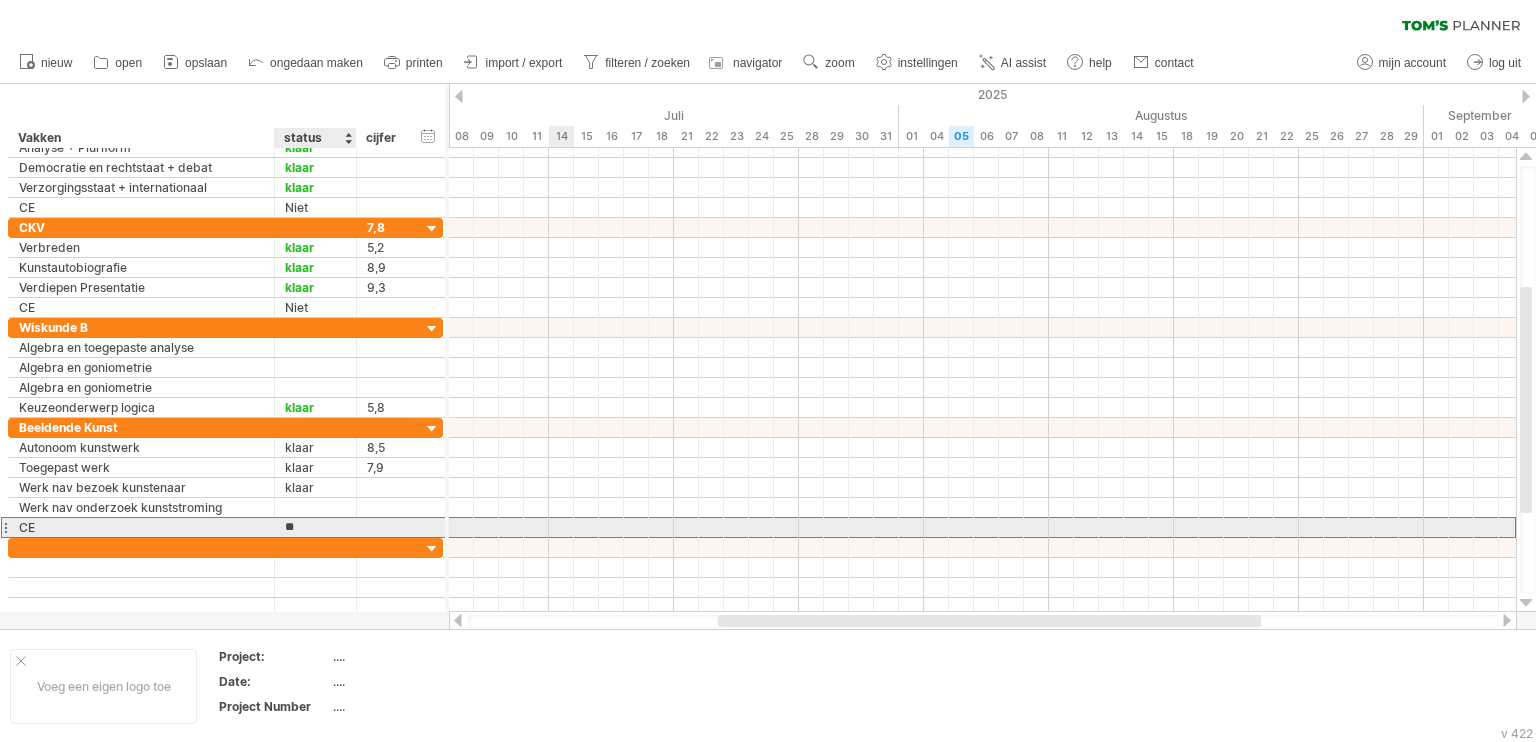 type on "***" 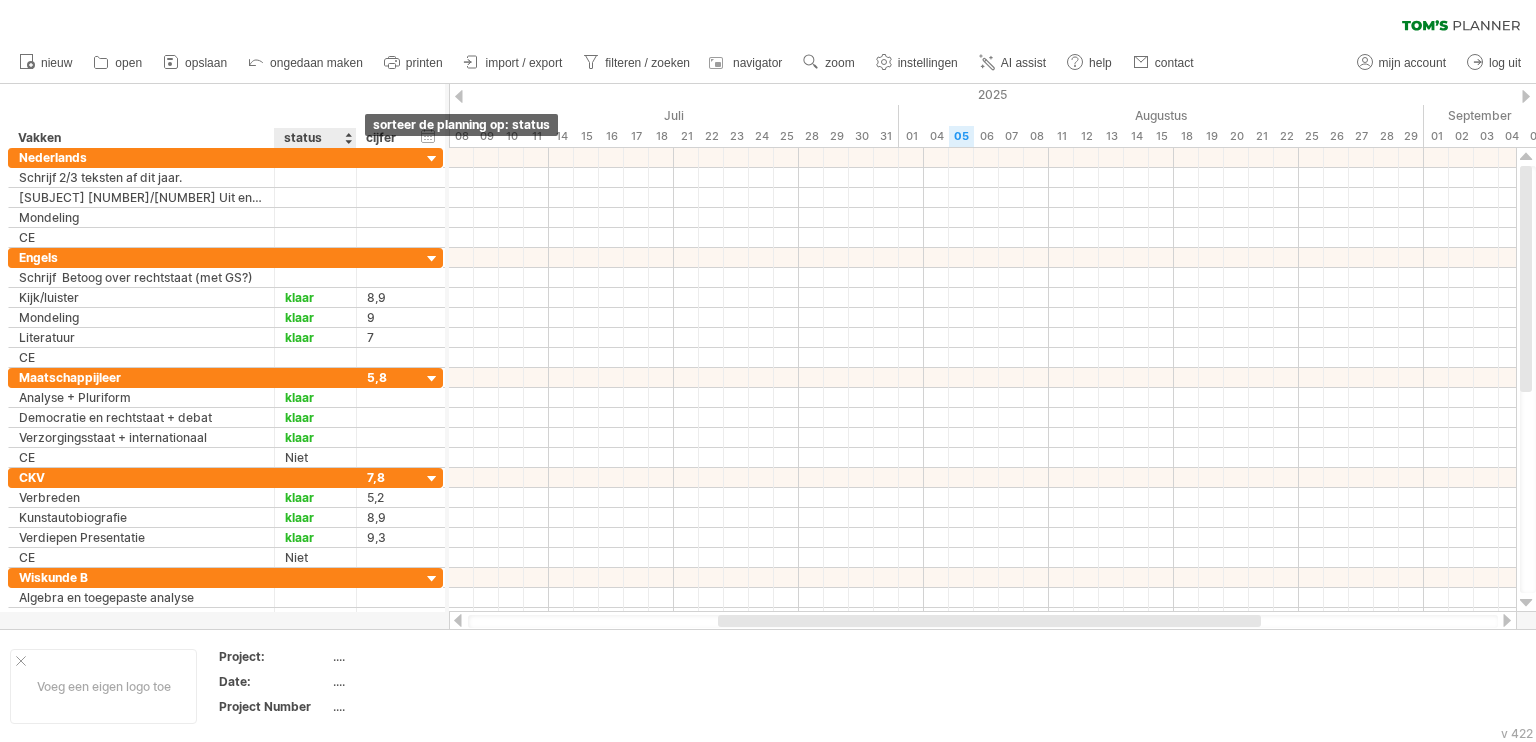 click at bounding box center (348, 138) 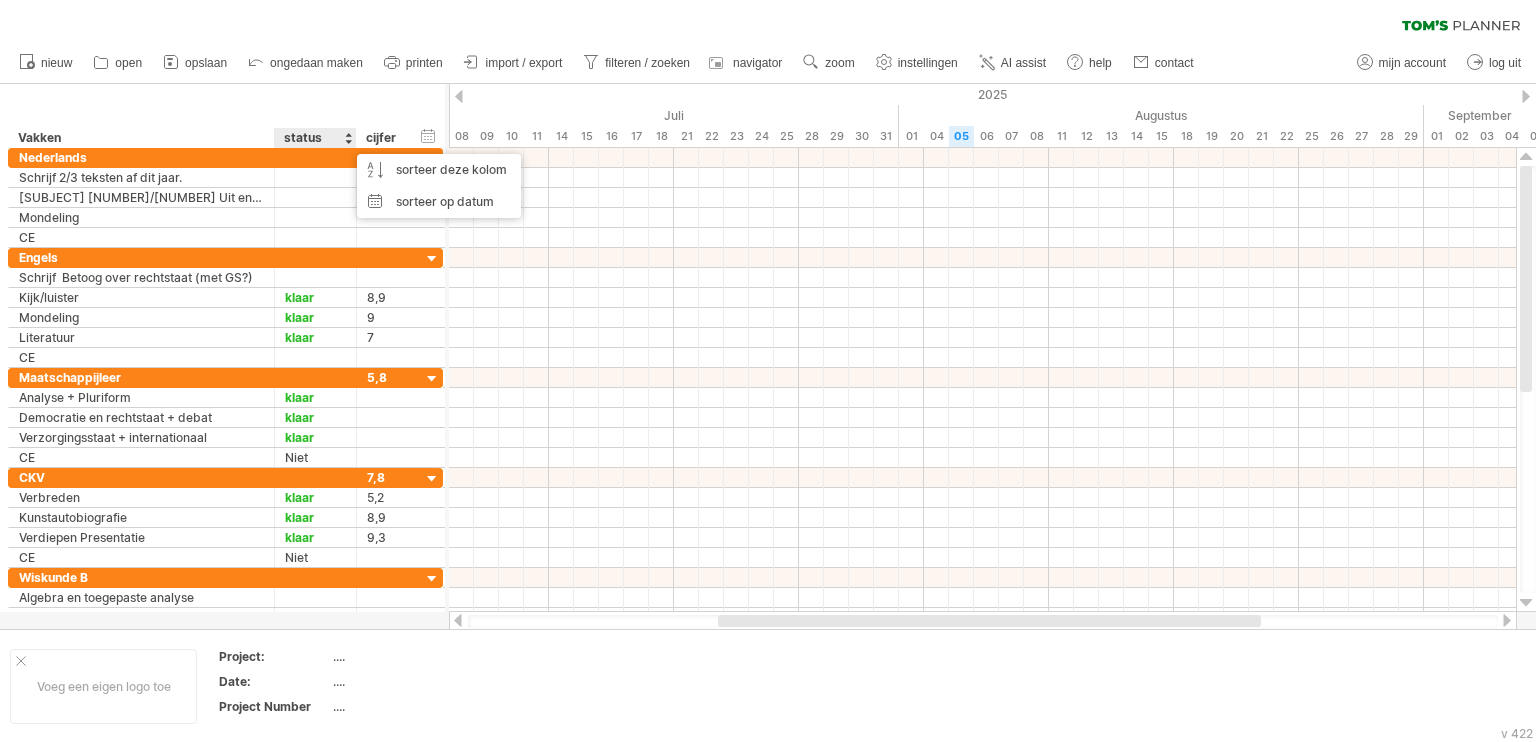 click on "verberg start/eind/duur toon start/eind/duur
****** Vakken ****** status ****** cijfer" at bounding box center (222, 116) 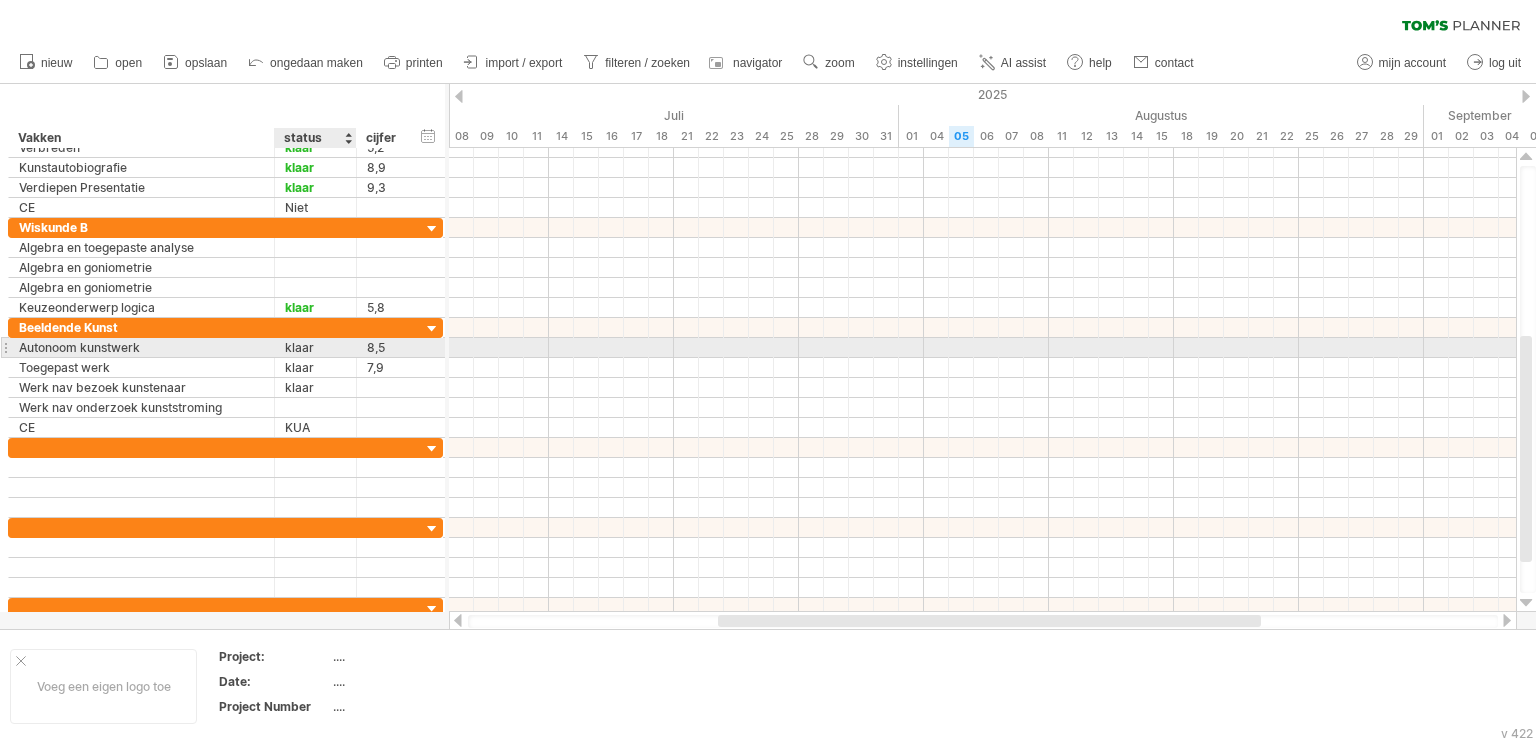 click on "klaar" at bounding box center [315, 347] 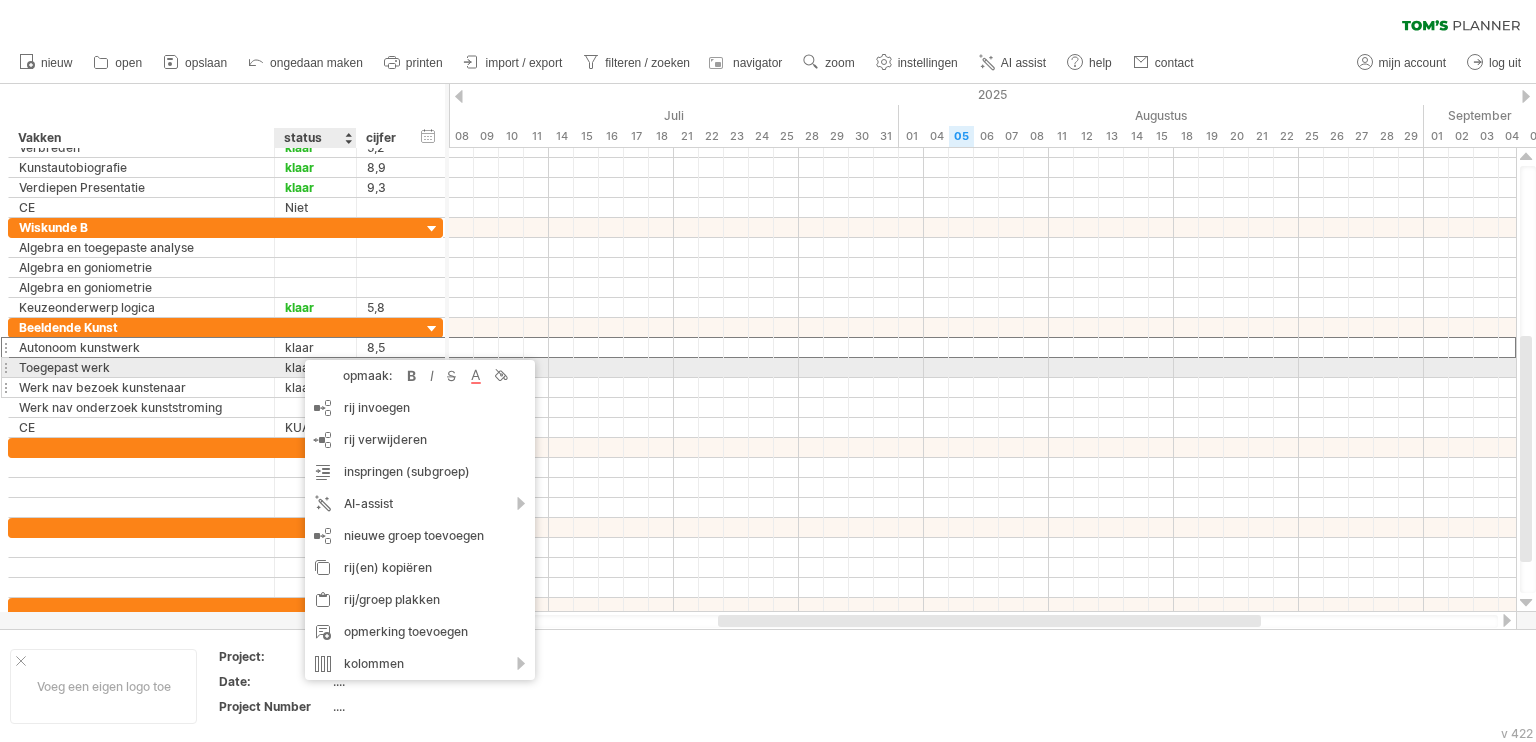 click at bounding box center (412, 376) 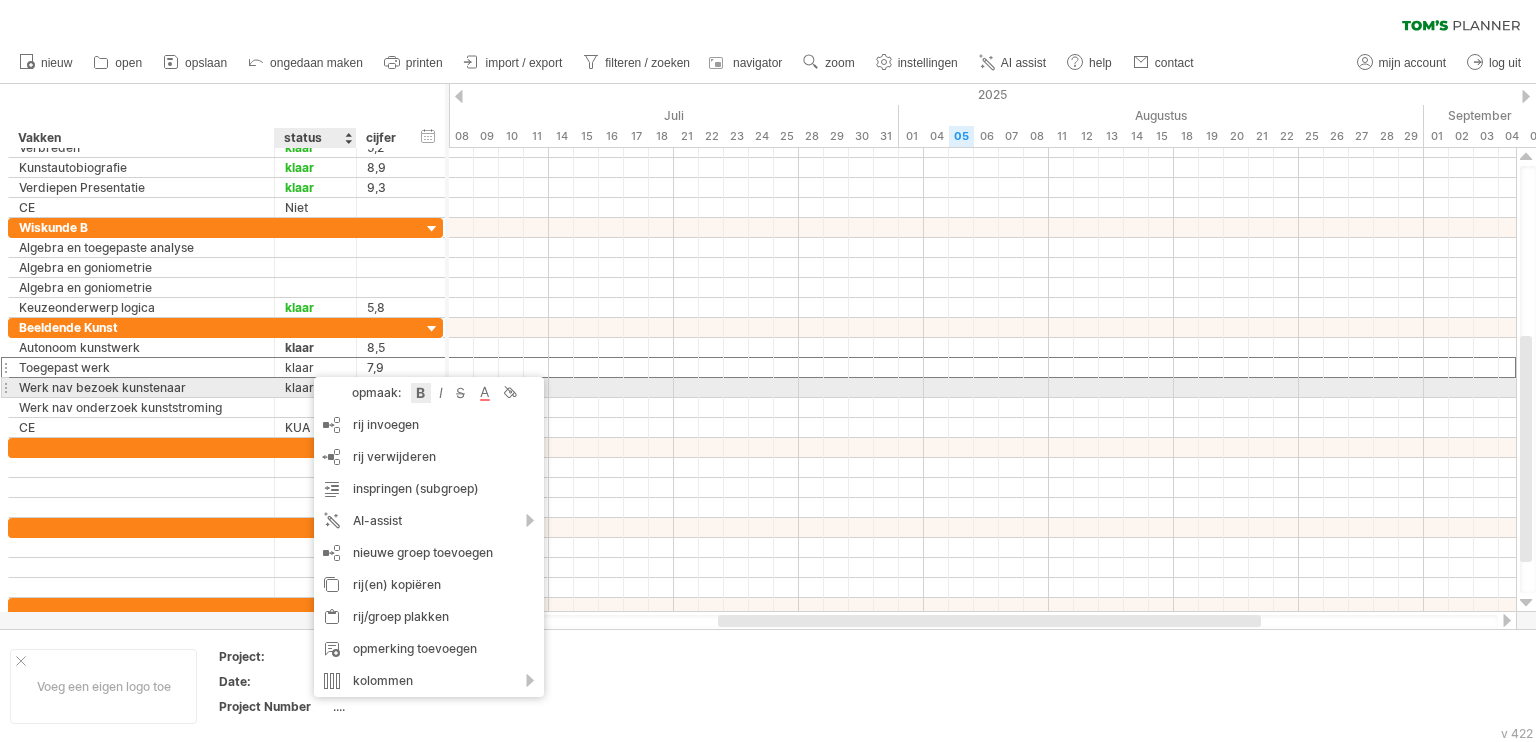click at bounding box center (421, 393) 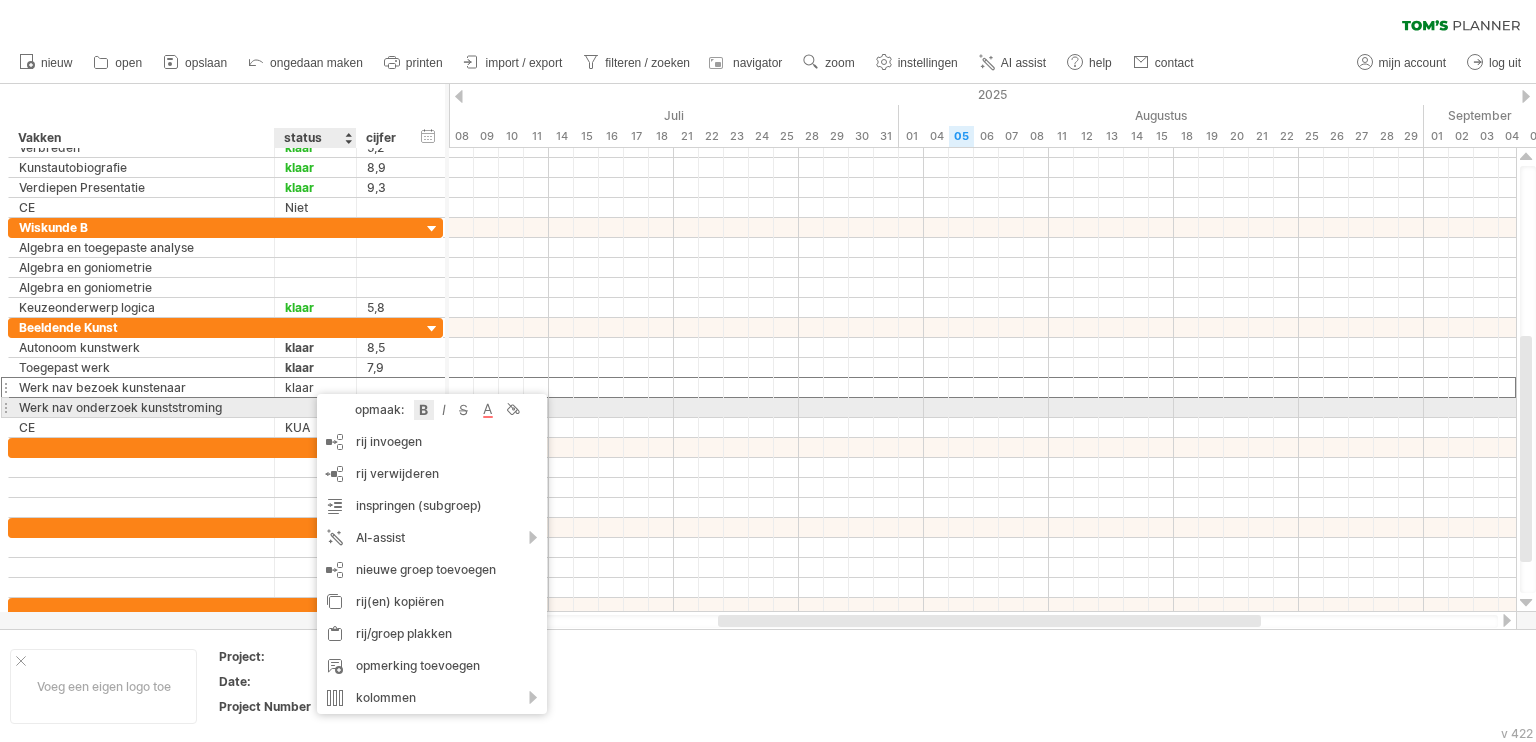 click at bounding box center (424, 410) 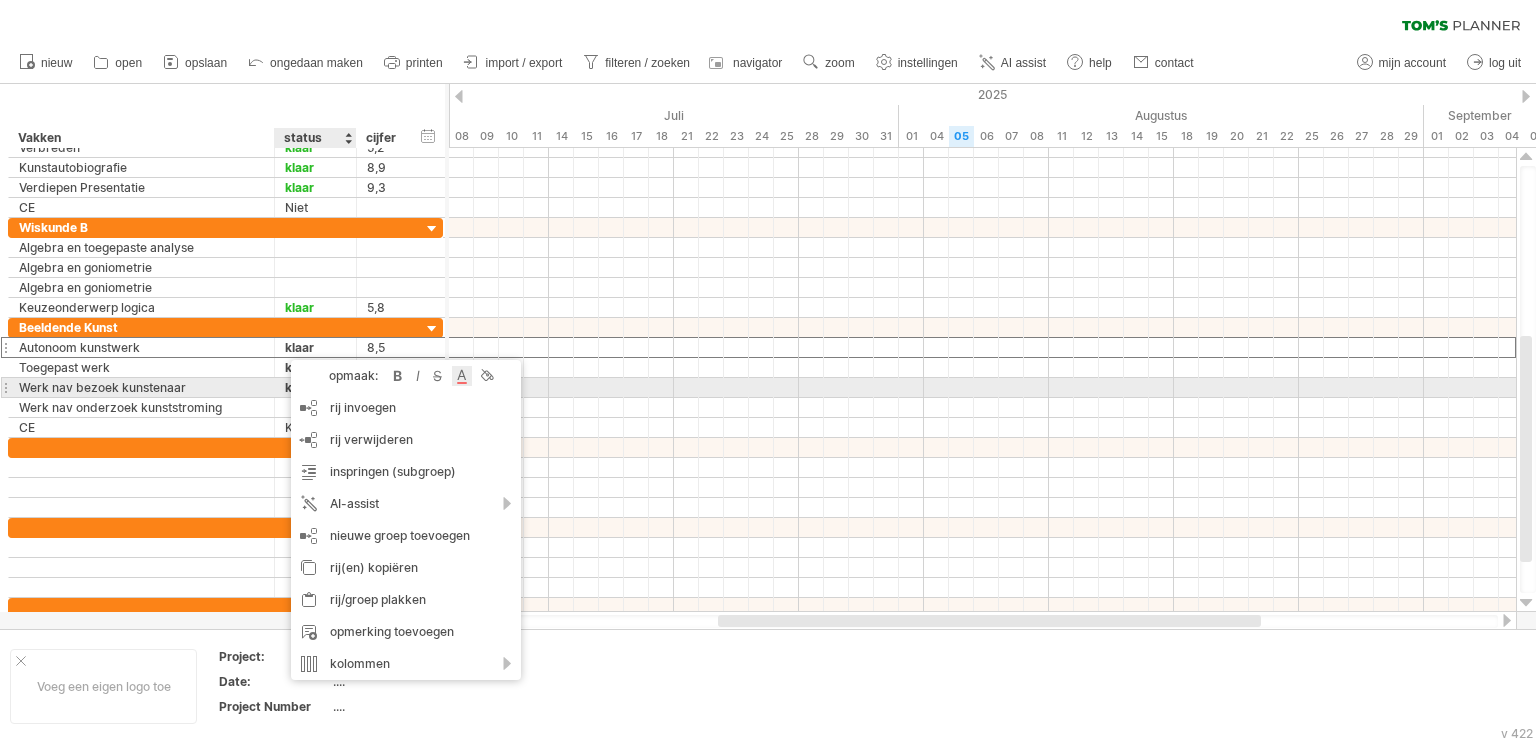 click at bounding box center [462, 376] 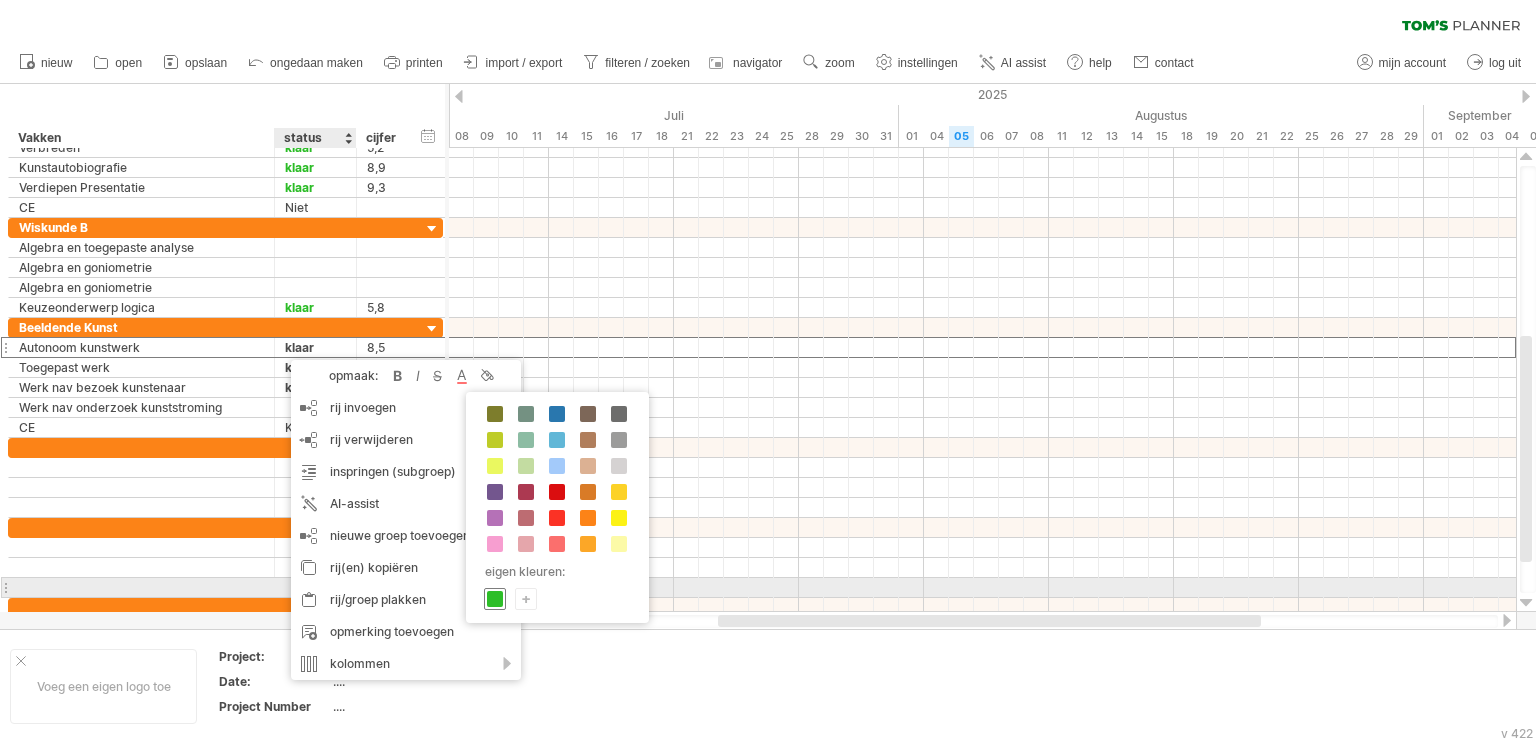 click at bounding box center (495, 599) 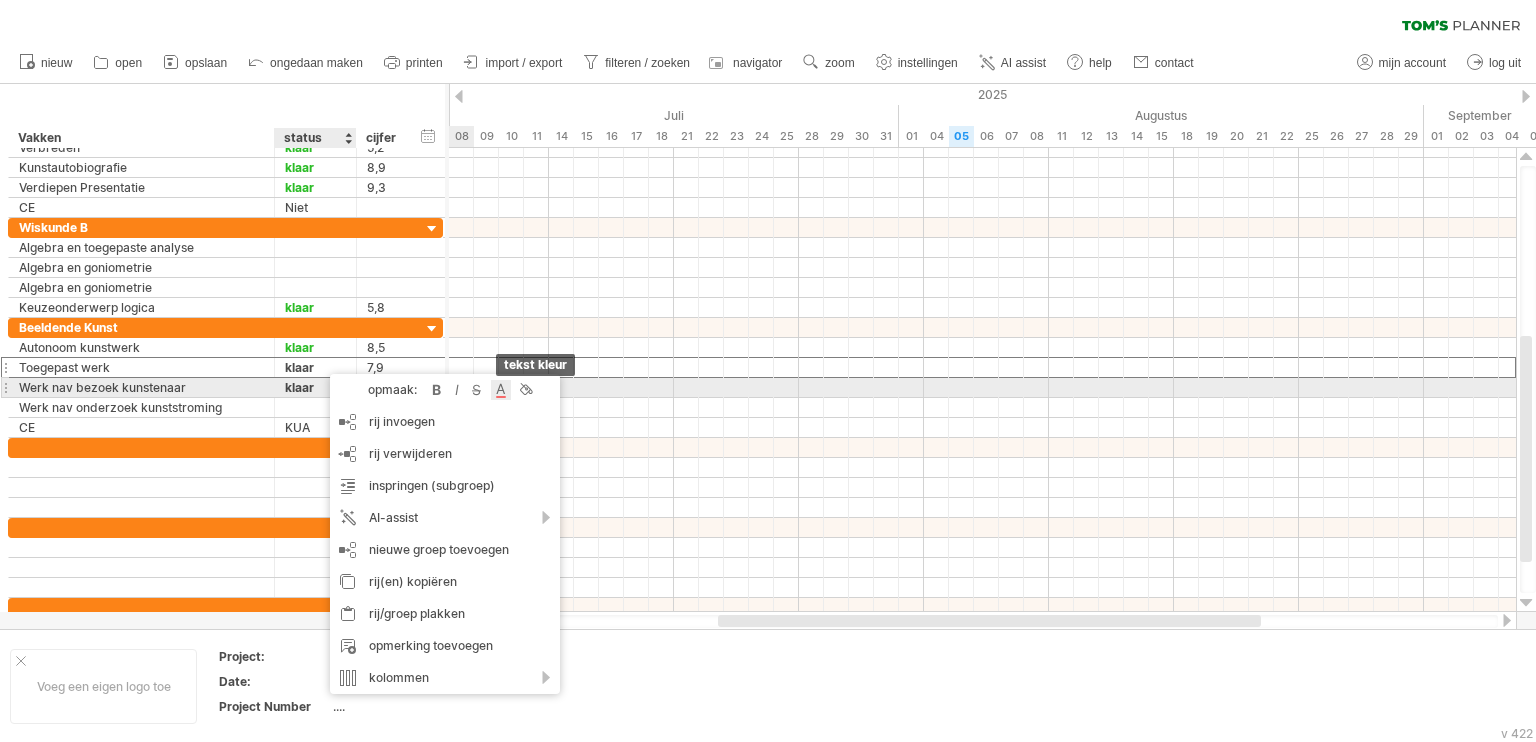 click at bounding box center (501, 390) 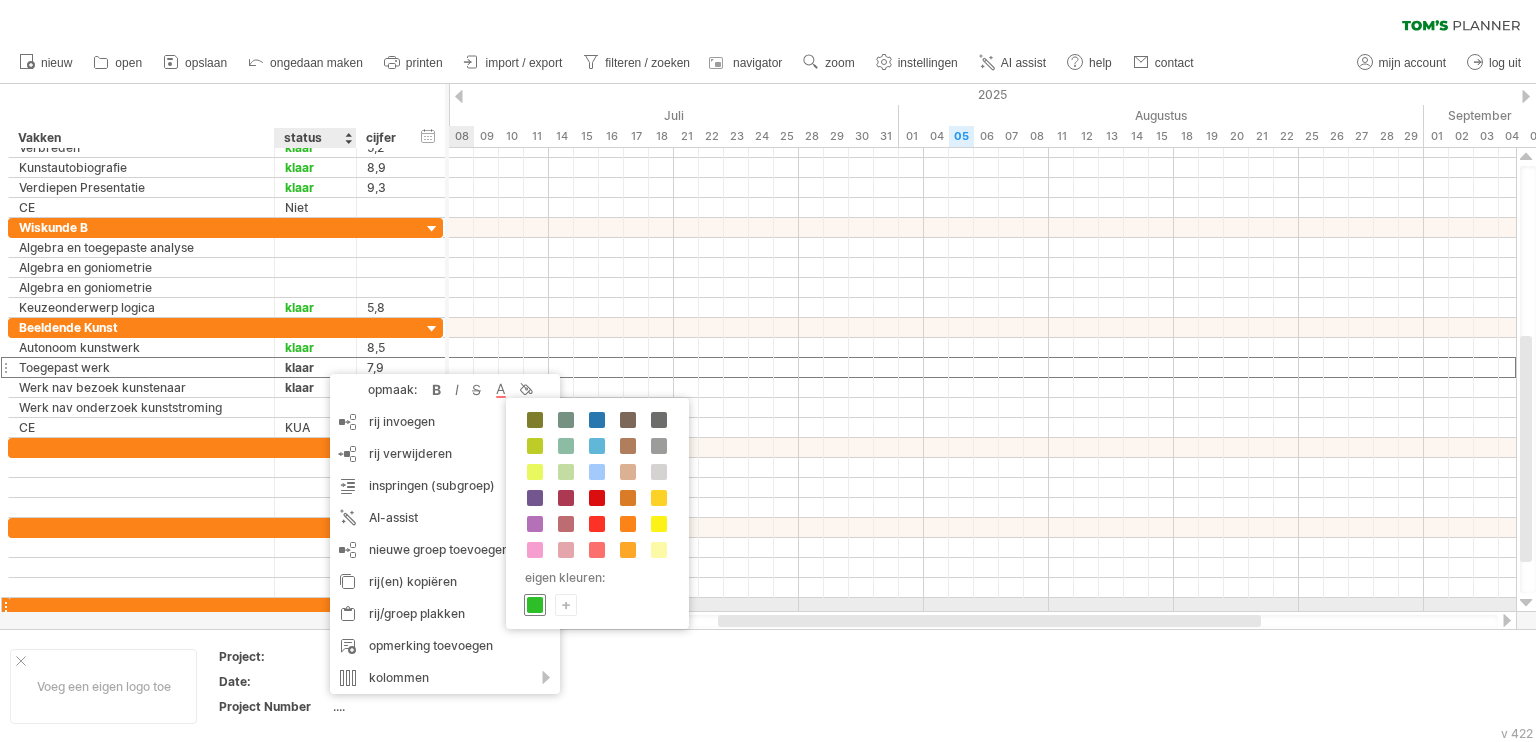 click at bounding box center (535, 605) 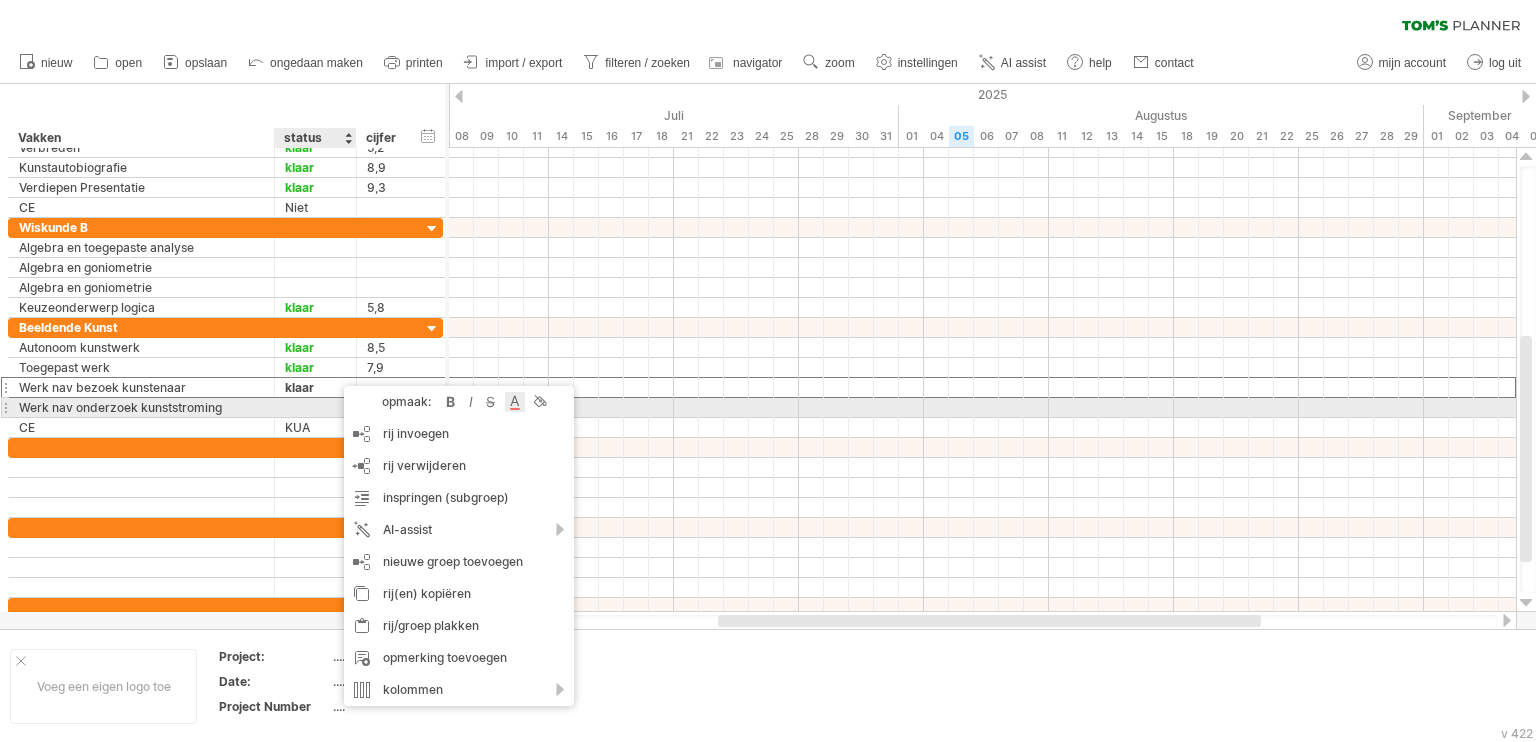 click at bounding box center [515, 402] 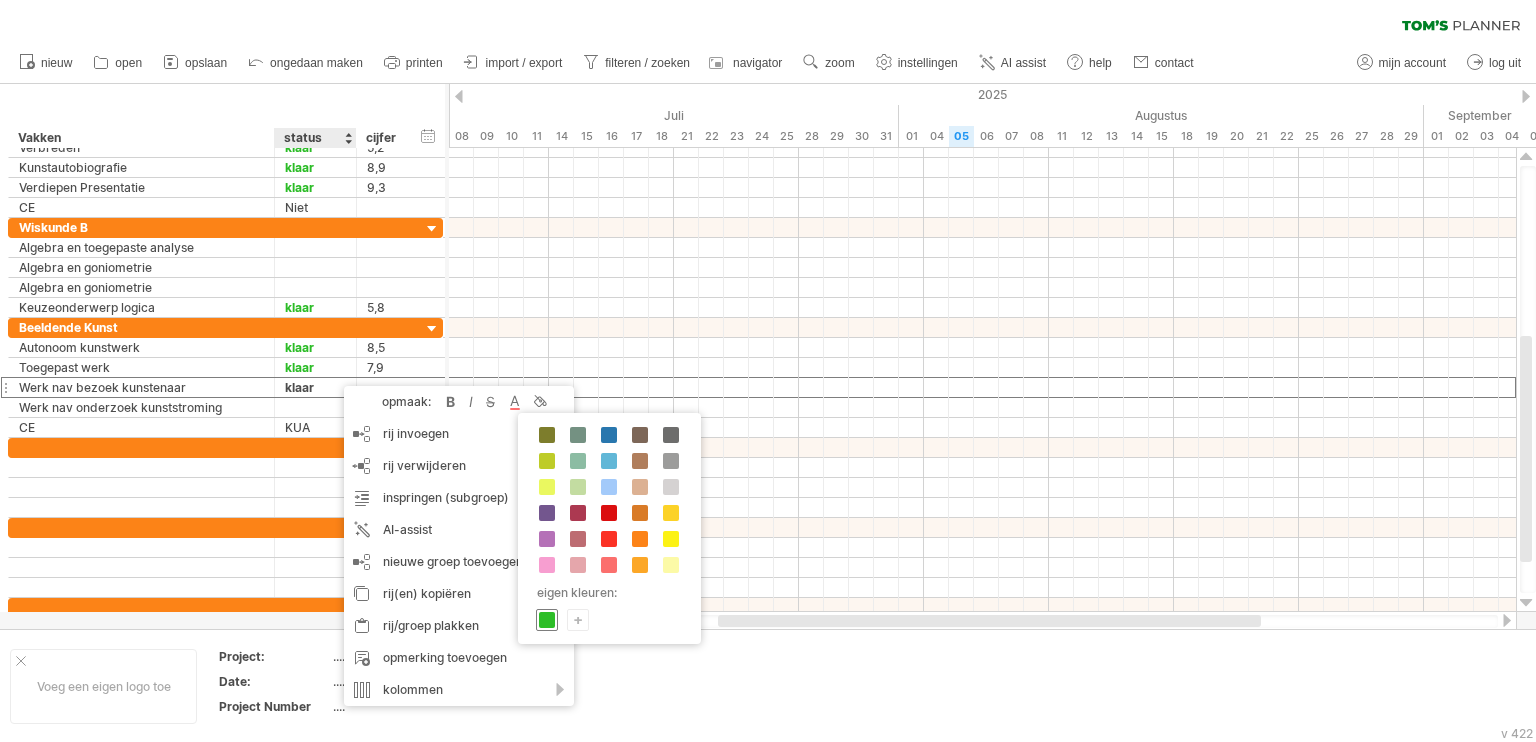 click at bounding box center (547, 620) 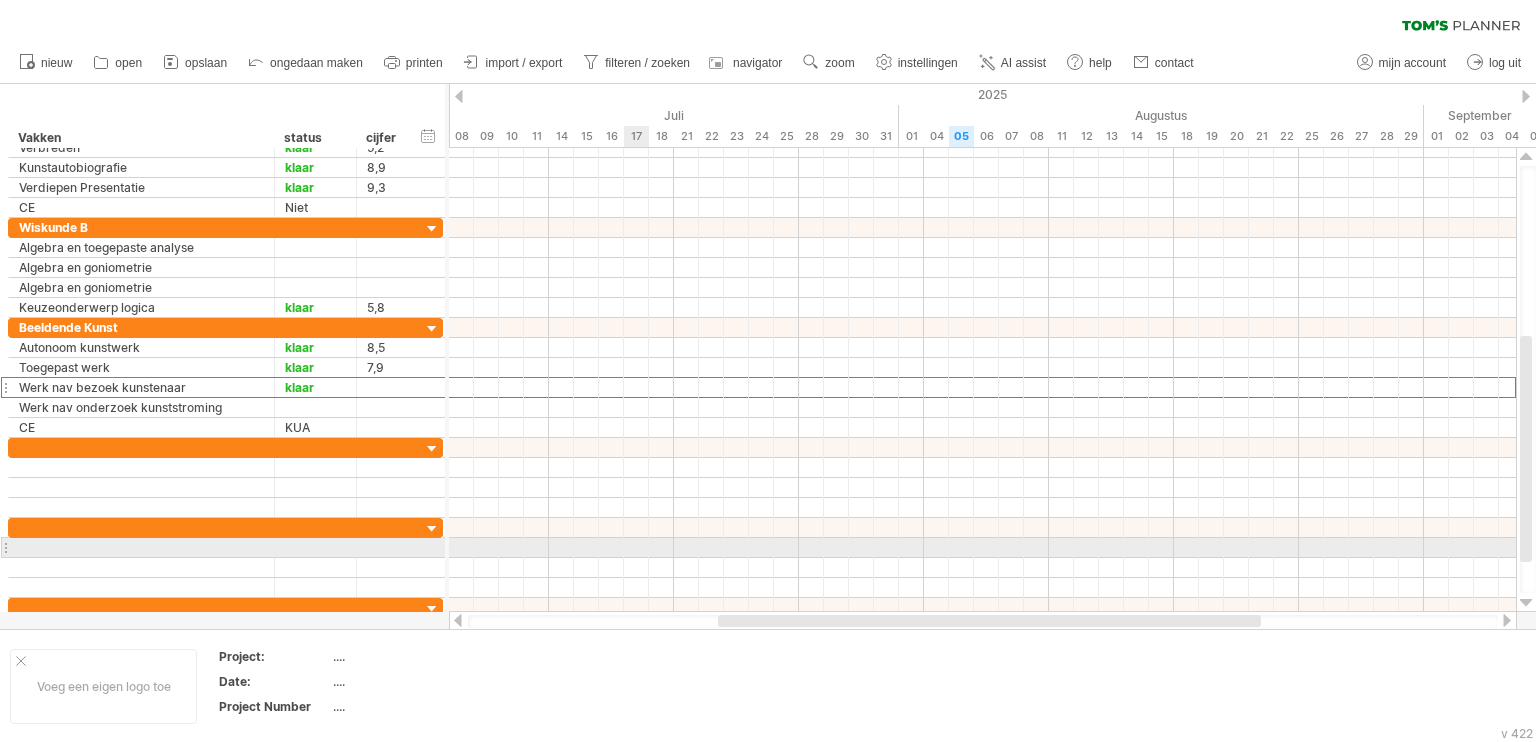 drag, startPoint x: 644, startPoint y: 557, endPoint x: 631, endPoint y: 553, distance: 13.601471 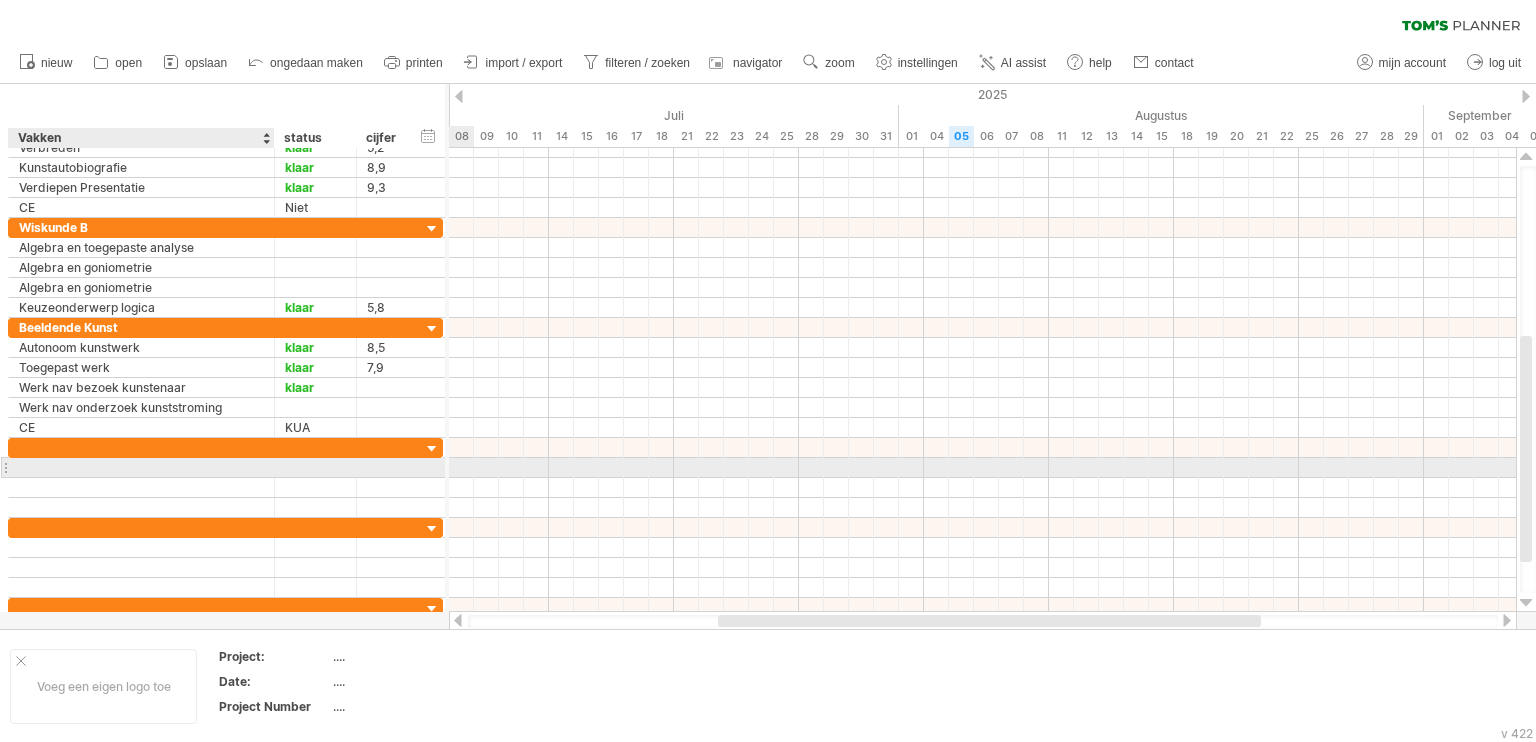 click at bounding box center (141, 467) 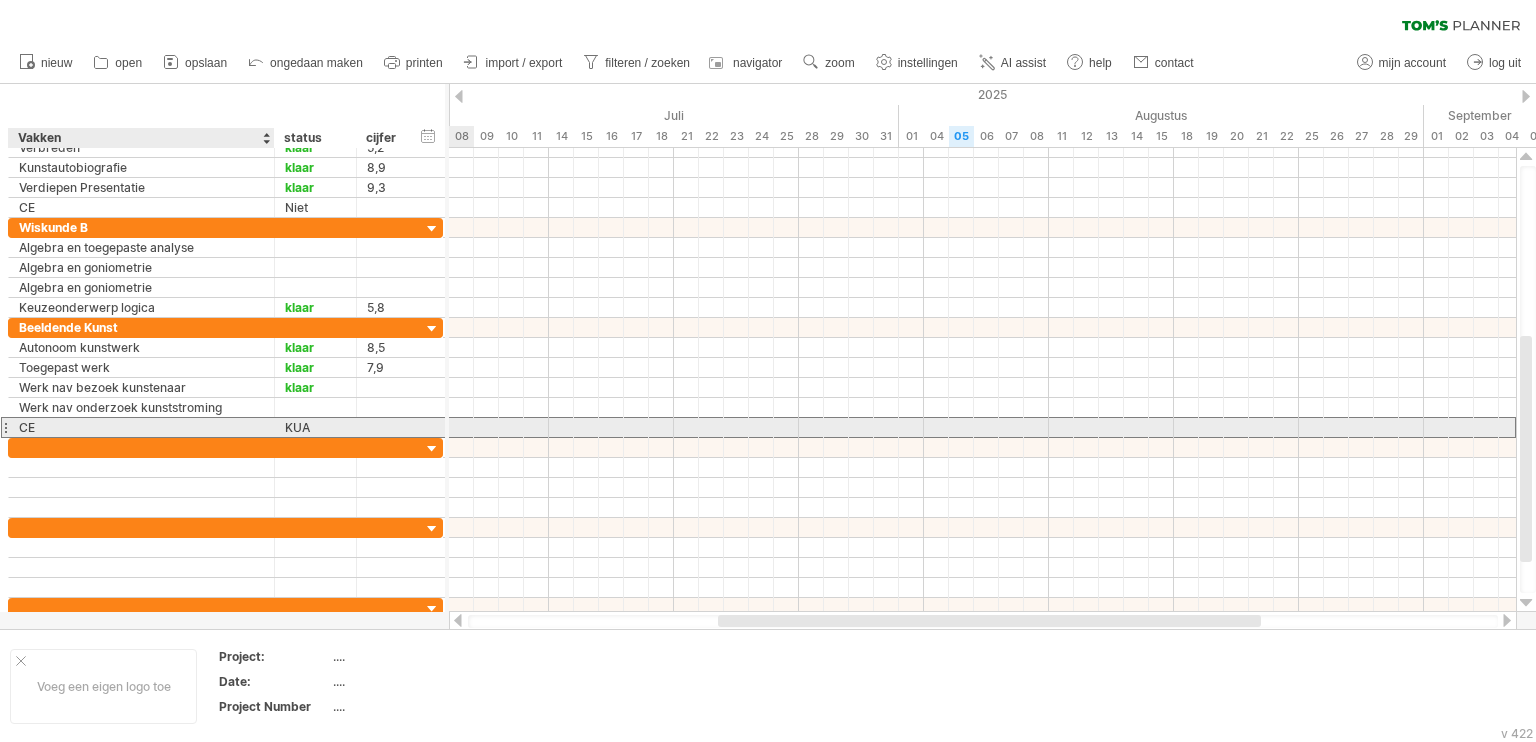 click on "CE" at bounding box center (141, 427) 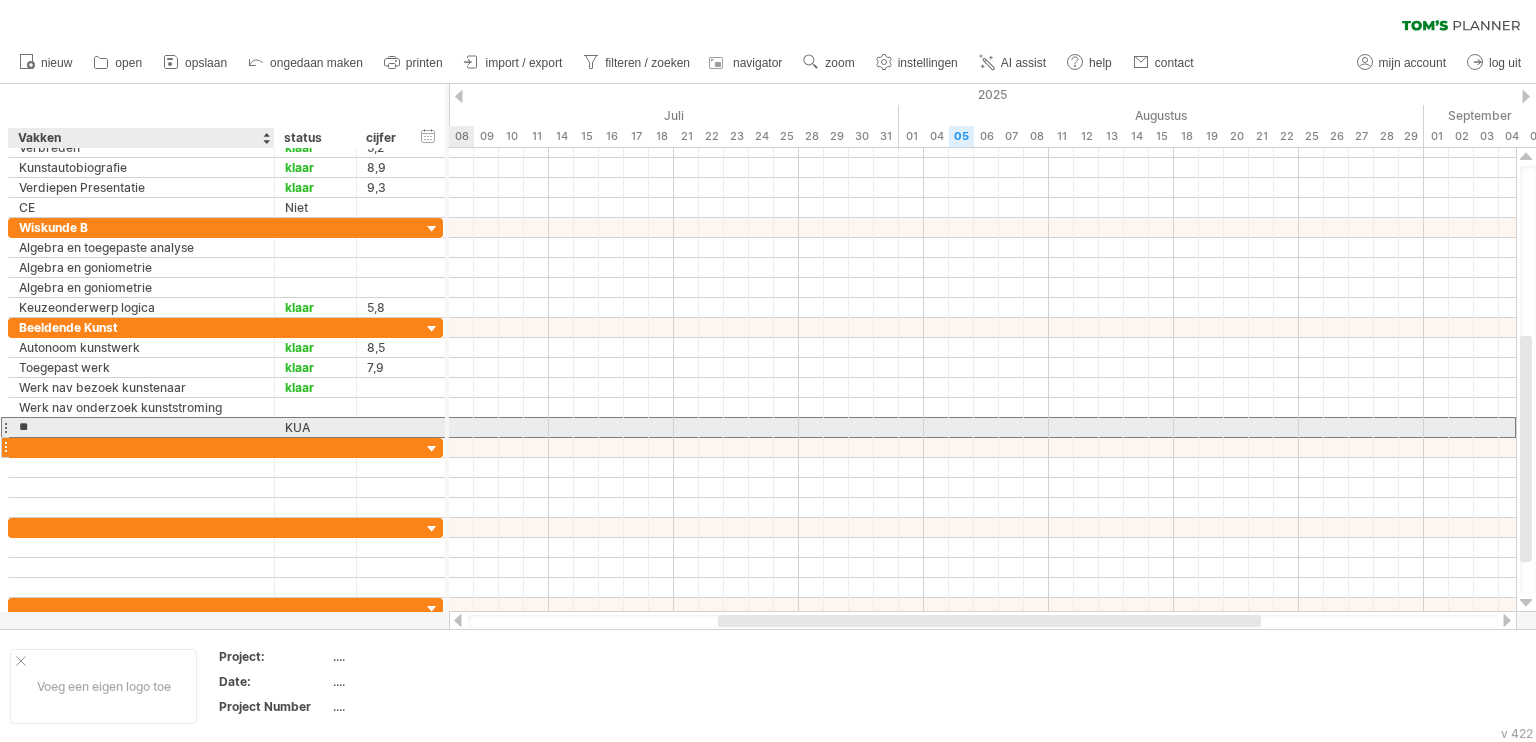 click at bounding box center [141, 447] 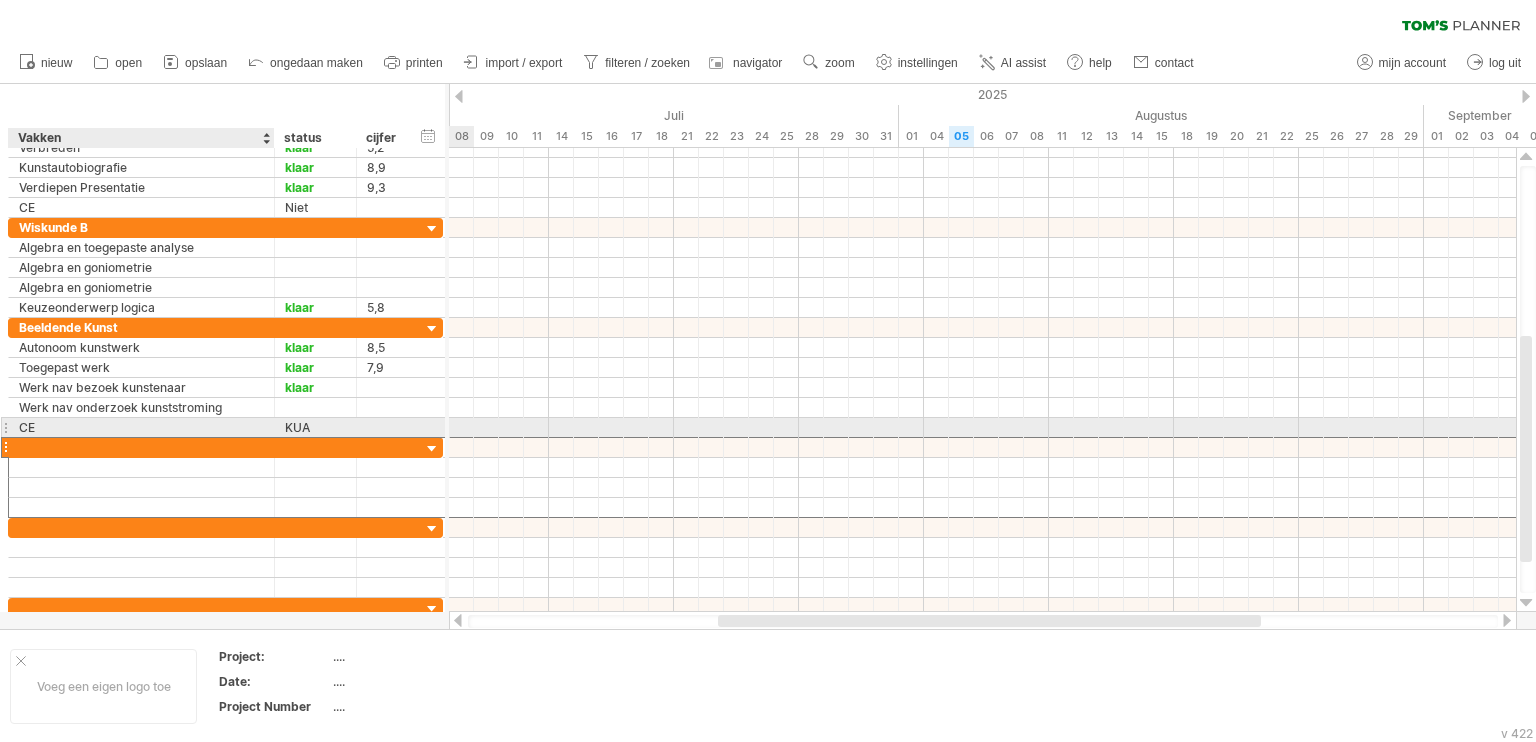 click at bounding box center (141, 447) 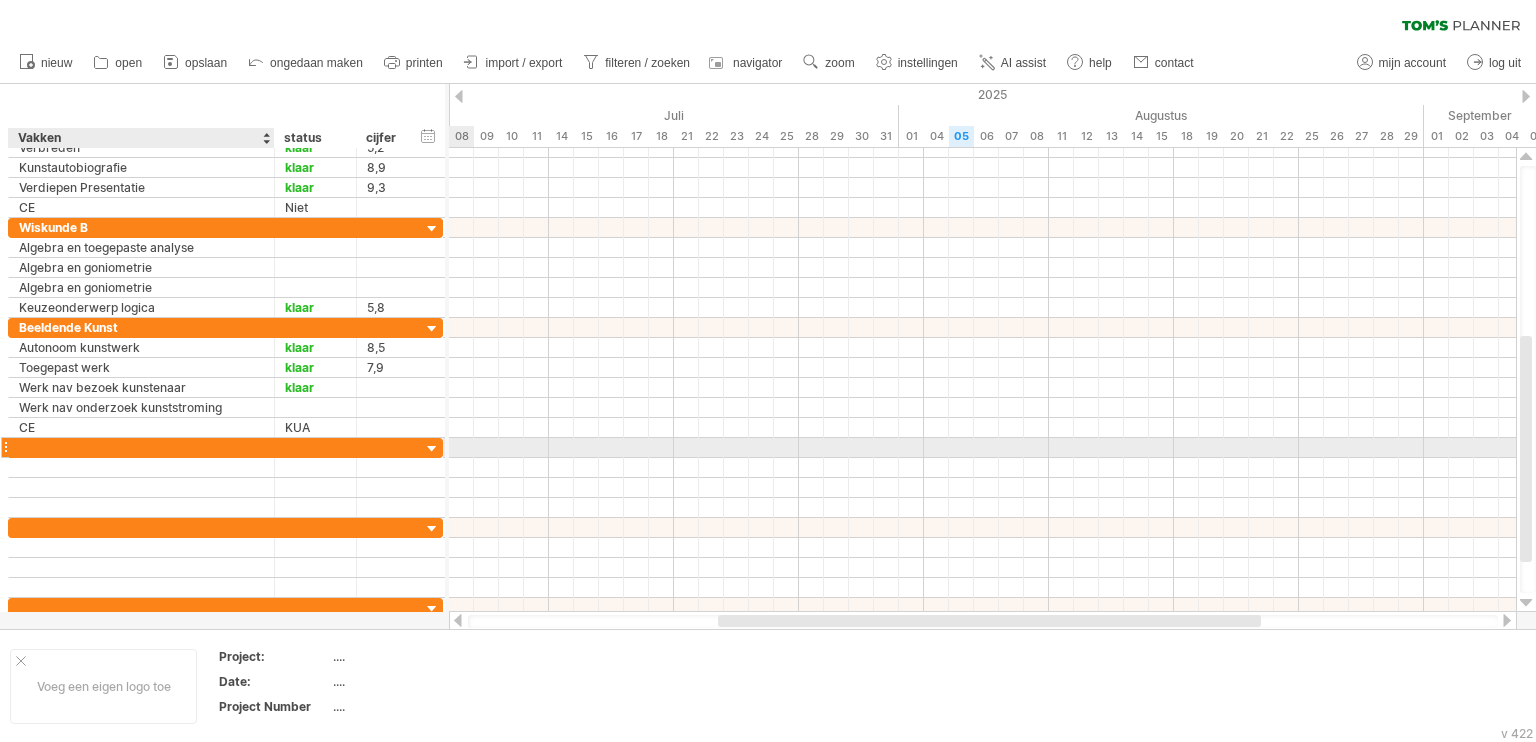 paste on "*********" 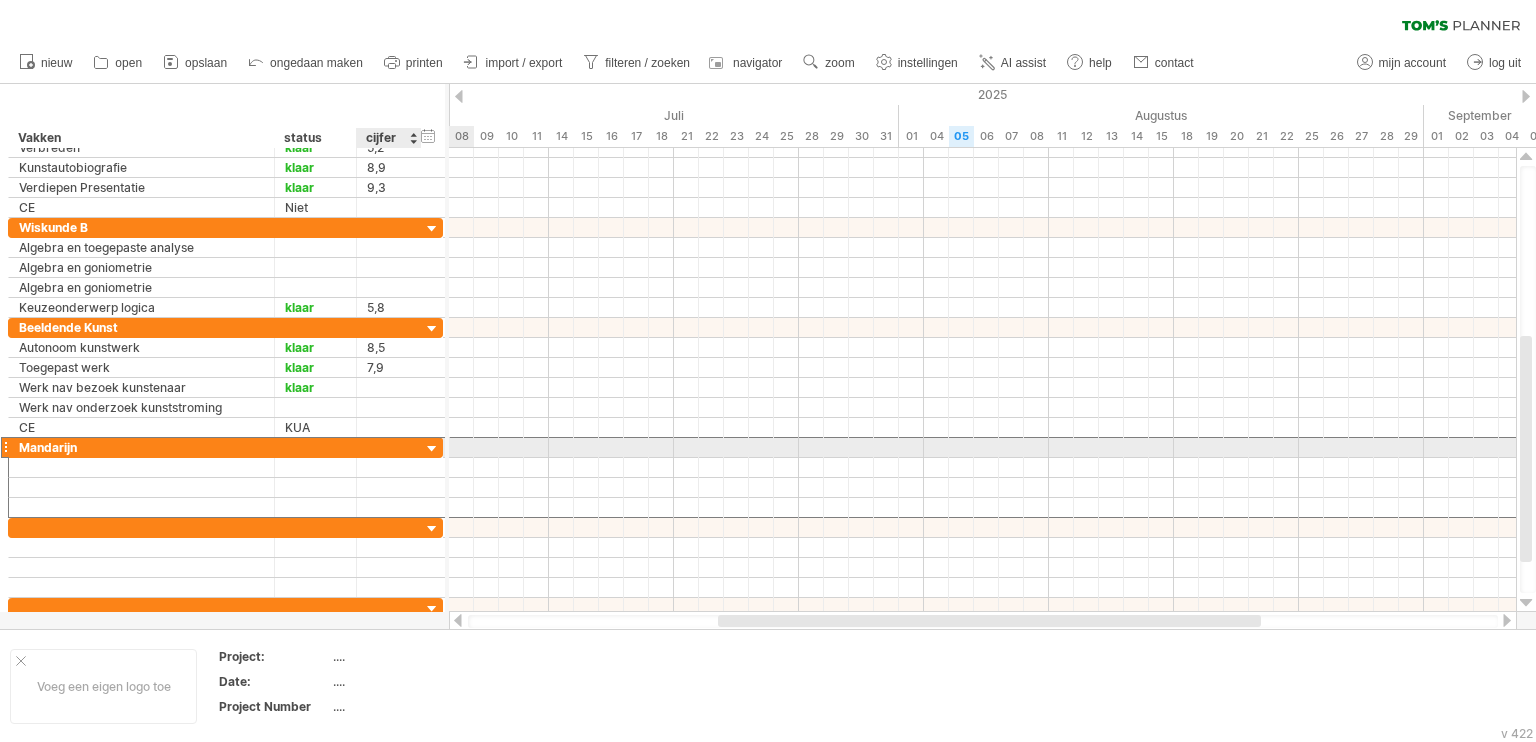 click at bounding box center [389, 447] 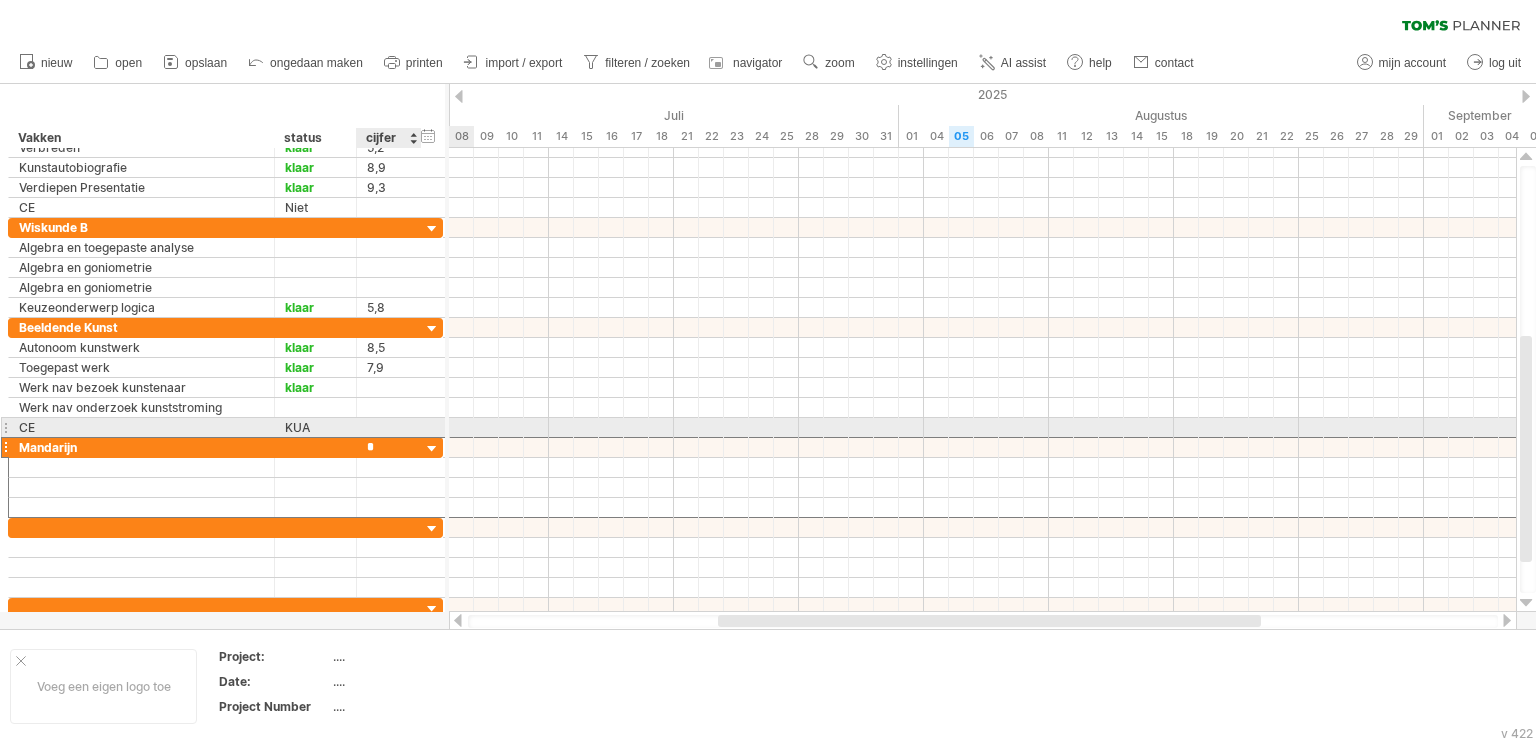 type on "*" 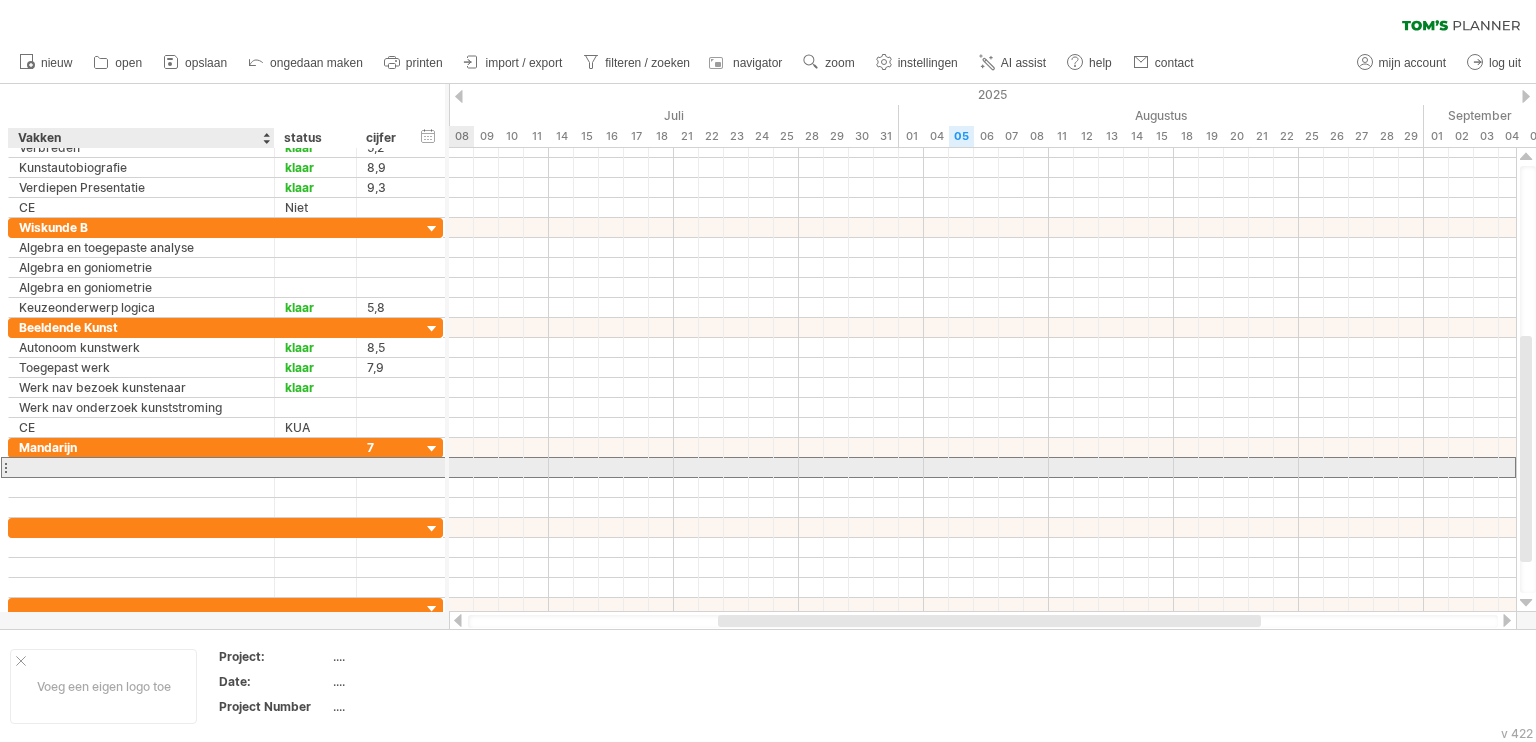 click at bounding box center (141, 467) 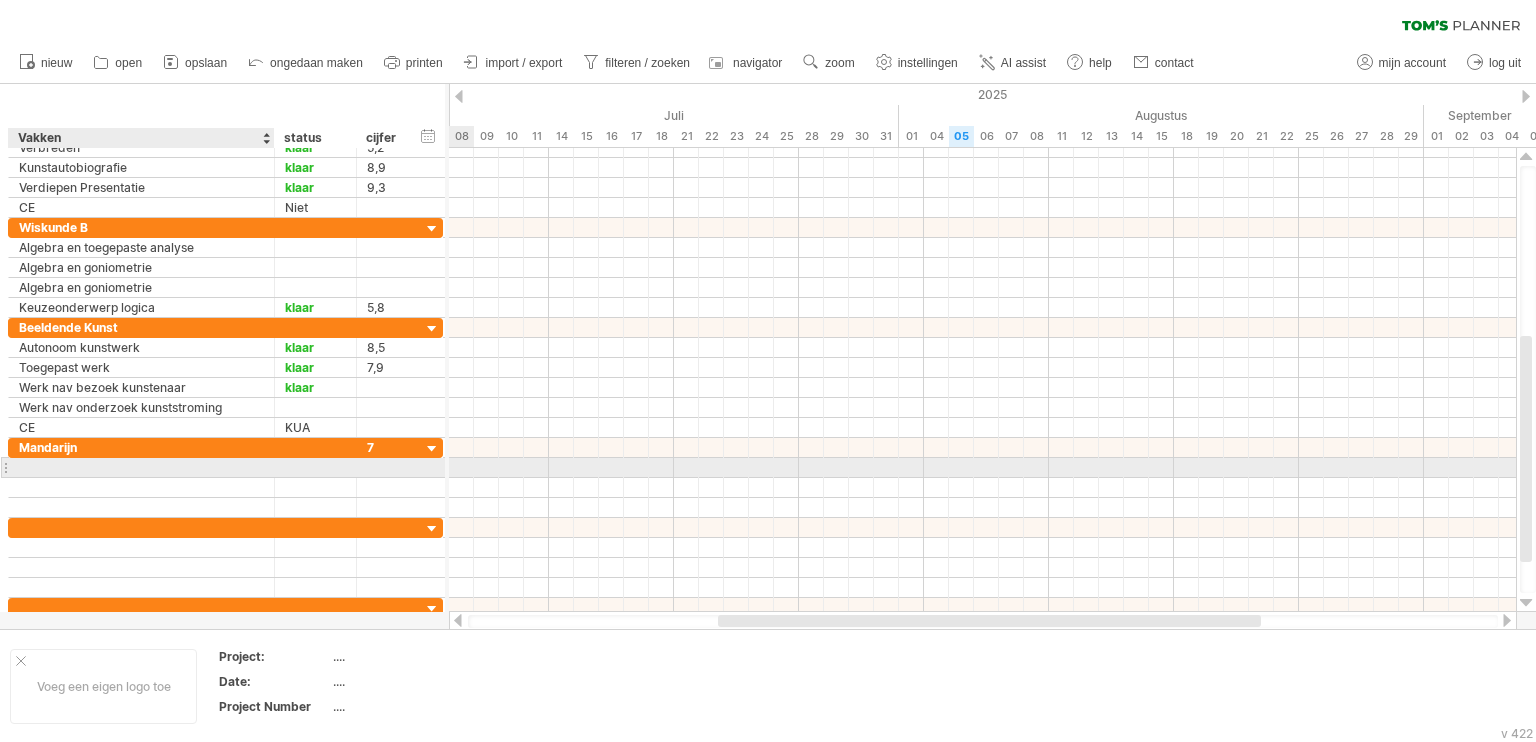 paste on "*******" 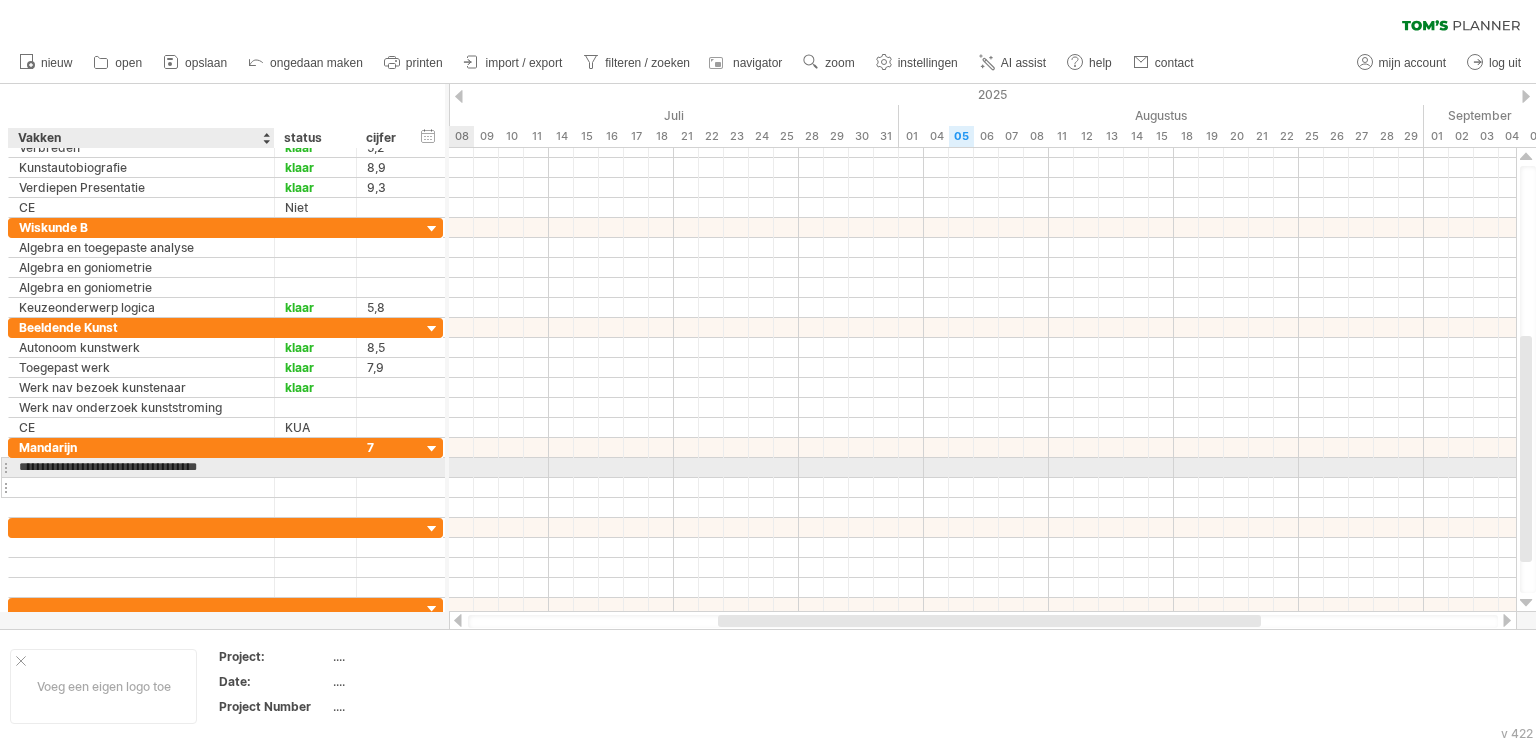type on "*******" 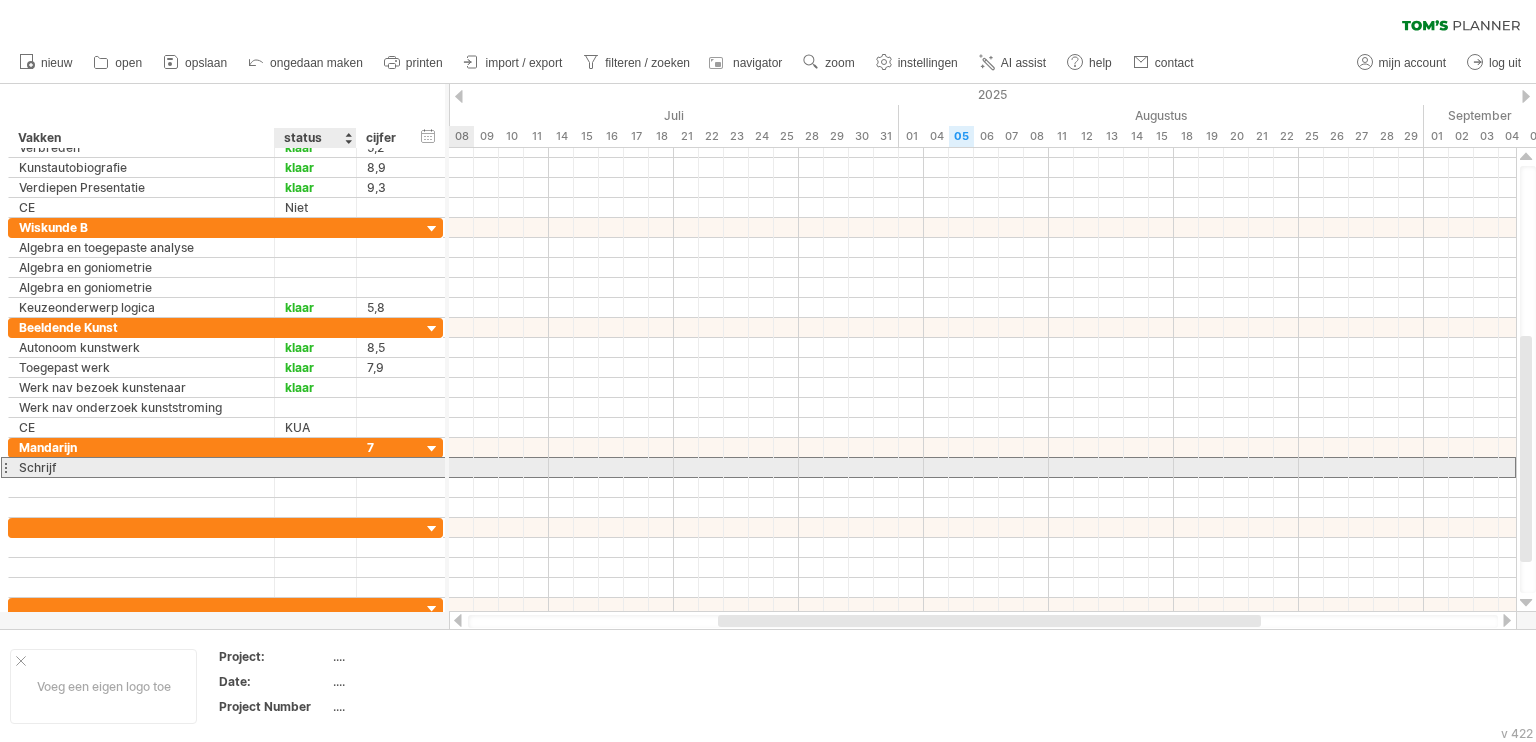click at bounding box center [315, 467] 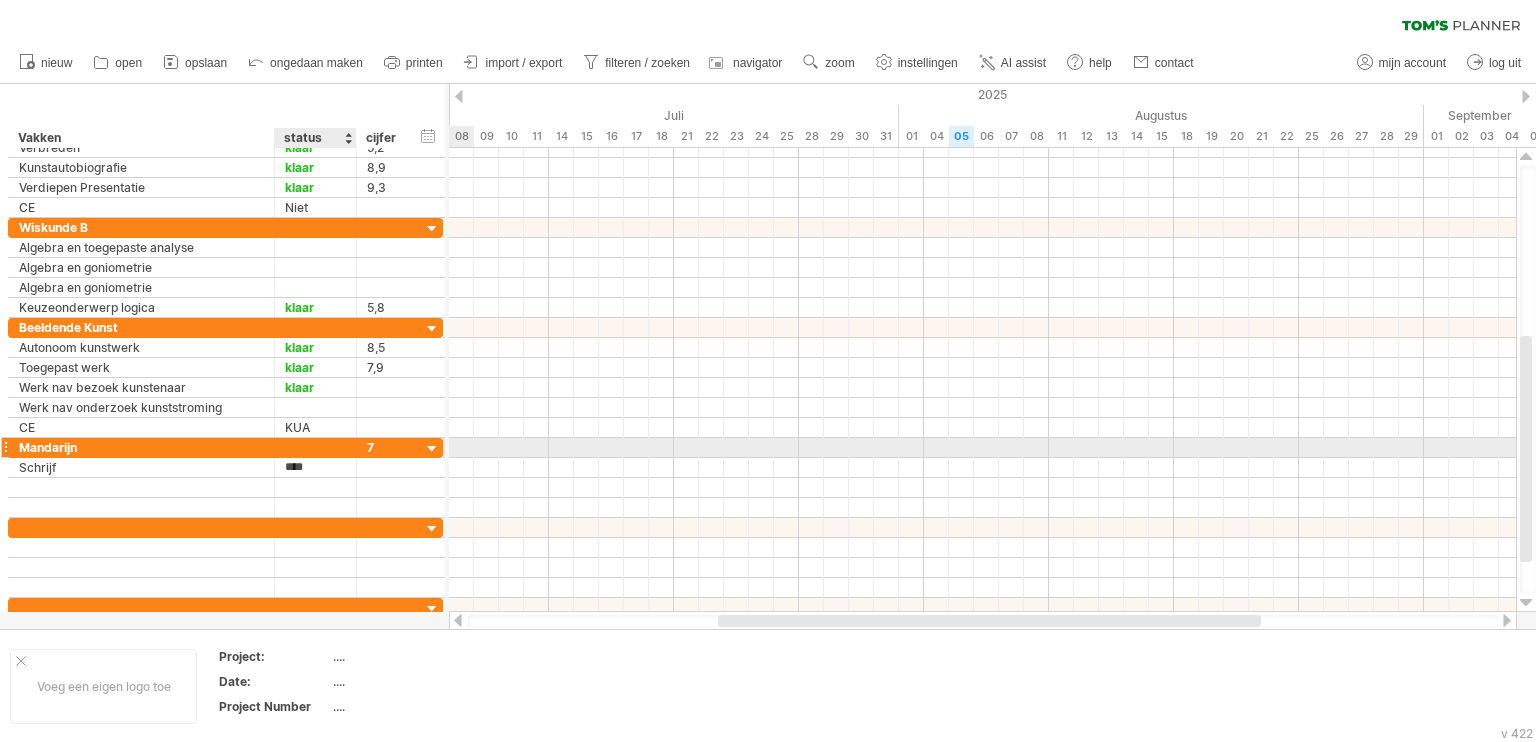 type on "***" 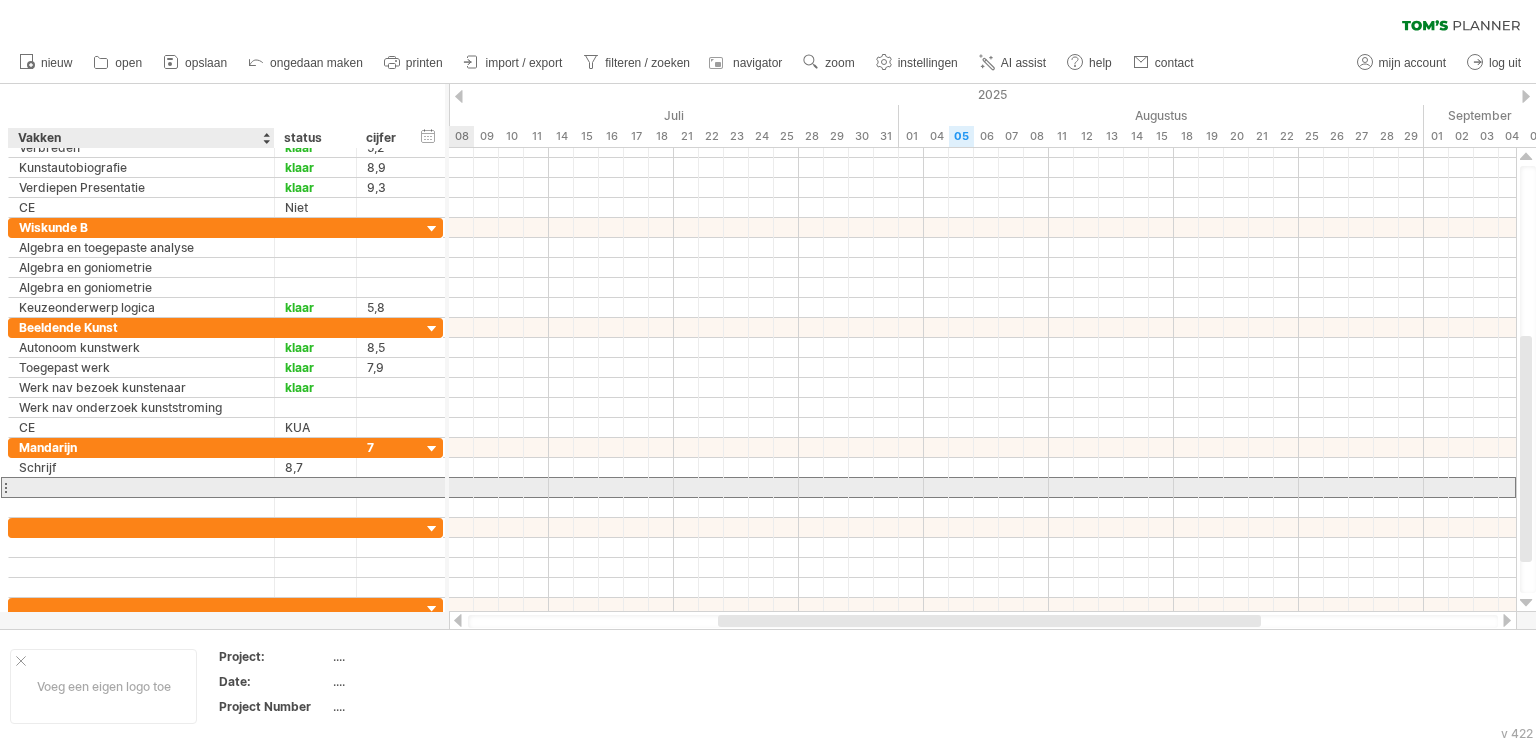 click at bounding box center [141, 487] 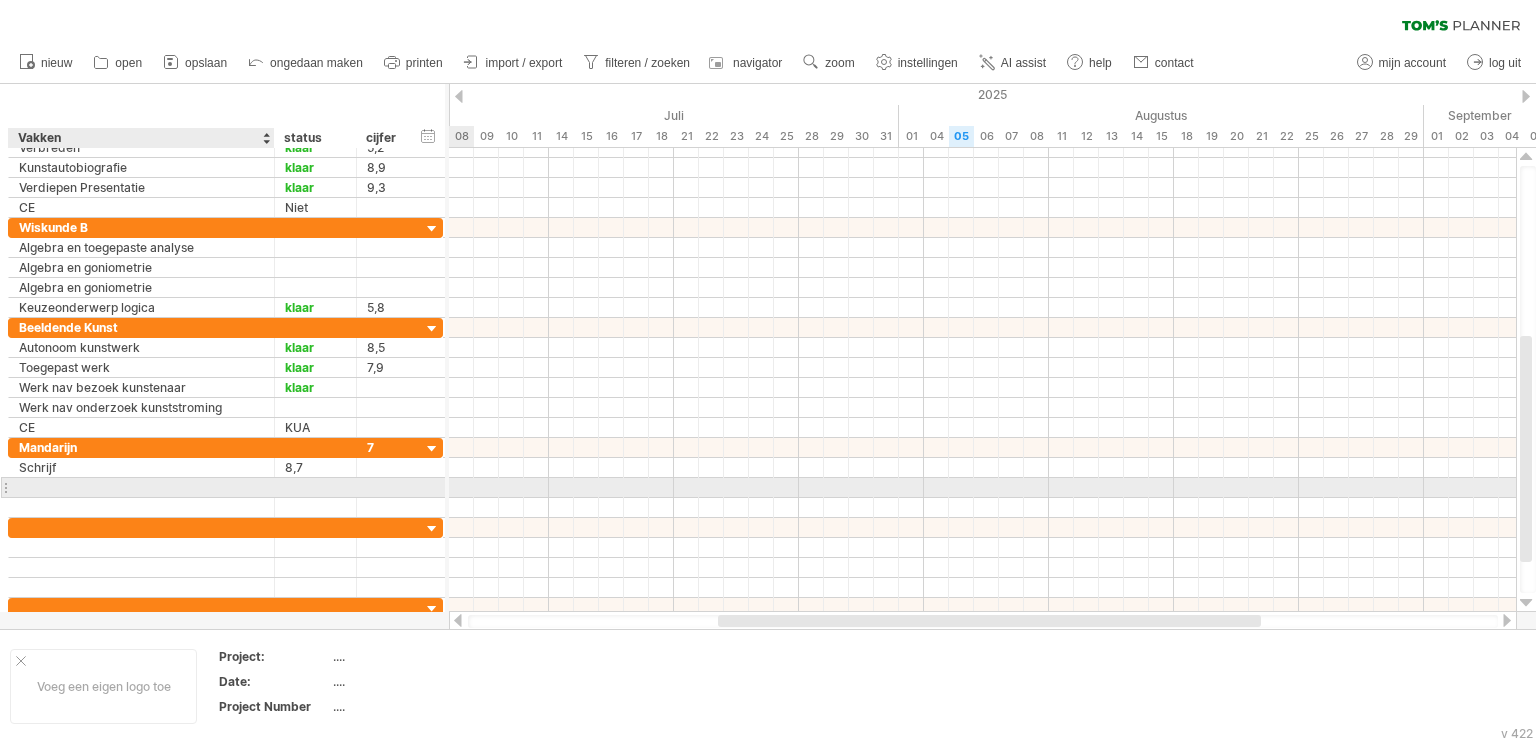 paste on "**********" 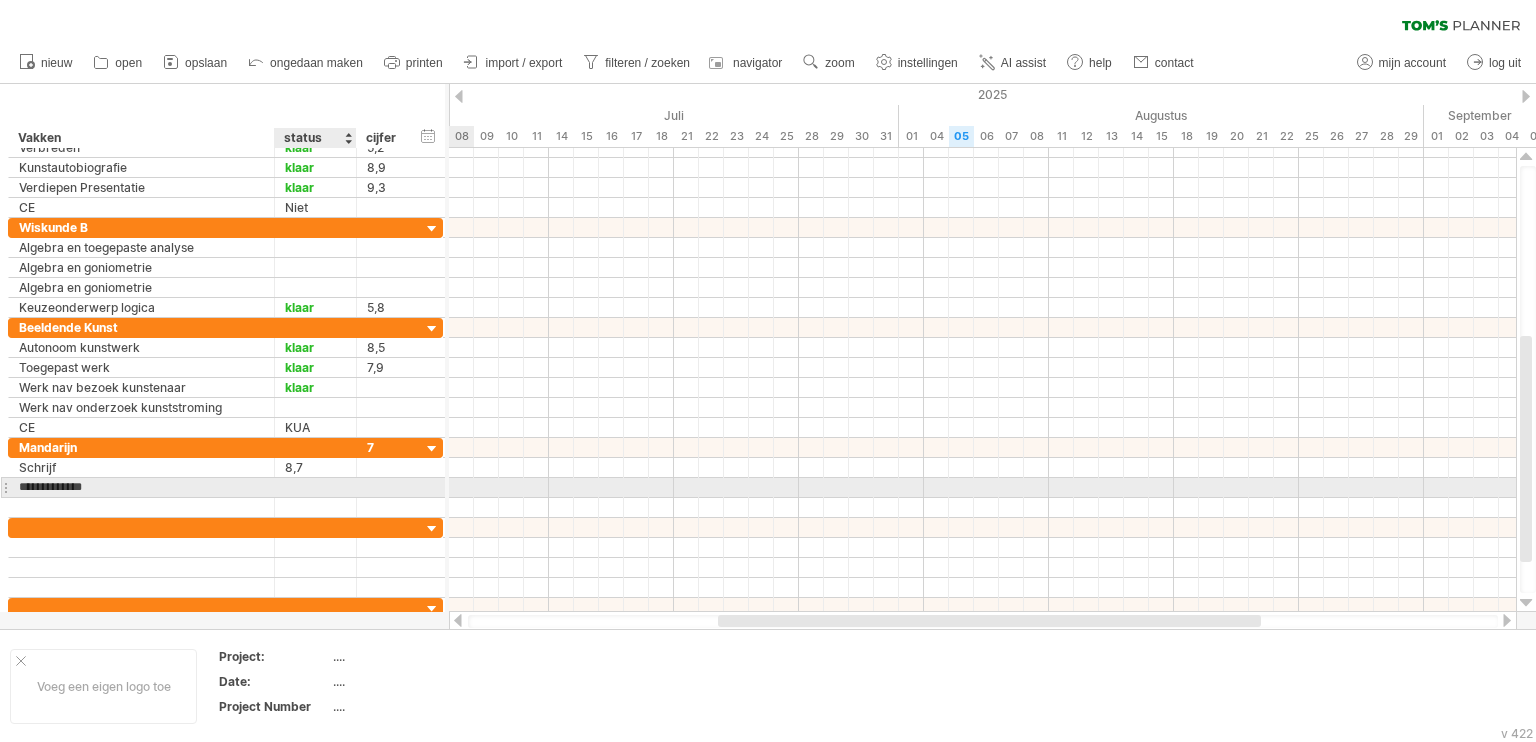 click at bounding box center [315, 487] 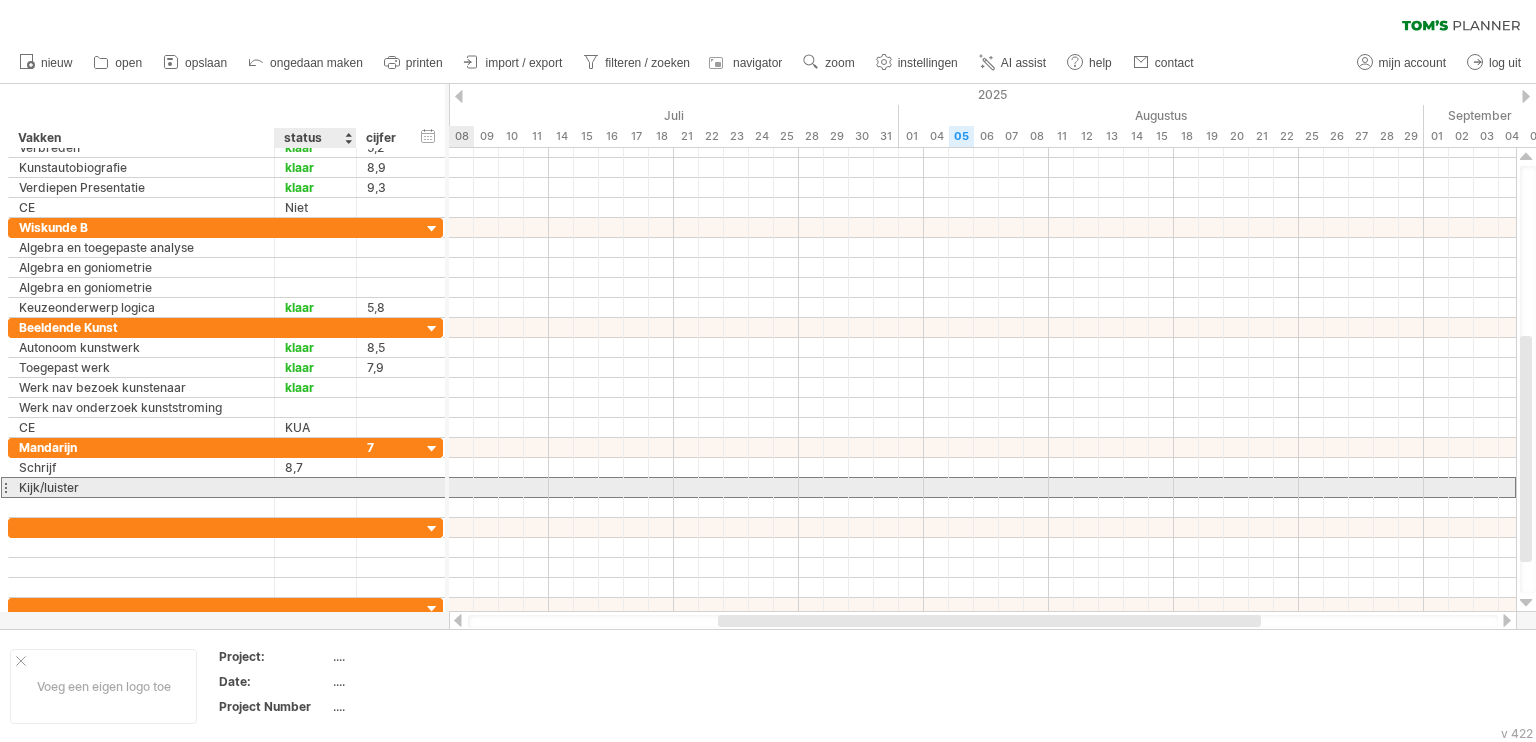 click at bounding box center [315, 487] 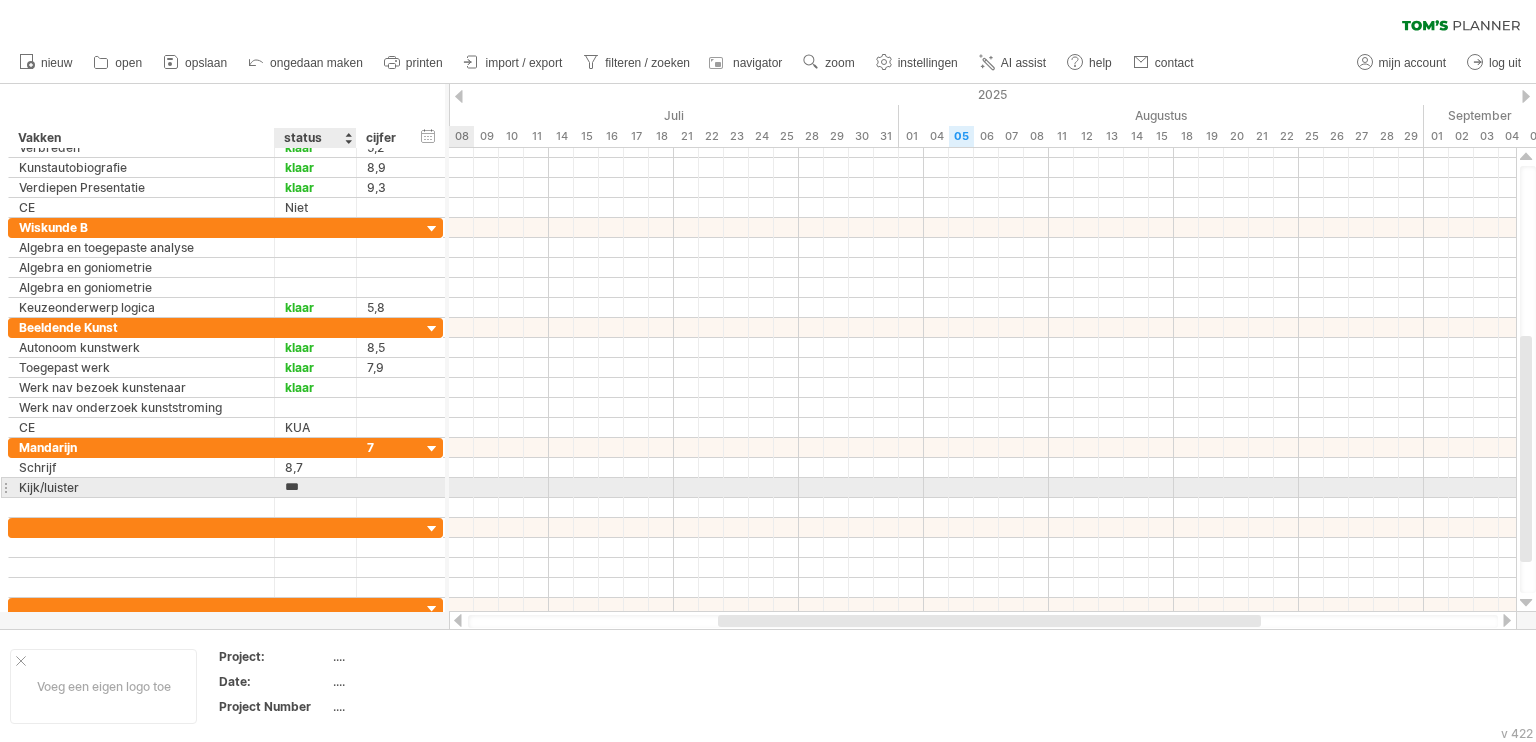 type on "***" 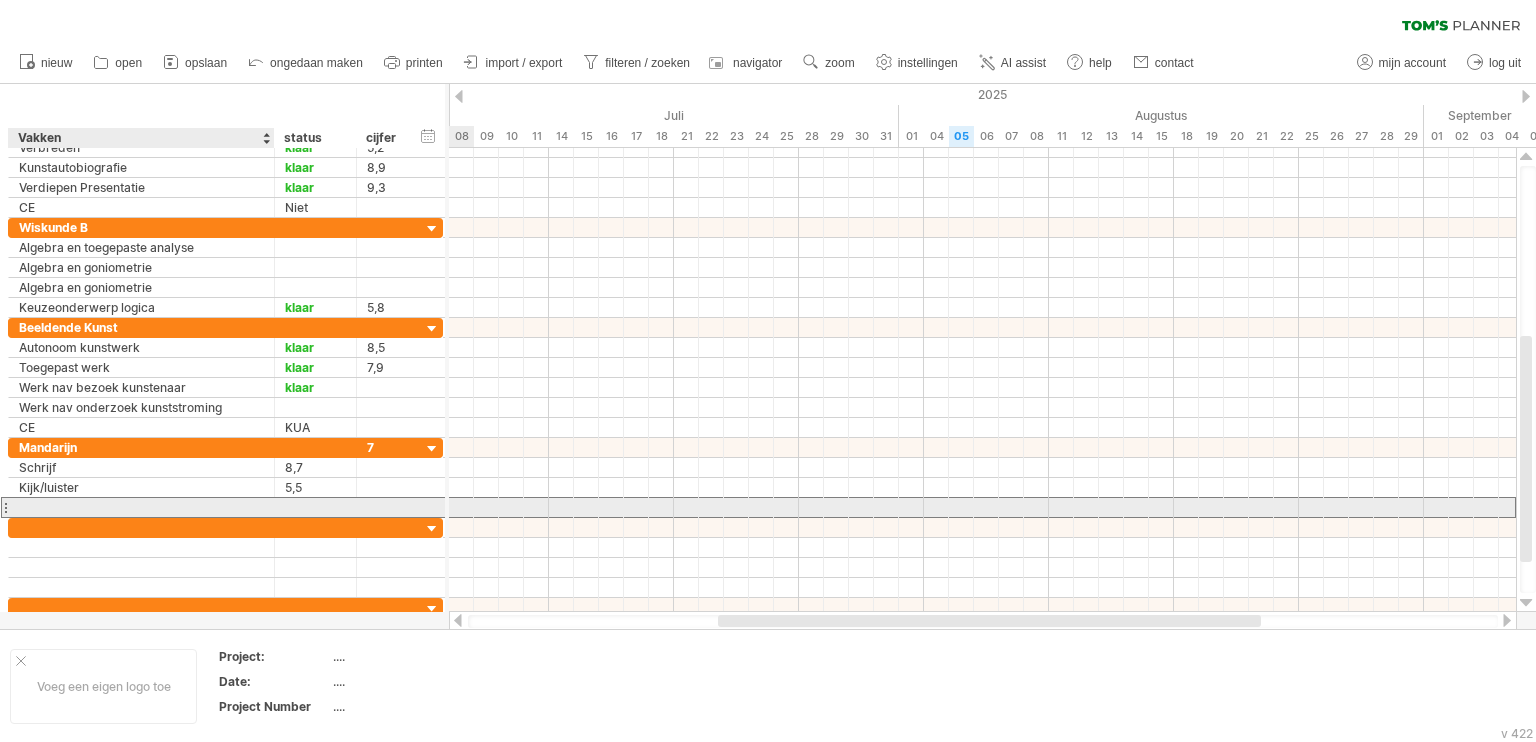 click at bounding box center (141, 507) 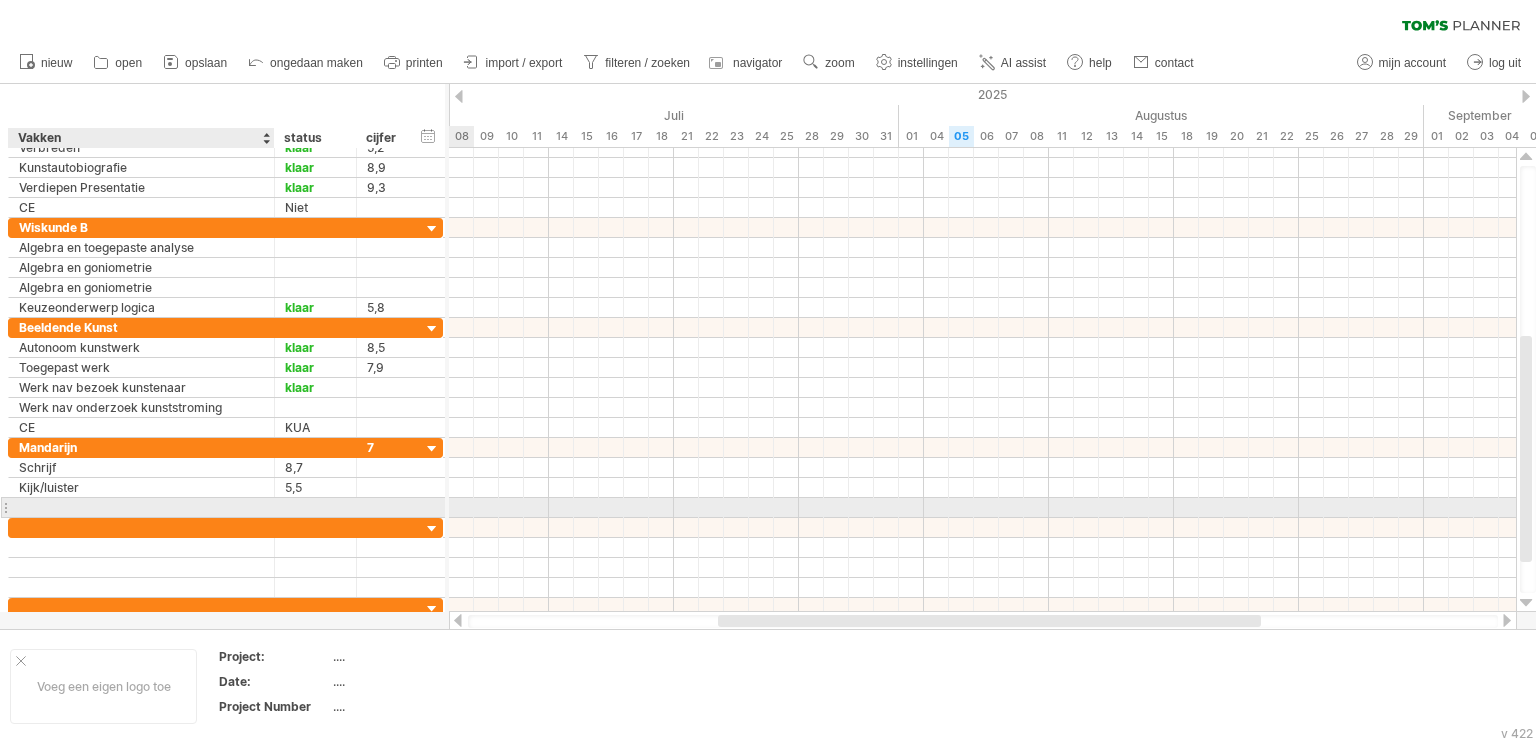 paste on "*********" 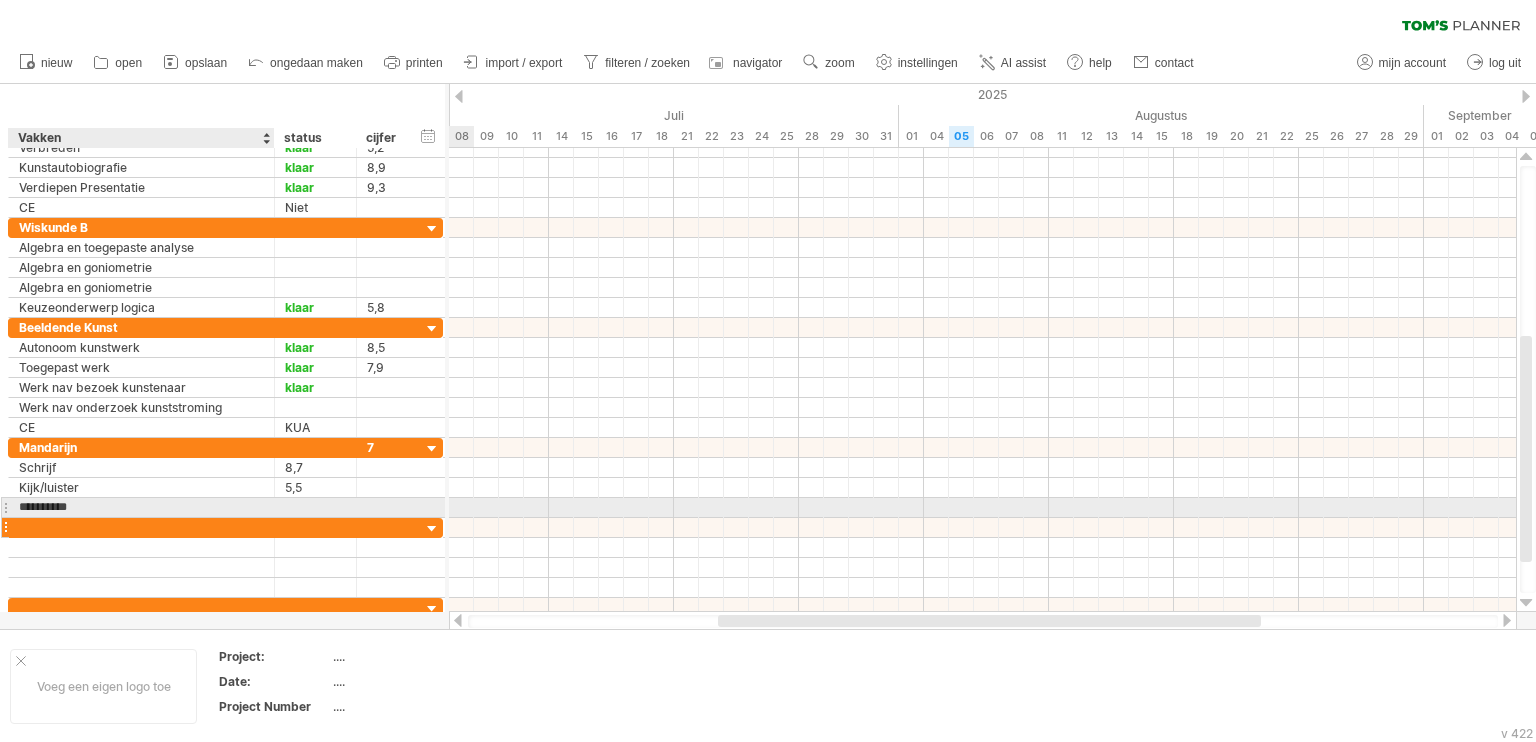 type on "*********" 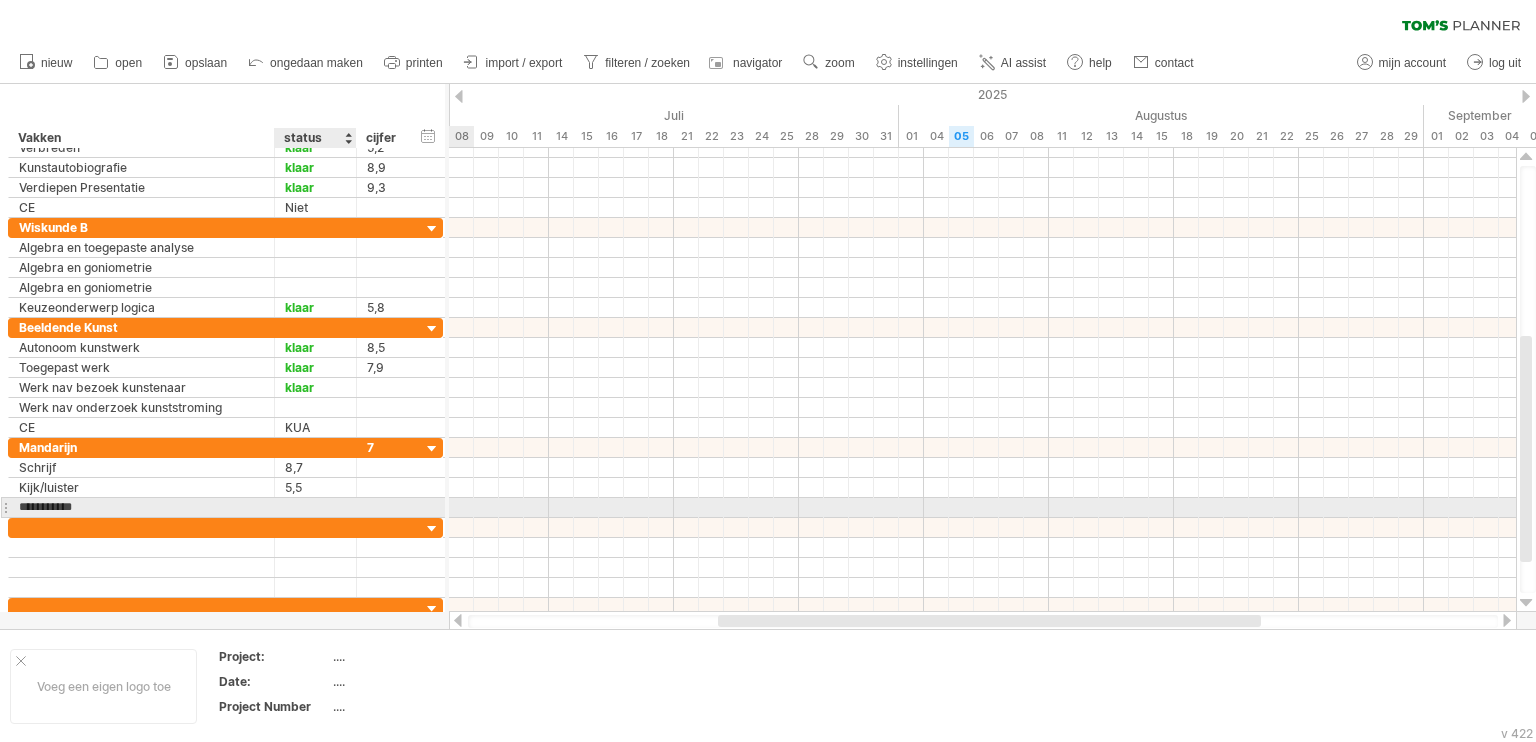 click at bounding box center [315, 507] 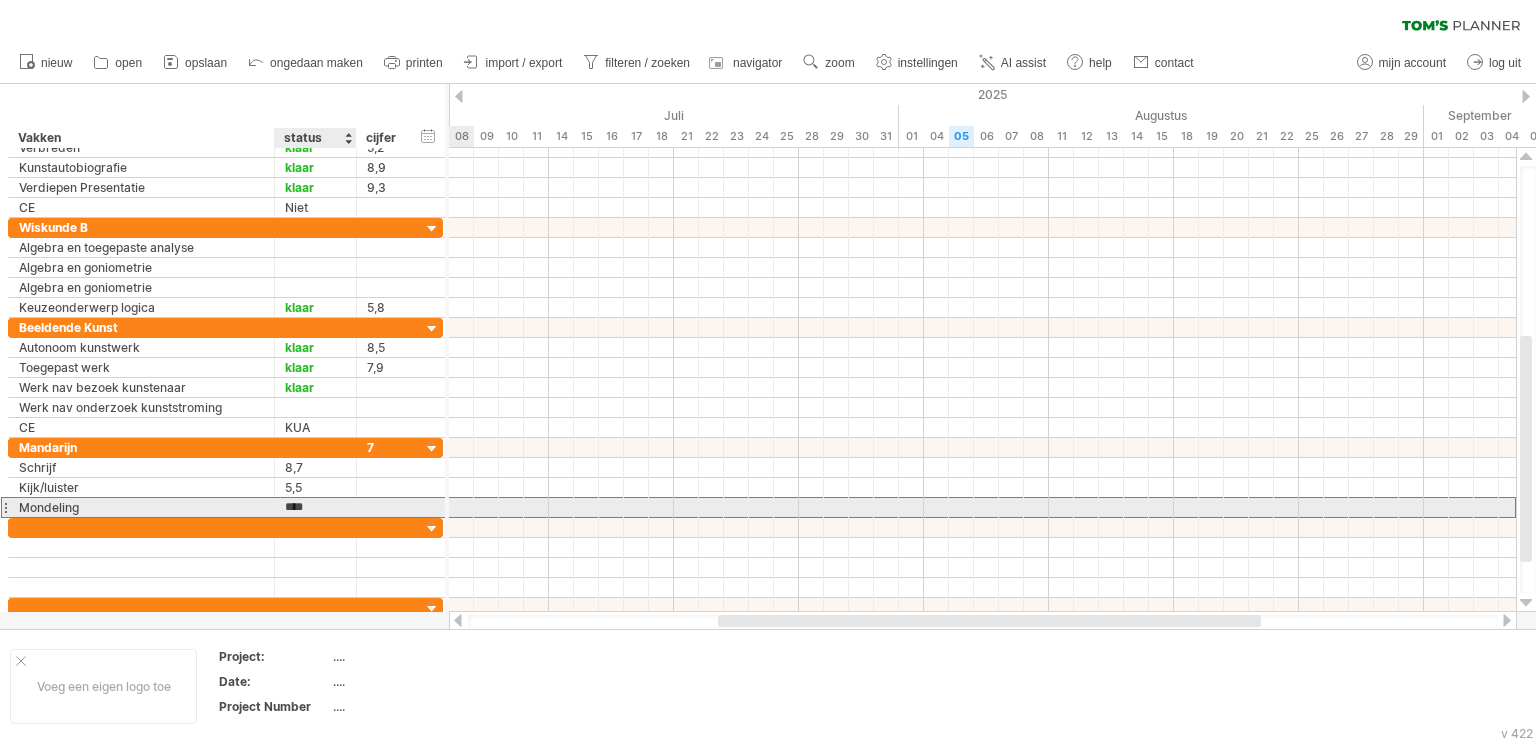 type on "***" 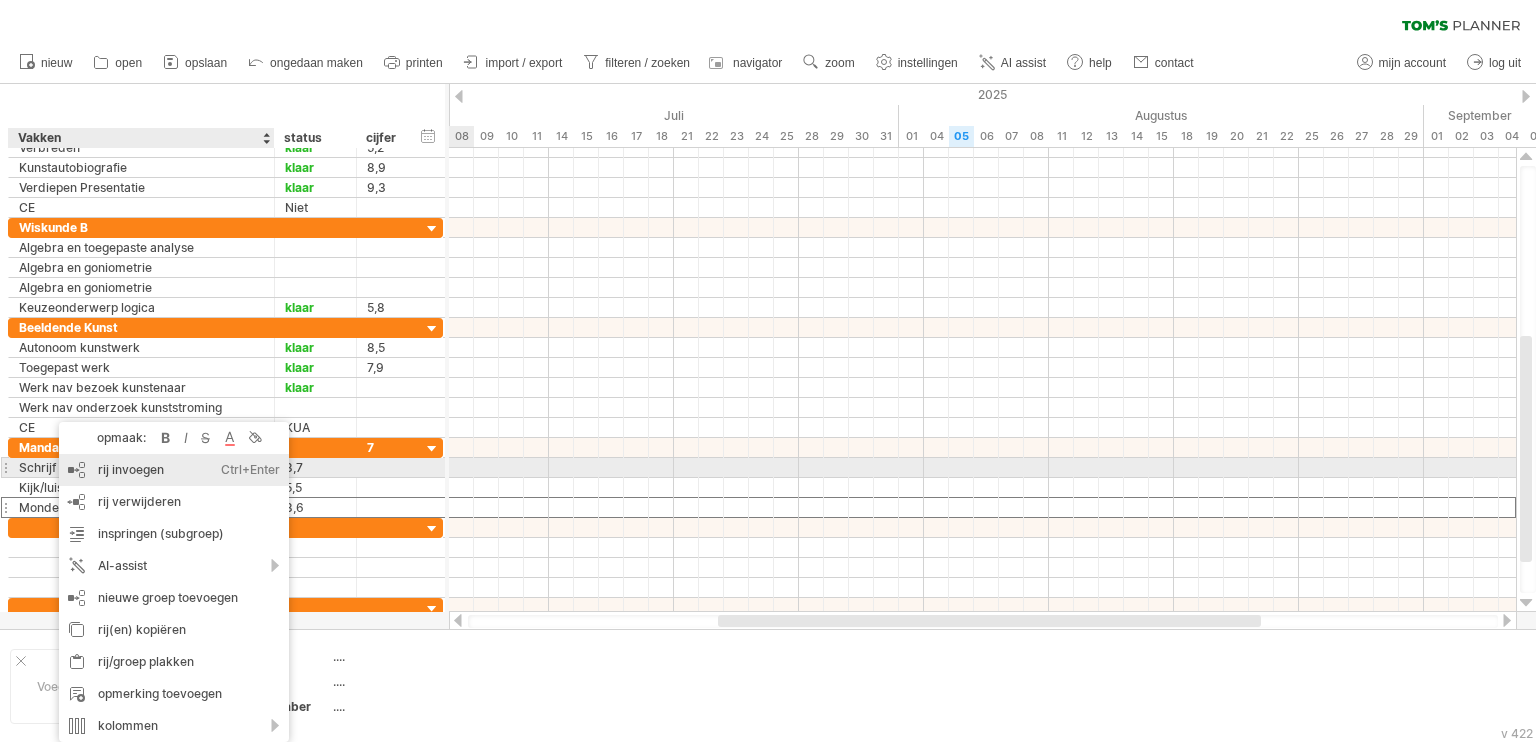 click on "rij invoegen Ctrl+Enter Cmd+Enter" at bounding box center (174, 470) 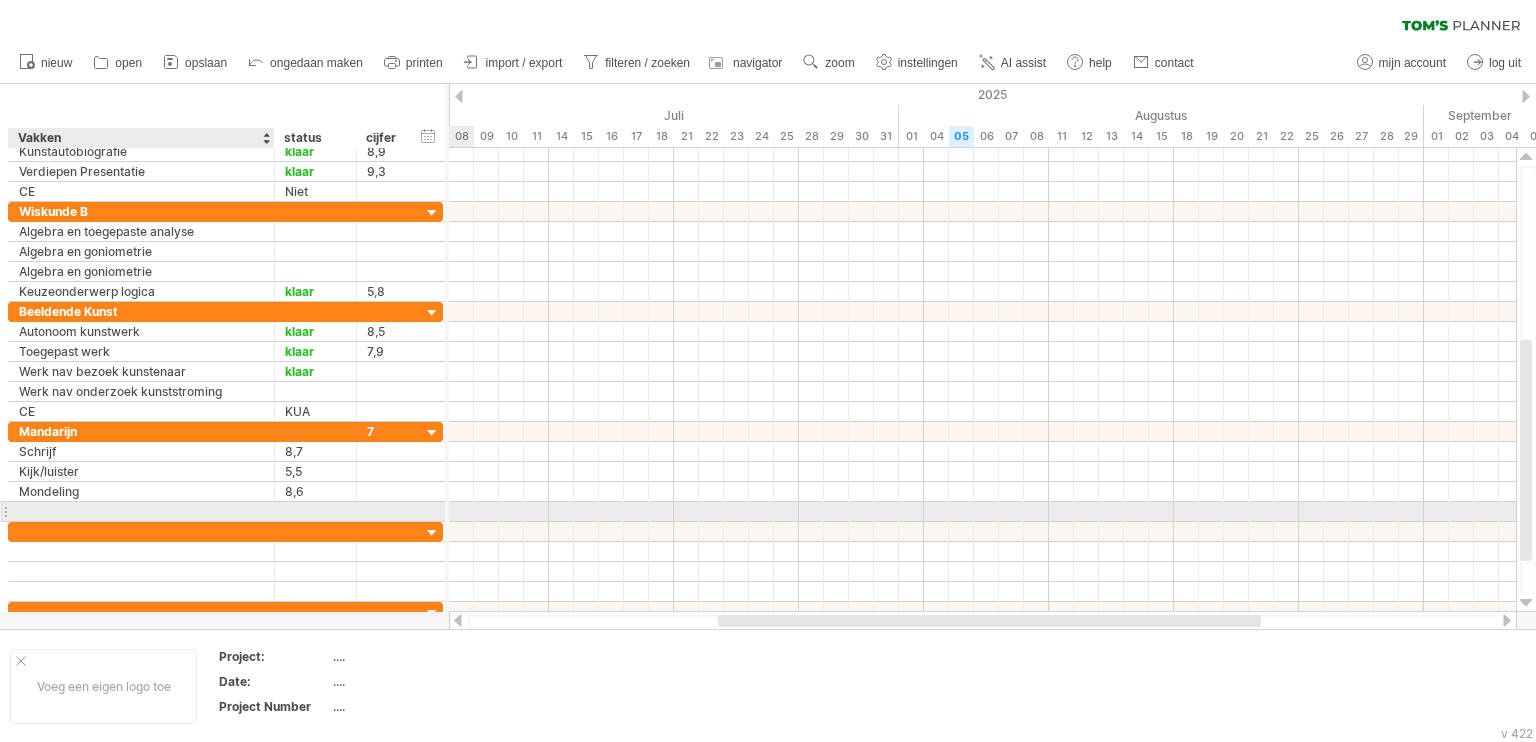 click at bounding box center (141, 511) 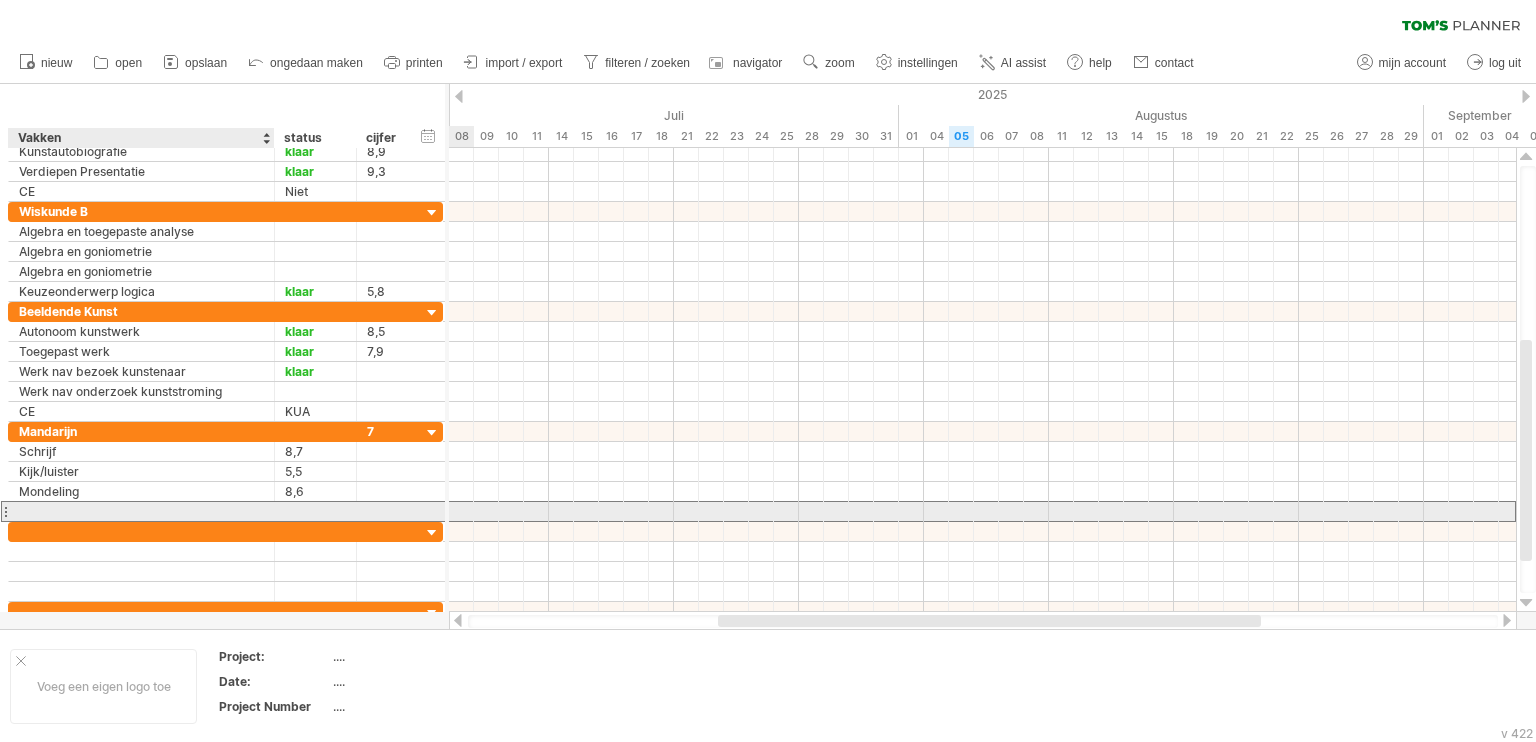 click at bounding box center [141, 511] 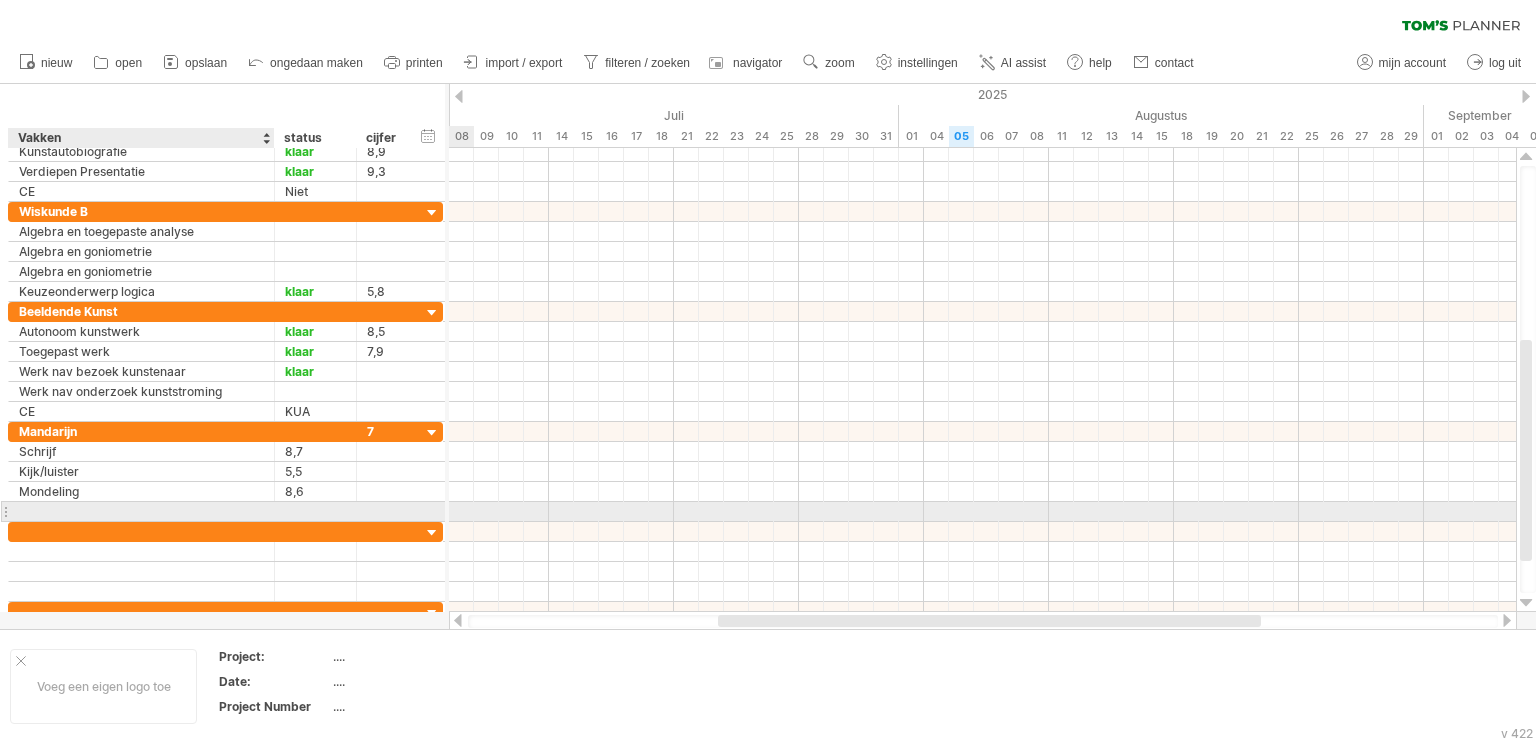 paste on "**********" 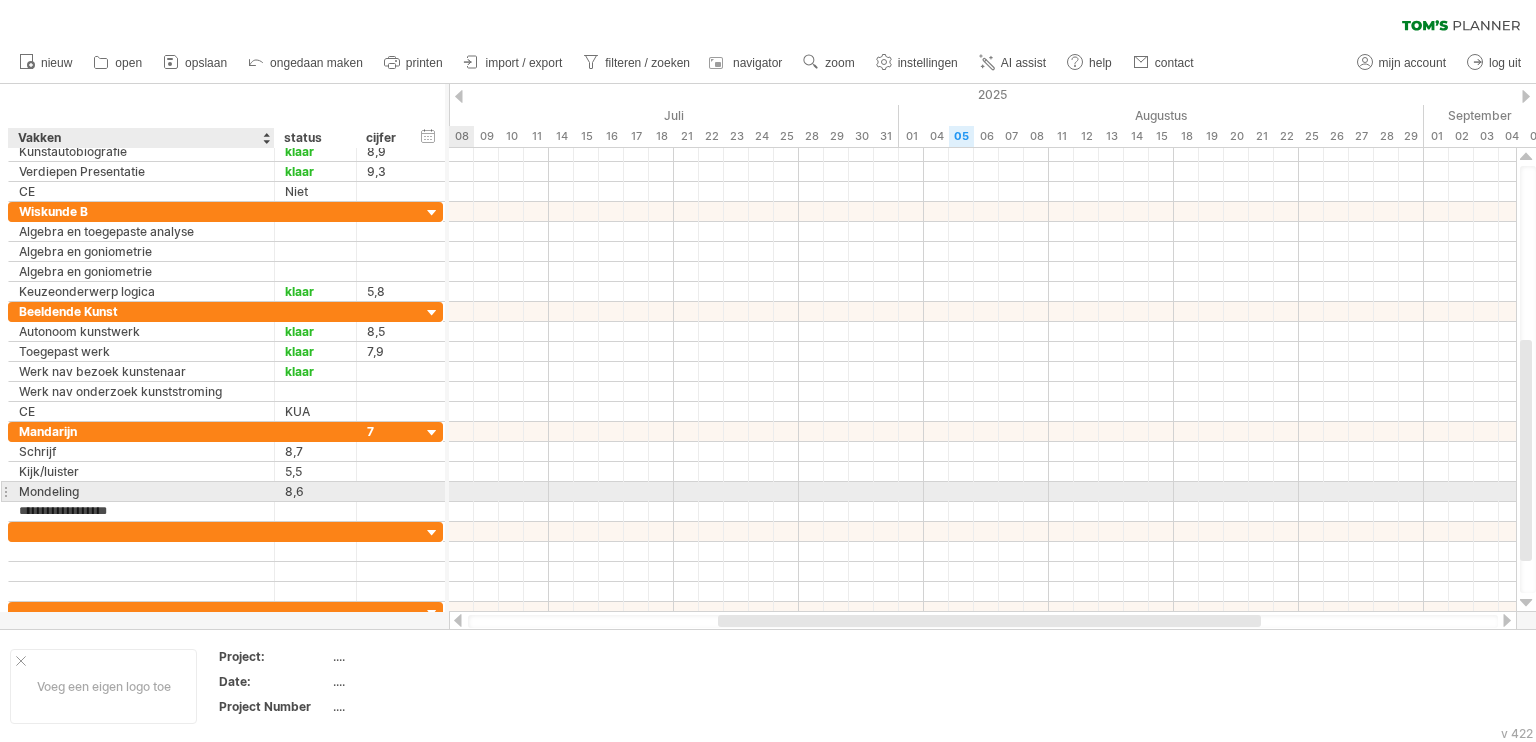 type on "**********" 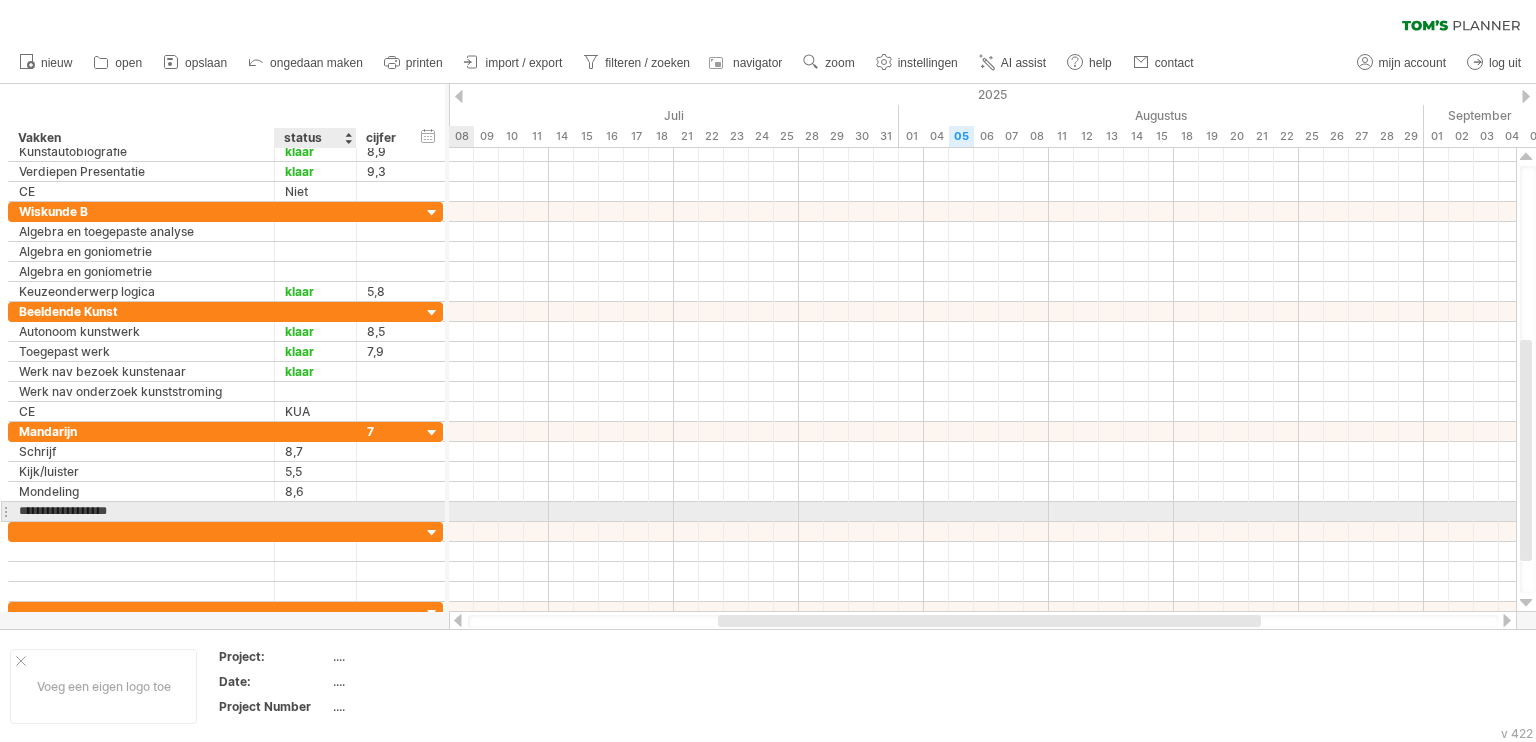 click at bounding box center (315, 511) 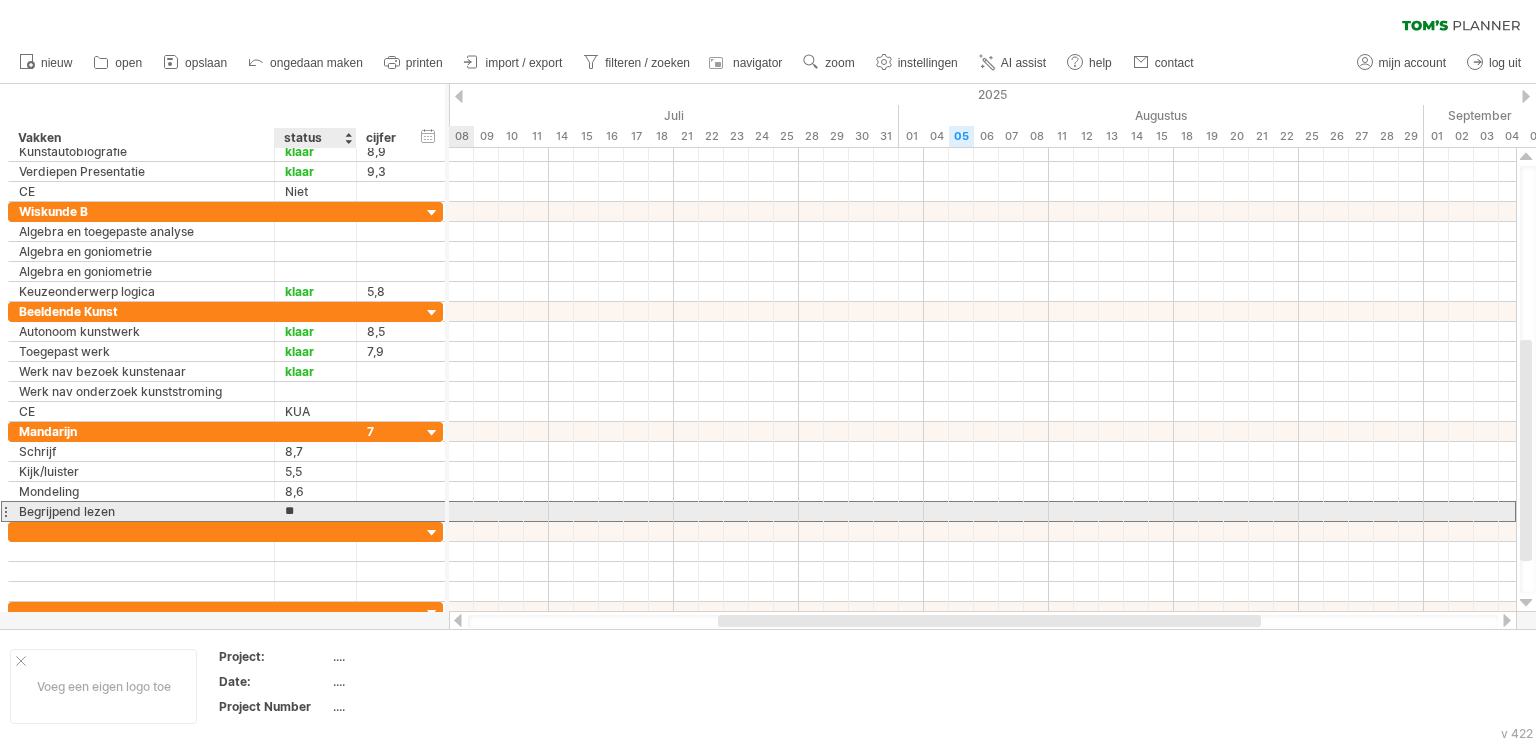 type on "***" 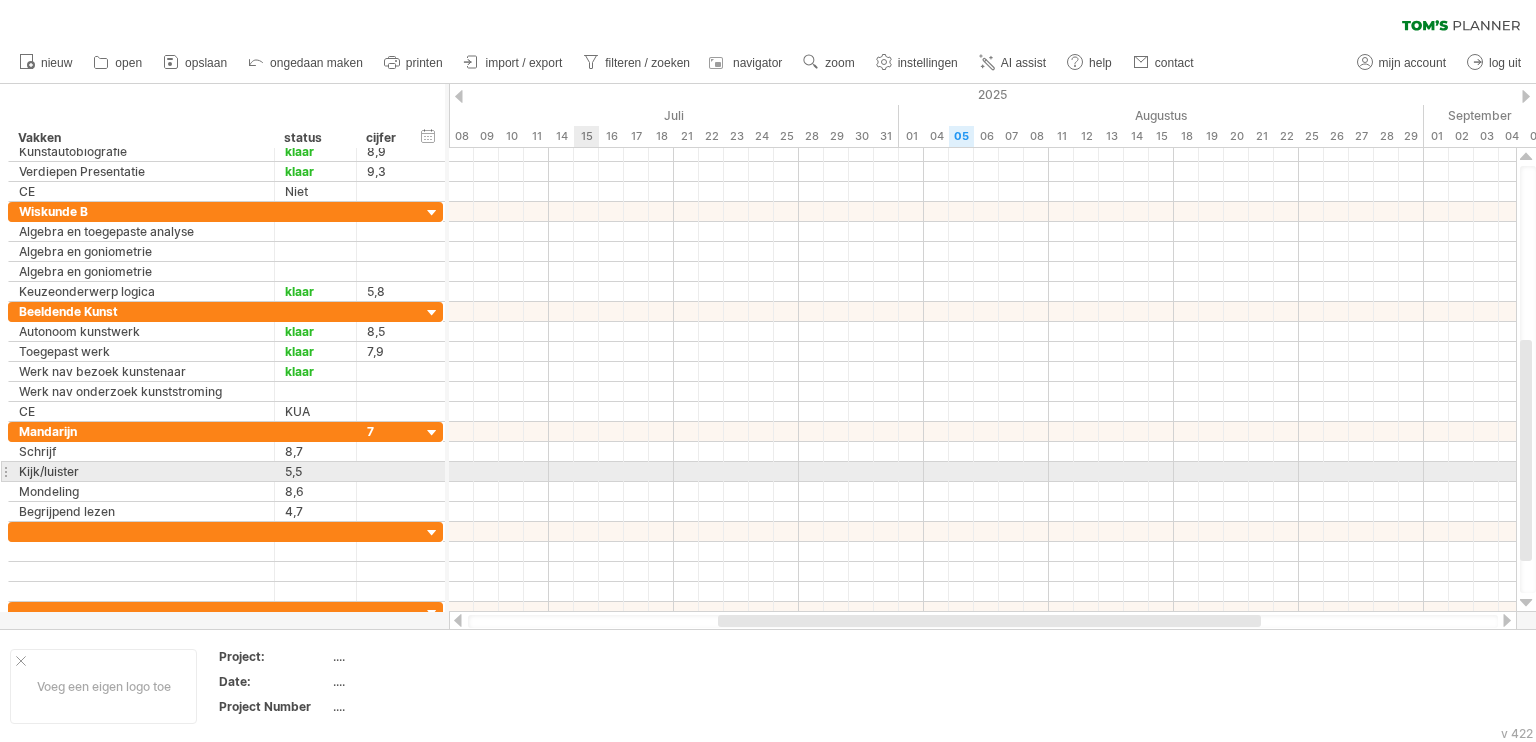 click at bounding box center [982, 472] 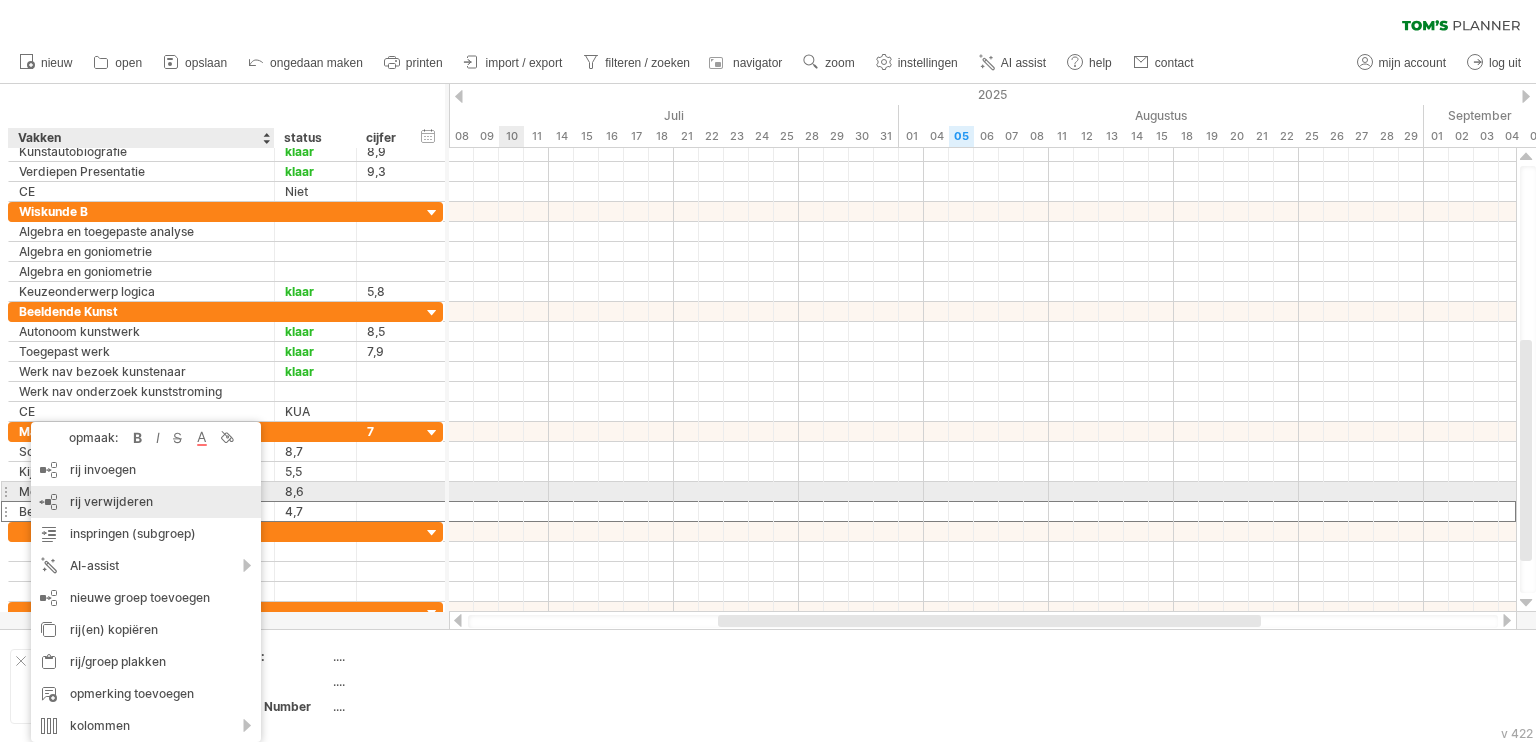 click on "rij verwijderen" at bounding box center [111, 501] 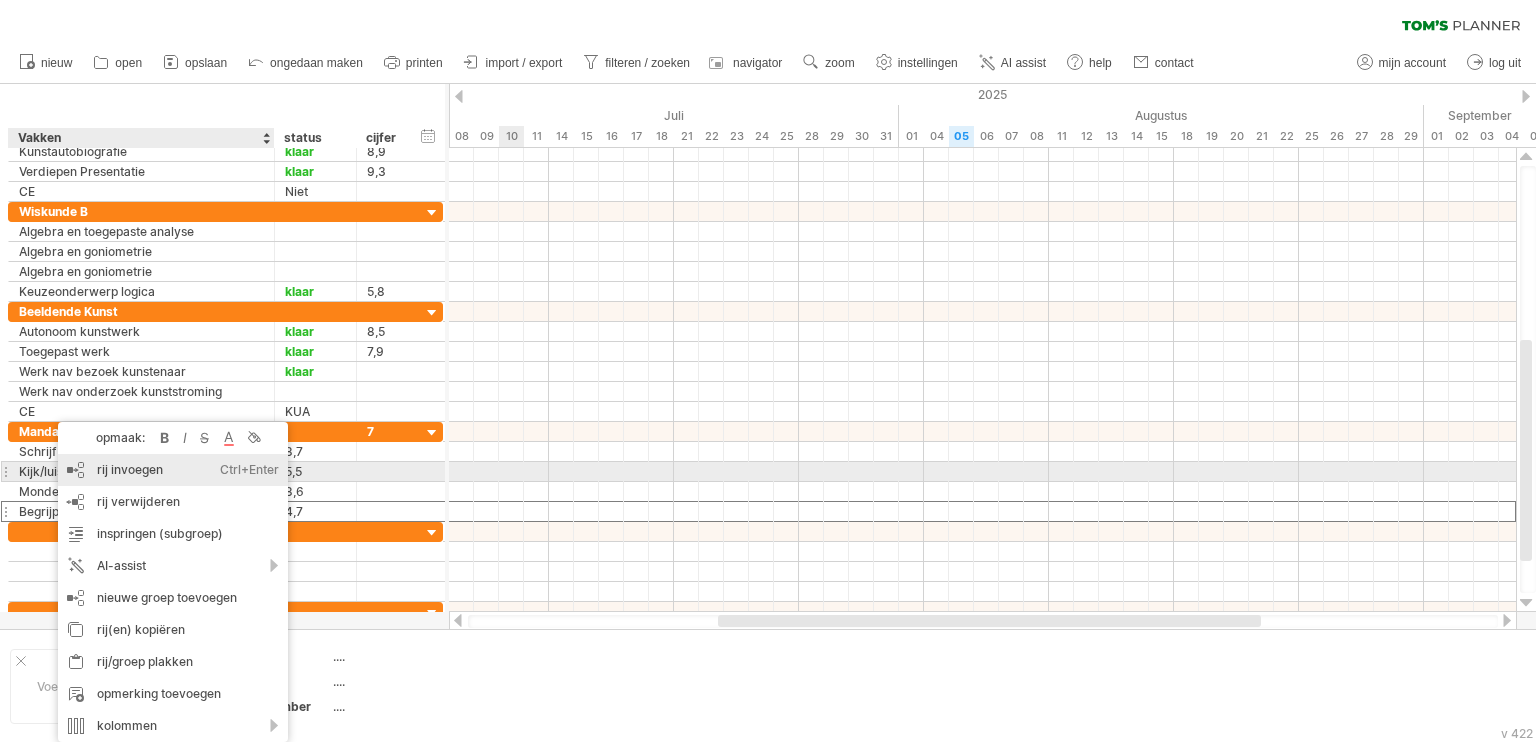 click on "rij invoegen Ctrl+Enter Cmd+Enter" at bounding box center [173, 470] 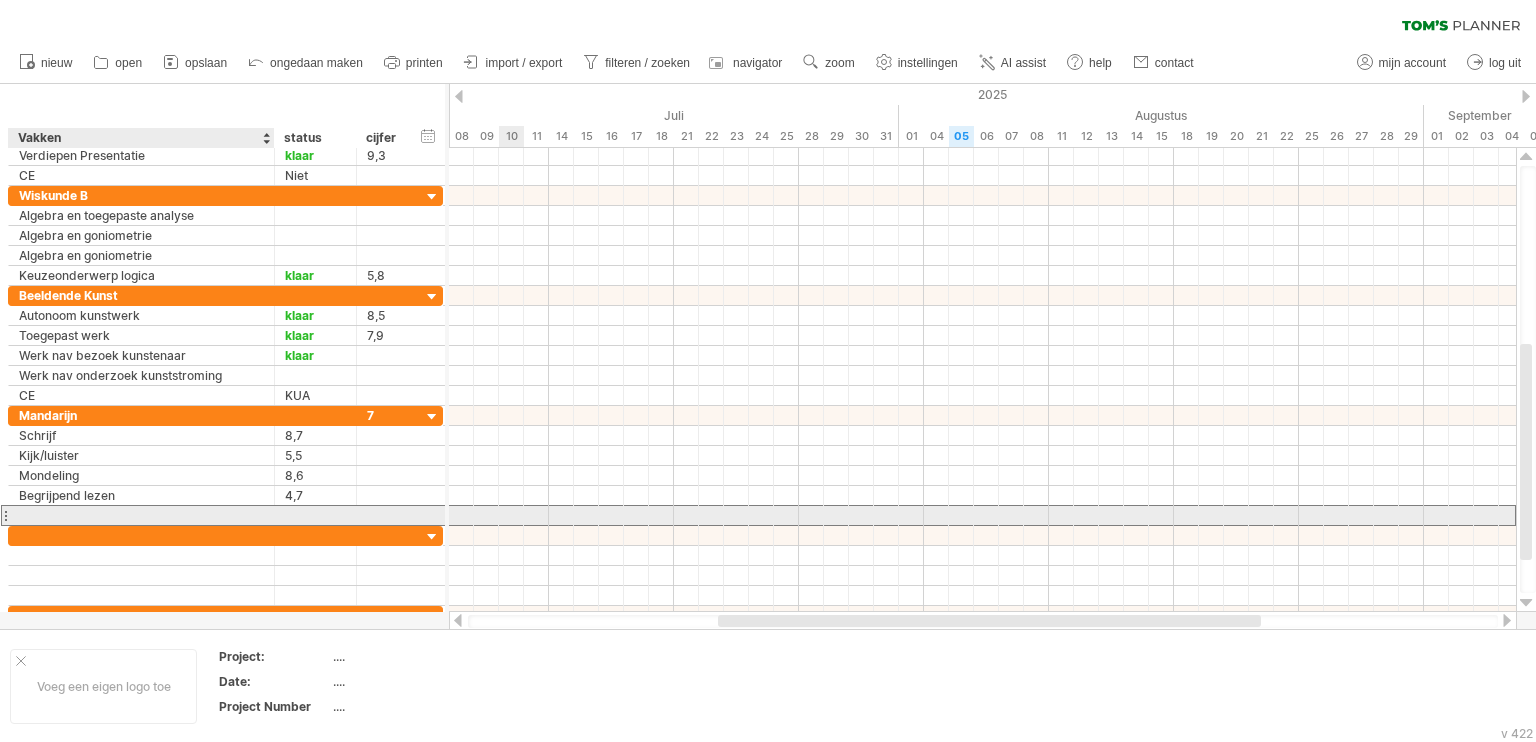 click at bounding box center (141, 515) 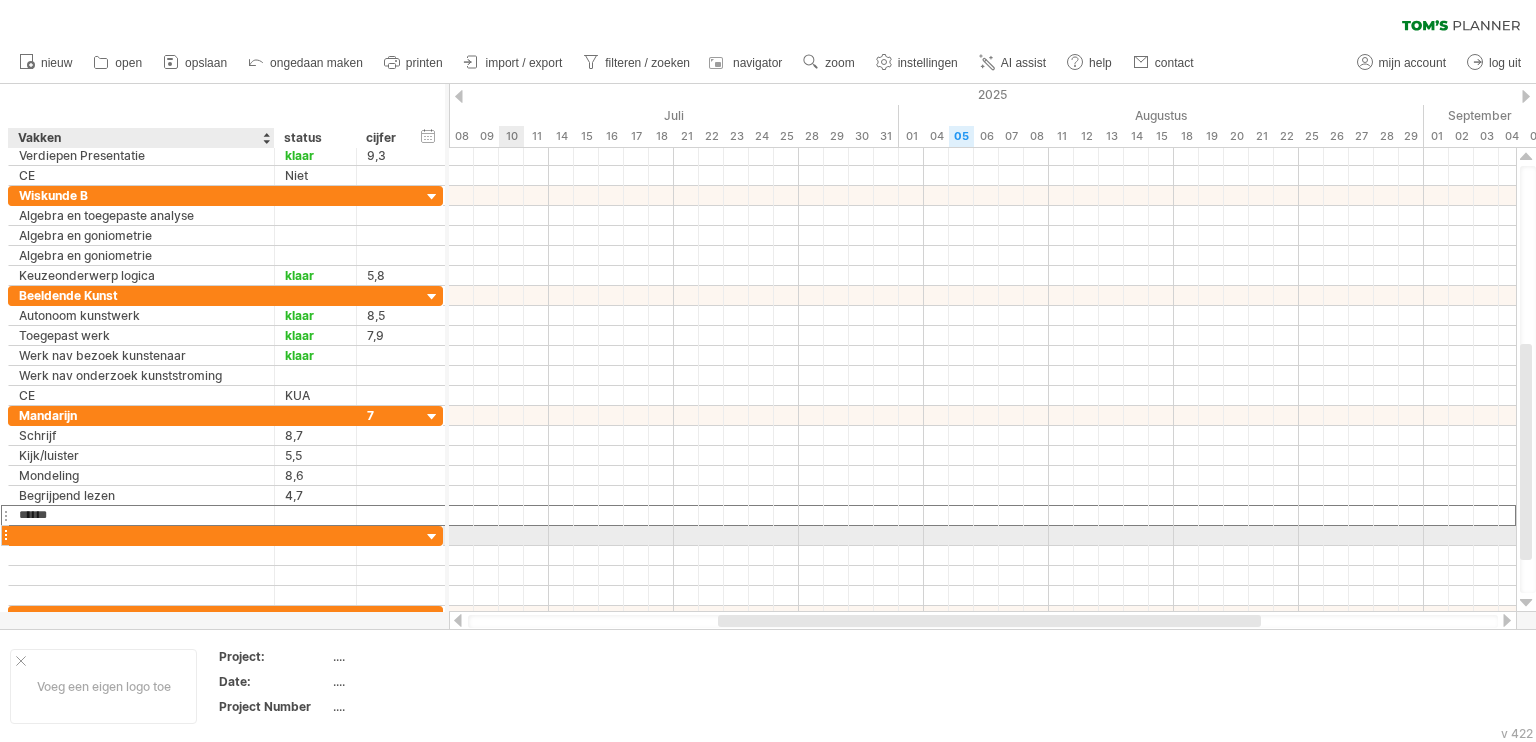type on "*******" 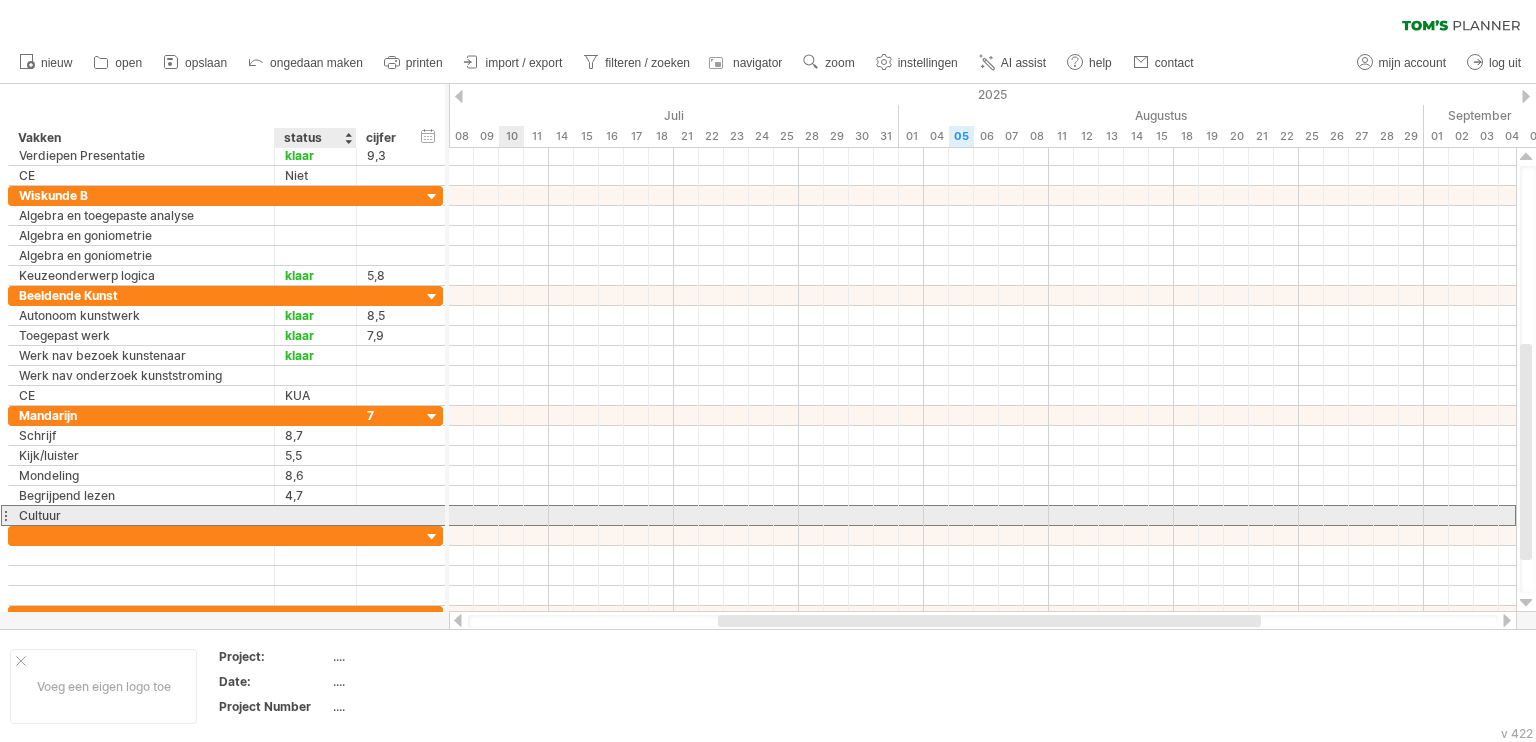 click at bounding box center (315, 515) 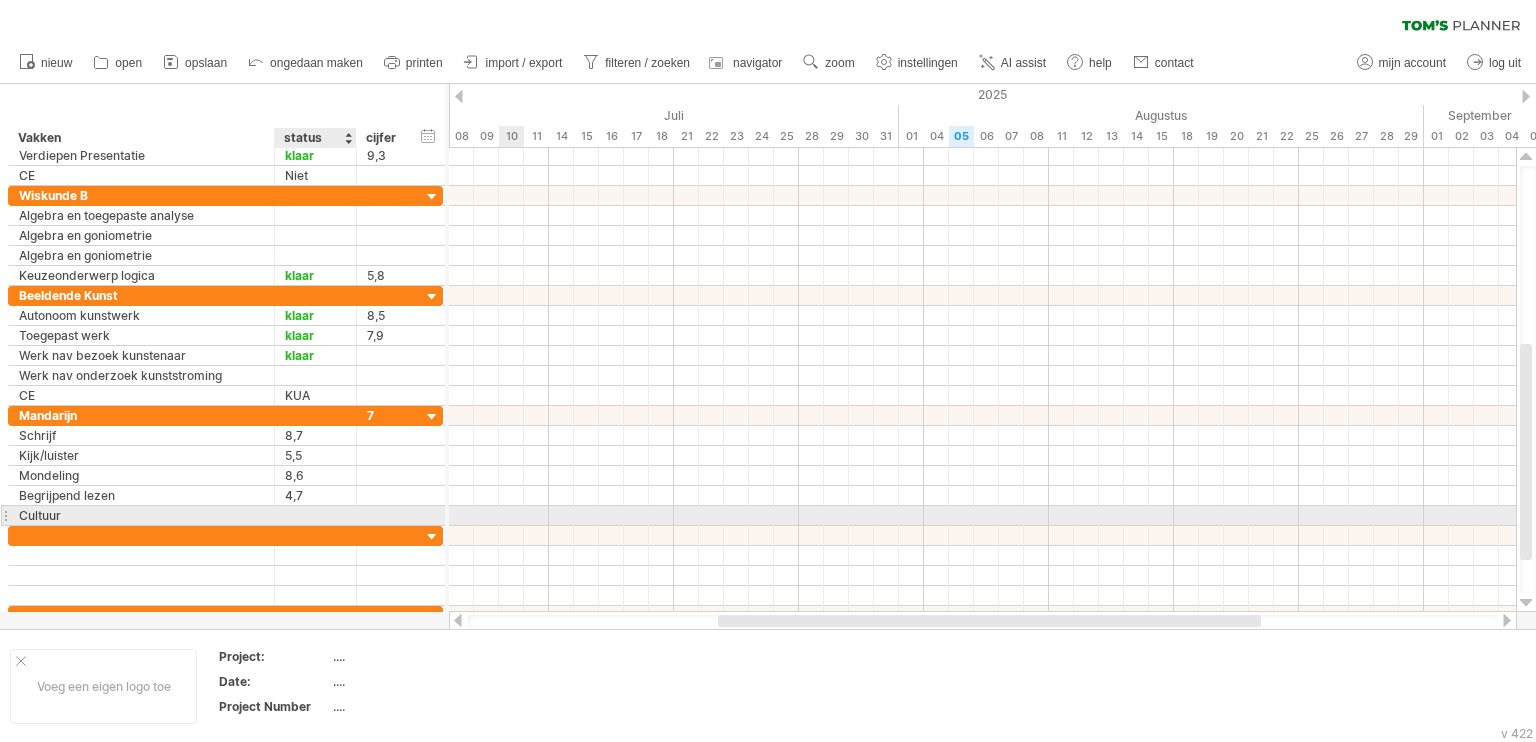 click at bounding box center [315, 515] 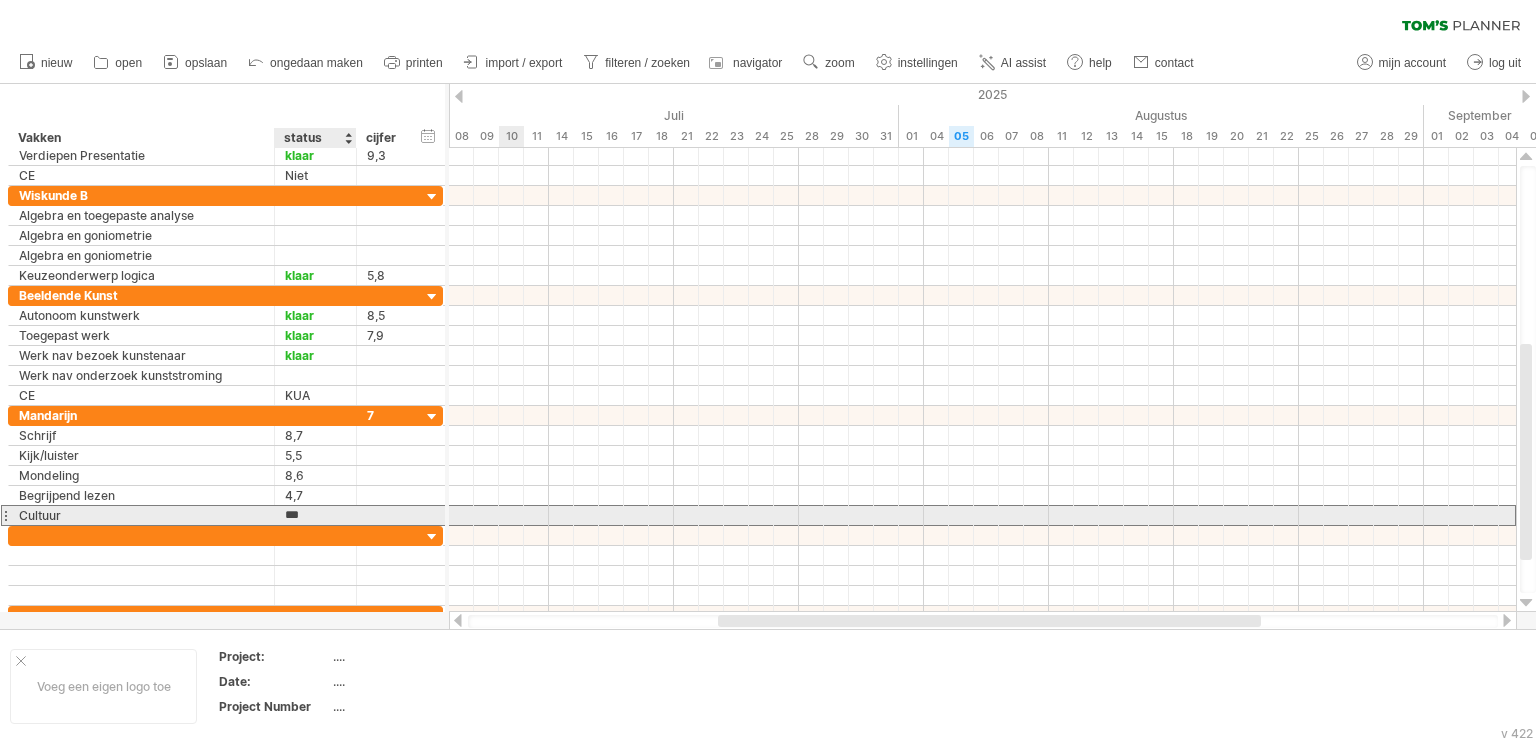 type on "***" 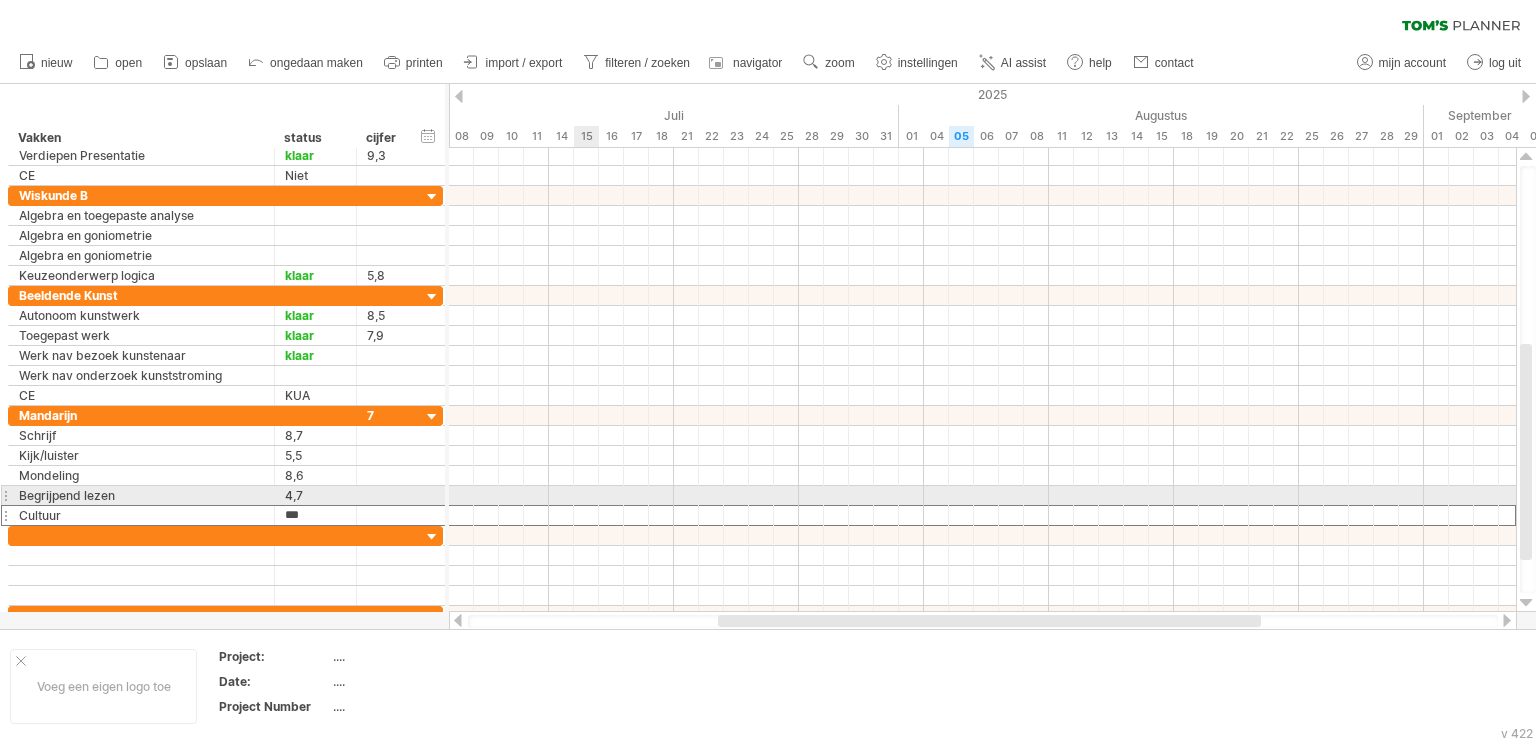 click at bounding box center [982, 496] 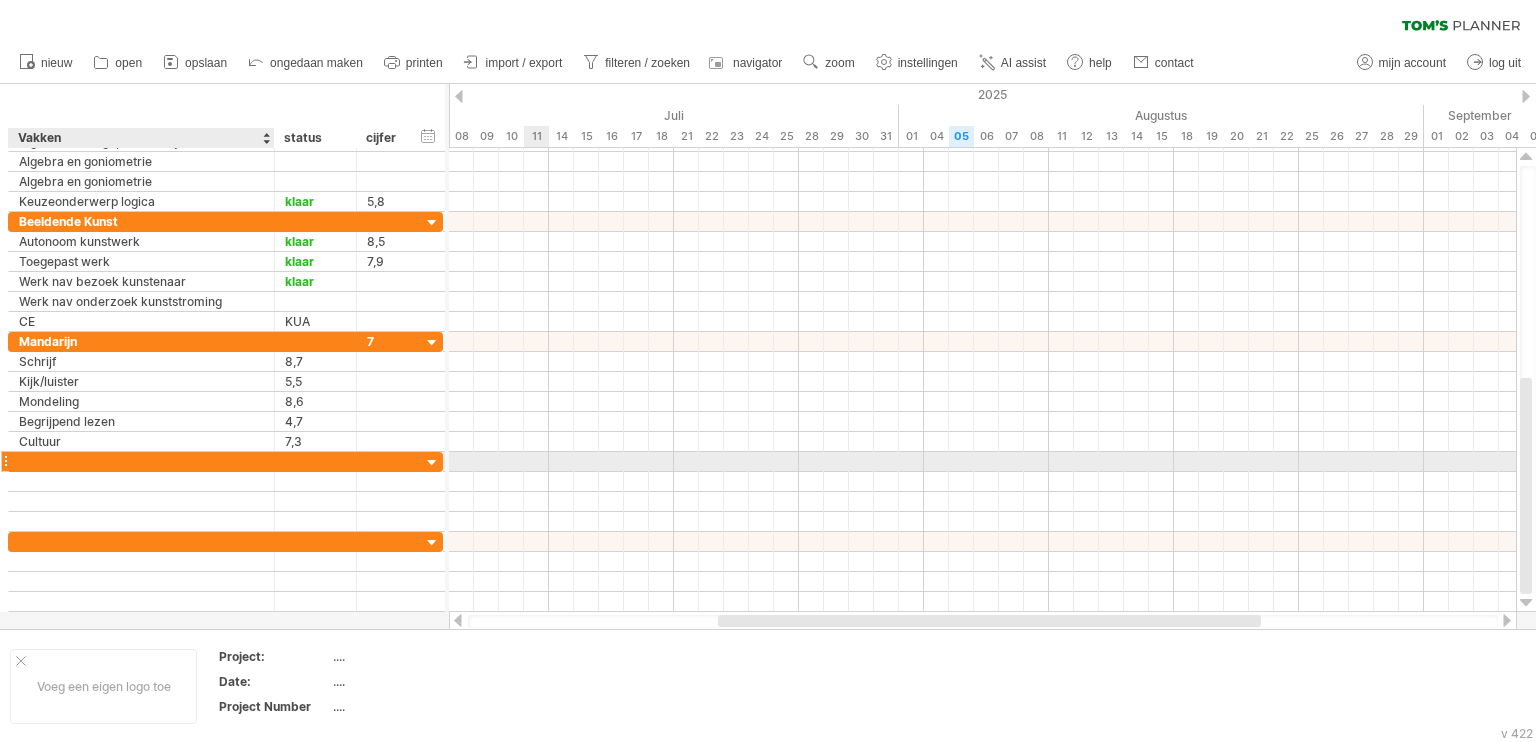 click at bounding box center (141, 461) 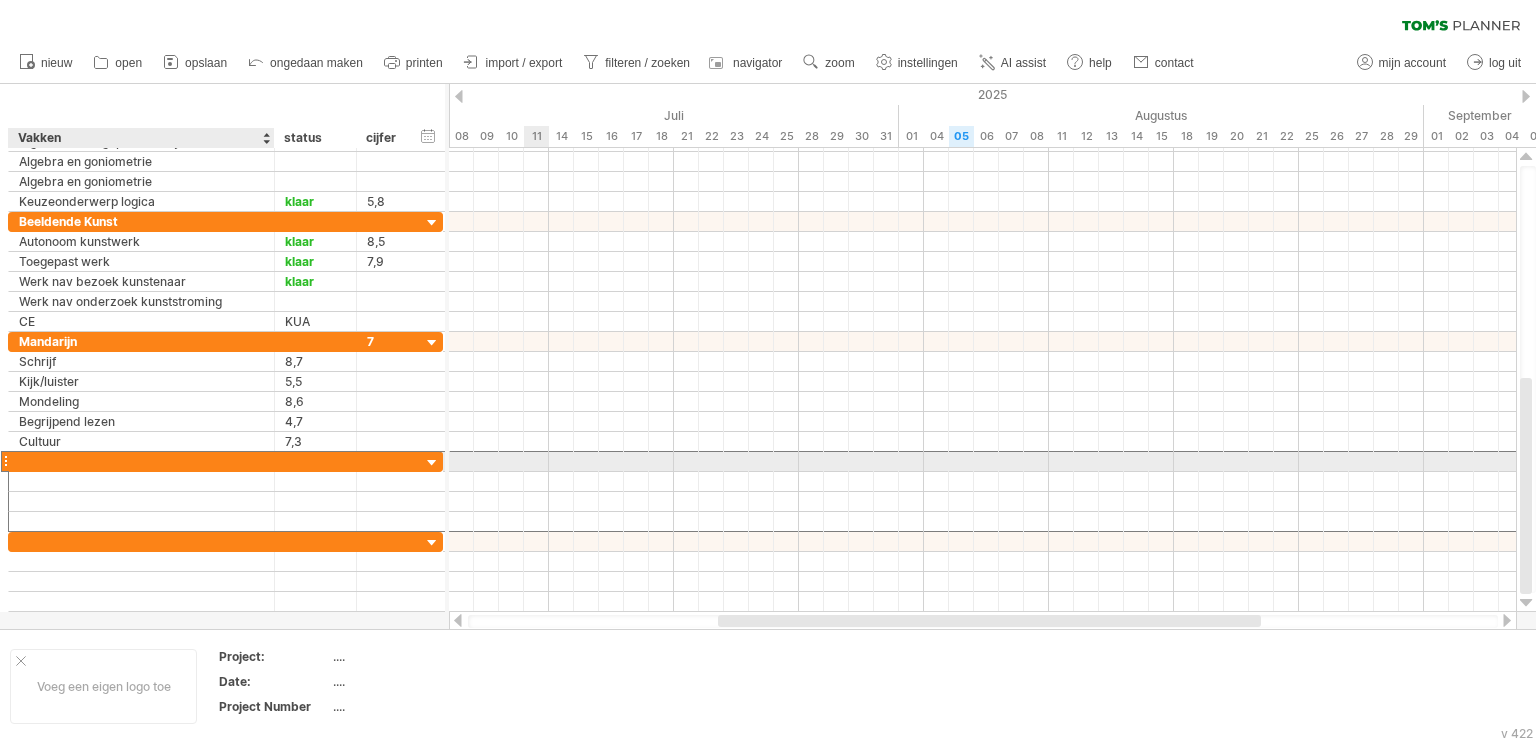 paste on "**********" 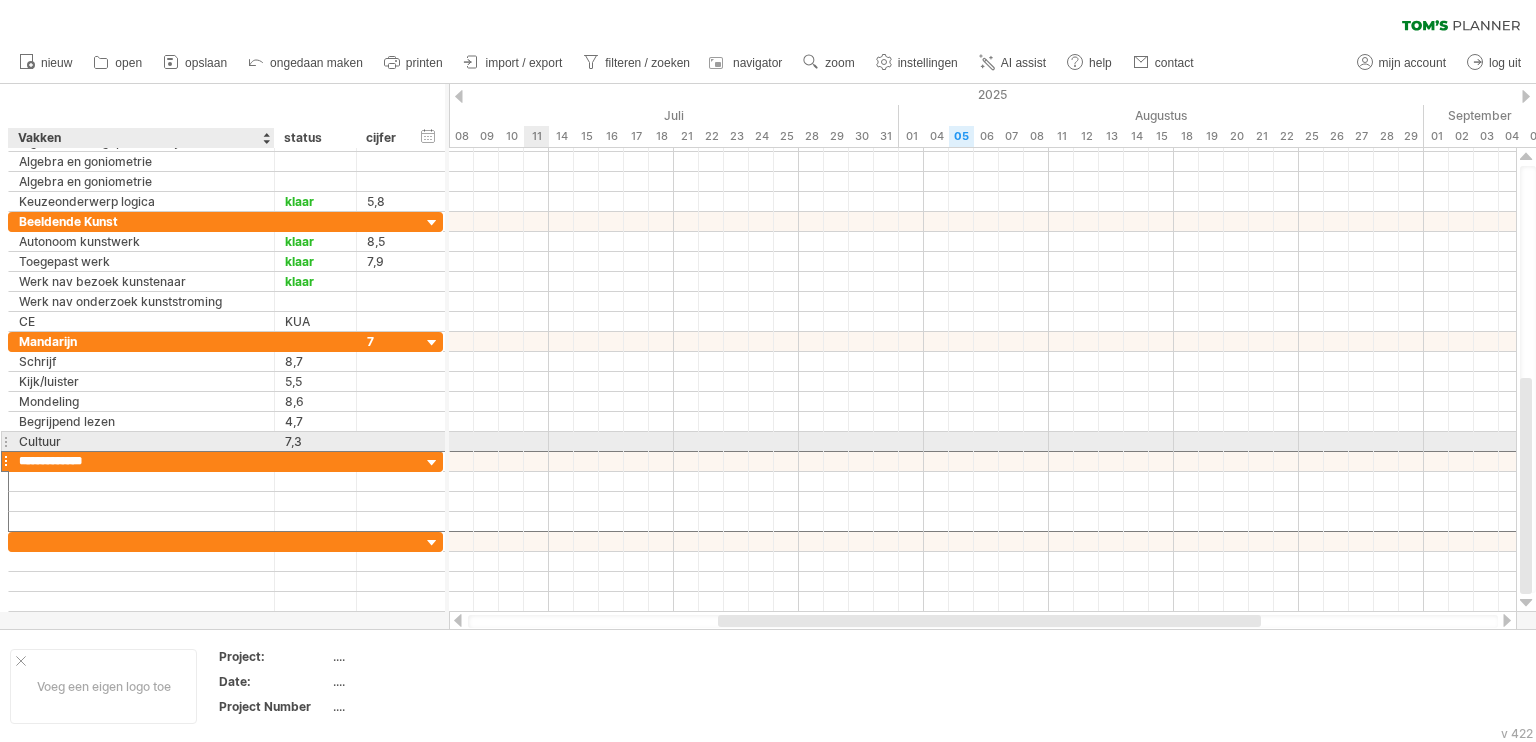 click on "Cultuur" at bounding box center (141, 441) 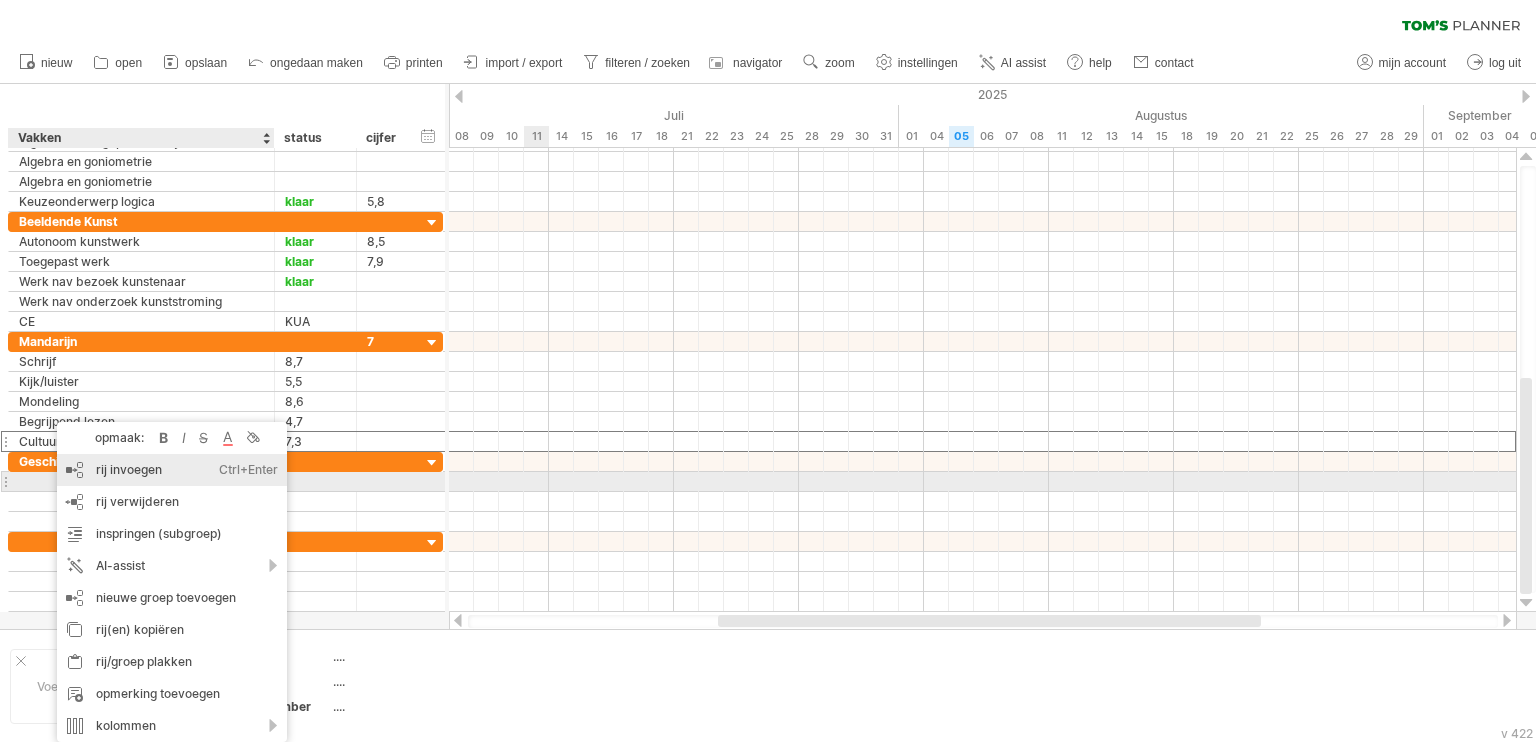 click on "rij invoegen Ctrl+Enter Cmd+Enter" at bounding box center [172, 470] 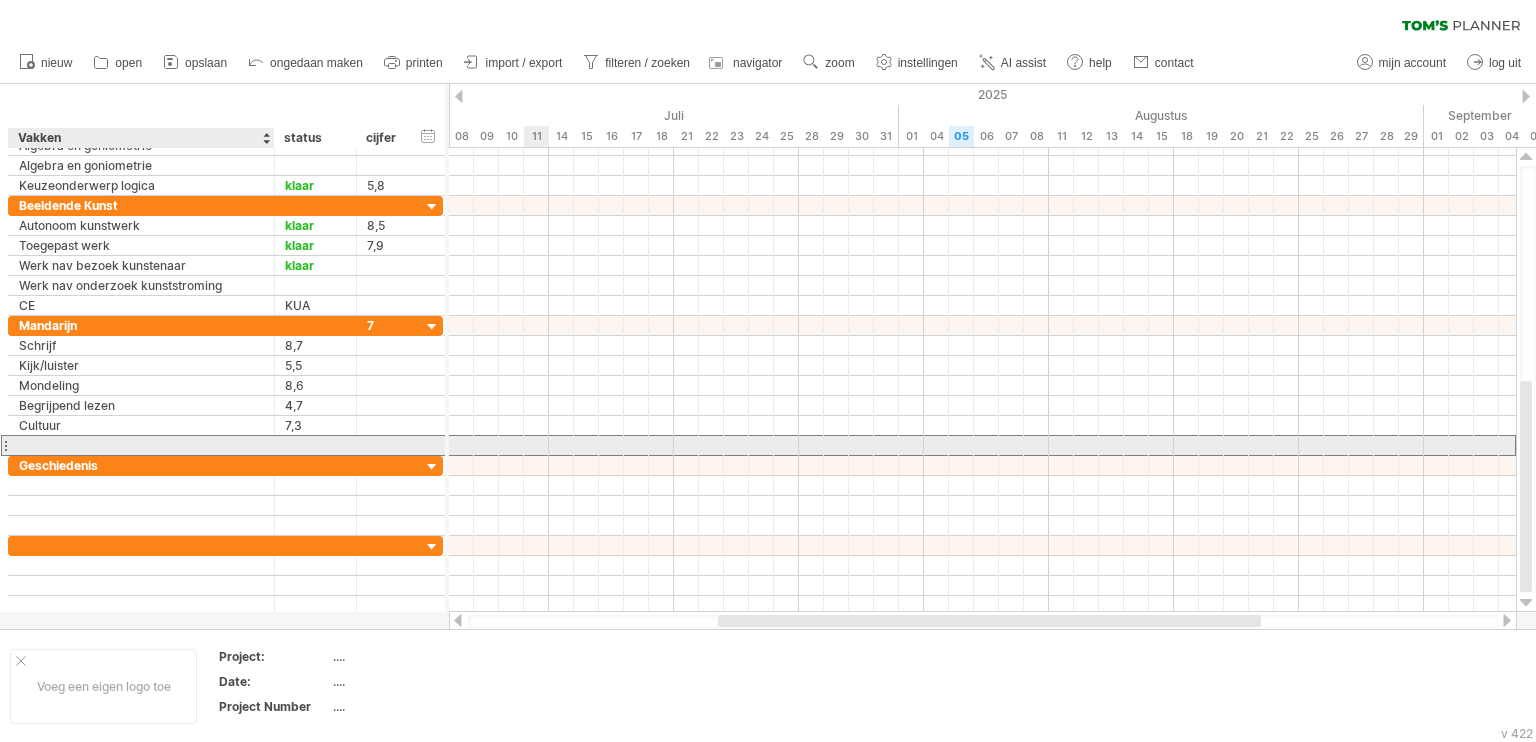 click at bounding box center [141, 445] 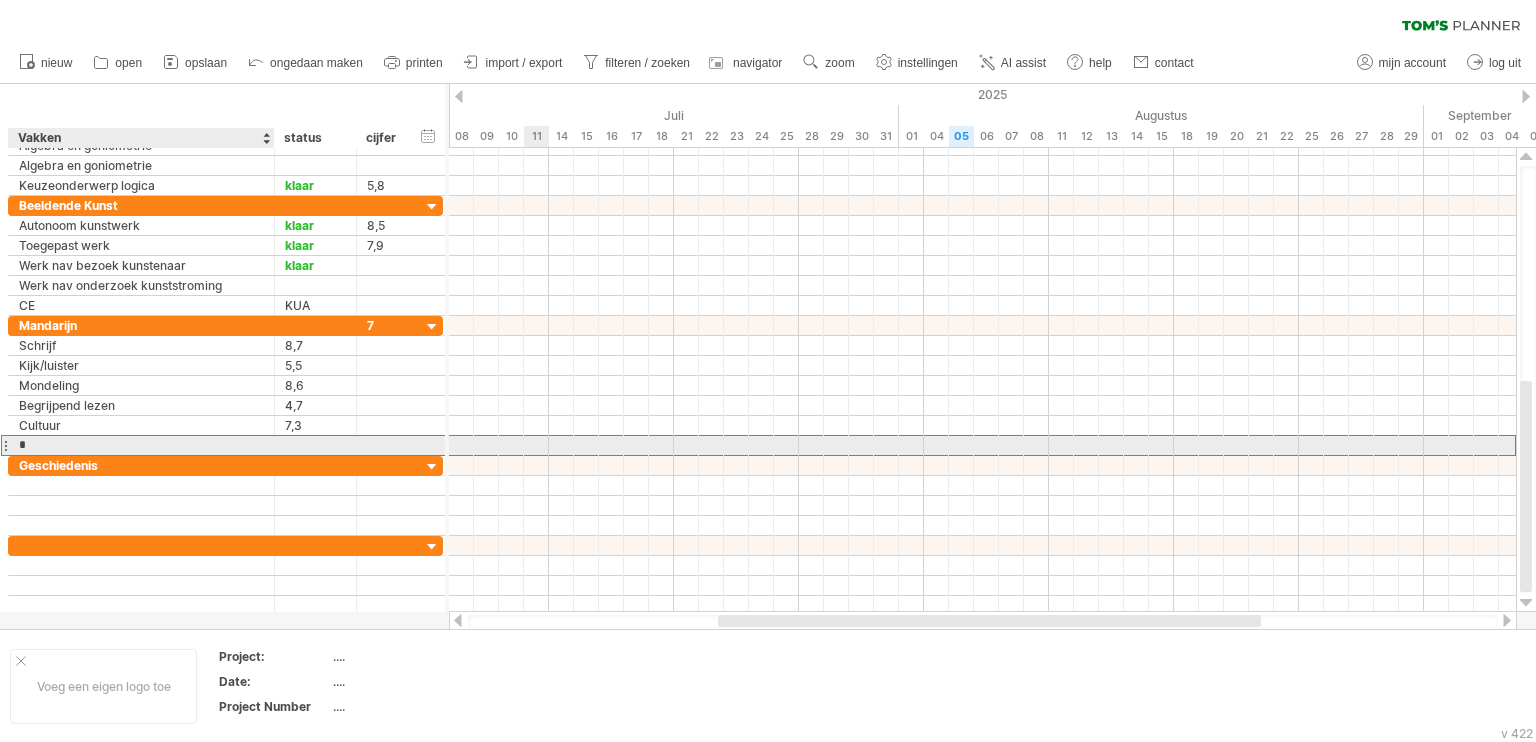 type on "**" 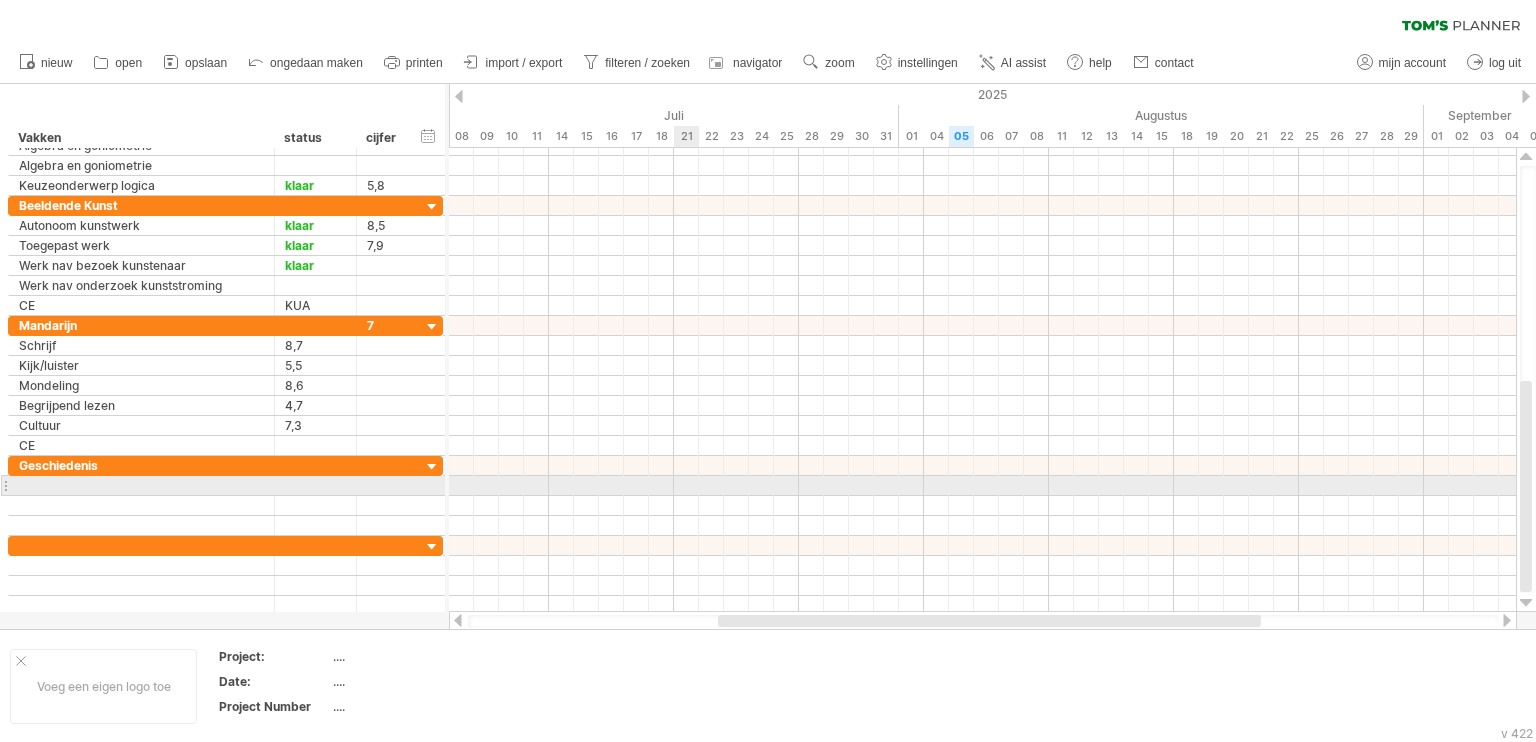 click at bounding box center [982, 486] 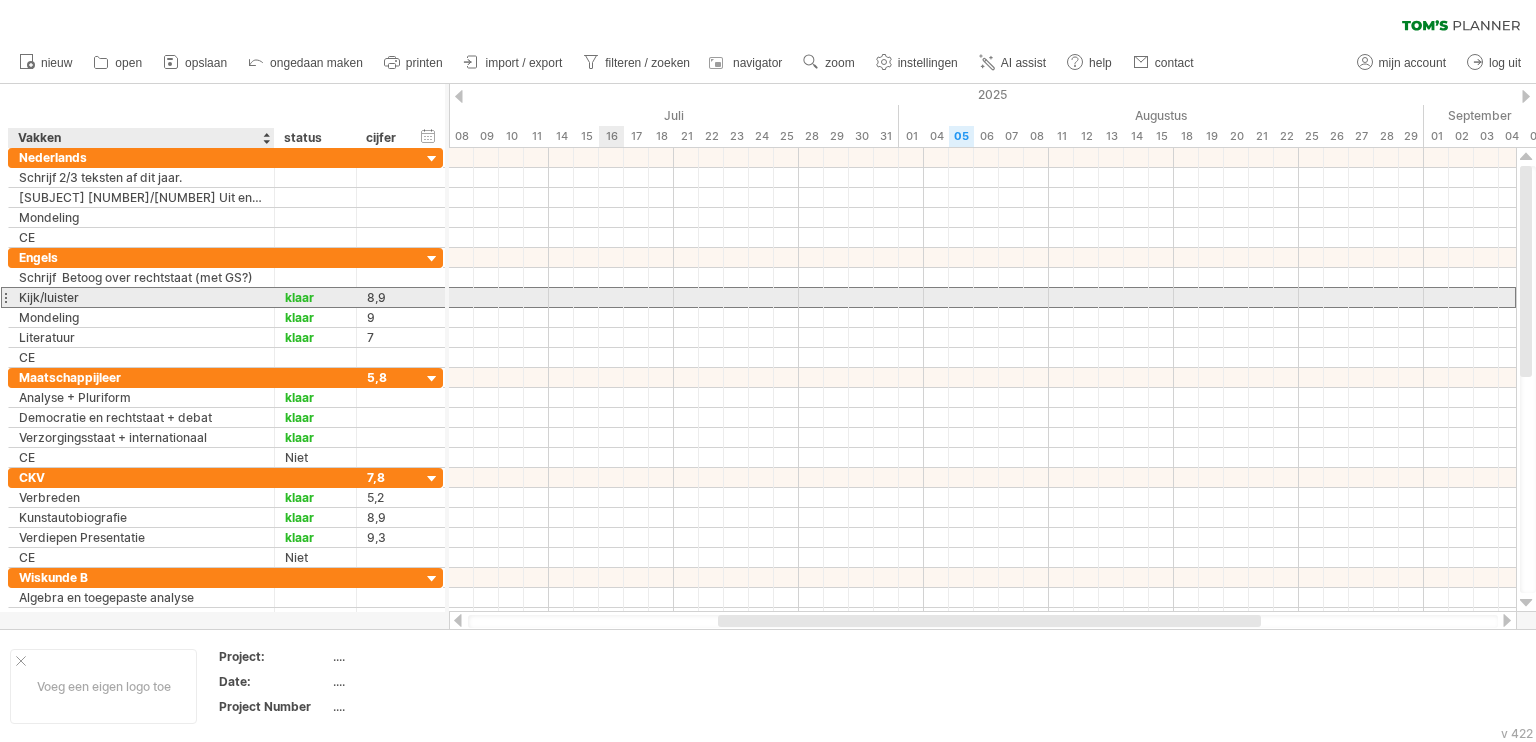 click on "Kijk/luister" at bounding box center [141, 297] 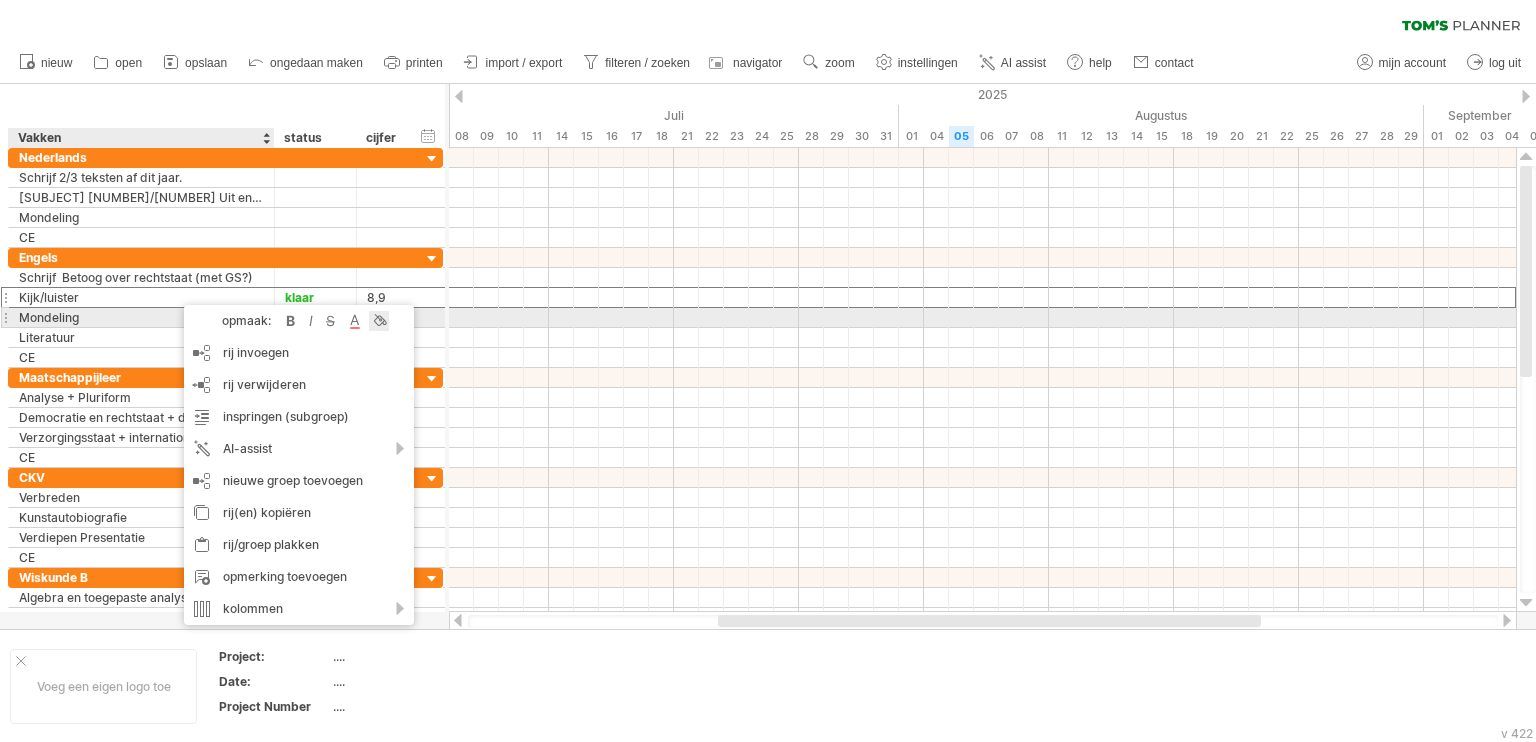 click at bounding box center [379, 321] 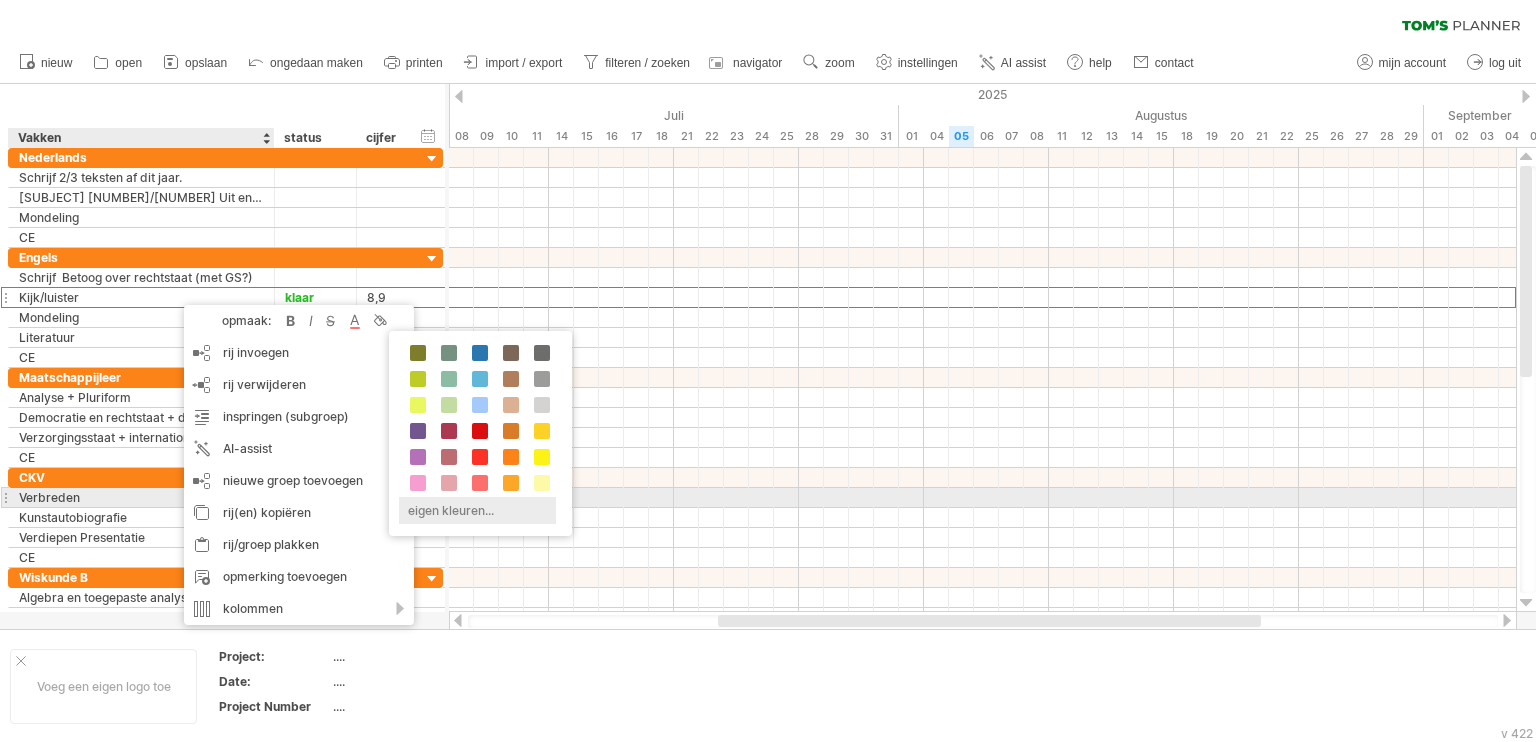 click on "eigen kleuren..." at bounding box center [477, 510] 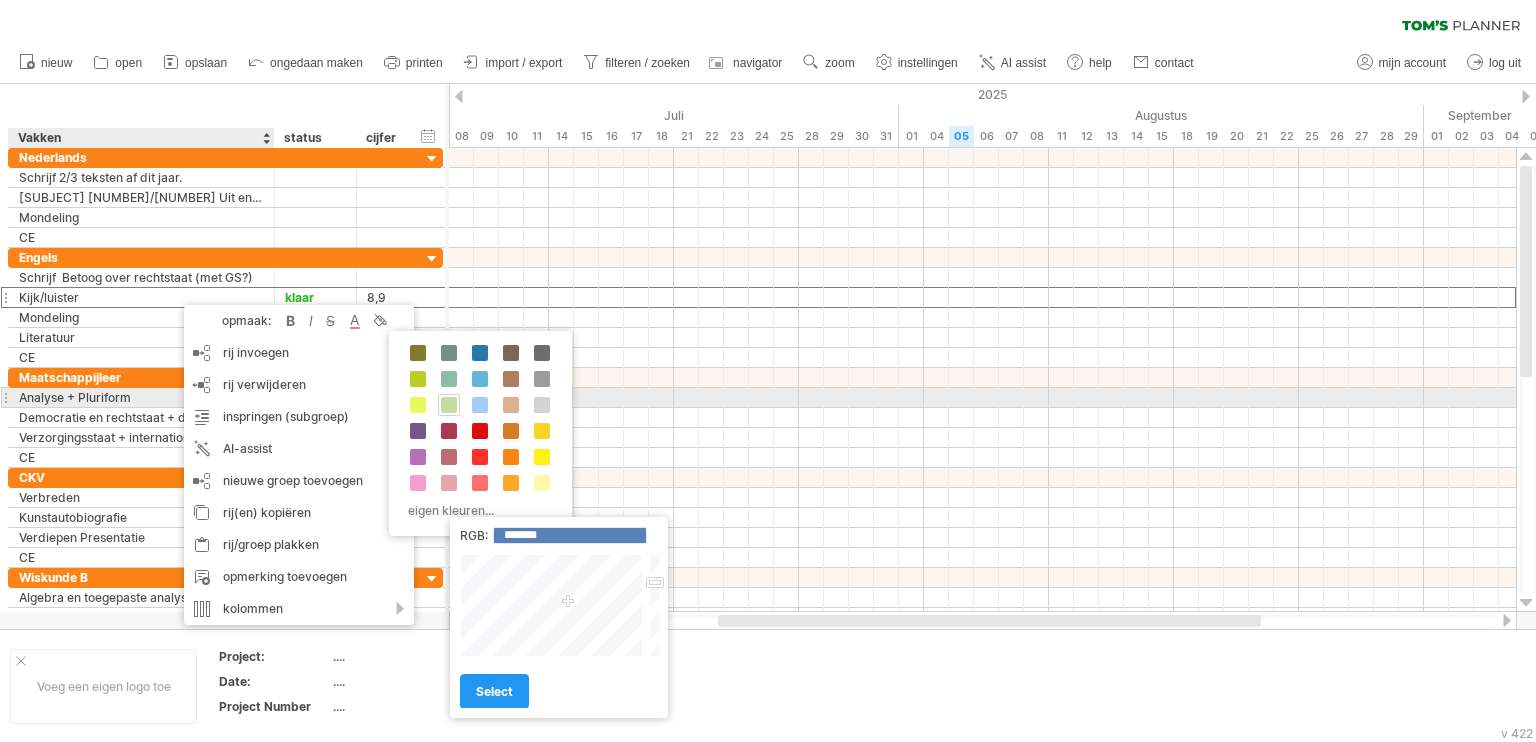 click at bounding box center (449, 405) 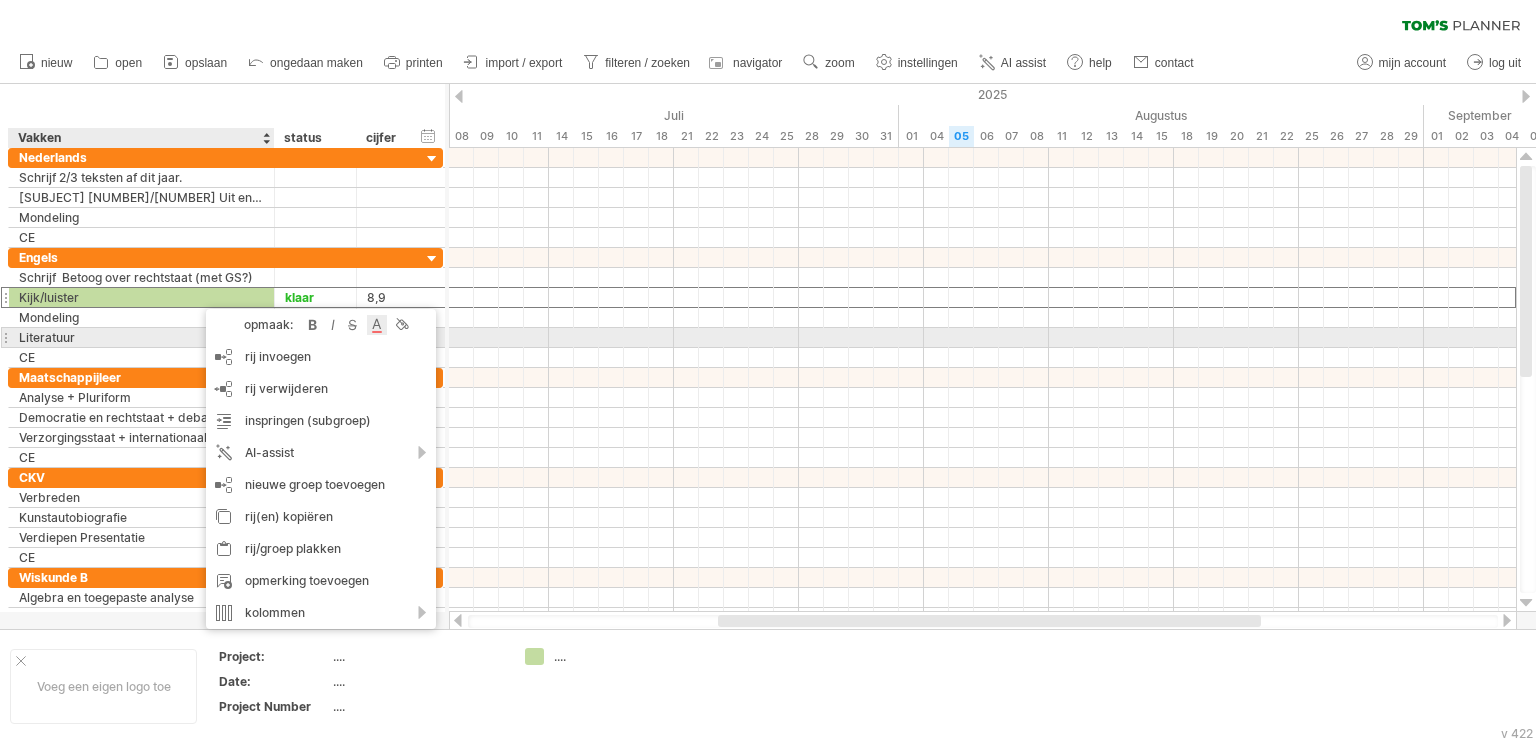click at bounding box center (377, 325) 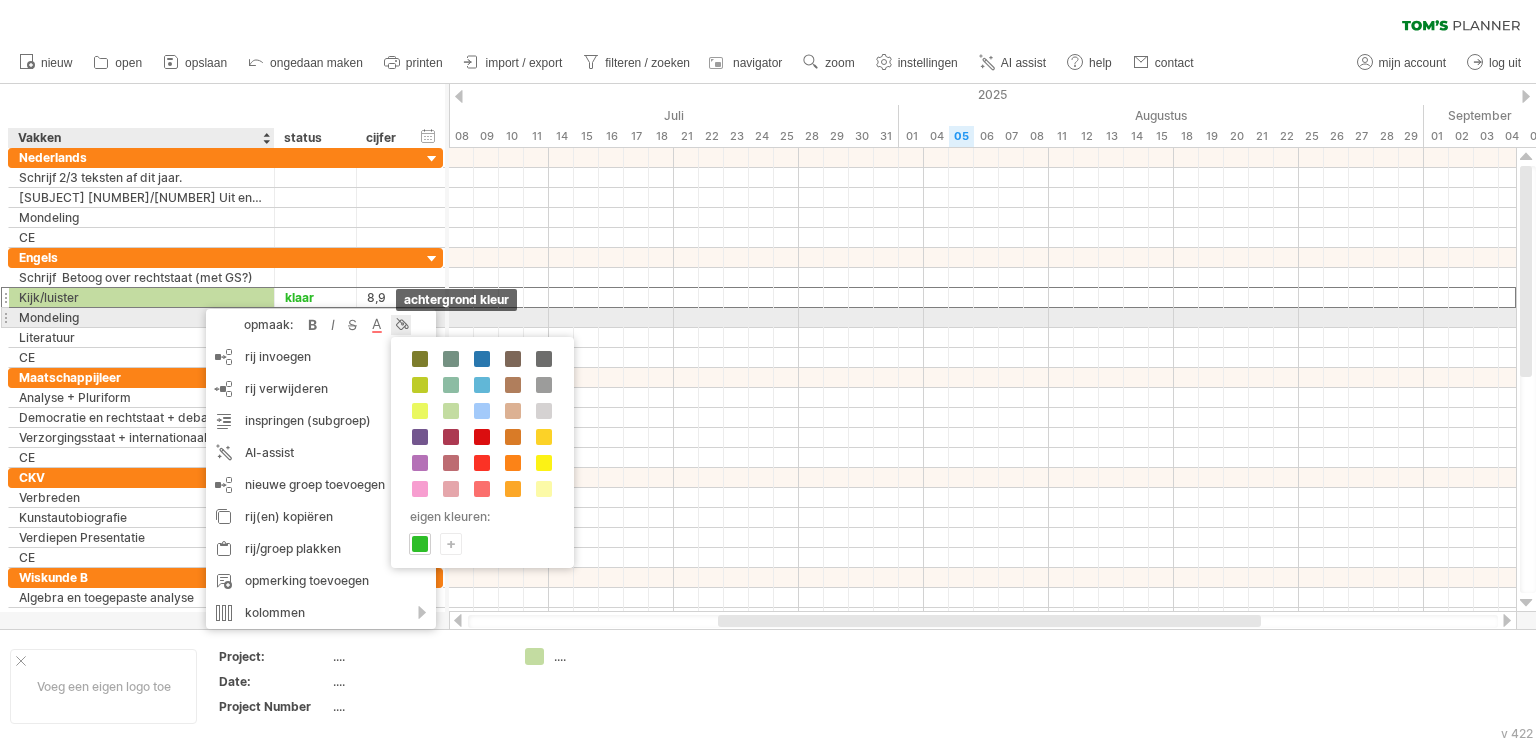 click at bounding box center [401, 325] 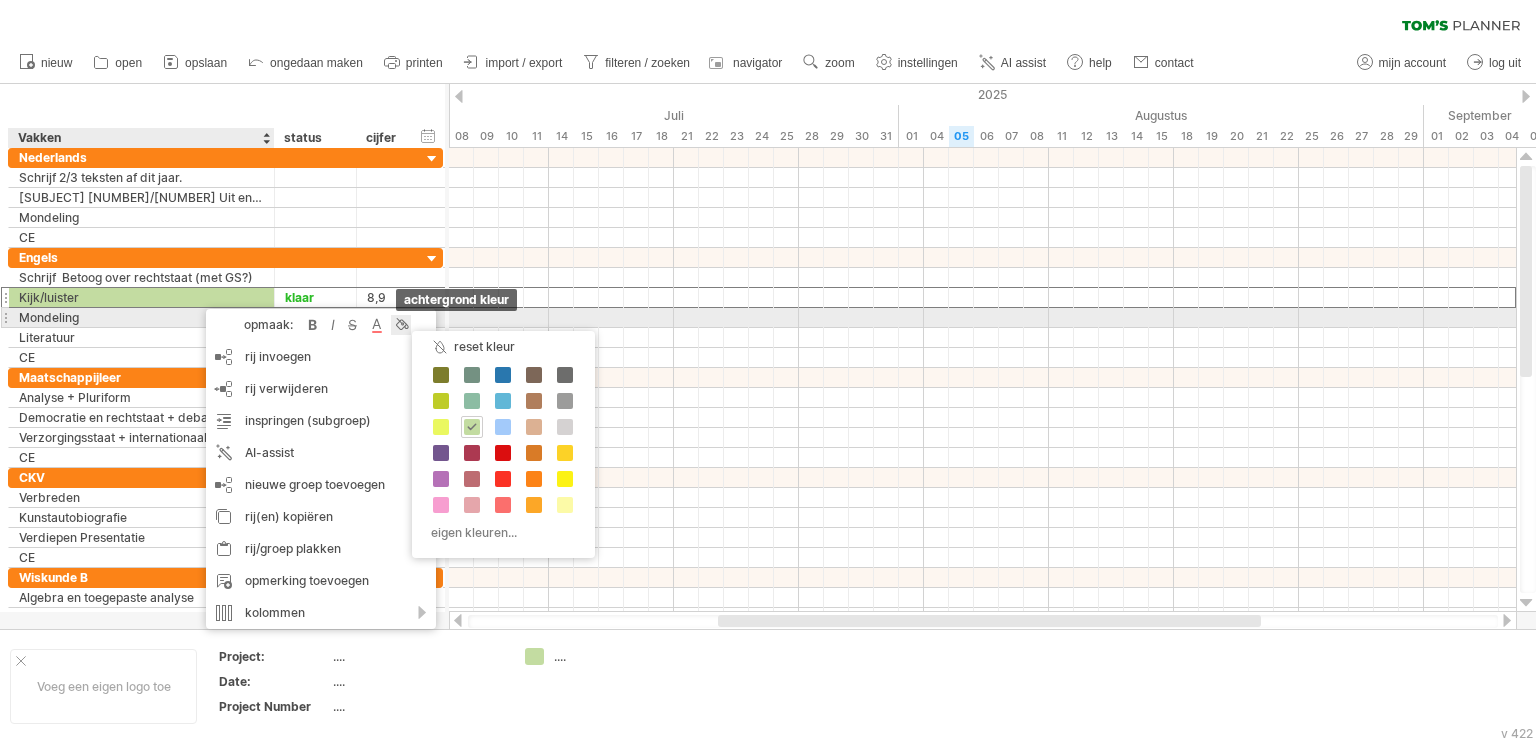 click at bounding box center (401, 325) 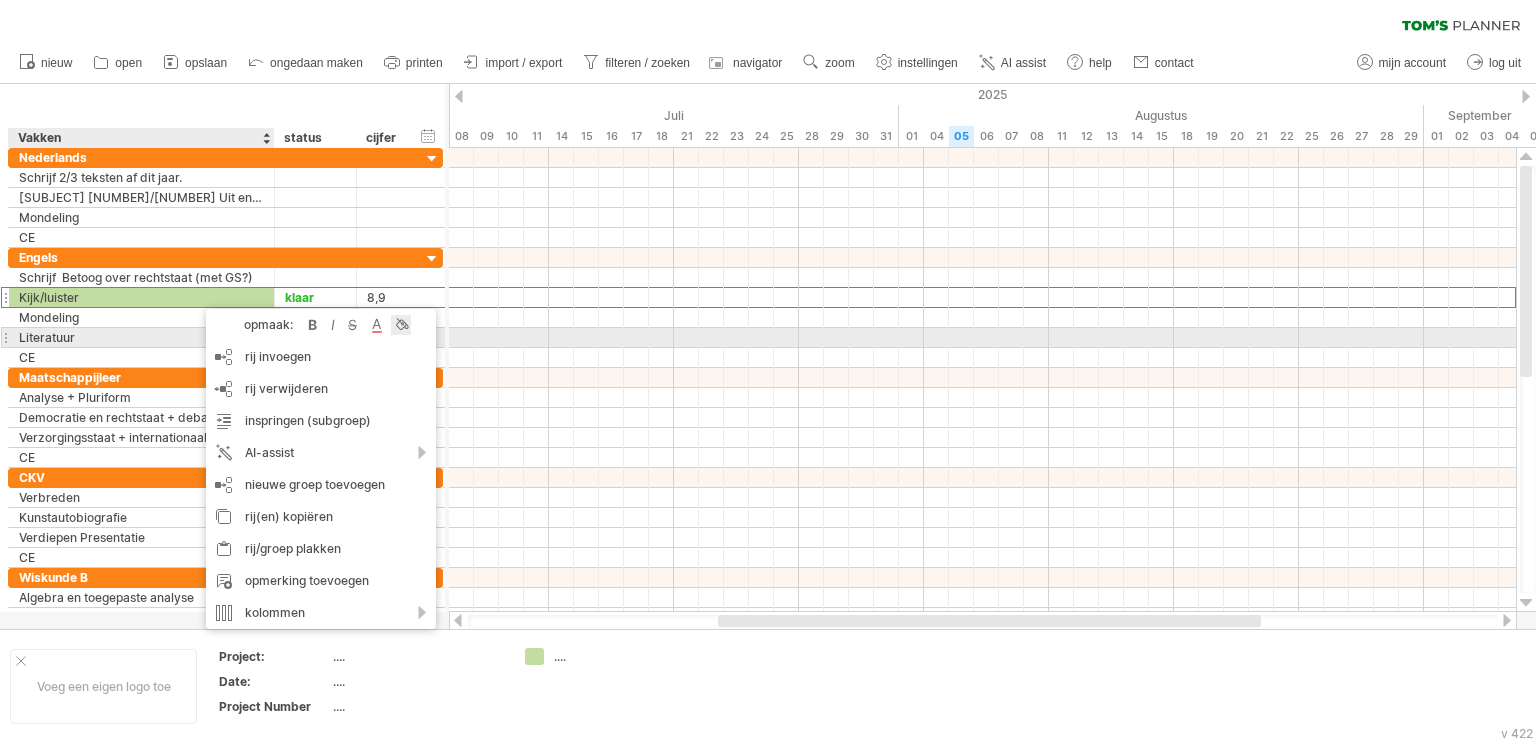 click at bounding box center [401, 325] 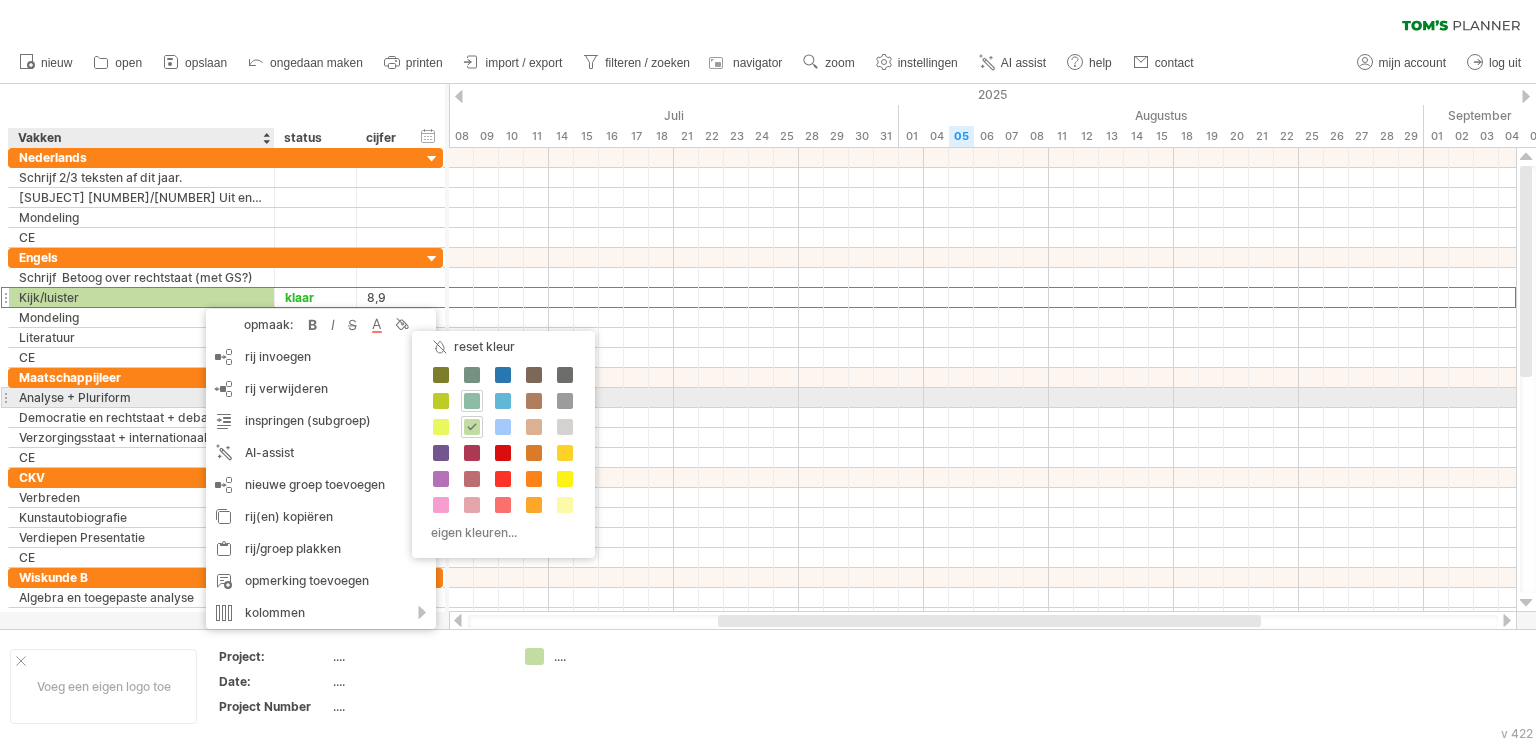 click at bounding box center [472, 401] 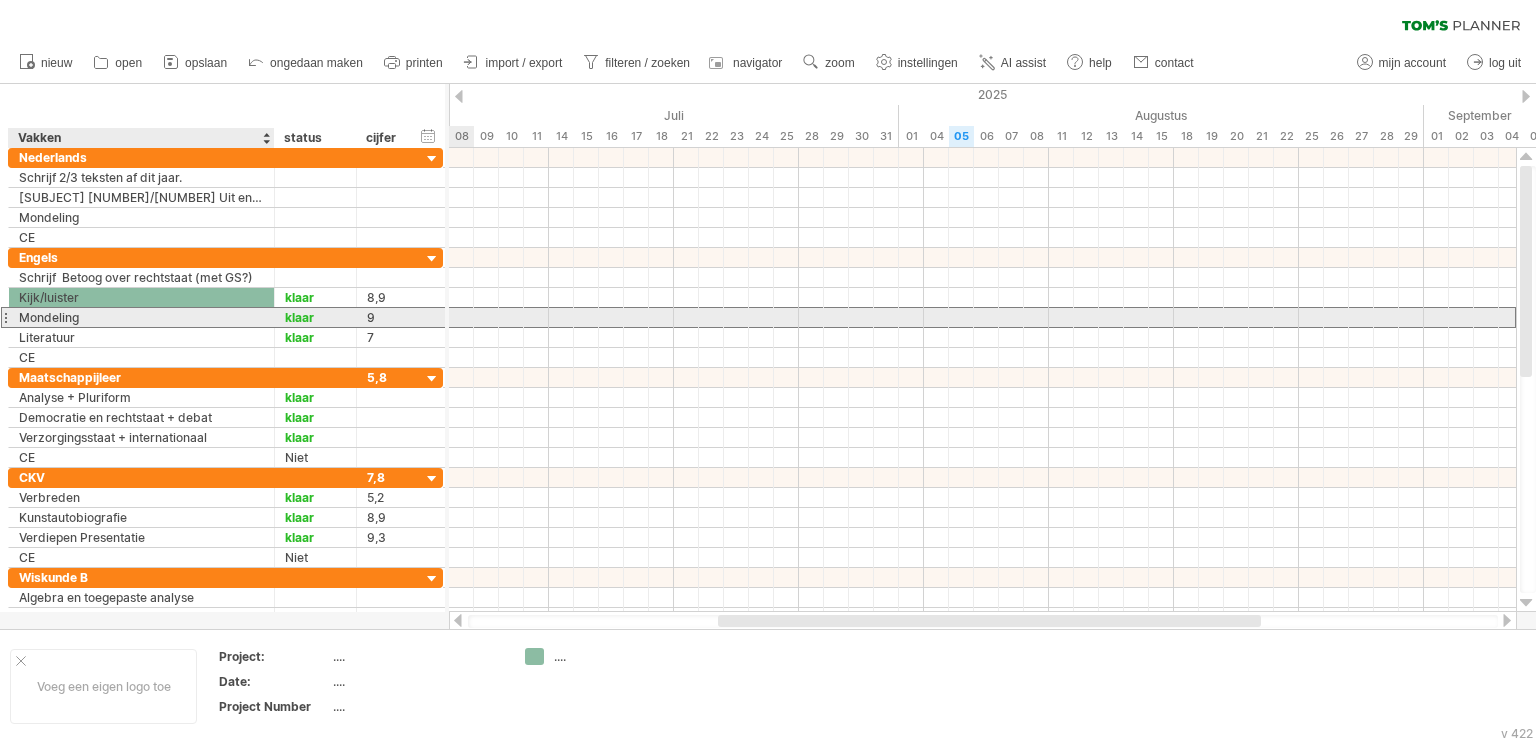 click on "Mondeling" at bounding box center [141, 317] 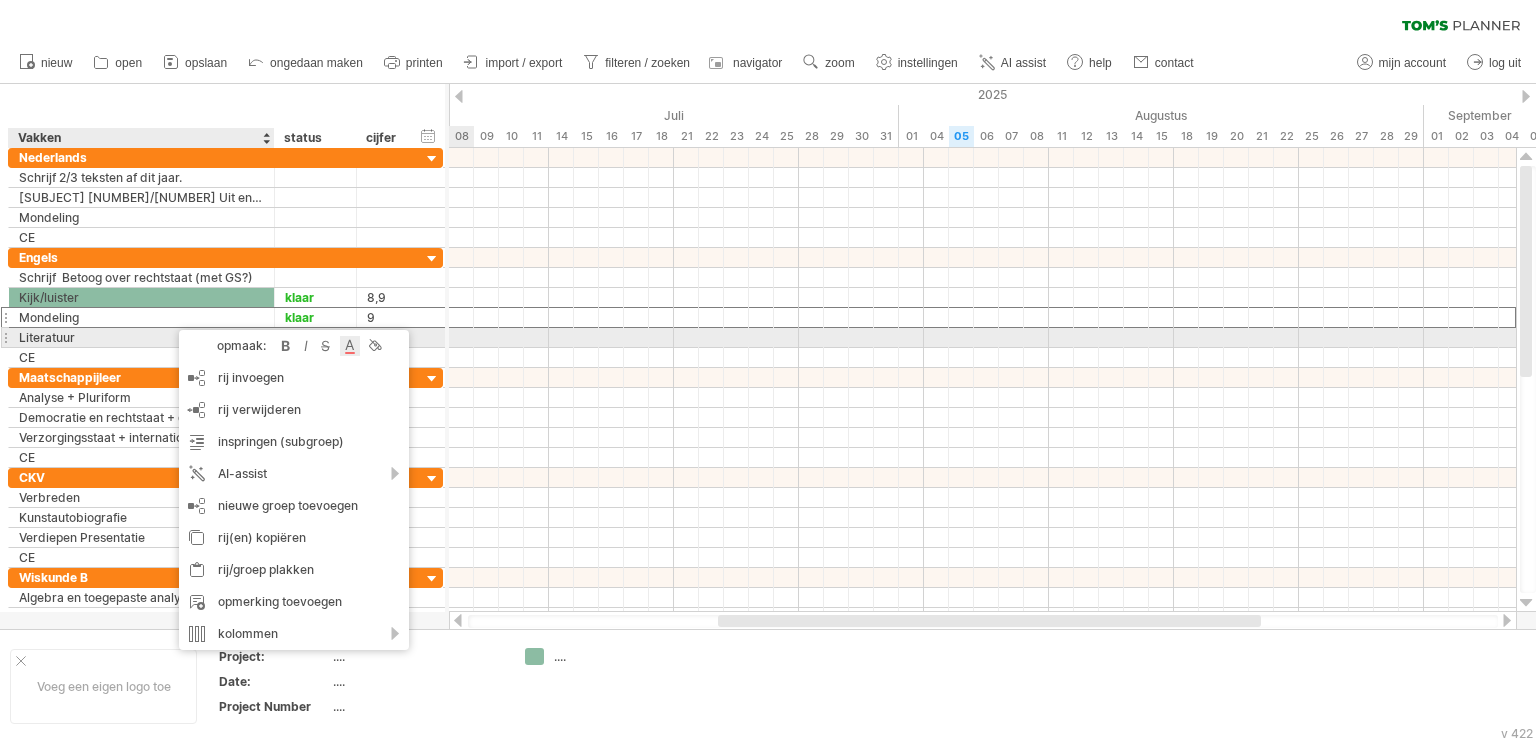 click at bounding box center [350, 346] 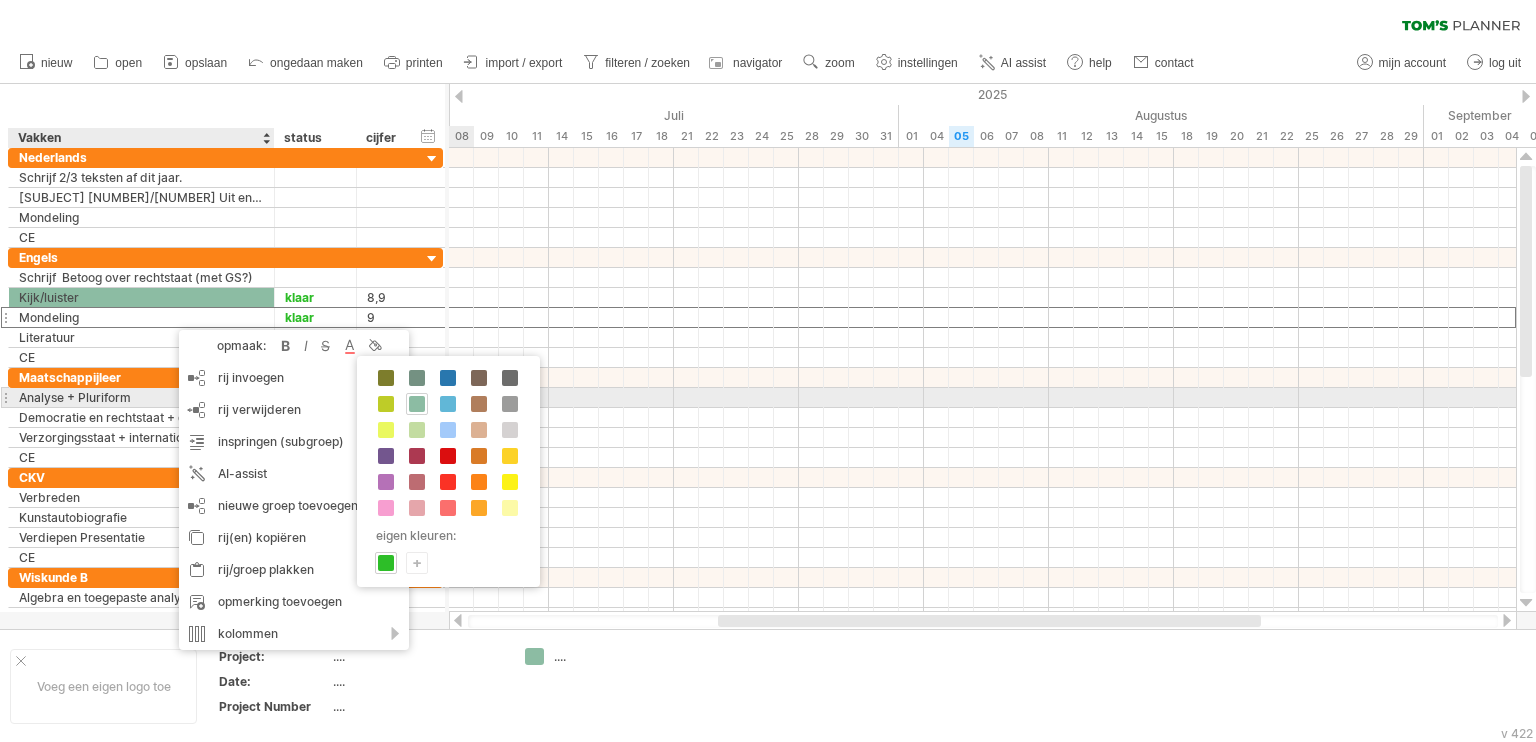 click at bounding box center (417, 404) 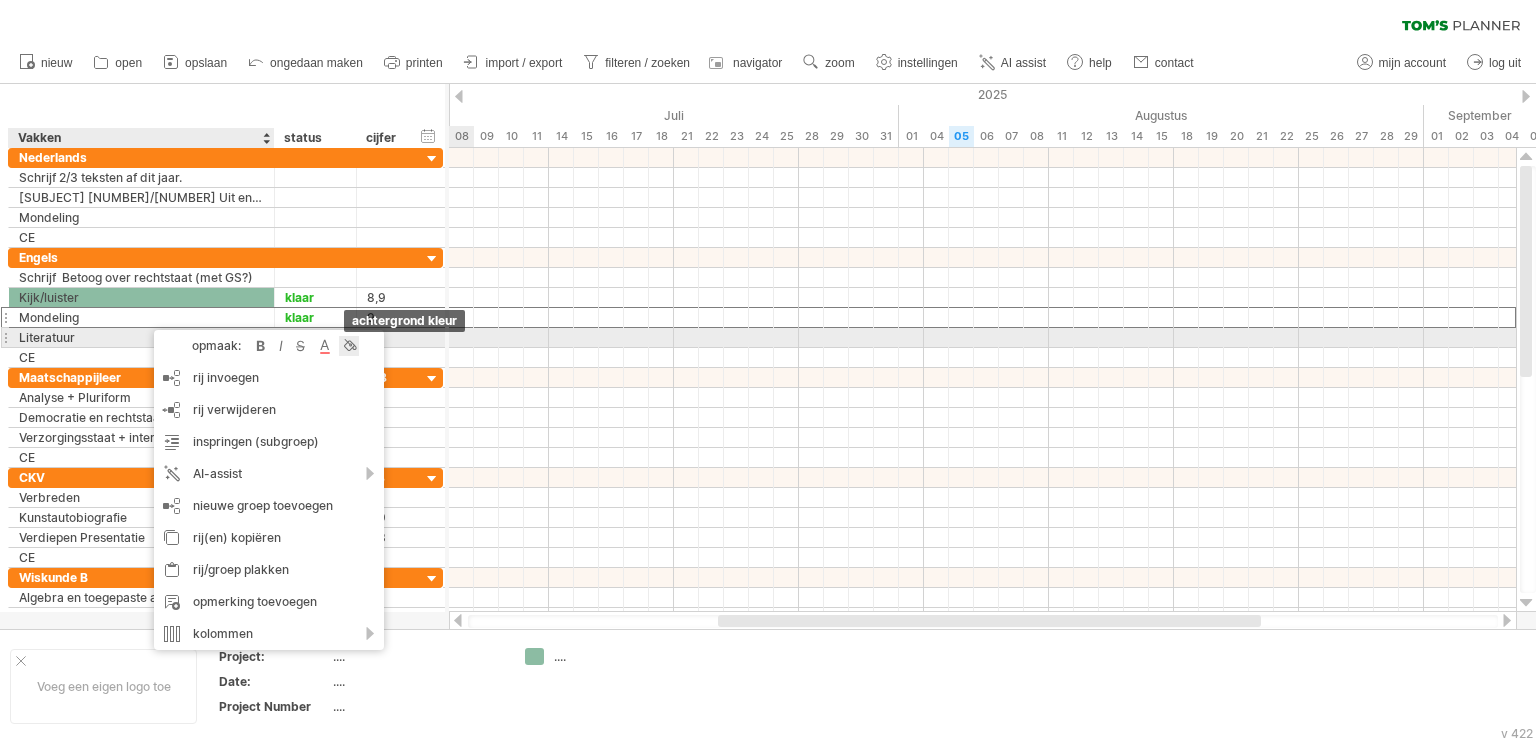 click at bounding box center [349, 346] 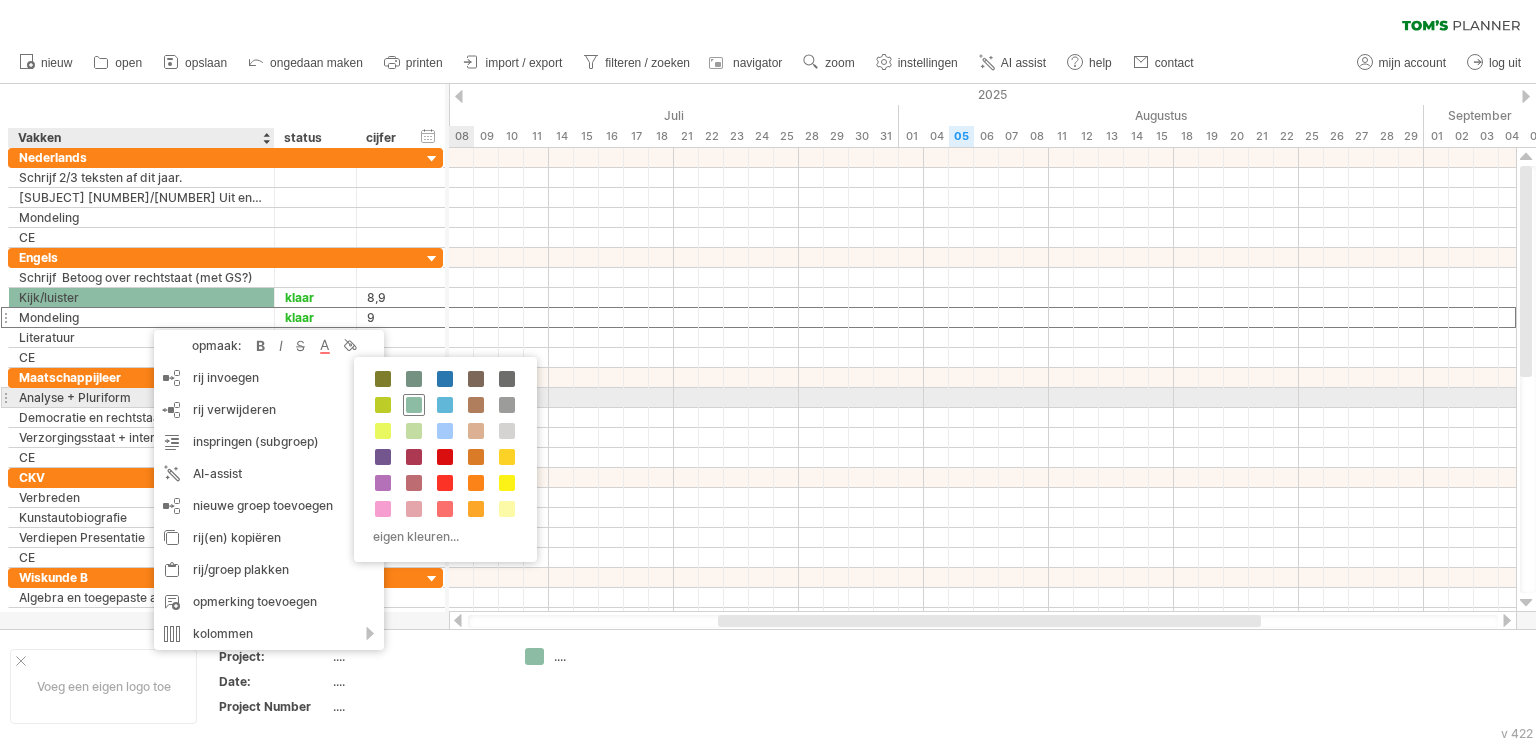 click at bounding box center (414, 405) 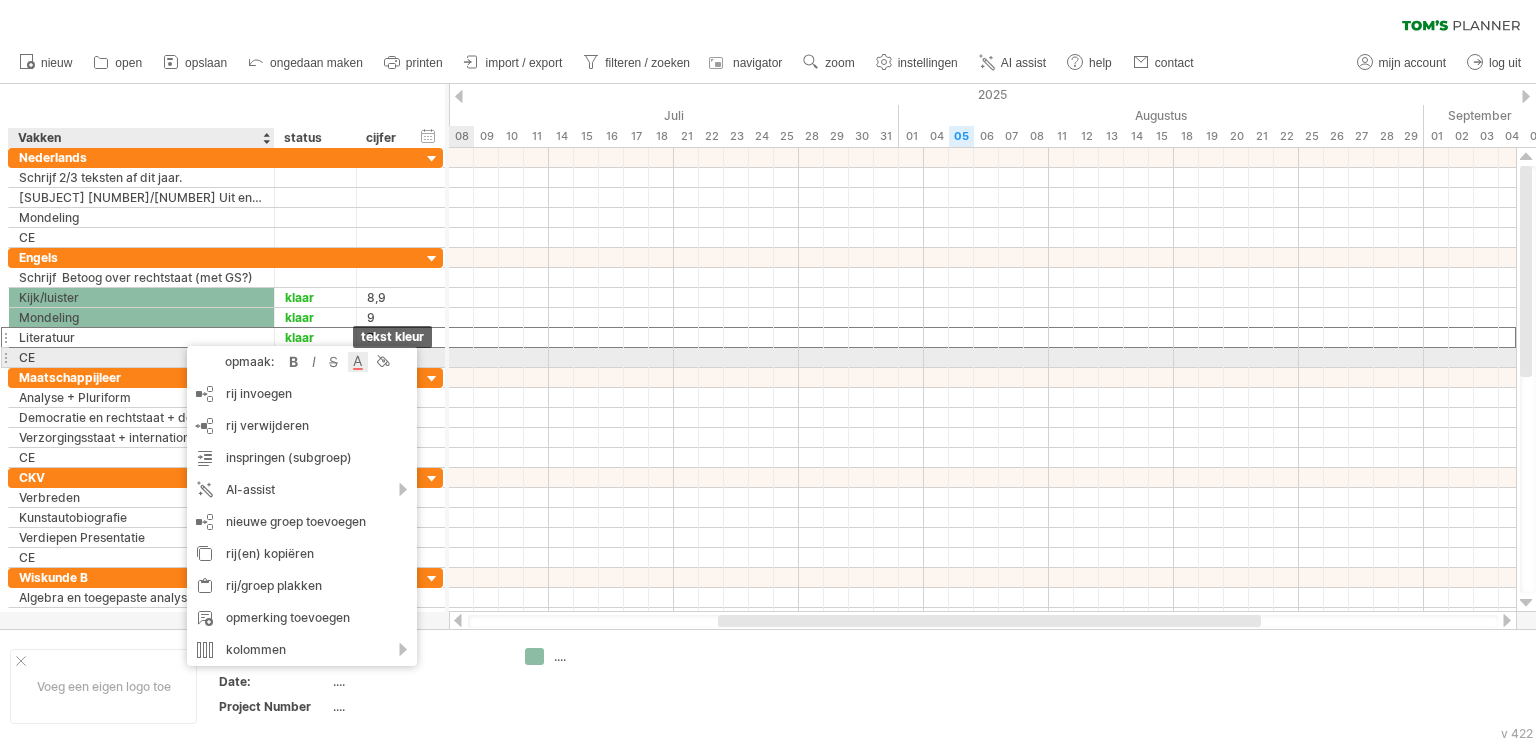 click at bounding box center (358, 362) 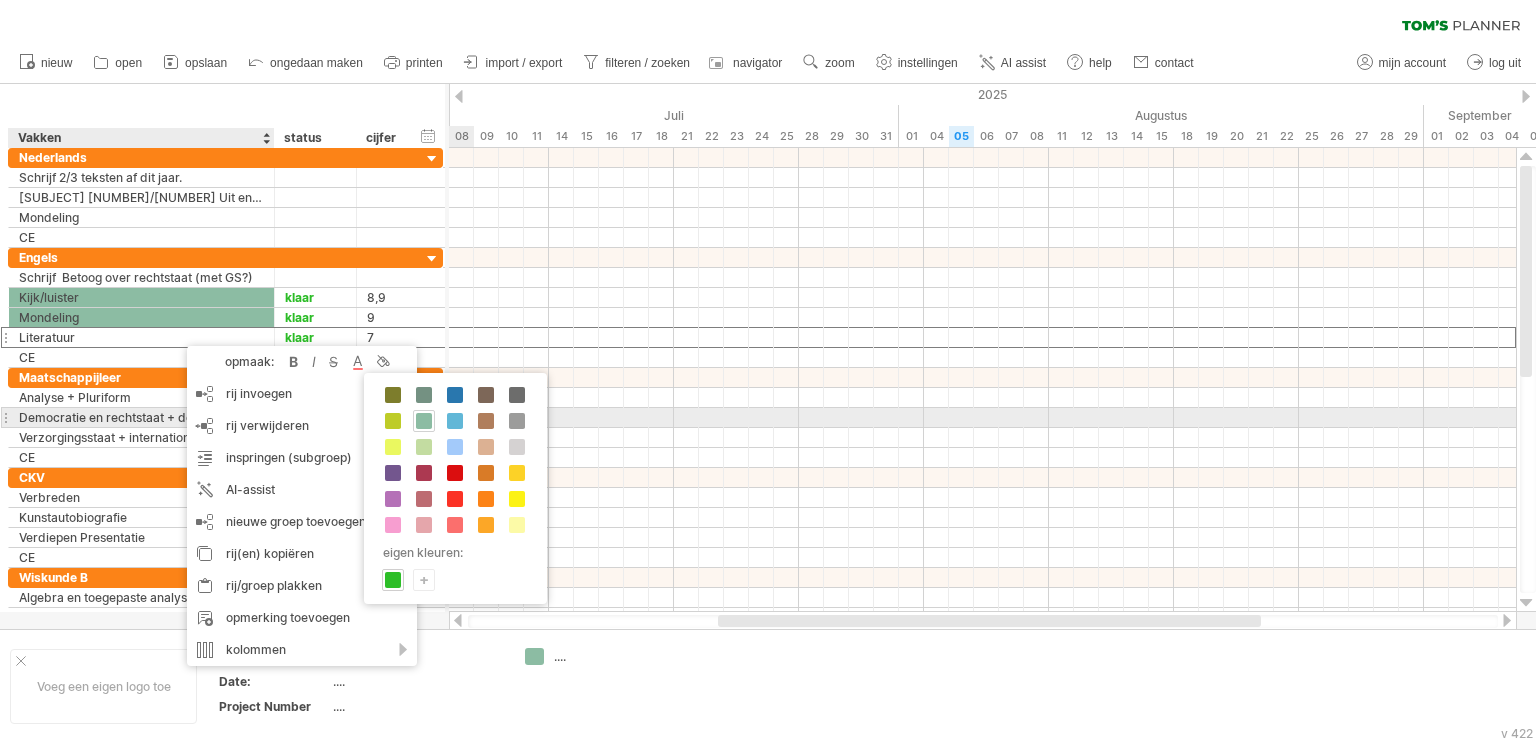 click at bounding box center [424, 421] 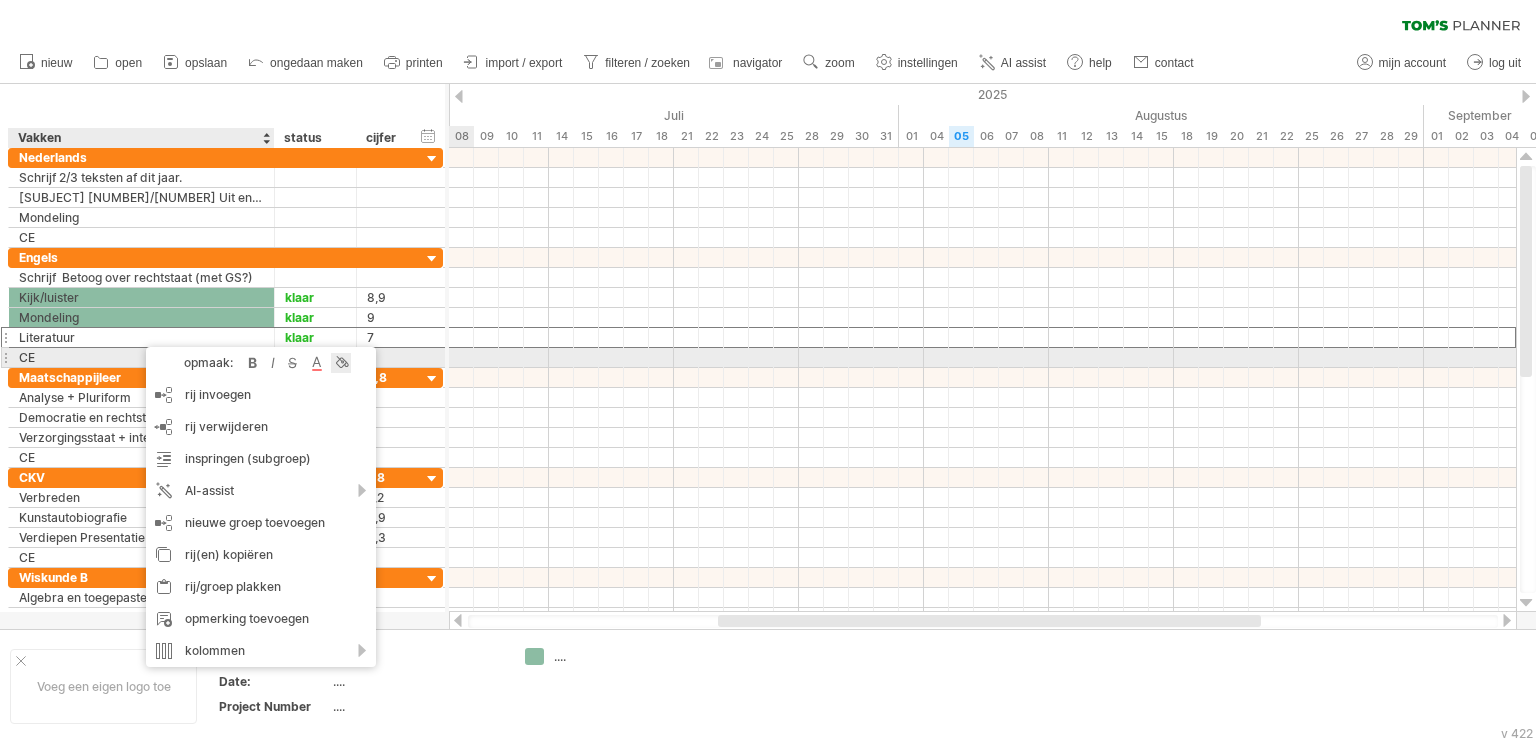 click at bounding box center [341, 363] 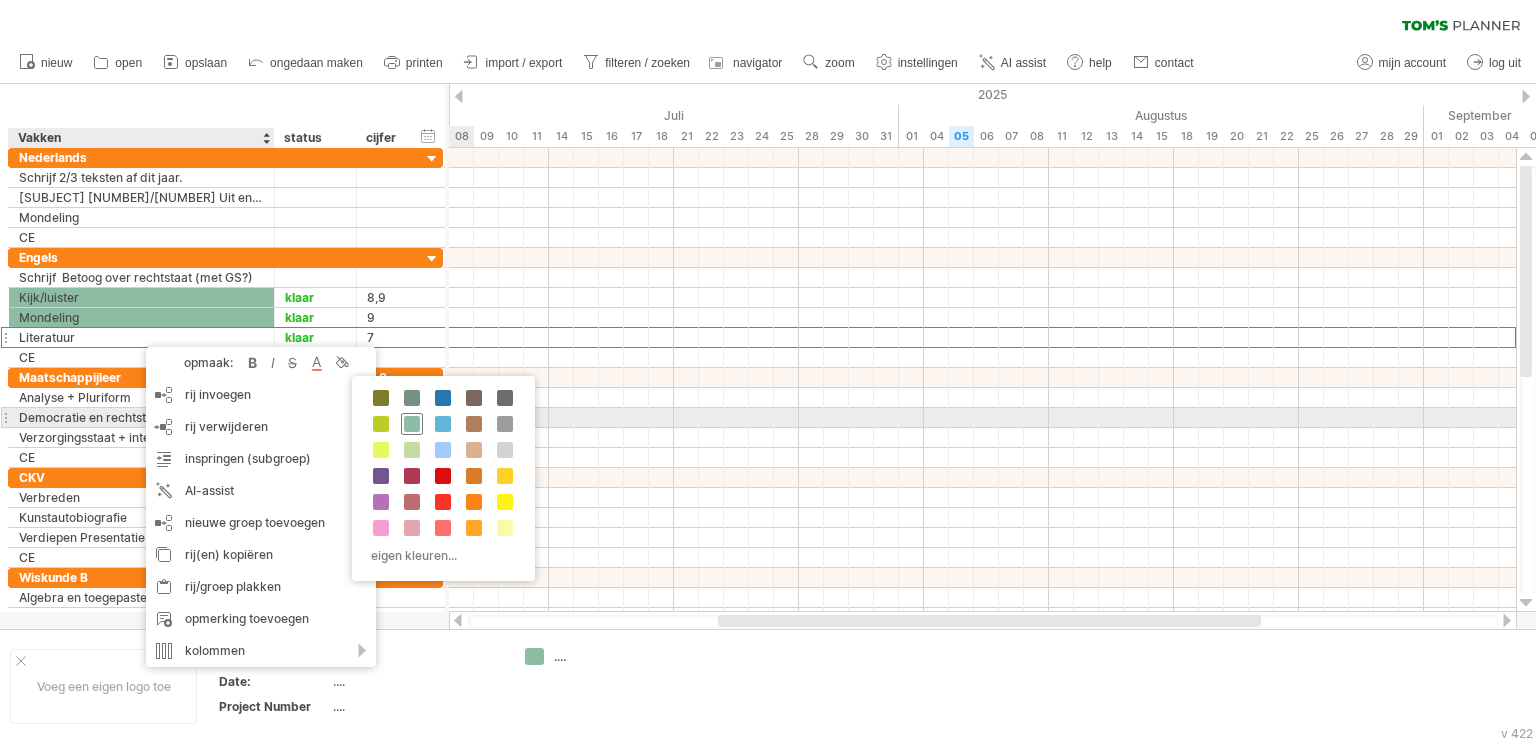click at bounding box center (412, 424) 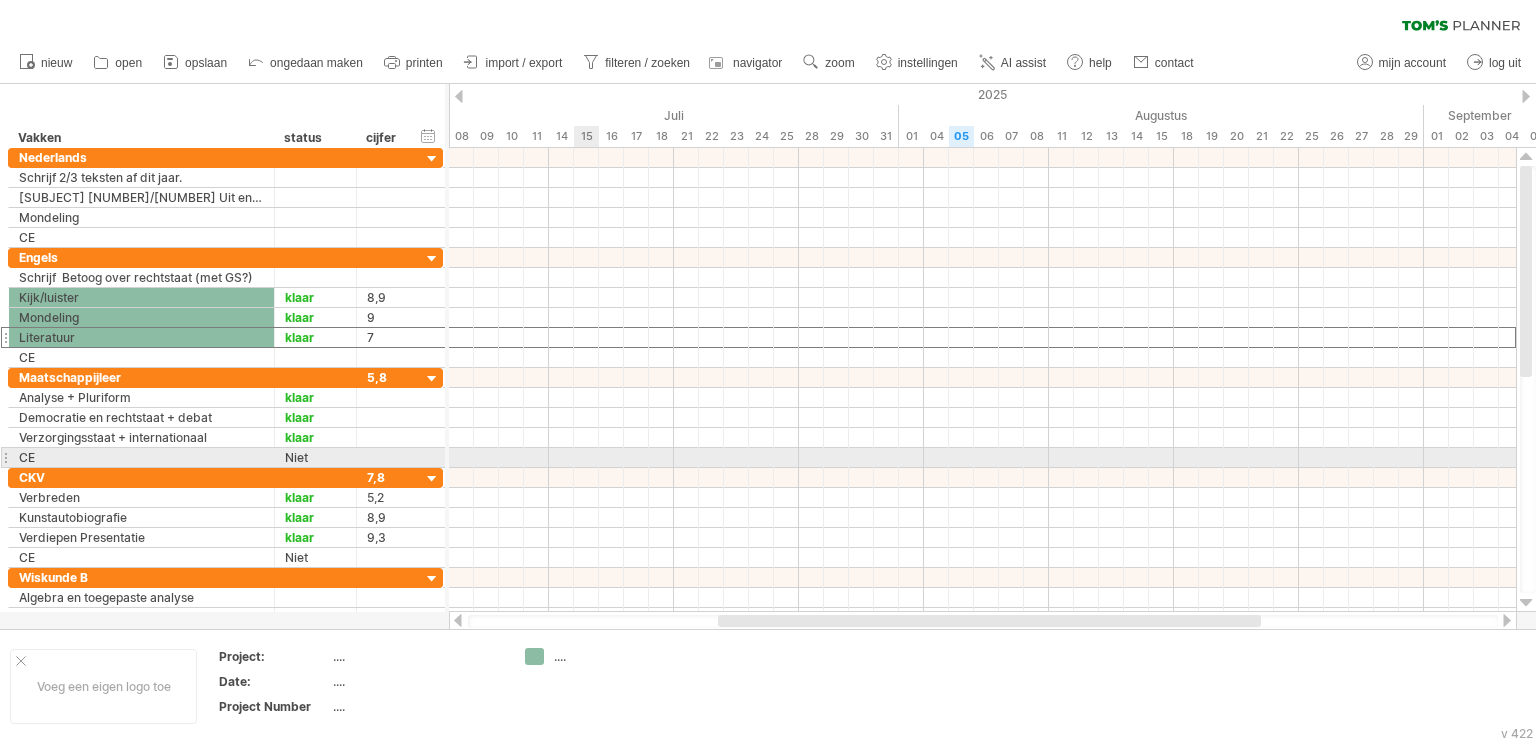 click at bounding box center (982, 458) 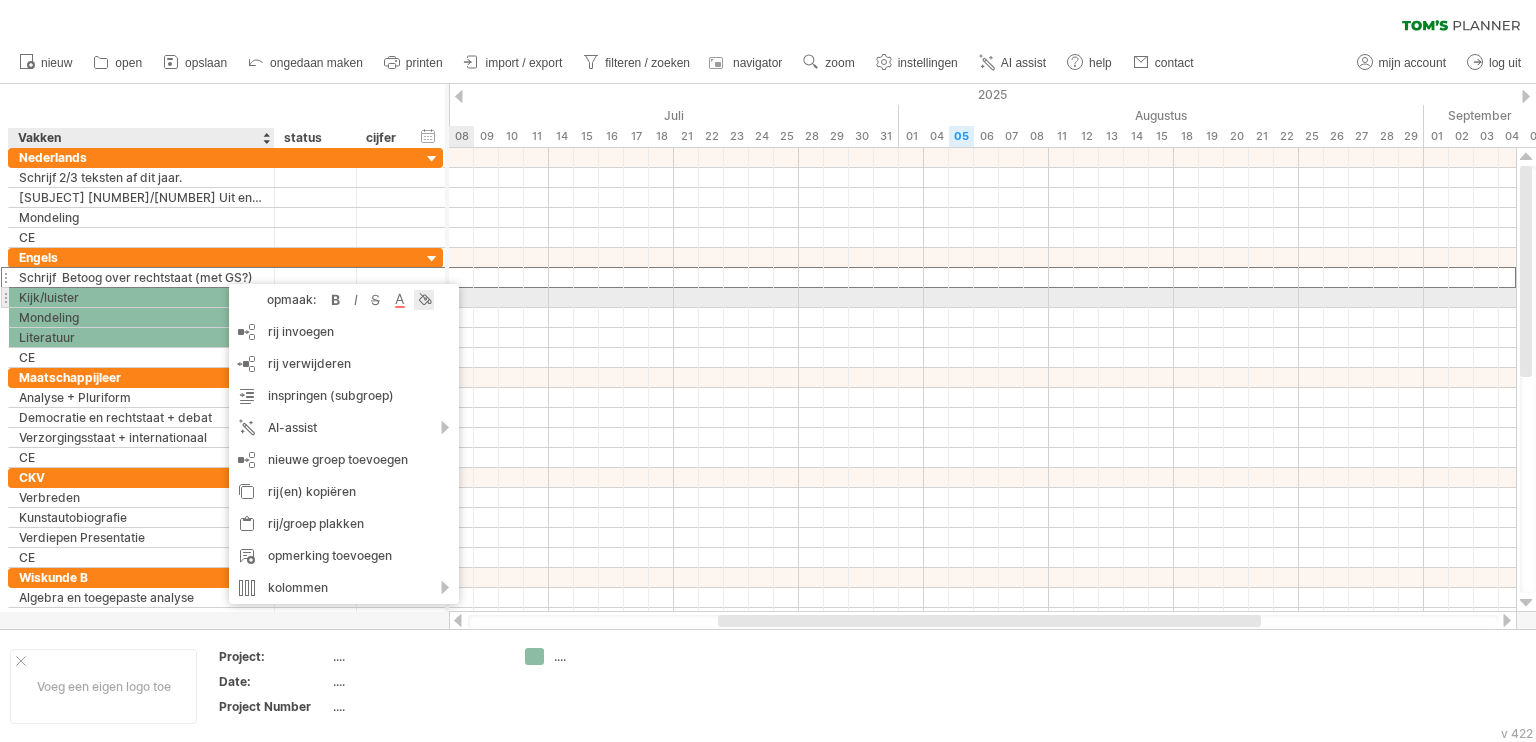 click at bounding box center (424, 300) 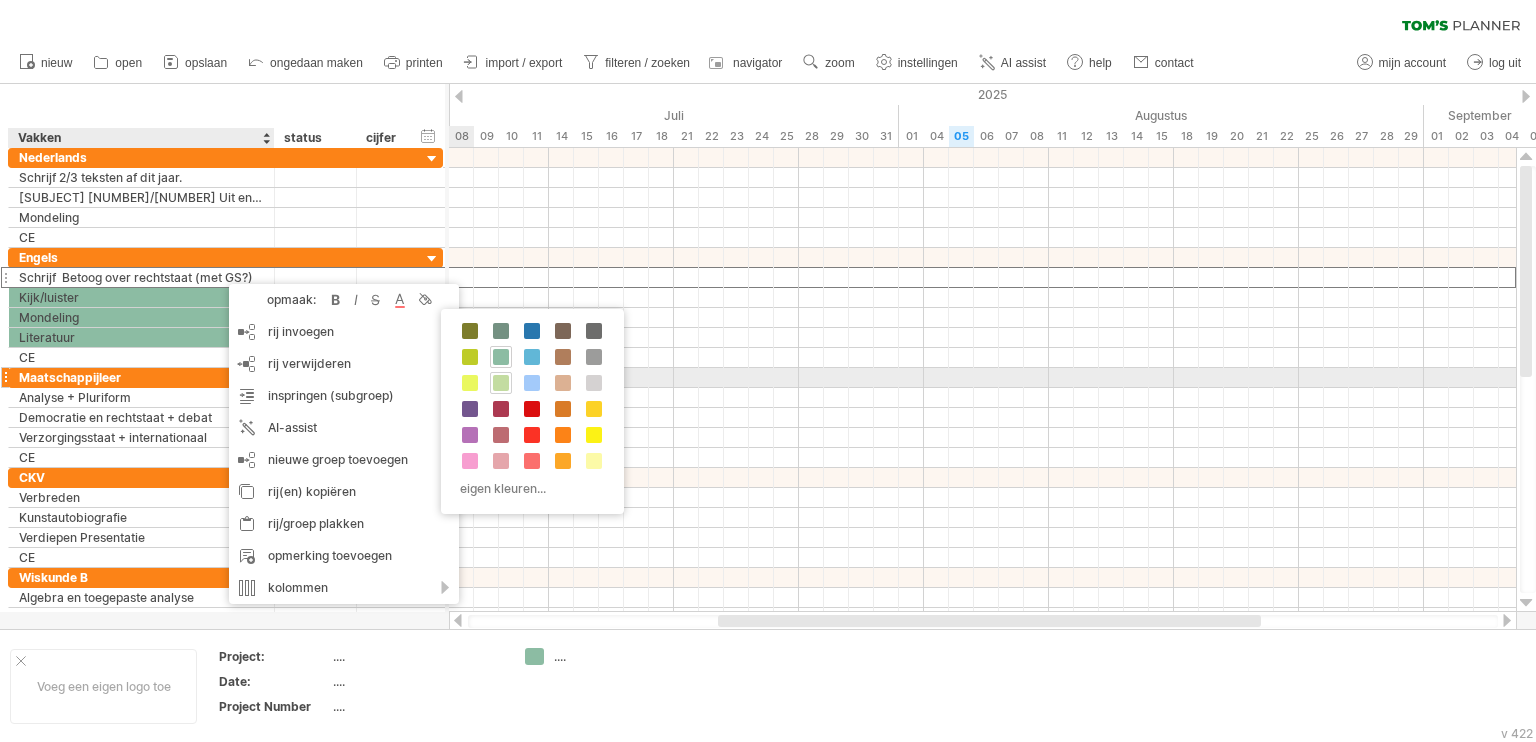 click at bounding box center [501, 383] 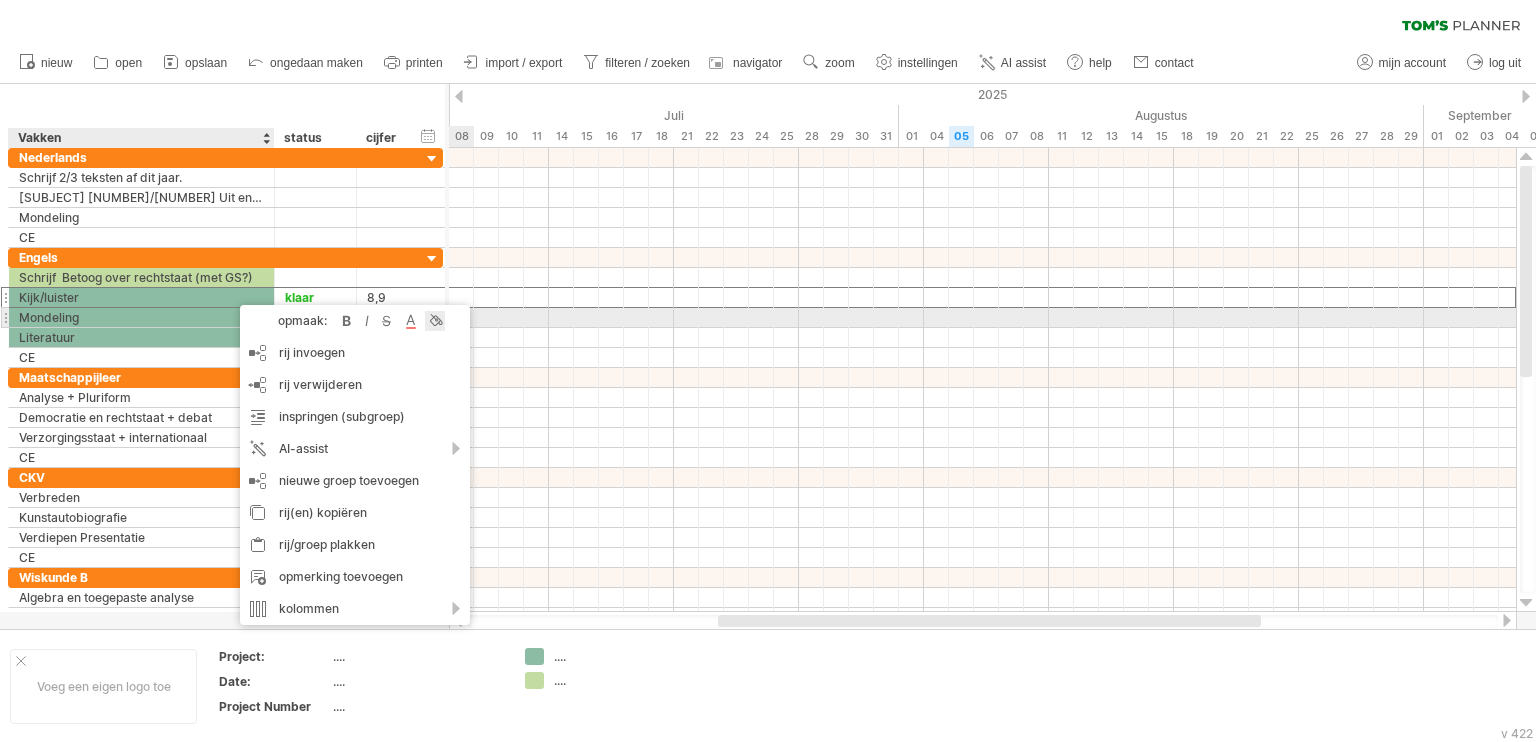 click at bounding box center [435, 321] 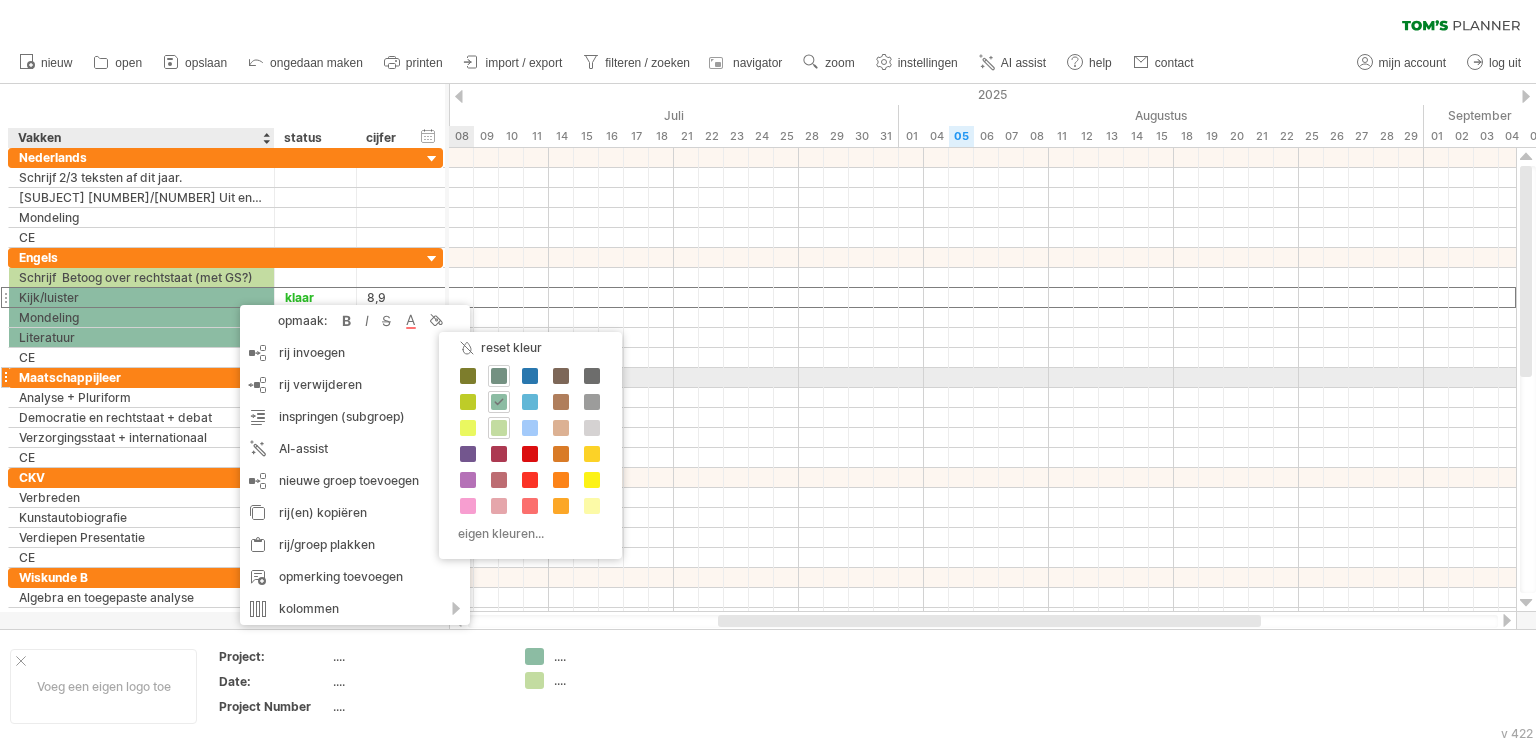 click at bounding box center (499, 376) 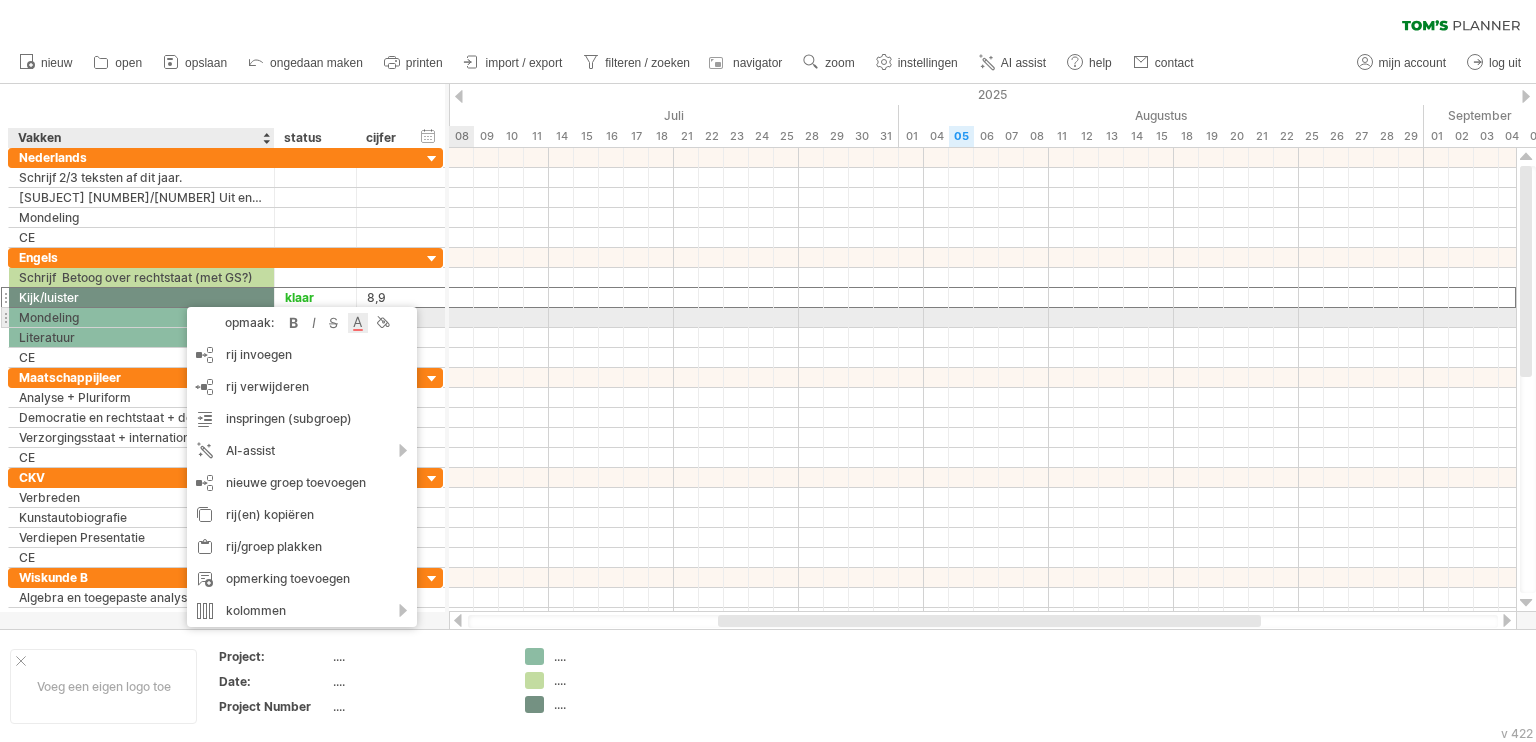 click at bounding box center (358, 323) 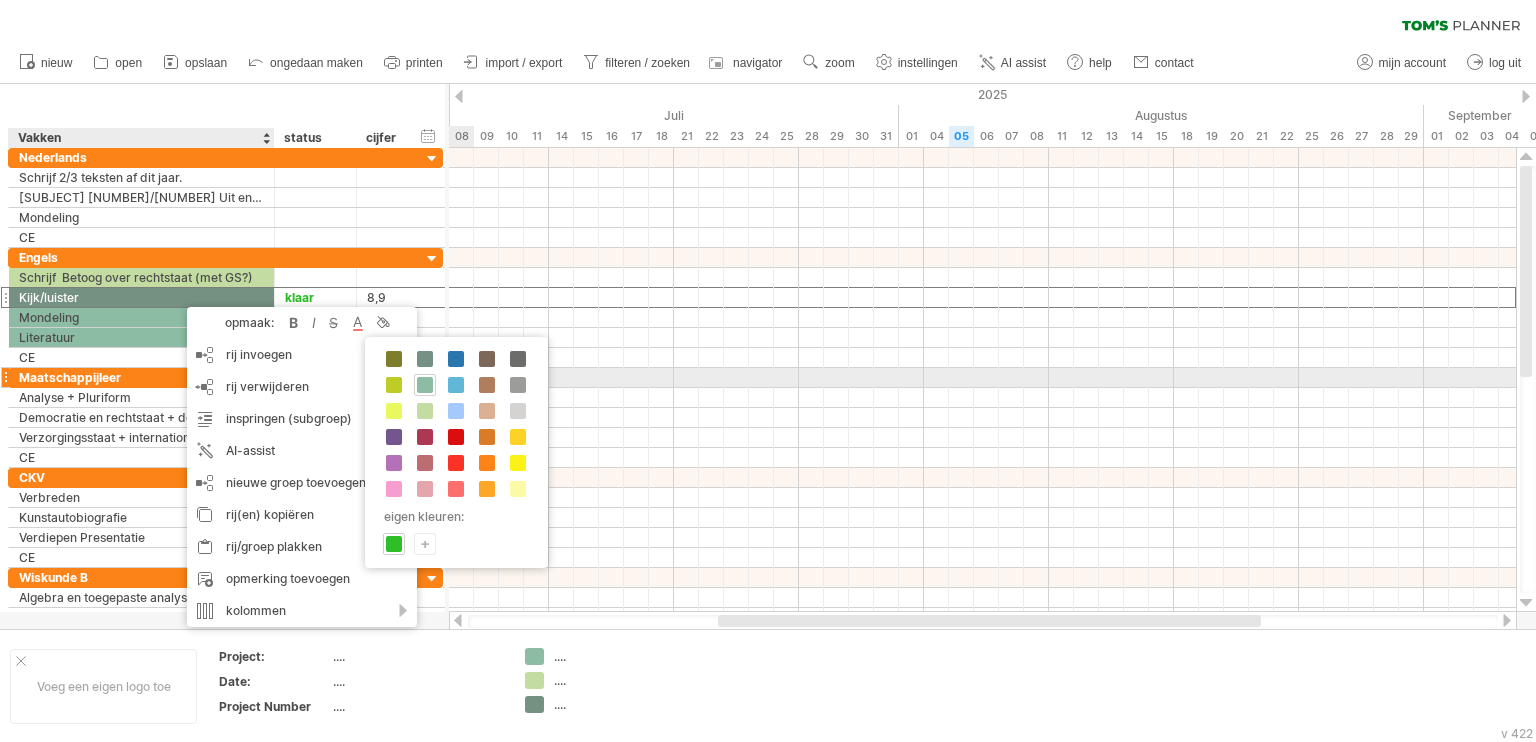 click at bounding box center [425, 385] 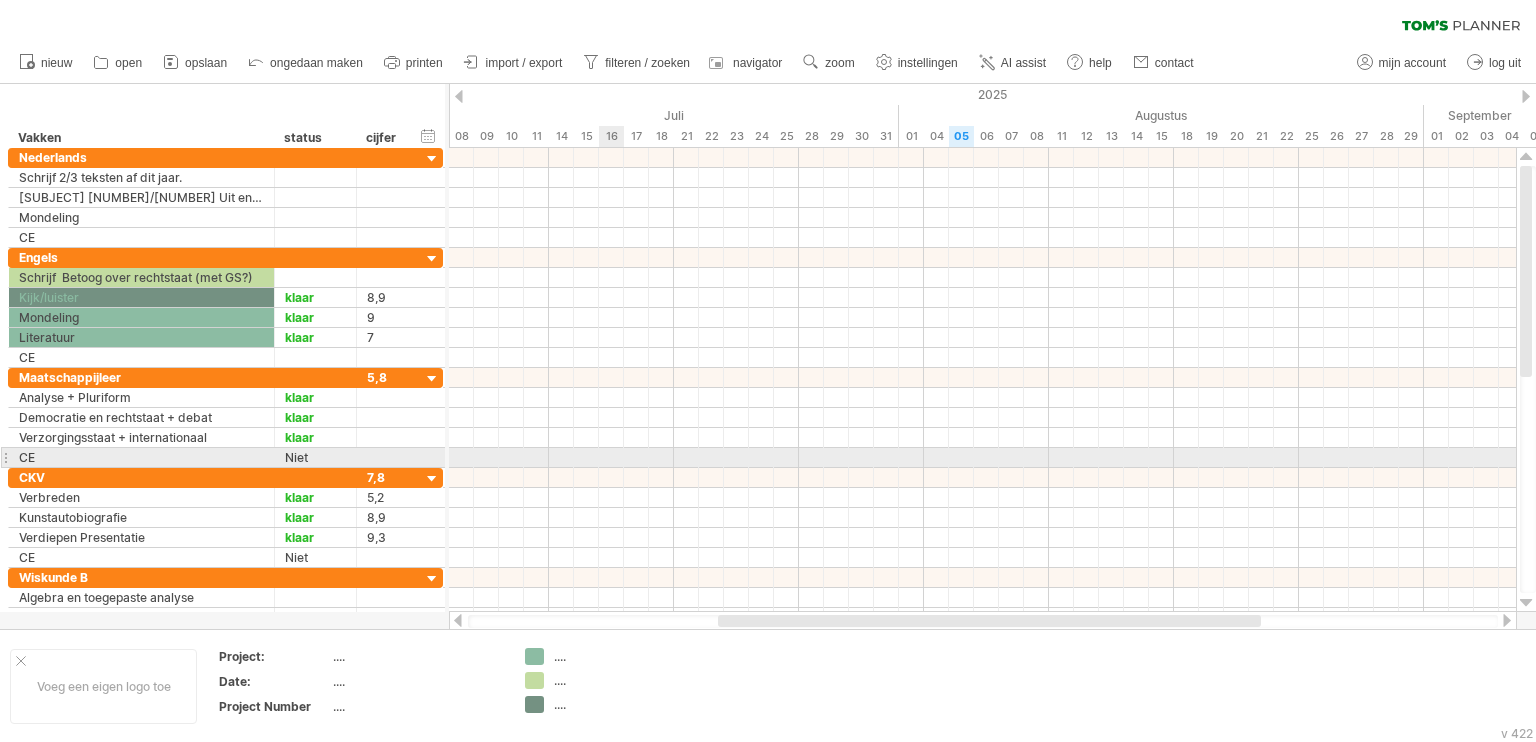 click at bounding box center (982, 458) 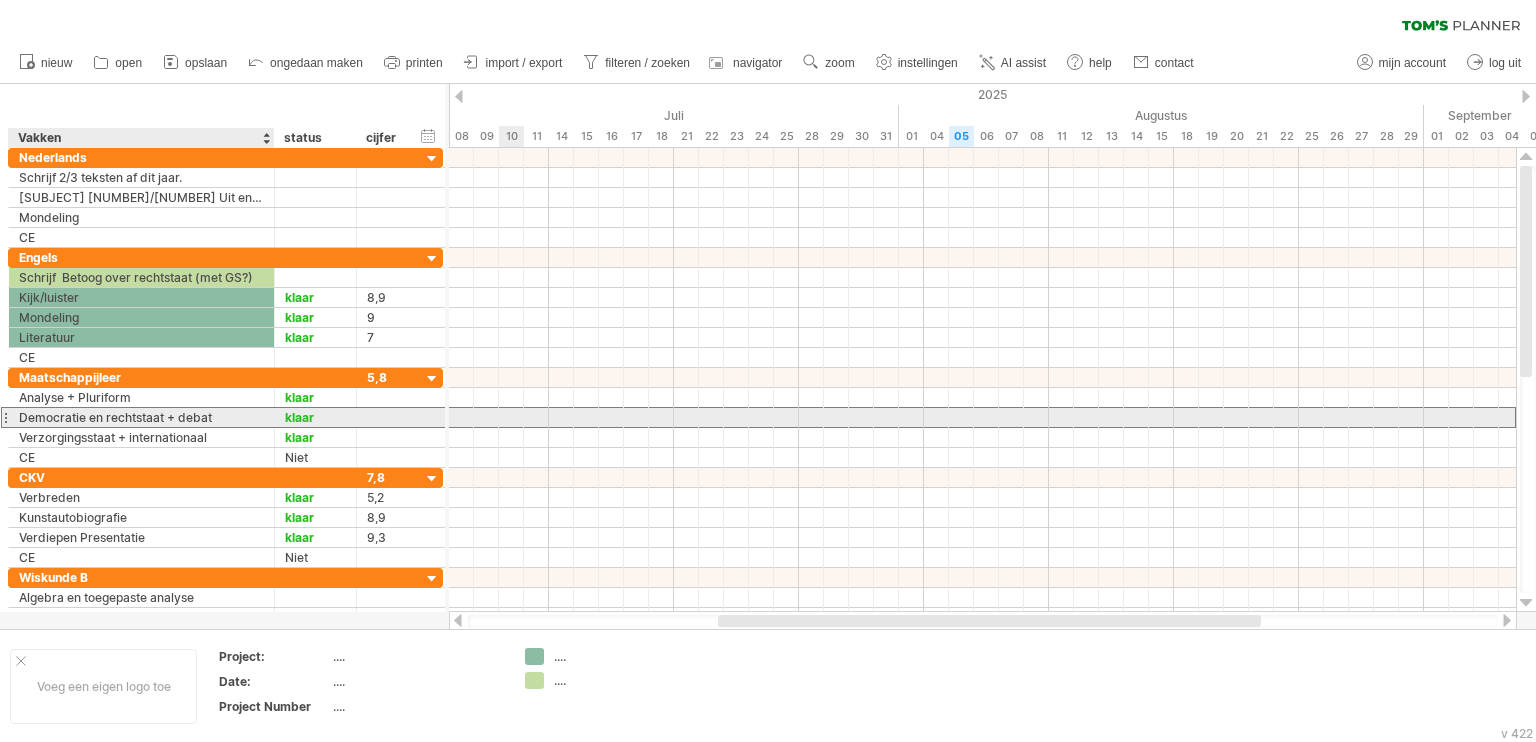 click on "Democratie en rechtstaat + debat" at bounding box center (141, 417) 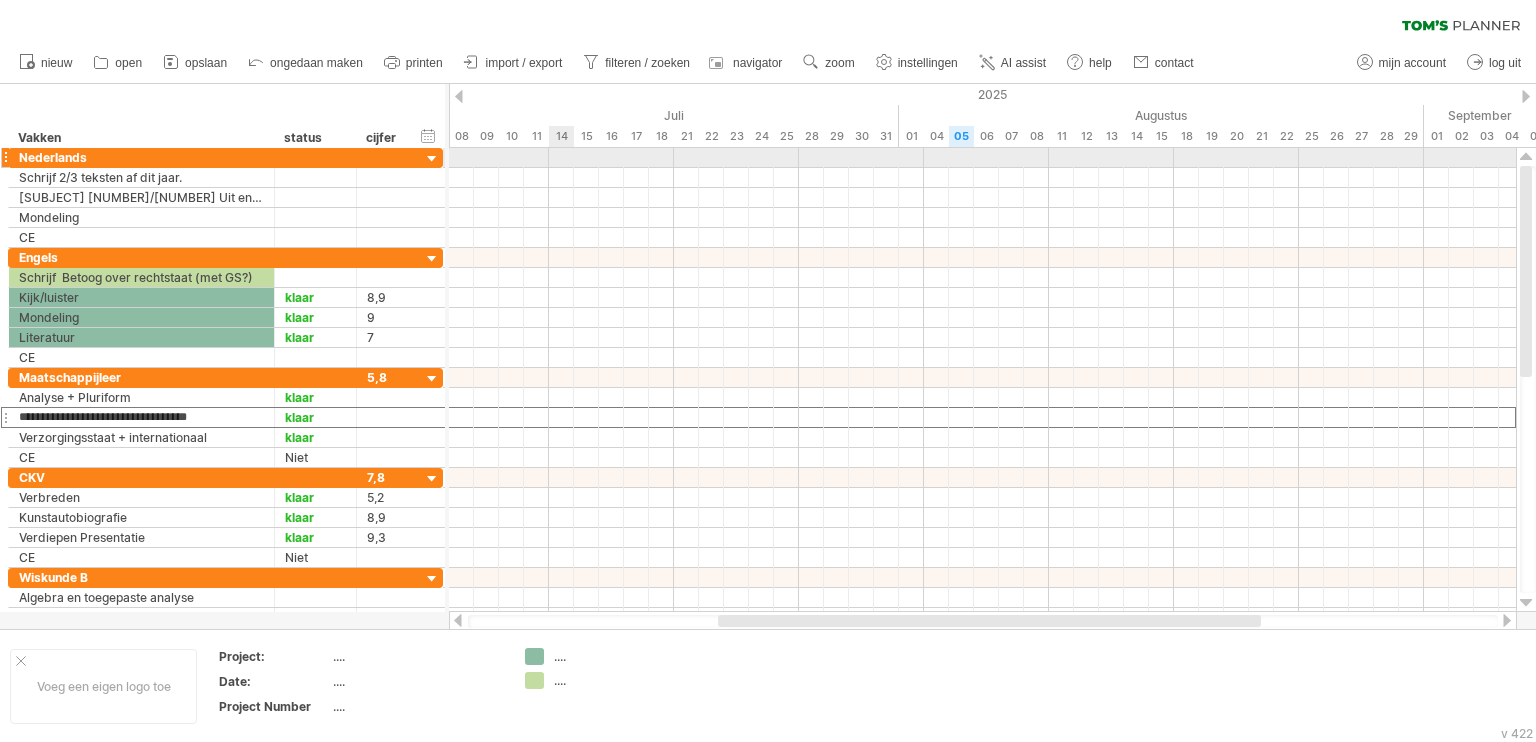 click at bounding box center [982, 158] 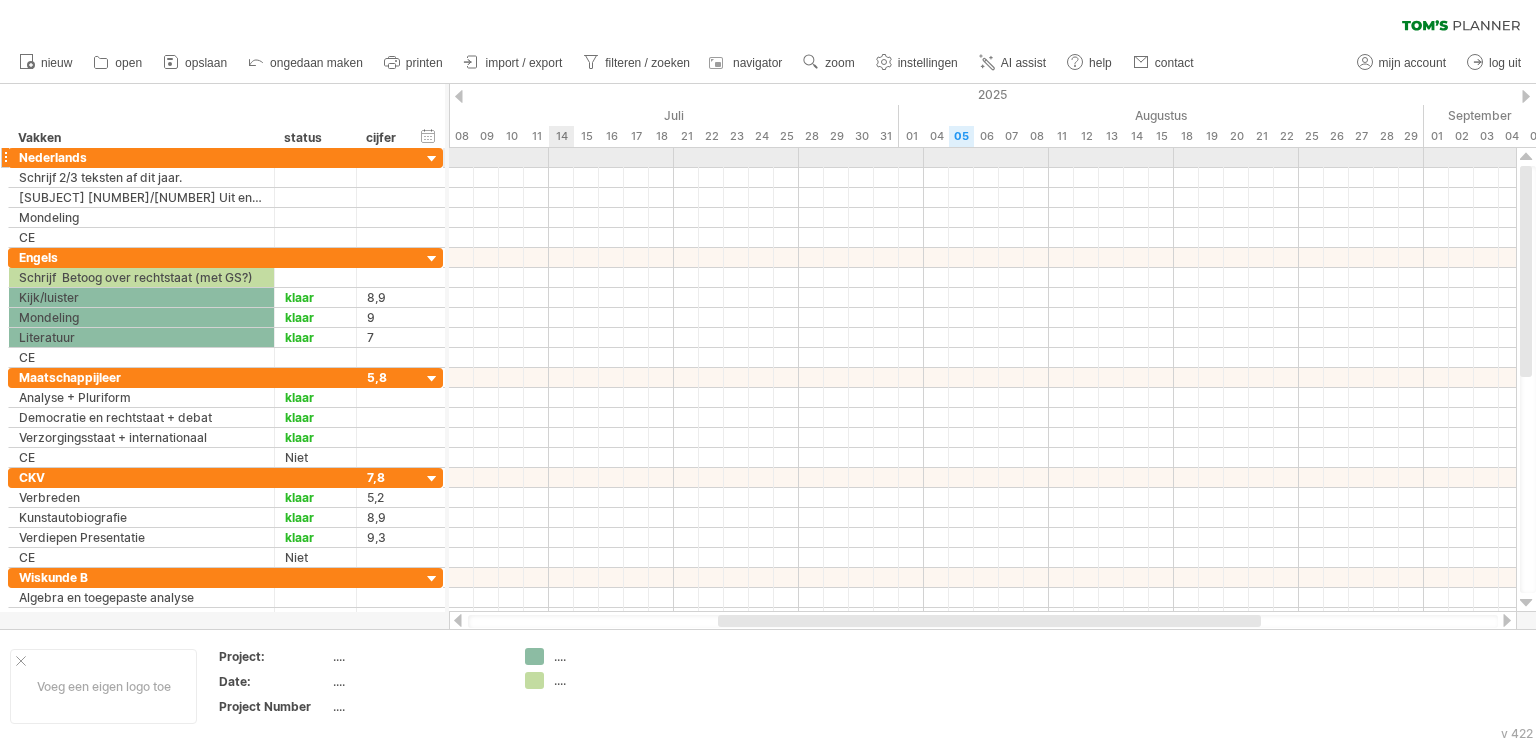 drag, startPoint x: 567, startPoint y: 157, endPoint x: 586, endPoint y: 155, distance: 19.104973 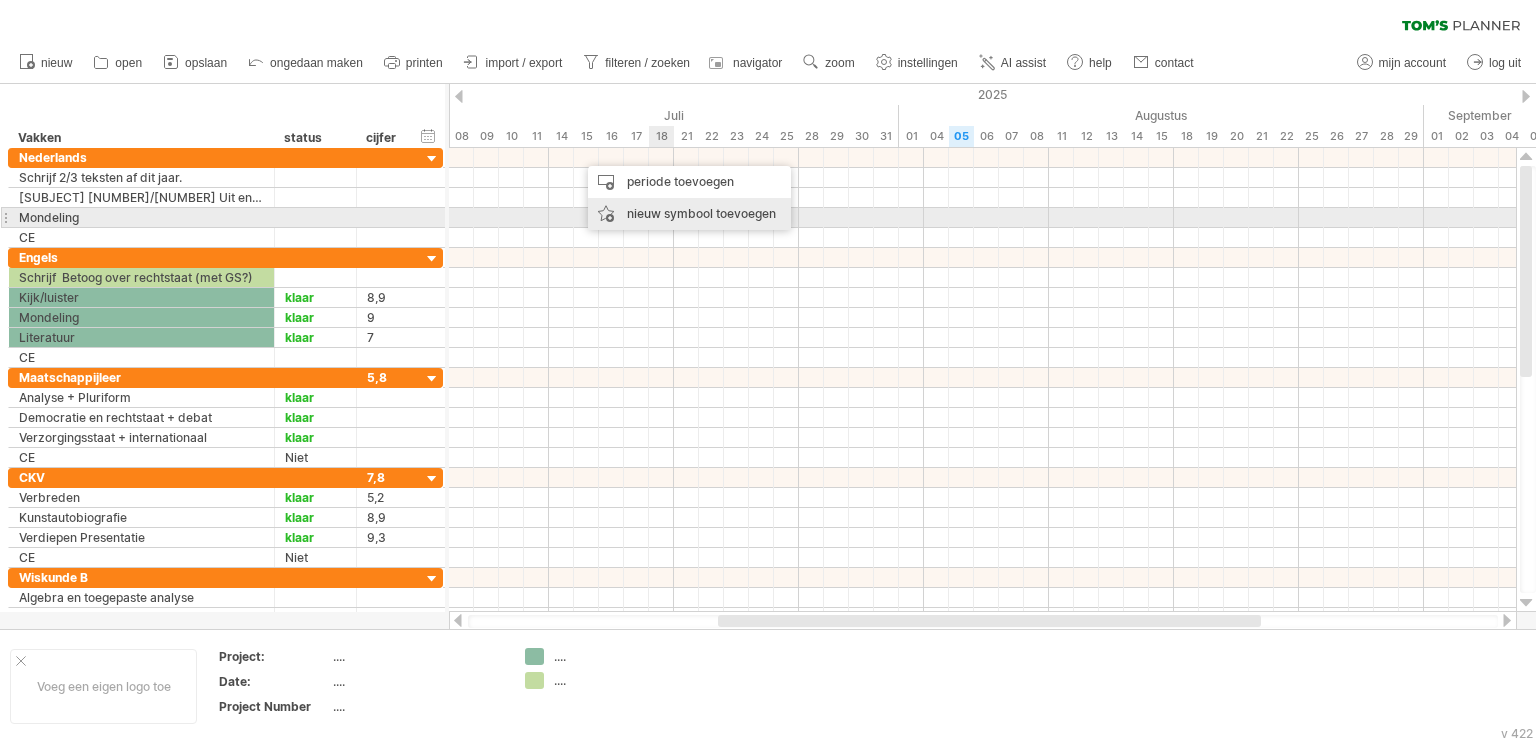 click on "nieuw symbool toevoegen" at bounding box center [689, 214] 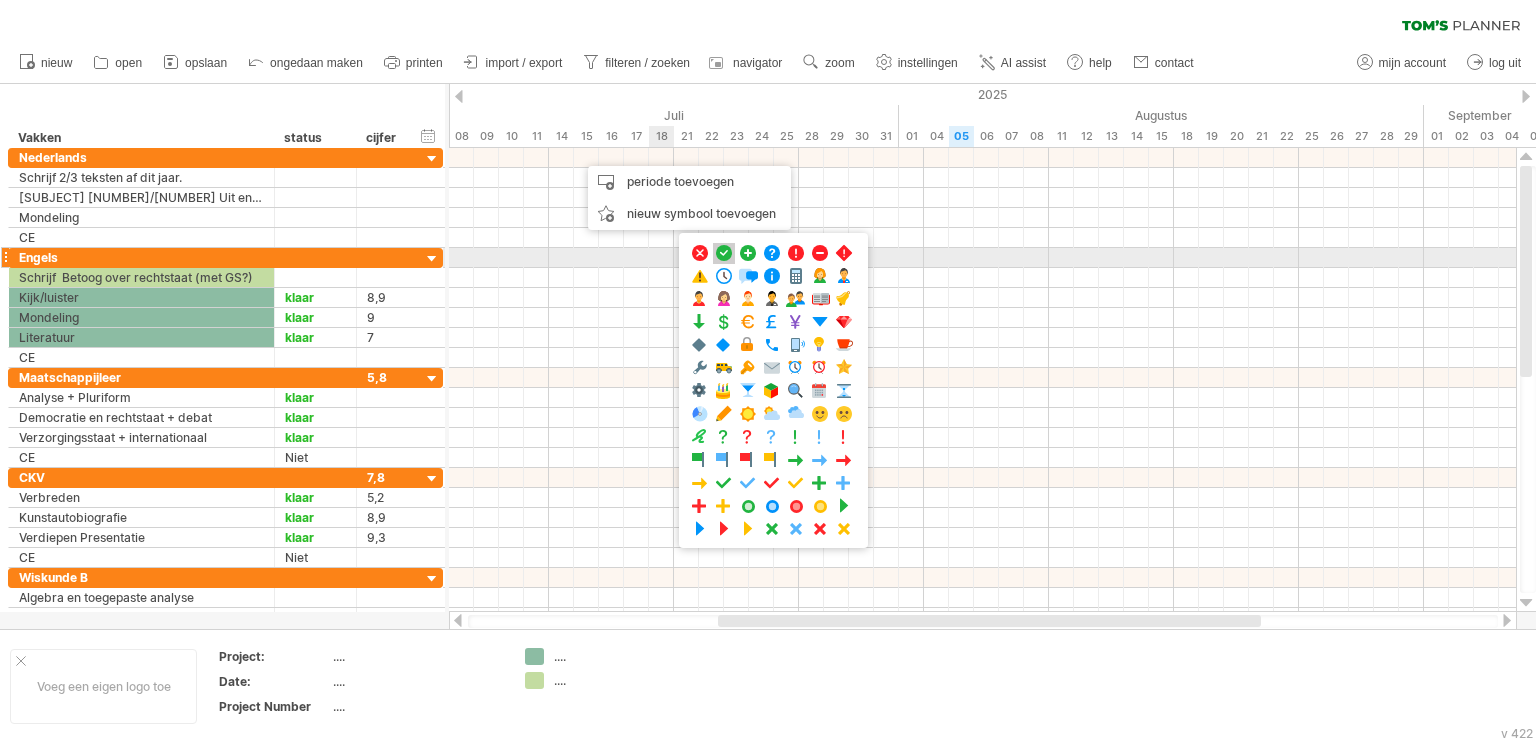 click at bounding box center (724, 253) 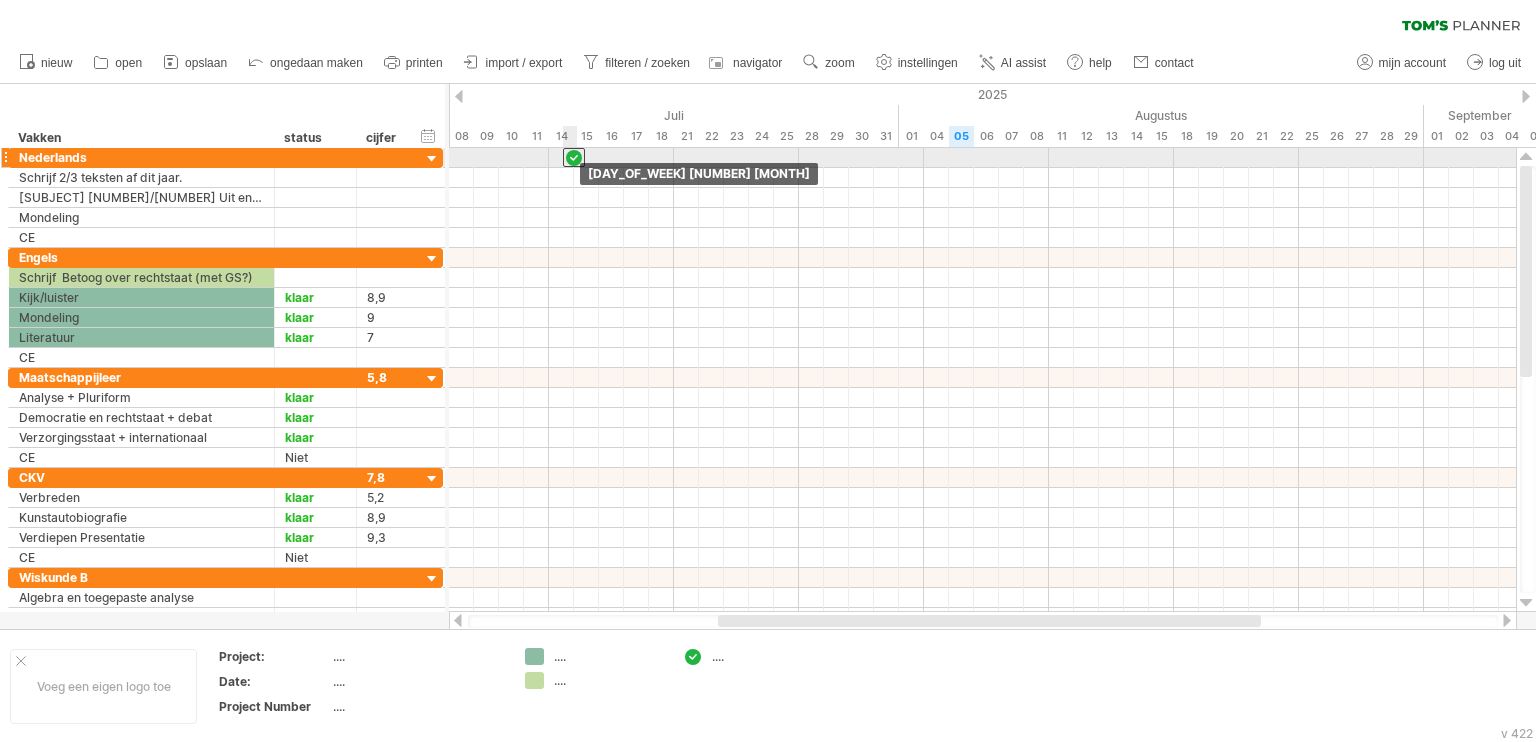 click at bounding box center (574, 157) 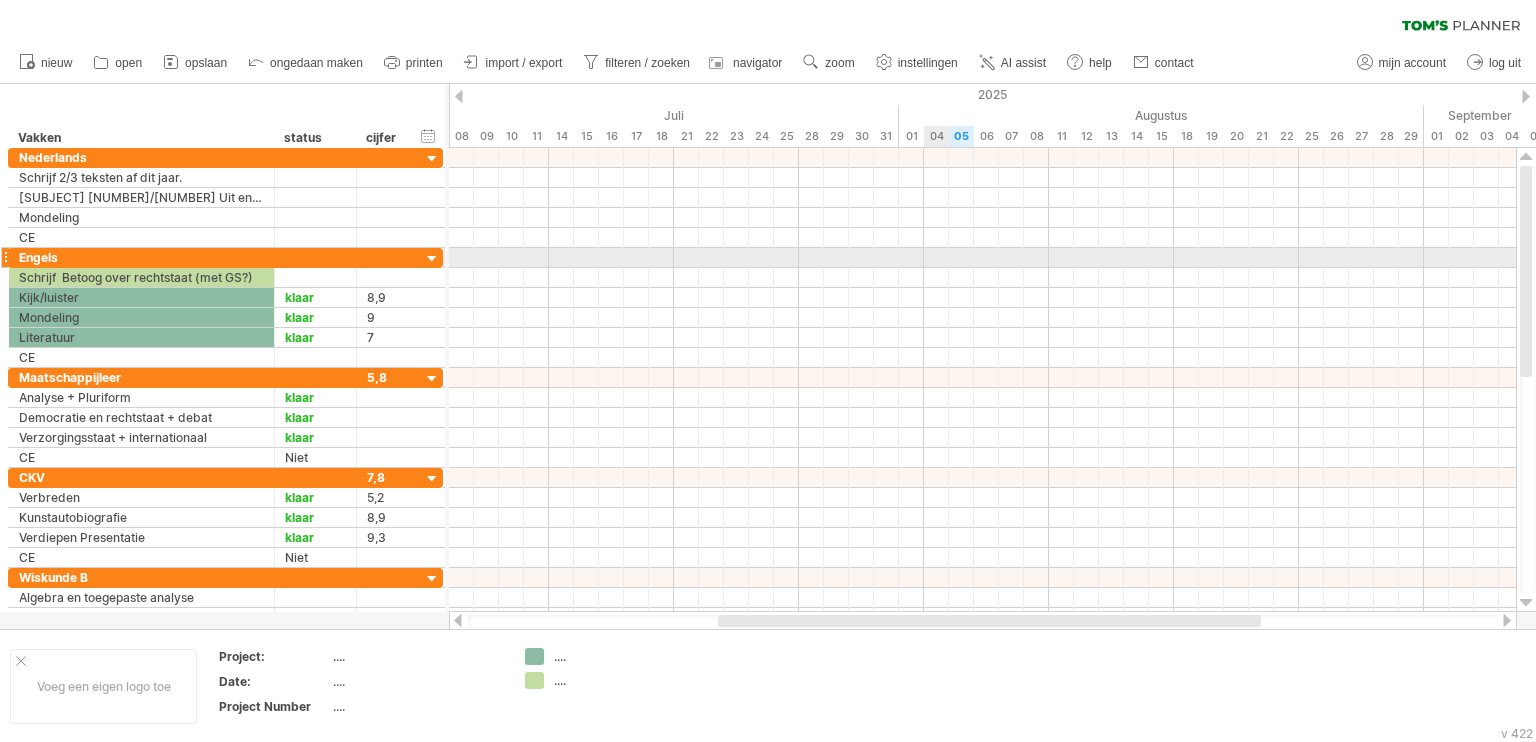 click at bounding box center (982, 258) 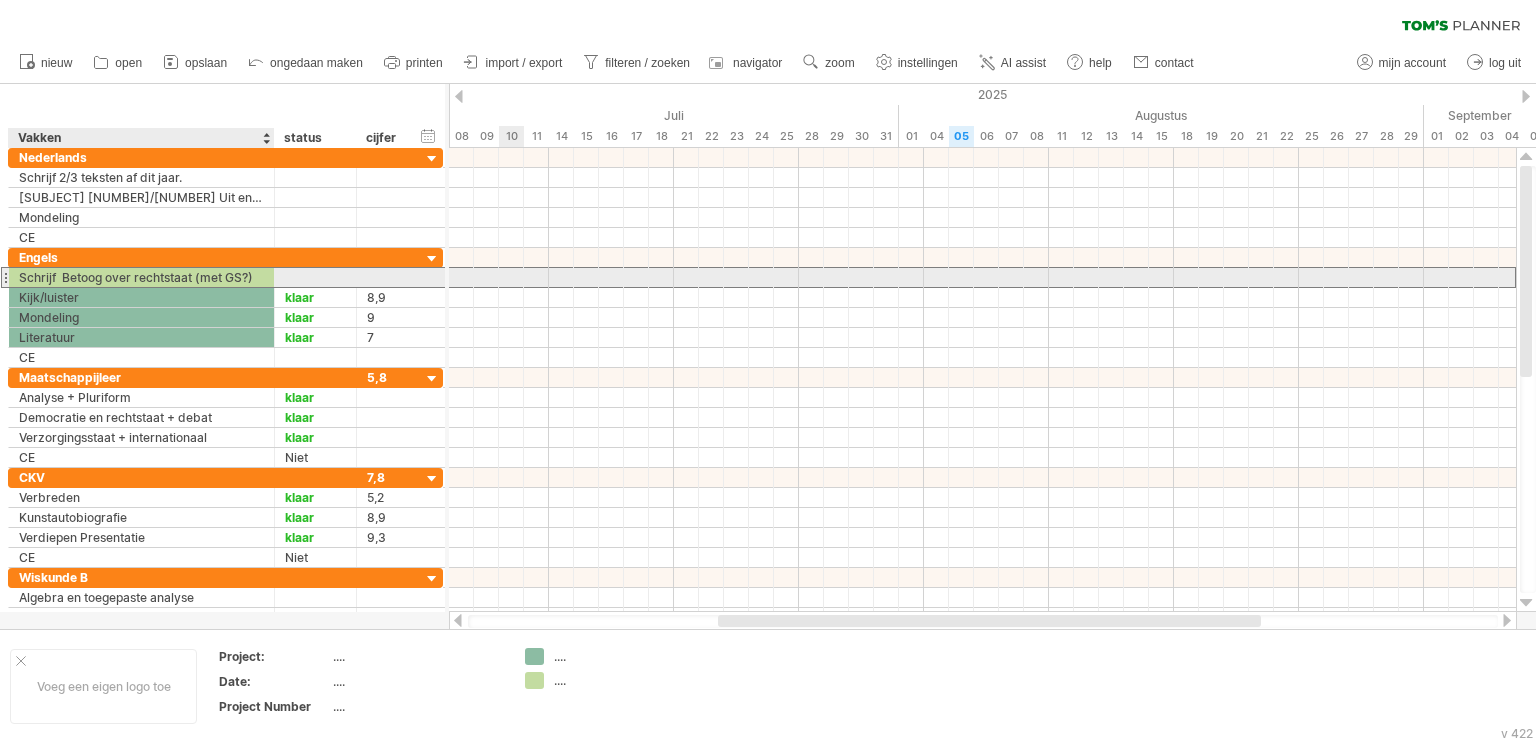 drag, startPoint x: 72, startPoint y: 278, endPoint x: 97, endPoint y: 279, distance: 25.019993 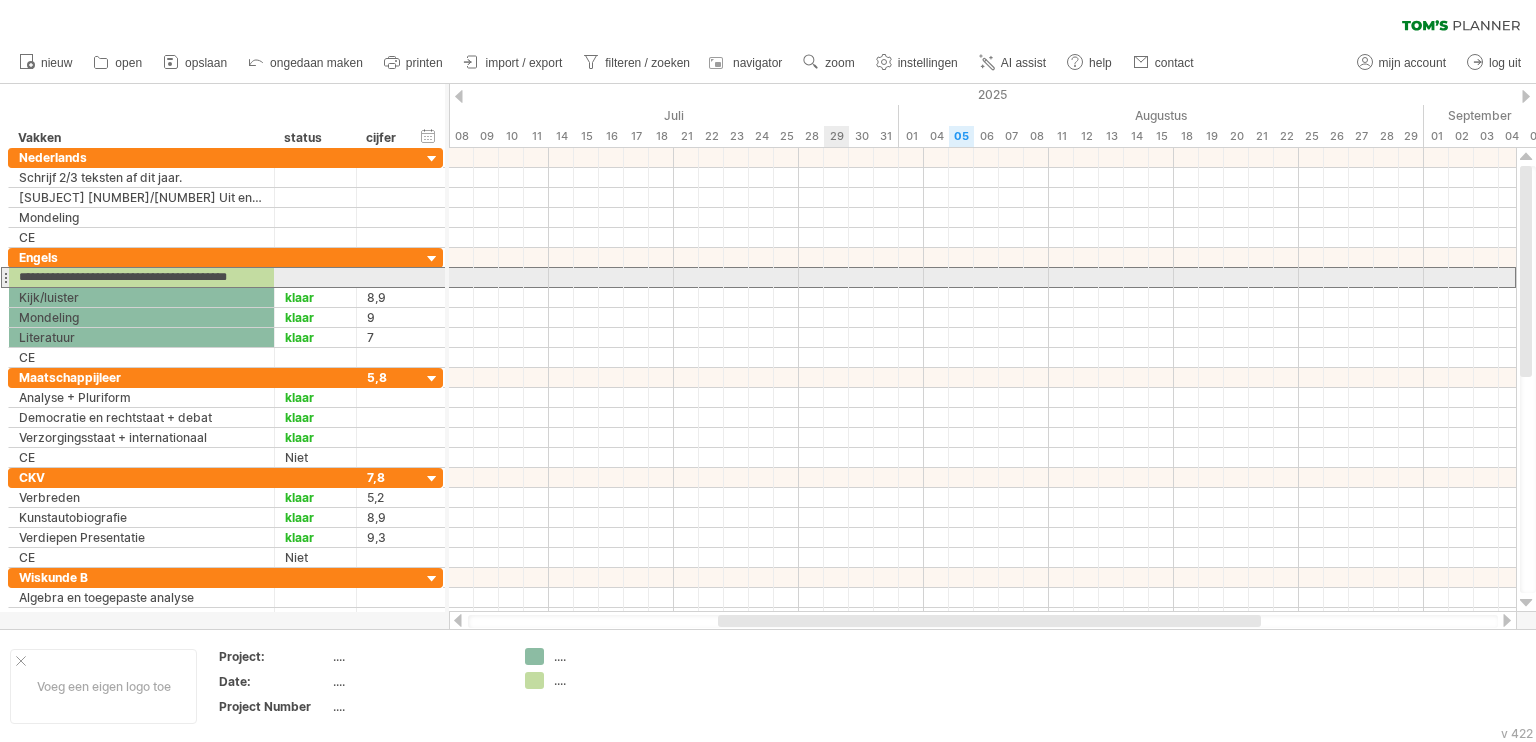 click at bounding box center [982, 277] 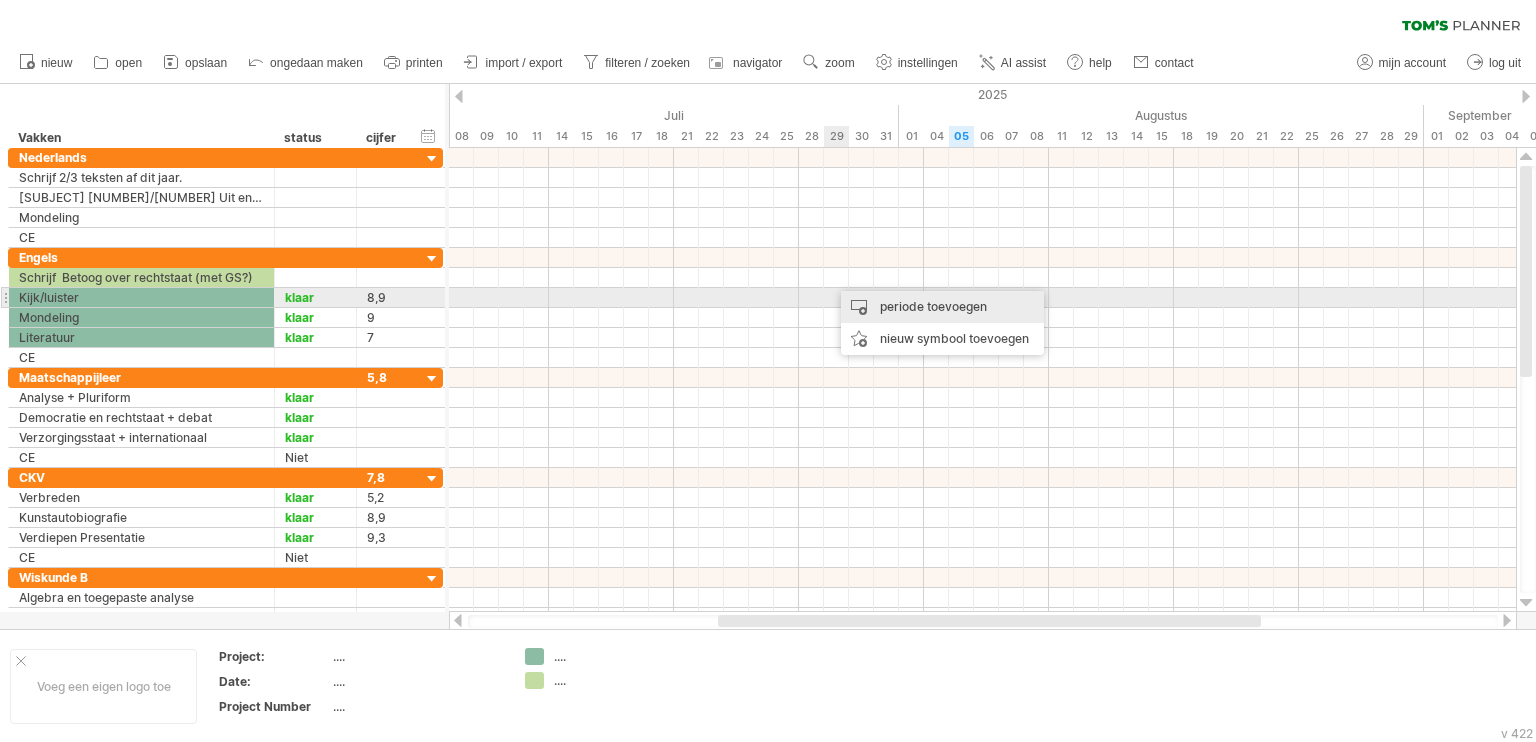 click on "periode toevoegen" at bounding box center (942, 307) 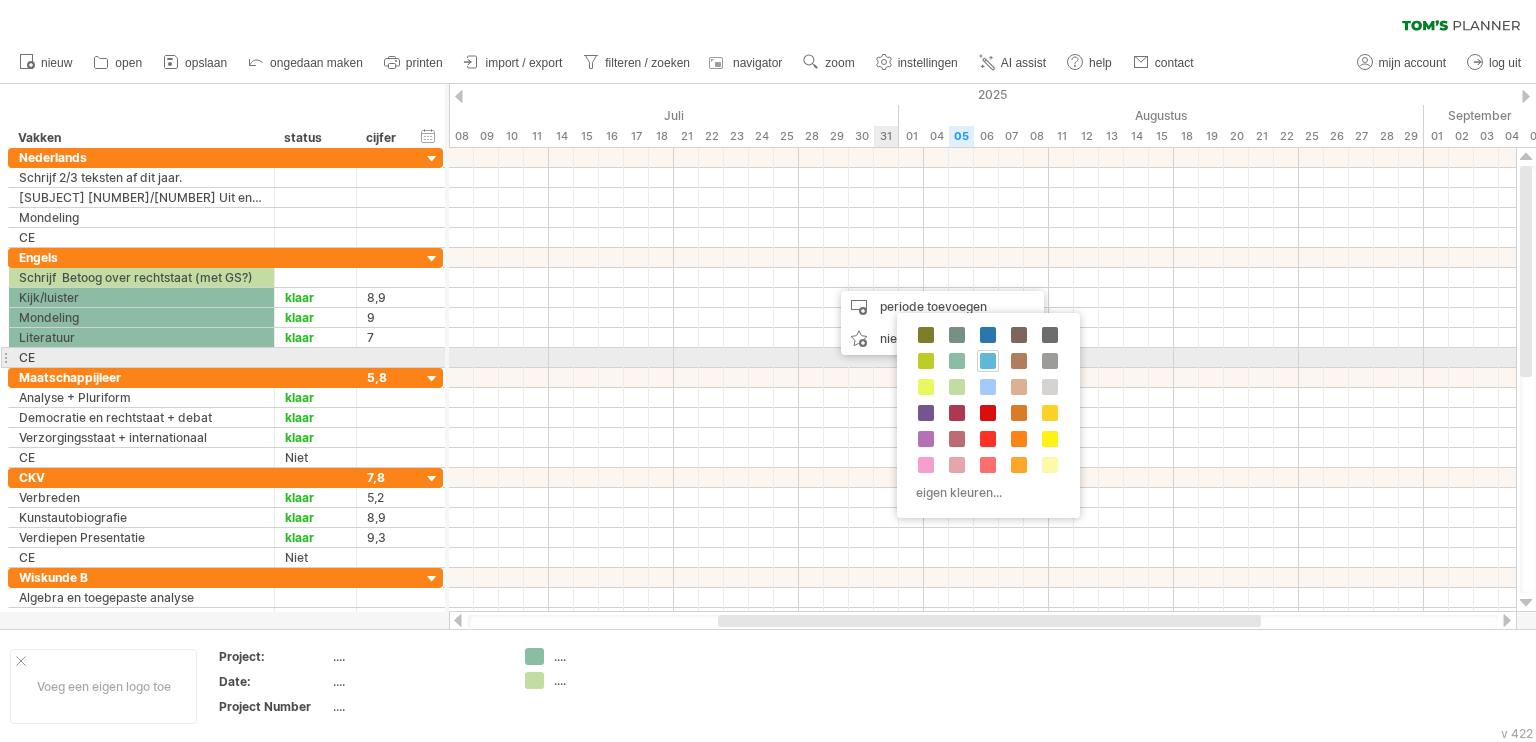 drag, startPoint x: 987, startPoint y: 365, endPoint x: 929, endPoint y: 335, distance: 65.29931 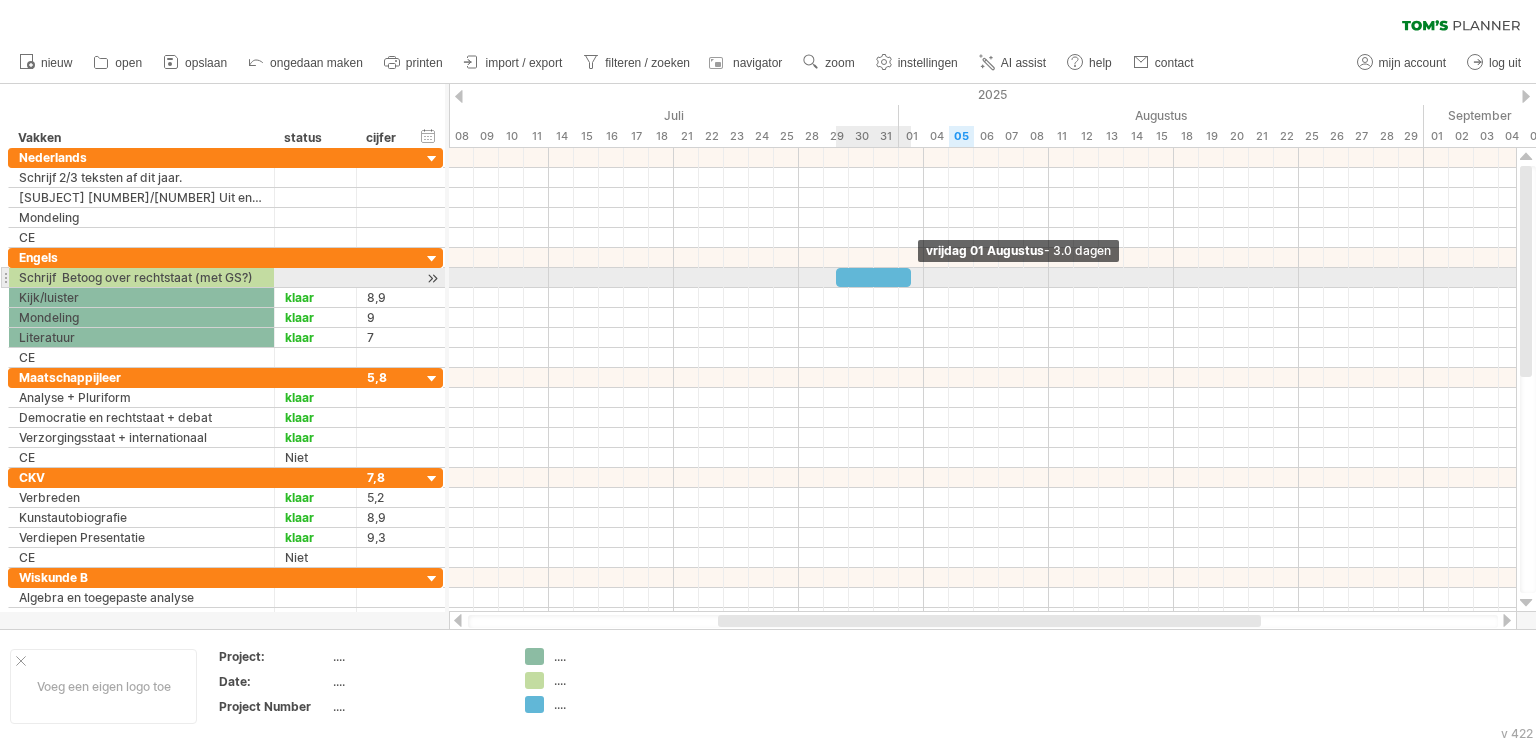 drag, startPoint x: 857, startPoint y: 279, endPoint x: 912, endPoint y: 275, distance: 55.145264 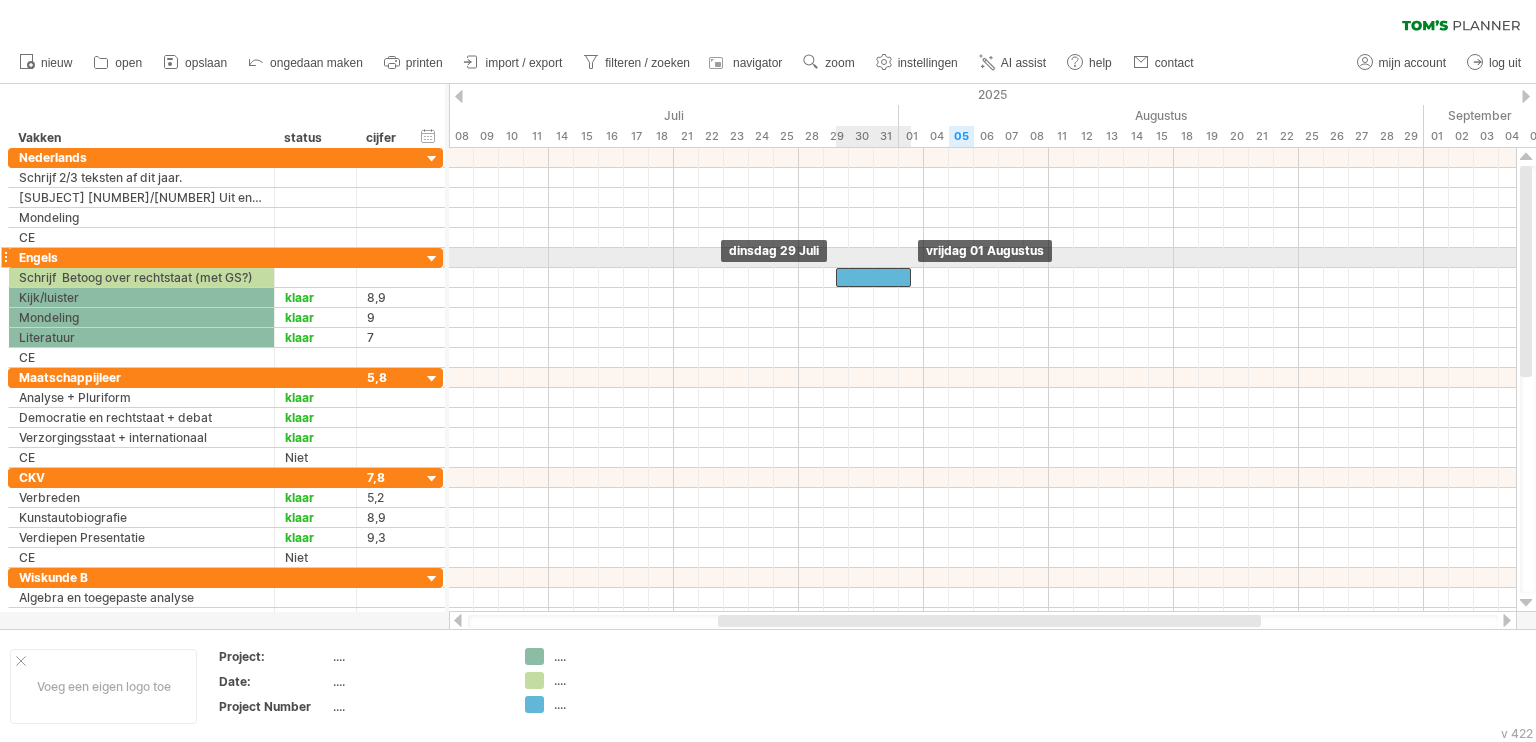 click at bounding box center (873, 277) 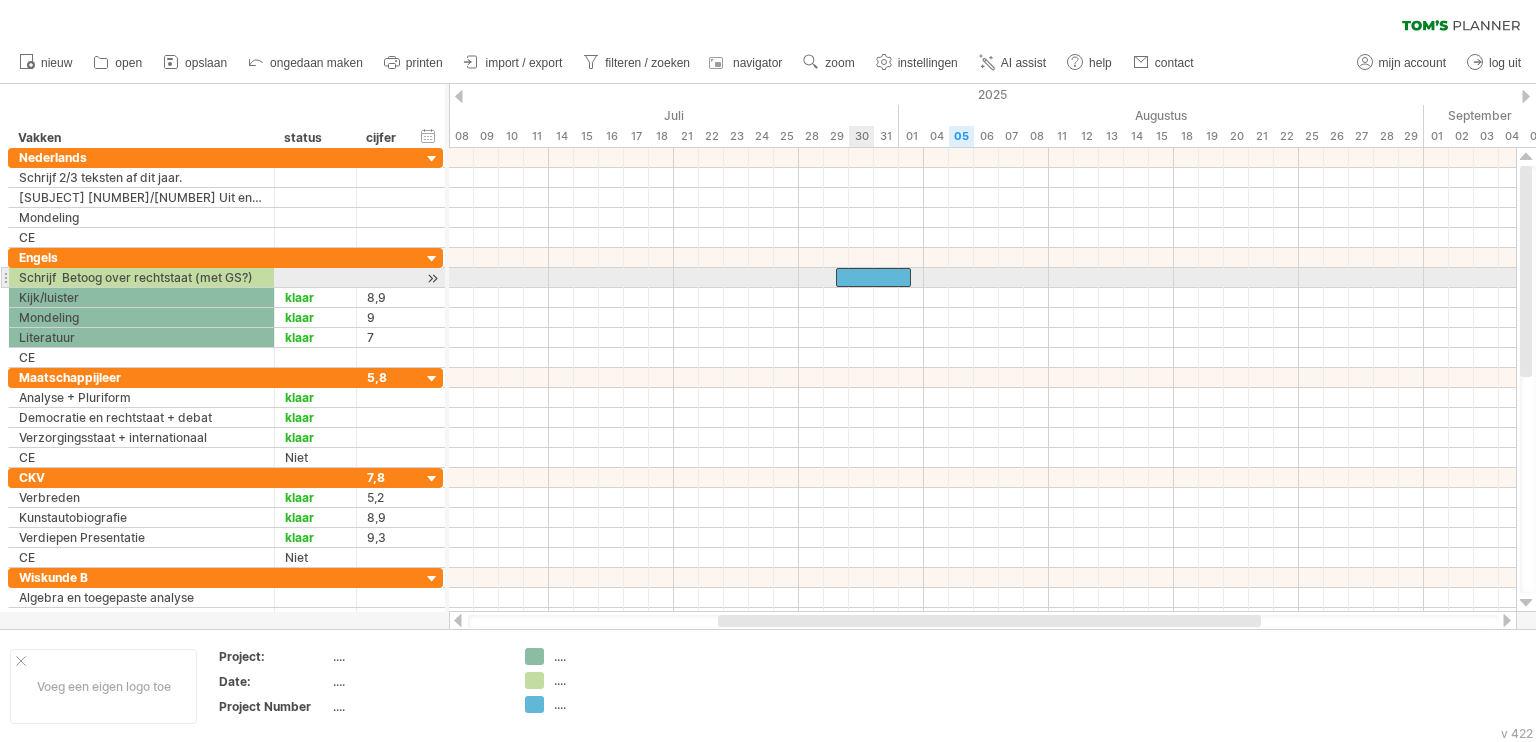 type 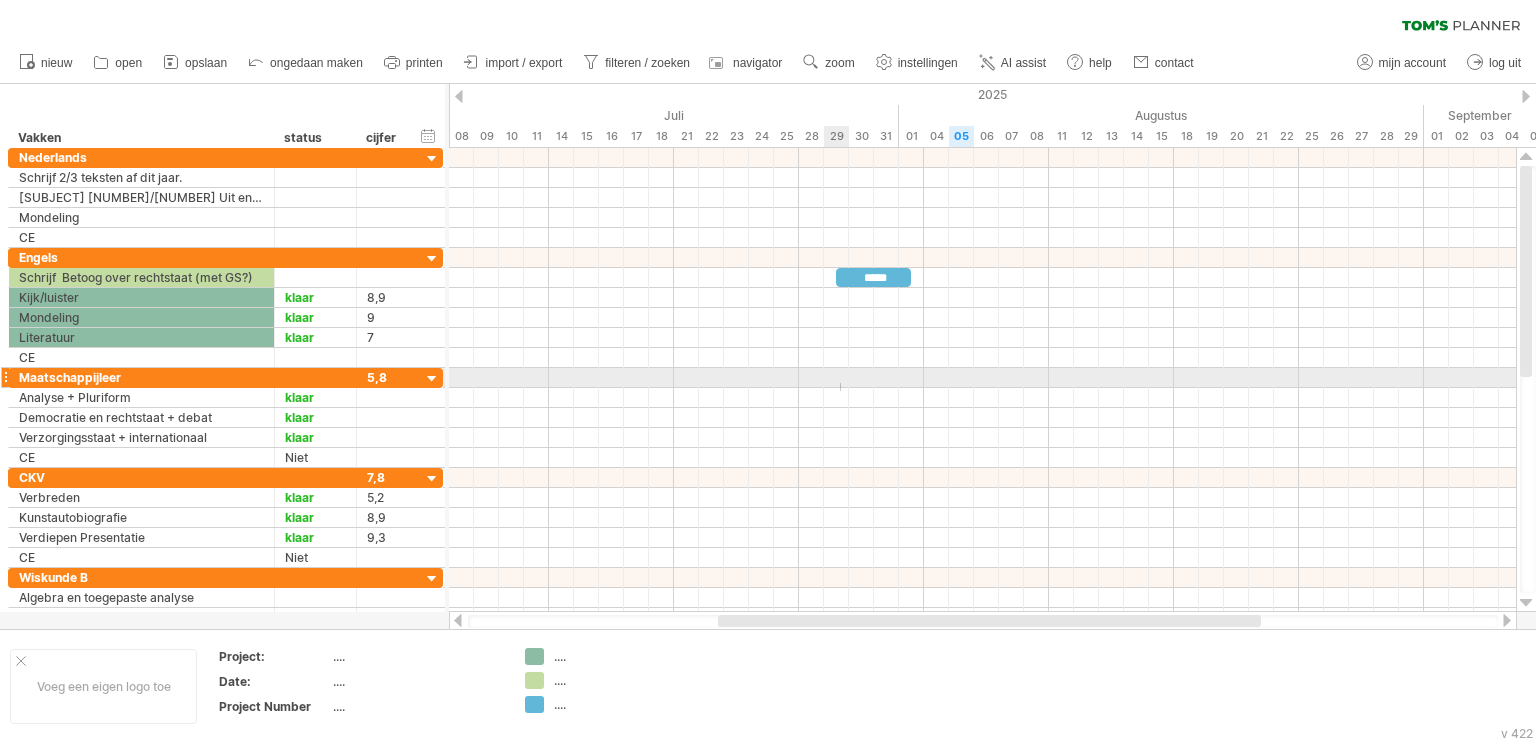 click at bounding box center [982, 418] 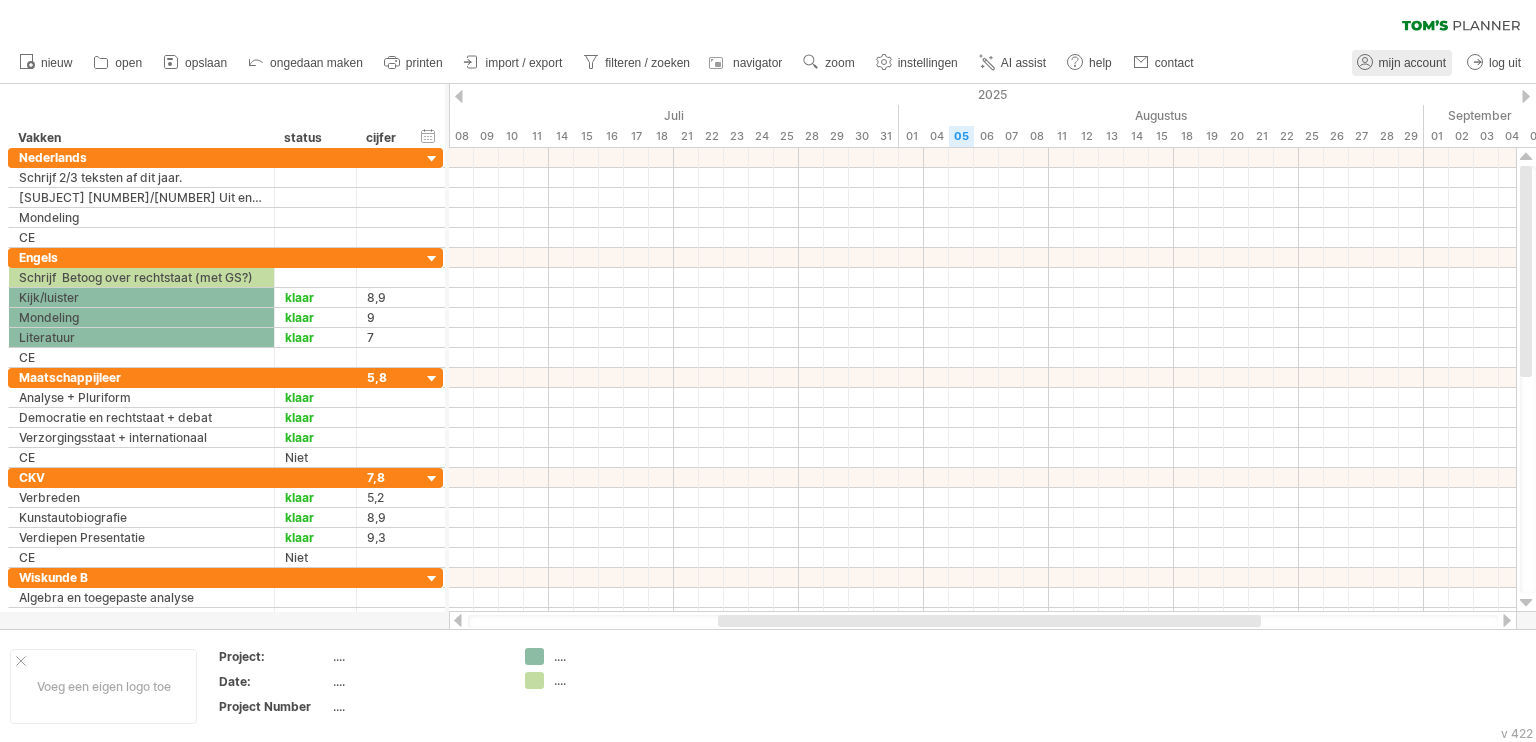 click on "mijn account" at bounding box center [1412, 63] 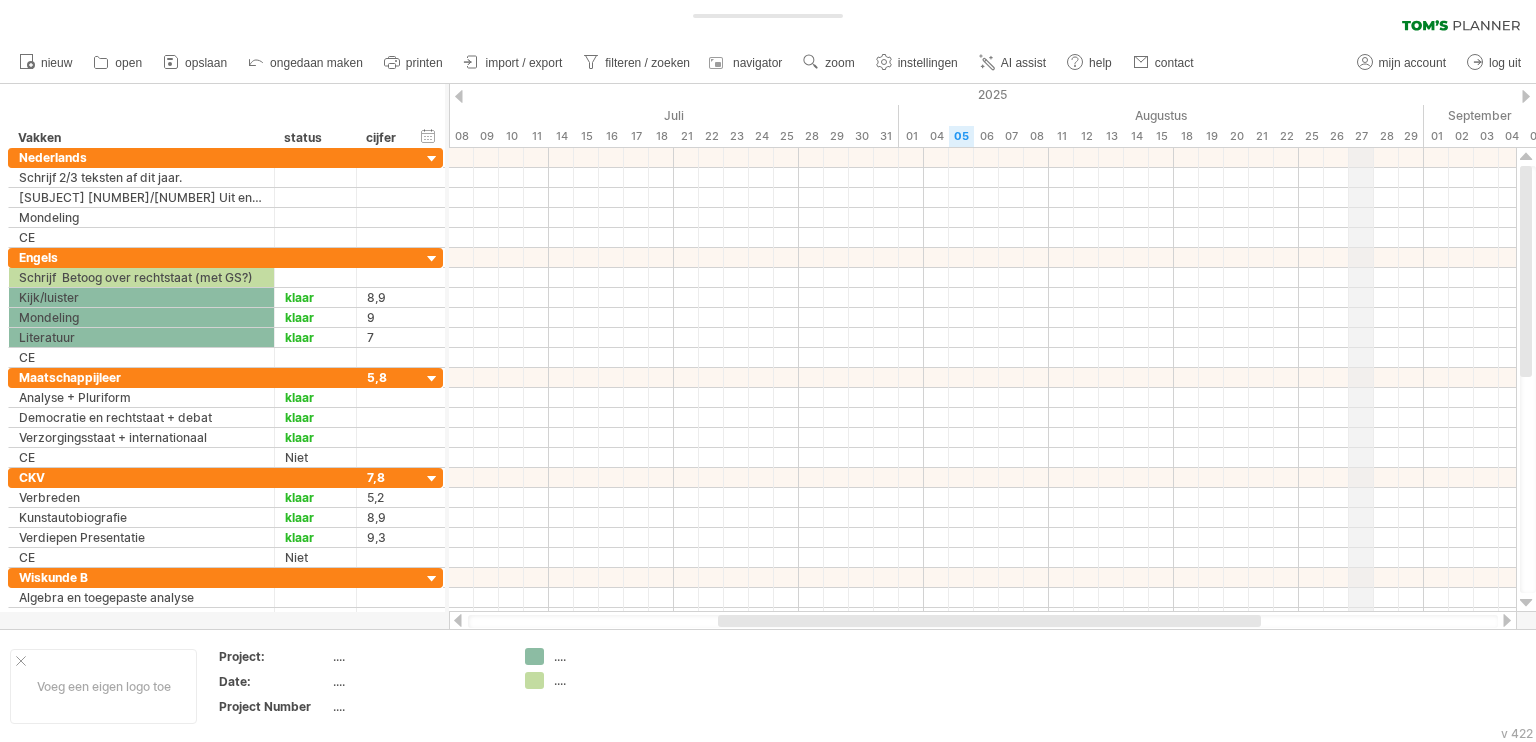 type on "**********" 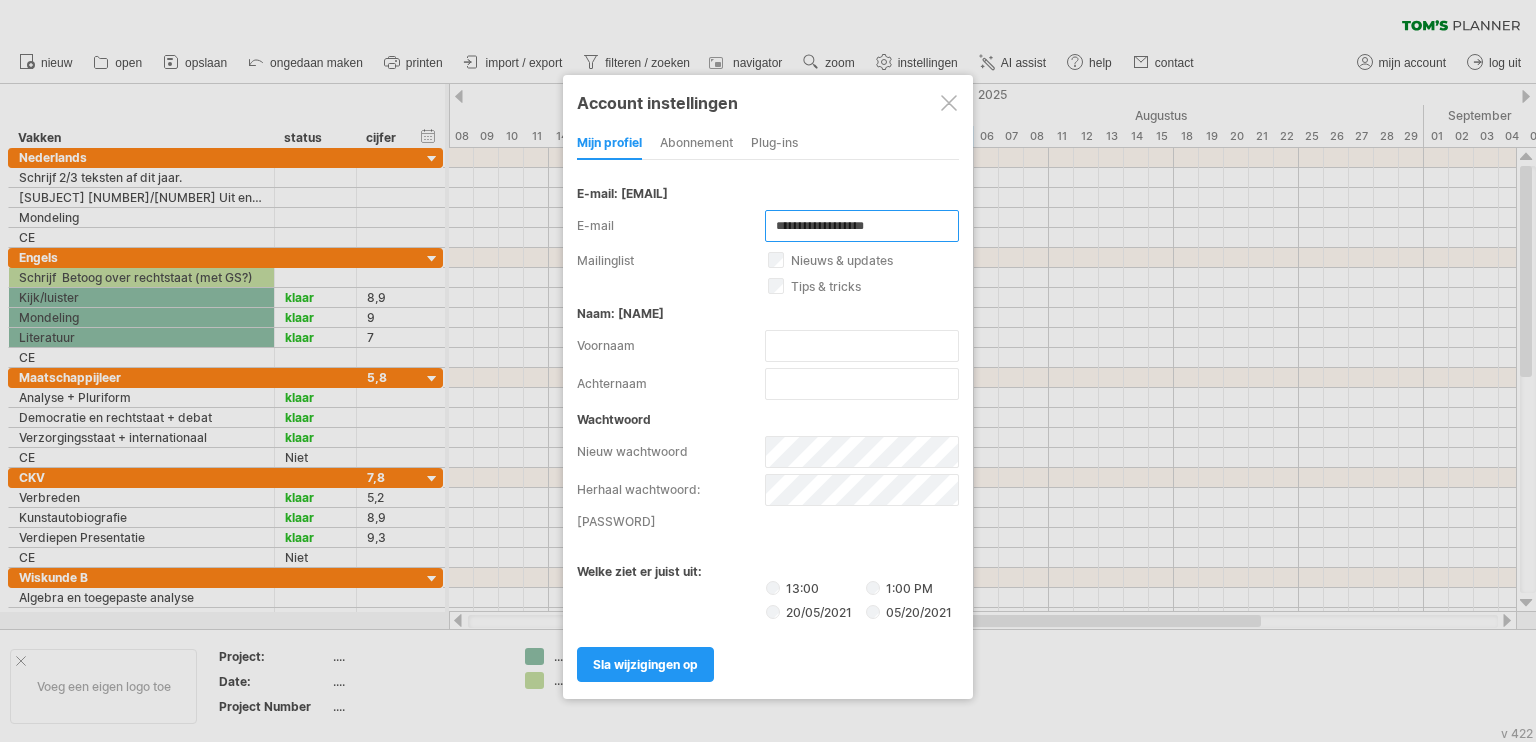 drag, startPoint x: 918, startPoint y: 228, endPoint x: 760, endPoint y: 235, distance: 158.15498 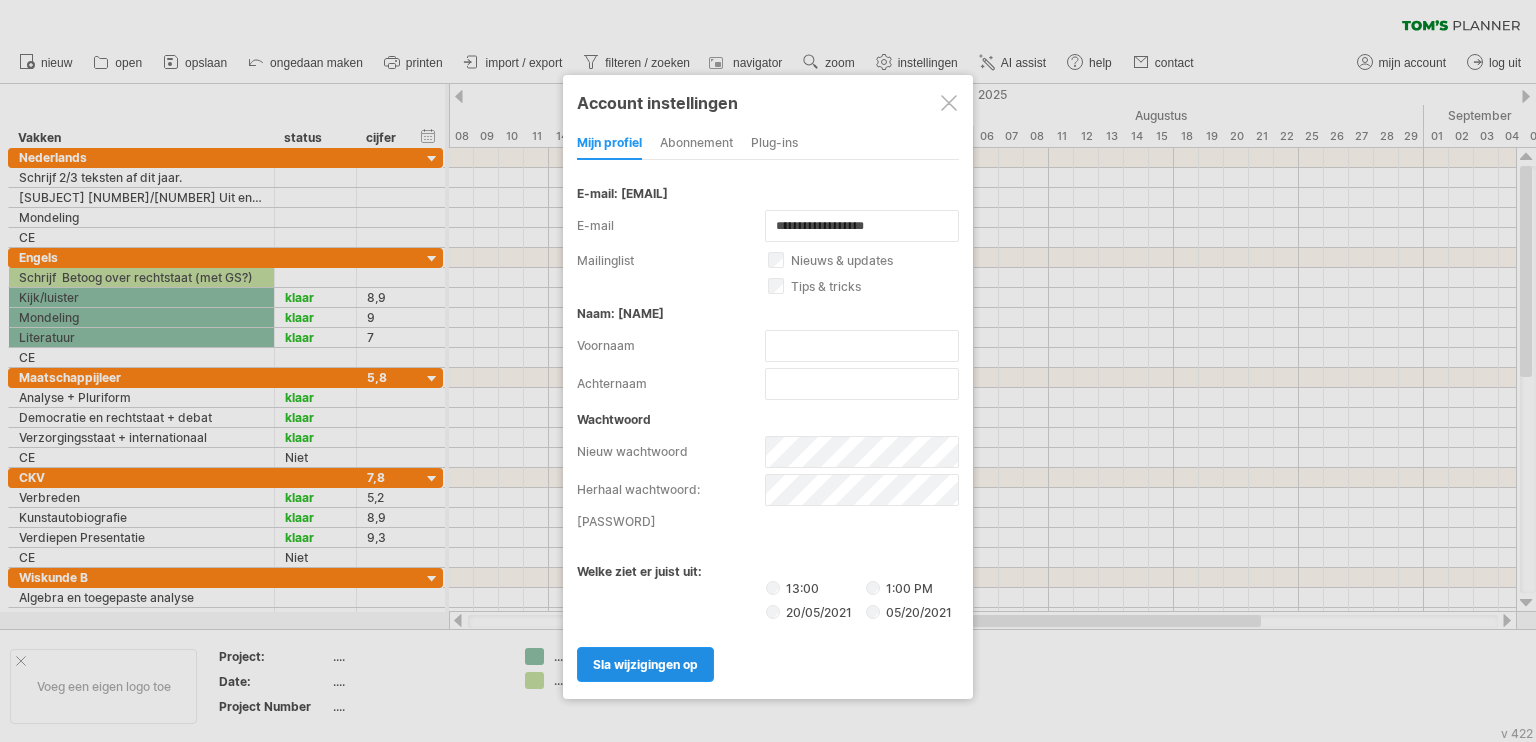 click on "sla wijzigingen op" at bounding box center [645, 664] 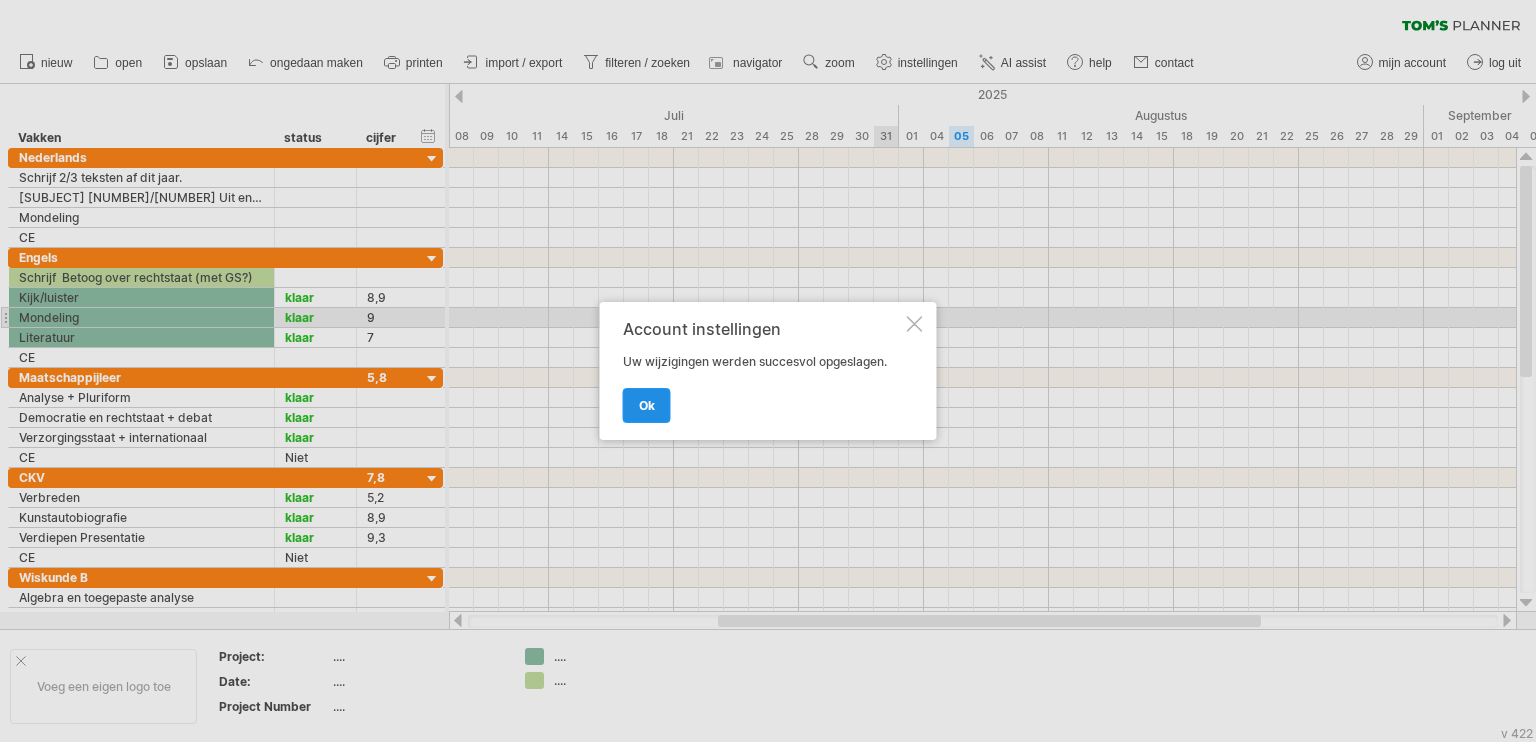 click on "ok" at bounding box center [647, 405] 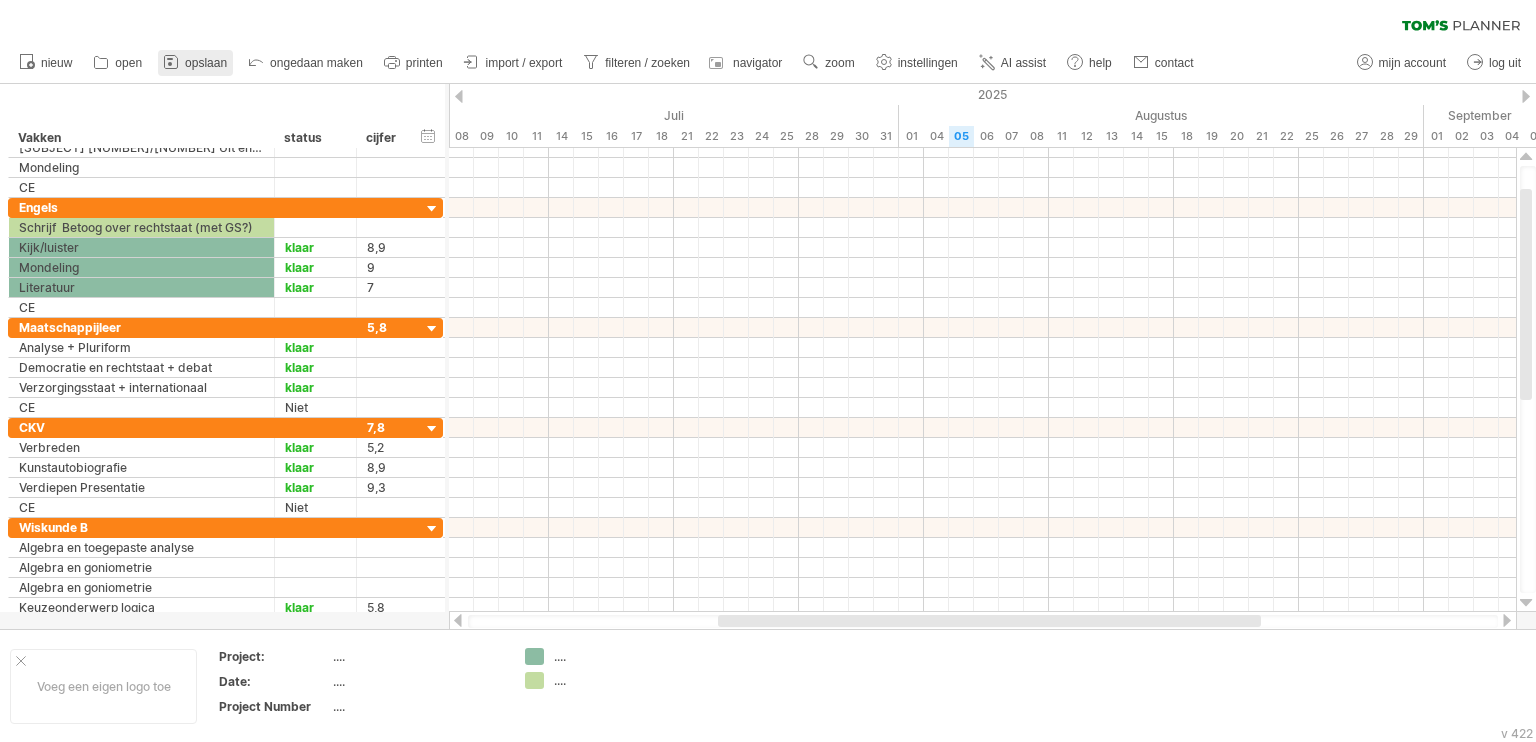 click on "opslaan" at bounding box center (195, 63) 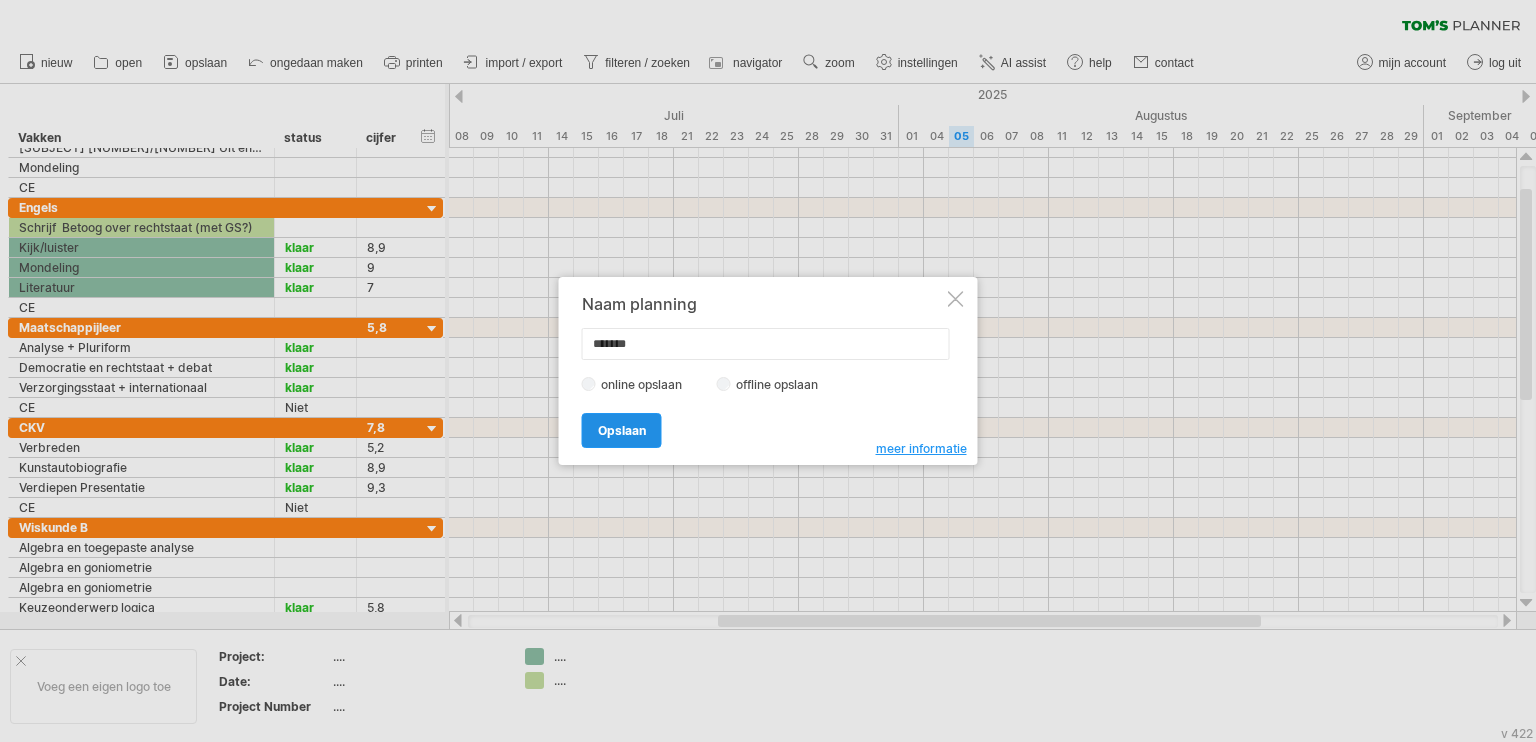 type on "*******" 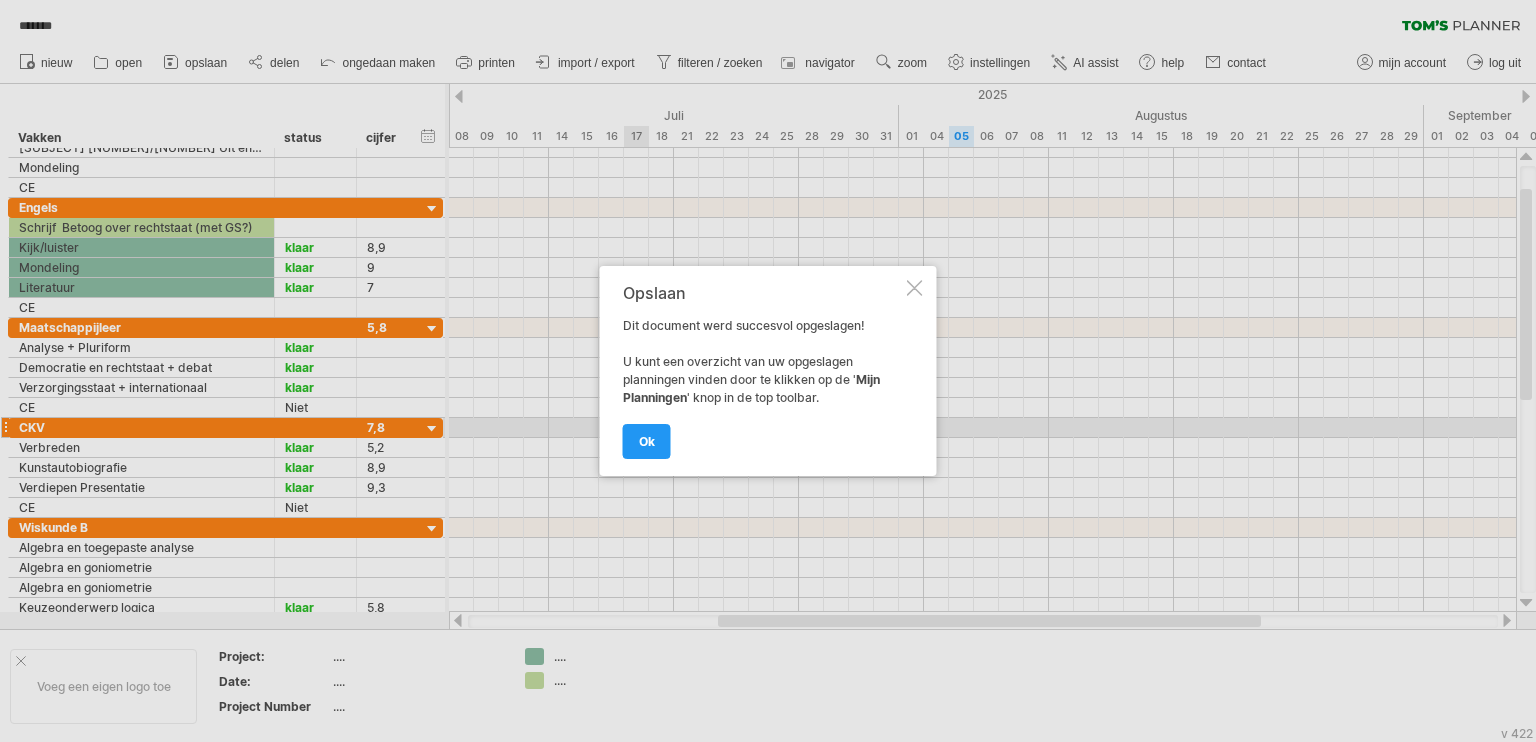 click on "ok" at bounding box center (647, 441) 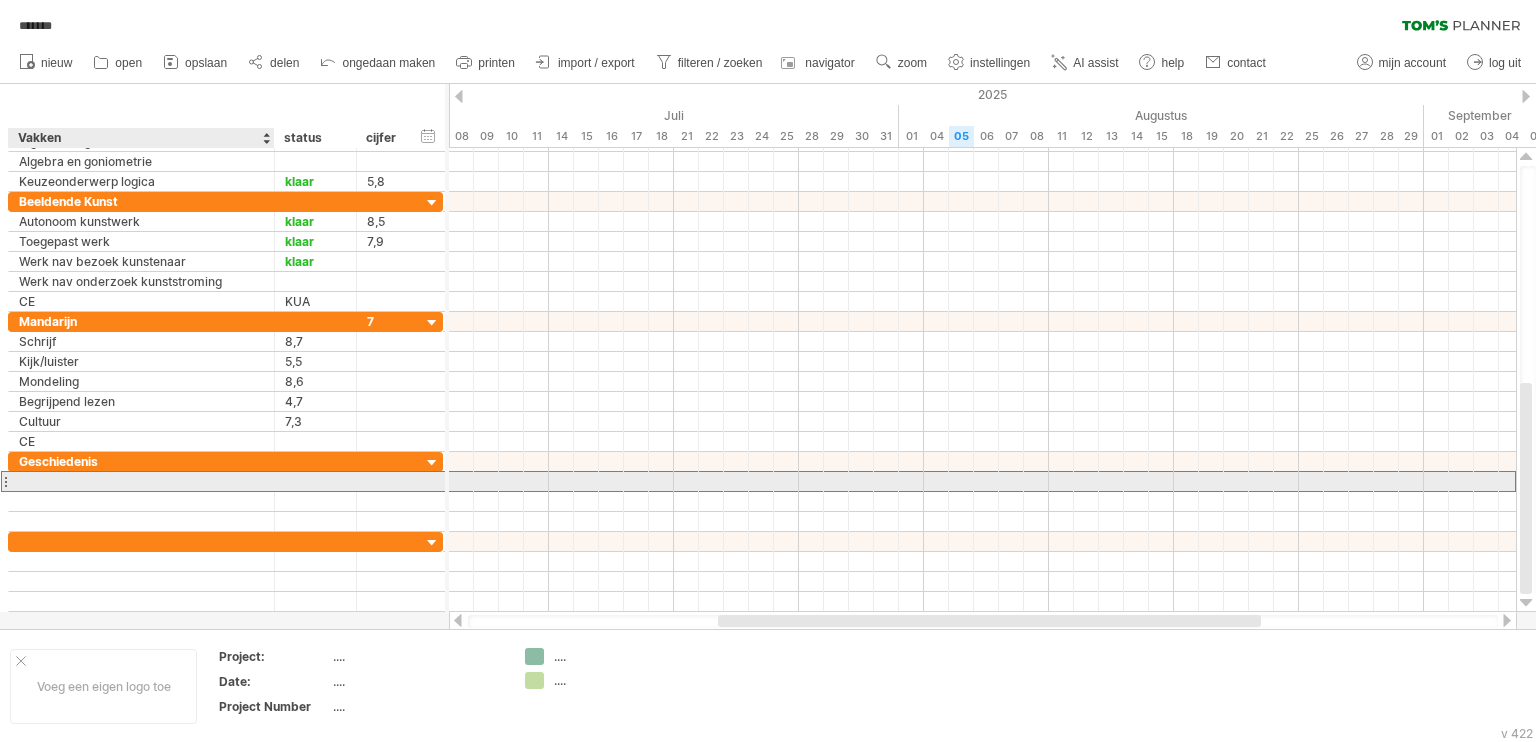 click at bounding box center (141, 481) 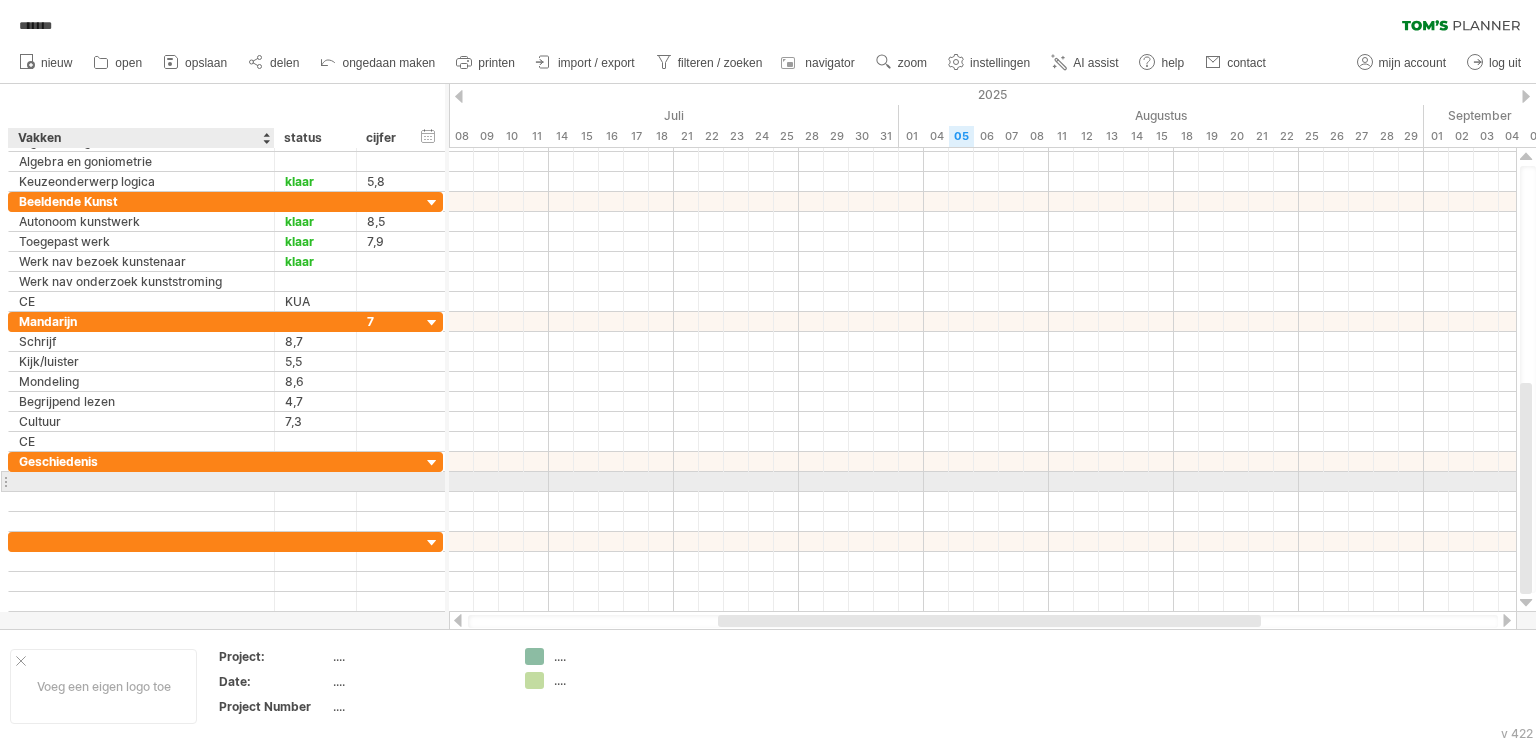 paste on "**********" 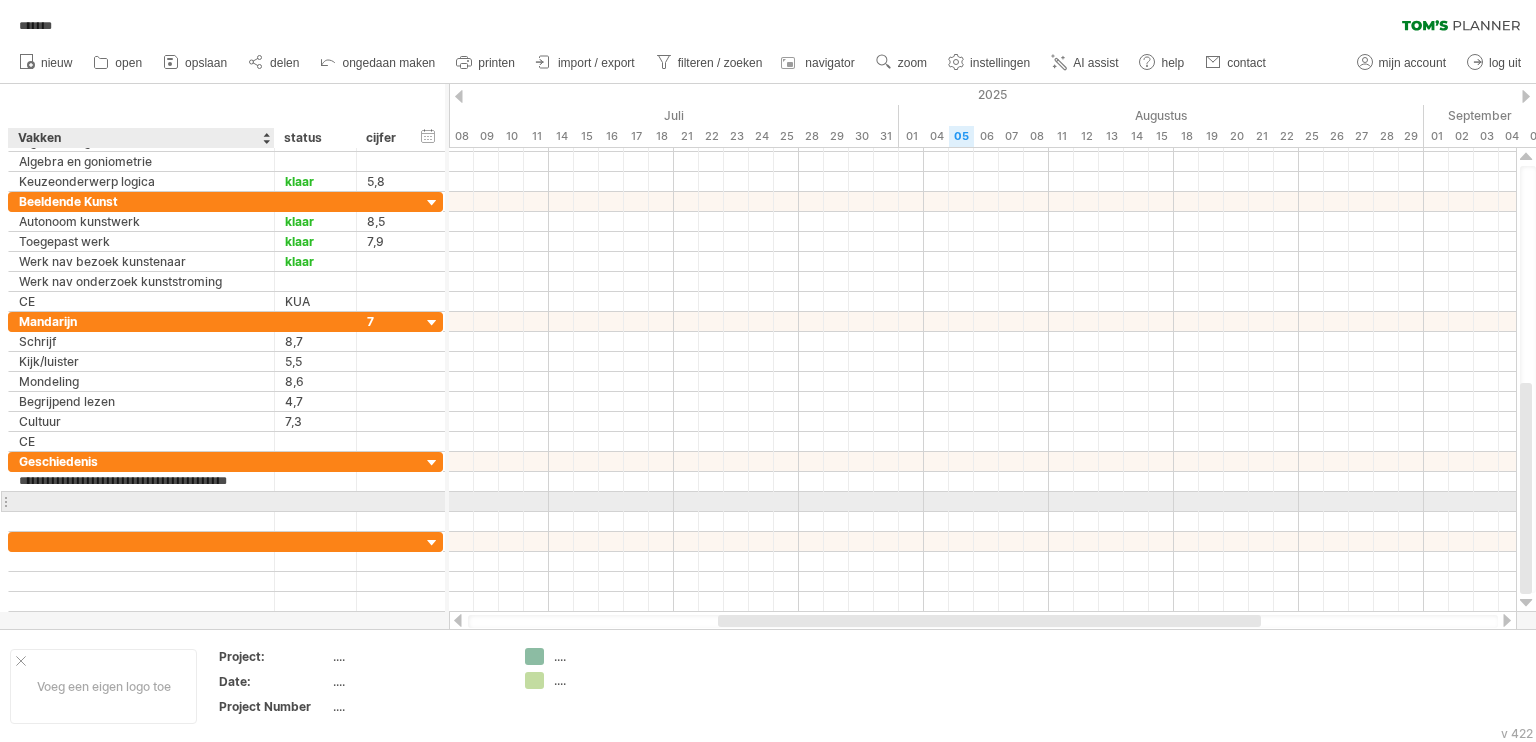 click at bounding box center (141, 501) 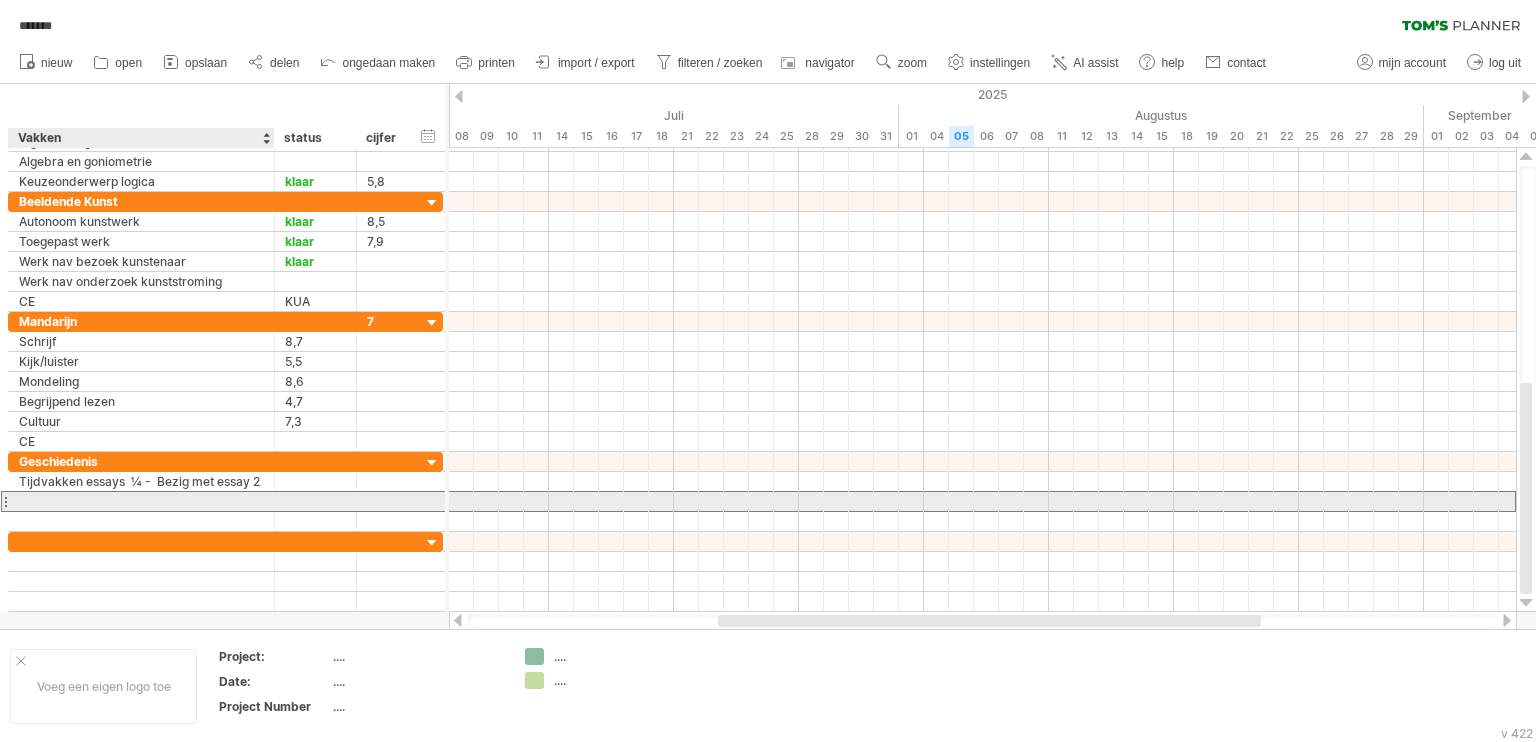 click at bounding box center (141, 501) 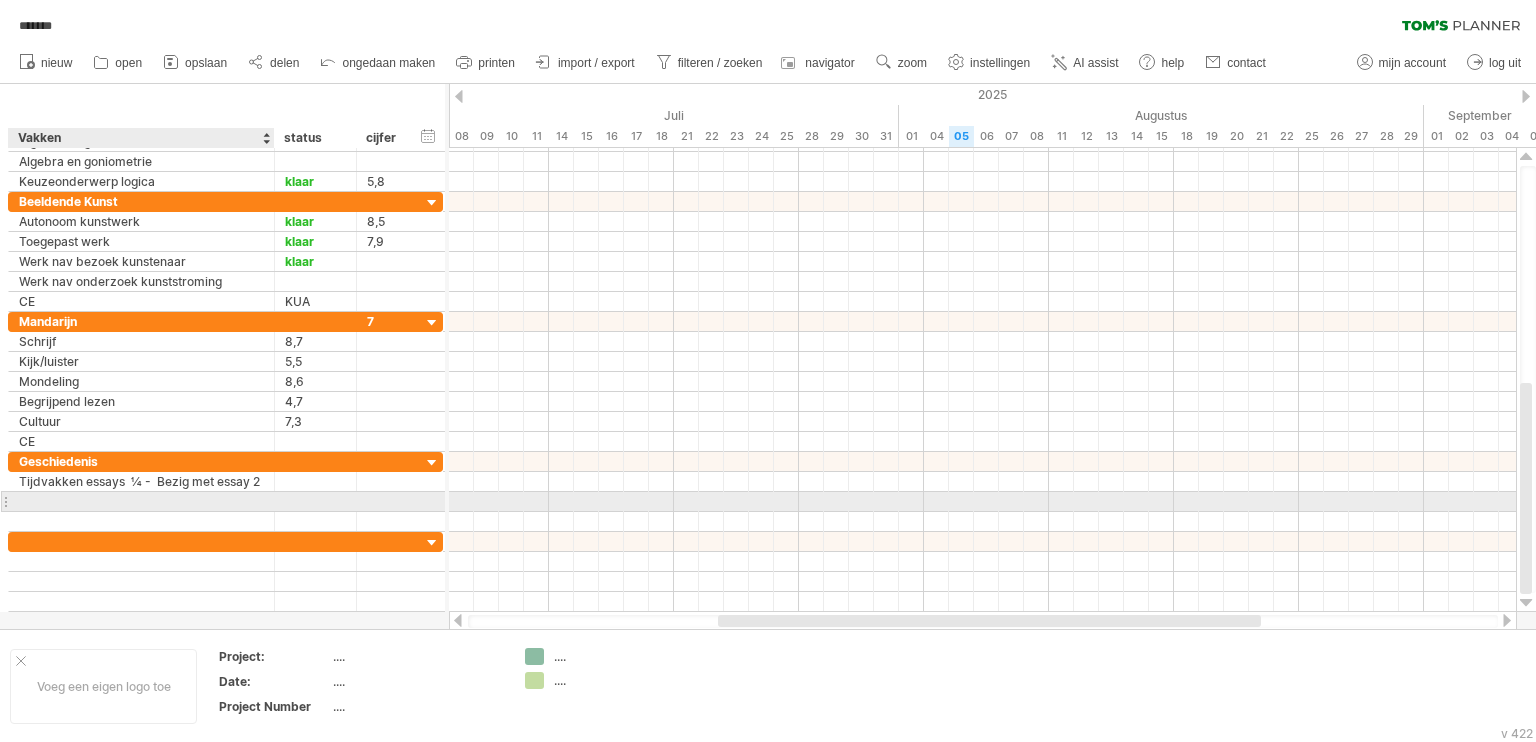 paste on "**********" 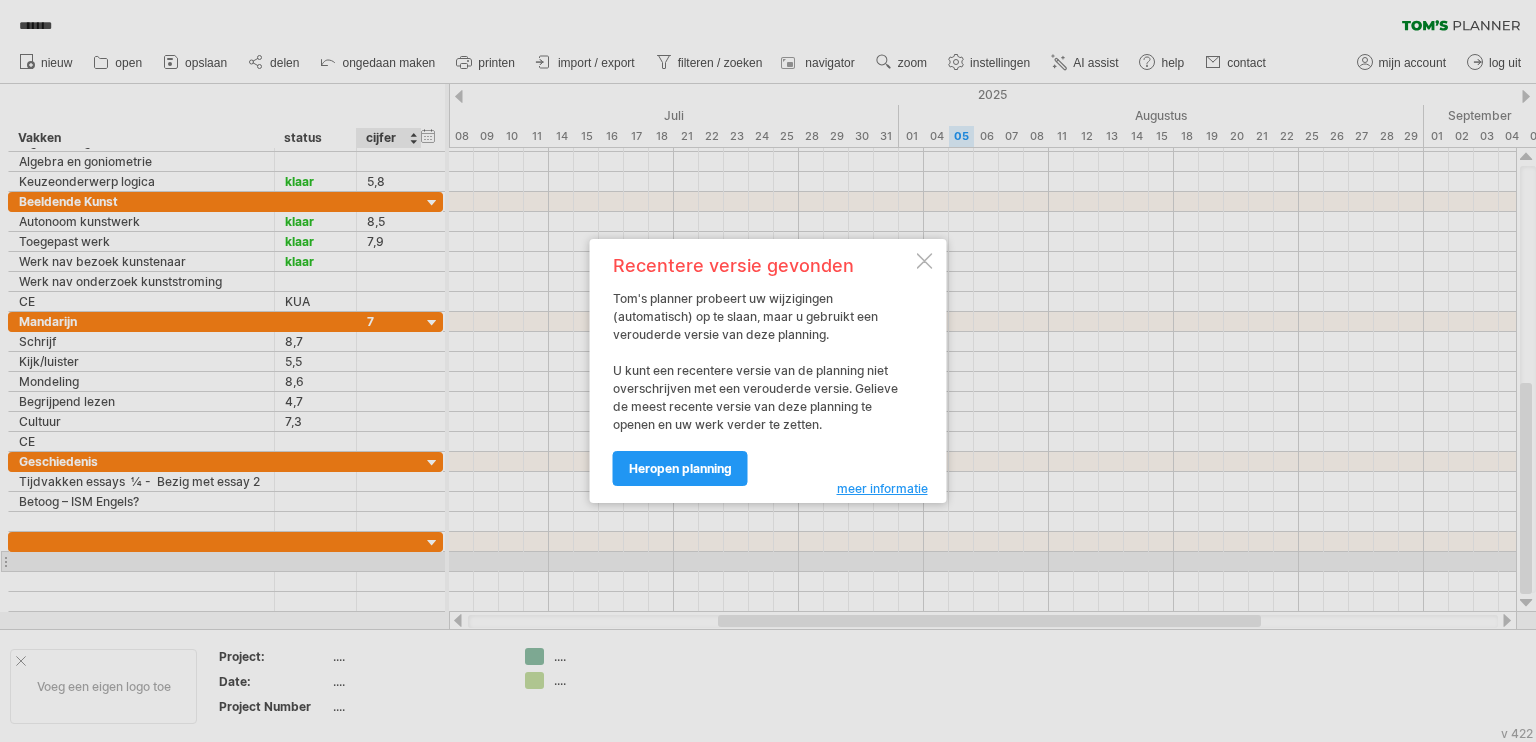 click at bounding box center [768, 371] 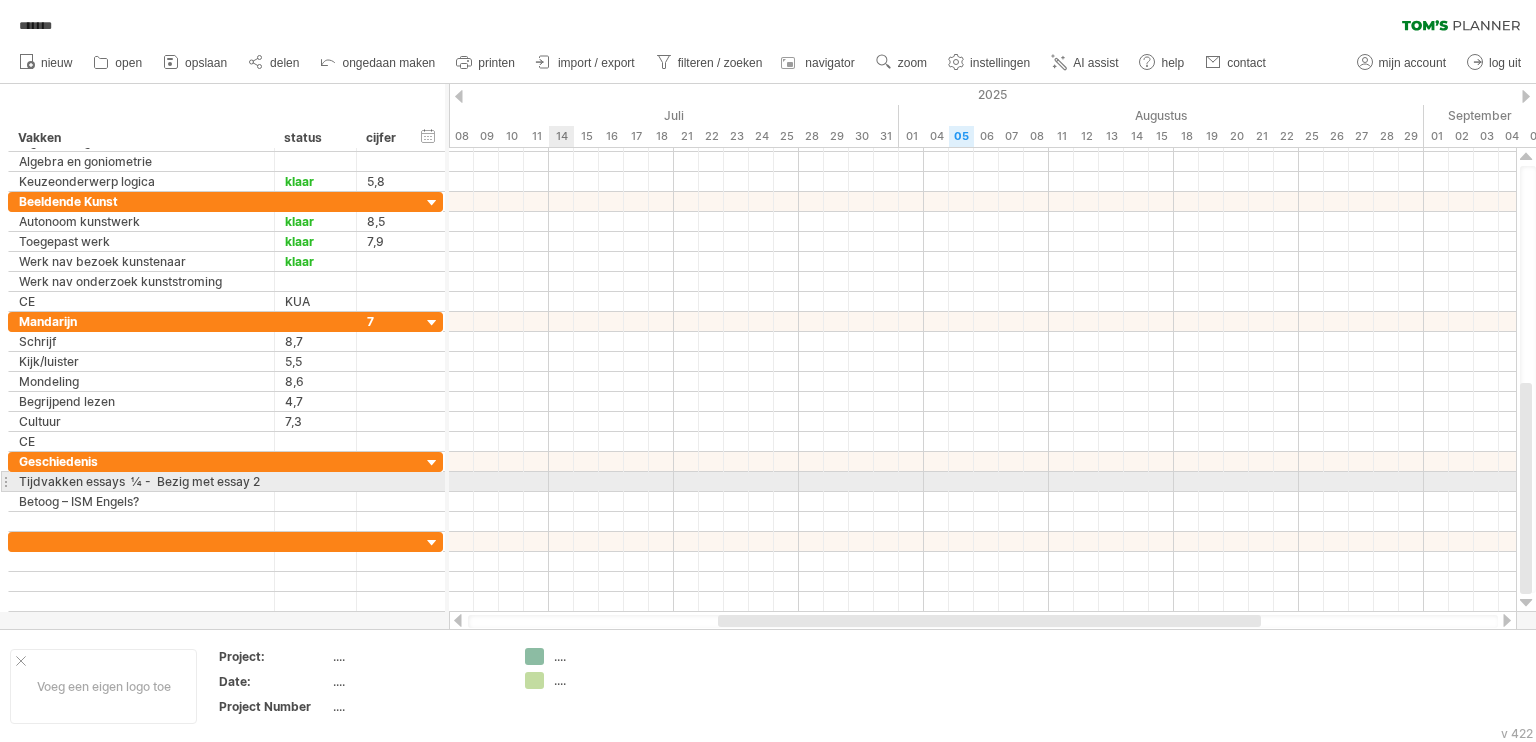 click at bounding box center (982, 482) 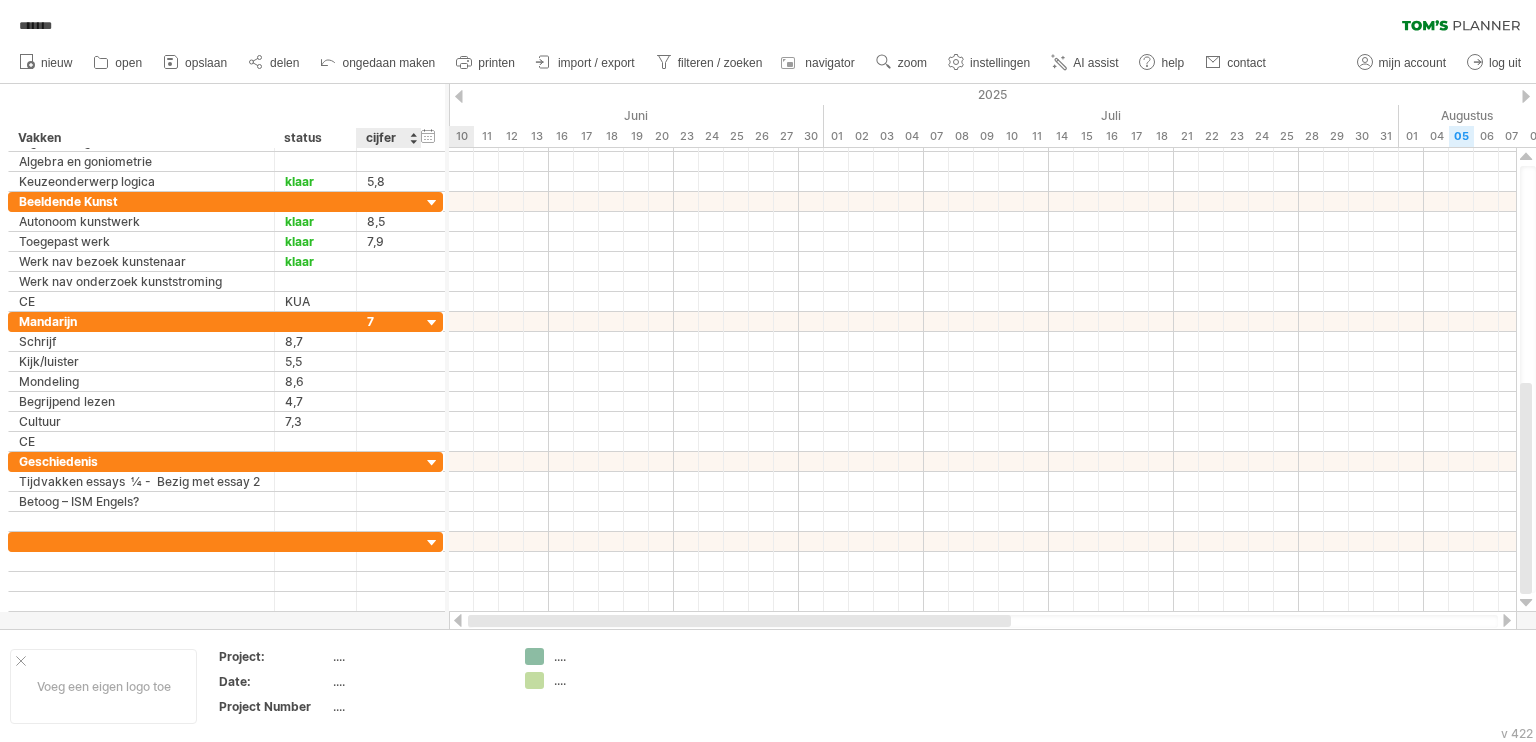drag, startPoint x: 747, startPoint y: 620, endPoint x: 372, endPoint y: 623, distance: 375.012 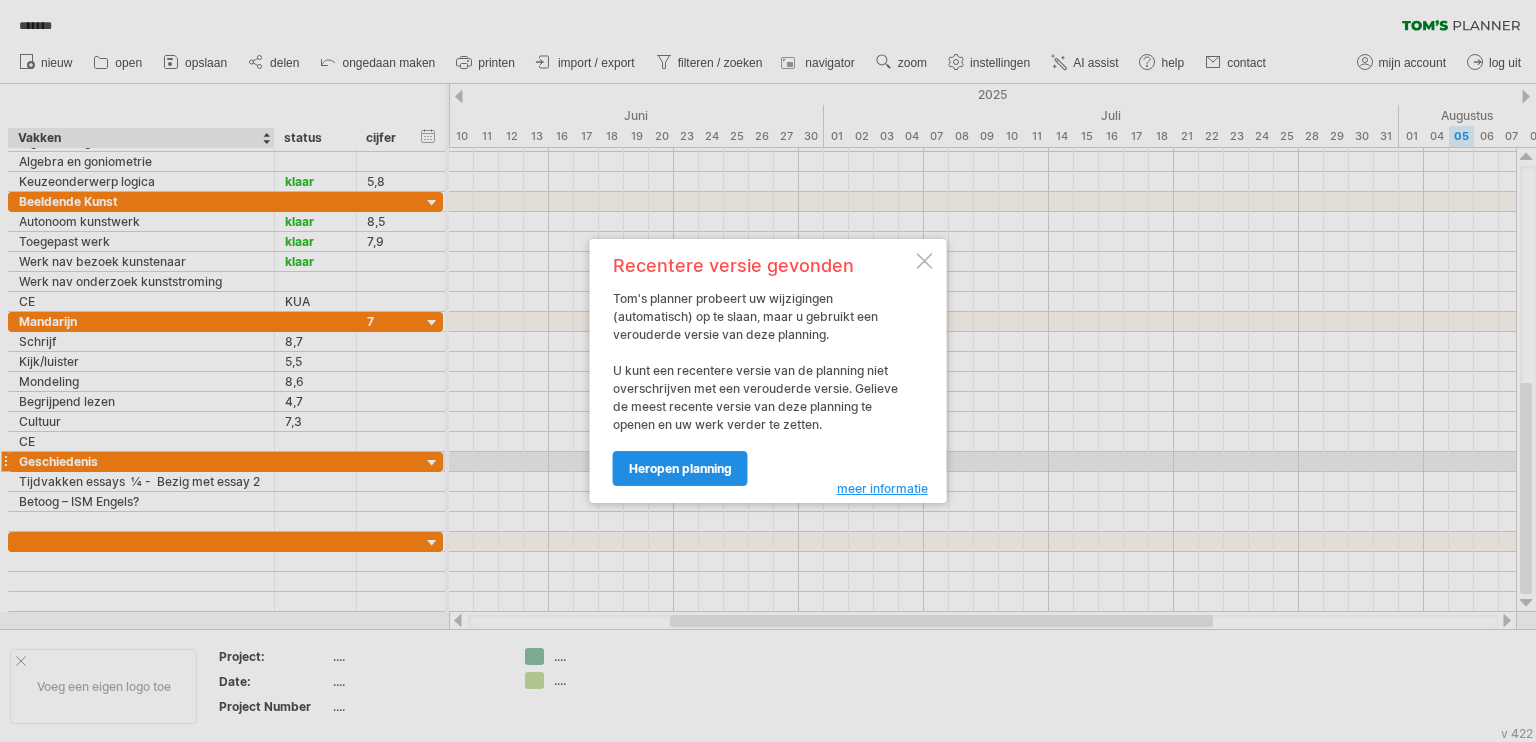 click on "heropen planning" at bounding box center (680, 468) 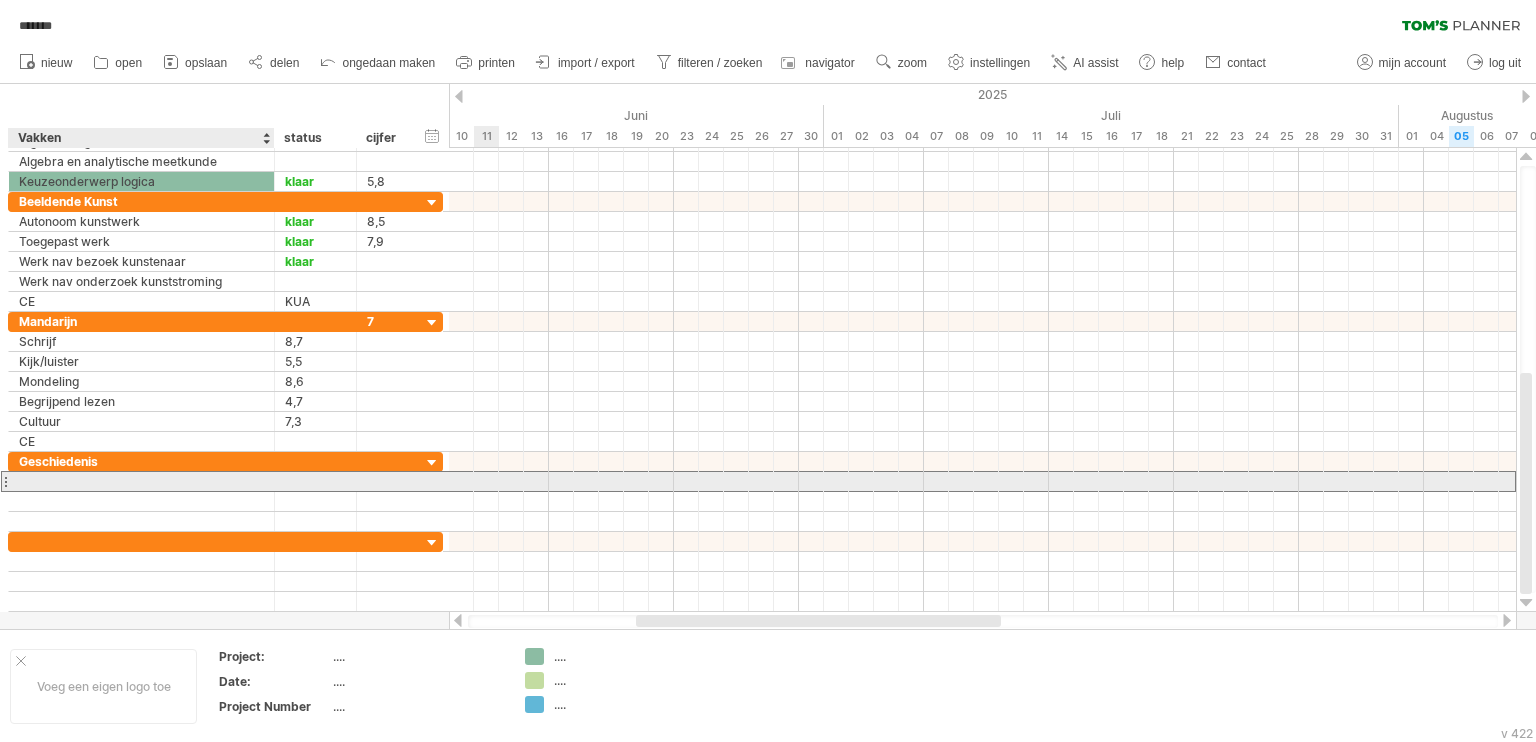 click at bounding box center (141, 481) 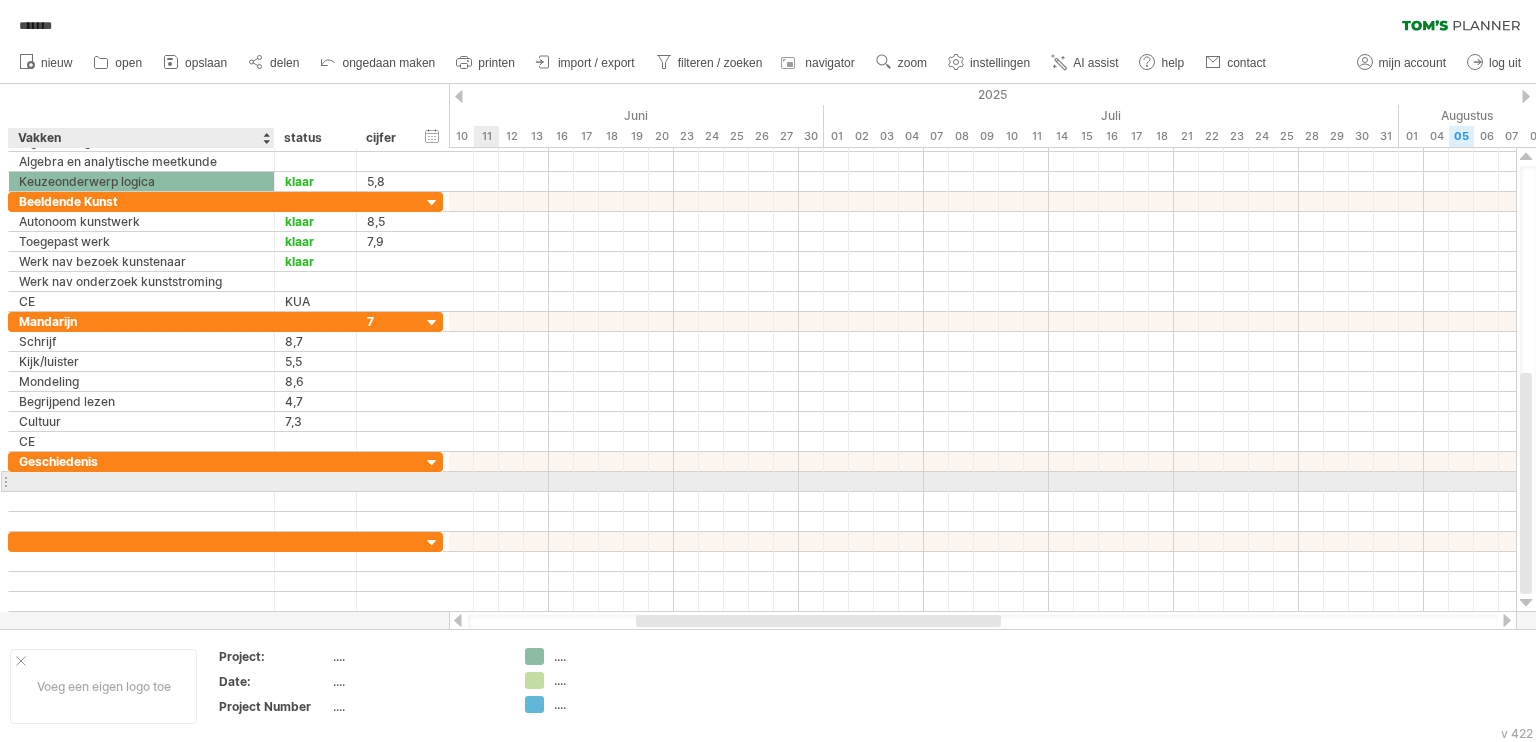 paste on "**********" 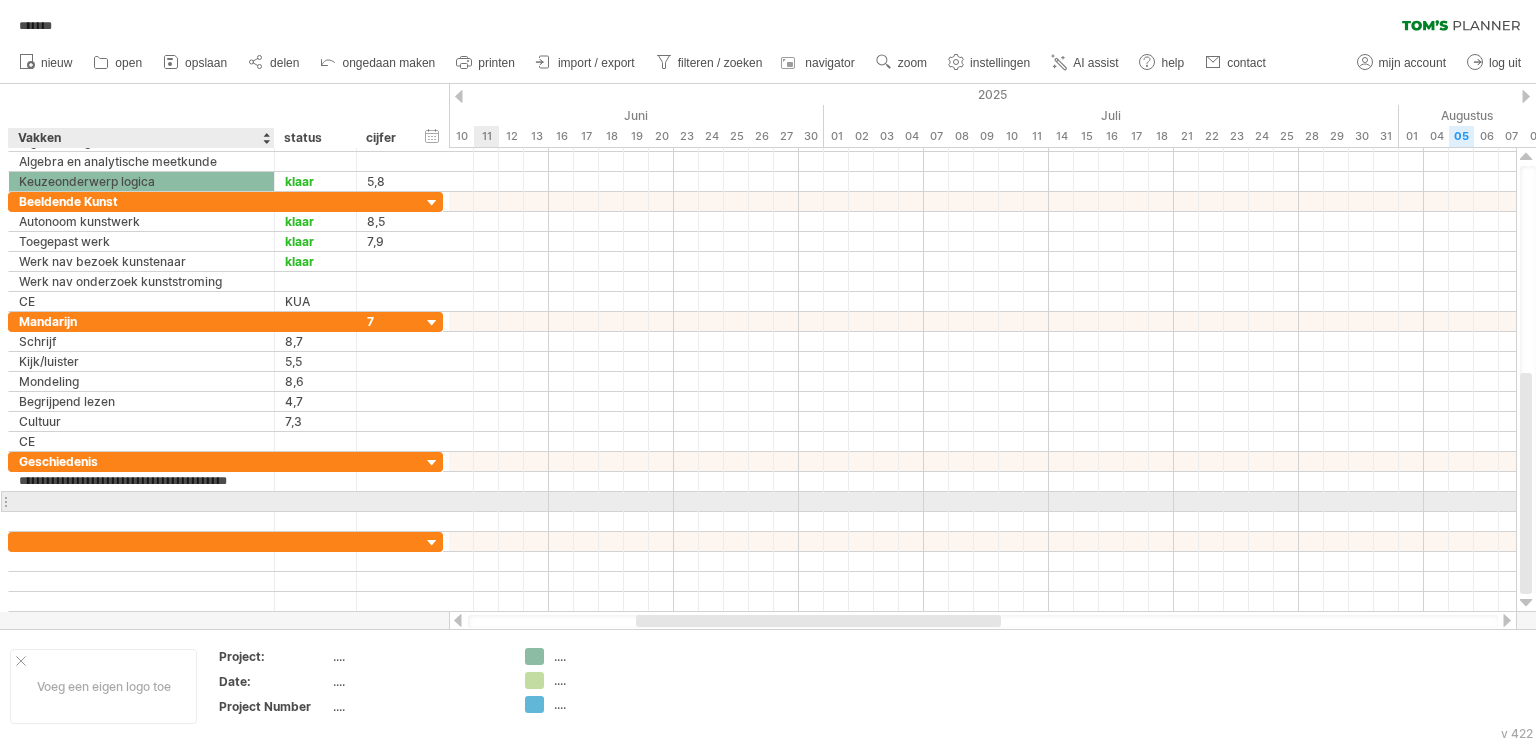 click at bounding box center (141, 501) 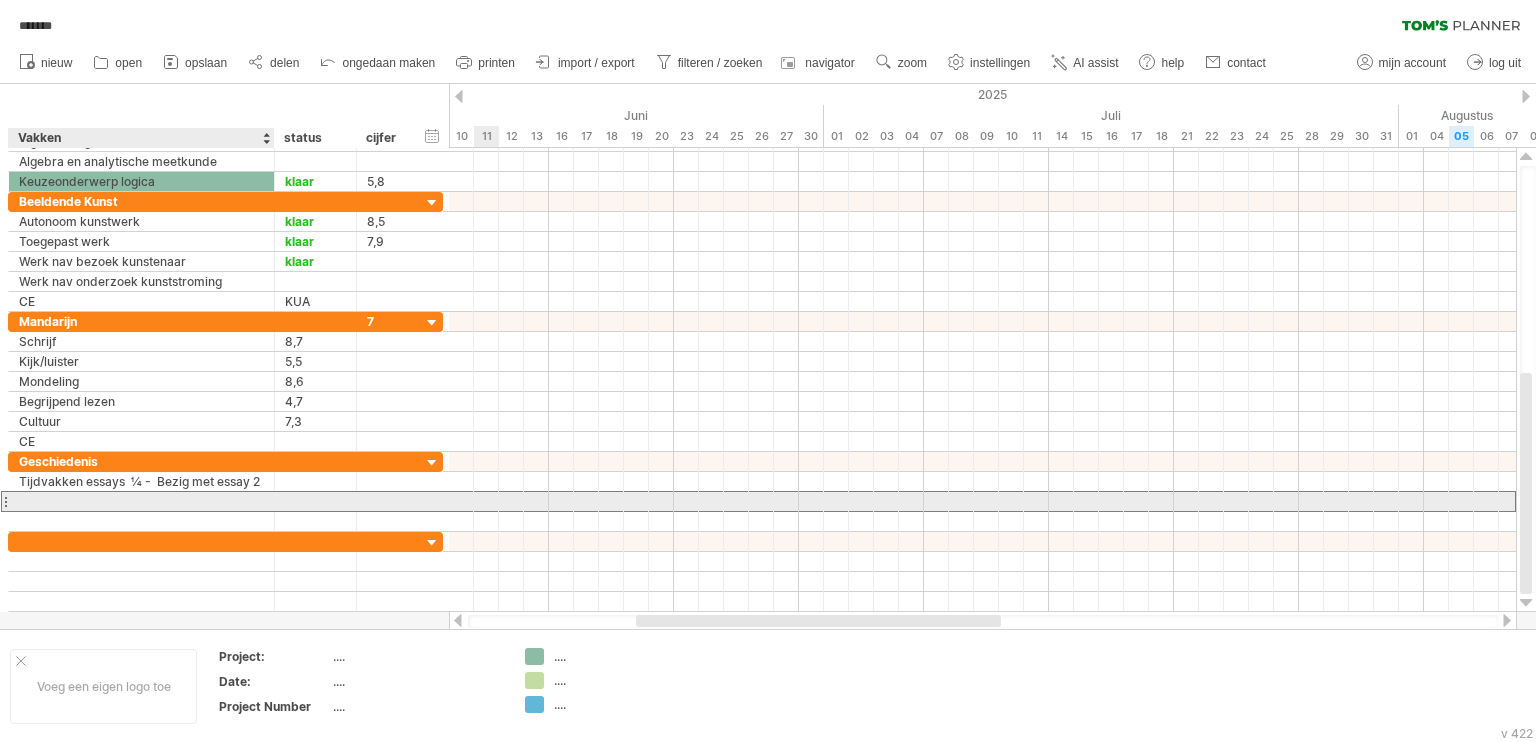 click at bounding box center (141, 501) 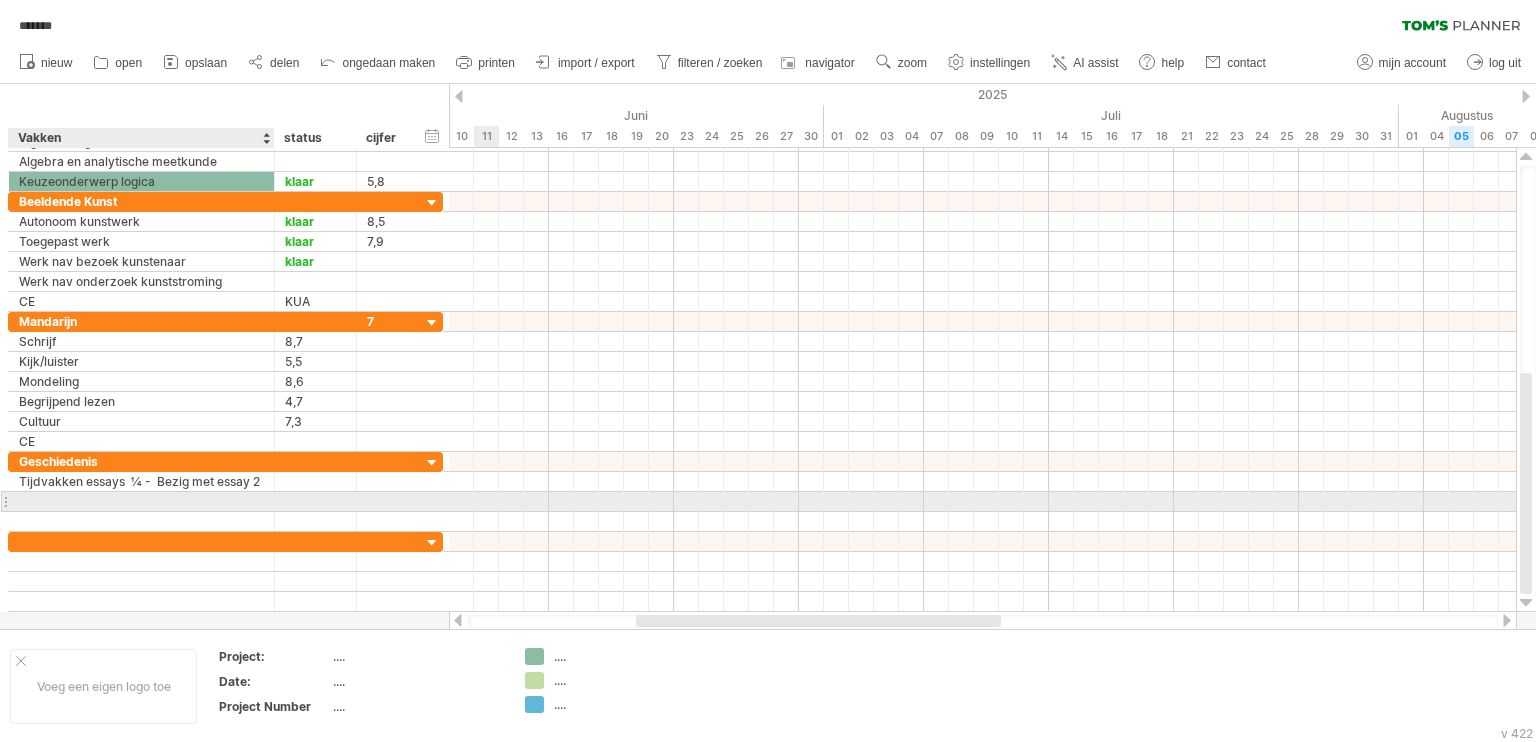 paste on "**********" 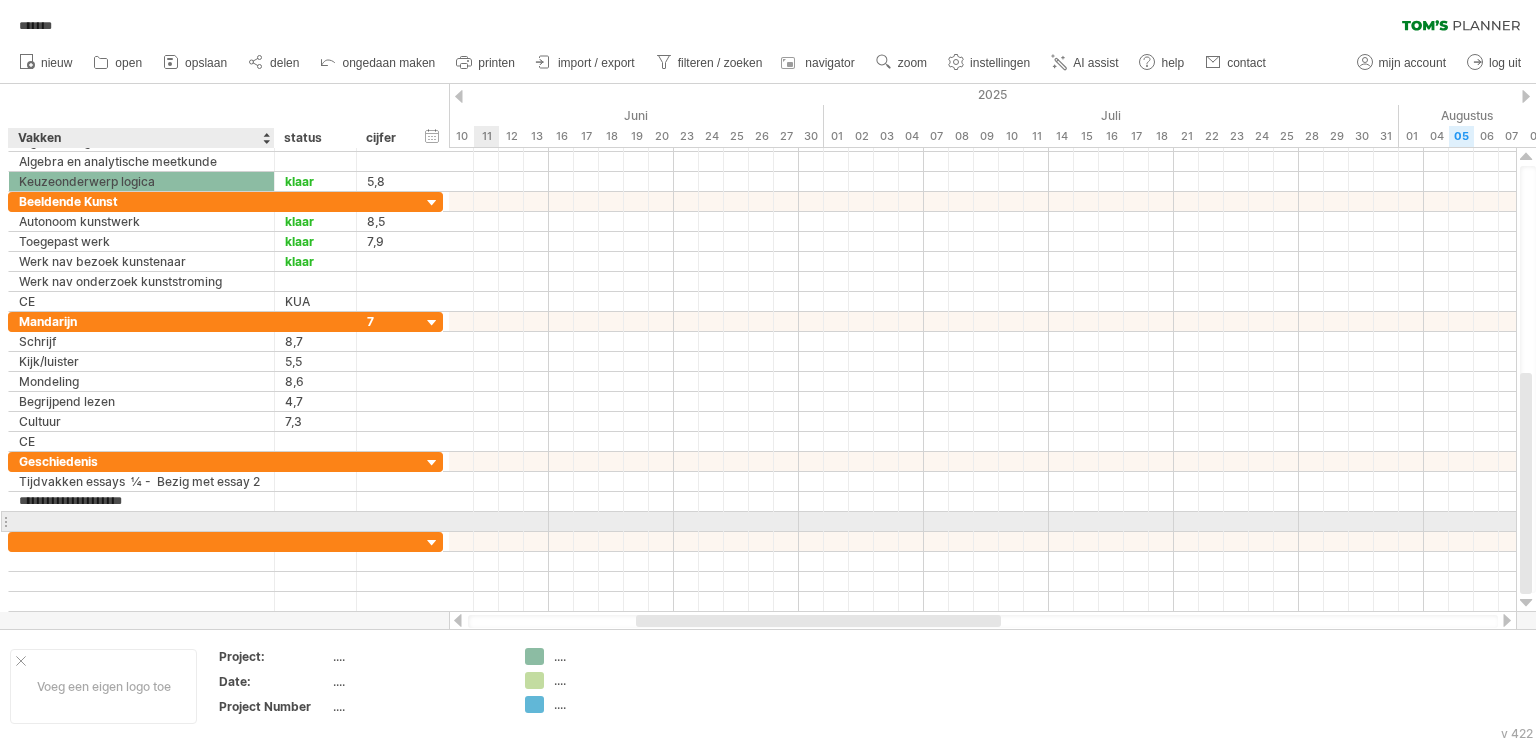 click at bounding box center (141, 521) 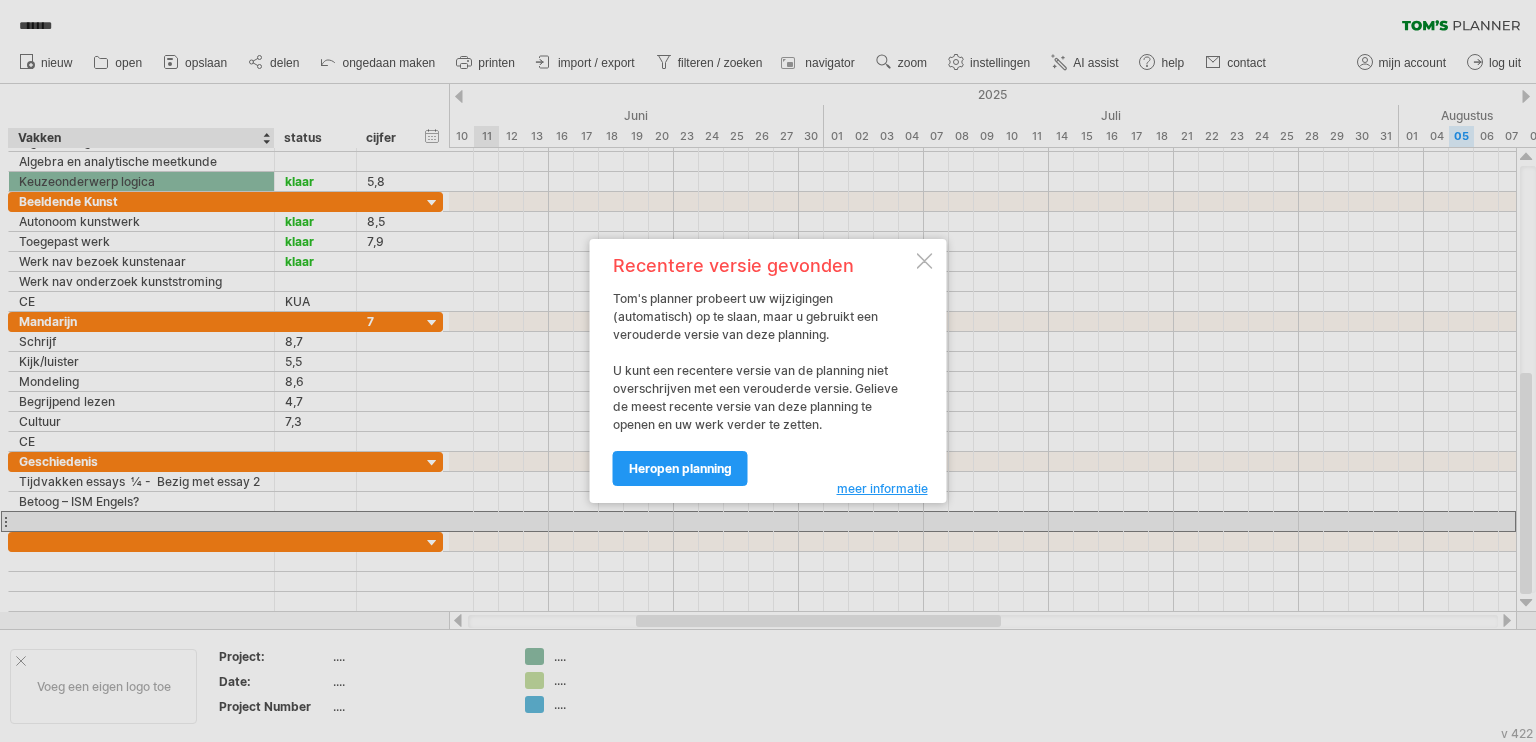 click at bounding box center [768, 371] 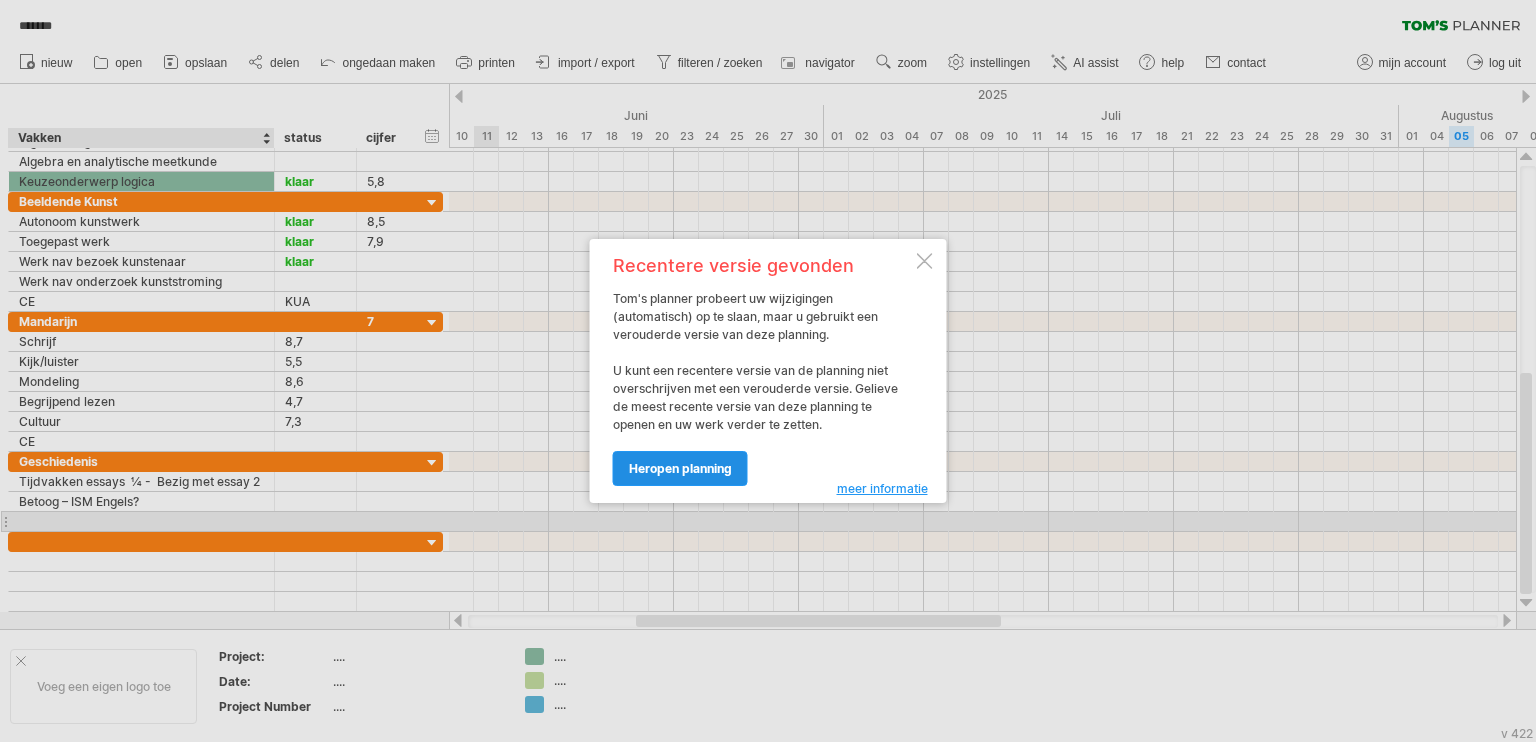 click on "heropen planning" at bounding box center [680, 468] 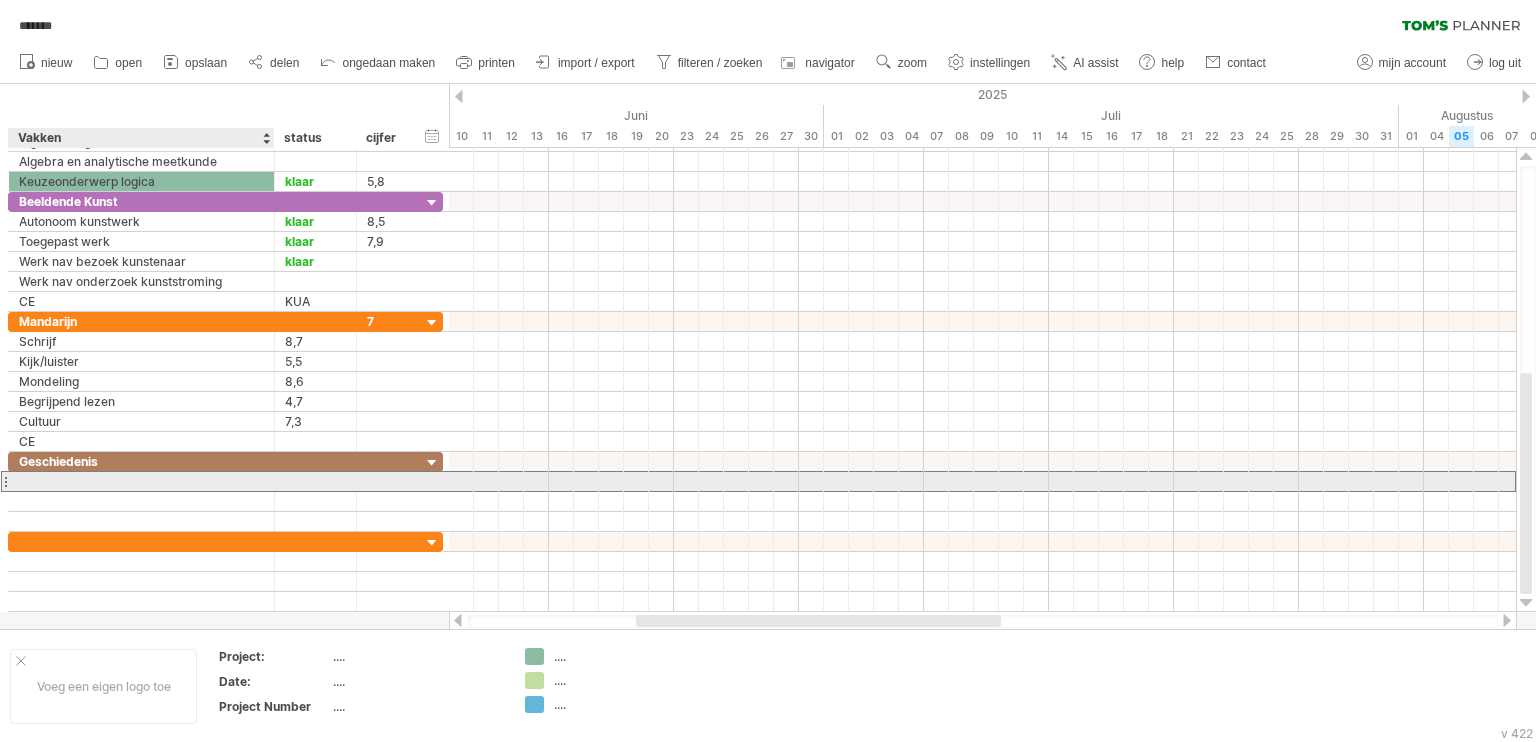 click at bounding box center [141, 481] 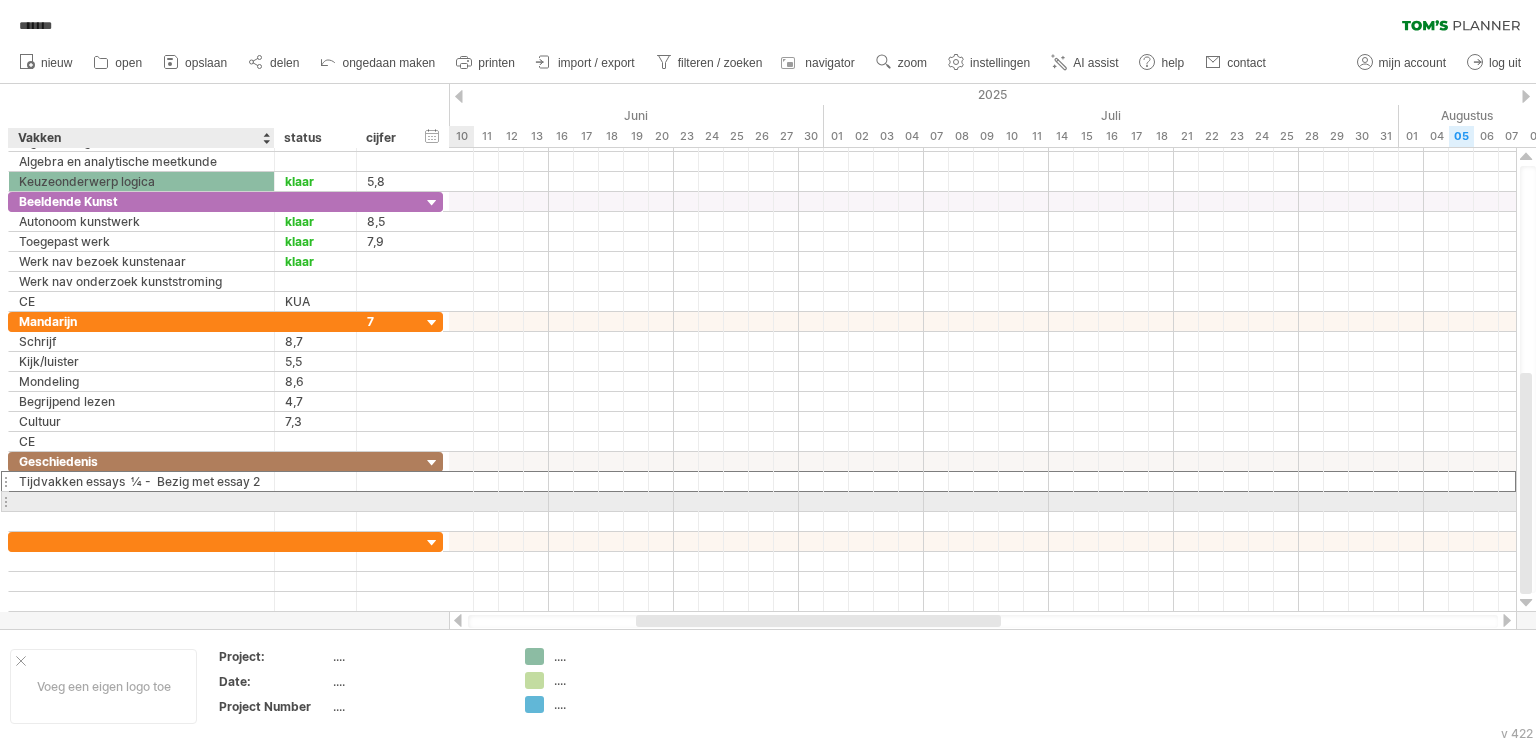 click at bounding box center [141, 501] 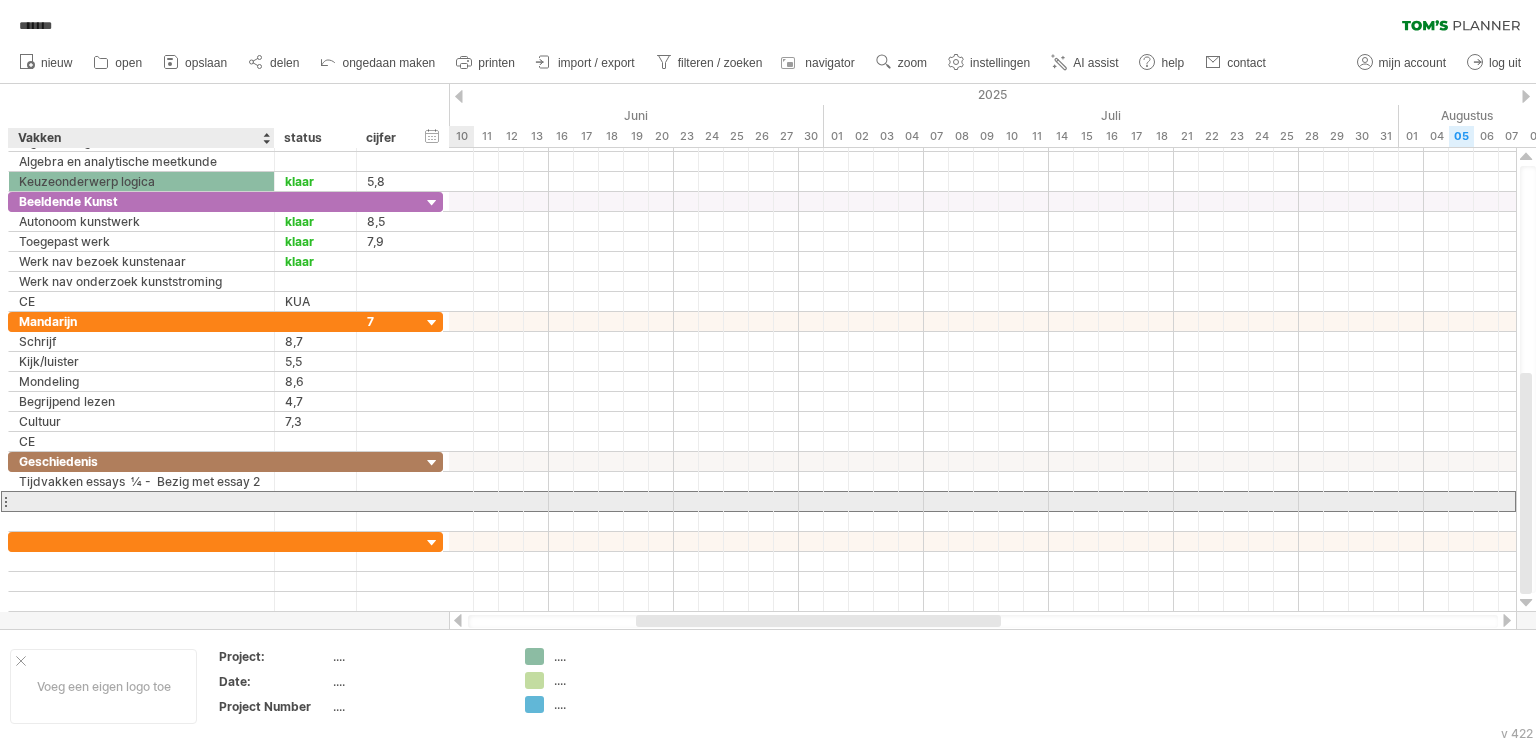 paste on "**********" 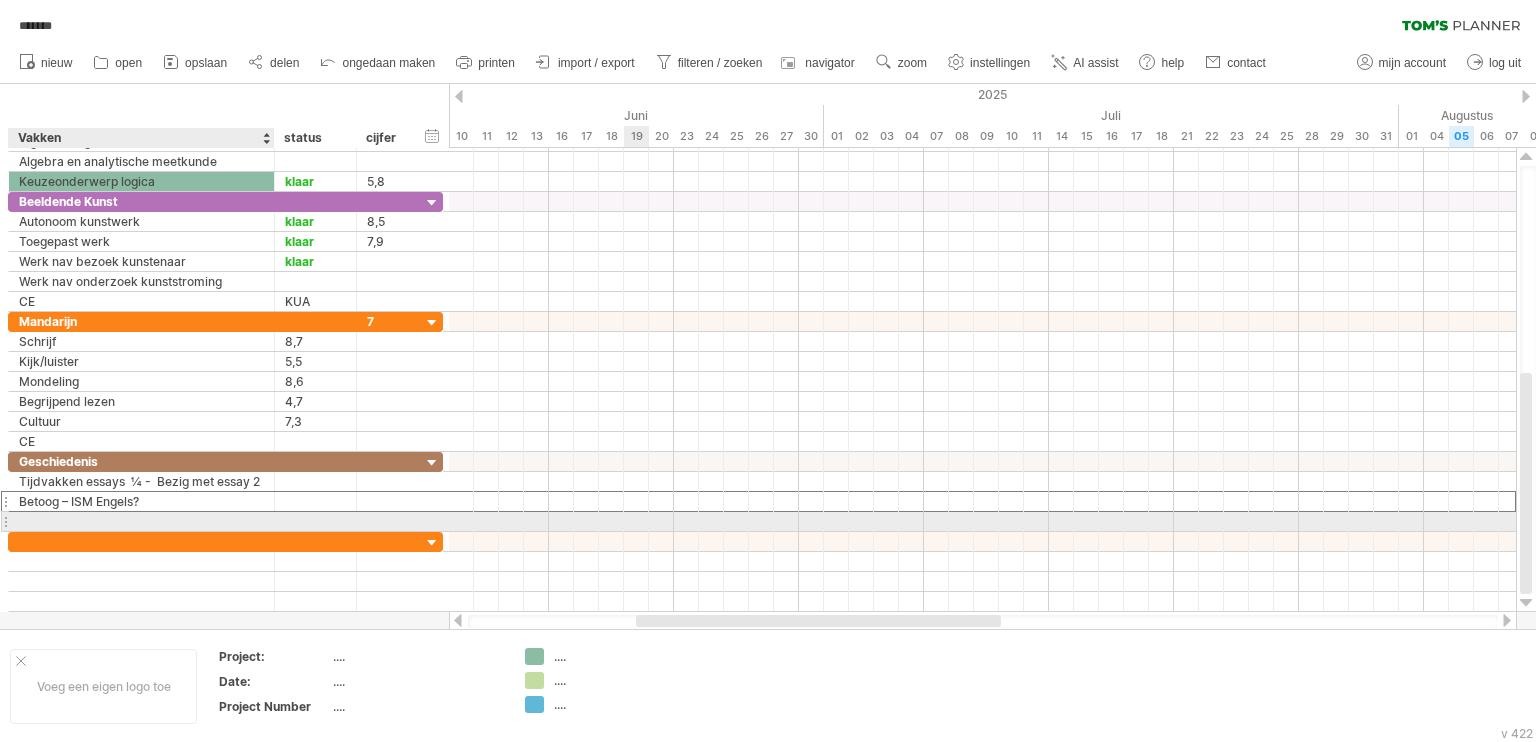 click at bounding box center [141, 521] 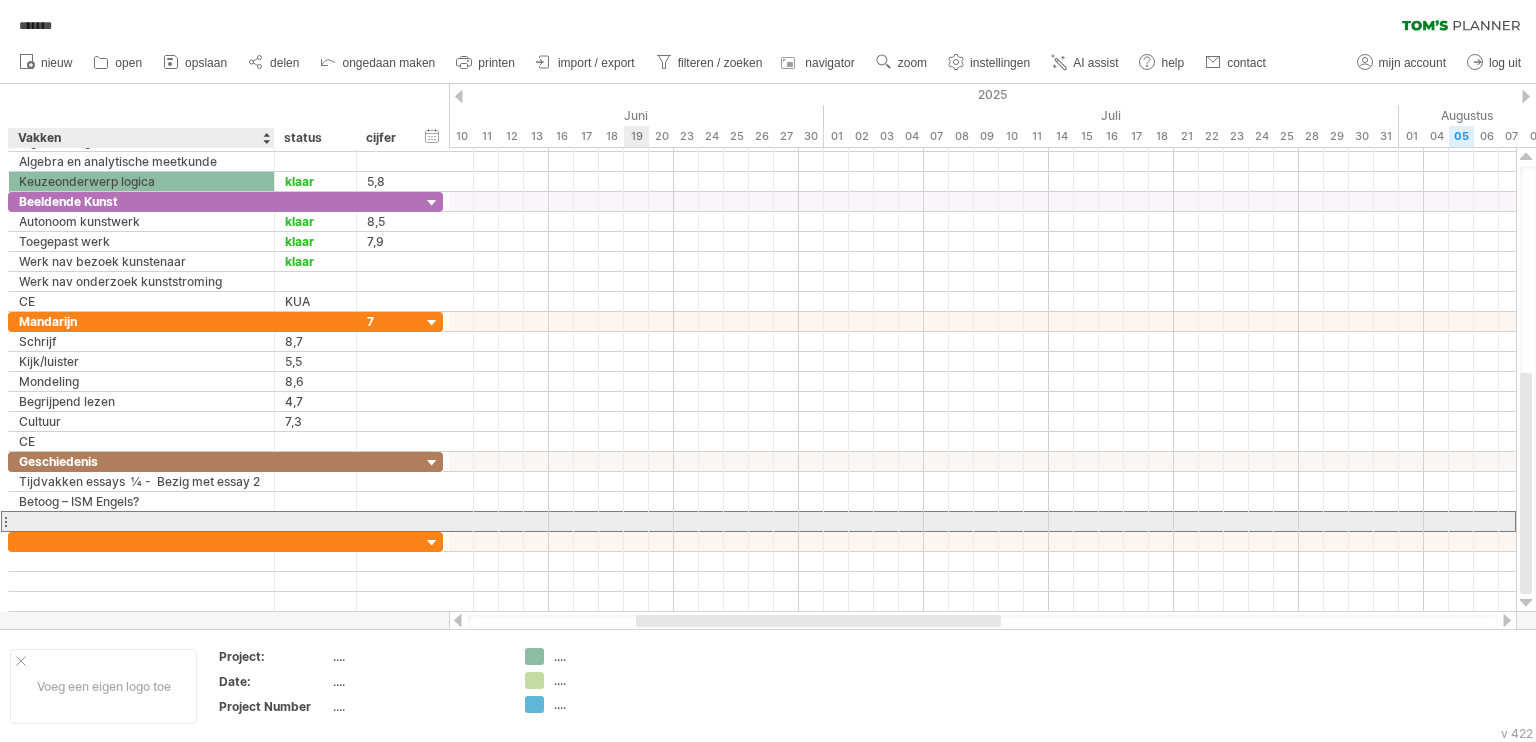 paste on "**********" 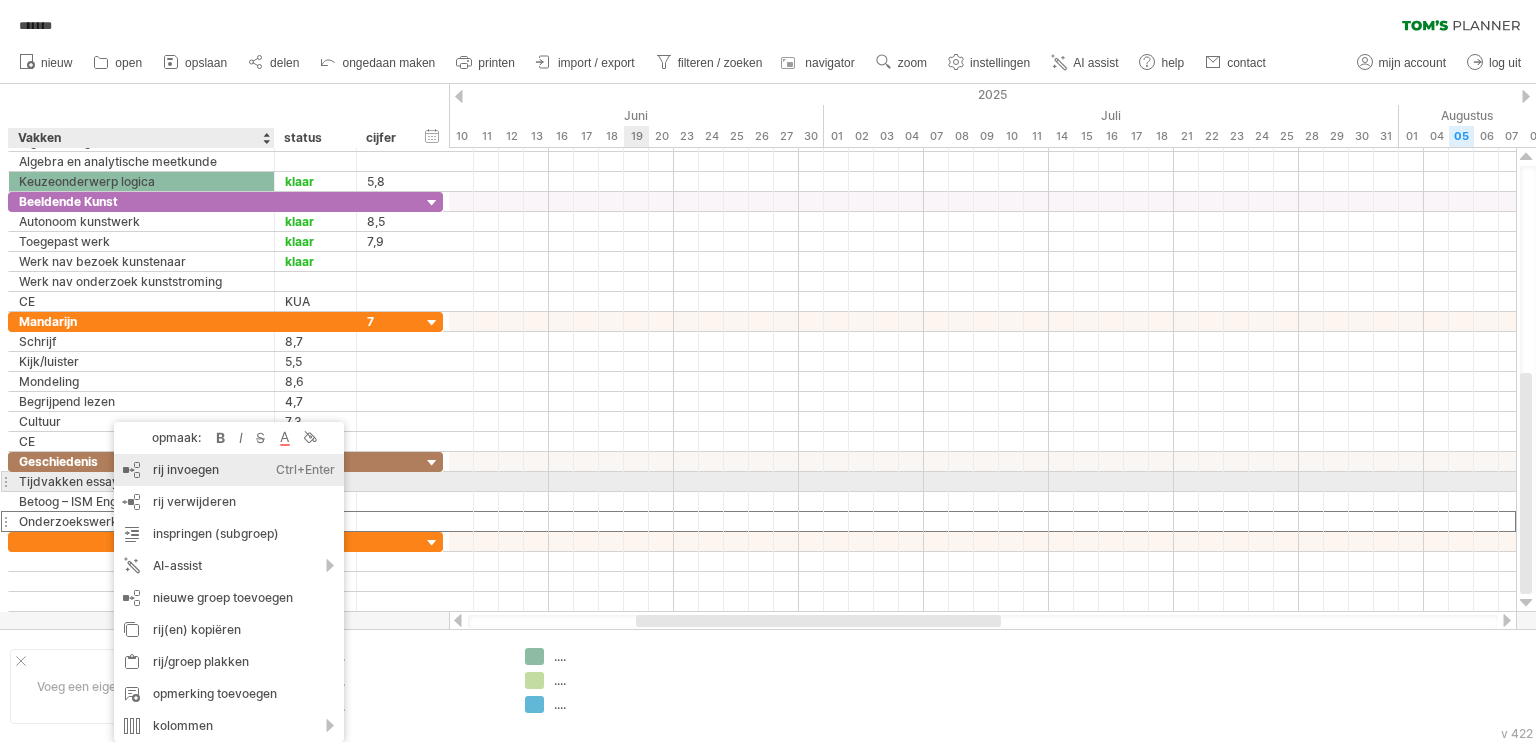 click on "rij invoegen Ctrl+Enter Cmd+Enter" at bounding box center (229, 470) 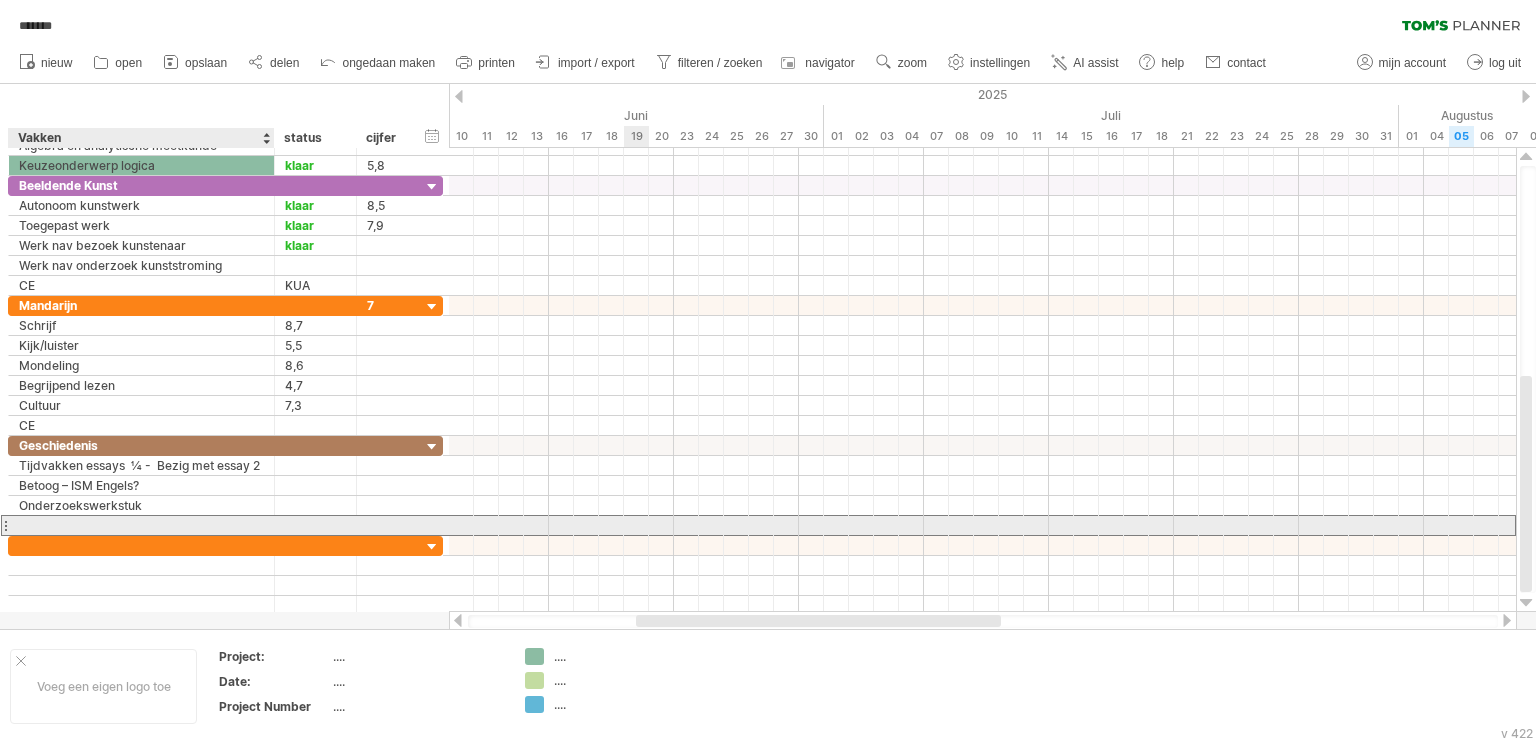 click at bounding box center (141, 525) 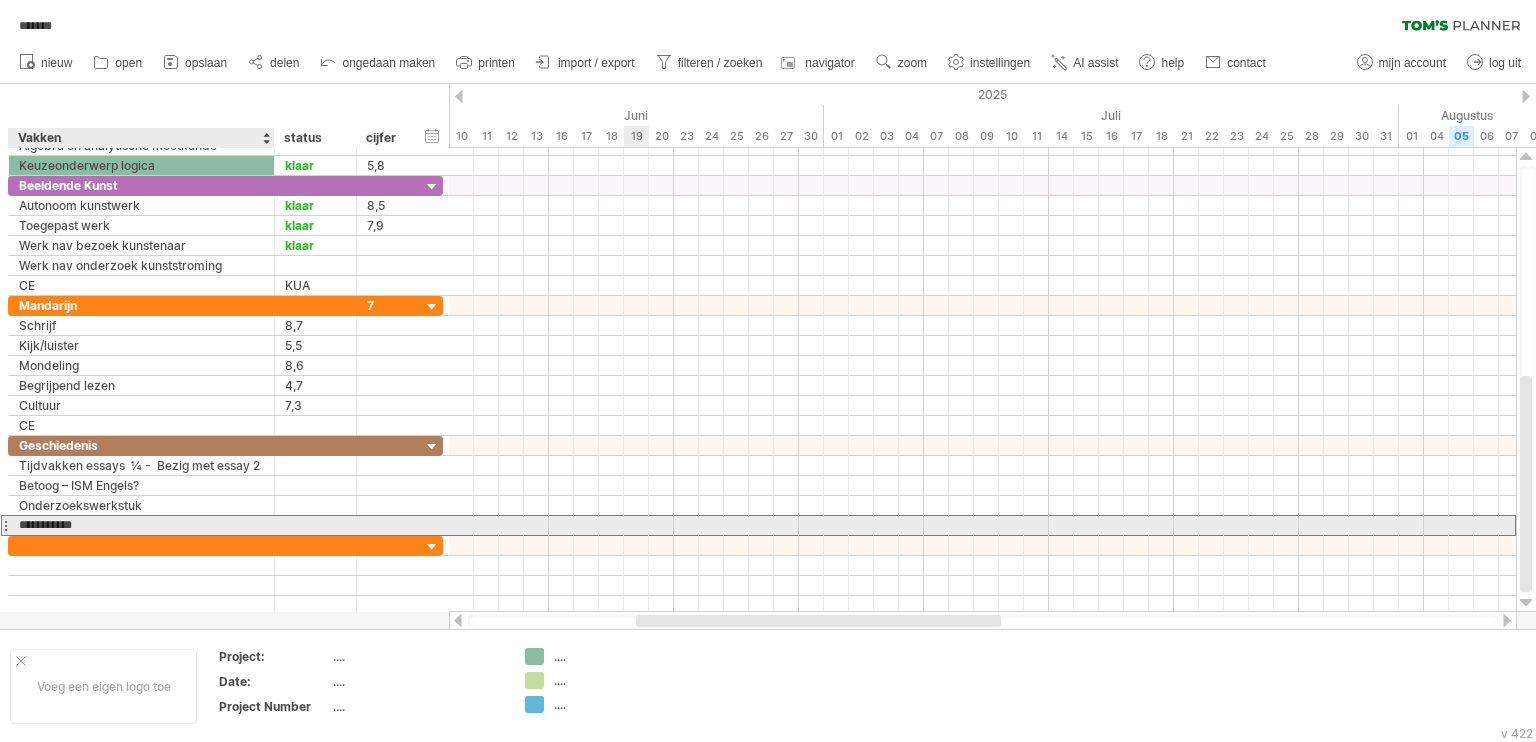type on "*****" 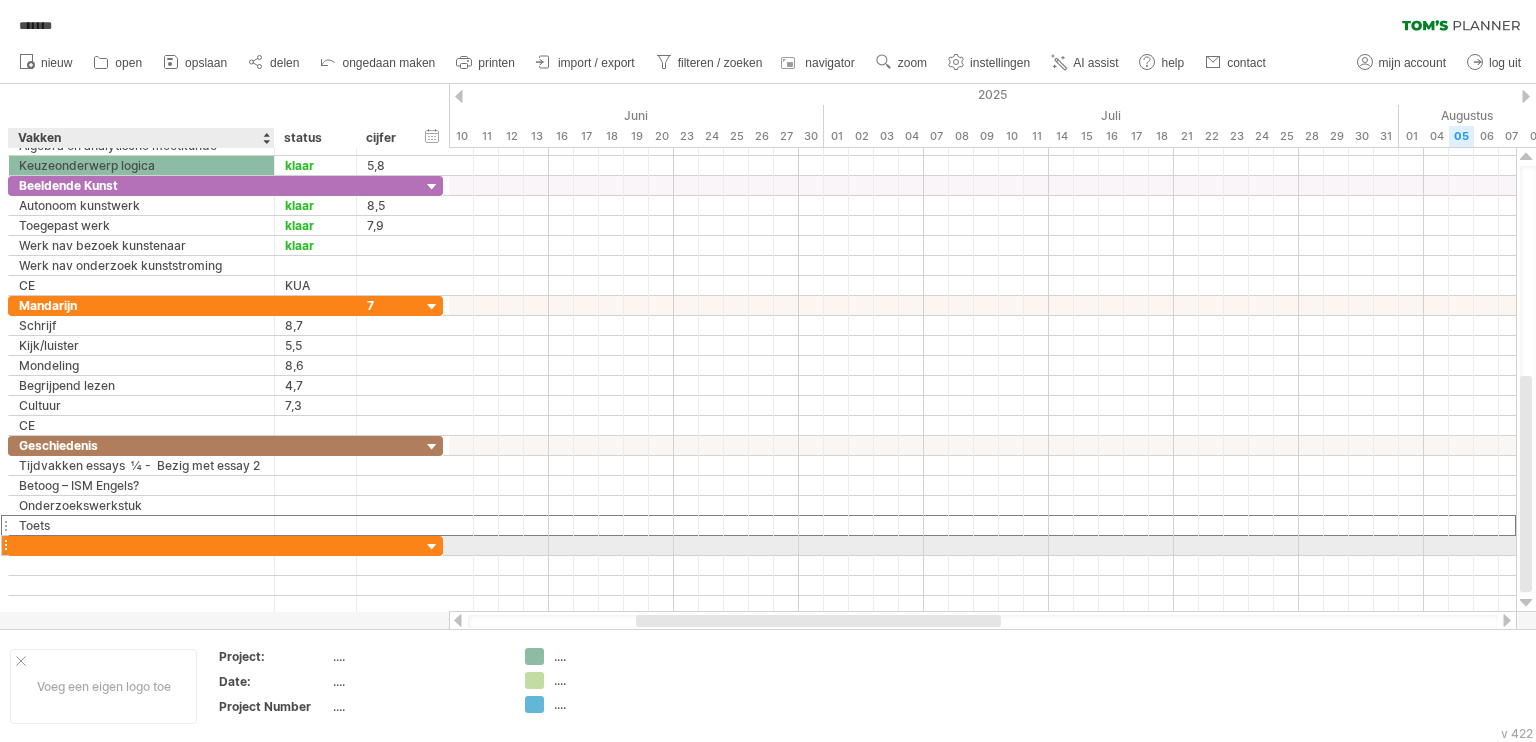 click at bounding box center (141, 545) 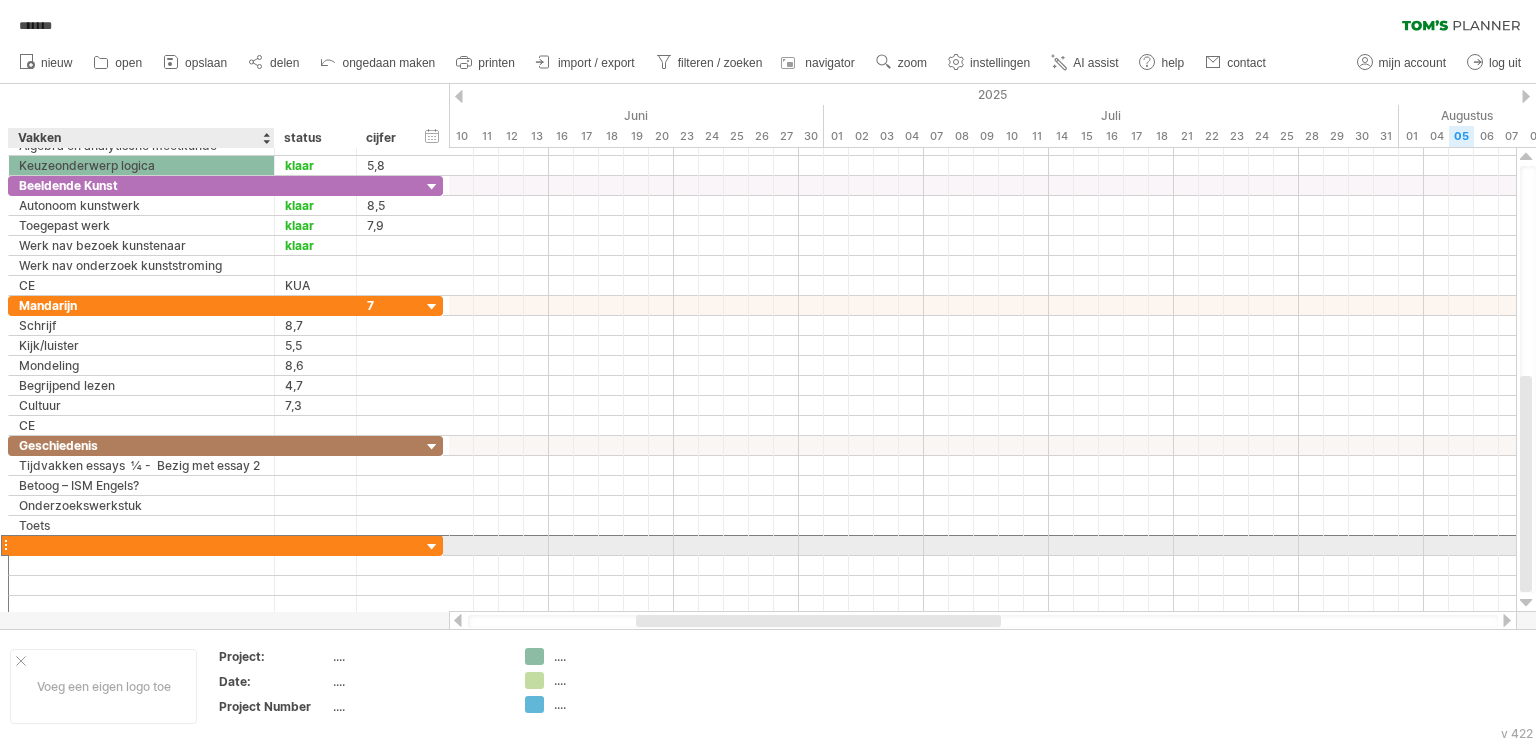 paste on "**********" 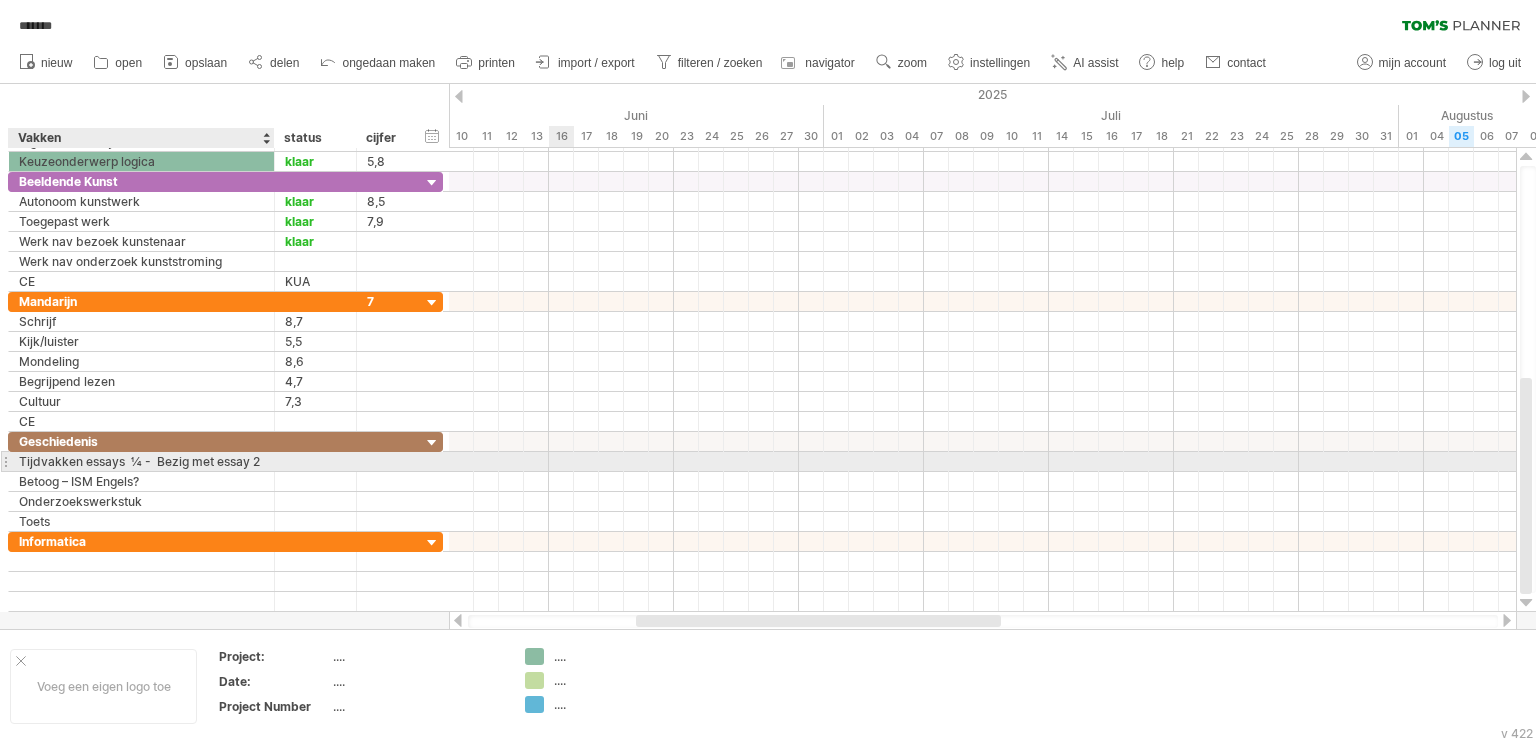 click at bounding box center (982, 462) 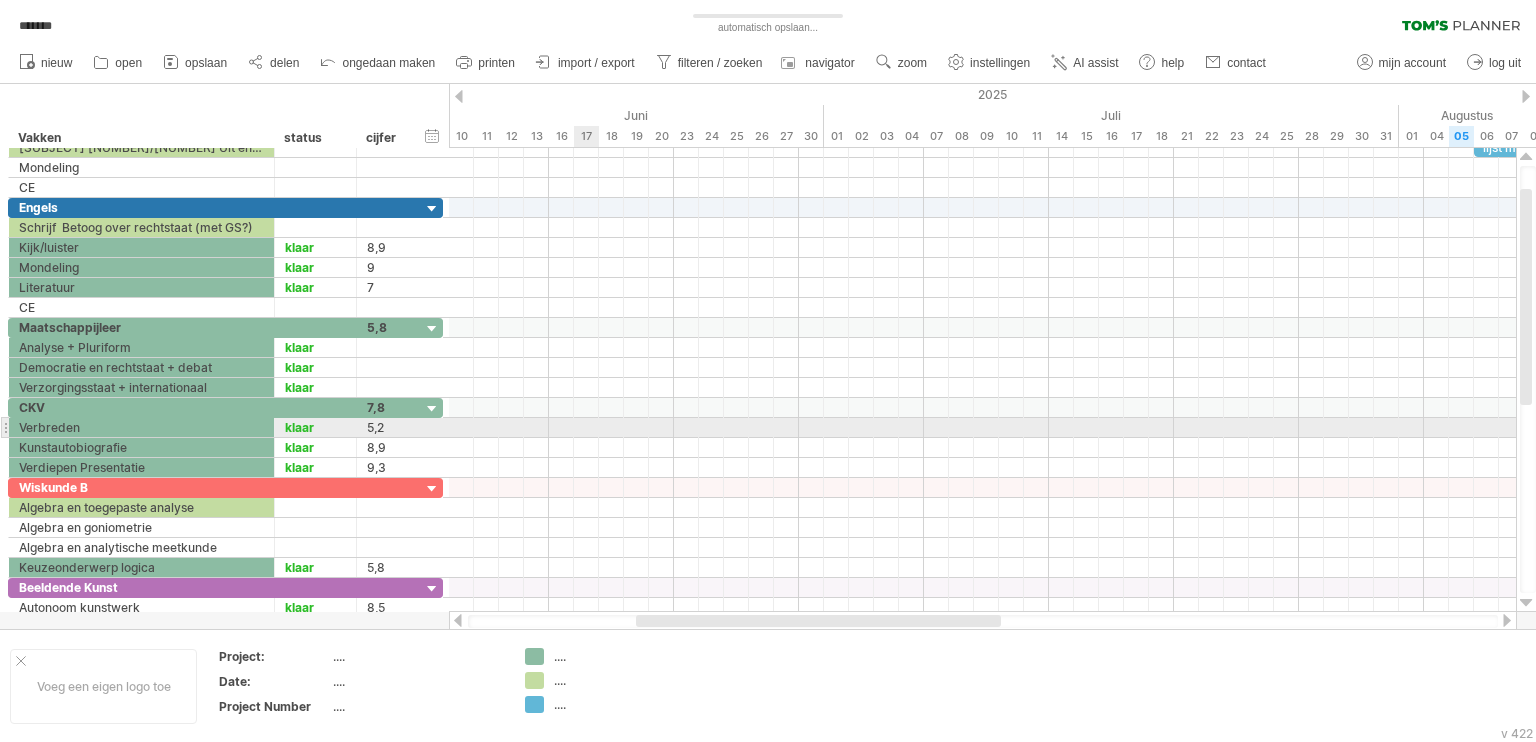 click at bounding box center [982, 428] 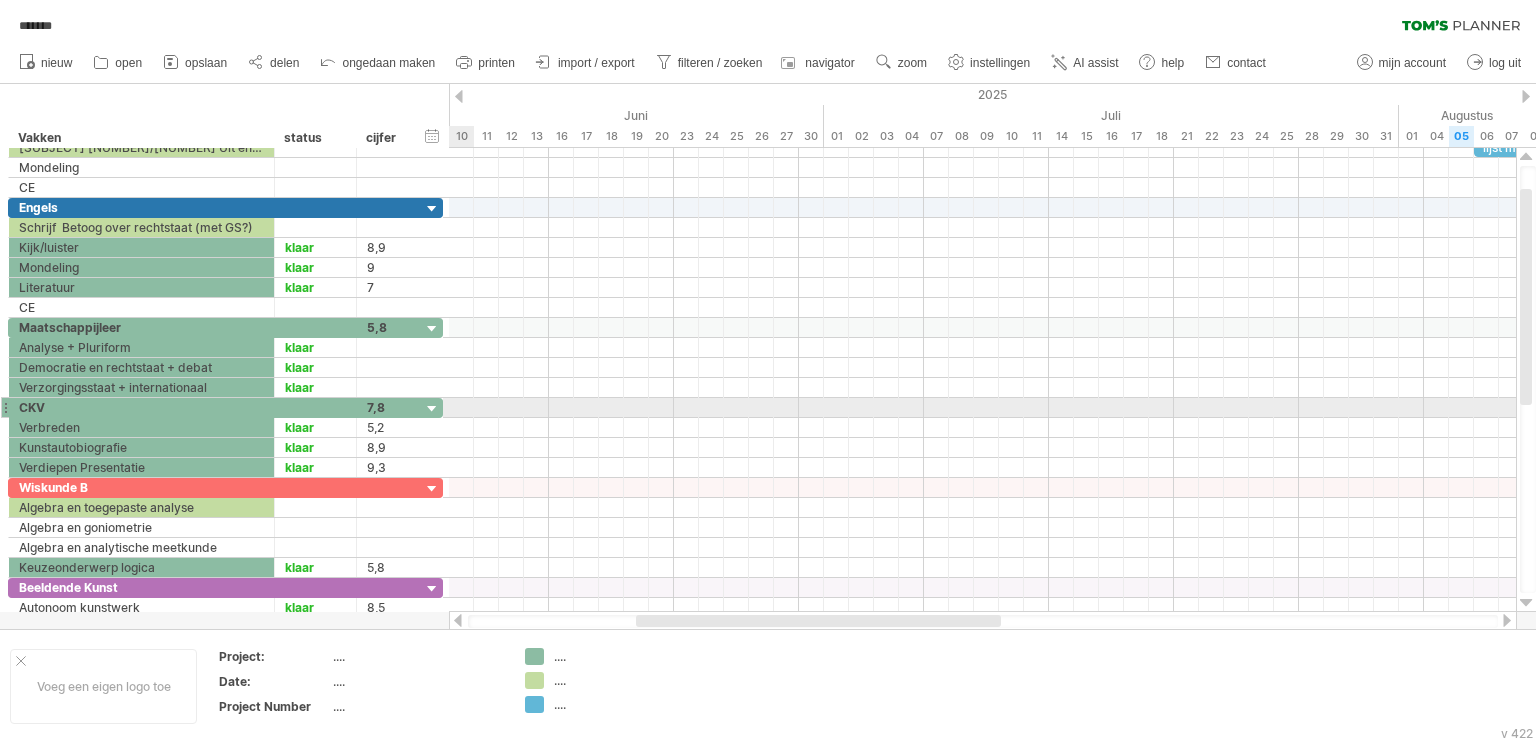 click at bounding box center (432, 409) 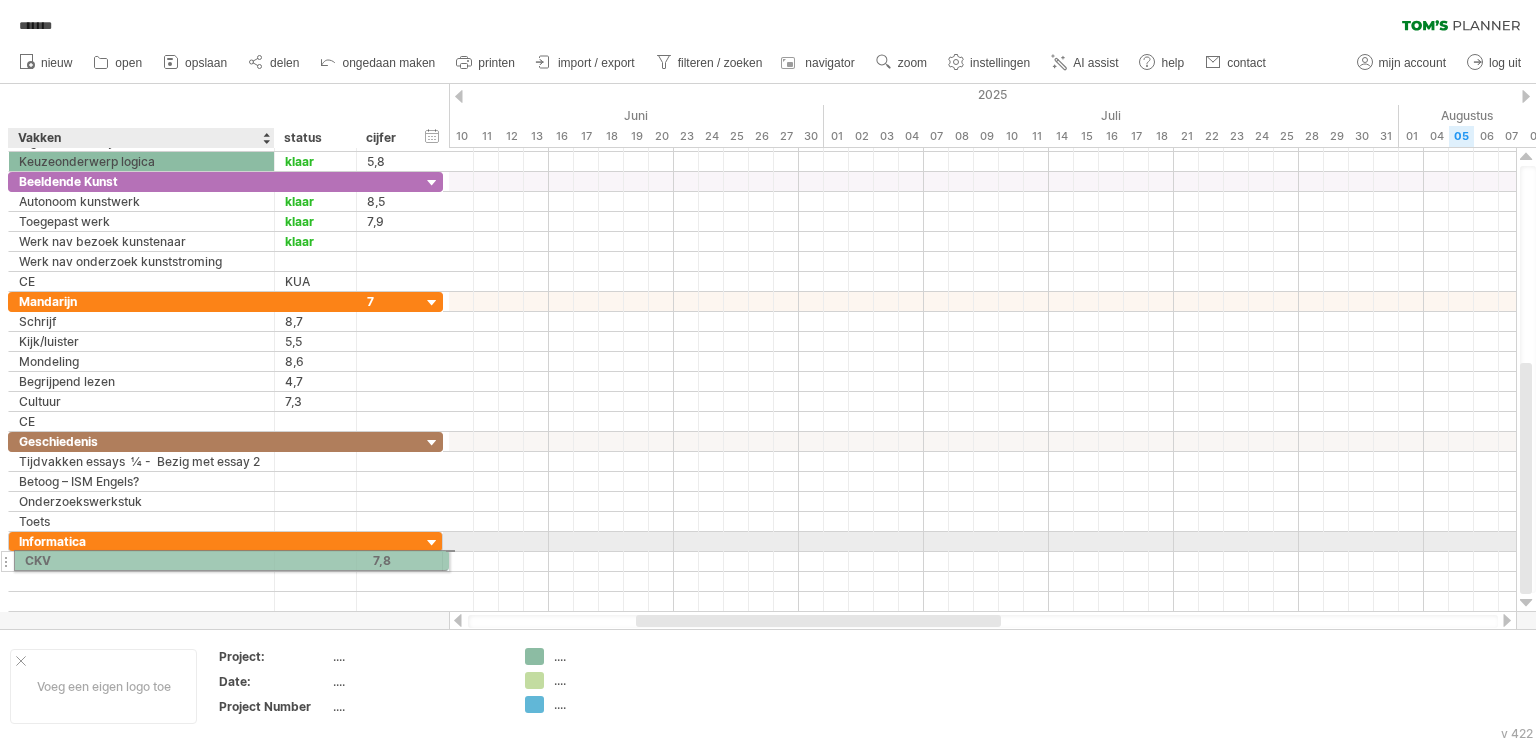 drag, startPoint x: 101, startPoint y: 409, endPoint x: 98, endPoint y: 551, distance: 142.0317 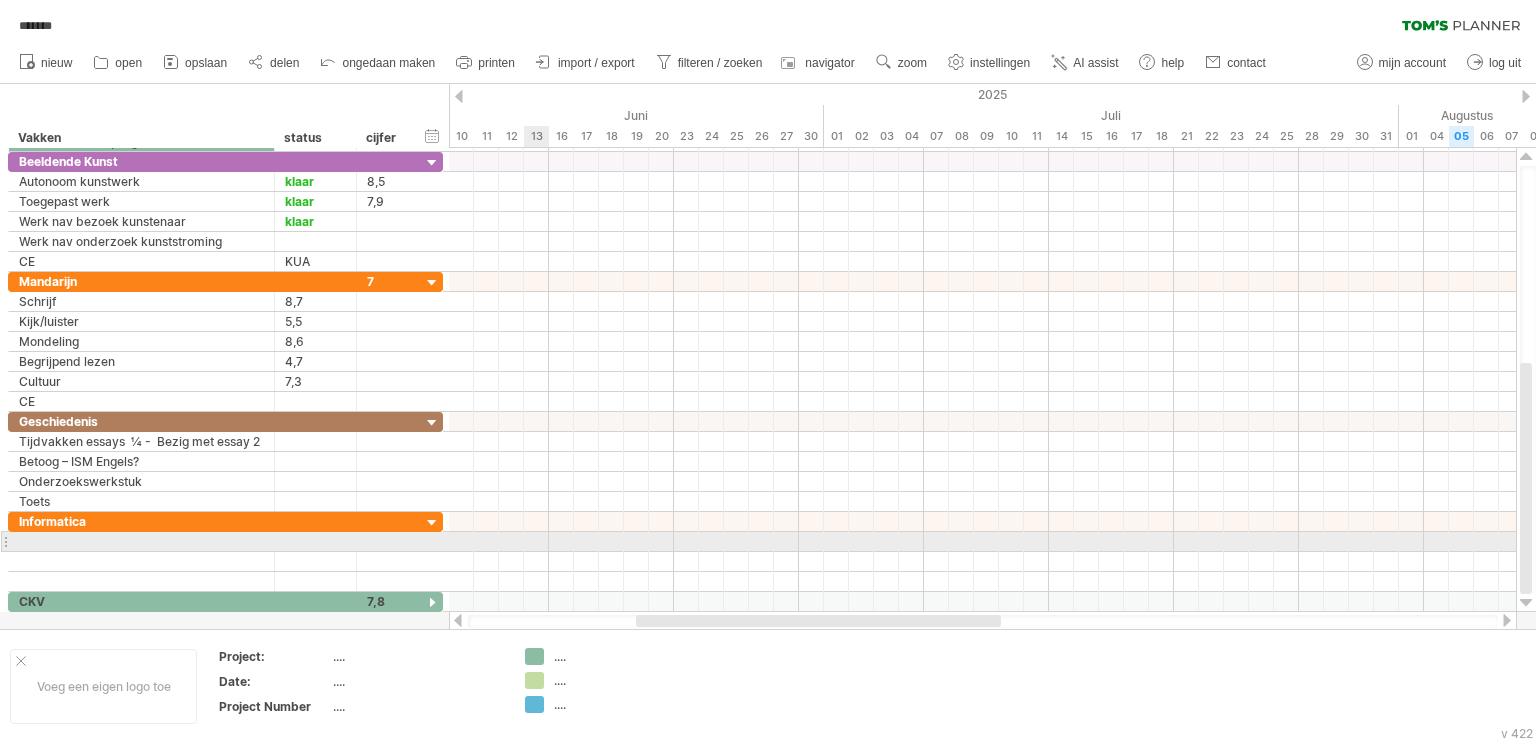 click at bounding box center (982, 542) 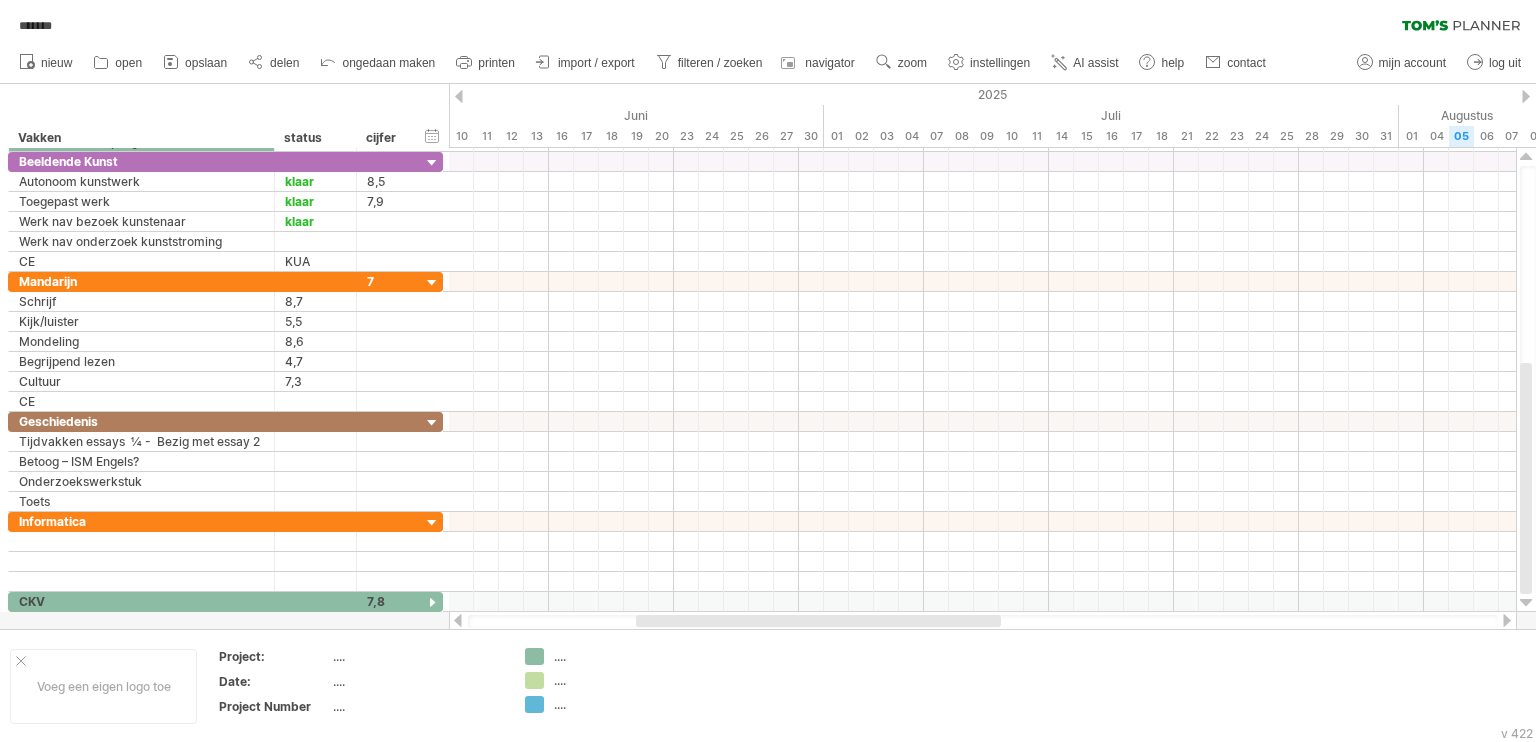 click on "opslaan" at bounding box center (206, 63) 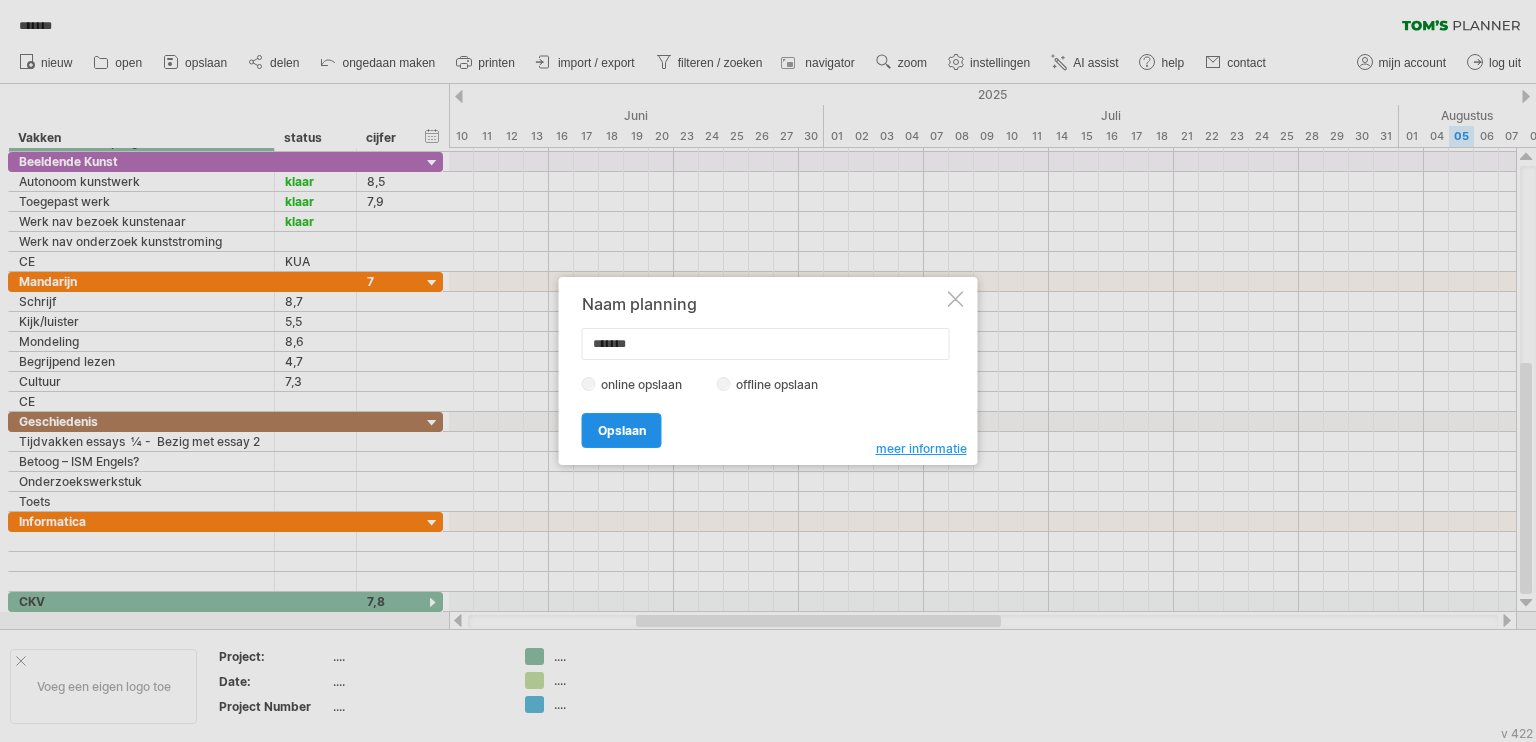 click on "Opslaan" at bounding box center (622, 430) 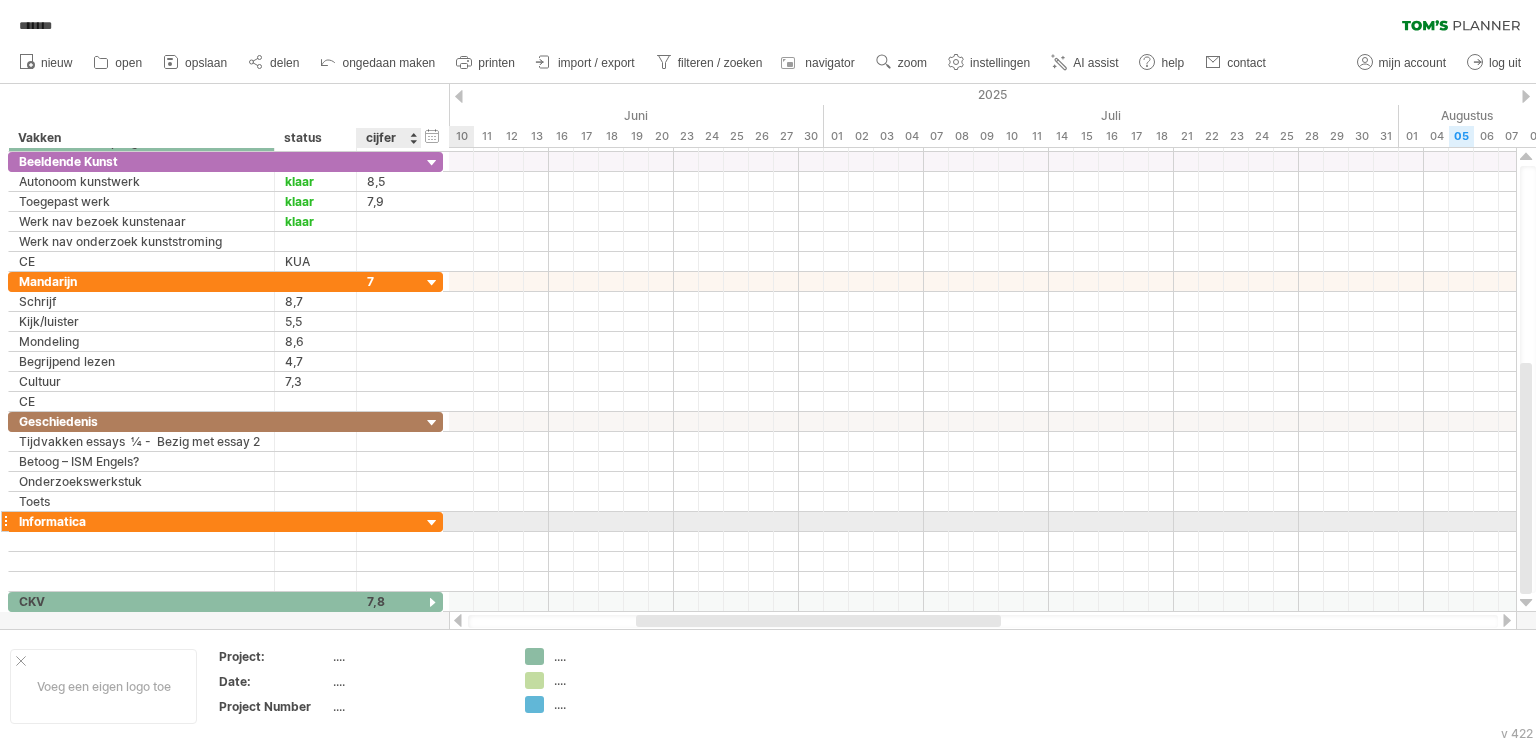 click at bounding box center (432, 523) 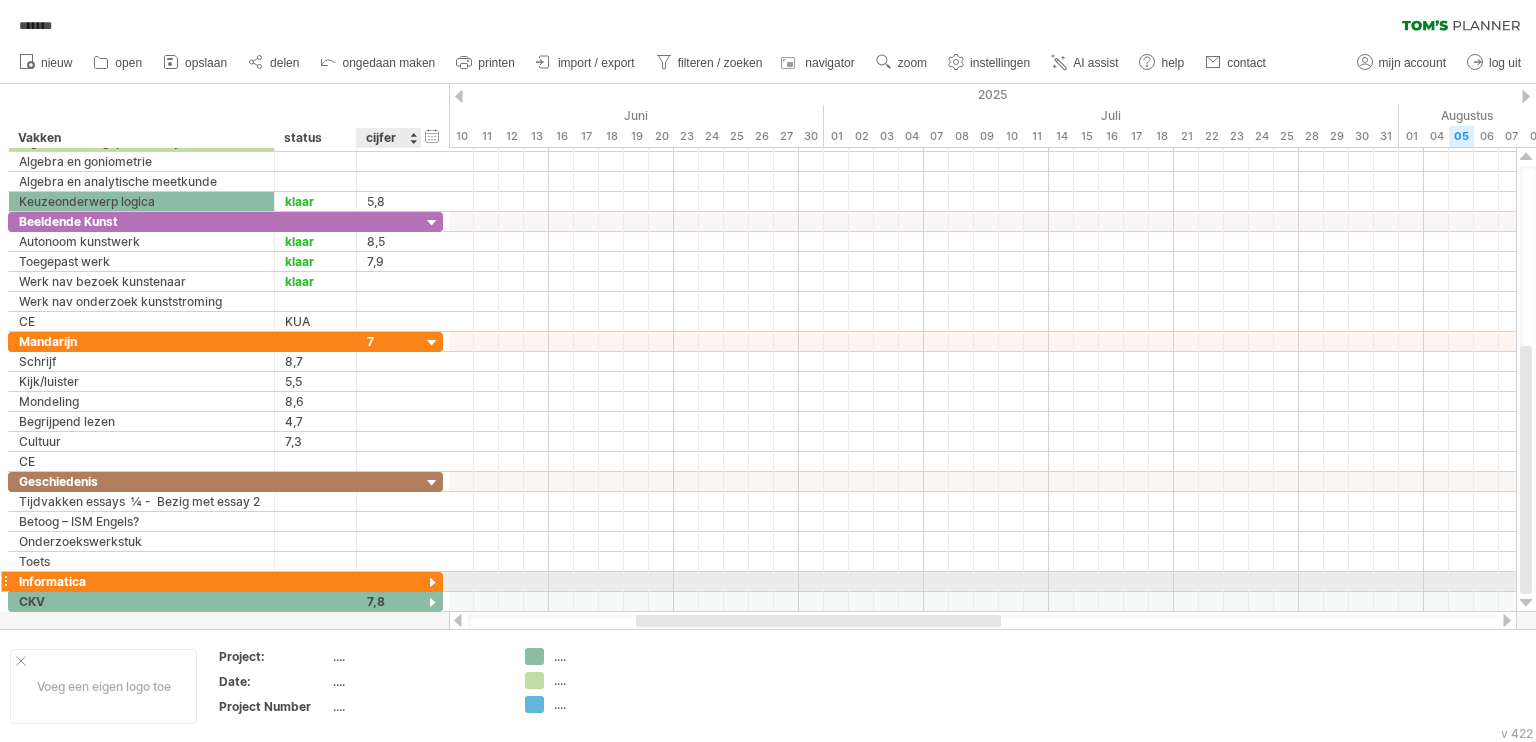 click at bounding box center [432, 583] 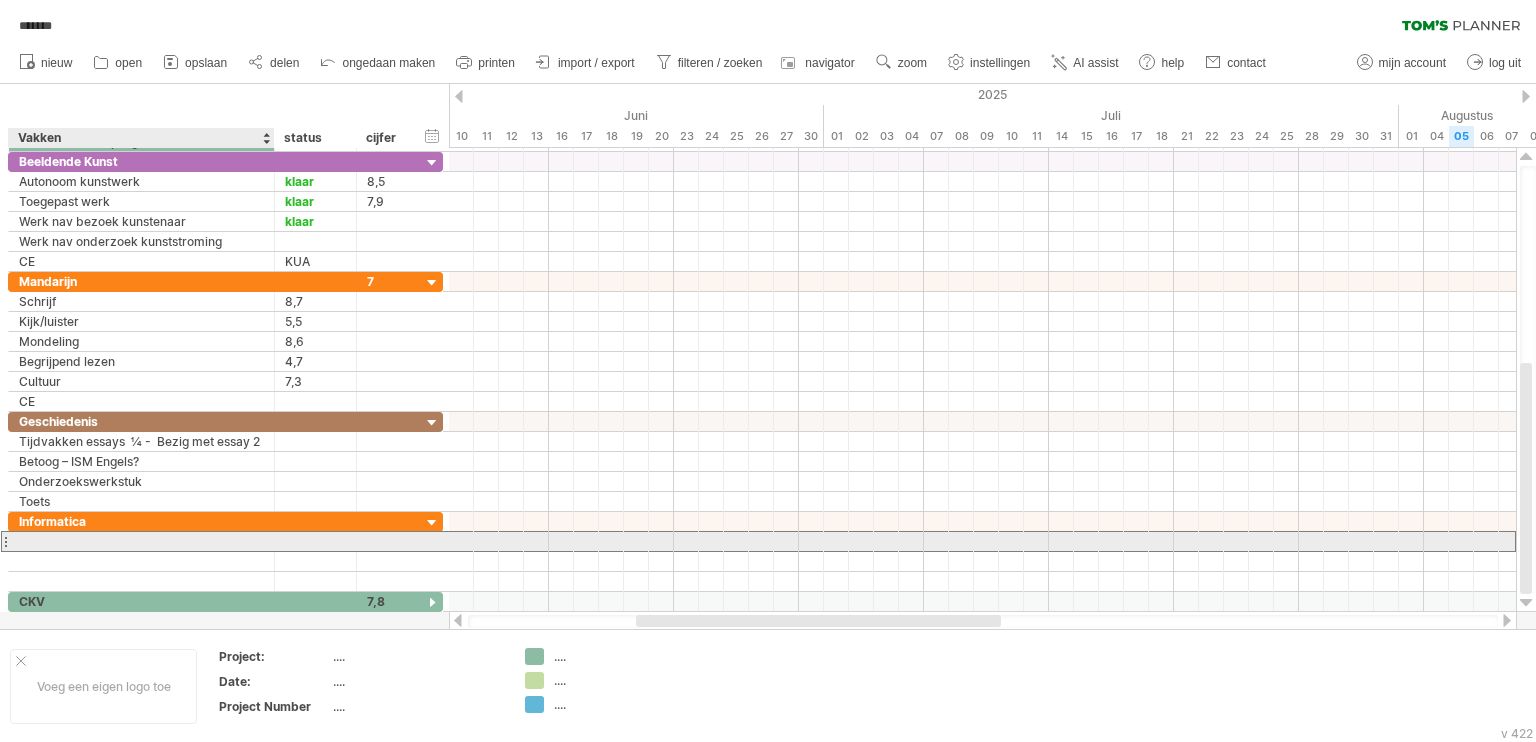 click at bounding box center (141, 541) 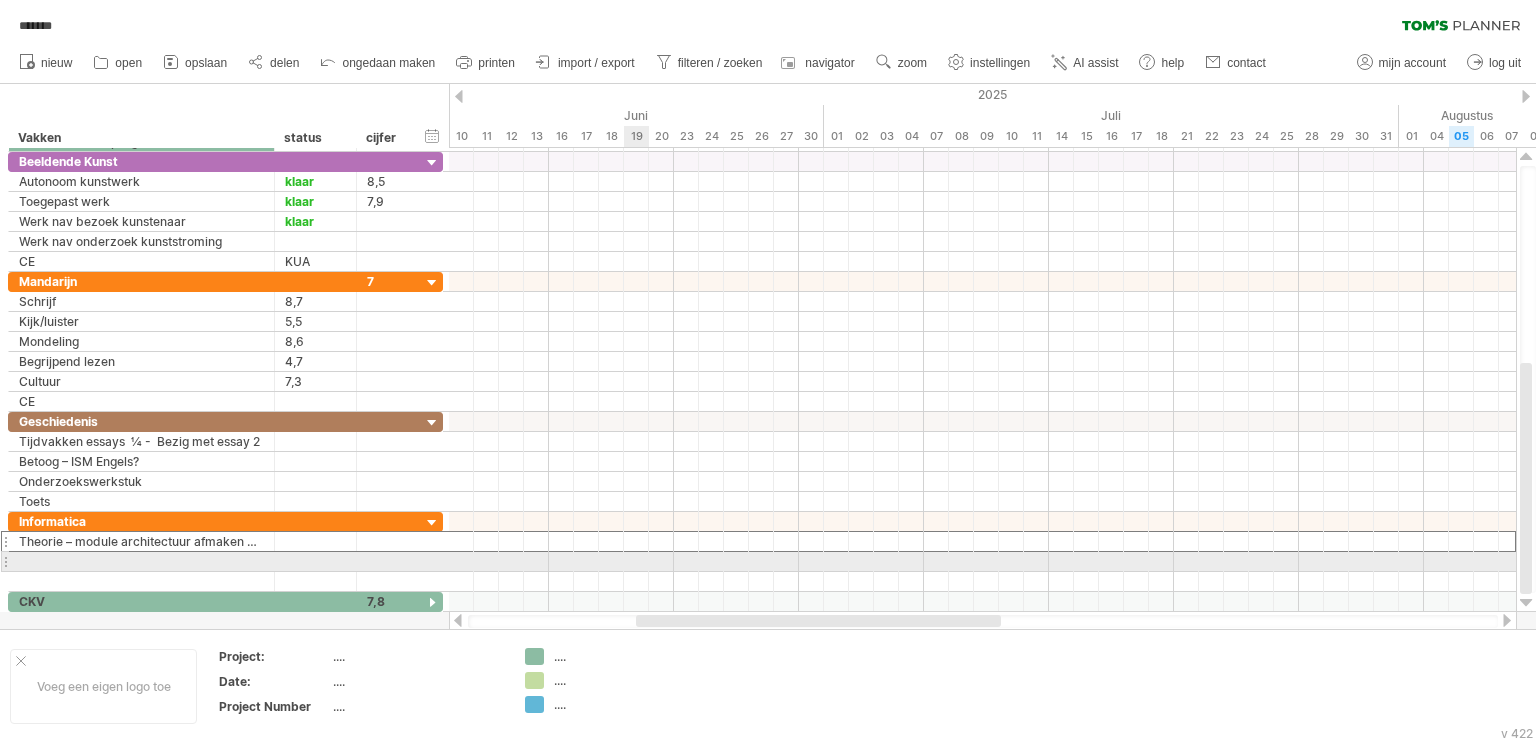 scroll, scrollTop: 0, scrollLeft: 0, axis: both 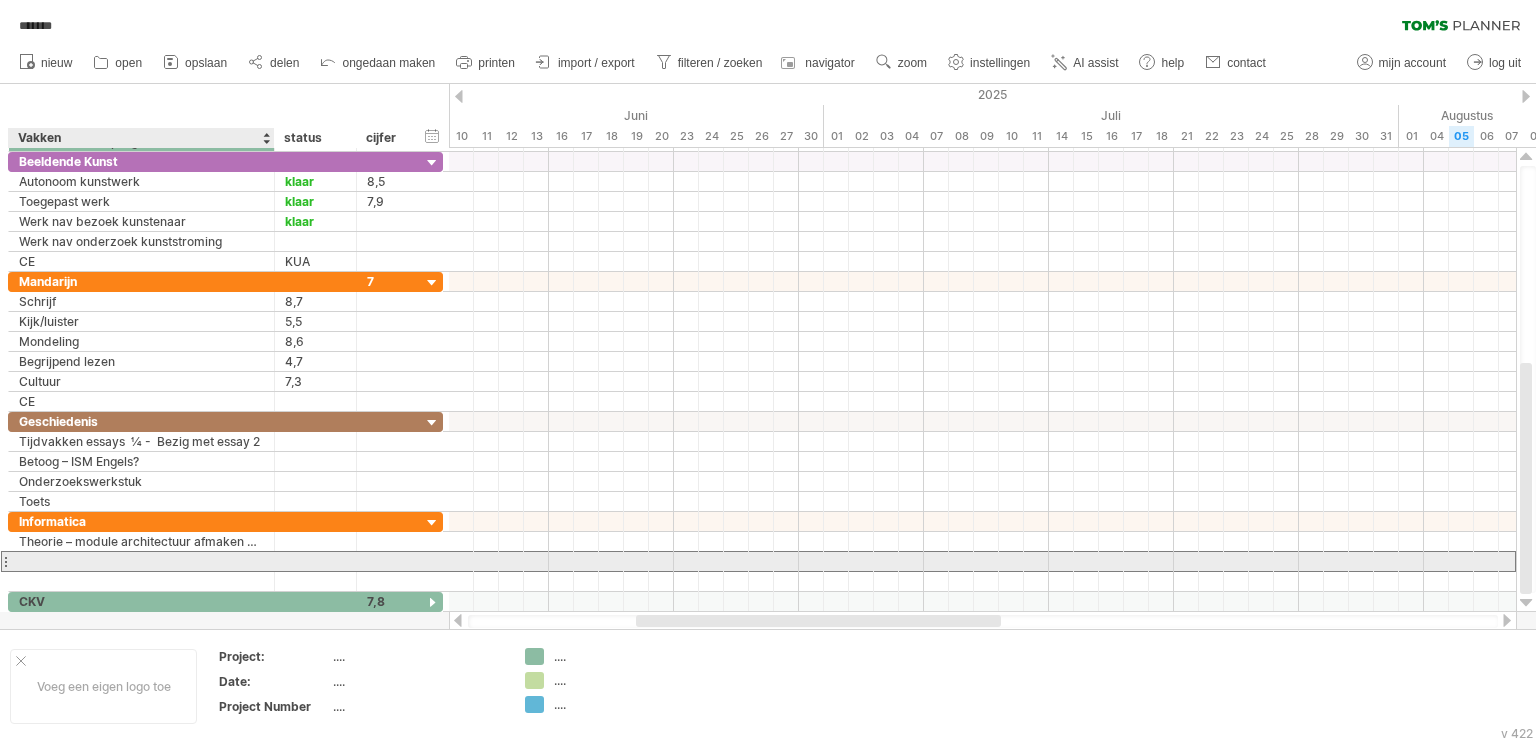 click at bounding box center [141, 561] 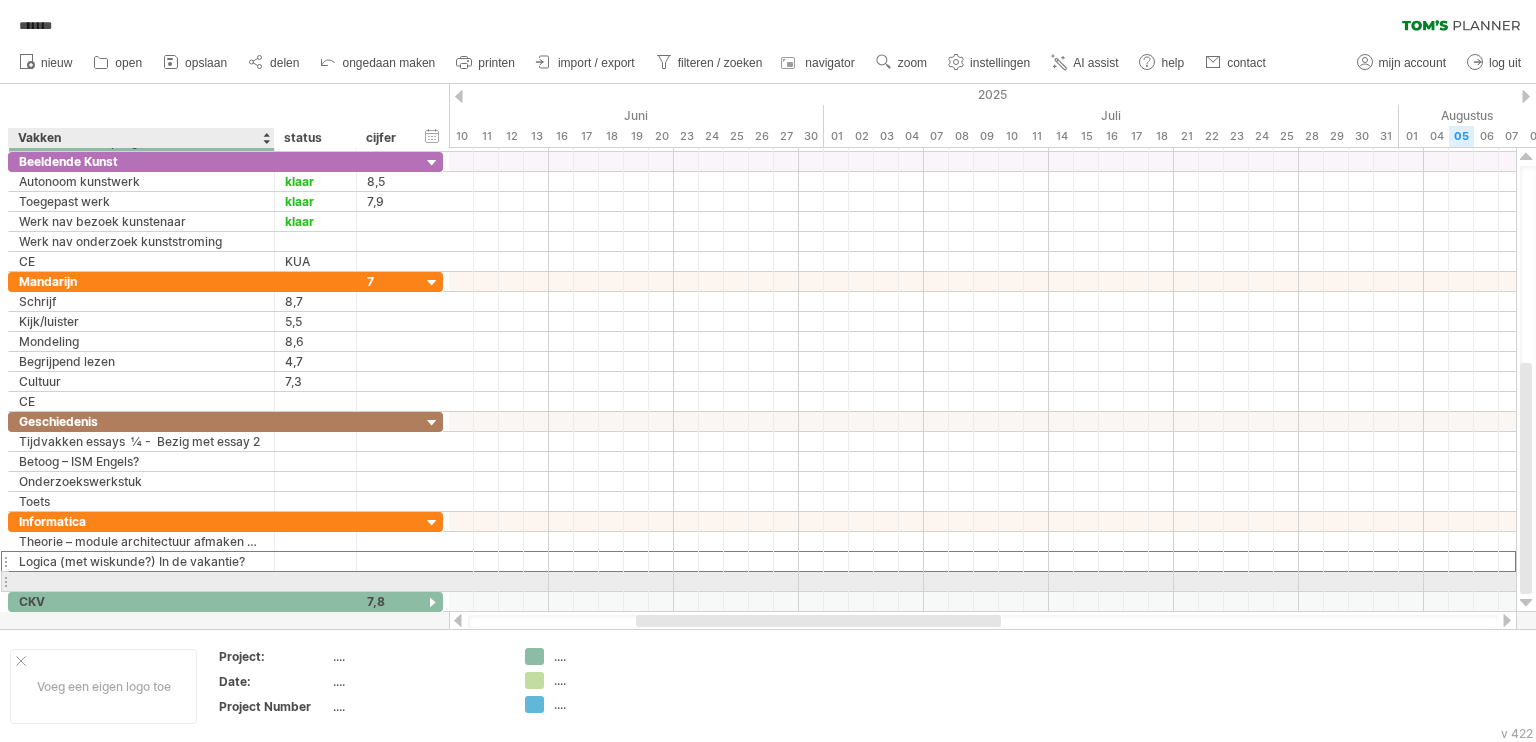 click at bounding box center (141, 581) 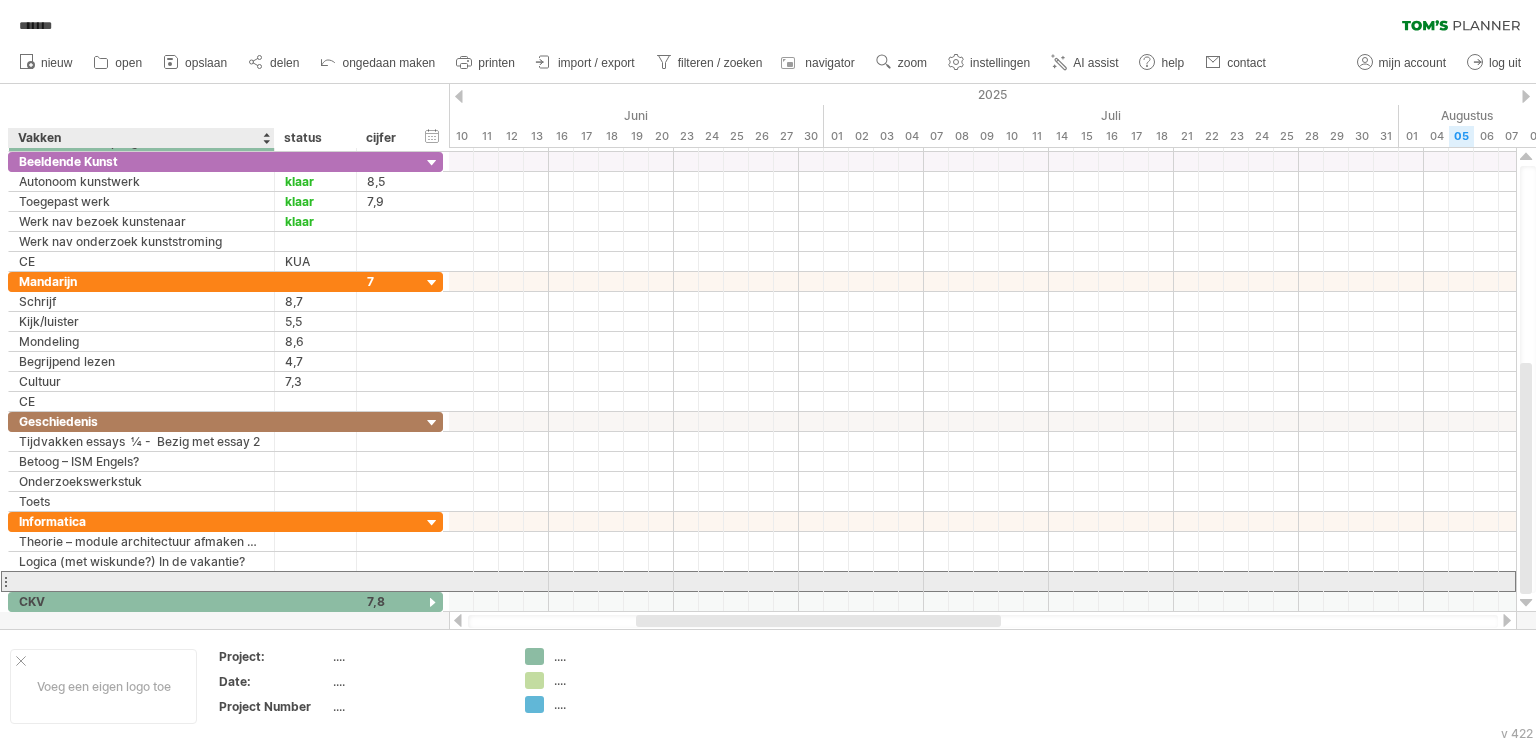 paste on "*******" 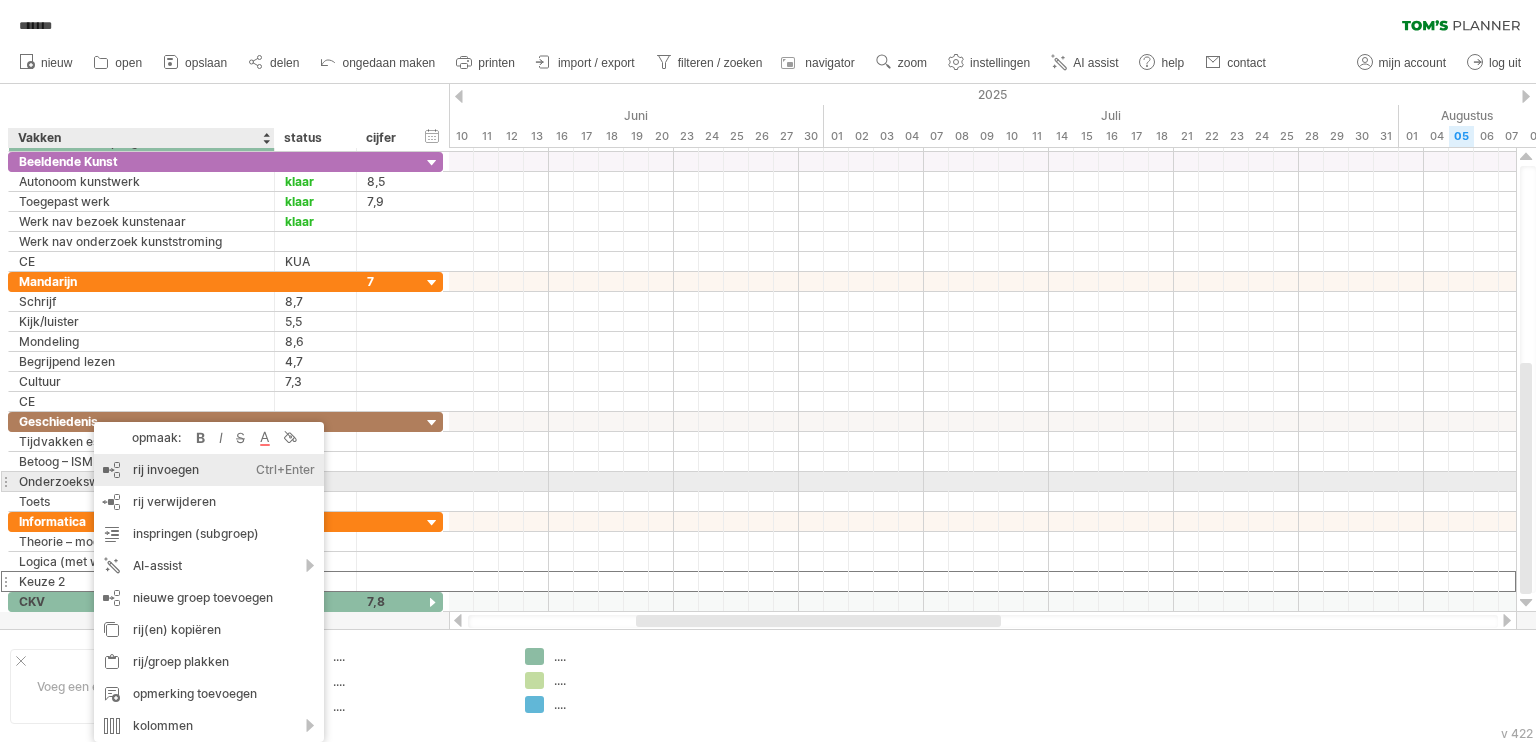 click on "rij invoegen Ctrl+Enter Cmd+Enter" at bounding box center [209, 470] 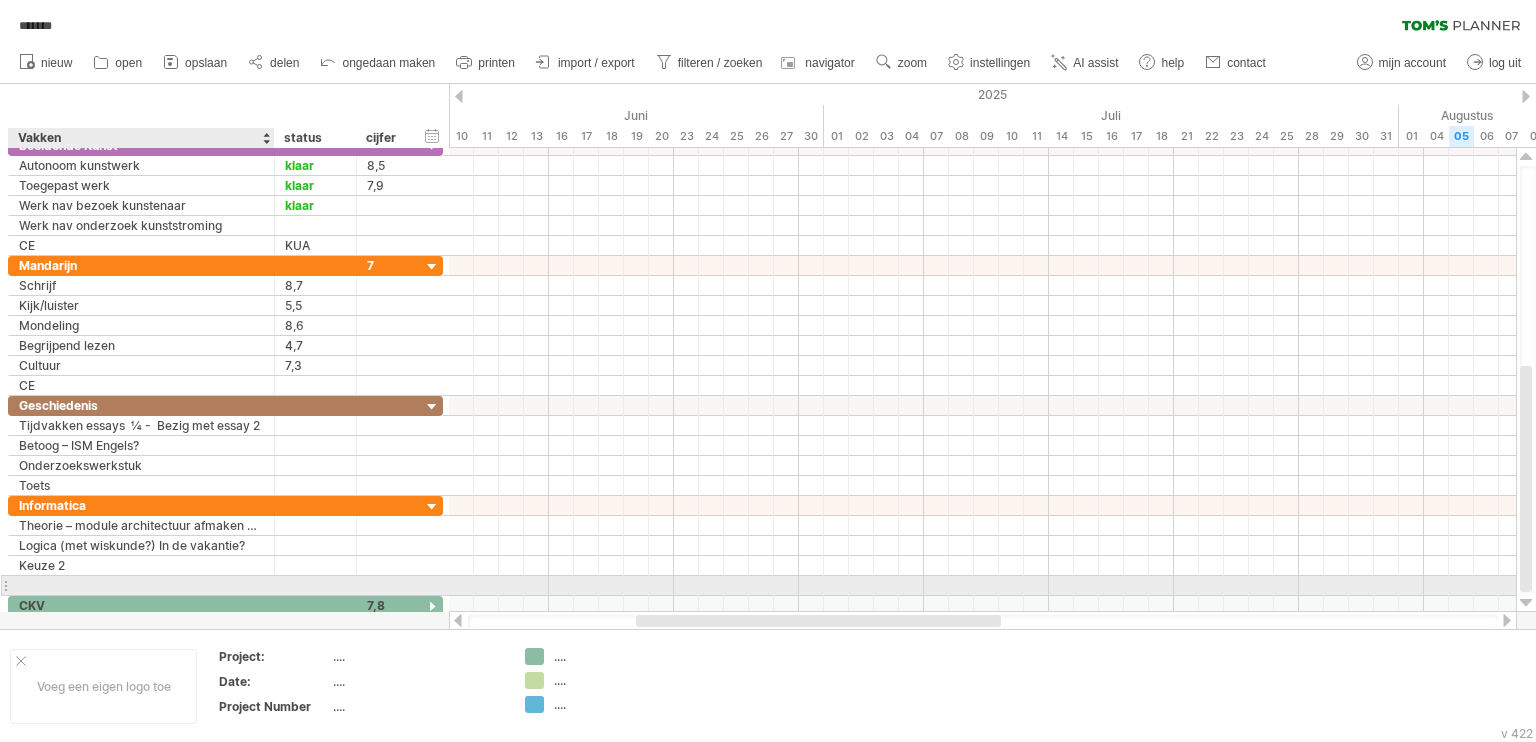 click at bounding box center [141, 585] 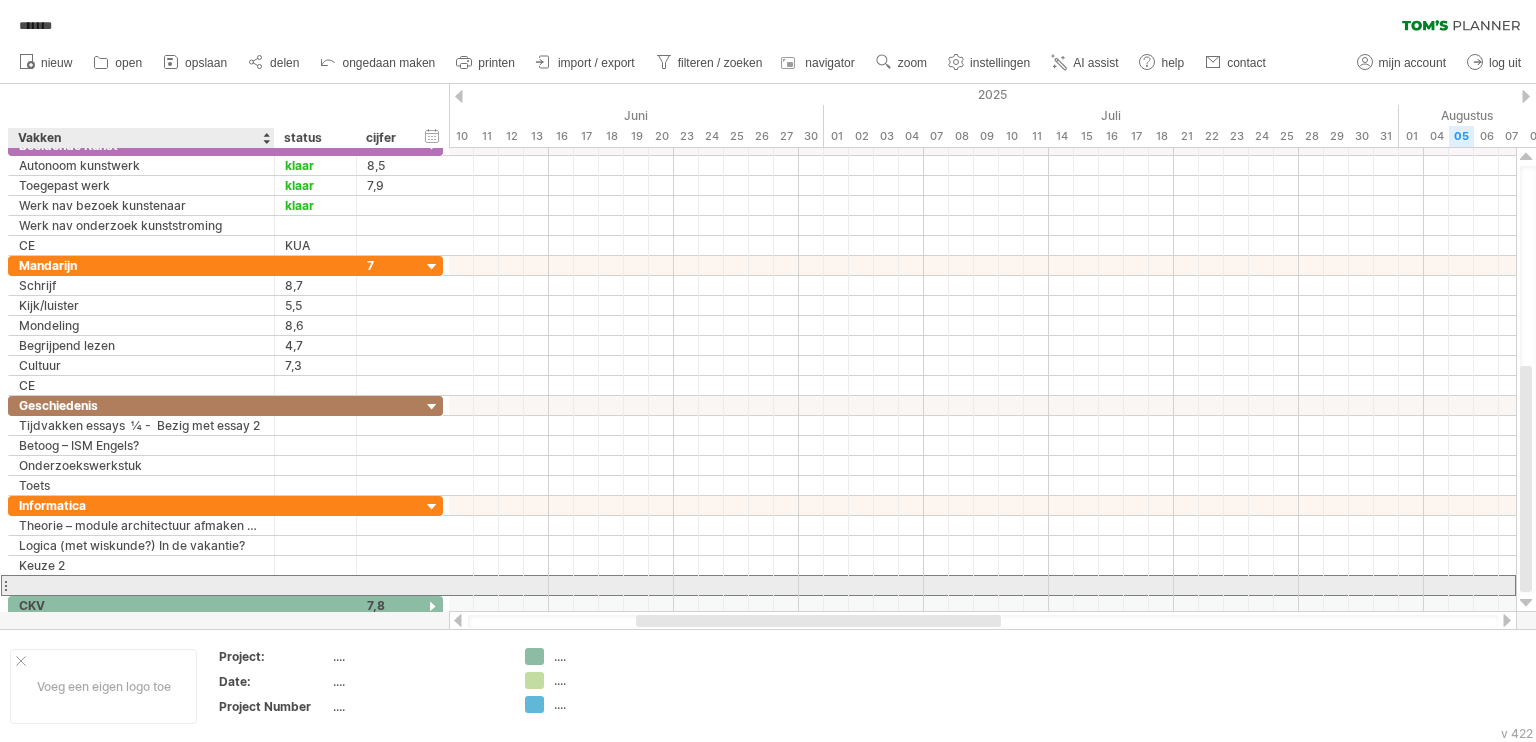 paste on "**********" 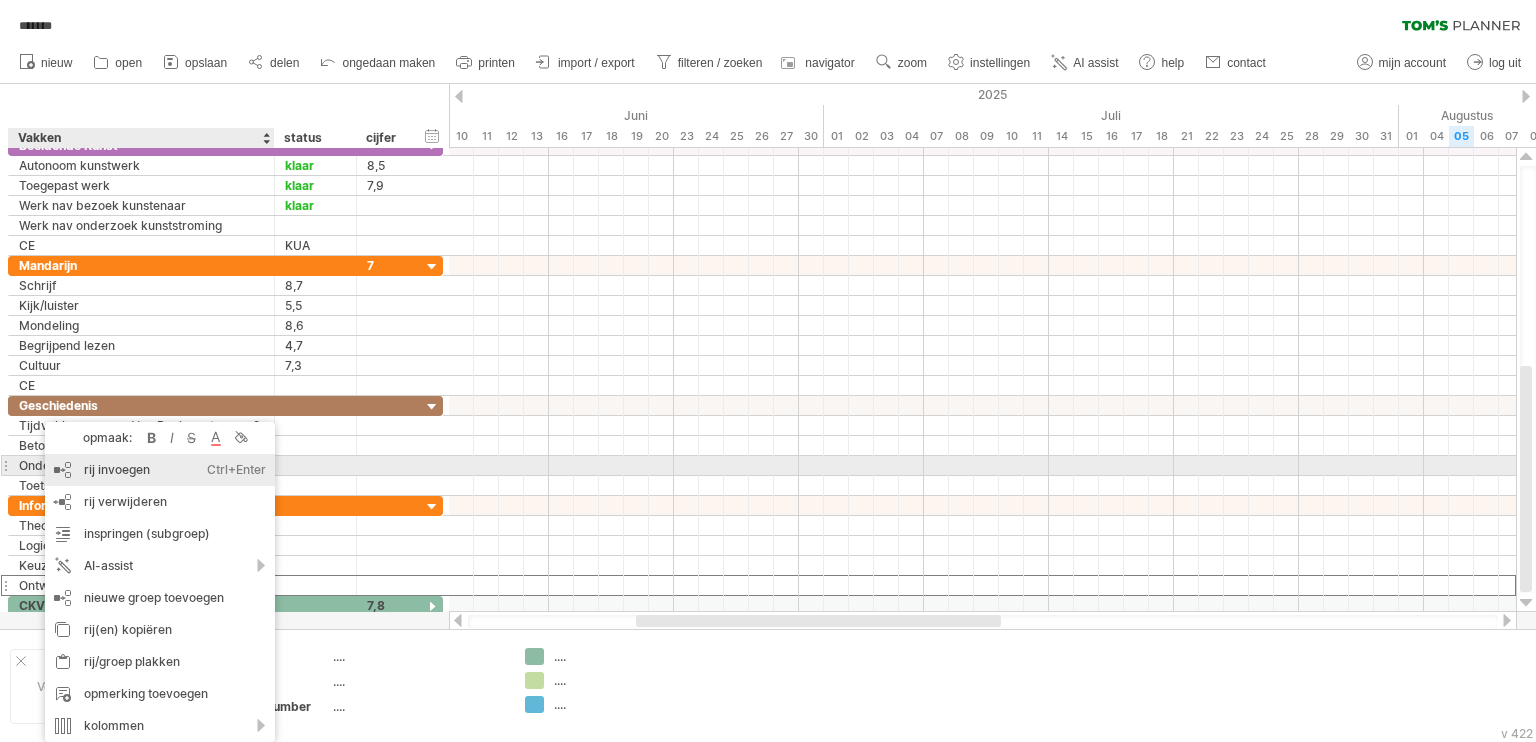 click on "rij invoegen Ctrl+Enter Cmd+Enter" at bounding box center [160, 470] 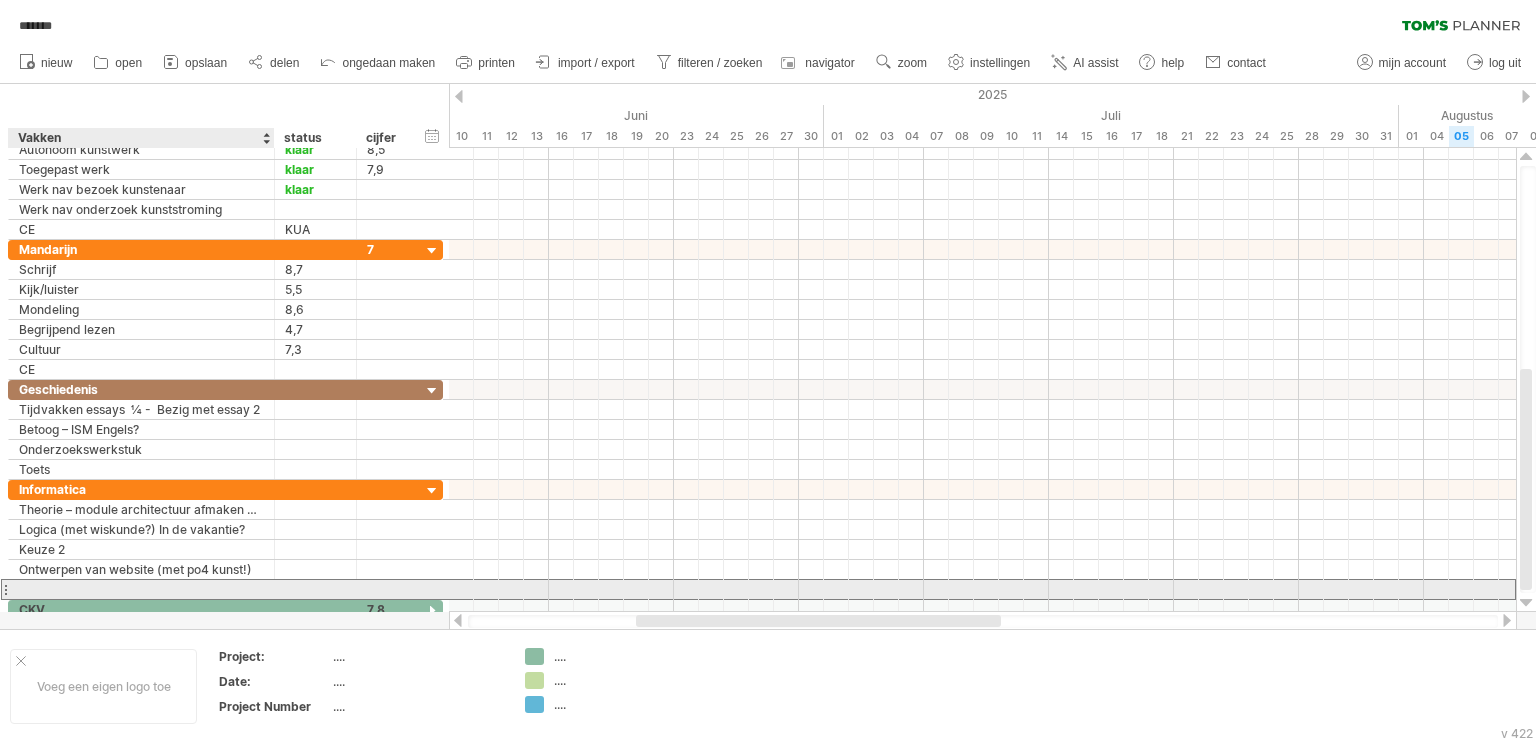 click at bounding box center [141, 589] 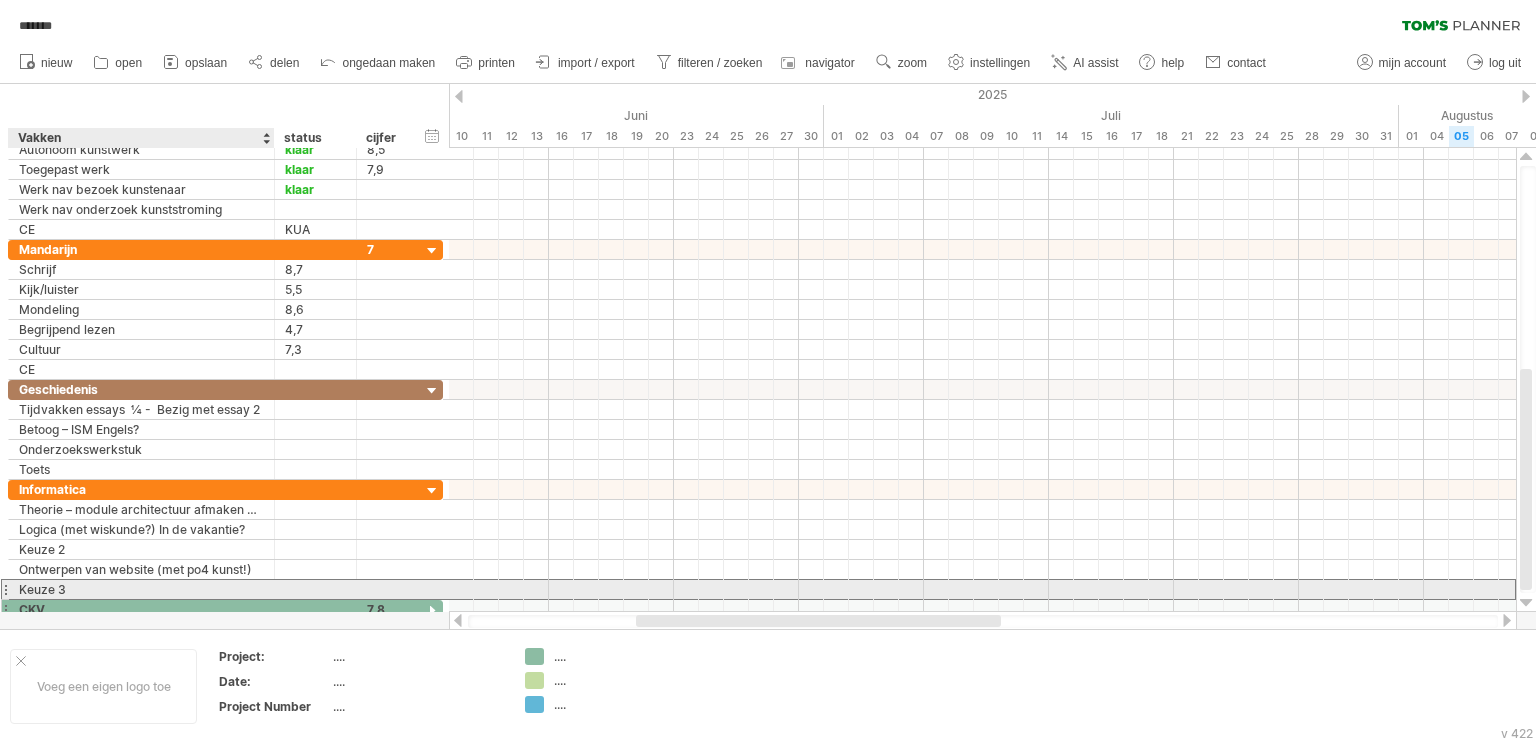 click on "*** CKV" at bounding box center [142, 609] 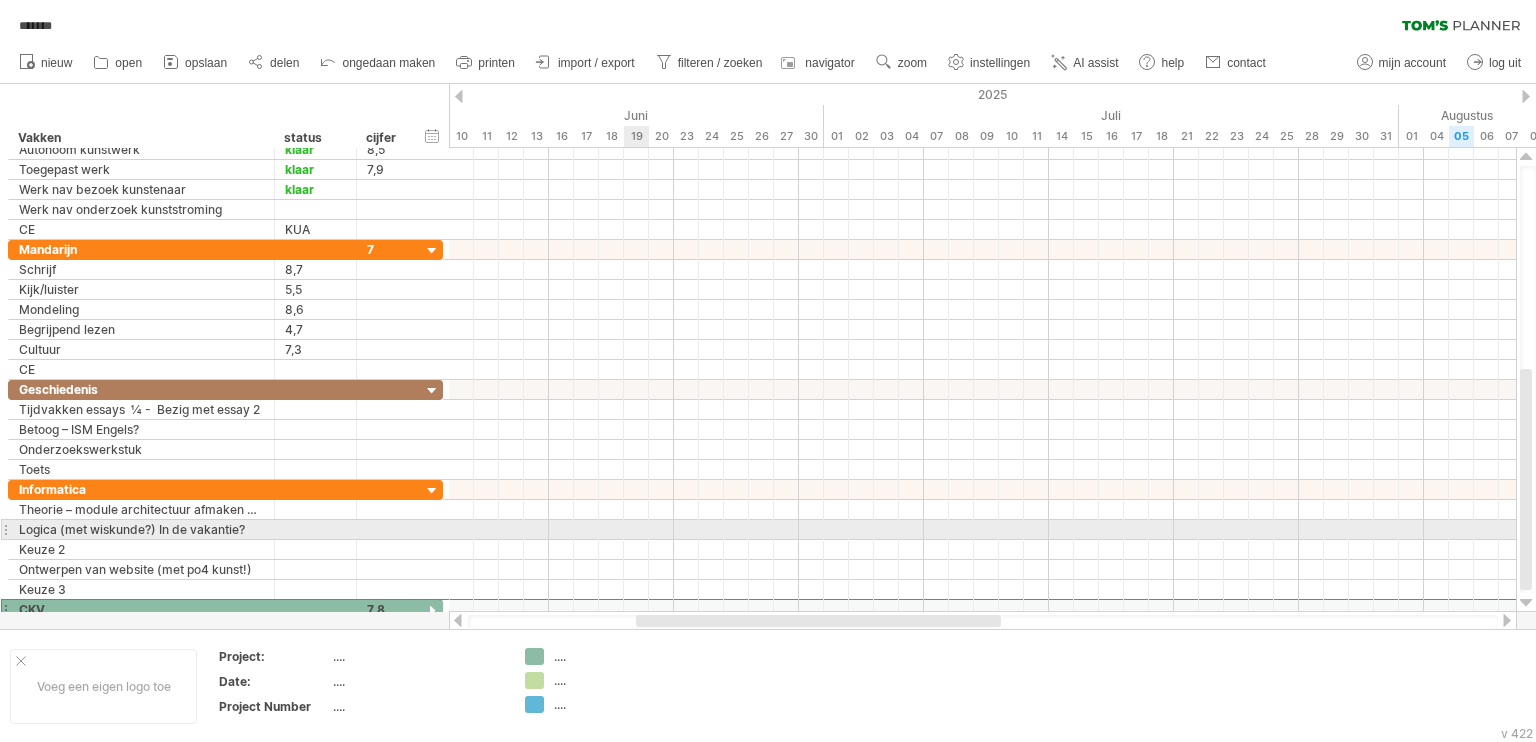 click at bounding box center (982, 550) 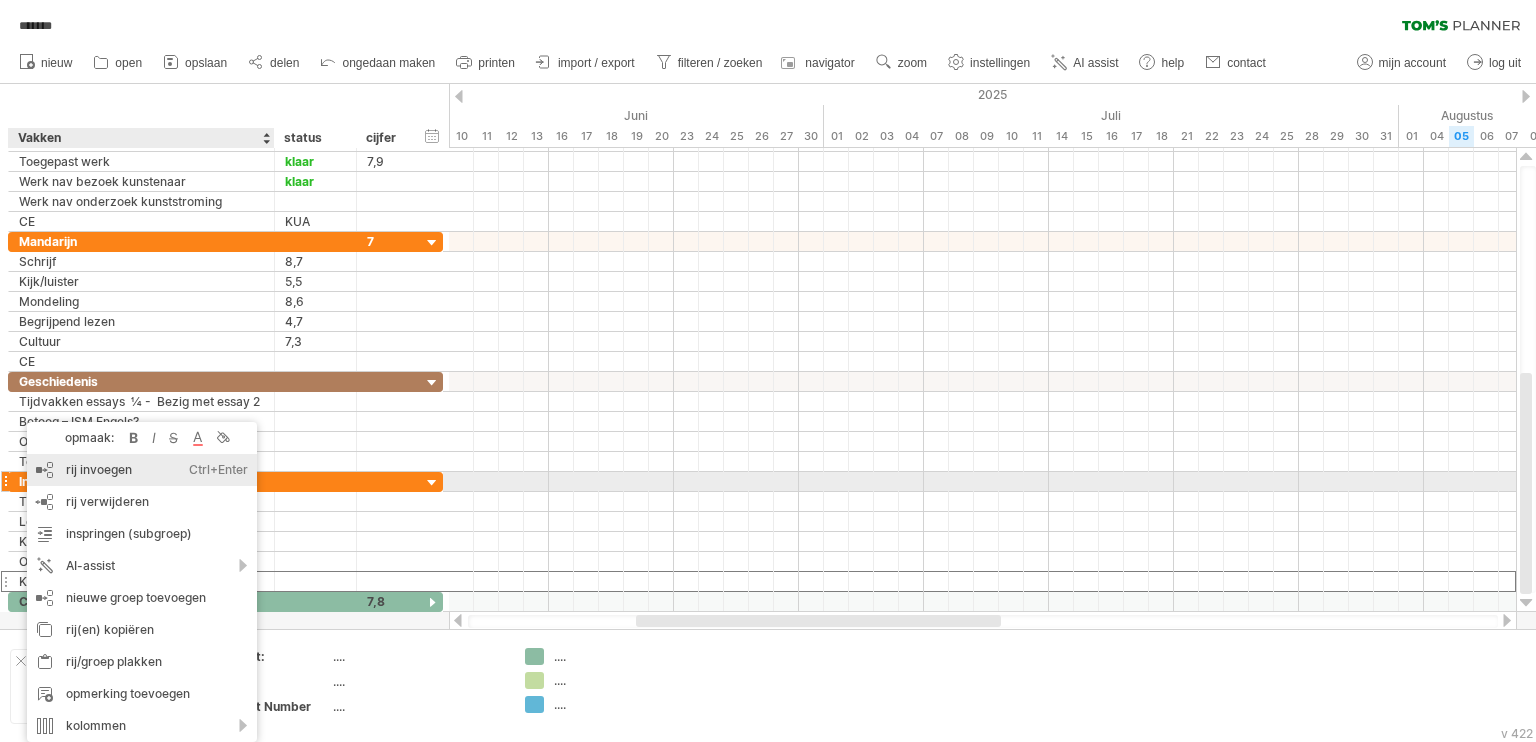 click on "rij invoegen Ctrl+Enter Cmd+Enter" at bounding box center [142, 470] 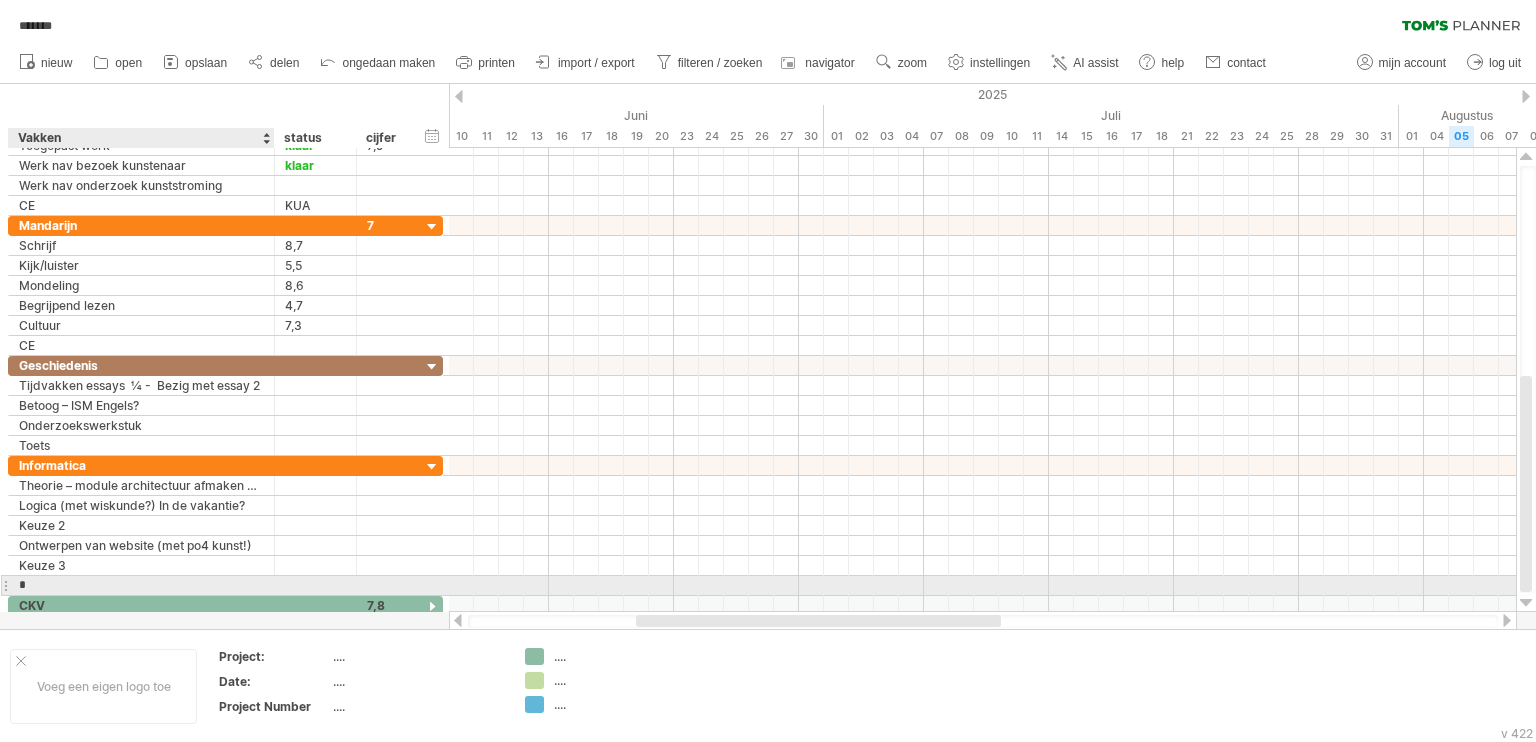 type on "**" 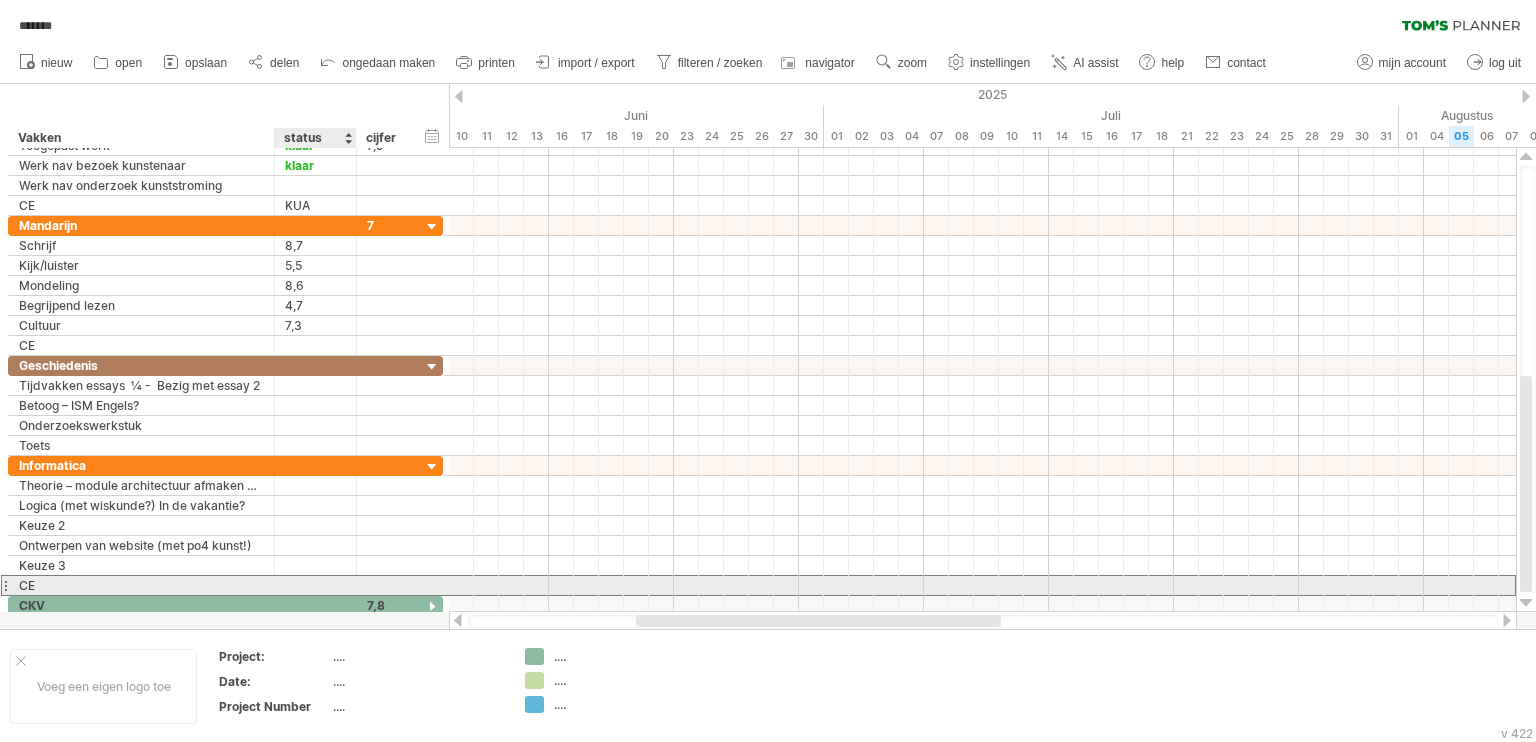 click at bounding box center [315, 585] 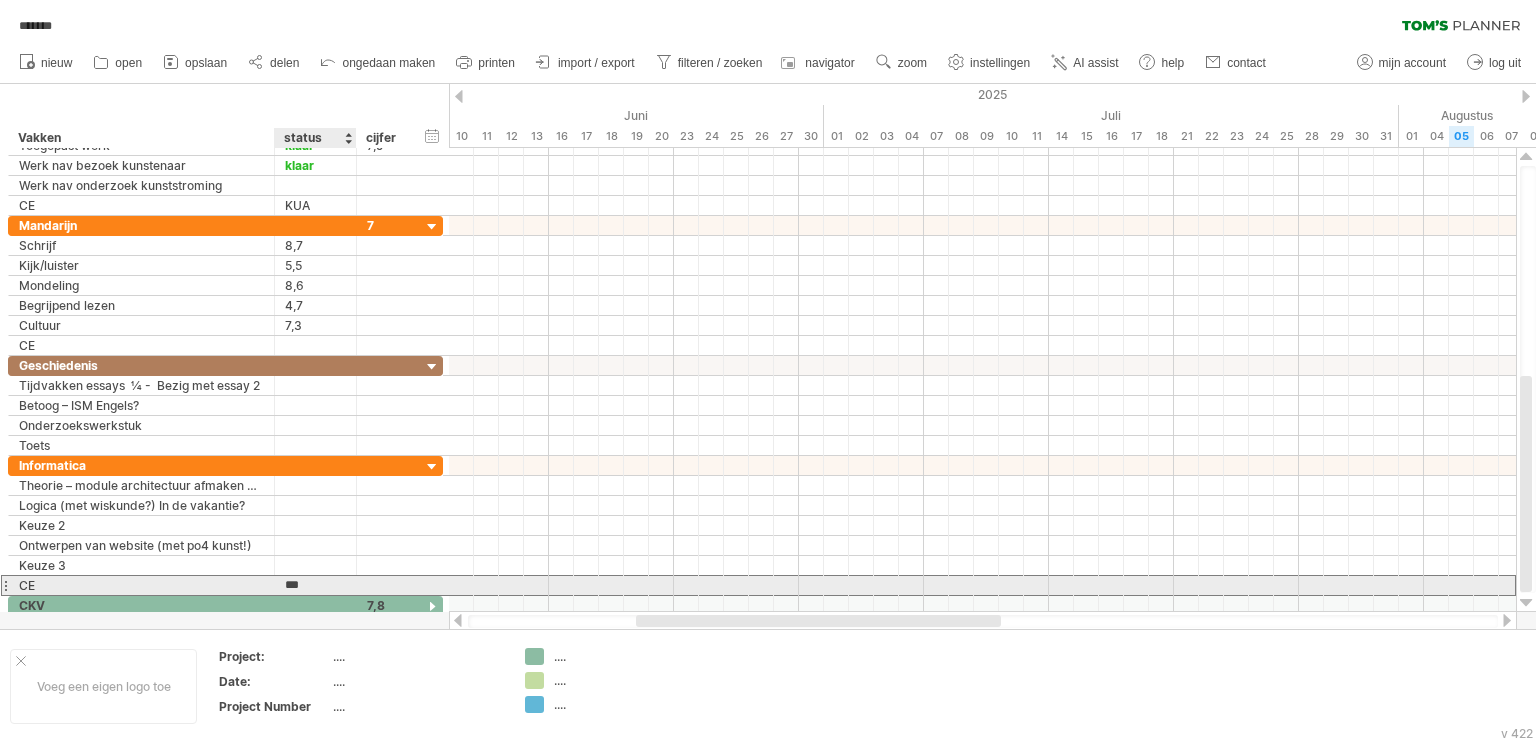 type on "****" 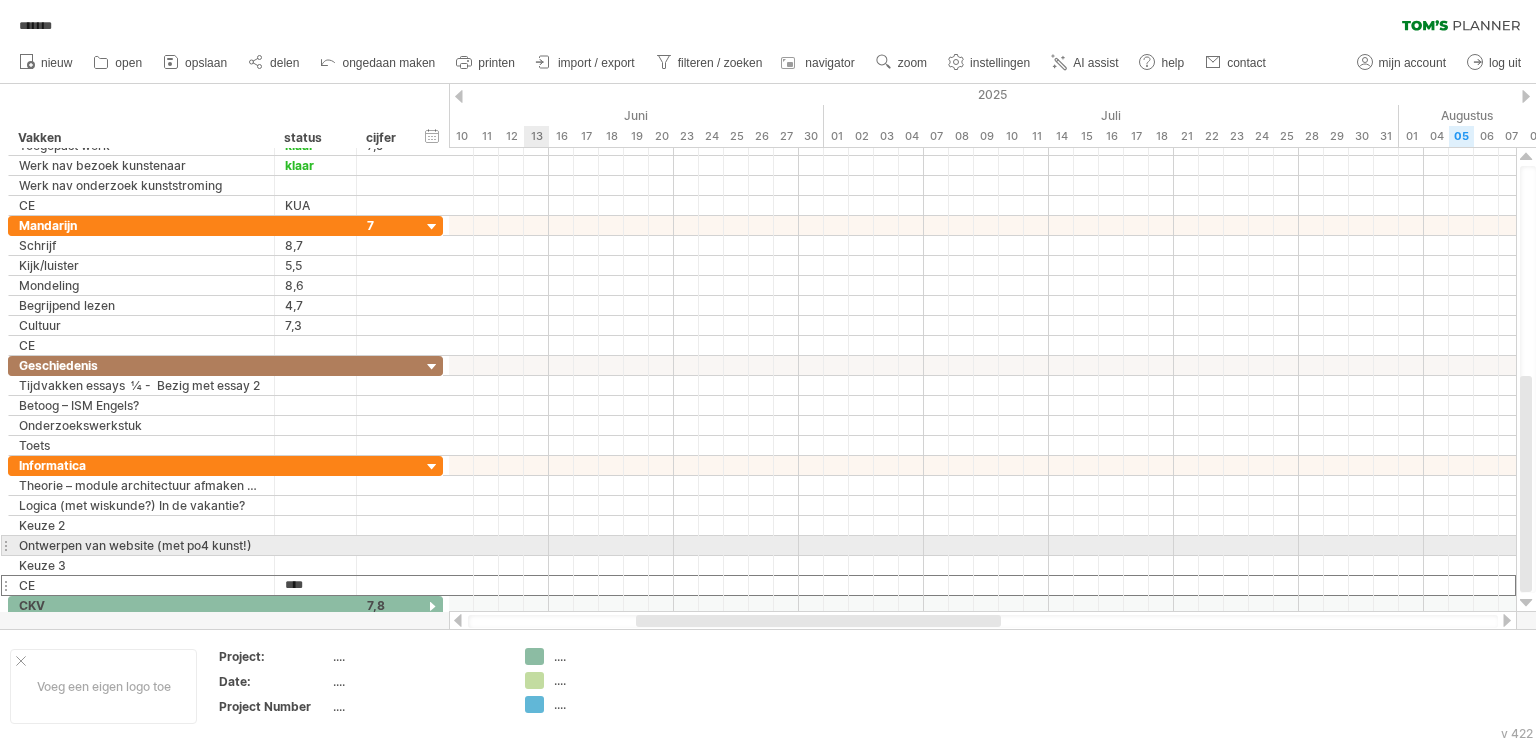 drag, startPoint x: 579, startPoint y: 532, endPoint x: 600, endPoint y: 535, distance: 21.213203 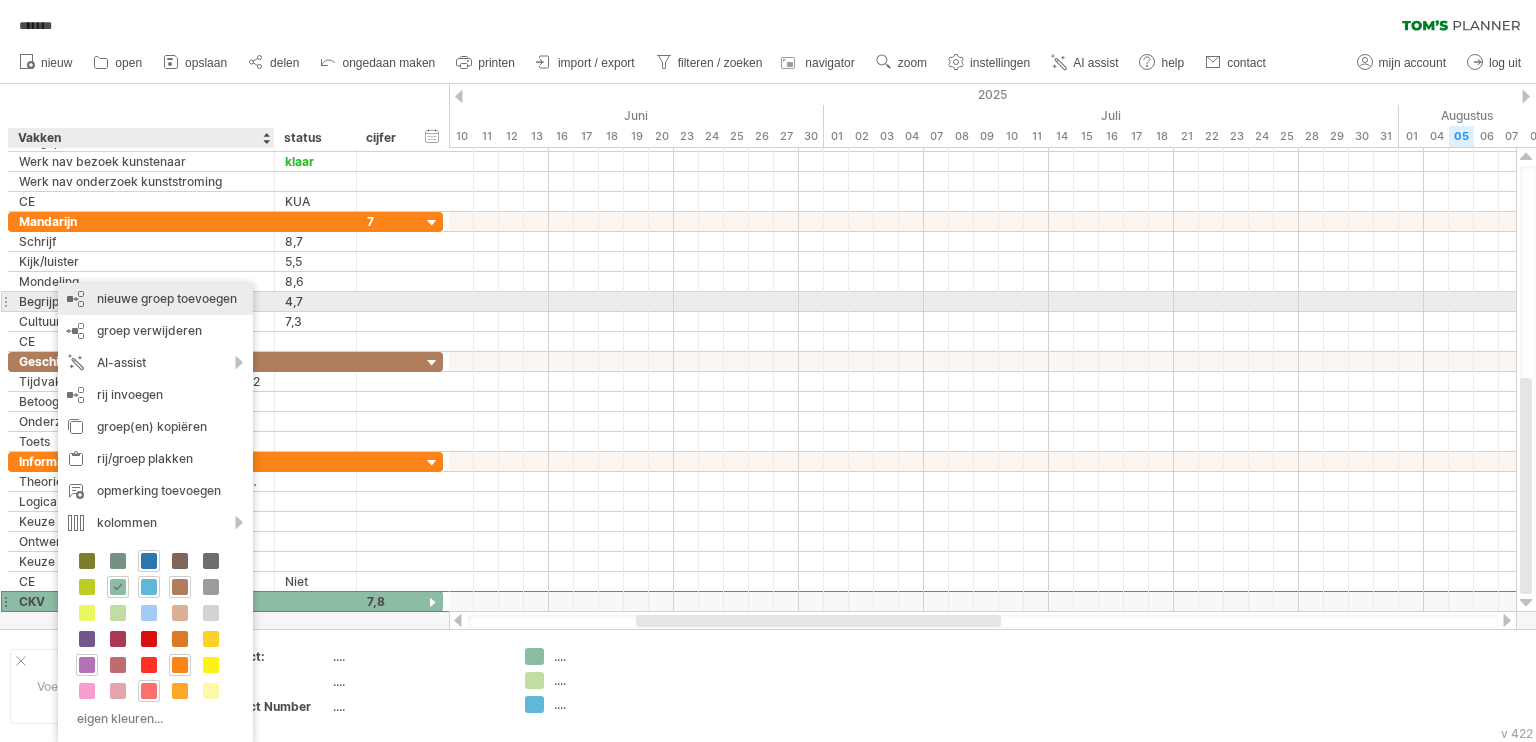 click on "nieuwe groep toevoegen" at bounding box center (155, 299) 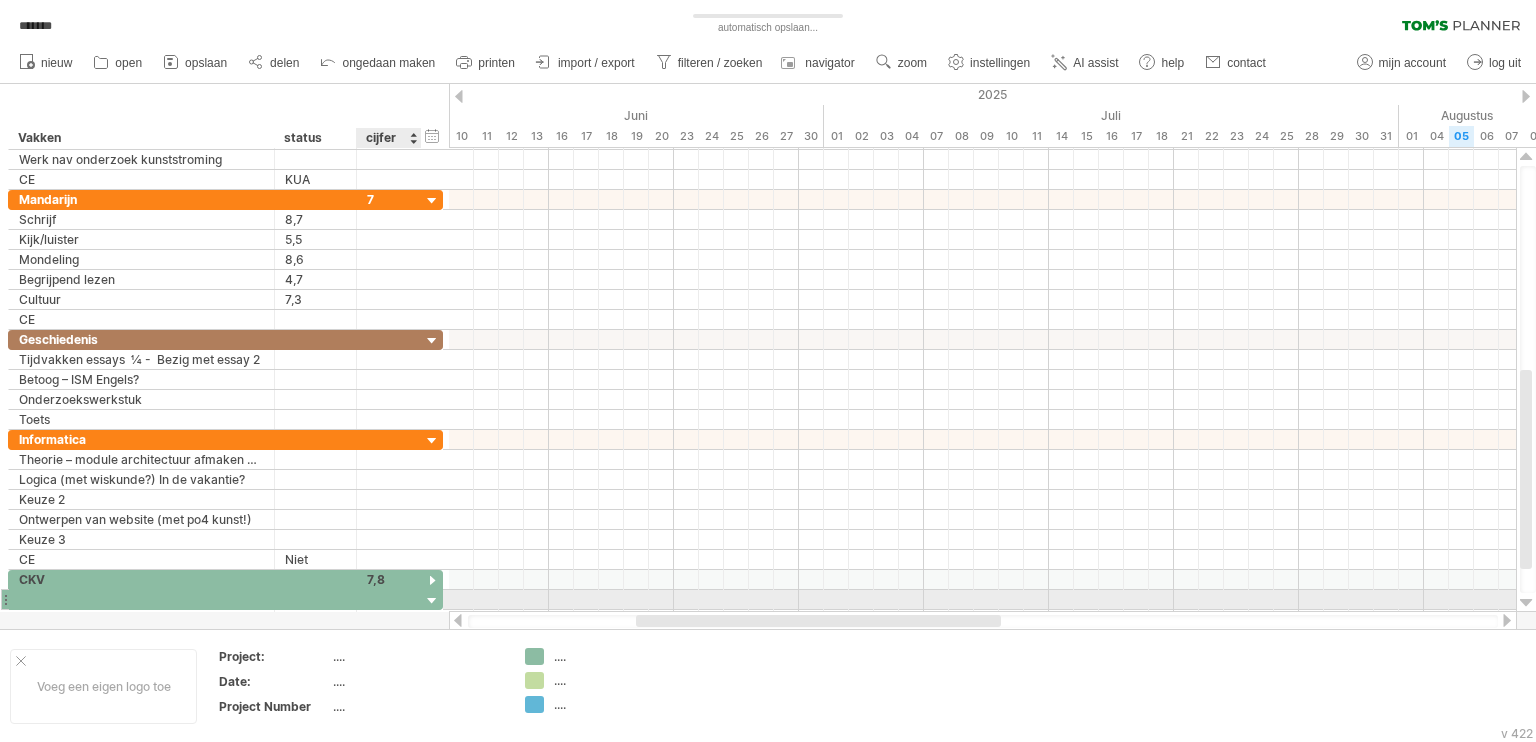click at bounding box center (432, 601) 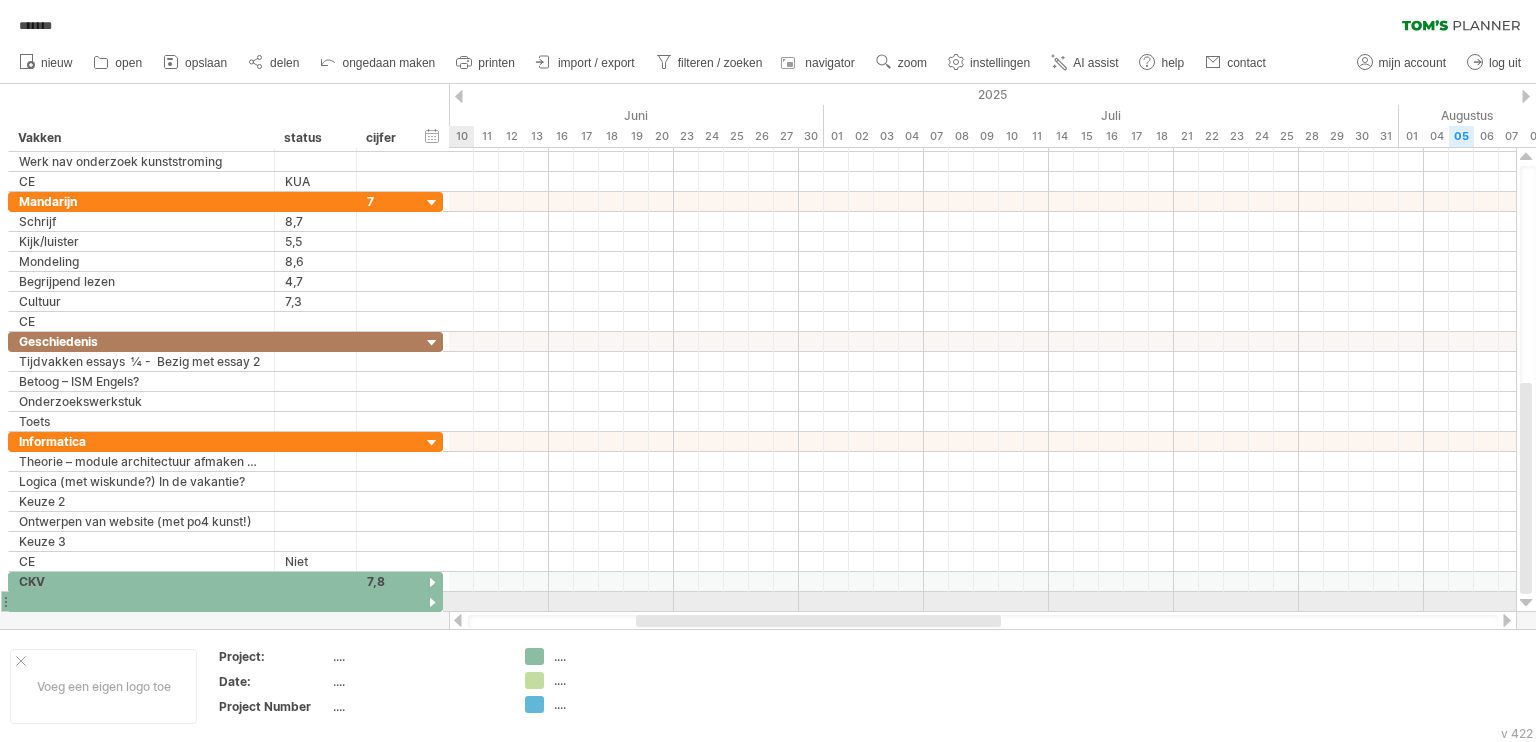 click at bounding box center (432, 603) 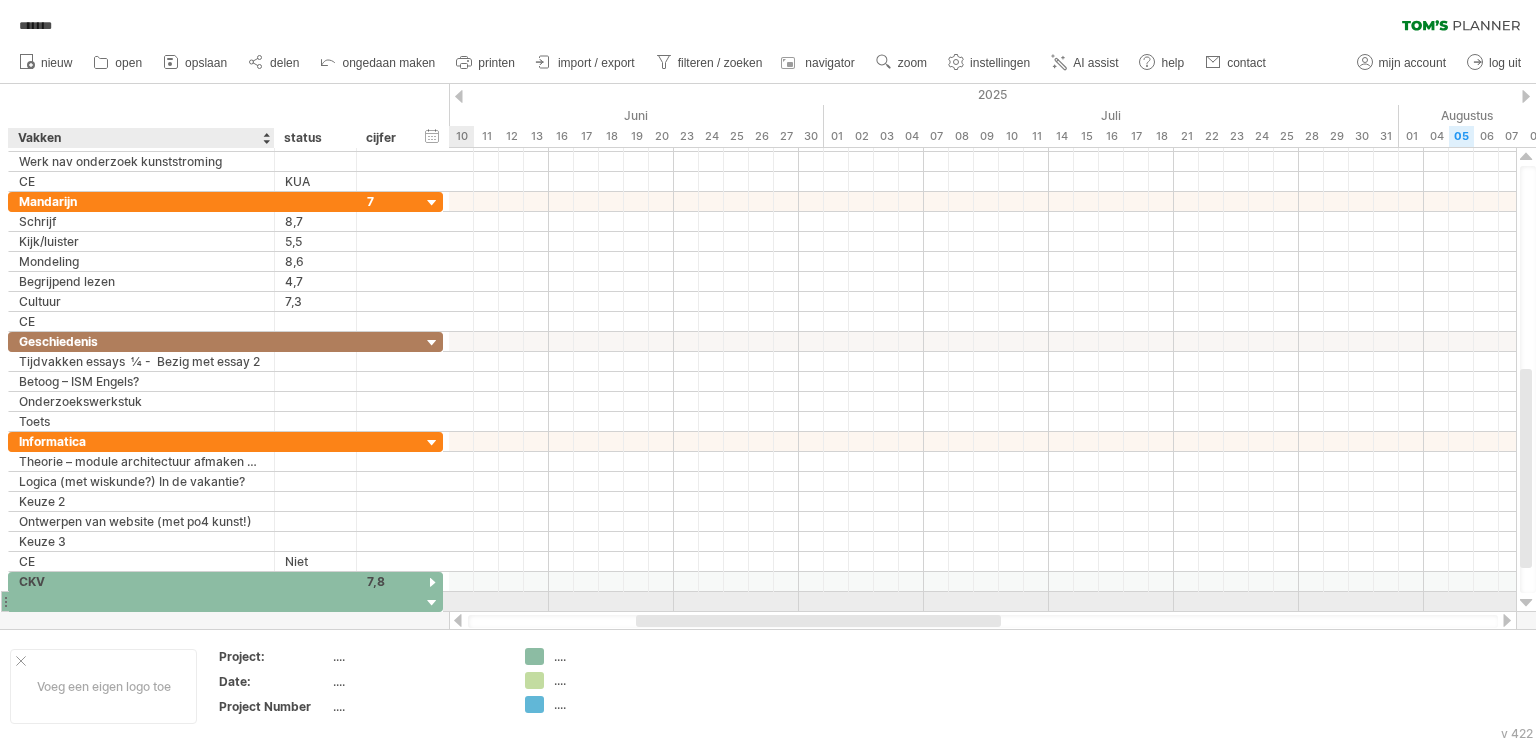 click at bounding box center (141, 601) 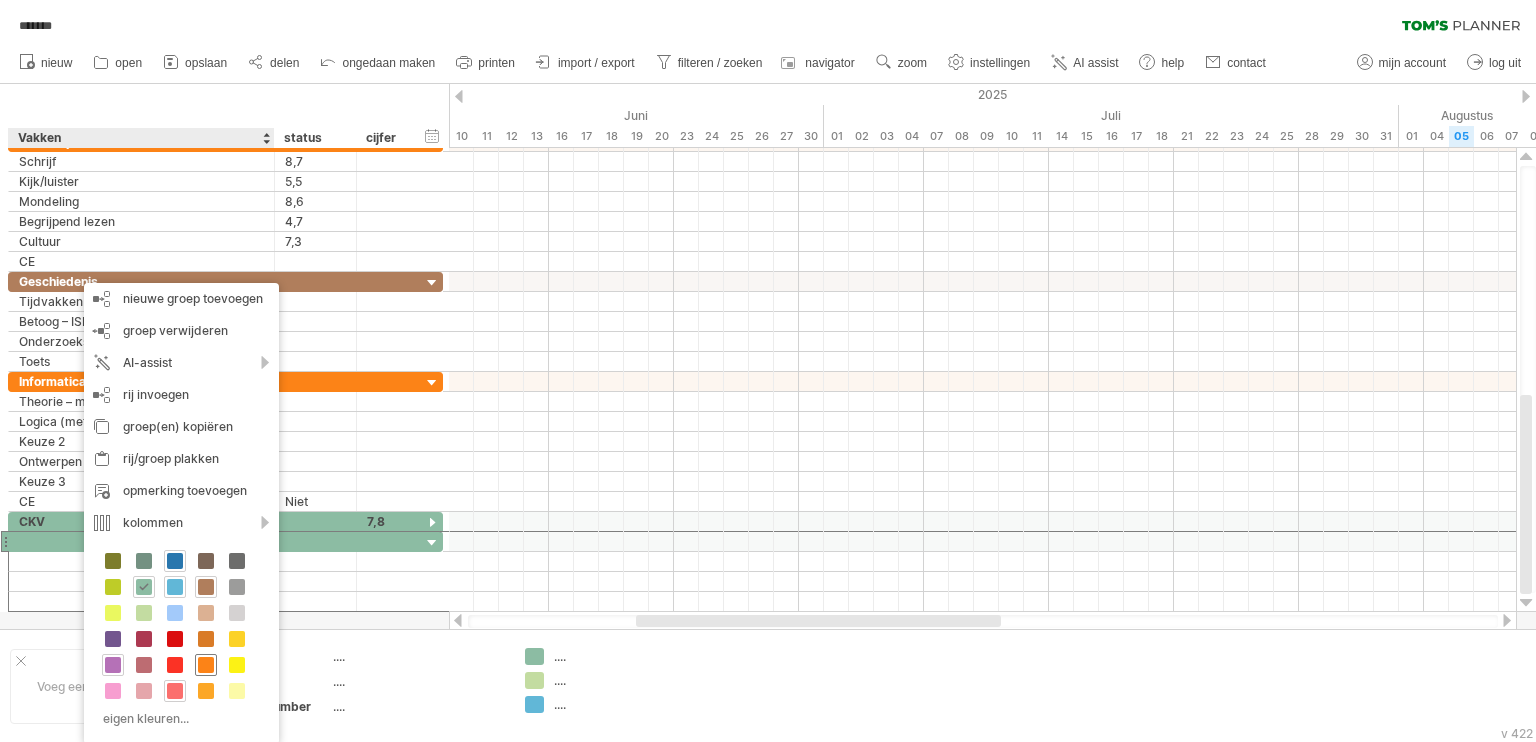 click at bounding box center [206, 665] 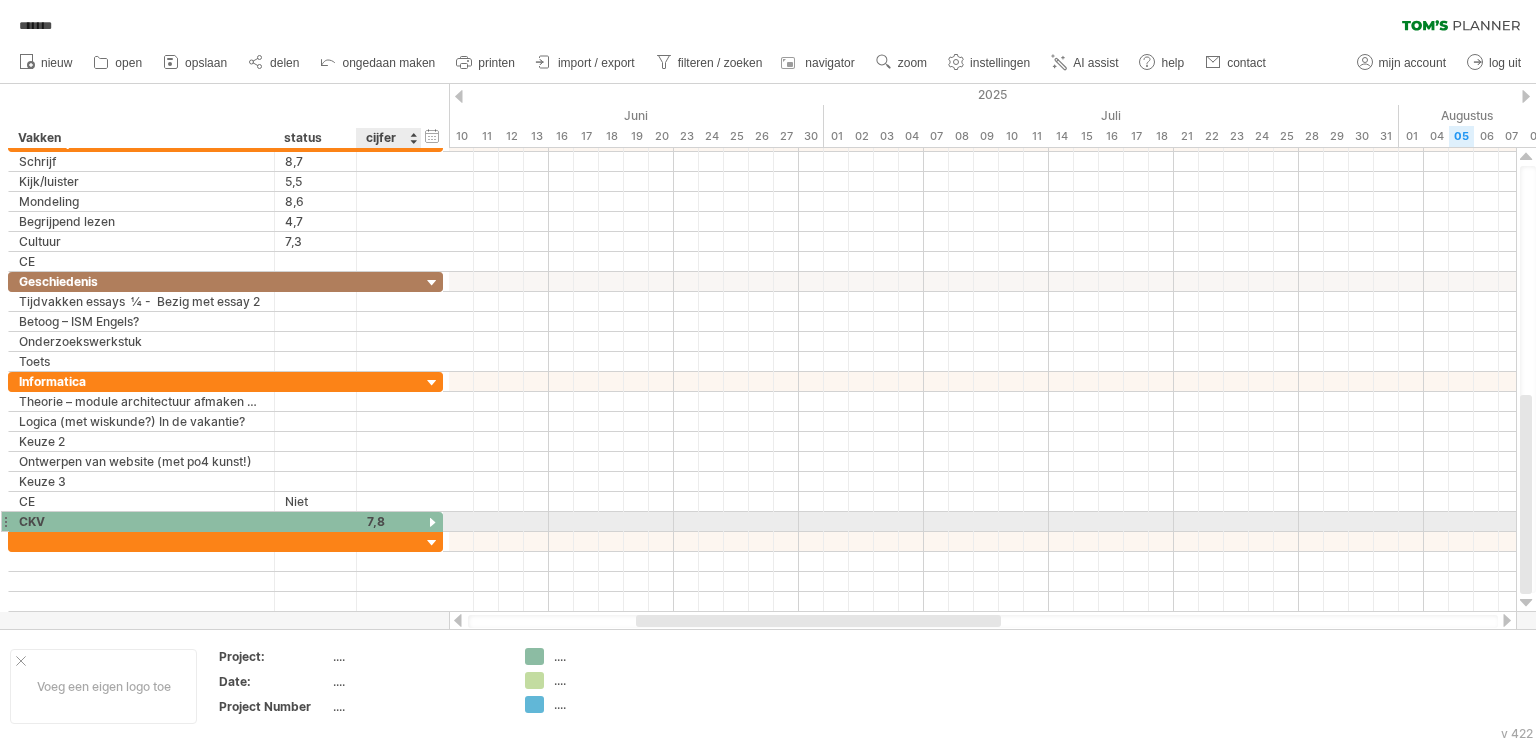 click at bounding box center [432, 523] 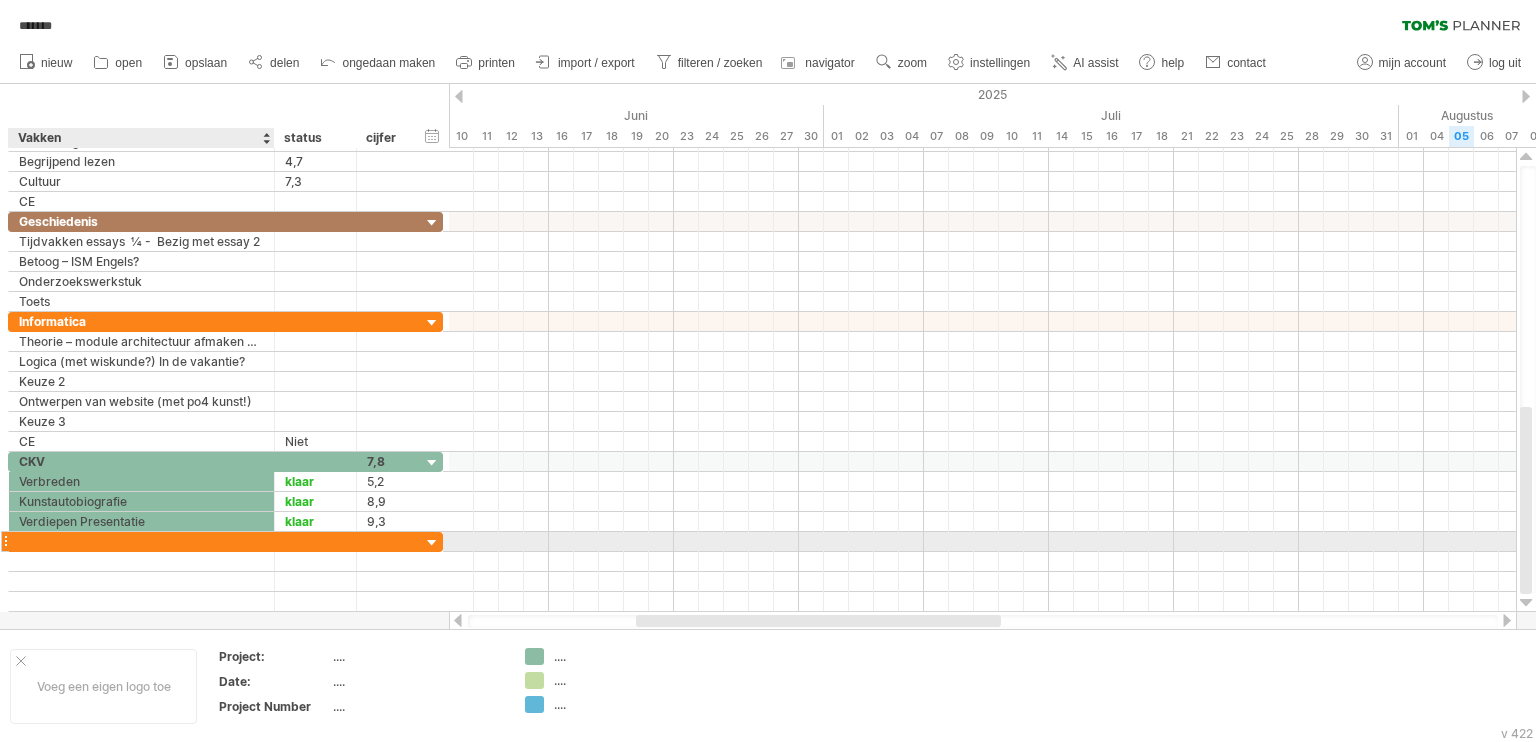 click at bounding box center [141, 541] 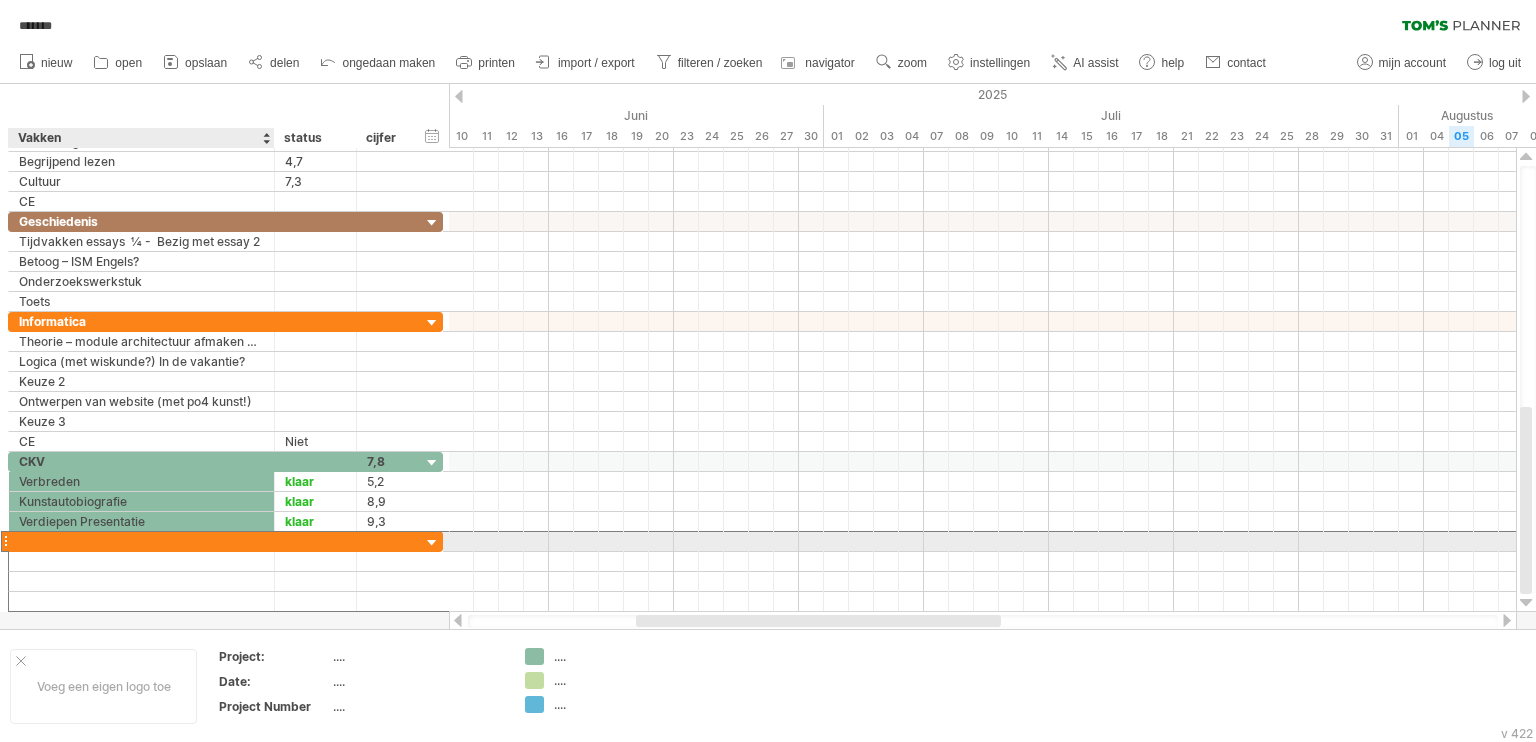 click at bounding box center (141, 541) 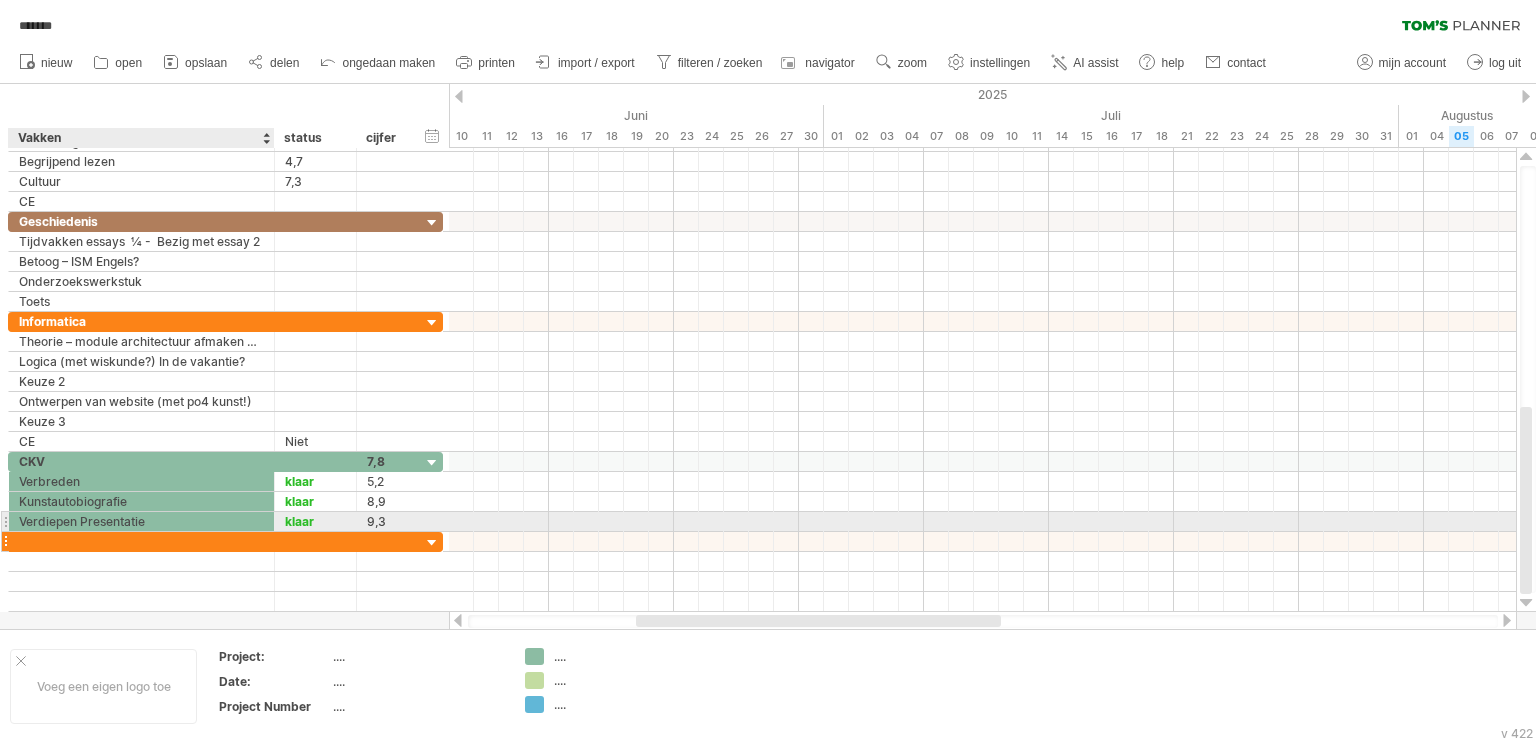 paste on "**********" 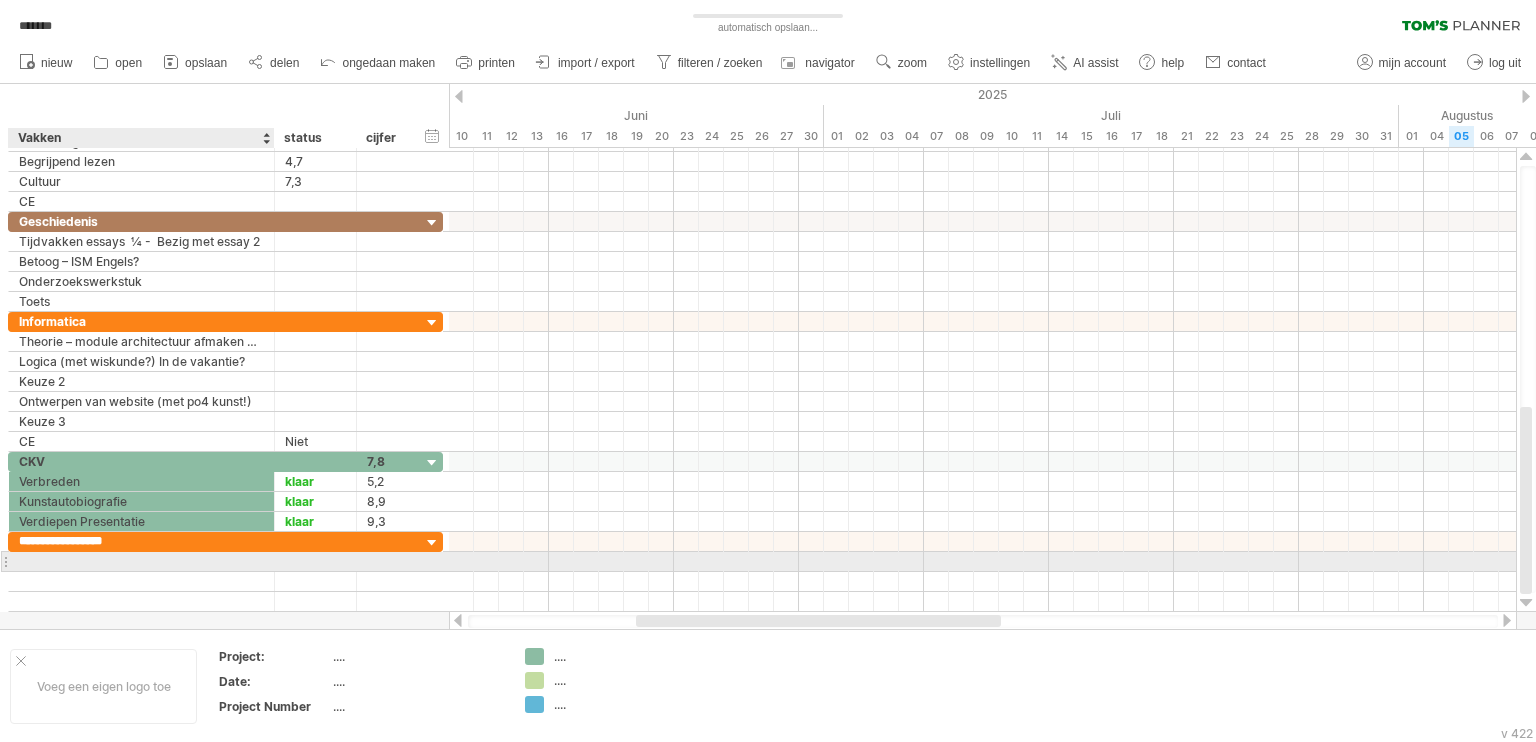 click at bounding box center (141, 561) 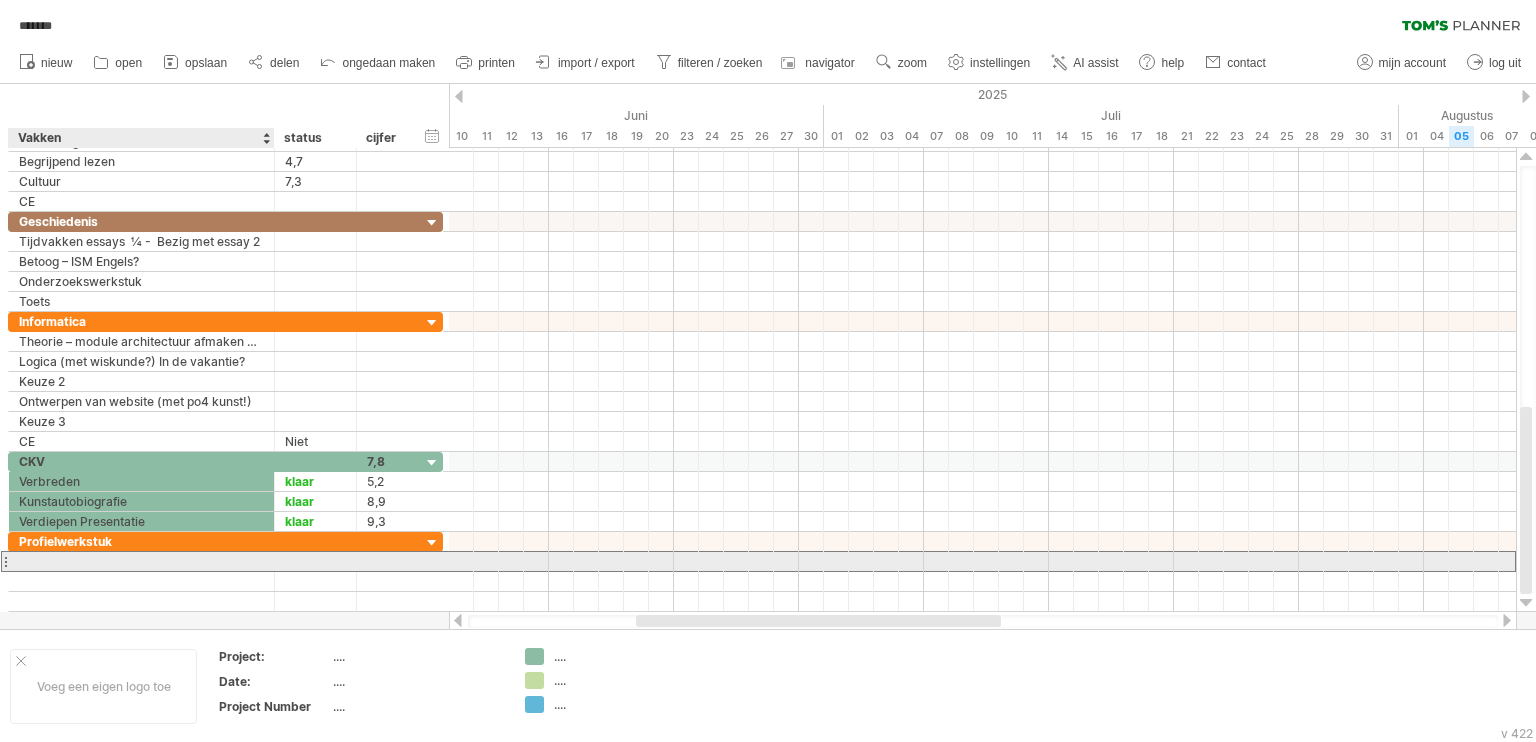 click at bounding box center (141, 561) 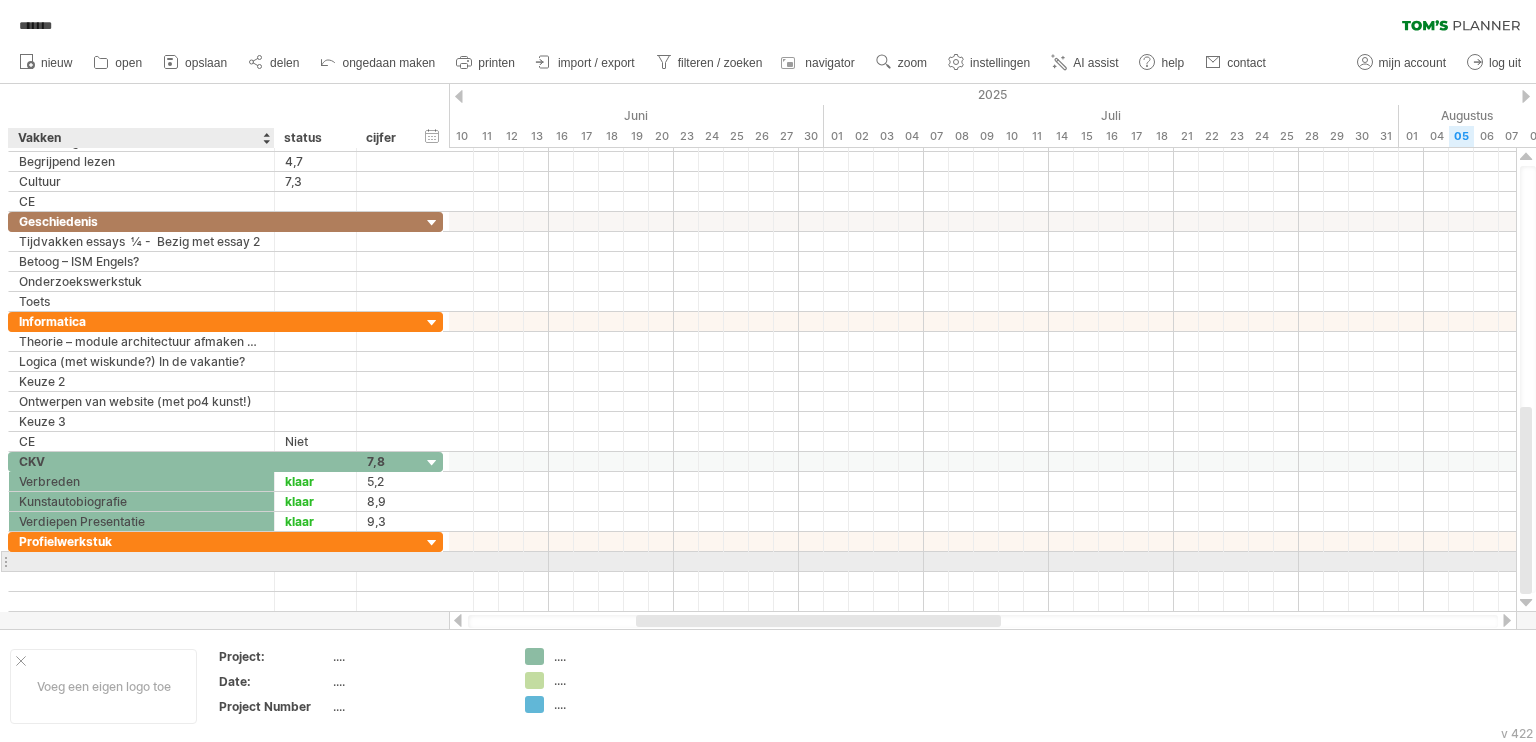 paste on "**********" 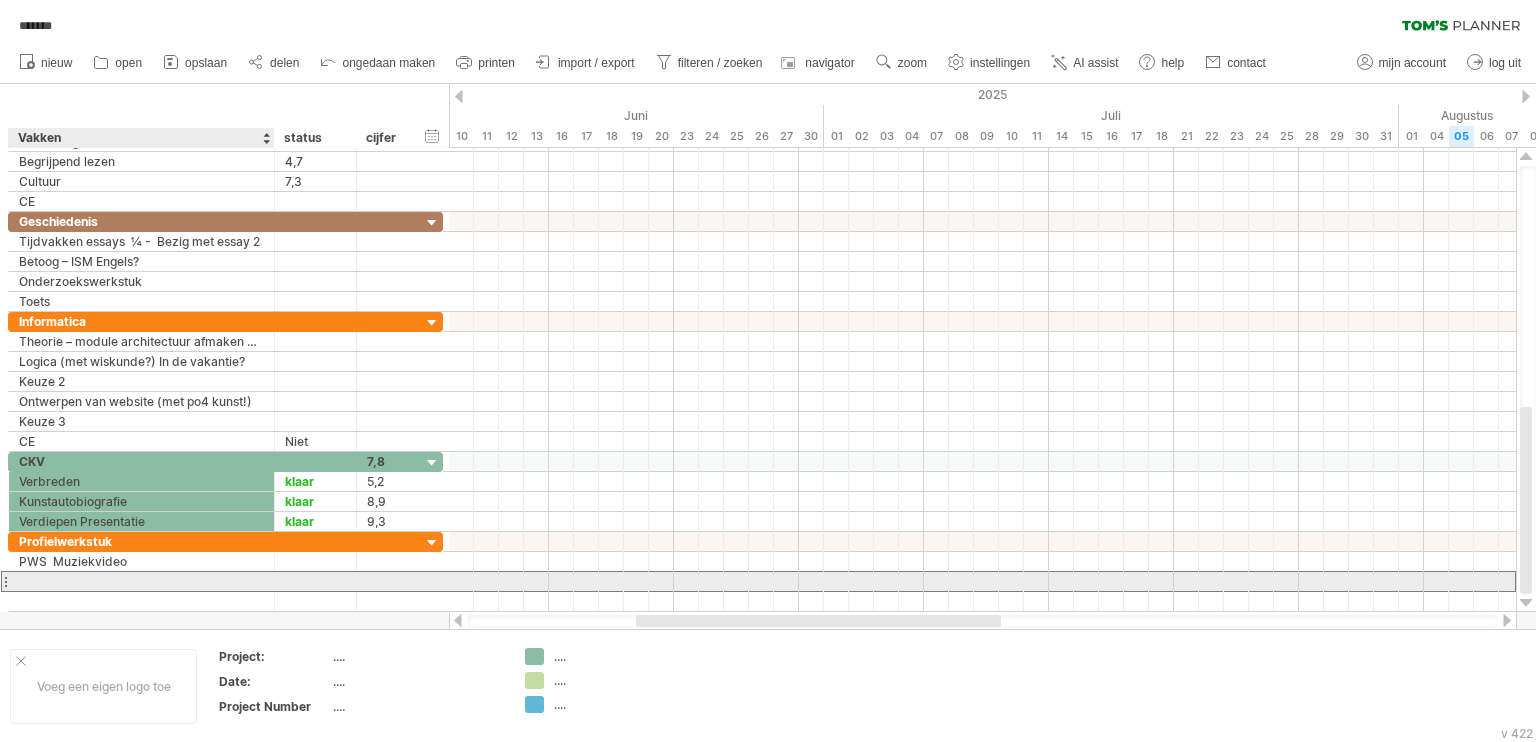 click at bounding box center (141, 581) 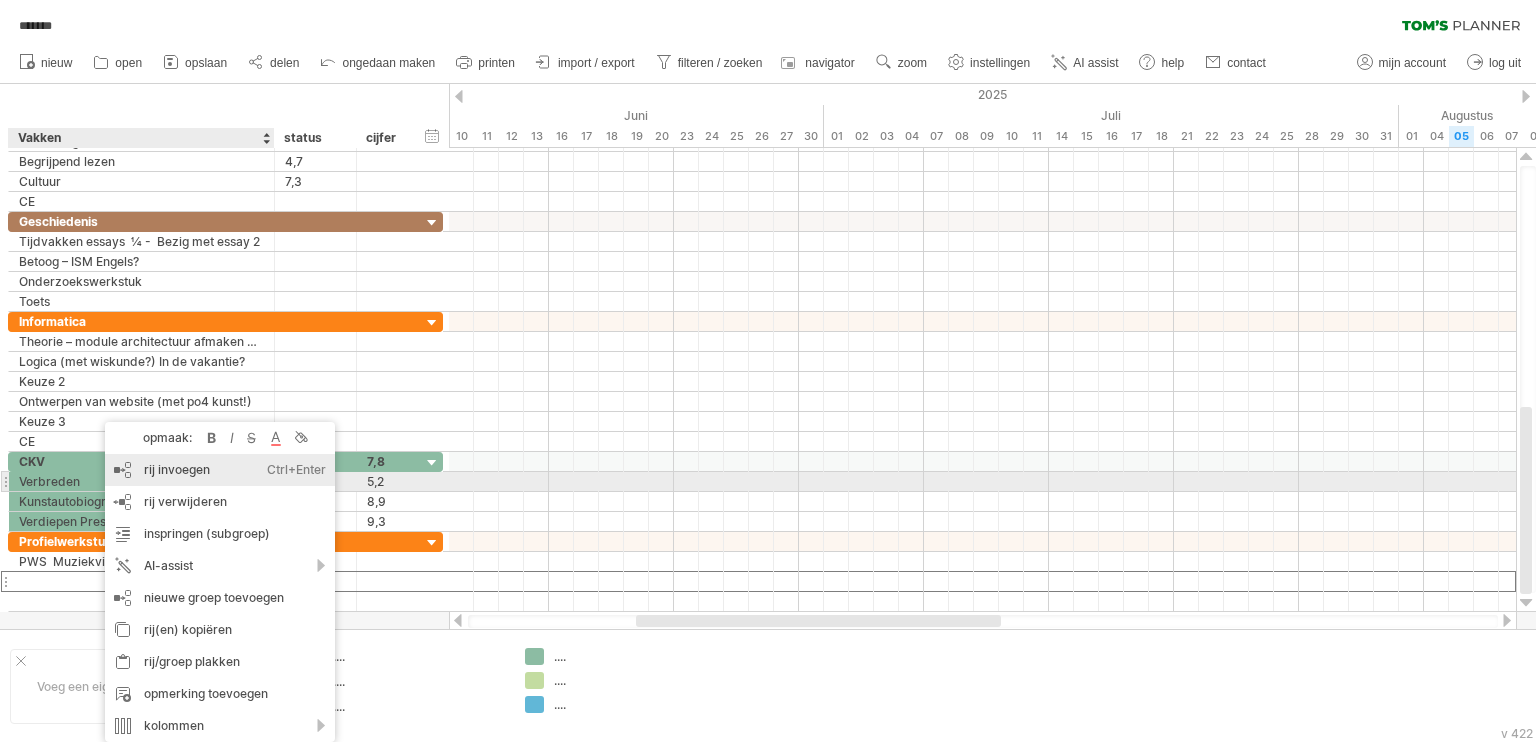click on "rij invoegen Ctrl+Enter Cmd+Enter" at bounding box center (220, 470) 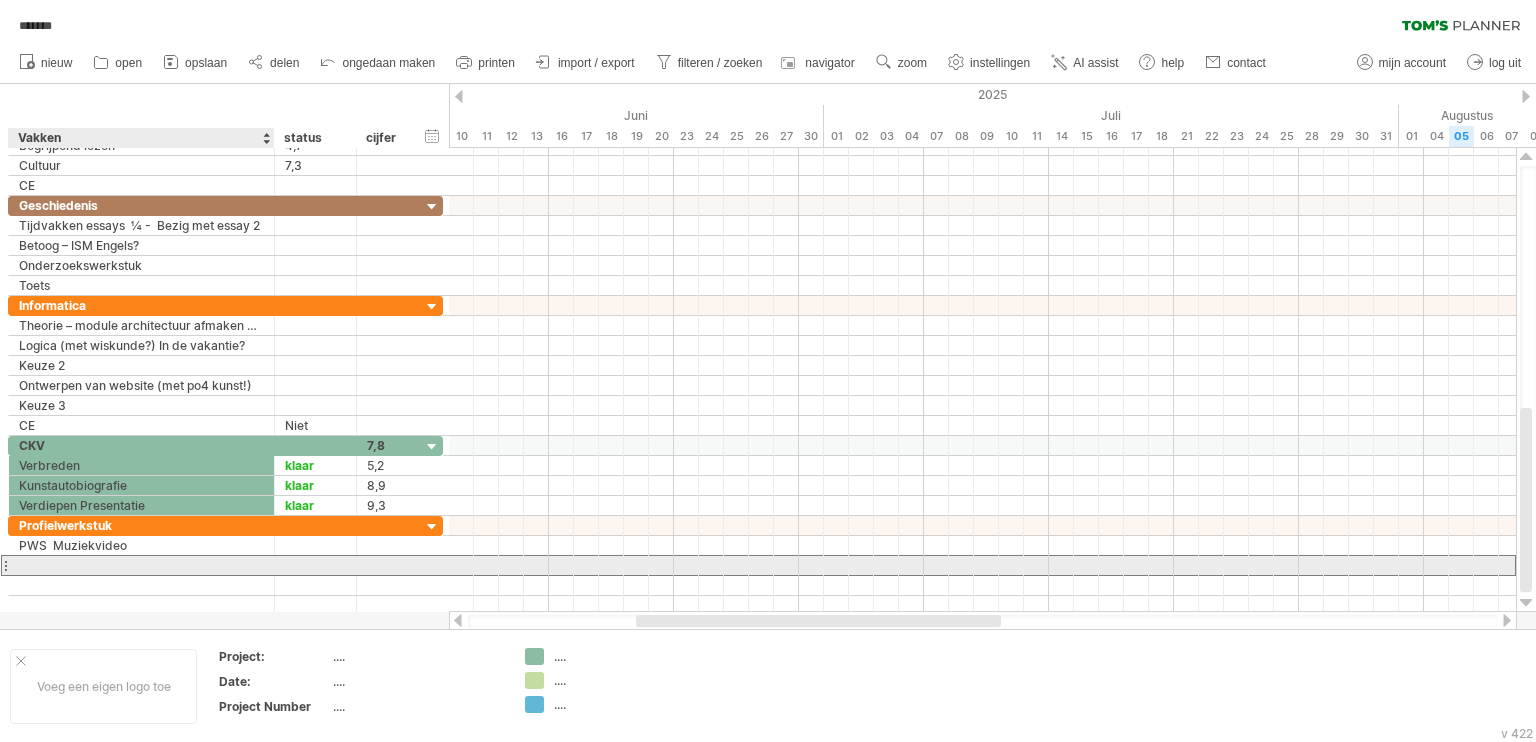click at bounding box center [141, 565] 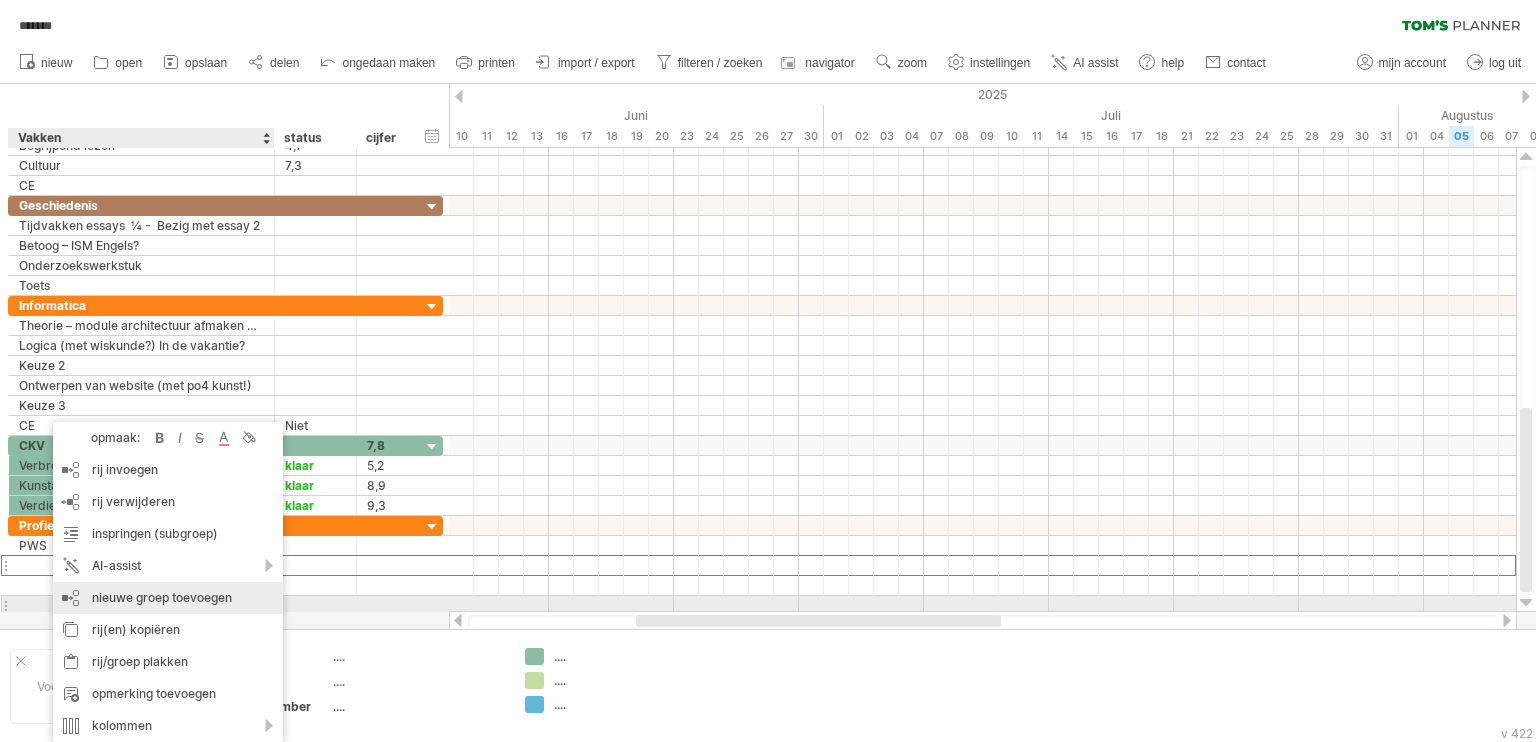 click on "nieuwe groep toevoegen" at bounding box center (168, 598) 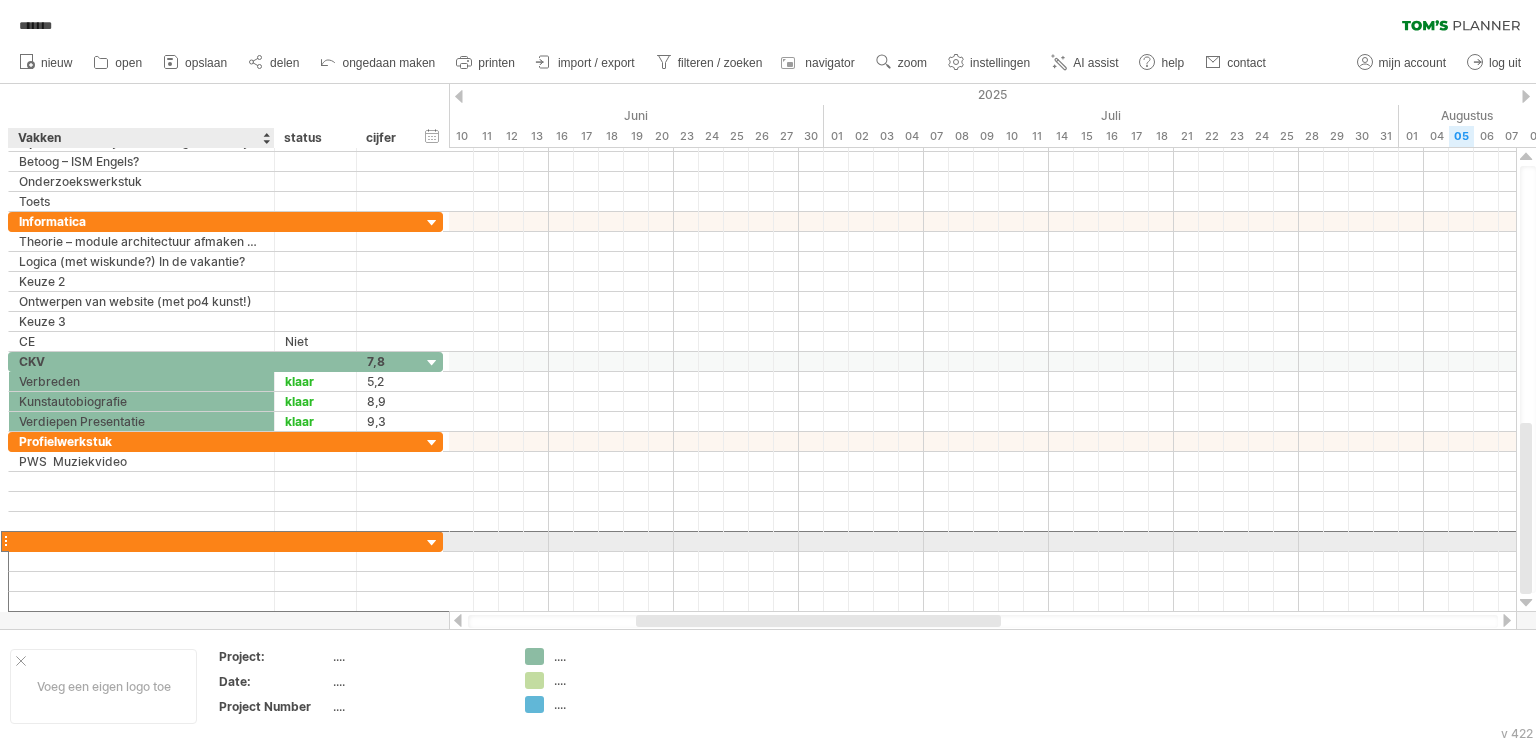 click at bounding box center (141, 541) 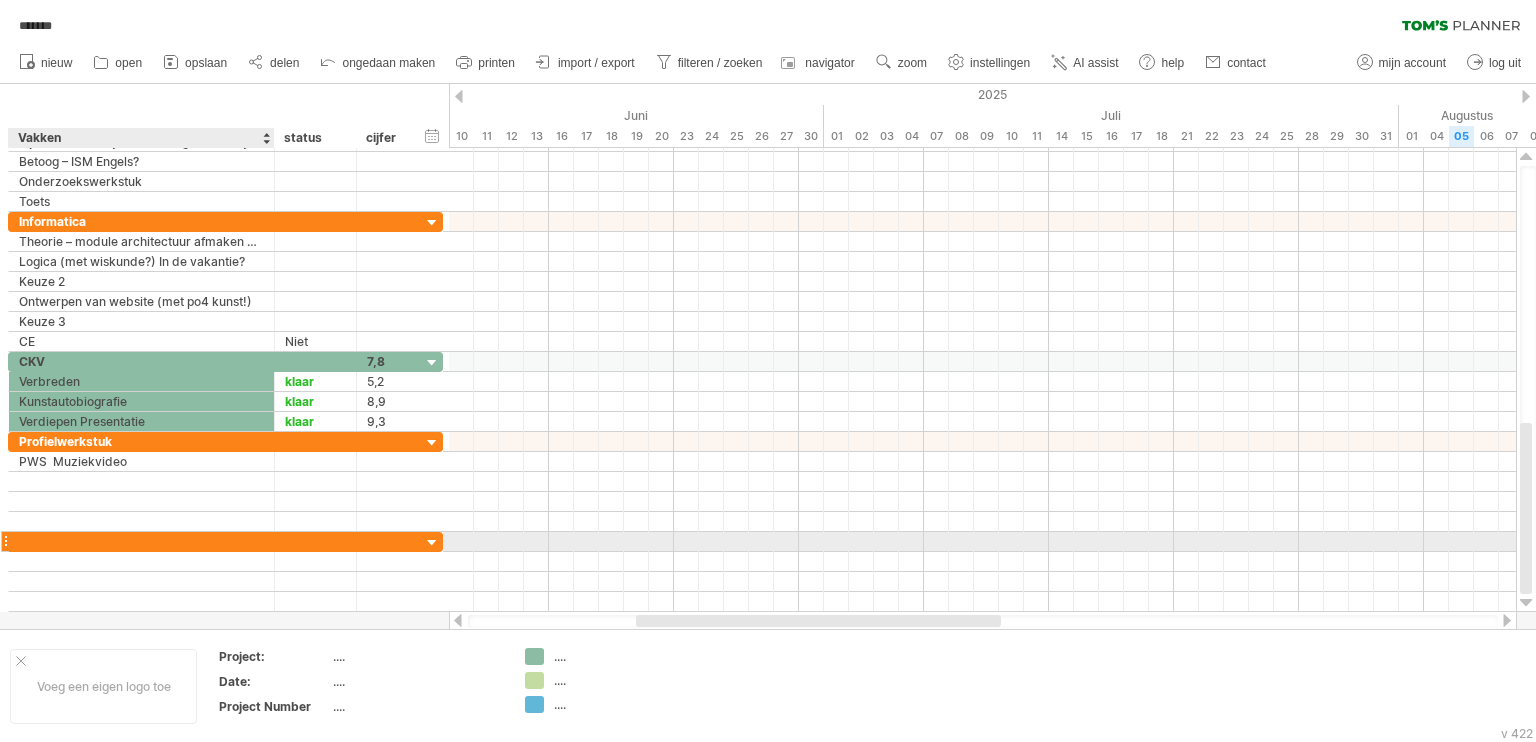 paste on "********" 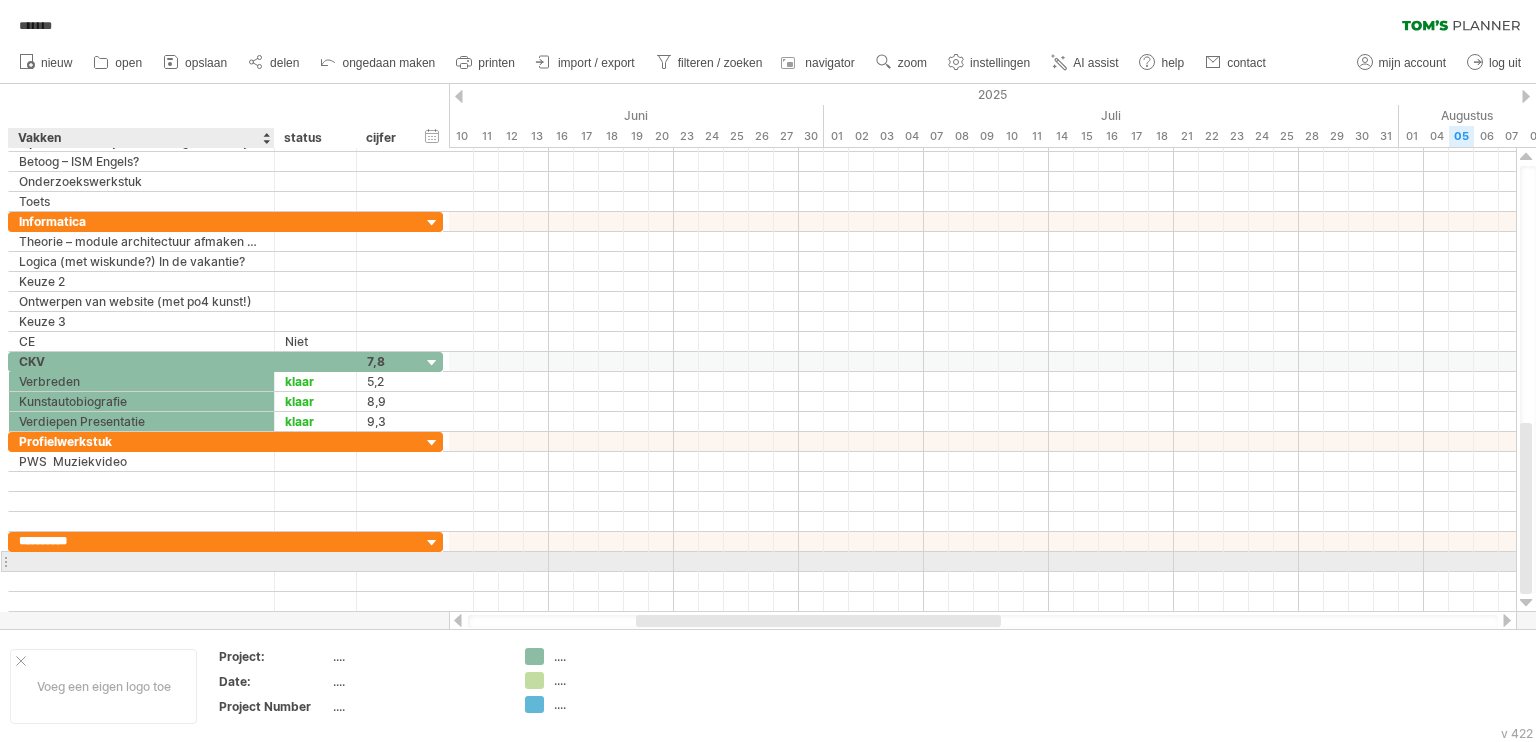 click at bounding box center (141, 561) 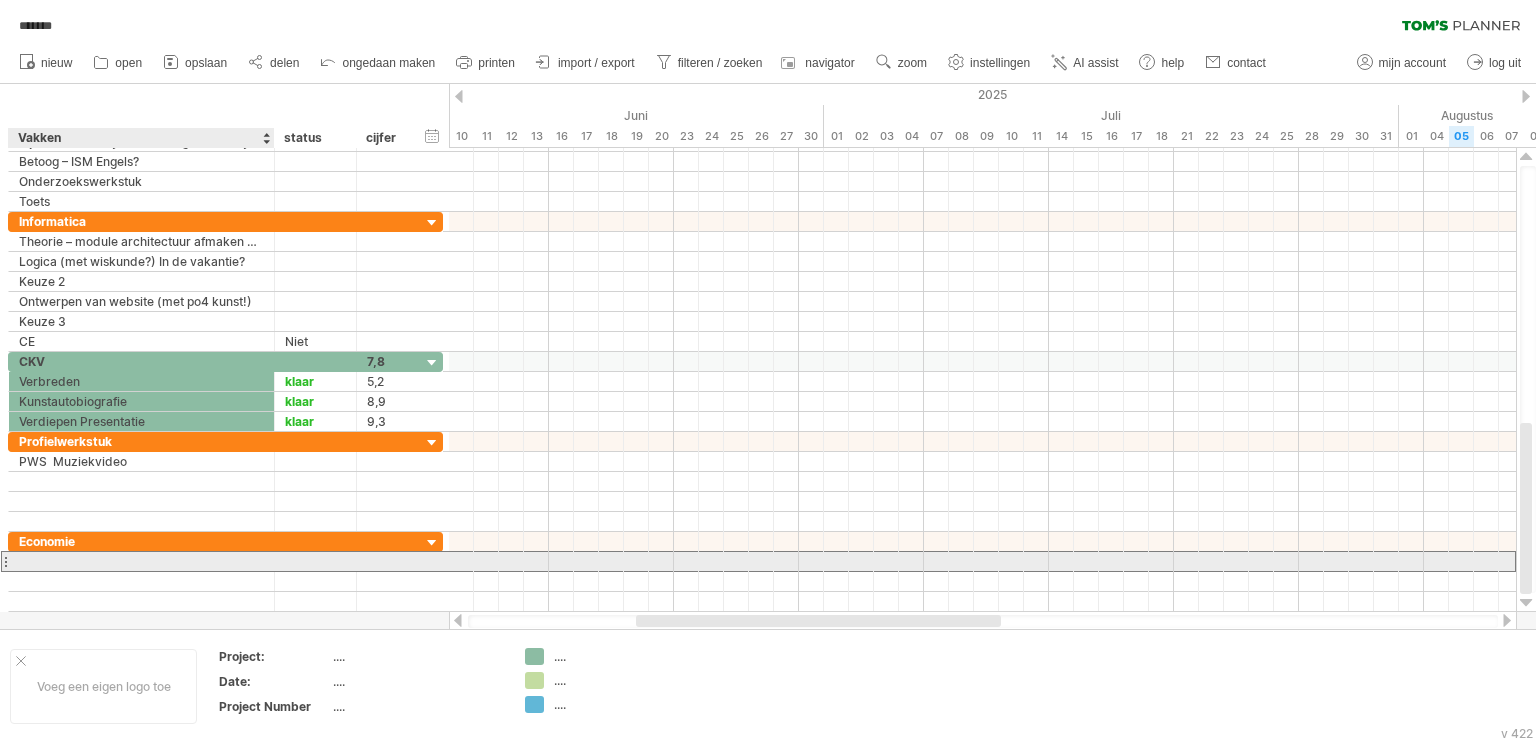click at bounding box center (141, 561) 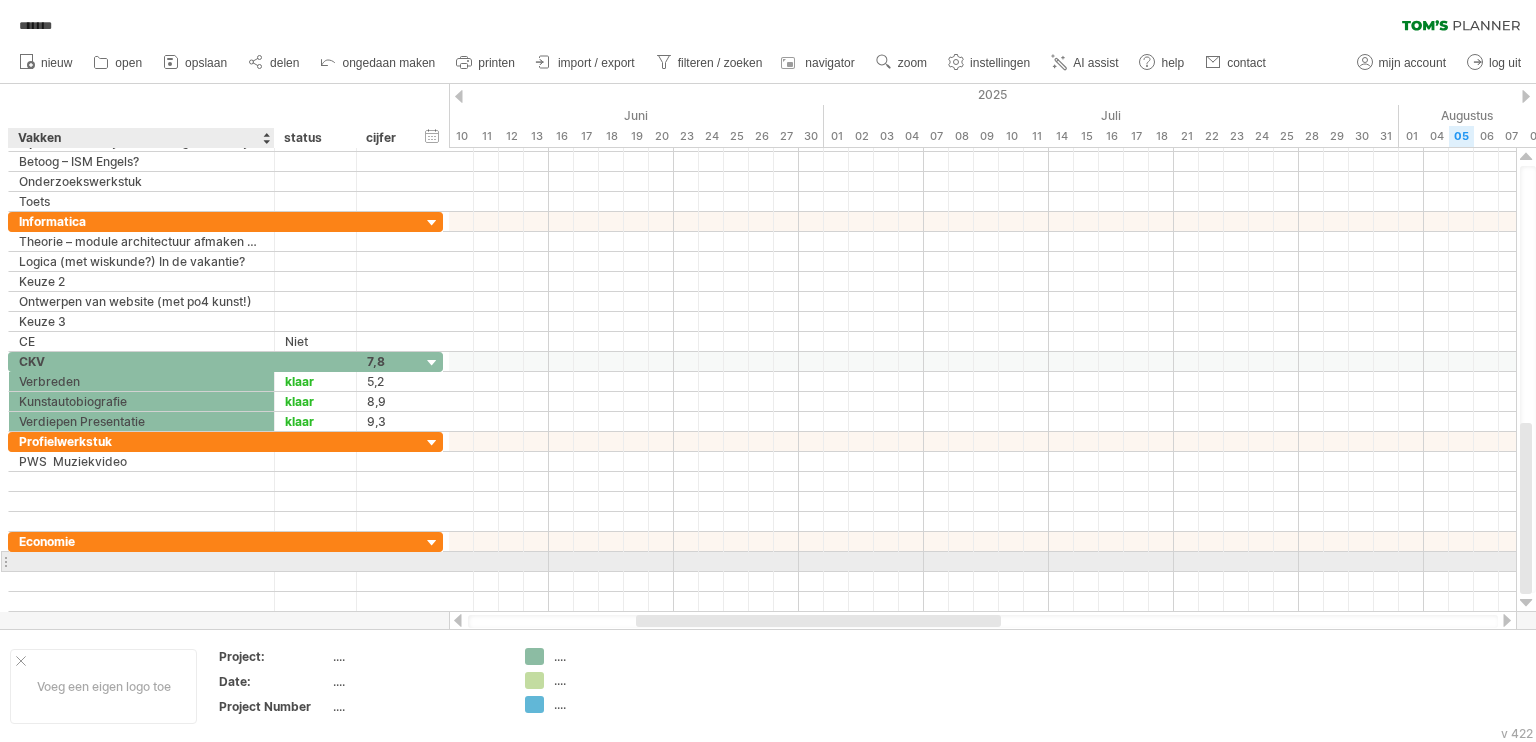 paste on "**********" 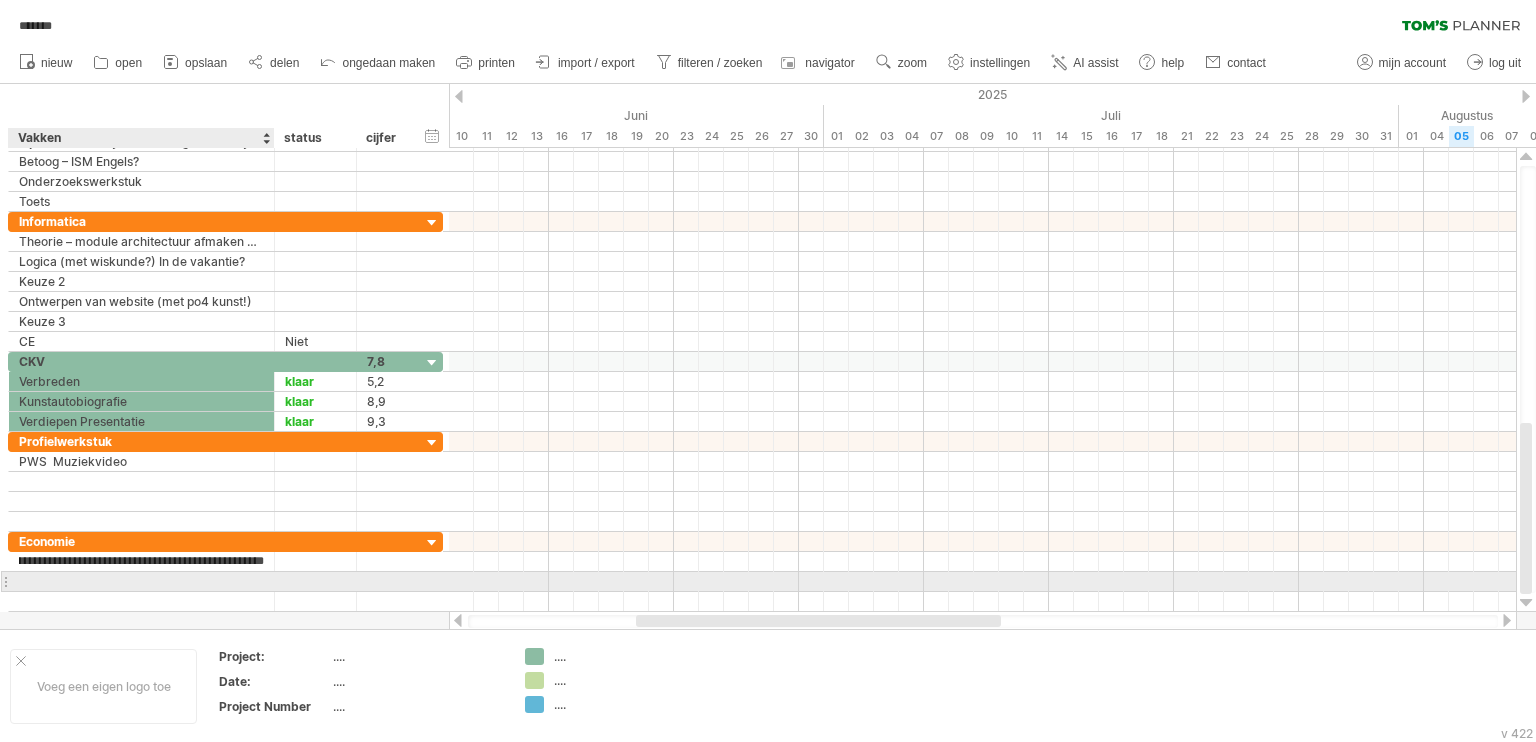 scroll, scrollTop: 0, scrollLeft: 60, axis: horizontal 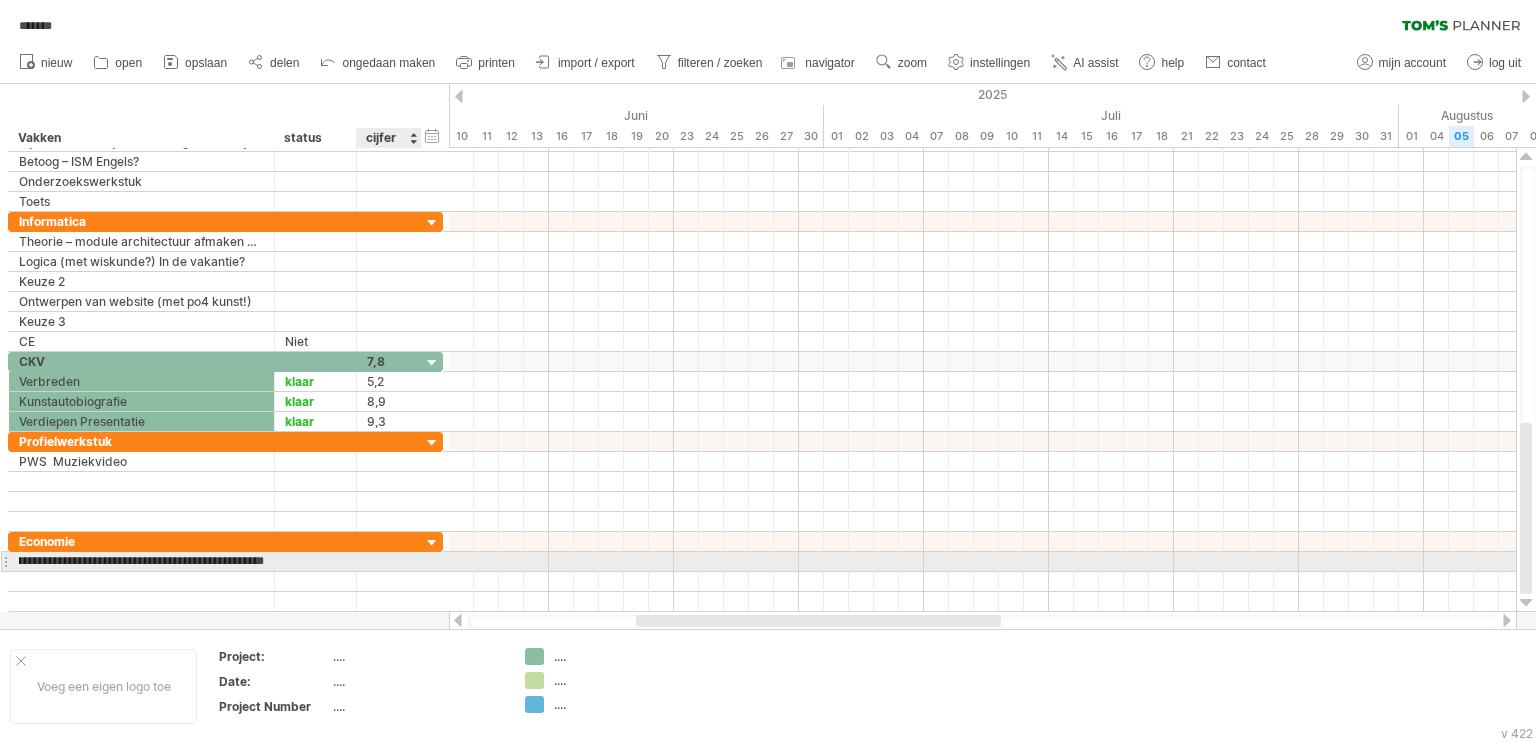 type on "**********" 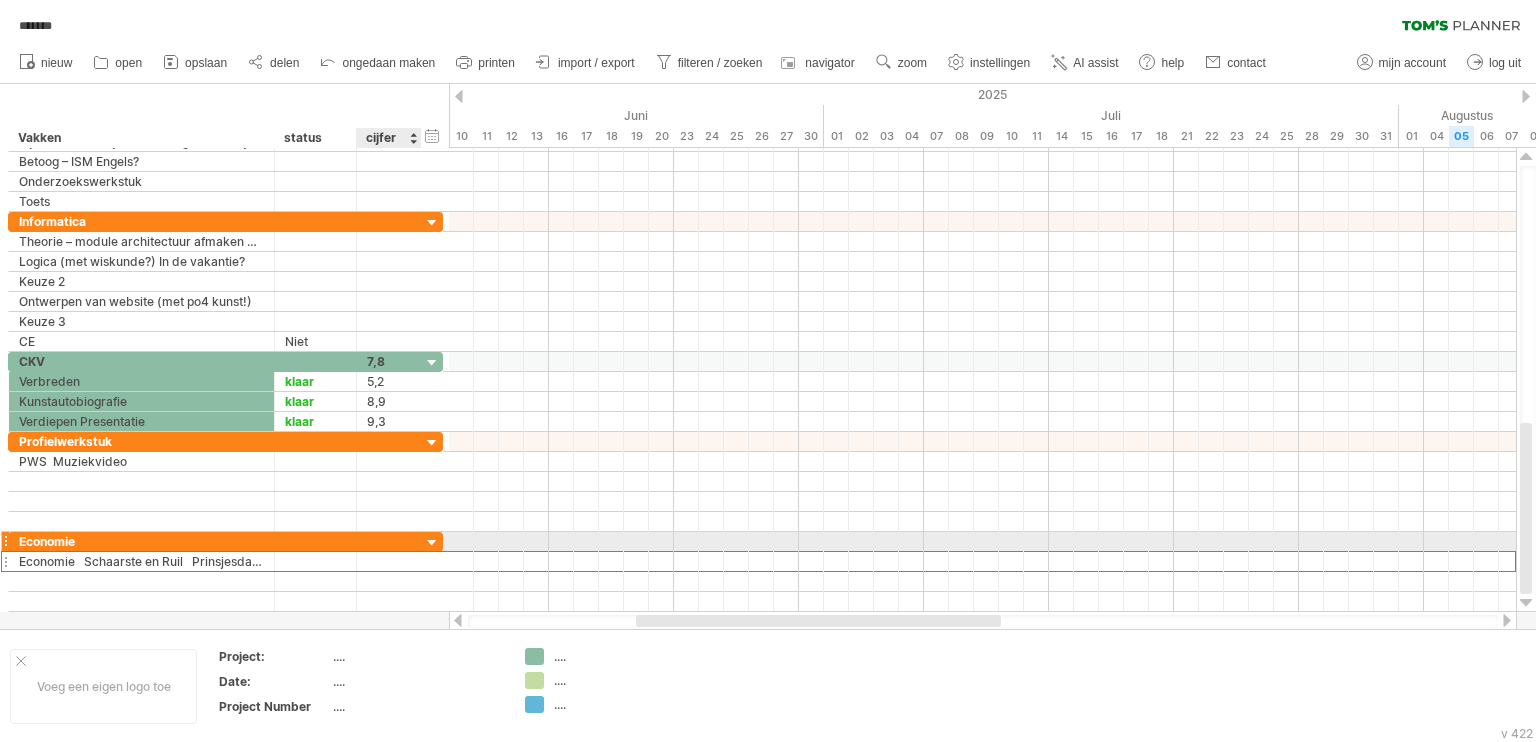 type on "*" 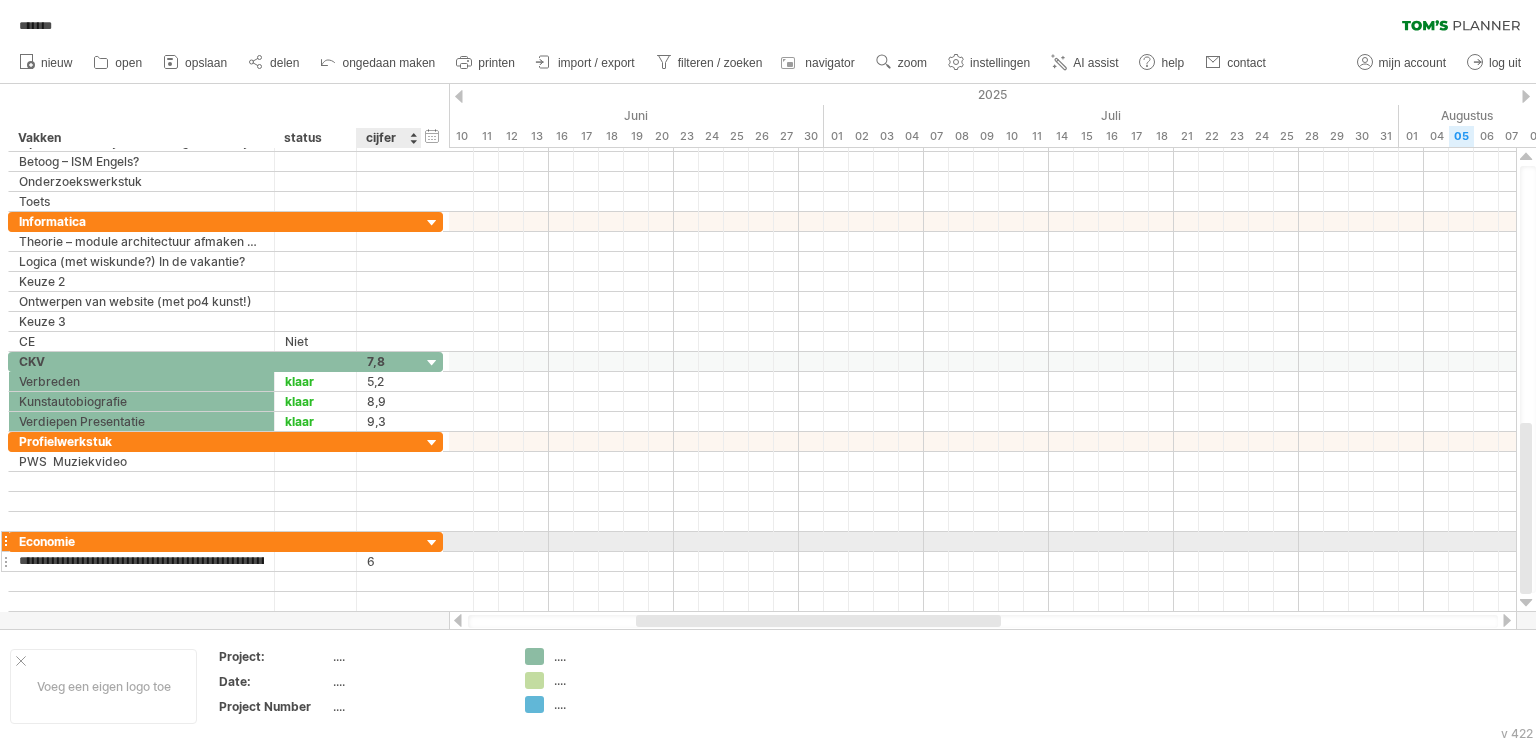 scroll, scrollTop: 0, scrollLeft: 57, axis: horizontal 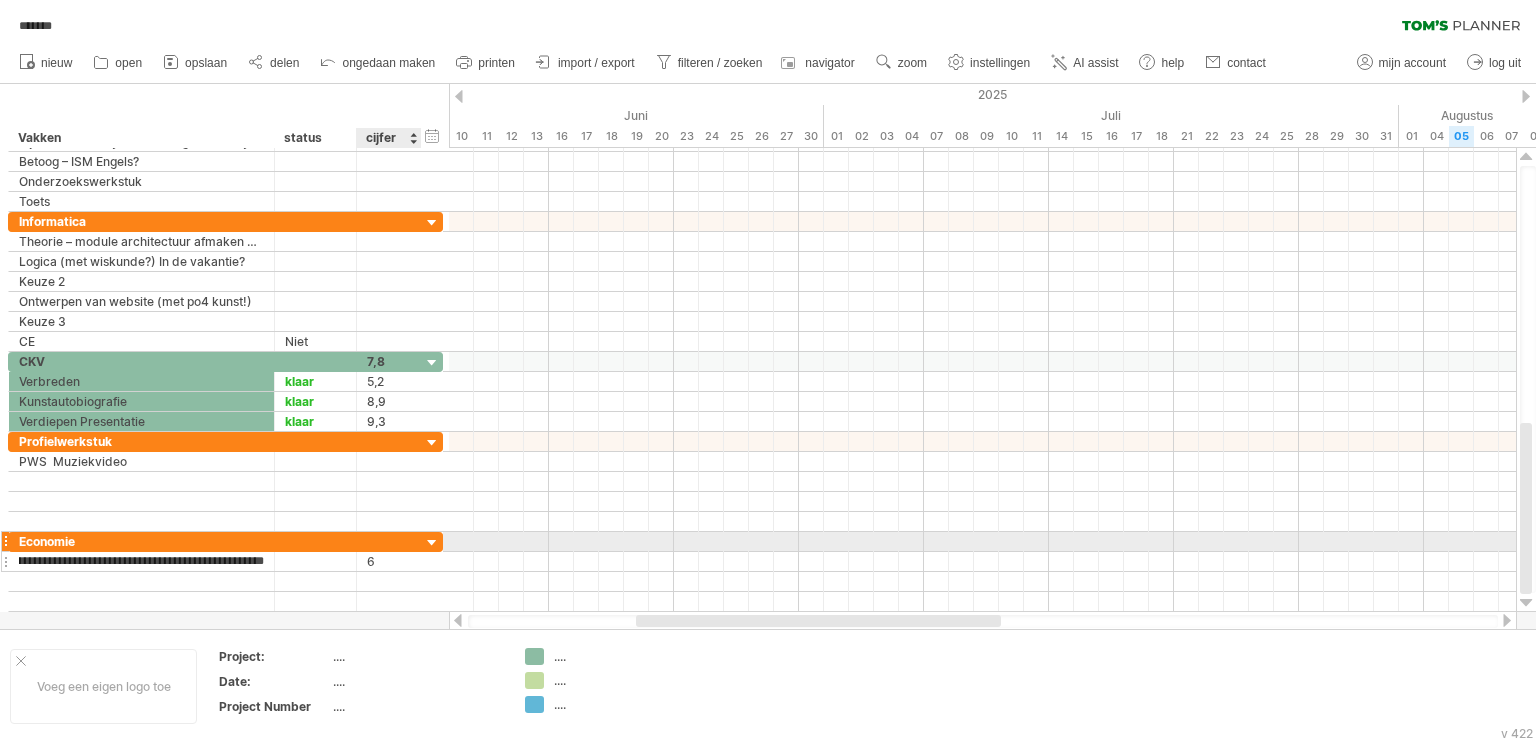type on "**********" 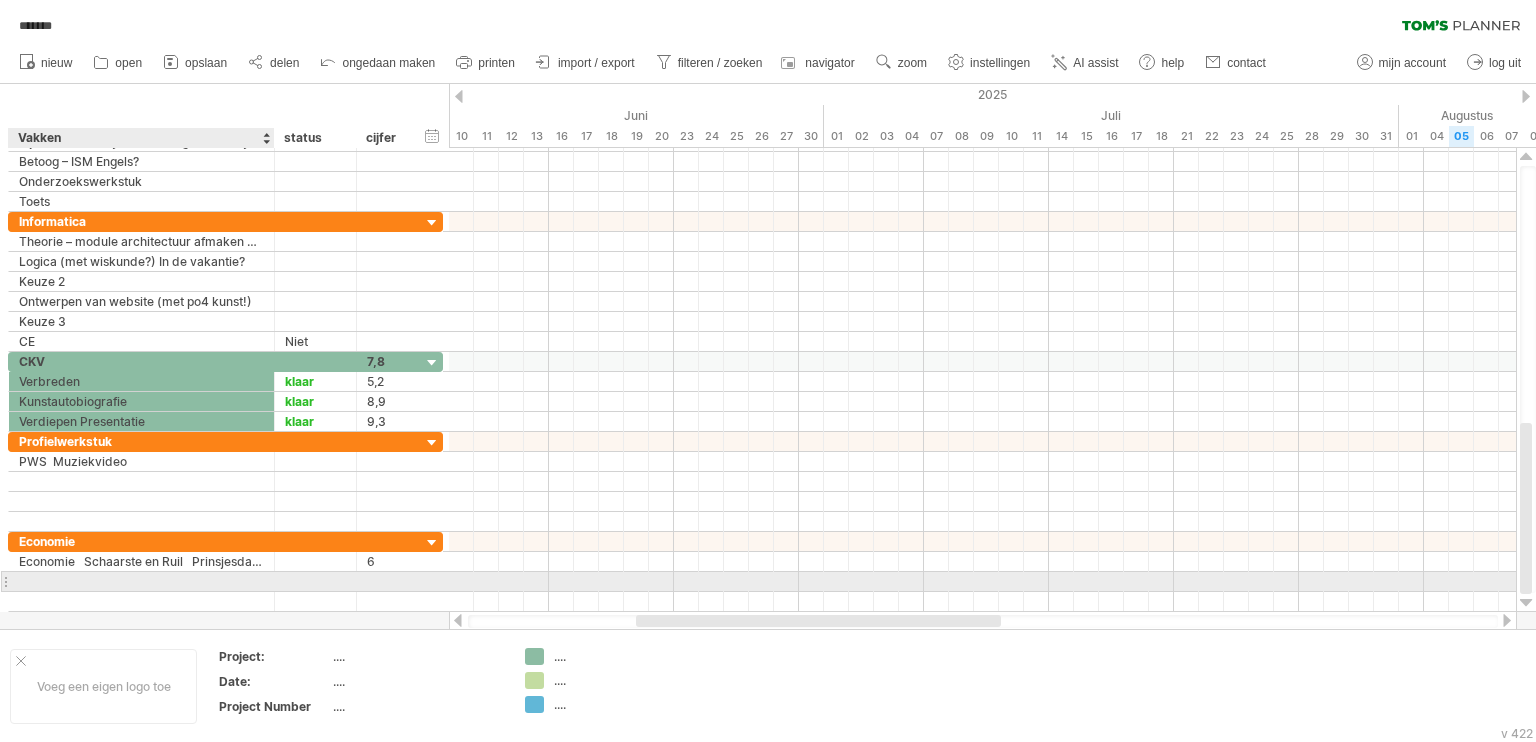 click at bounding box center [141, 581] 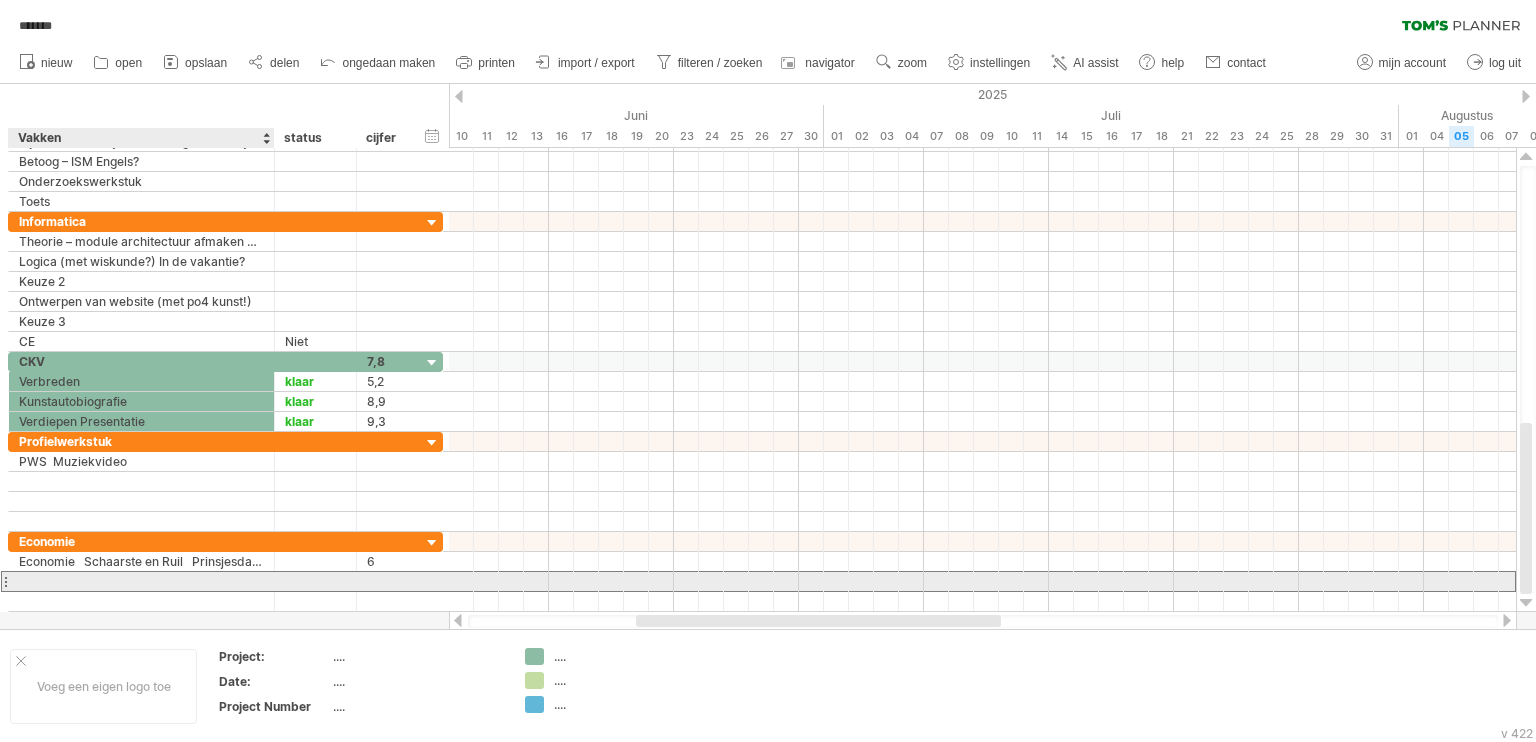 paste on "**********" 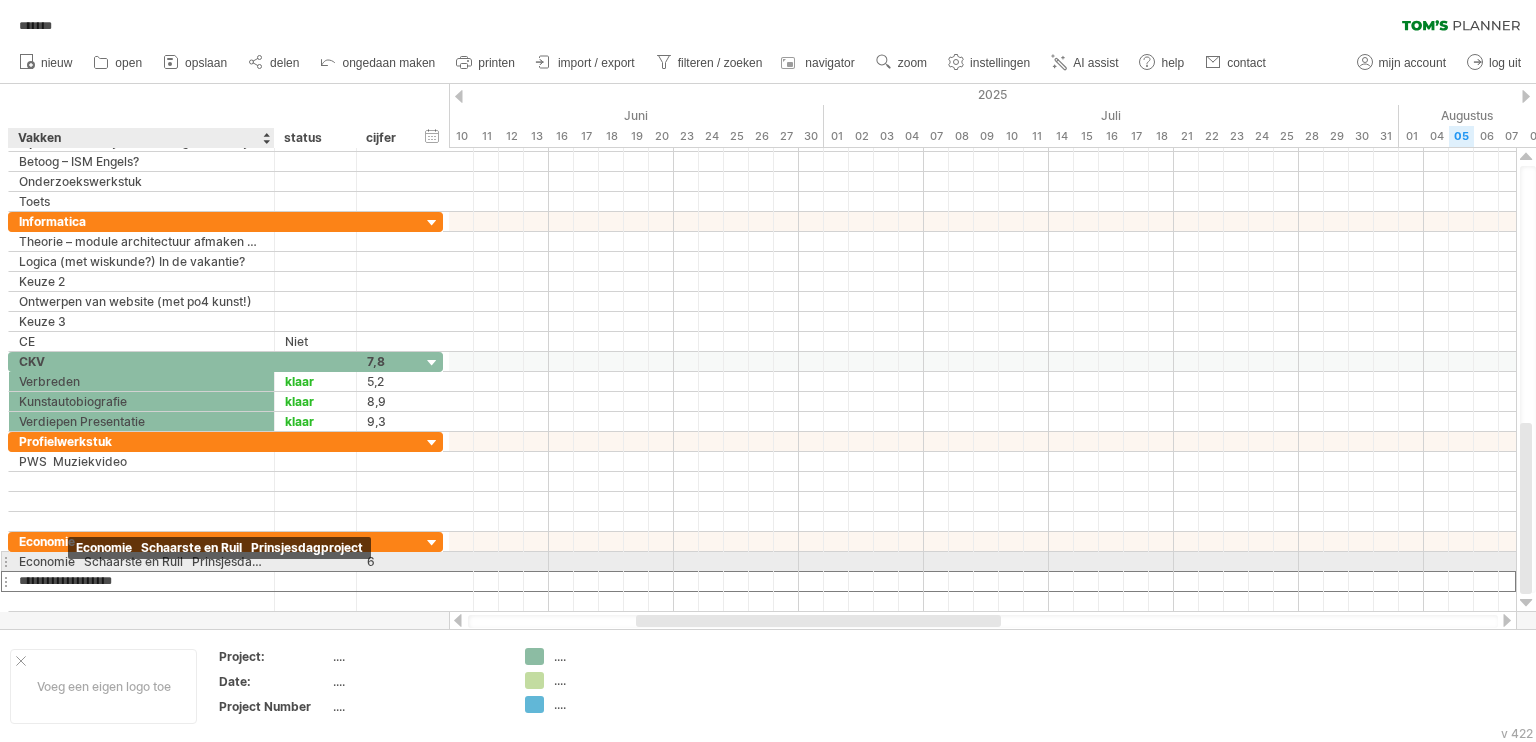 click on "Economie   Schaarste en Ruil   Prinsjesdagproject" at bounding box center (141, 561) 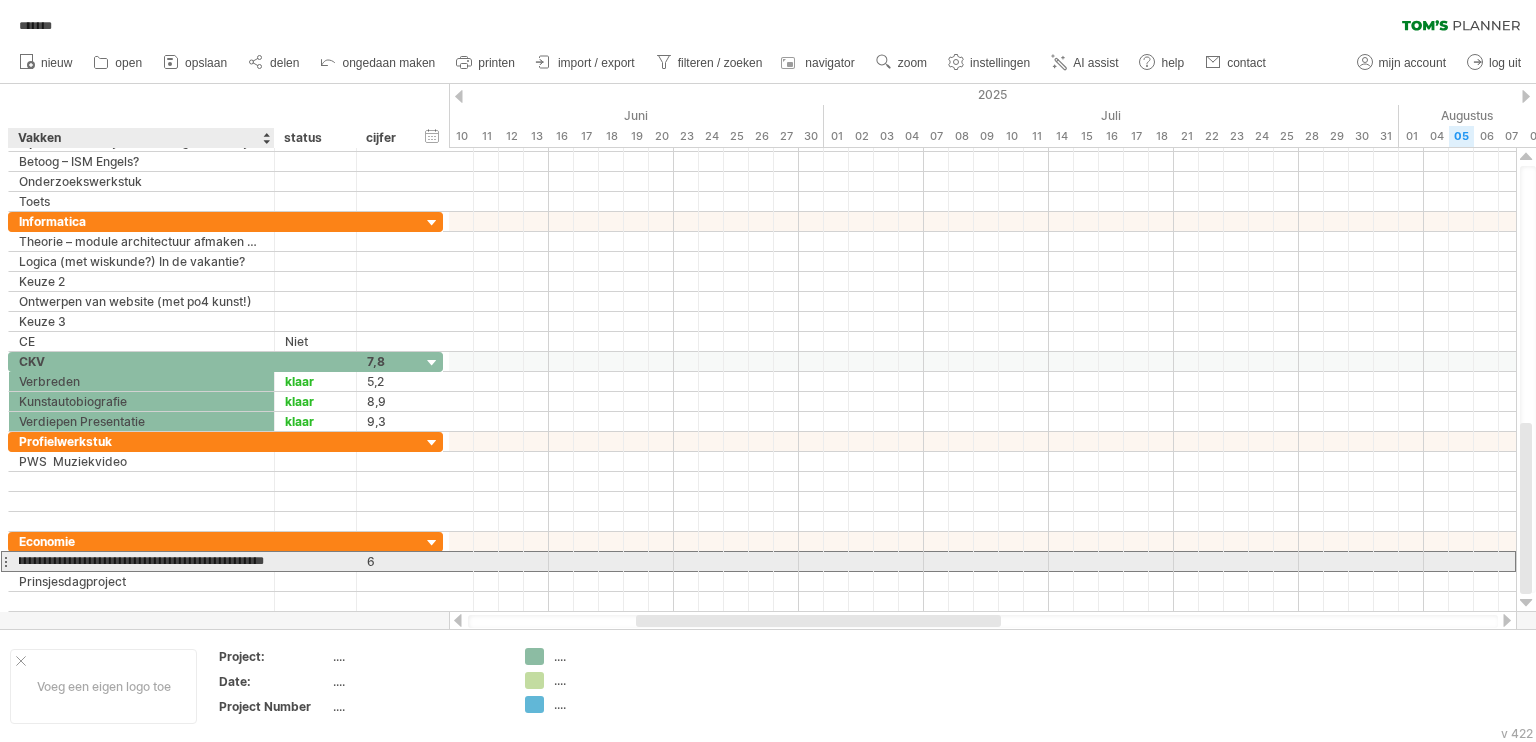 scroll, scrollTop: 0, scrollLeft: 0, axis: both 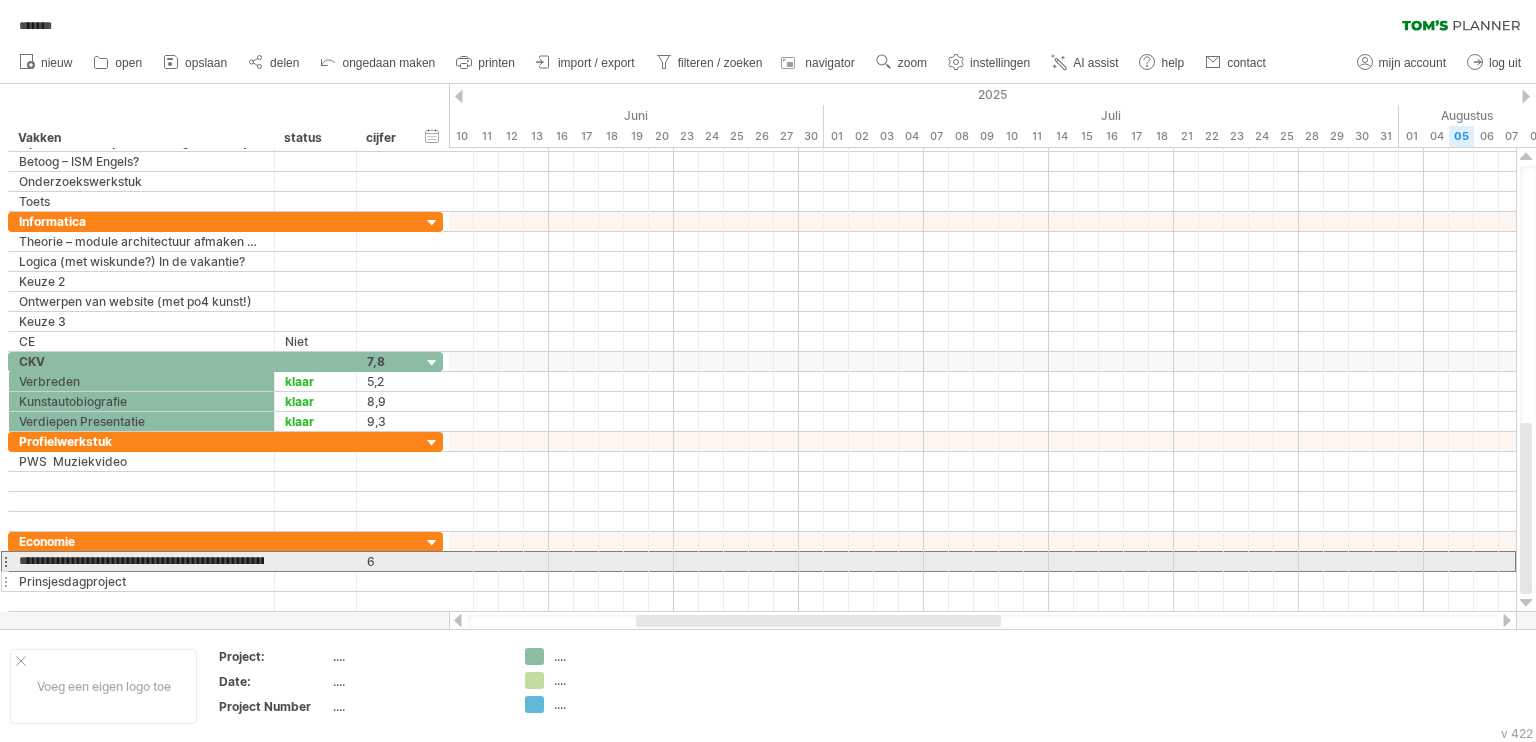 drag, startPoint x: 83, startPoint y: 559, endPoint x: 12, endPoint y: 571, distance: 72.00694 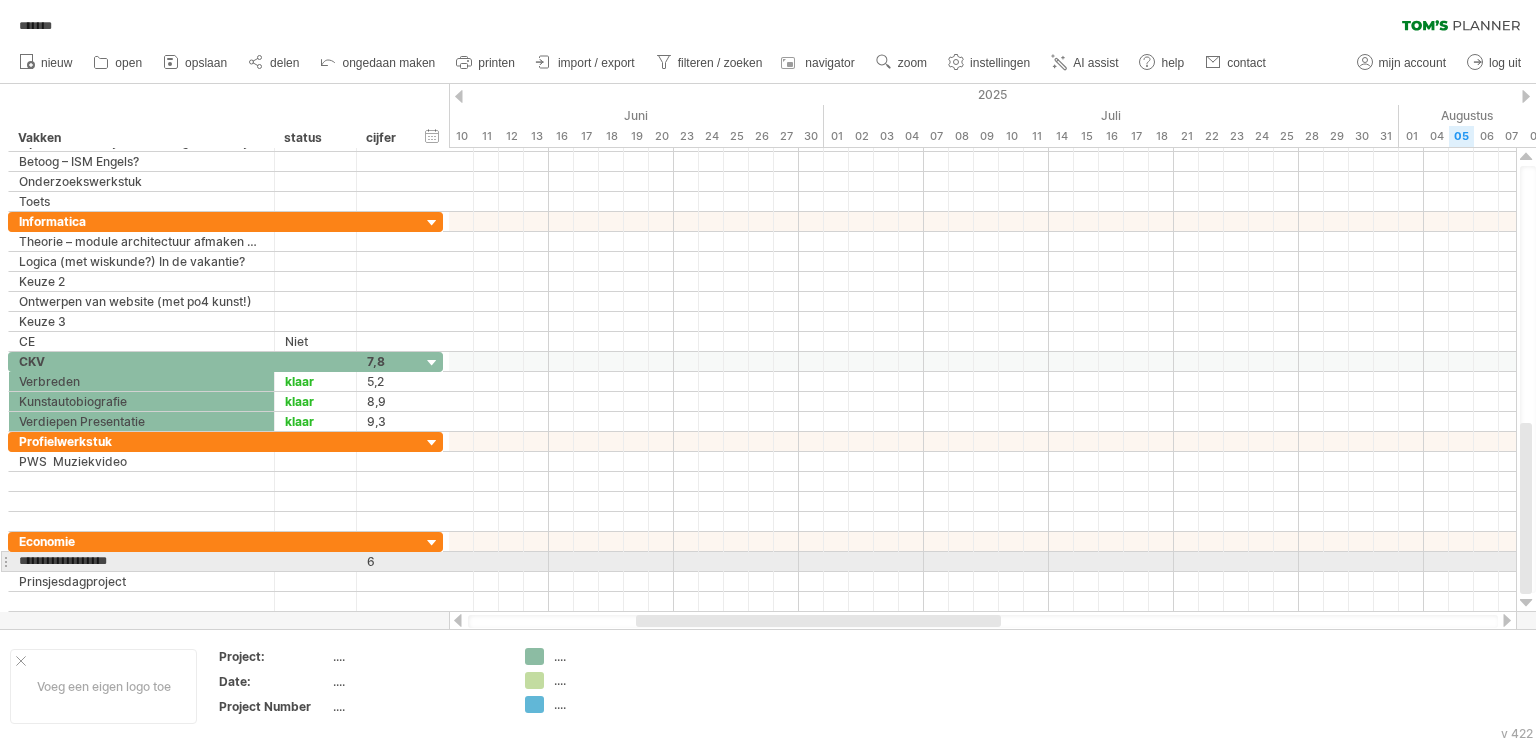 type on "**********" 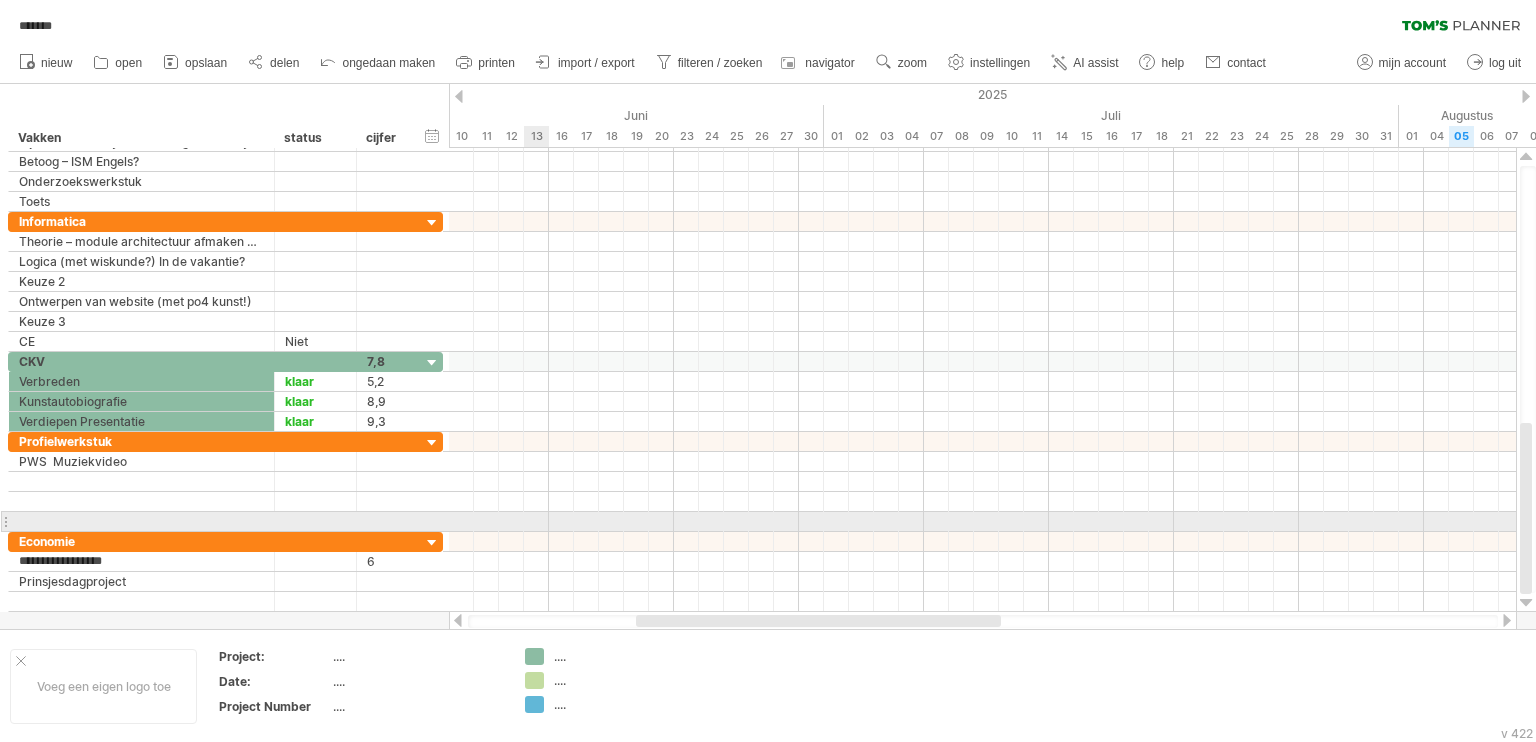 click at bounding box center (982, 542) 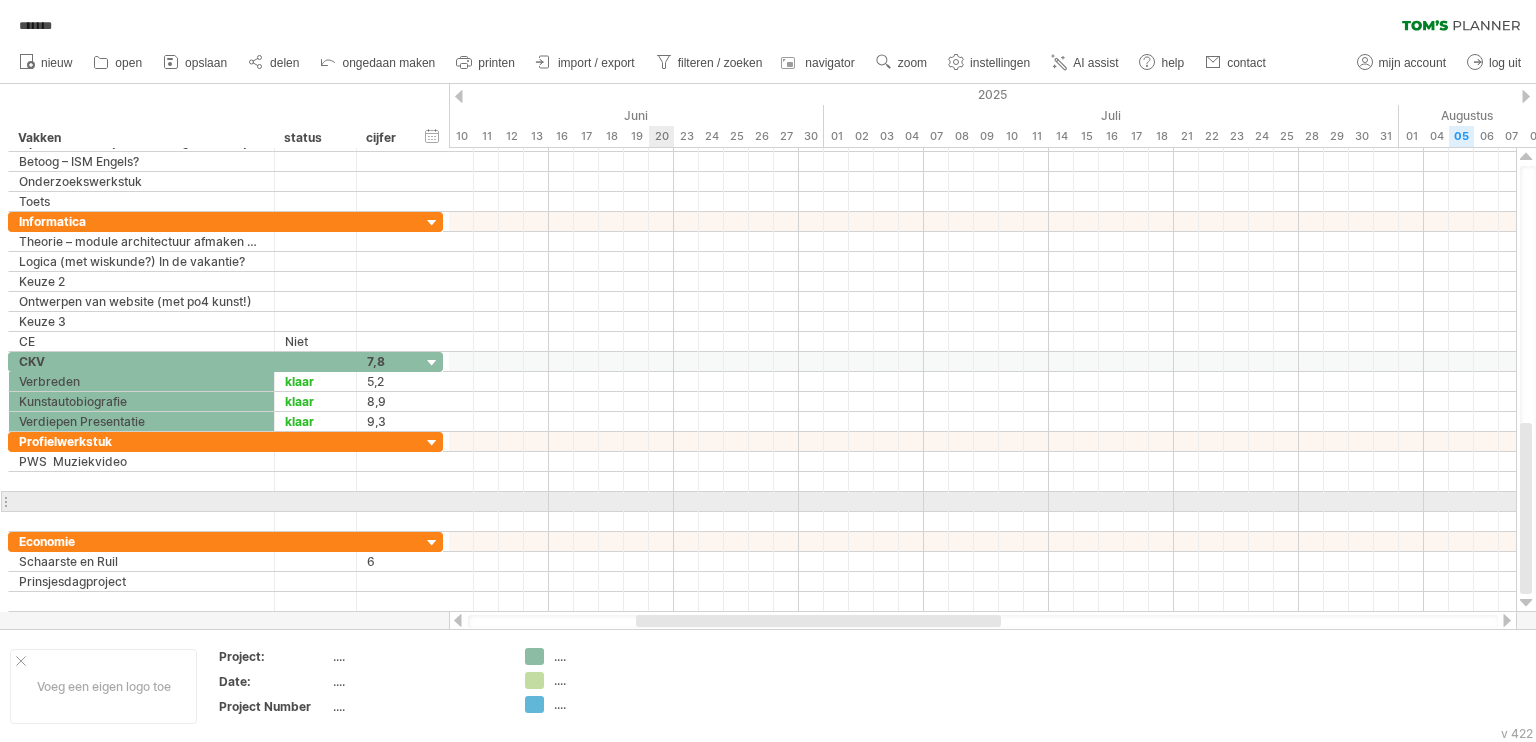 click at bounding box center (982, 502) 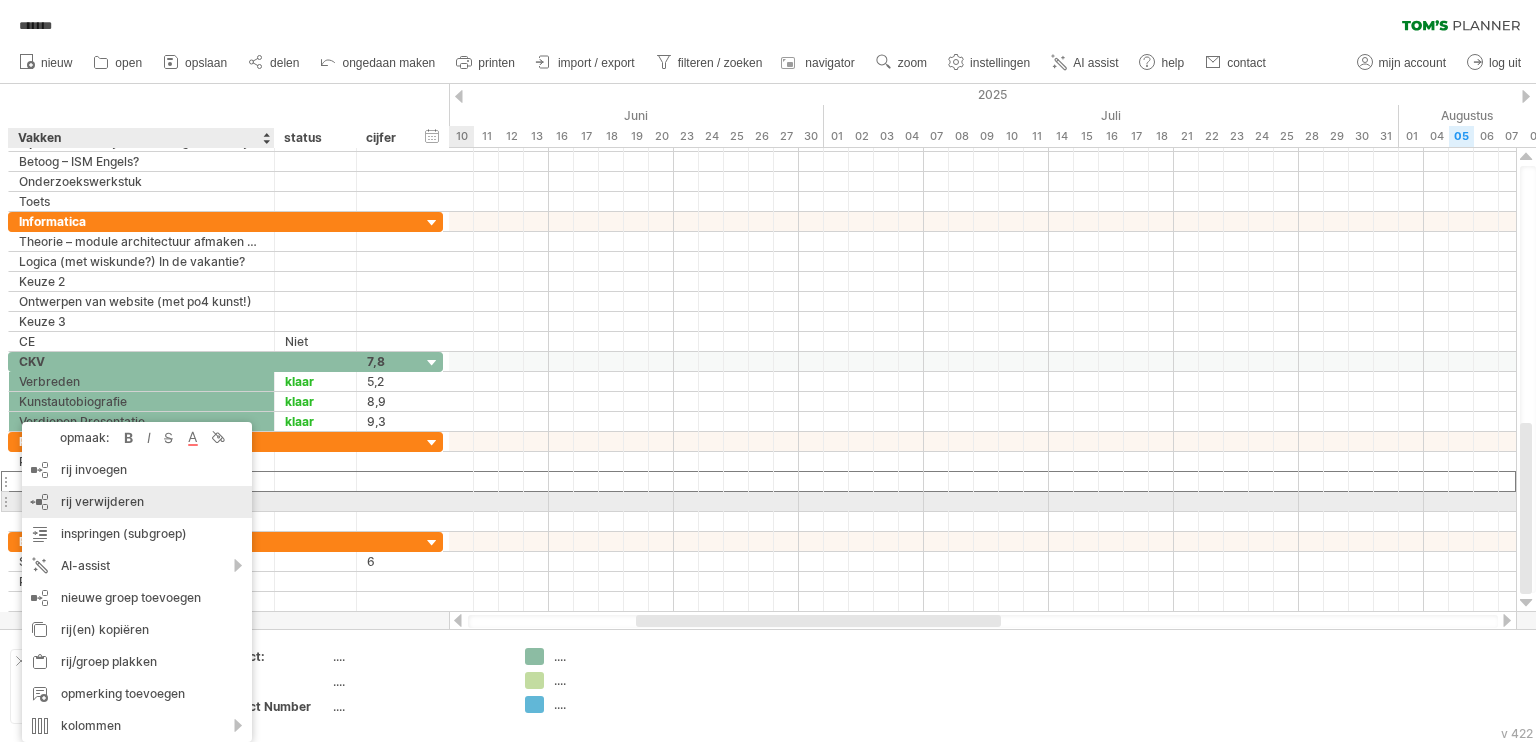 click on "rij verwijderen" at bounding box center [102, 501] 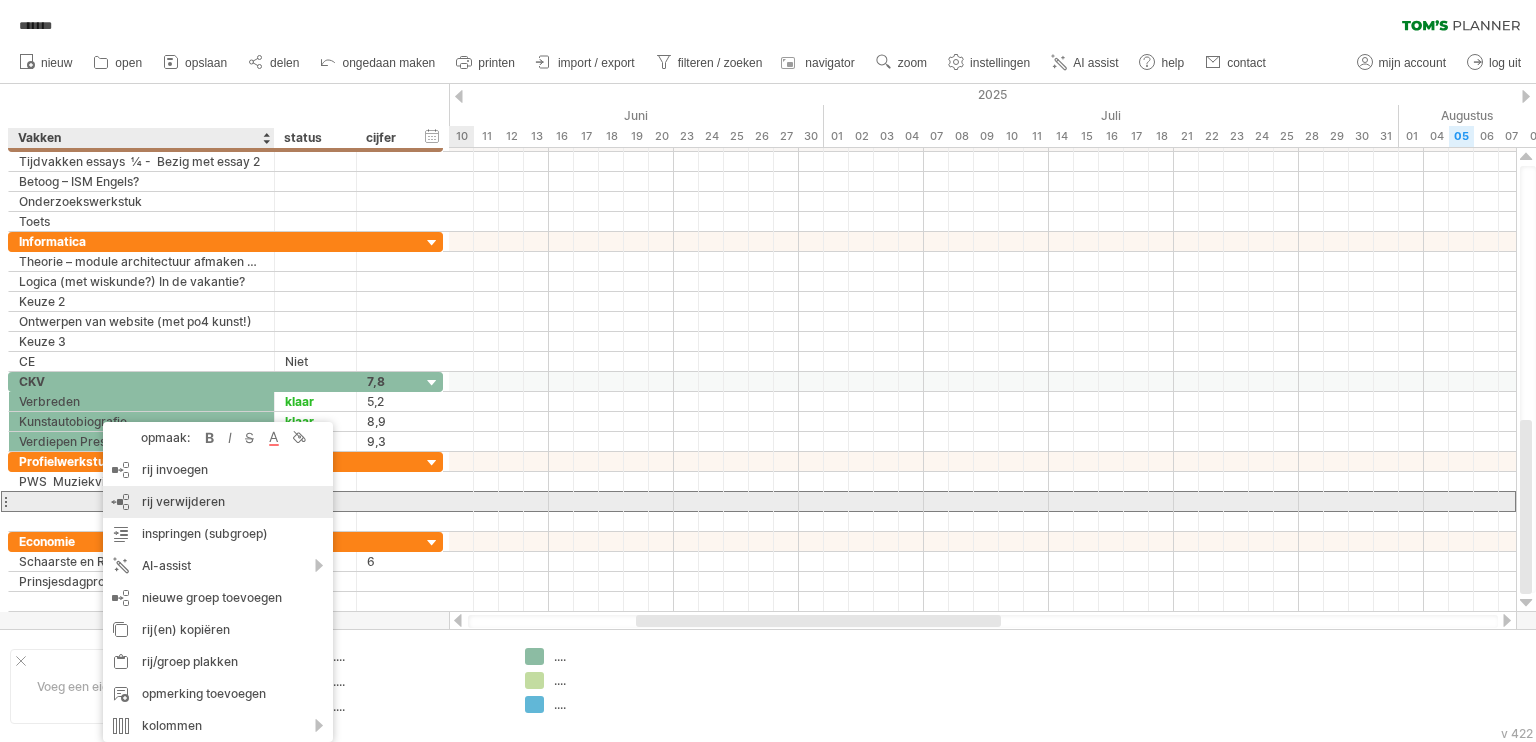 click on "rij verwijderen" at bounding box center [183, 501] 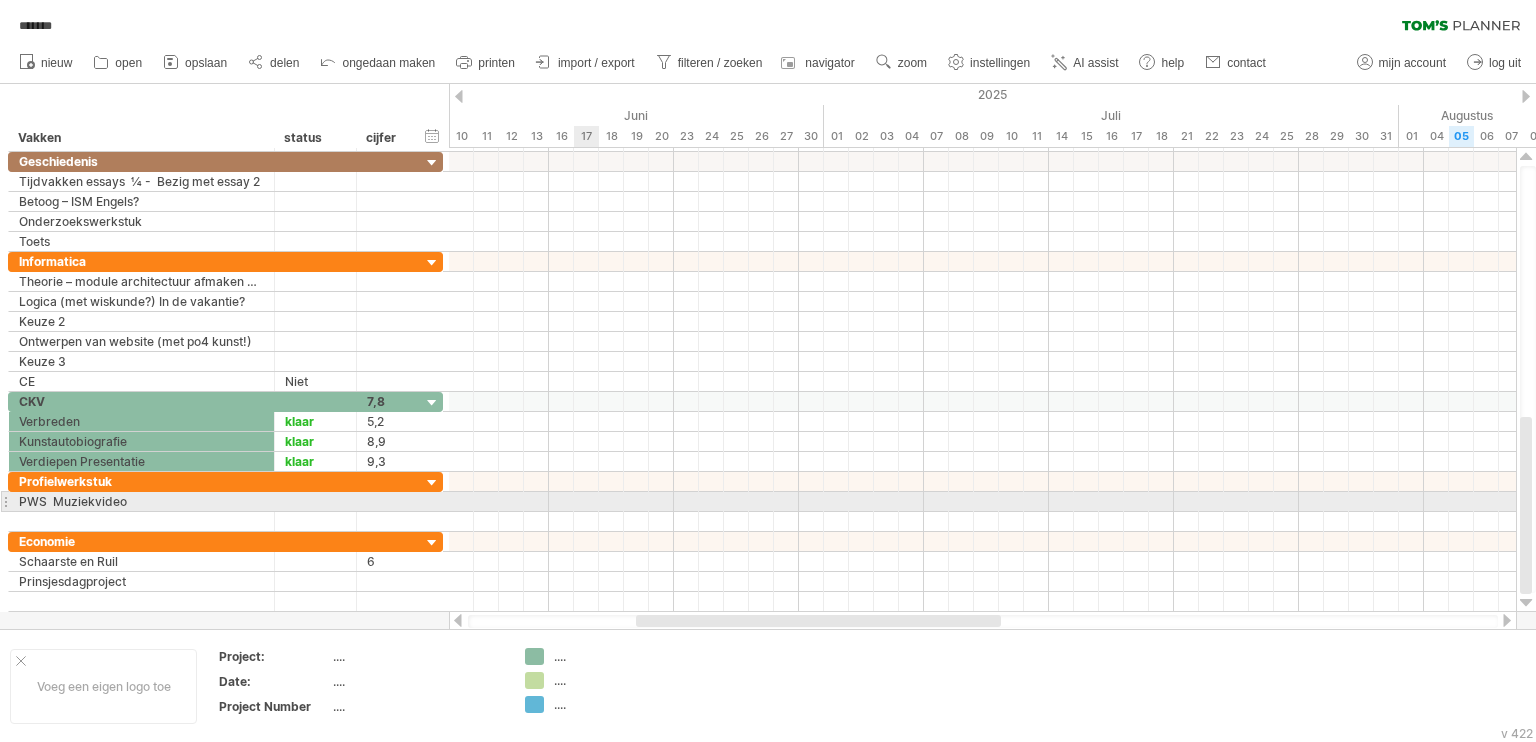 click at bounding box center (982, 522) 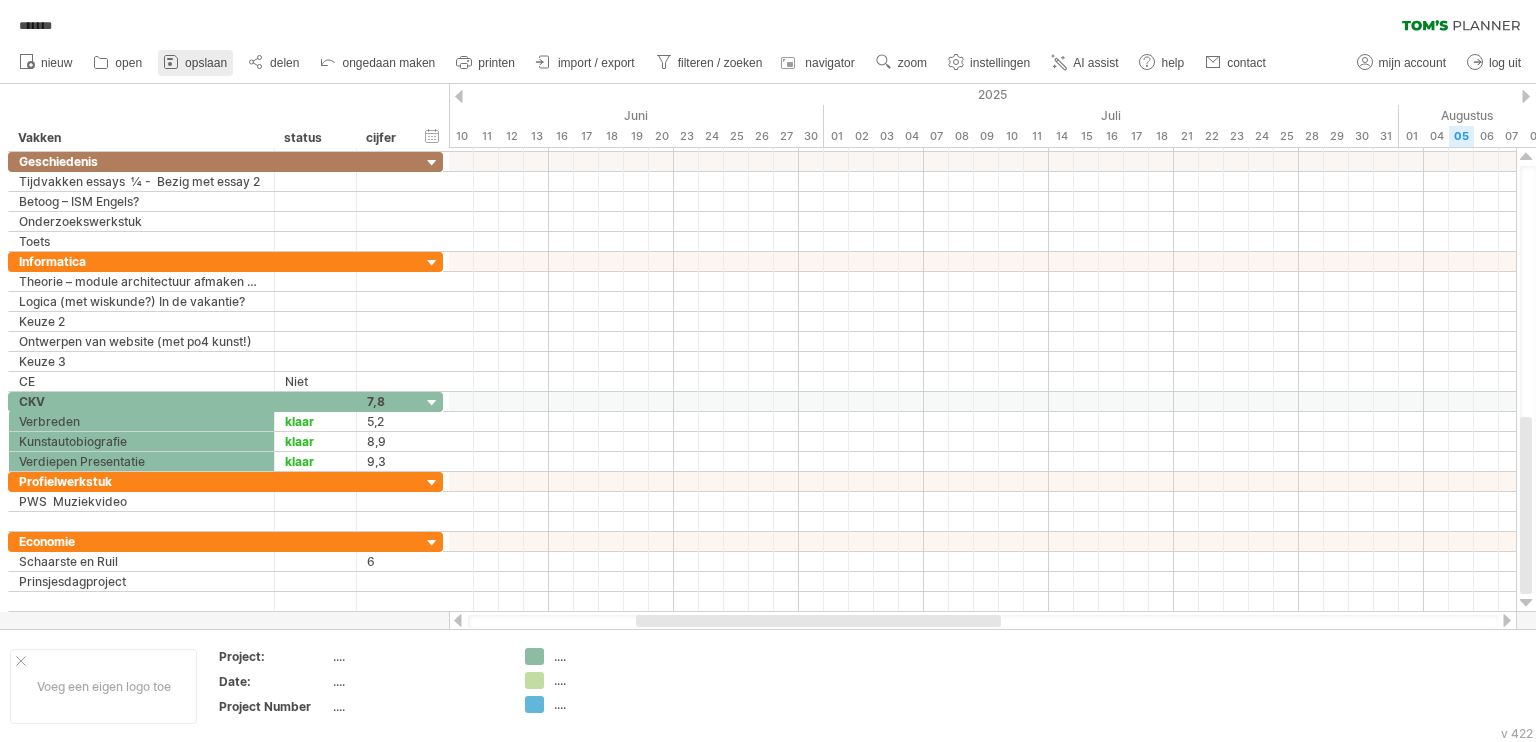 click on "opslaan" at bounding box center (206, 63) 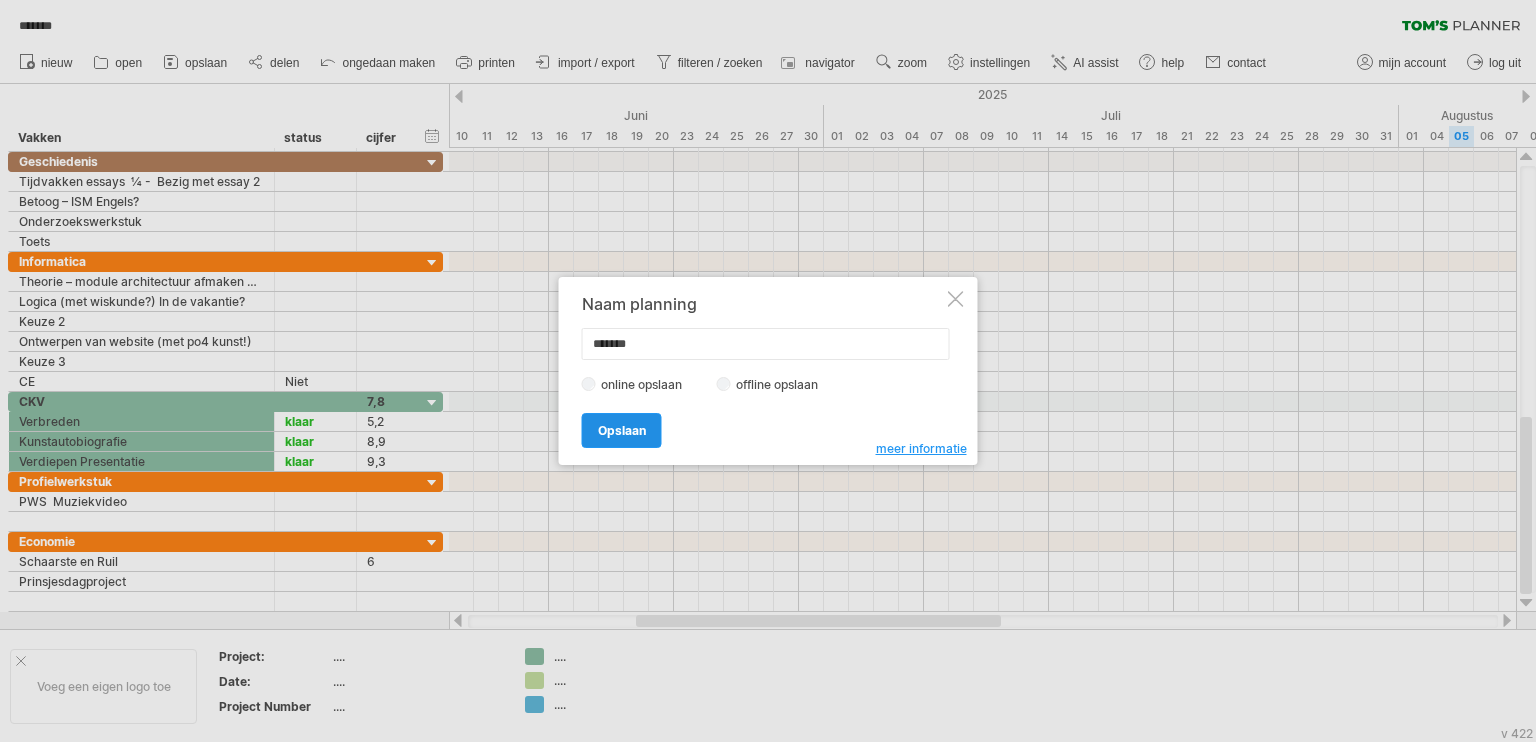 click on "Opslaan" at bounding box center (622, 430) 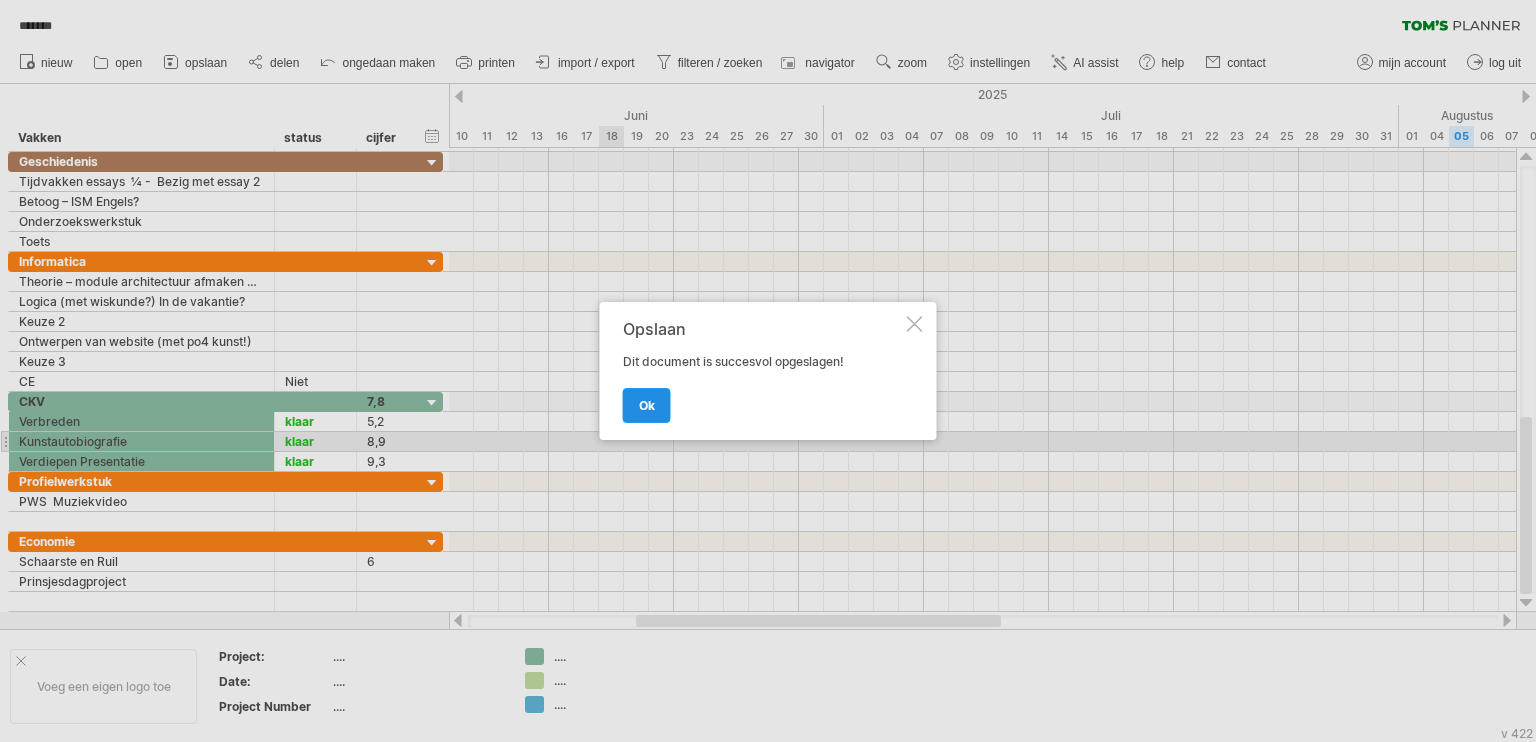 click on "ok" at bounding box center (647, 405) 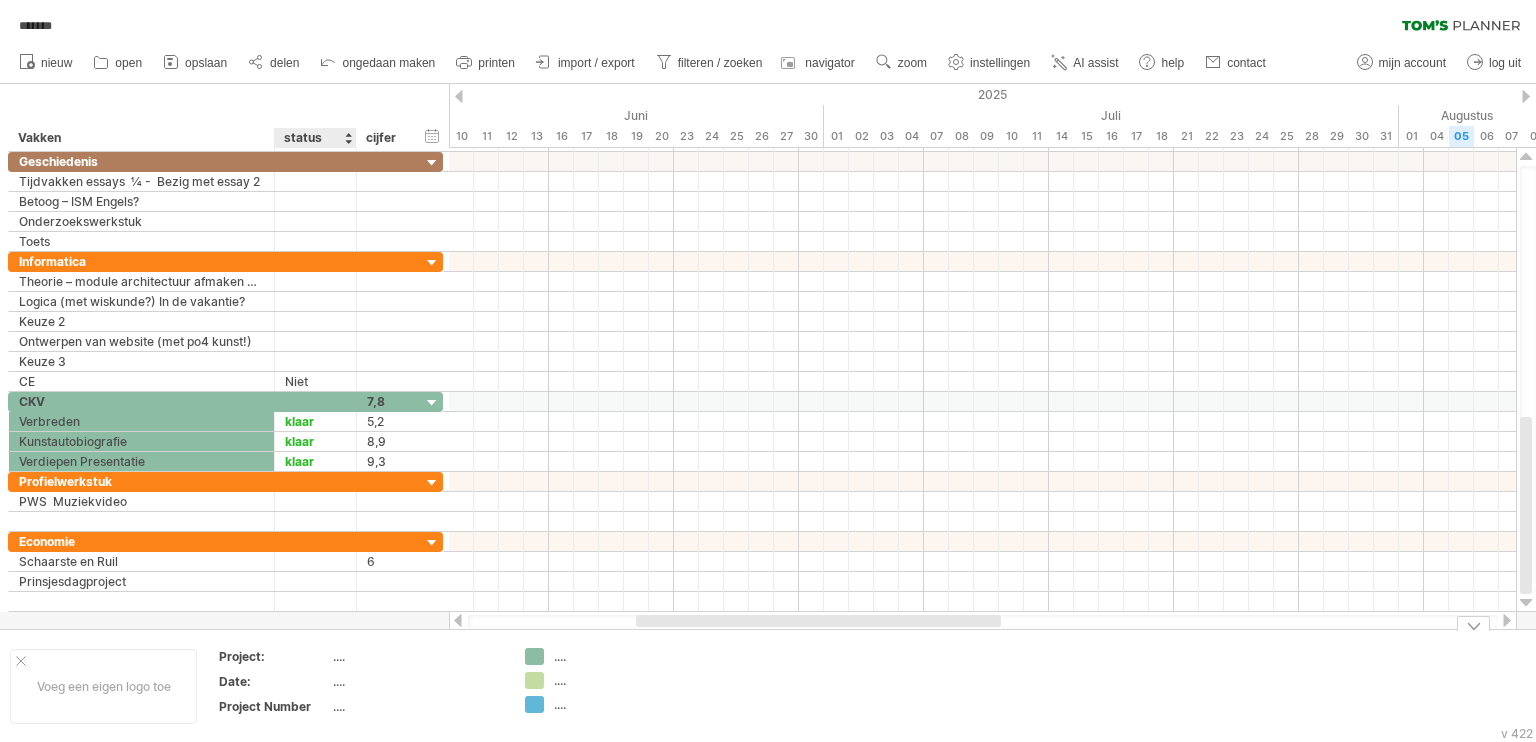 click on "...." at bounding box center (417, 656) 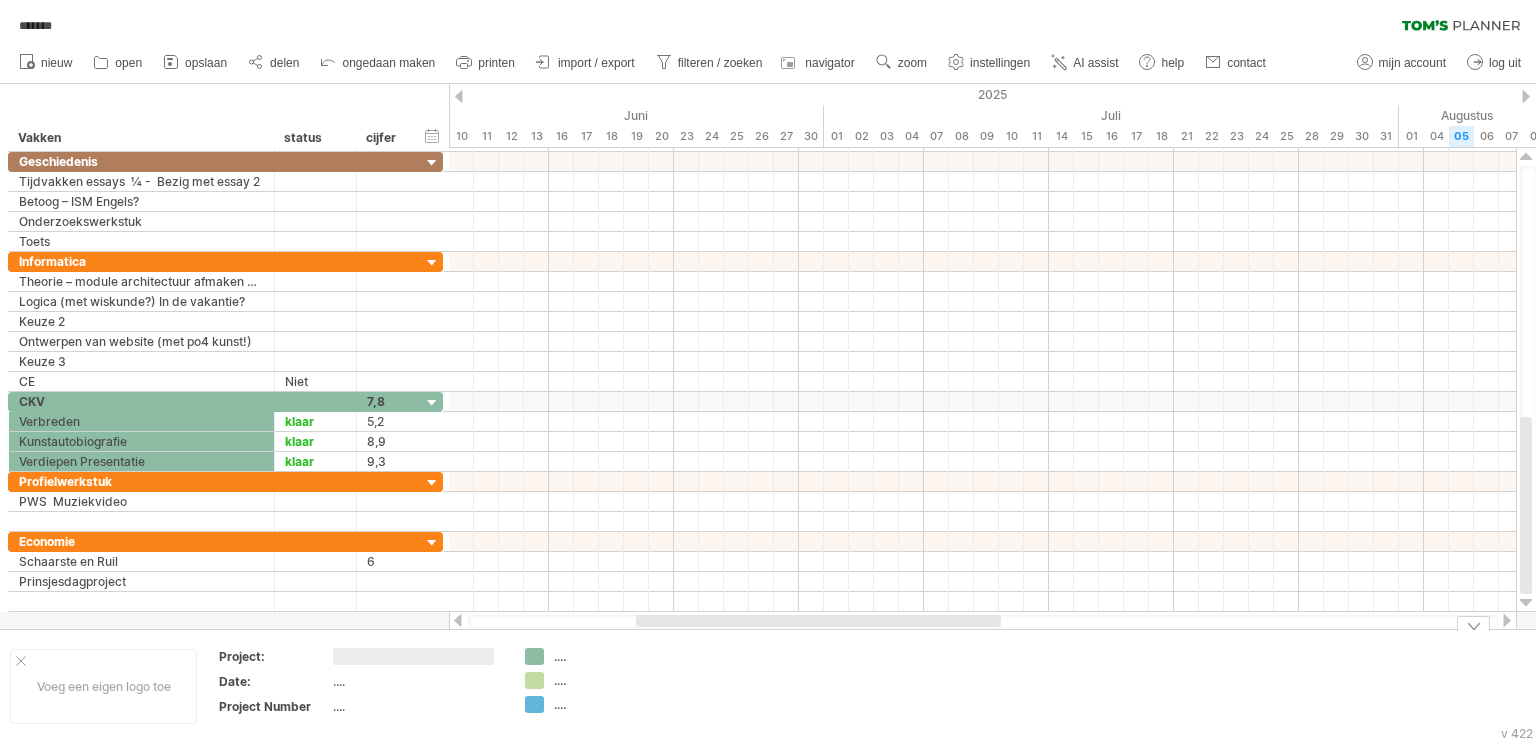 click at bounding box center (752, 686) 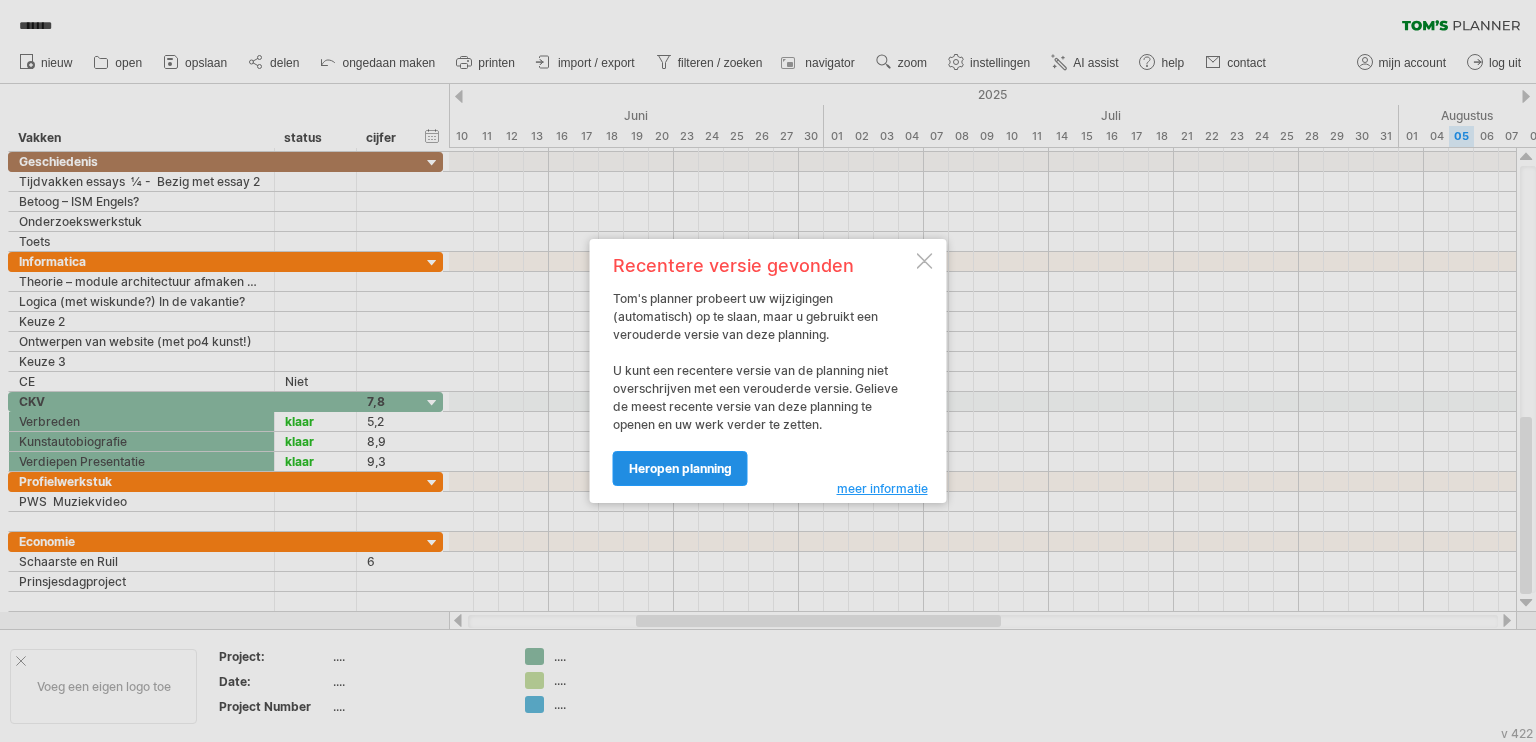 click on "heropen planning" at bounding box center (680, 468) 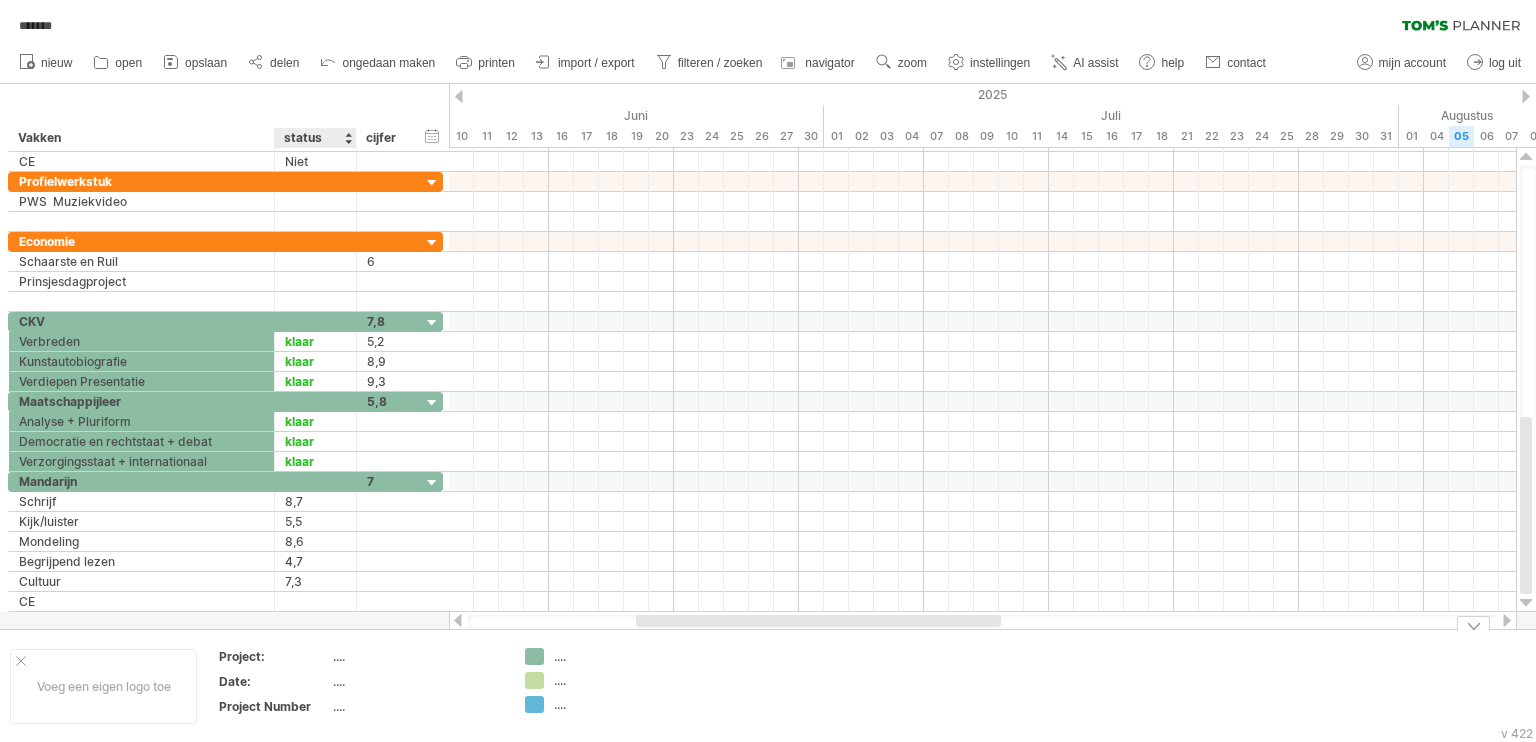 click on "Voeg een eigen logo toe Project: [PROJECT_NAME] Date: [DATE] Project Number [NUMBER] [NUMBER] [NUMBER] [NUMBER]" at bounding box center [50000, 686] 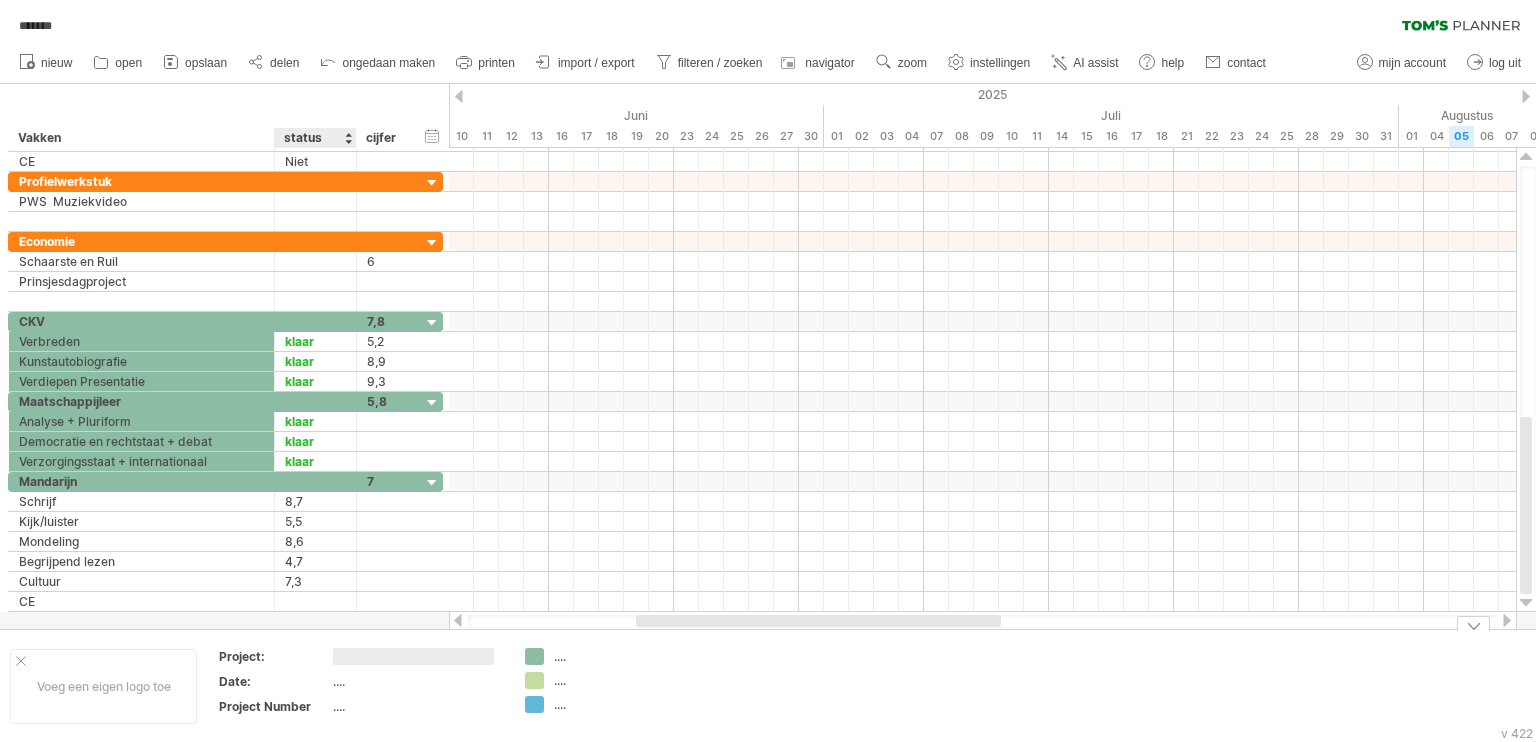 click at bounding box center [413, 656] 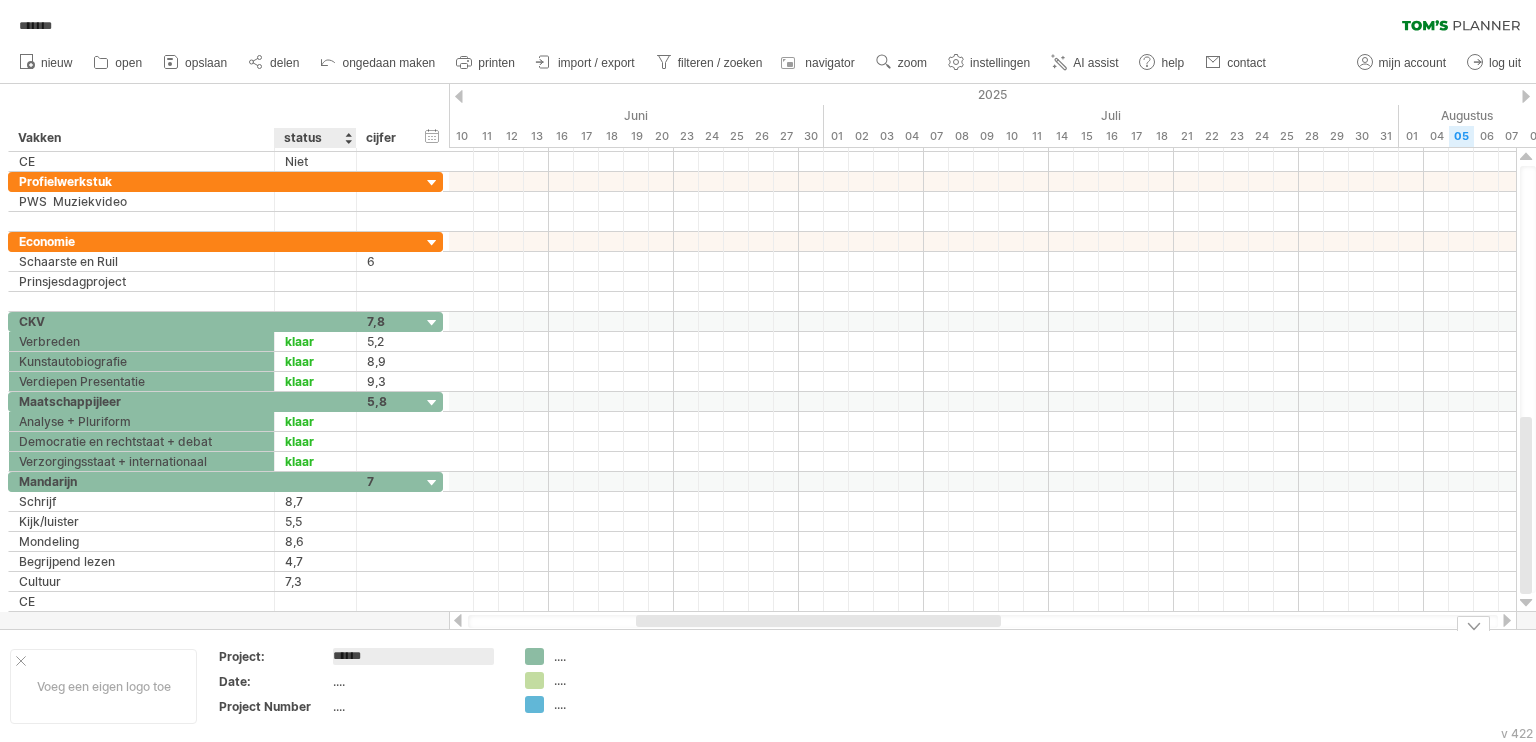 type on "*******" 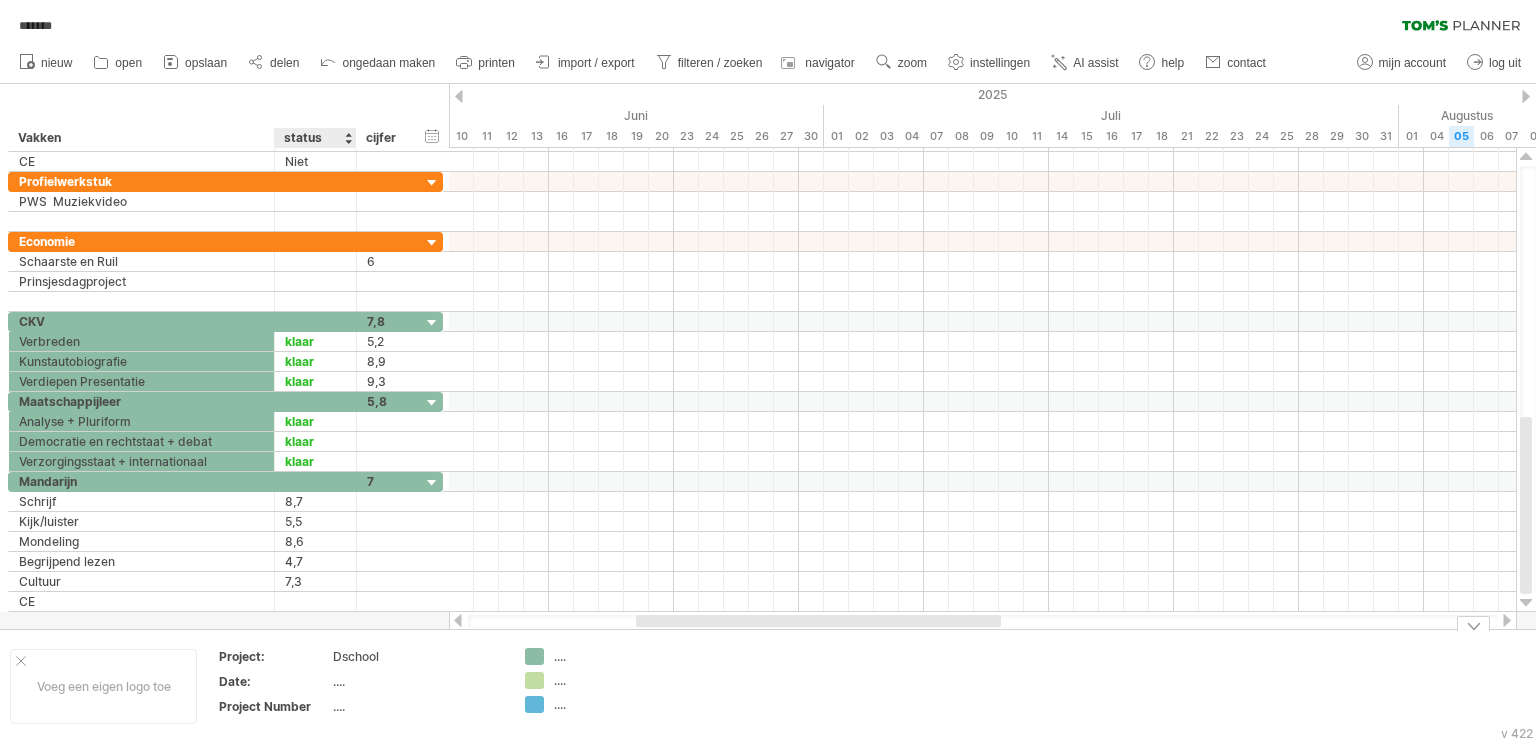 click on "...." at bounding box center [417, 681] 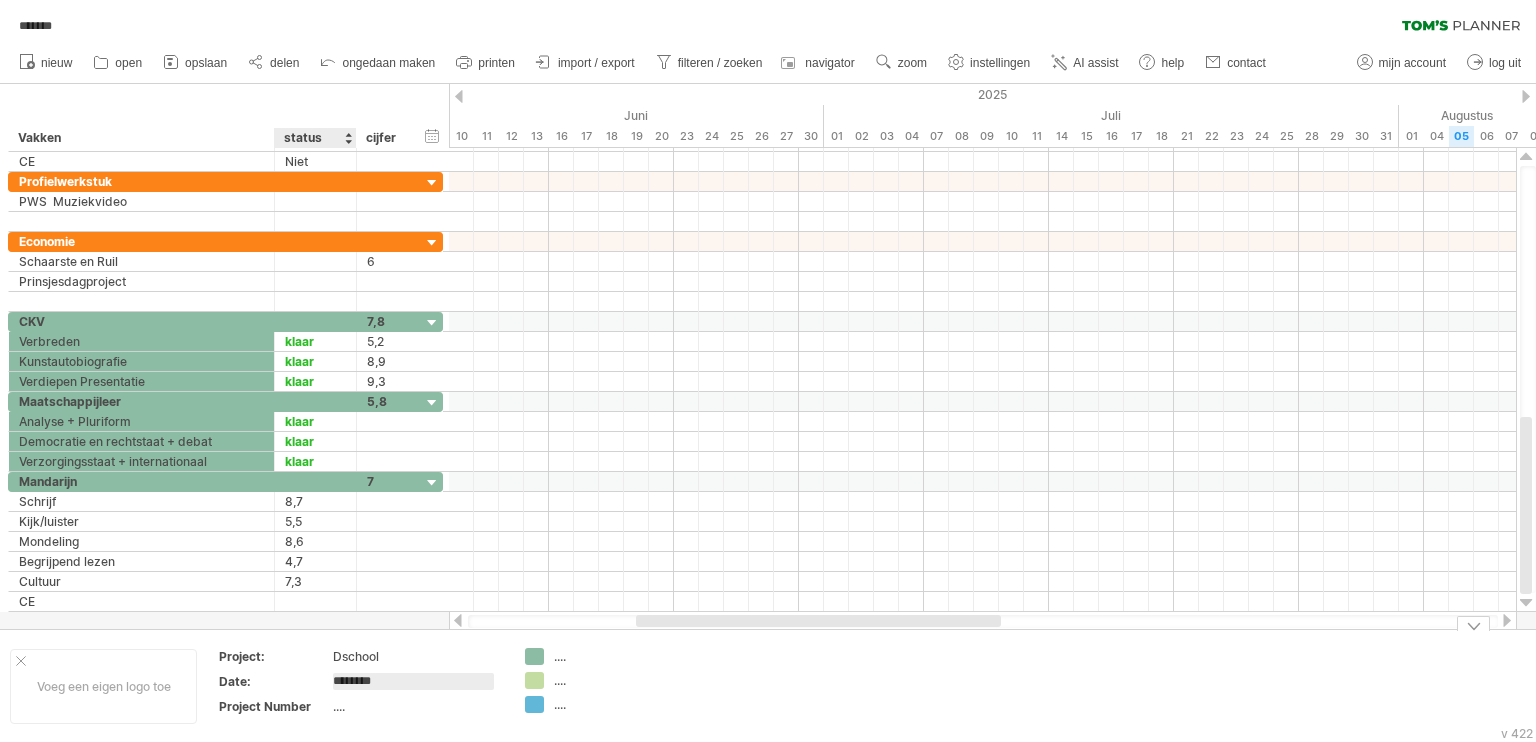type on "*********" 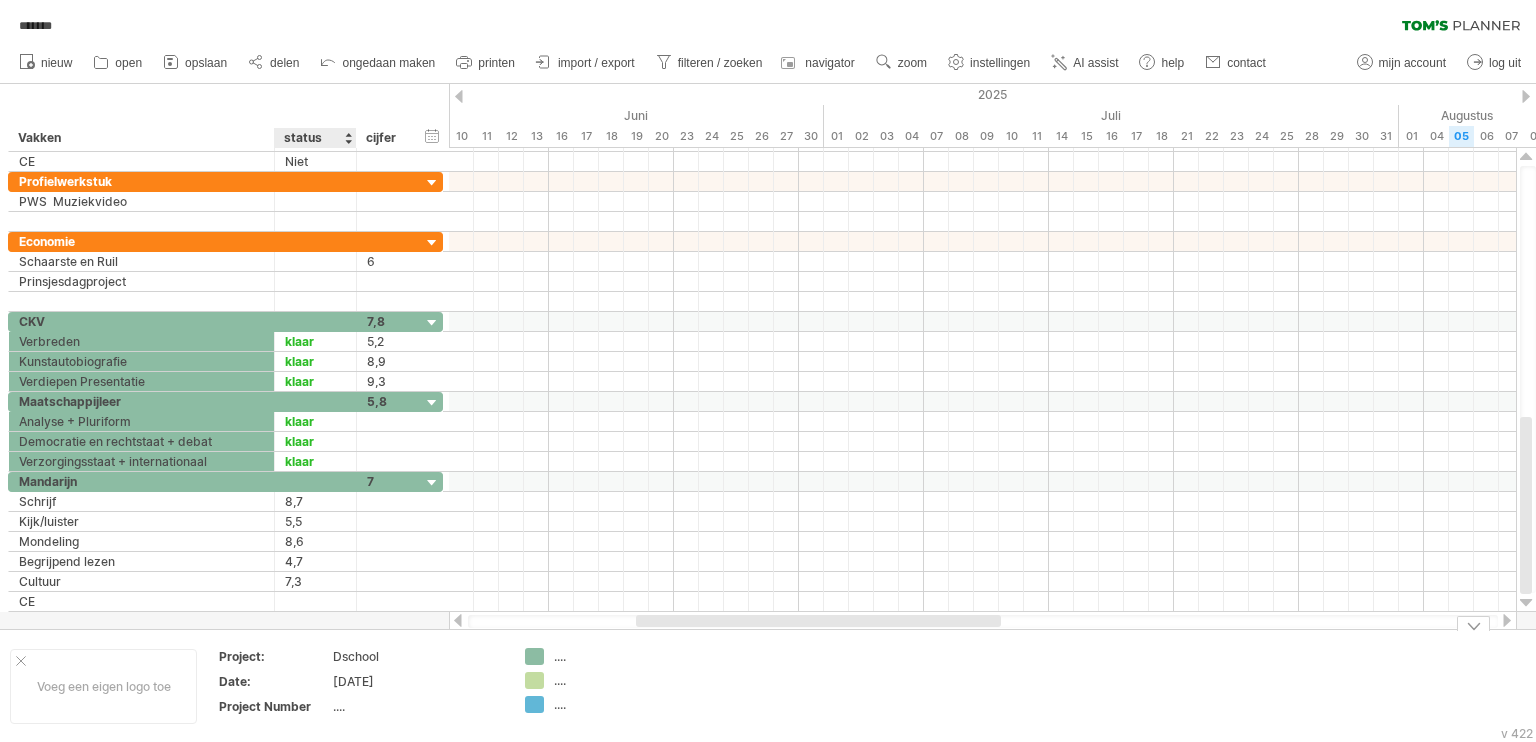 click on "...." at bounding box center (417, 706) 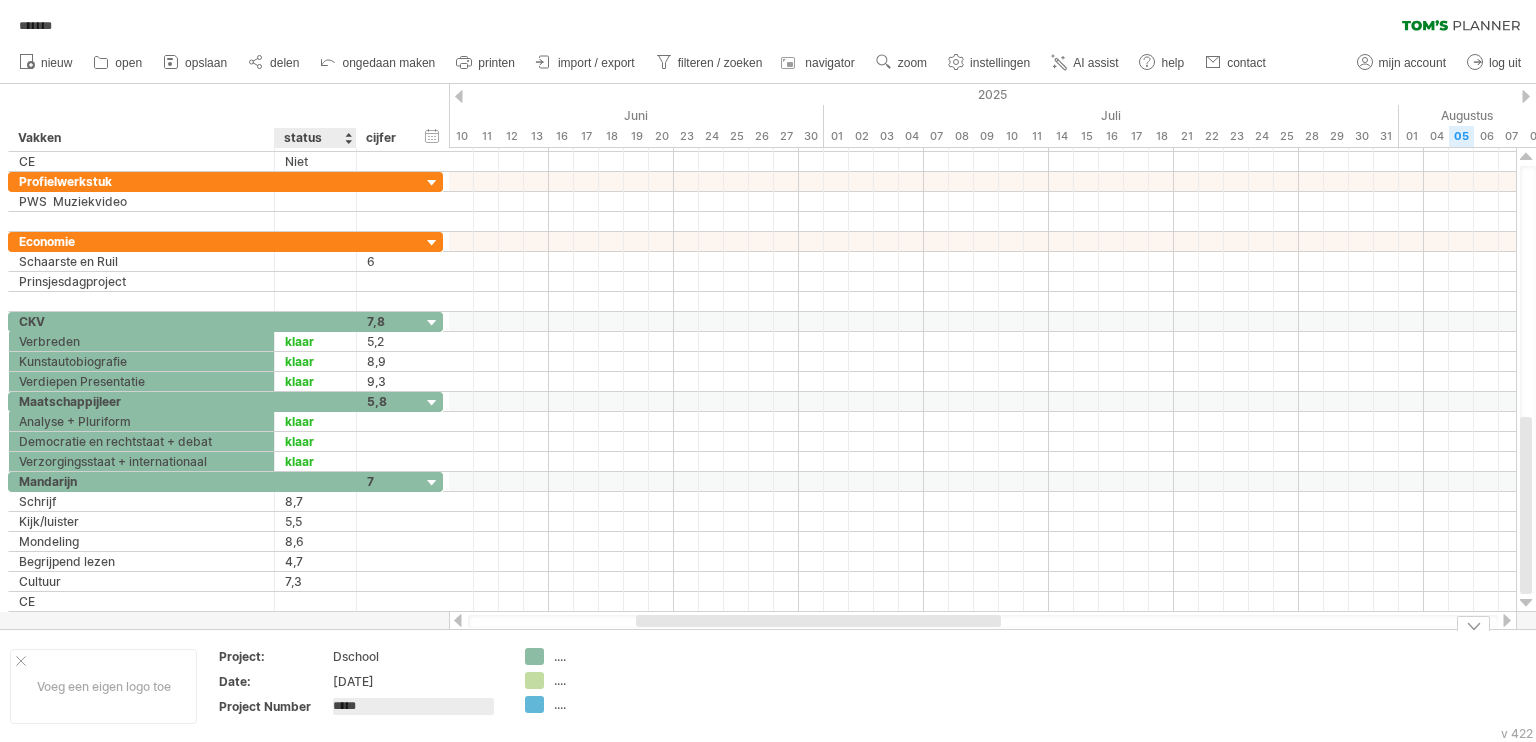 type on "******" 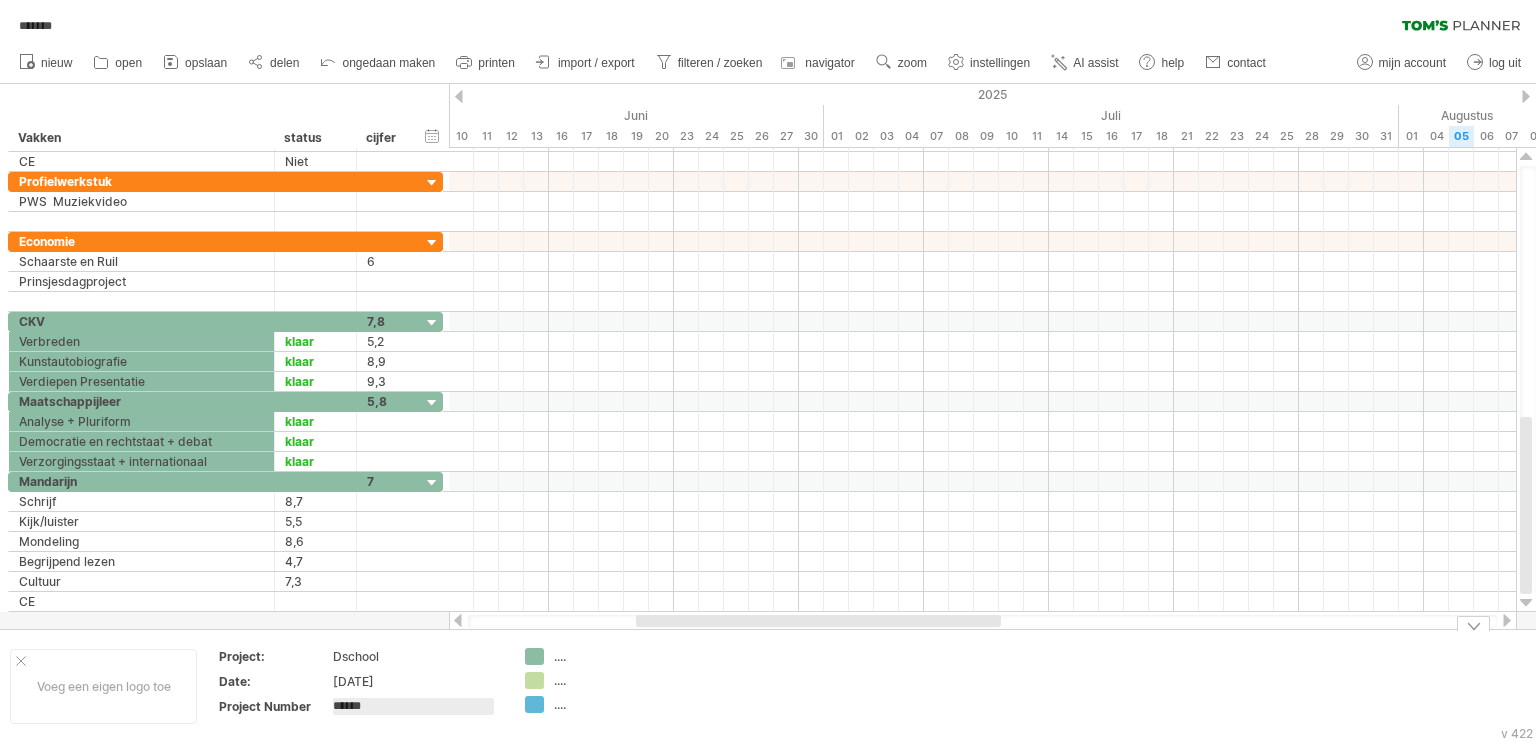click at bounding box center (752, 686) 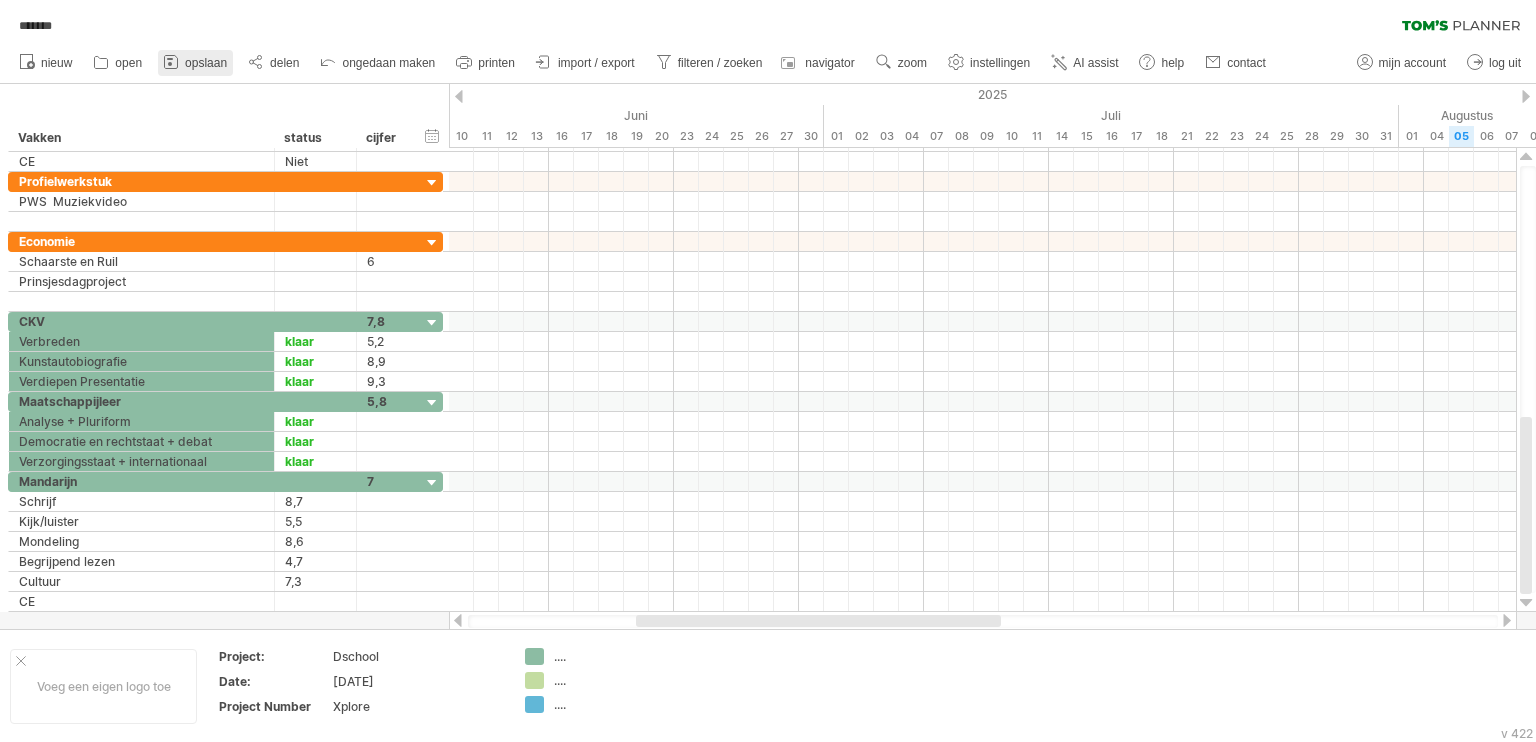 click on "opslaan" at bounding box center (206, 63) 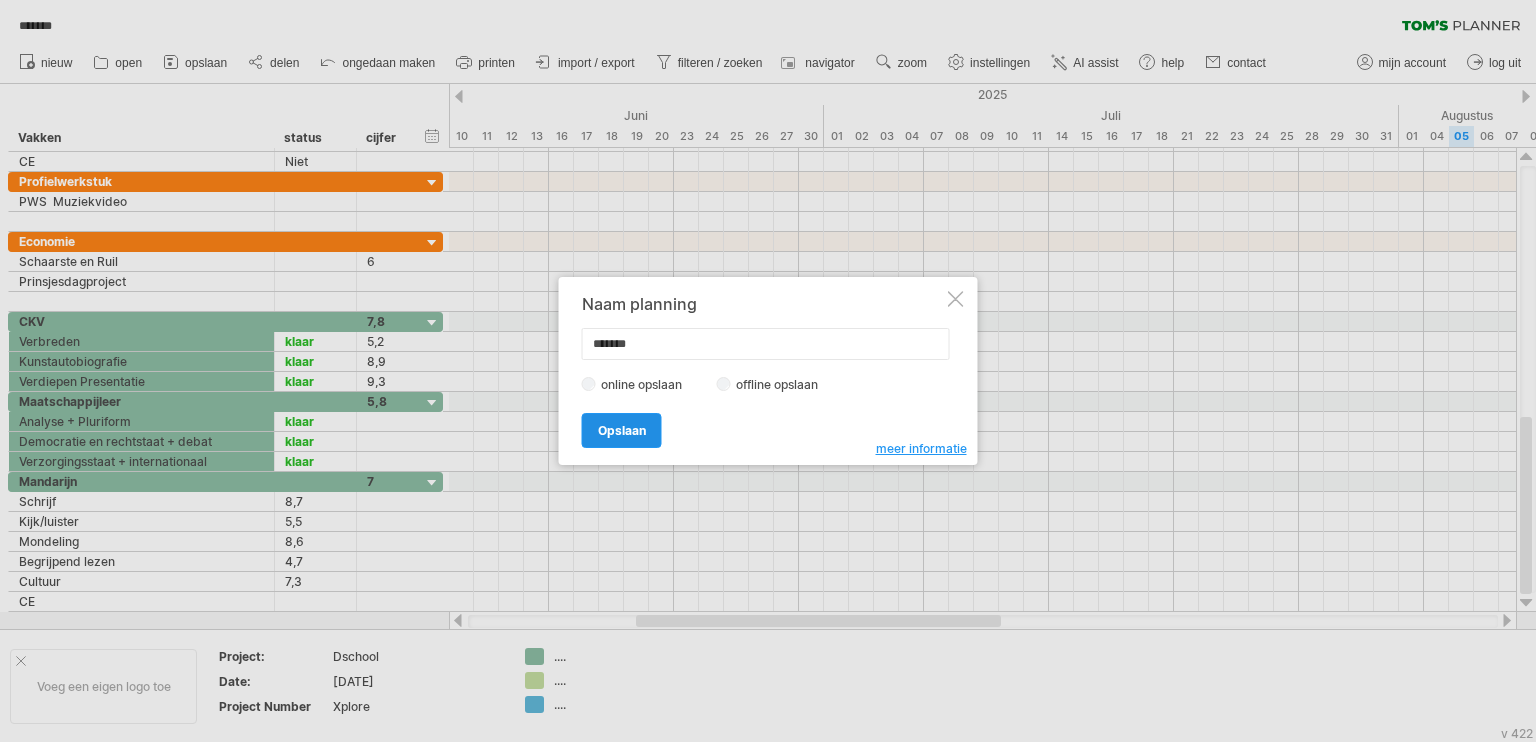 click on "Opslaan" at bounding box center (622, 430) 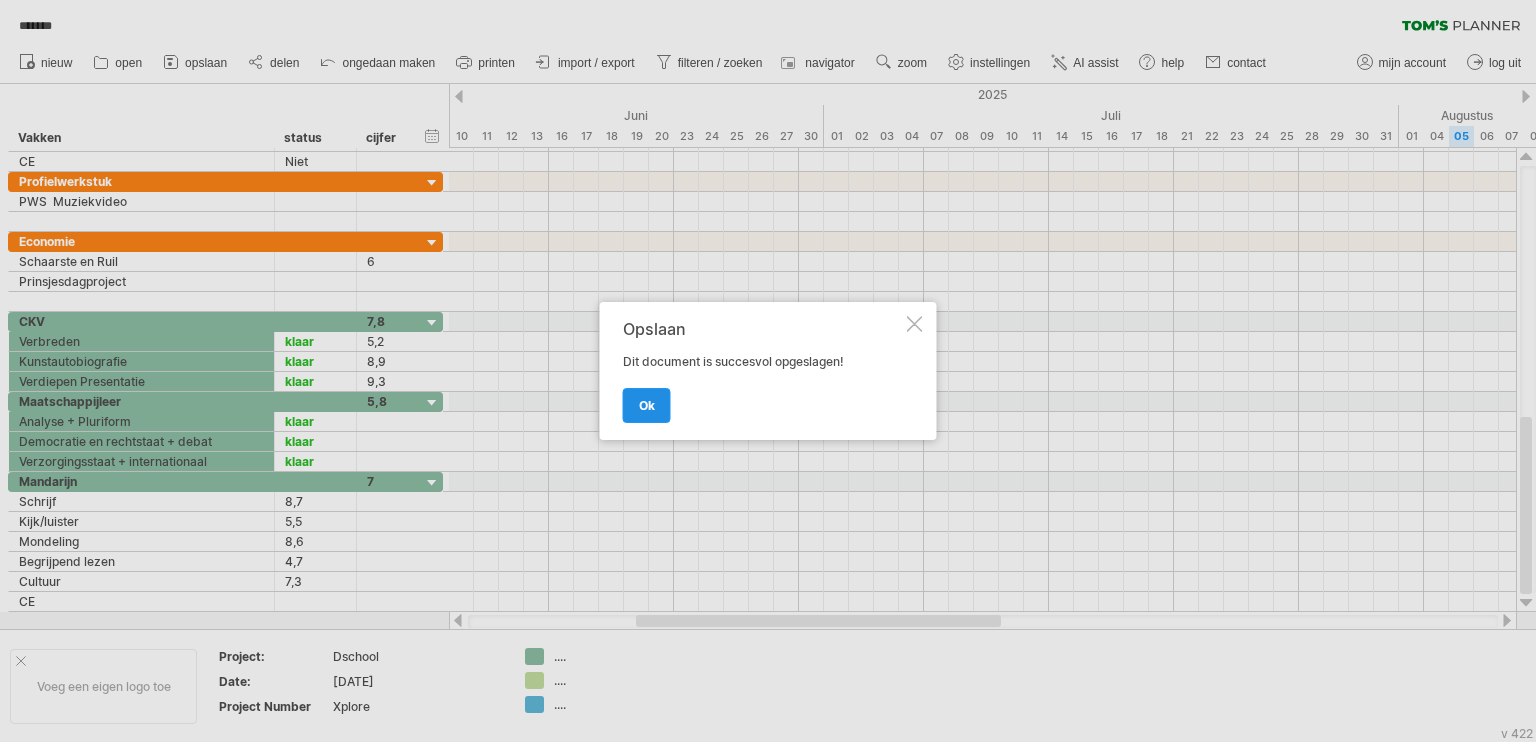 click on "ok" at bounding box center [647, 405] 